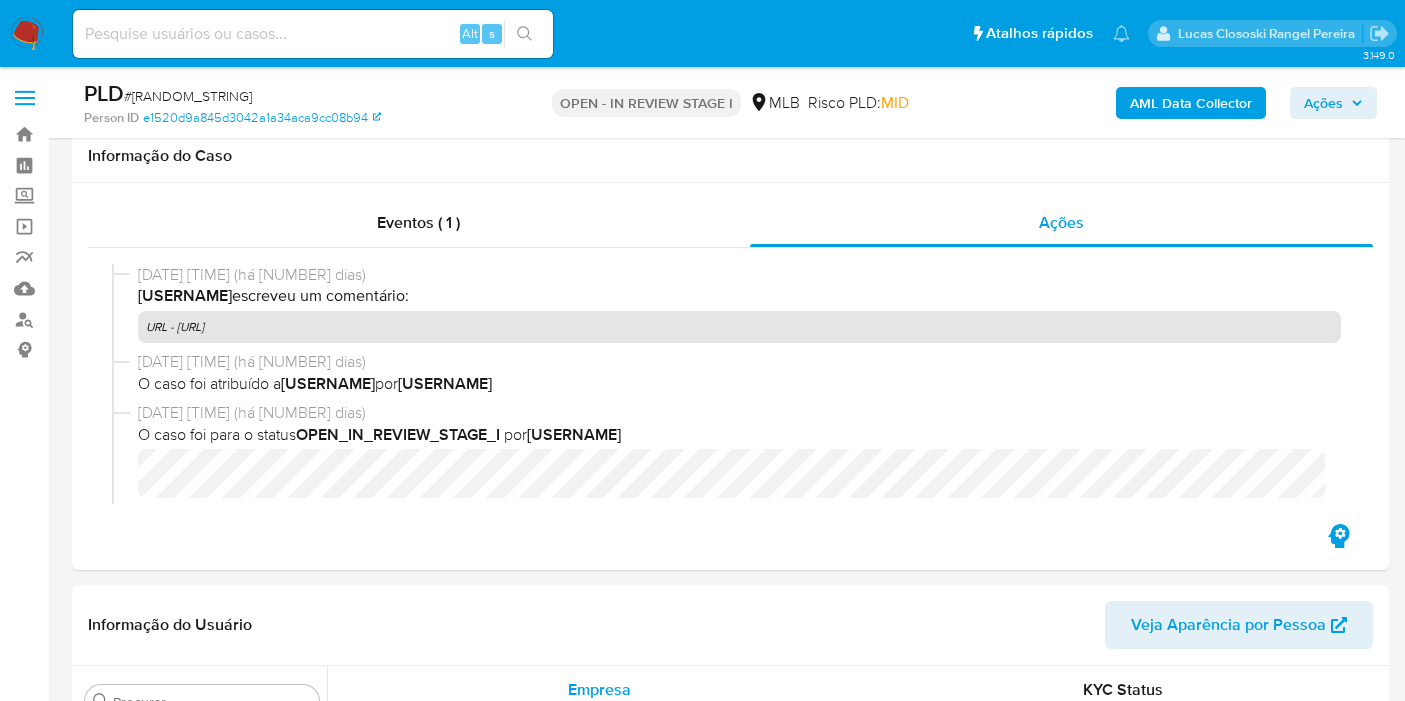 scroll, scrollTop: 111, scrollLeft: 0, axis: vertical 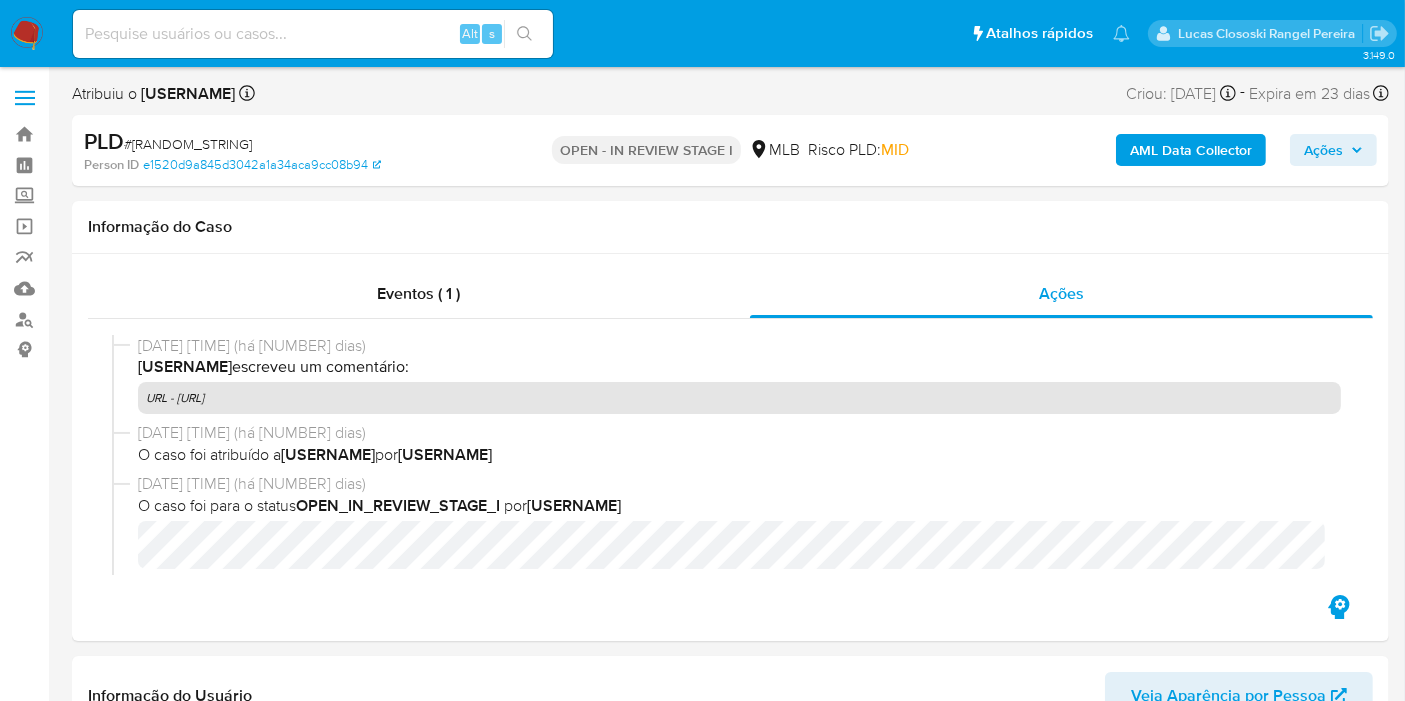 click on "# oe5iblKuigTwGFhBaYfPZShI" at bounding box center [188, 144] 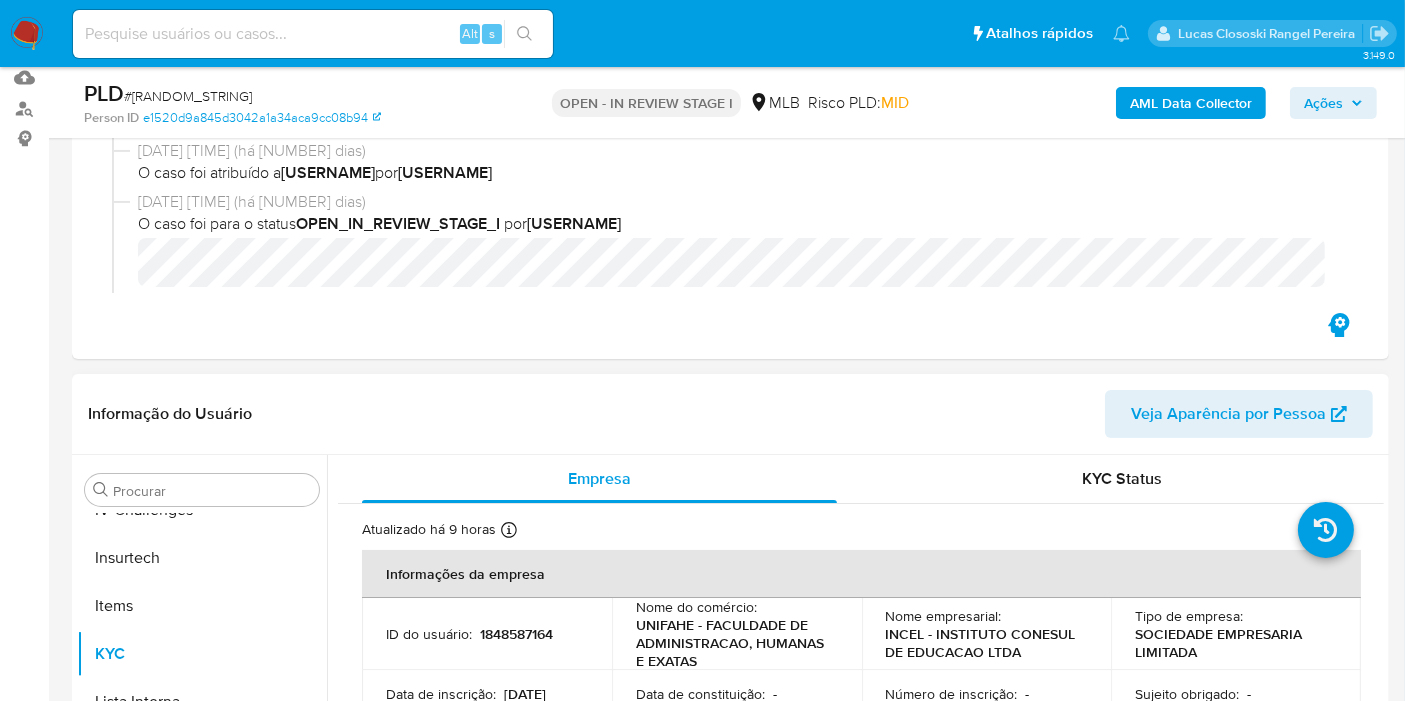 scroll, scrollTop: 333, scrollLeft: 0, axis: vertical 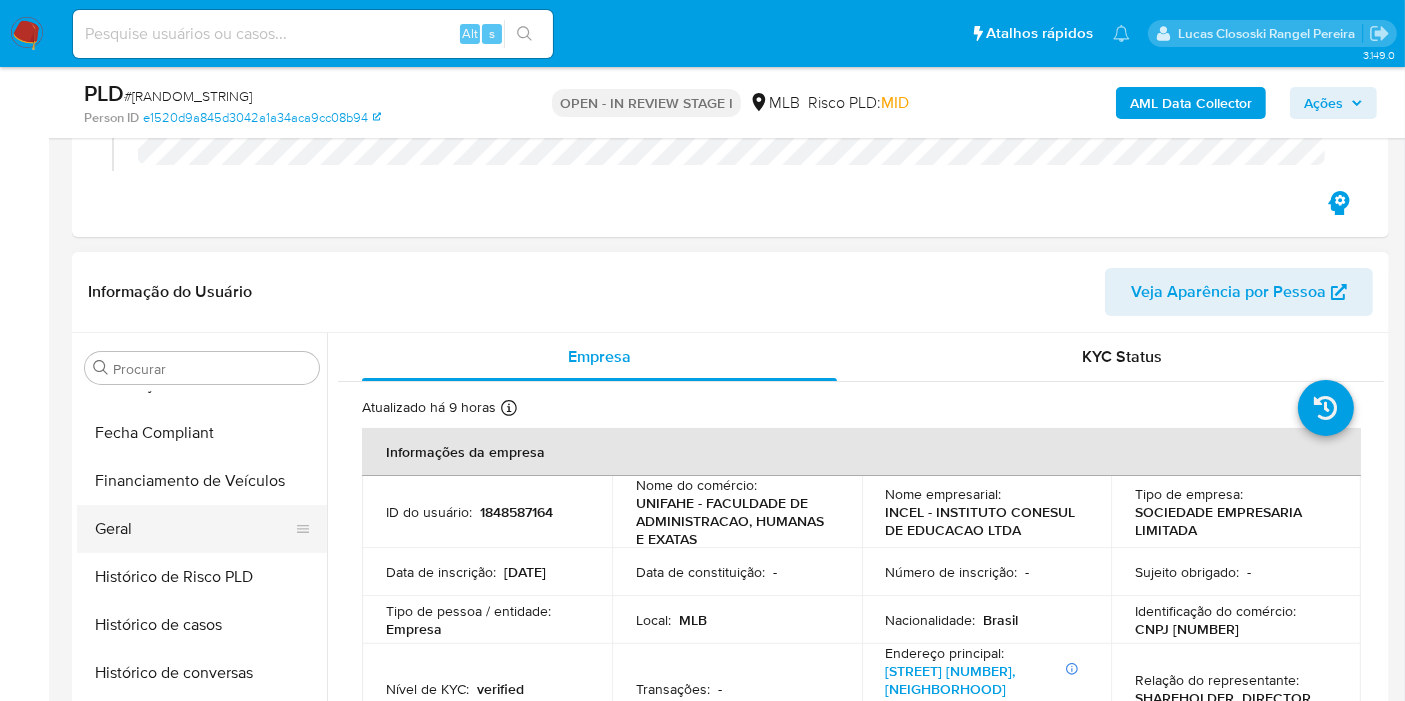 click on "Geral" at bounding box center [194, 529] 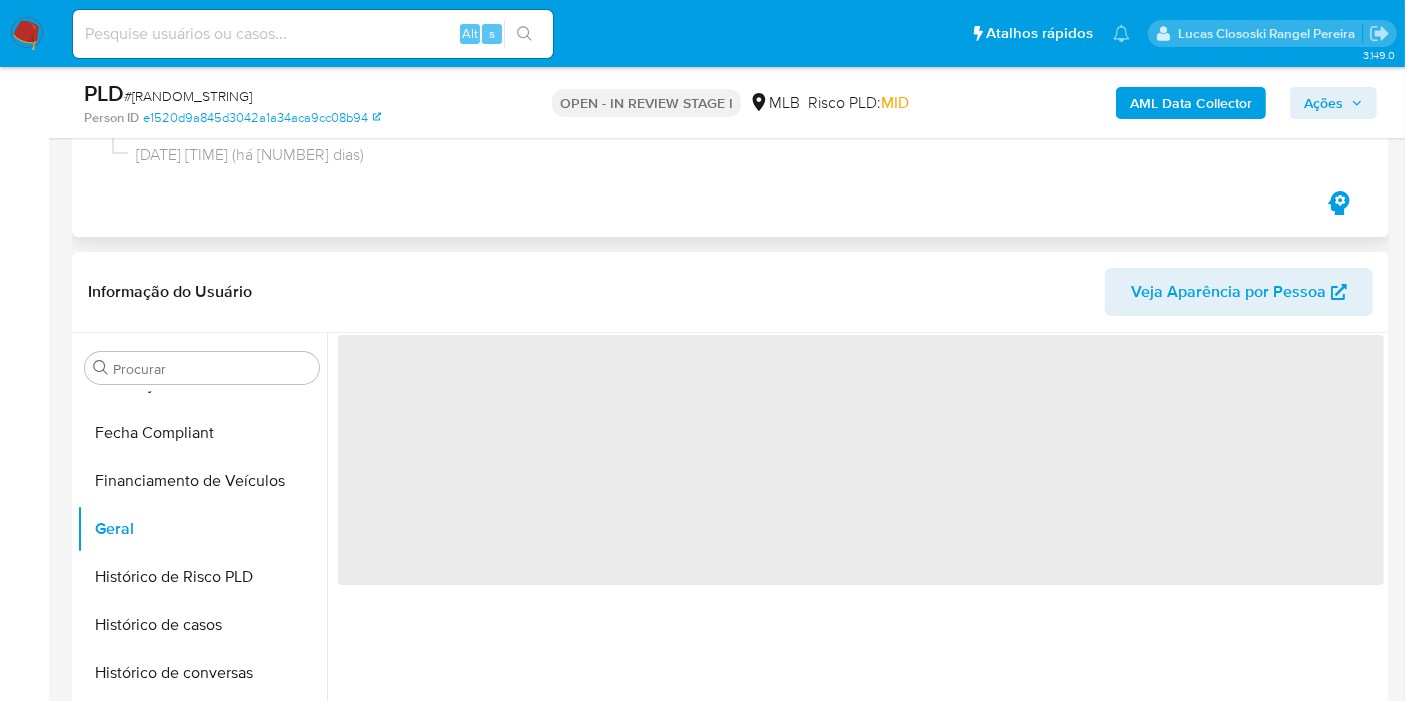 scroll, scrollTop: 111, scrollLeft: 0, axis: vertical 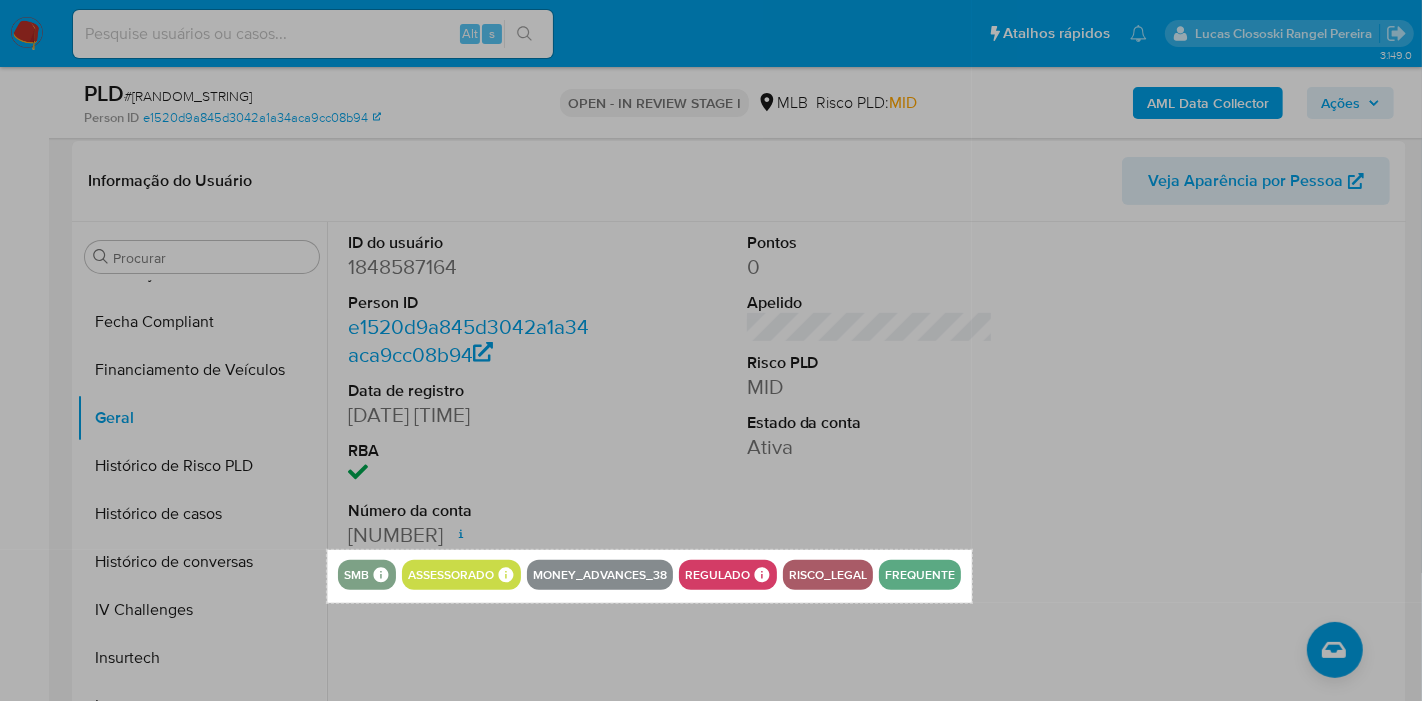drag, startPoint x: 327, startPoint y: 550, endPoint x: 972, endPoint y: 603, distance: 647.1738 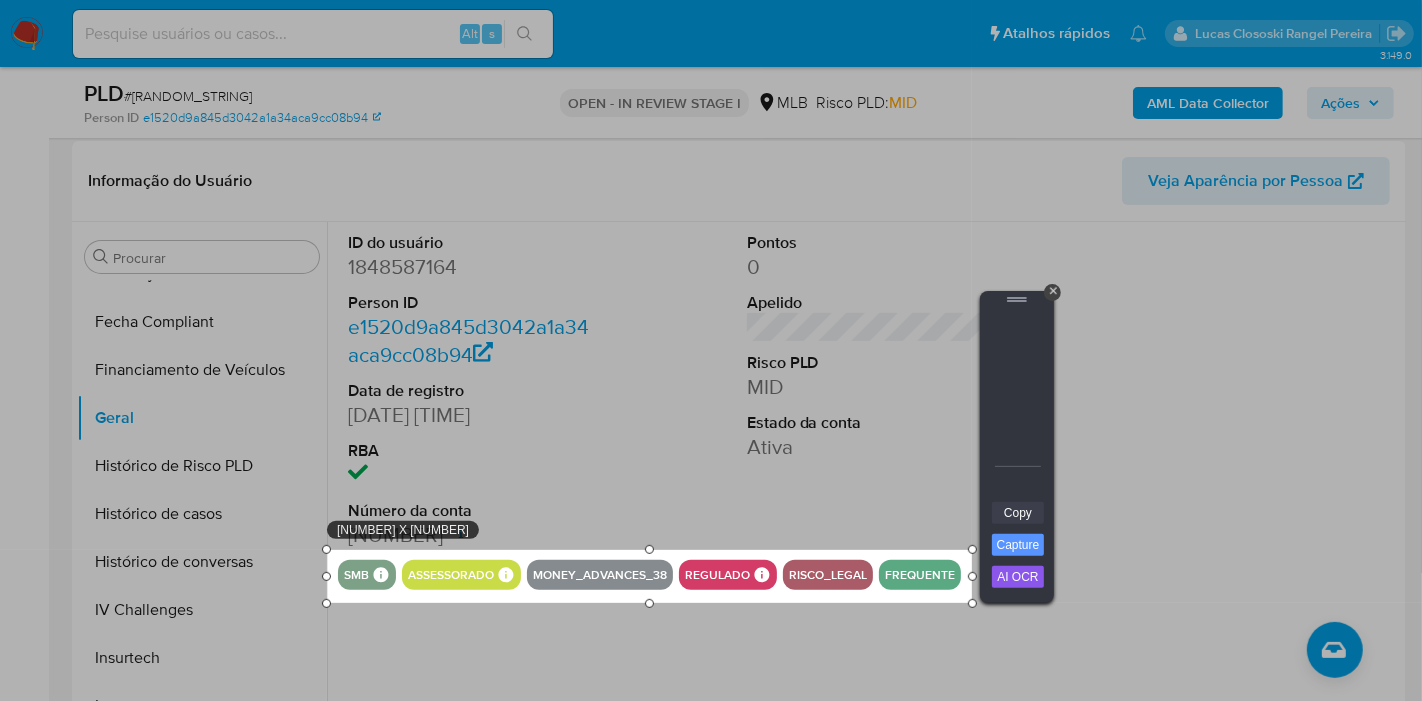 click on "Copy" at bounding box center (1018, 513) 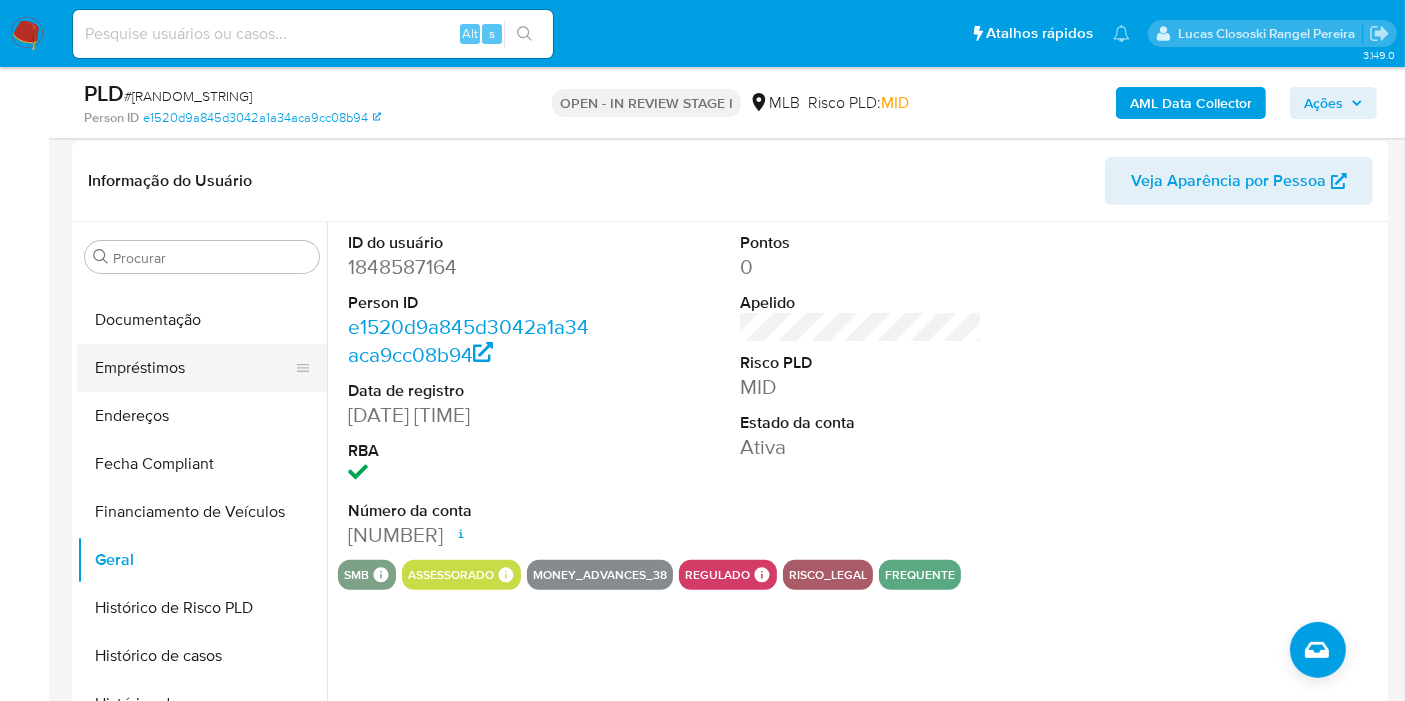 scroll, scrollTop: 288, scrollLeft: 0, axis: vertical 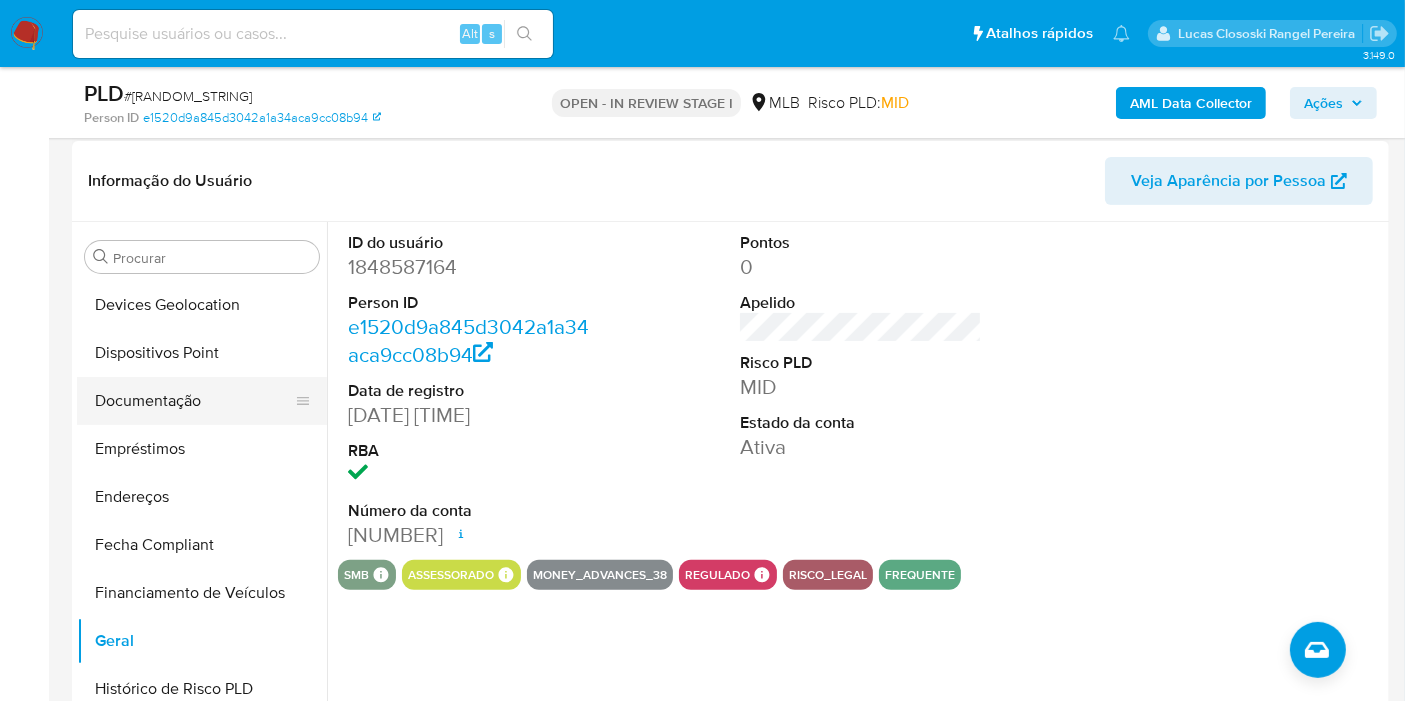 click on "Documentação" at bounding box center (194, 401) 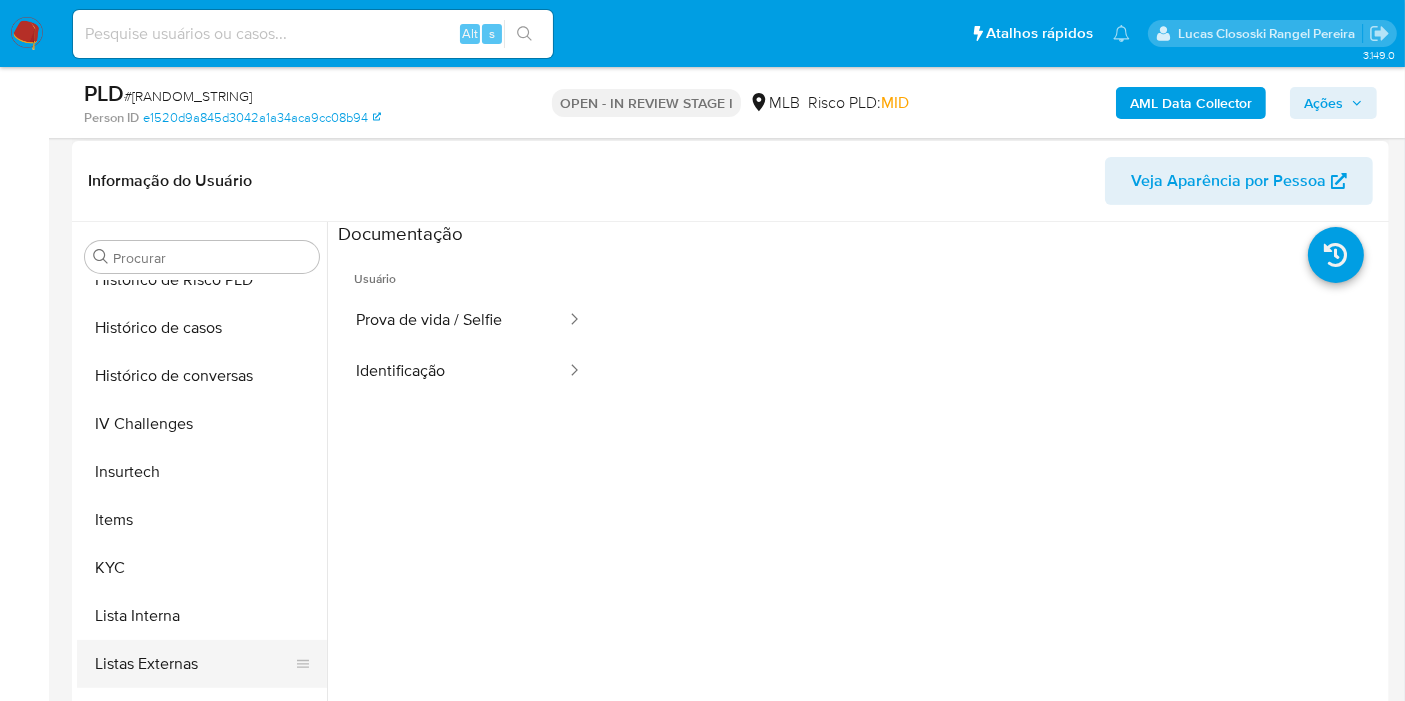 scroll, scrollTop: 732, scrollLeft: 0, axis: vertical 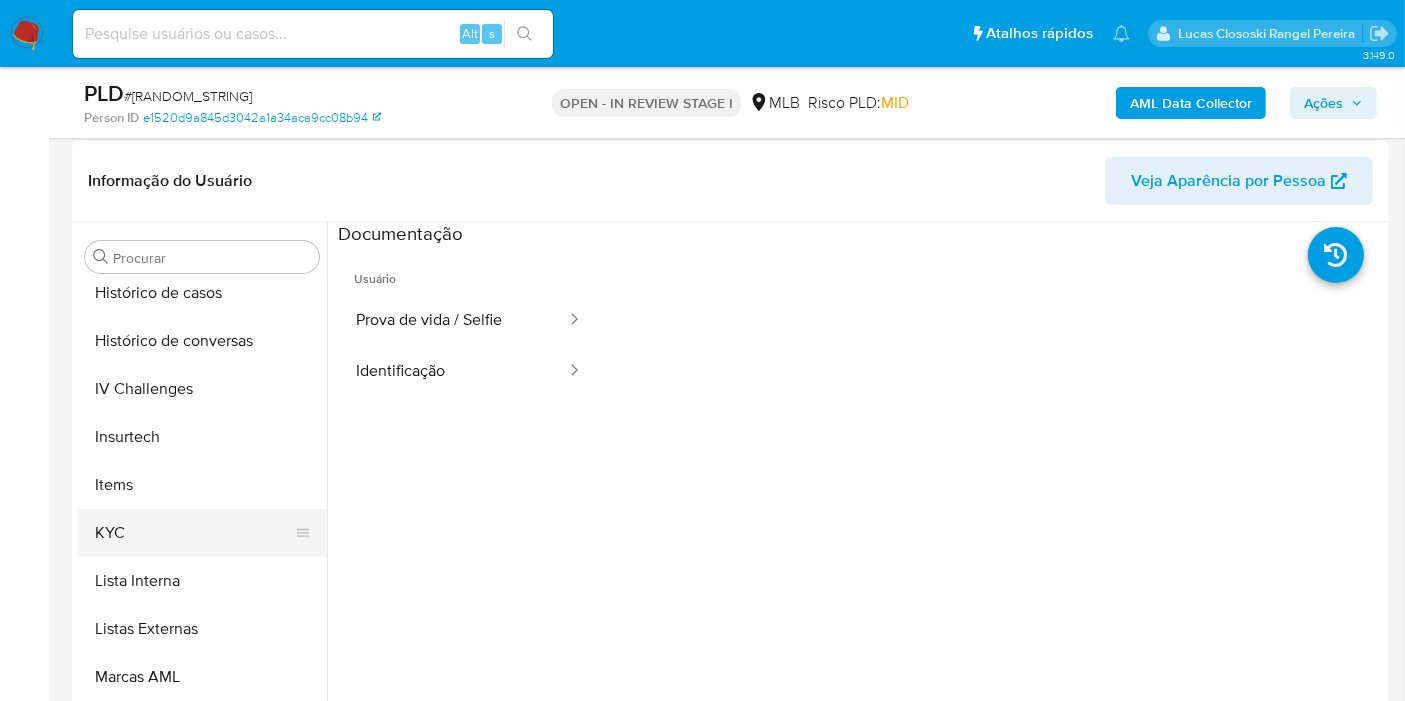 click on "KYC" at bounding box center [194, 533] 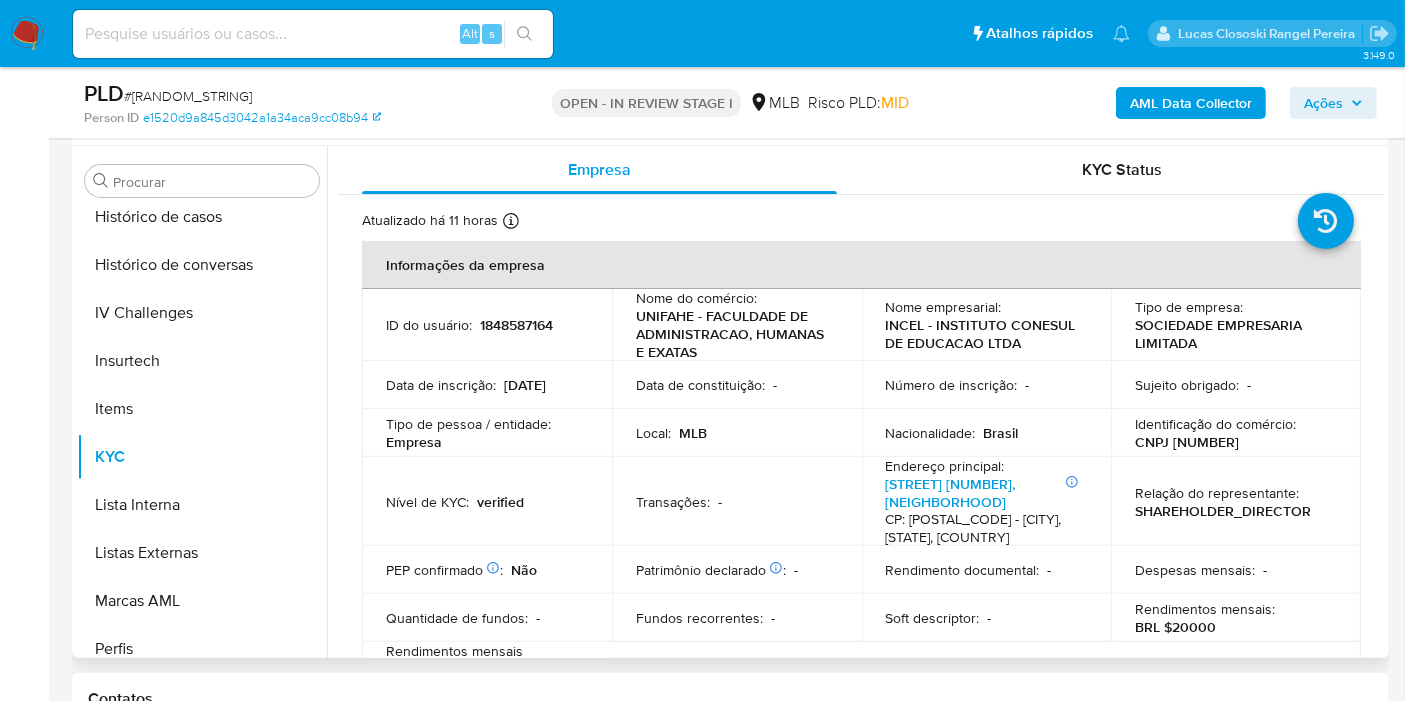scroll, scrollTop: 555, scrollLeft: 0, axis: vertical 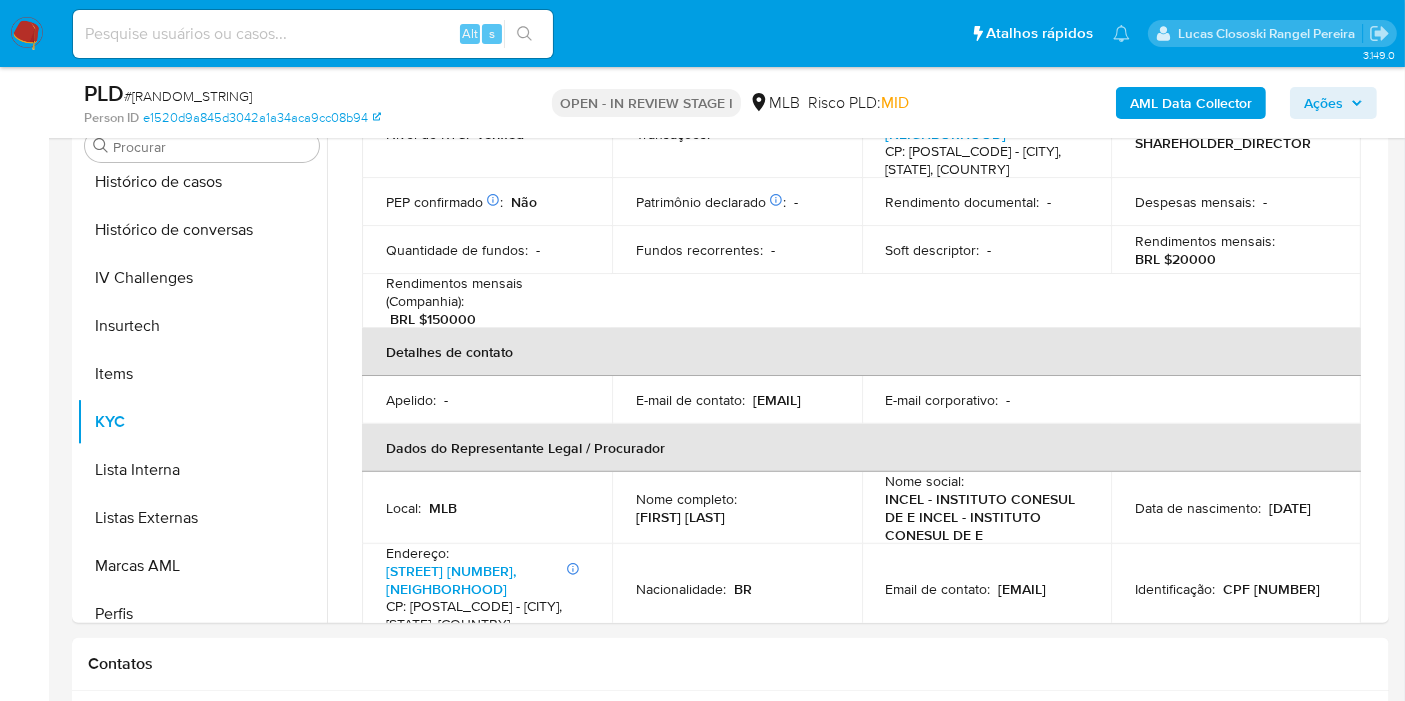 click 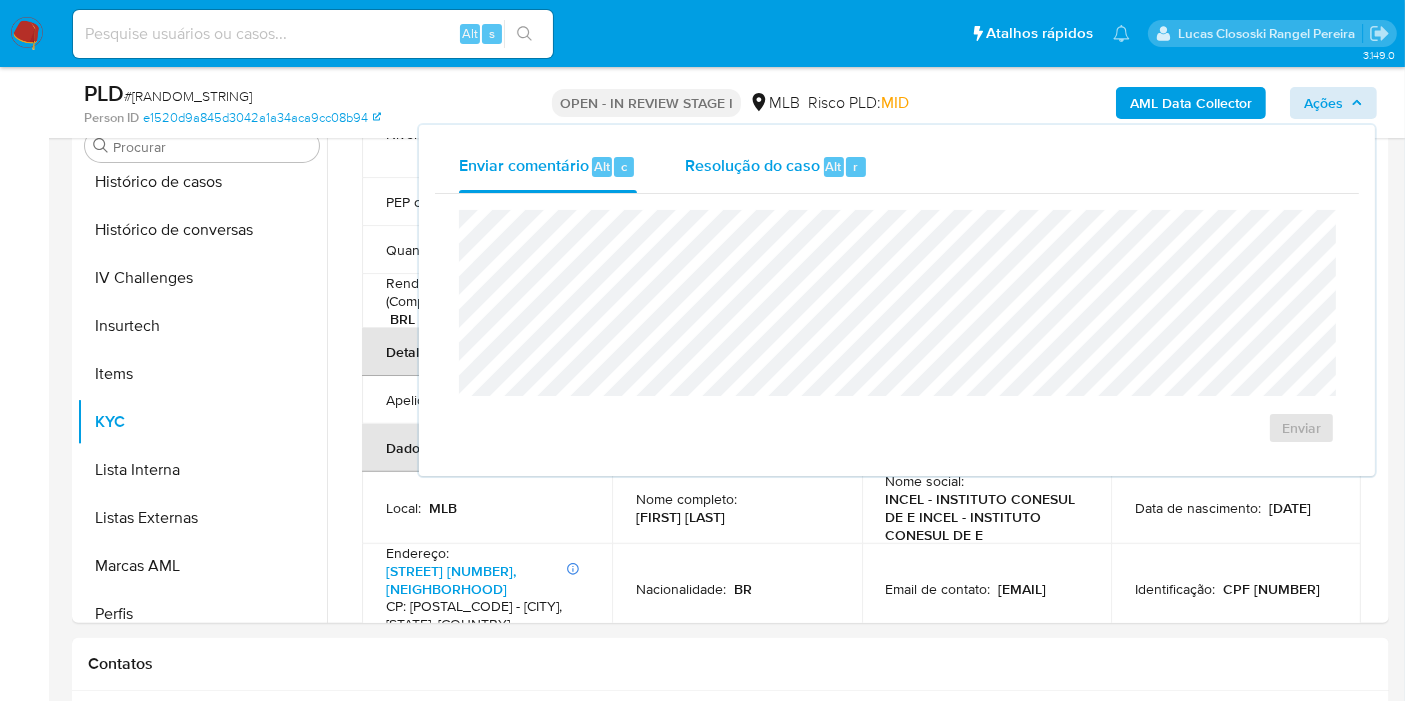 click on "r" at bounding box center (856, 167) 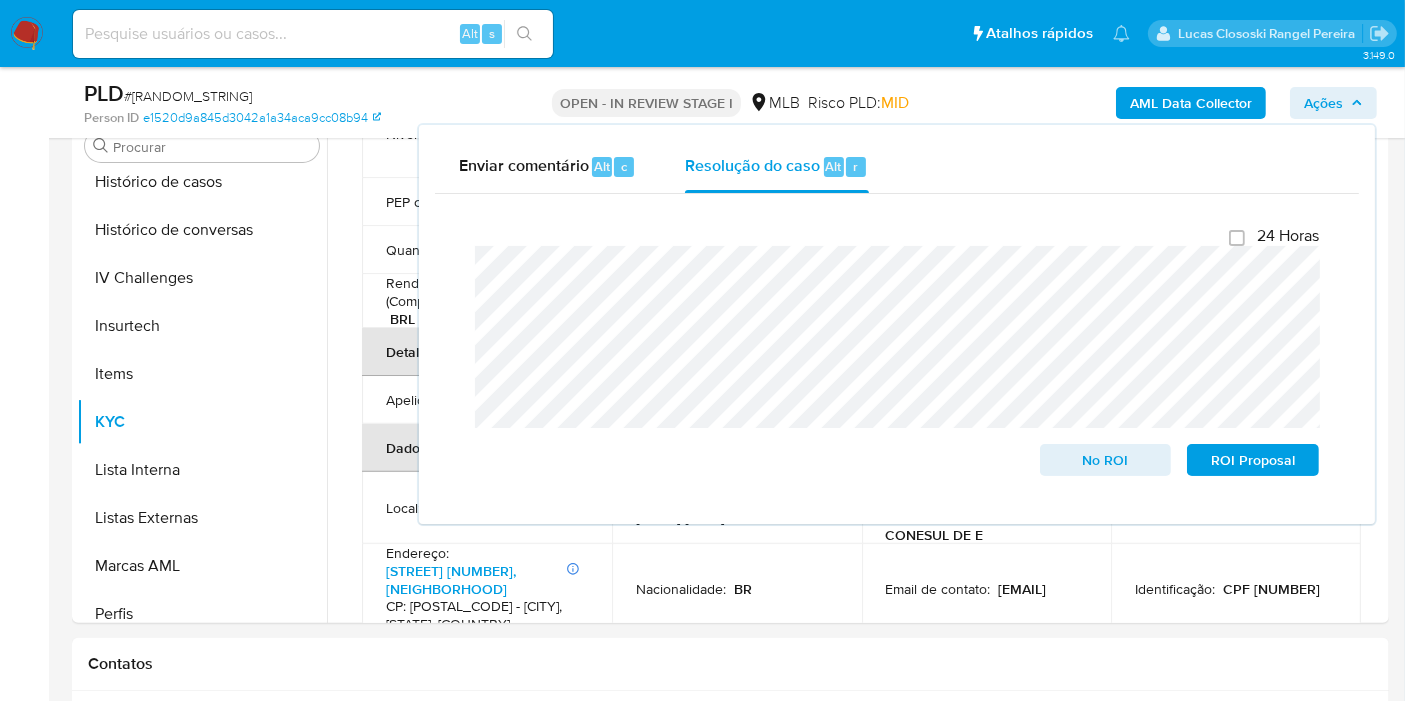 click 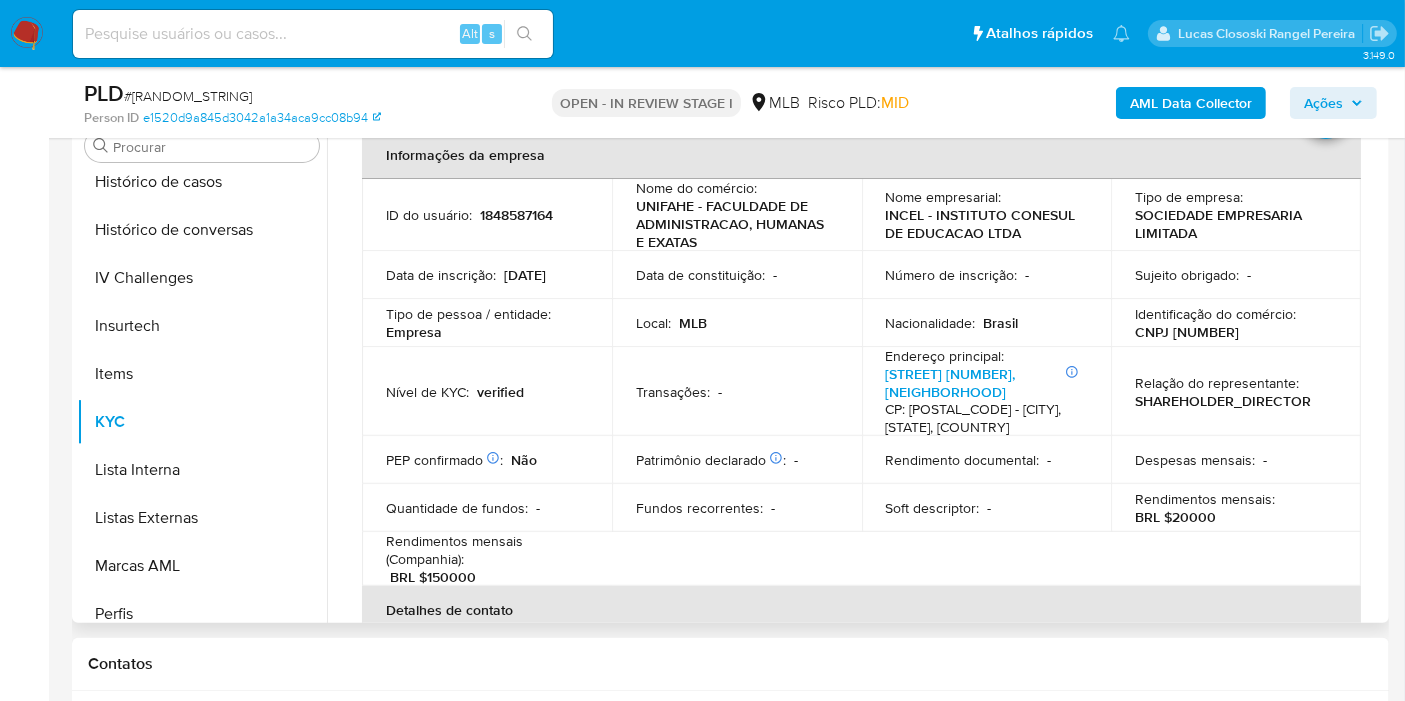 scroll, scrollTop: 0, scrollLeft: 0, axis: both 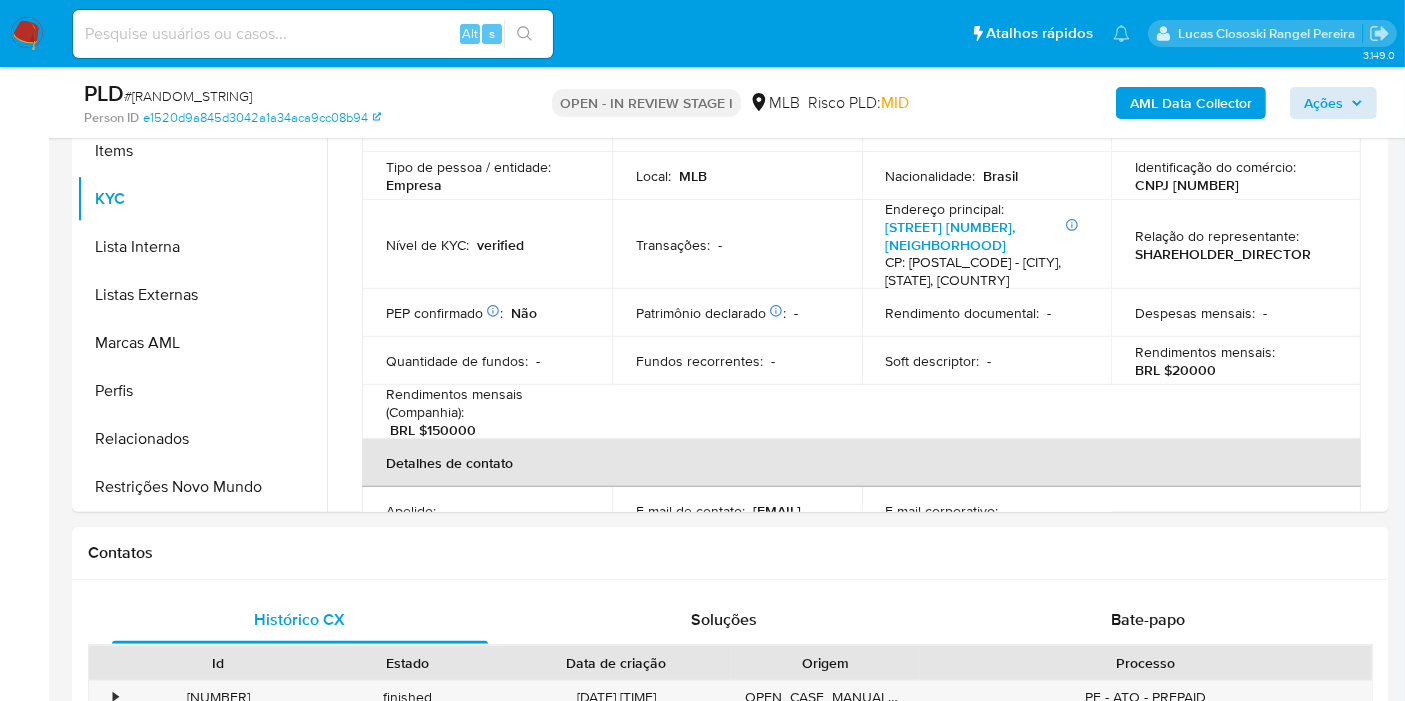 click on "Informação do Usuário Veja Aparência por Pessoa Procurar Adiantamentos de Dinheiro Anexos Cartões Contas Bancárias Dados Modificados Detalhe da geolocalização Devices Geolocation Dispositivos Point Documentação Empréstimos Endereços Fecha Compliant Financiamento de Veículos Geral Histórico de Risco PLD Histórico de casos Histórico de conversas IV Challenges Insurtech Items KYC Lista Interna Listas Externas Marcas AML Perfis Relacionados Restrições Novo Mundo Empresa KYC Status Atualizado há 11 horas   Criado: 07/06/2024 11:00:40 Atualizado: 06/08/2025 02:41:24 Informações da empresa   ID do usuário :    1848587164   Nome do comércio :    UNIFAHE - FACULDADE DE ADMINISTRACAO, HUMANAS E EXATAS   Nome empresarial :    INCEL - INSTITUTO CONESUL DE EDUCACAO LTDA   Tipo de empresa :    SOCIEDADE EMPRESARIA LIMITADA   Data de inscrição :    09/04/2013   Data de constituição :    -   Número de inscrição :    -   Sujeito obrigado :    -   Tipo de pessoa / entidade :    Empresa" at bounding box center [730, 1717] 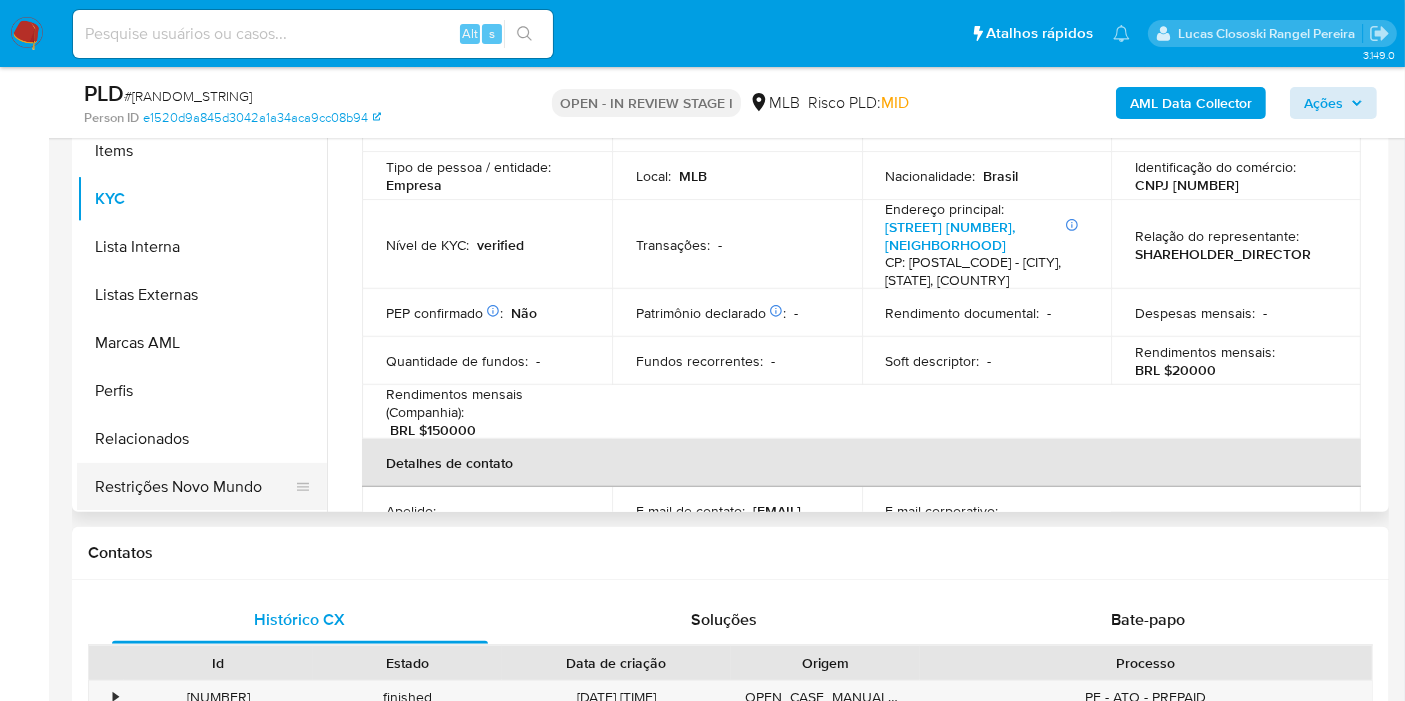 click on "Restrições Novo Mundo" at bounding box center [194, 487] 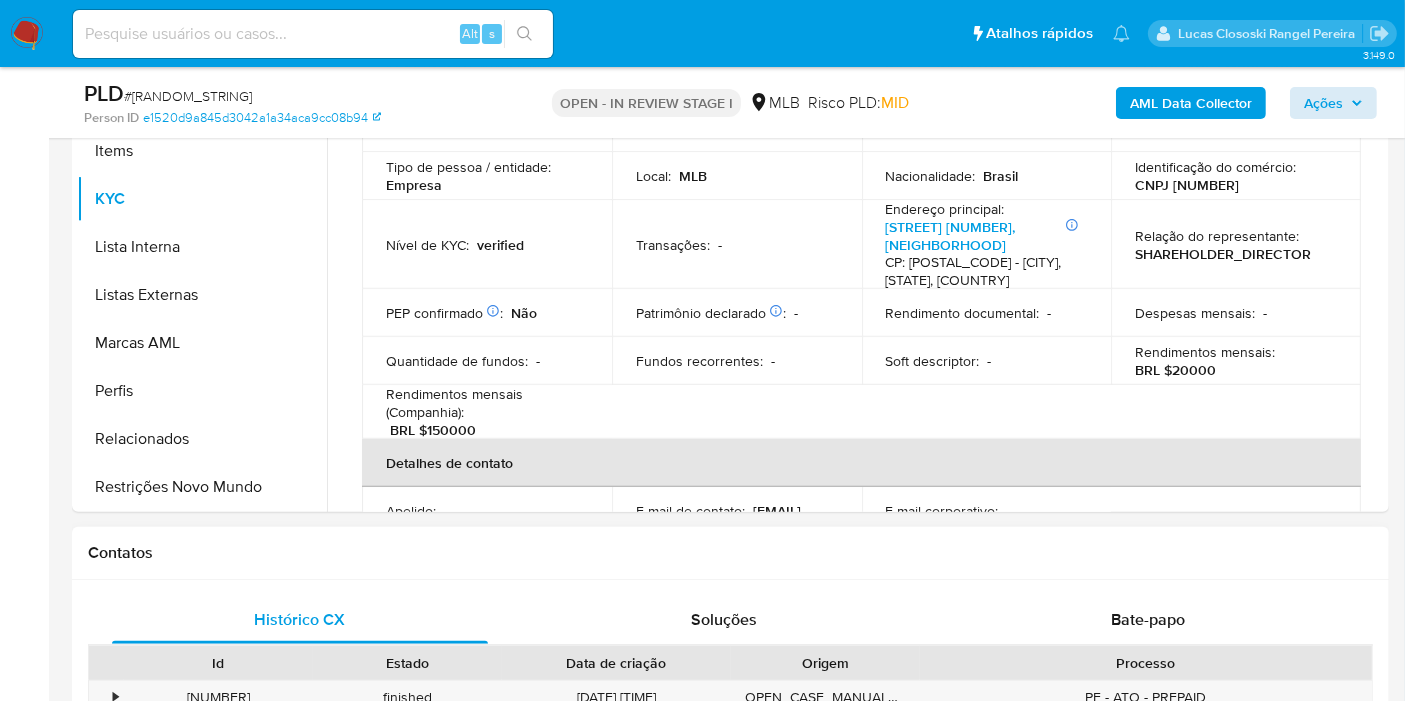 scroll, scrollTop: 0, scrollLeft: 0, axis: both 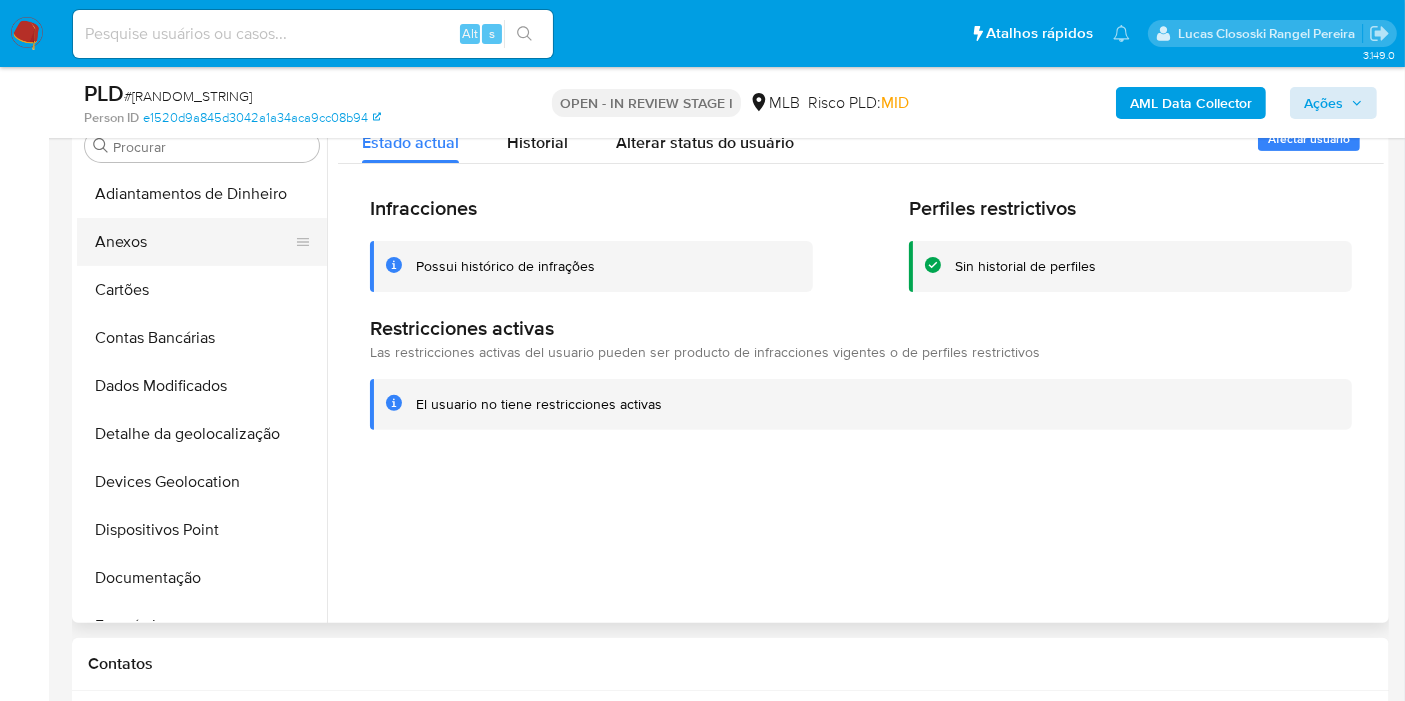 click on "Anexos" at bounding box center [194, 242] 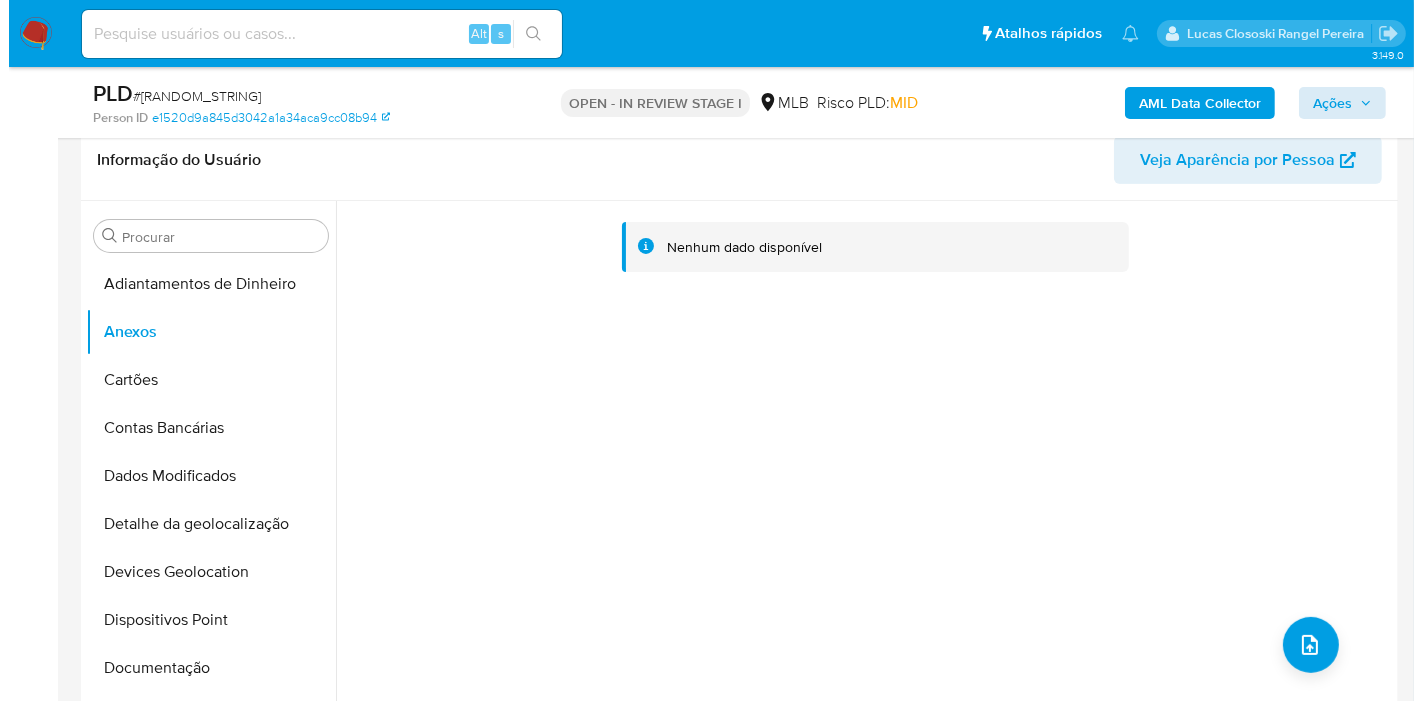 scroll, scrollTop: 444, scrollLeft: 0, axis: vertical 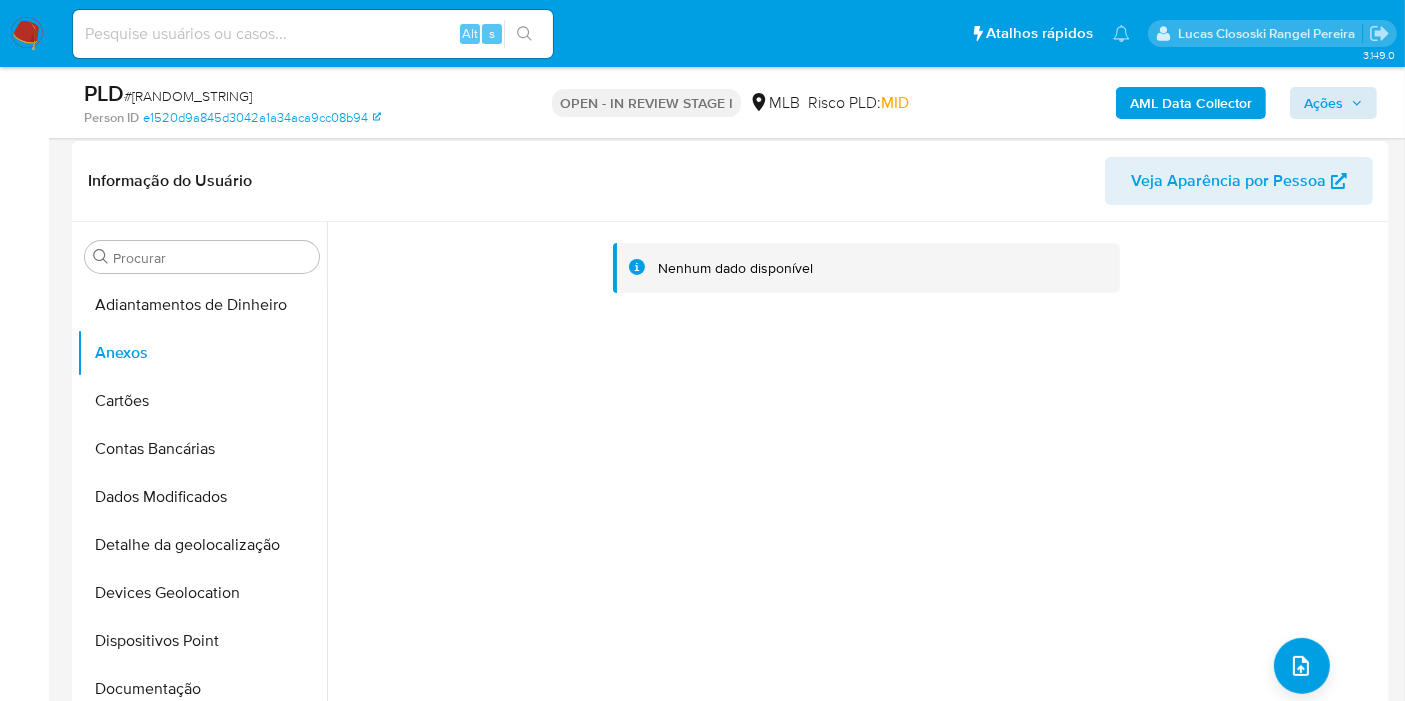 click on "Nenhum dado disponível" at bounding box center (855, 478) 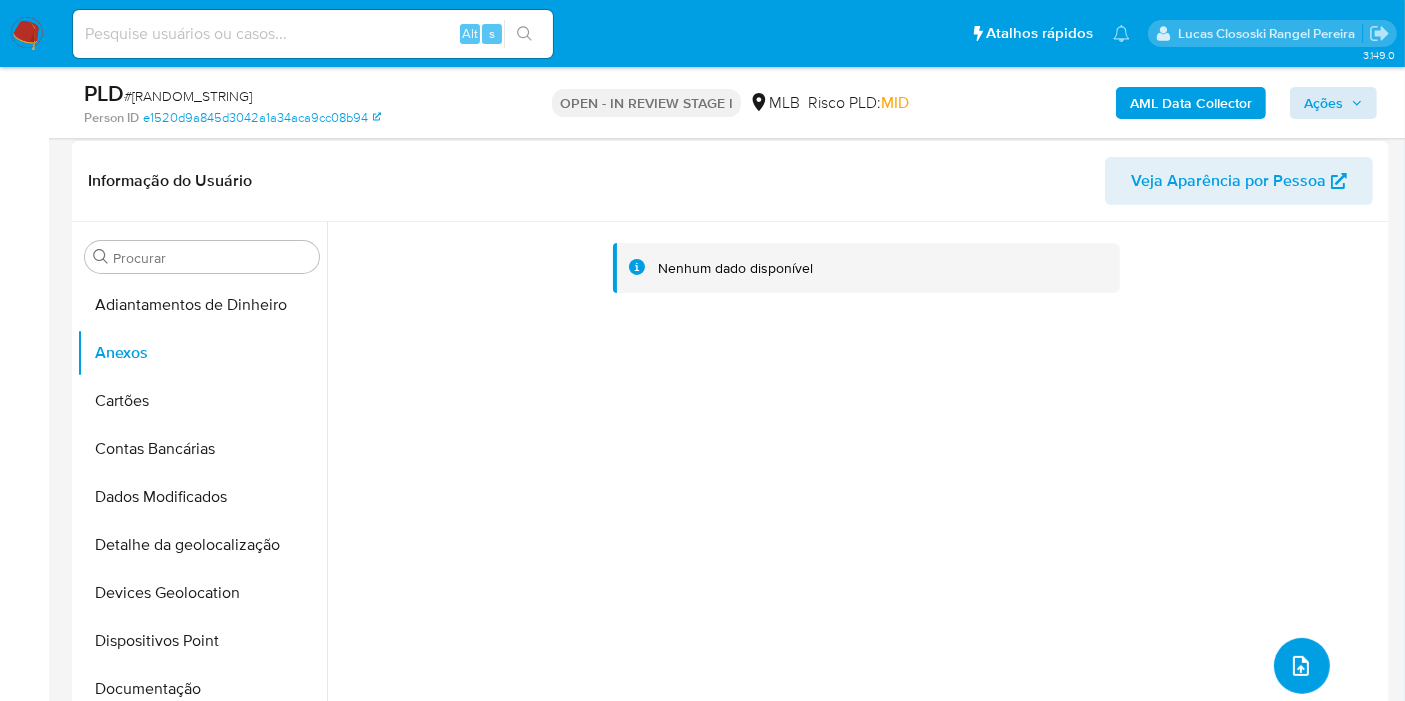 click at bounding box center (1302, 666) 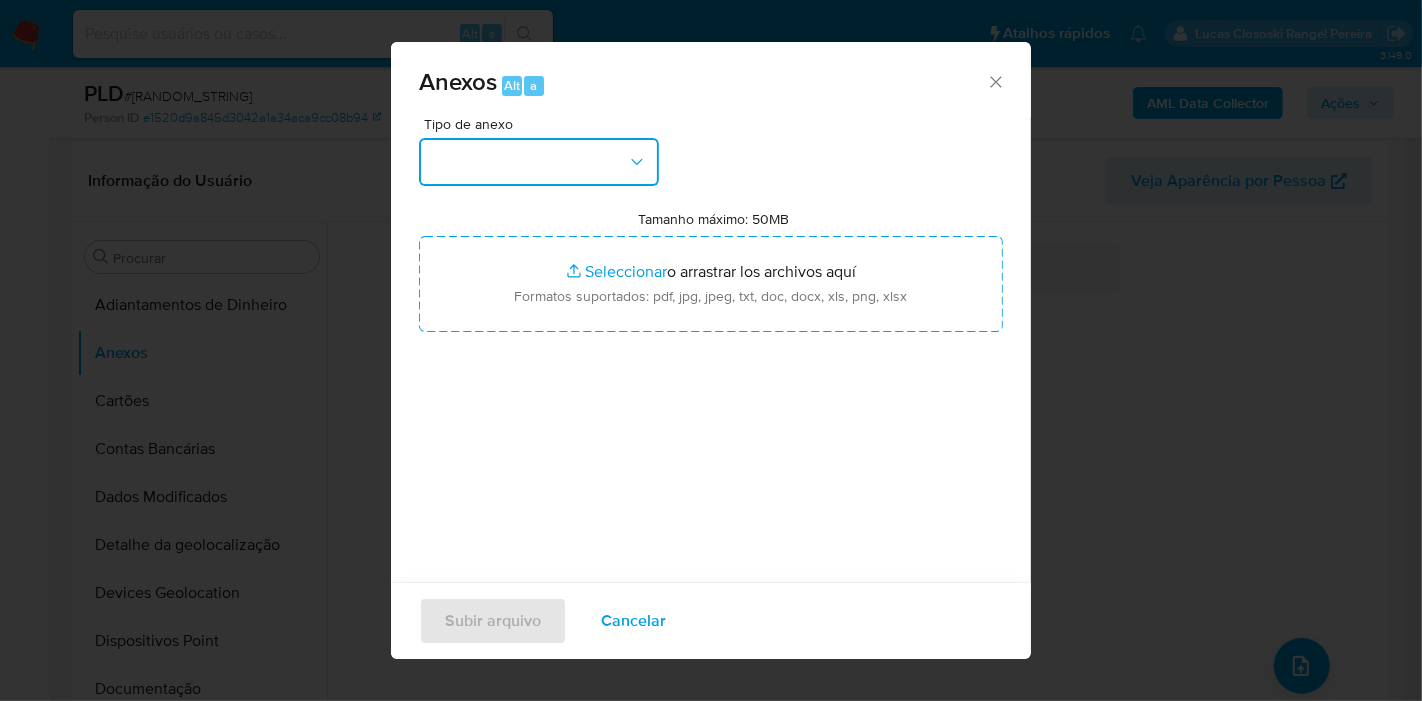 click at bounding box center (539, 162) 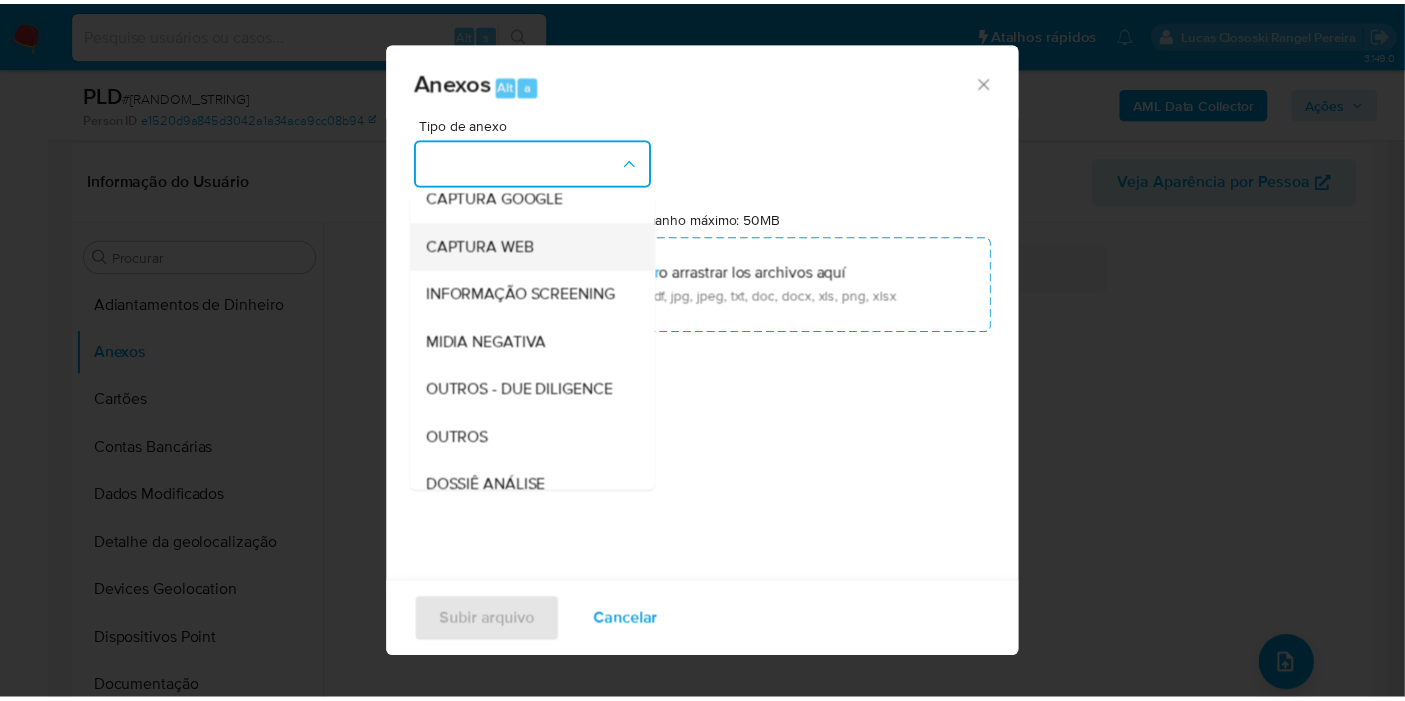 scroll, scrollTop: 307, scrollLeft: 0, axis: vertical 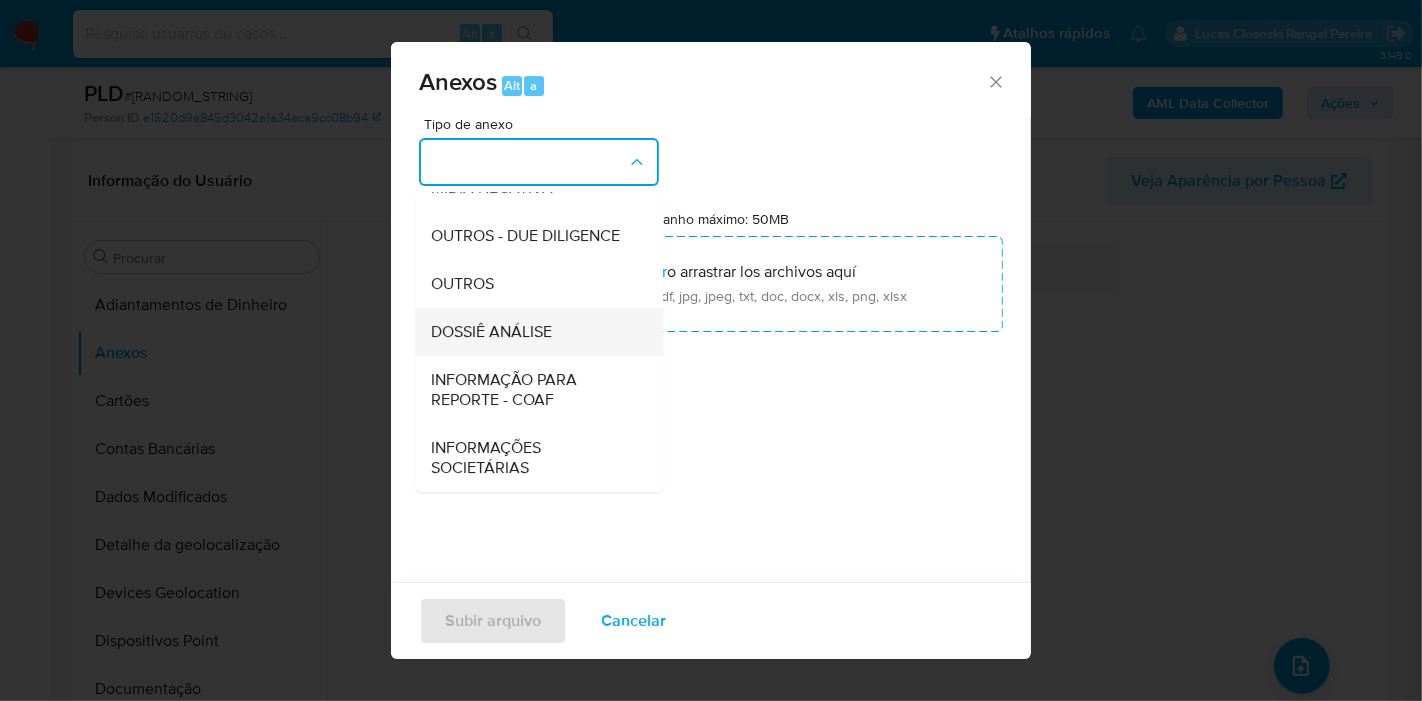 click on "DOSSIÊ ANÁLISE" at bounding box center [533, 332] 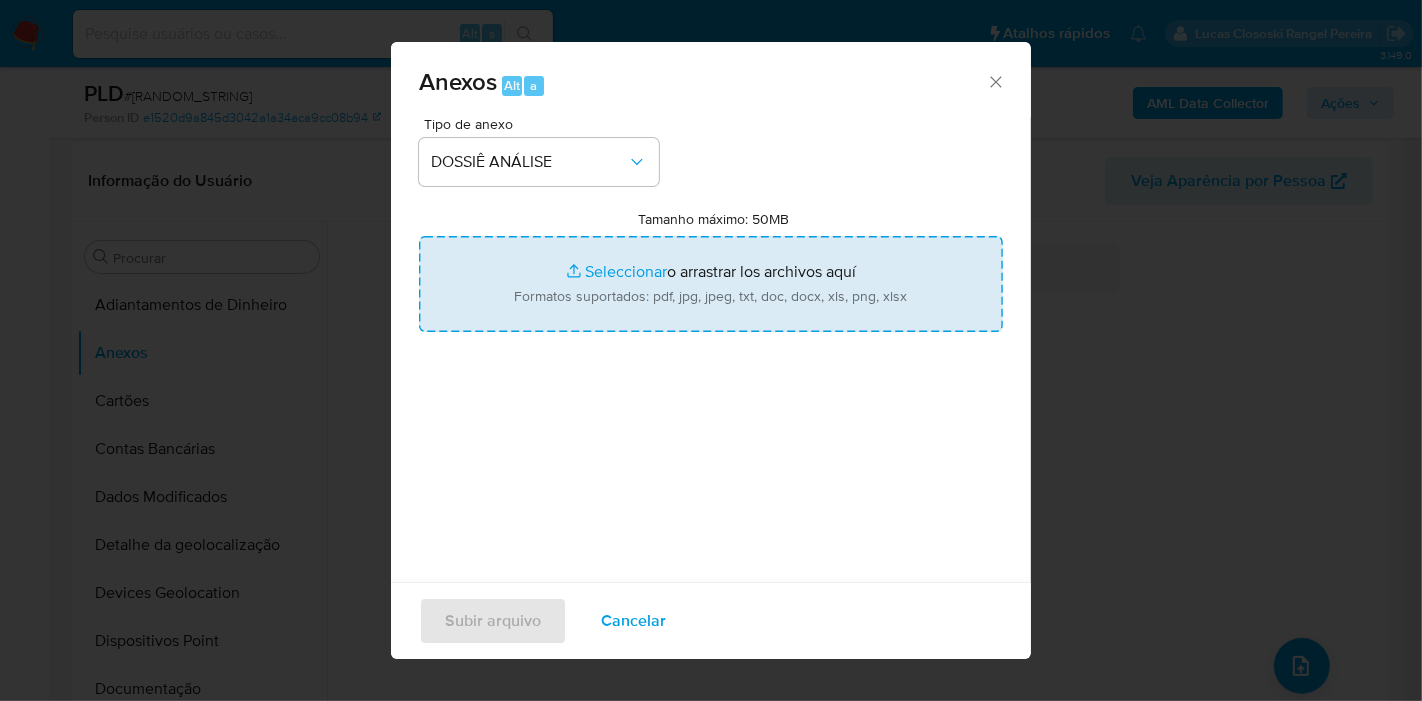 click on "Tamanho máximo: 50MB Seleccionar archivos" at bounding box center [711, 284] 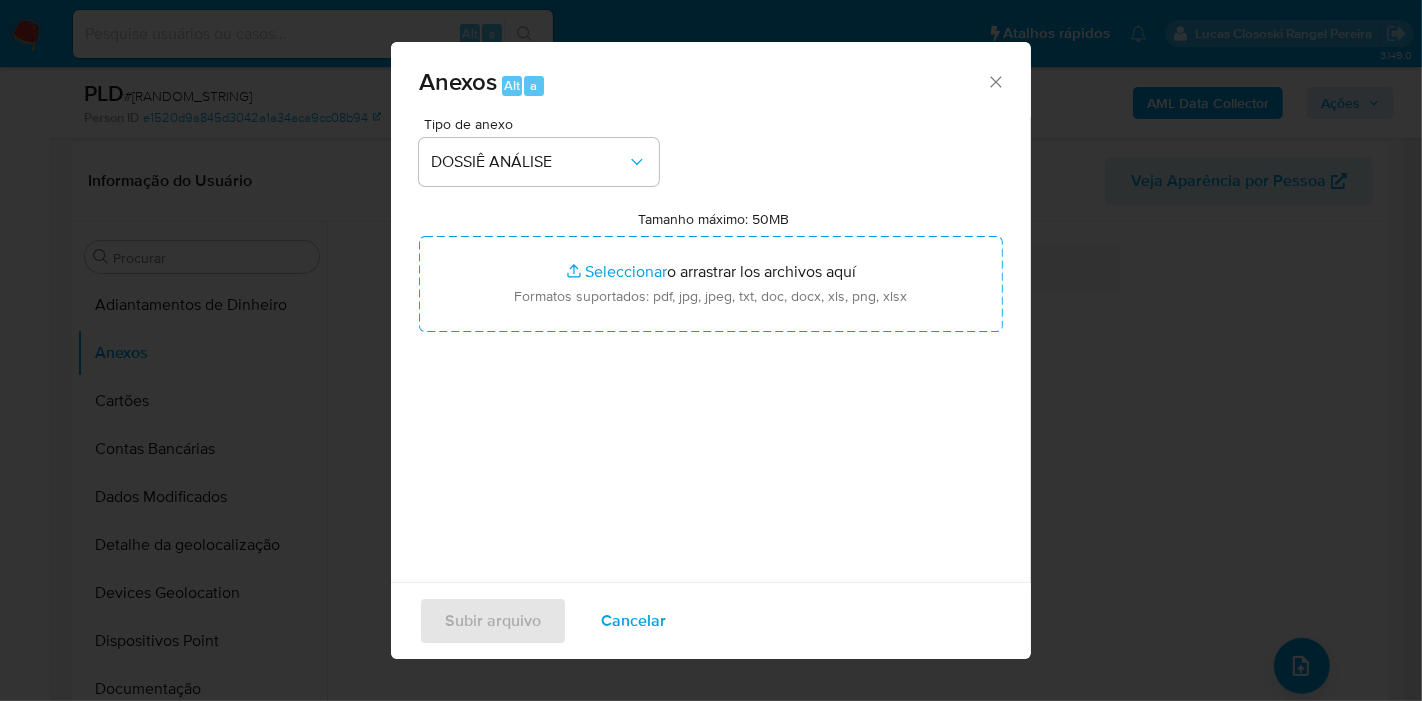 click on "Tamanho máximo: 50MB Seleccionar archivos Seleccionar  o arrastrar los archivos aquí Formatos suportados: pdf, jpg, jpeg, txt, doc, docx, xls, png, xlsx" at bounding box center [711, 271] 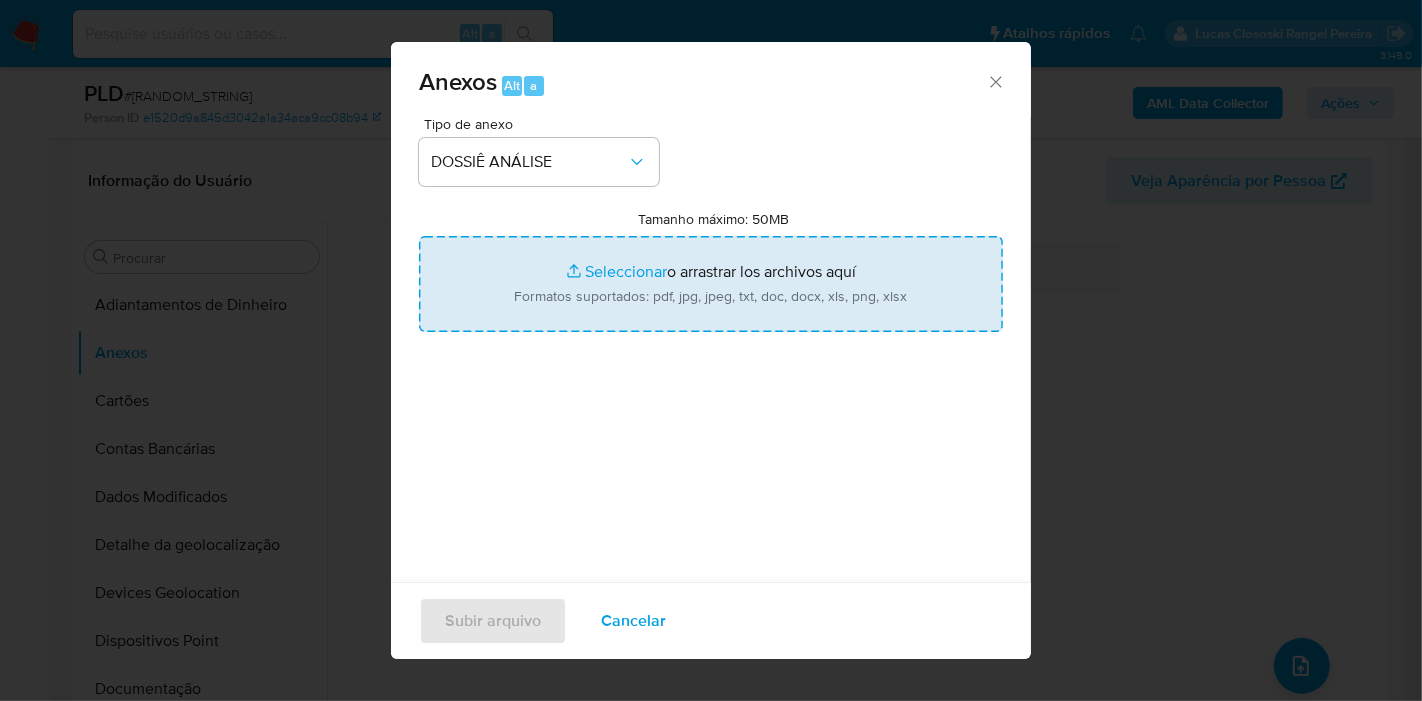 click on "Tamanho máximo: 50MB Seleccionar archivos" at bounding box center [711, 284] 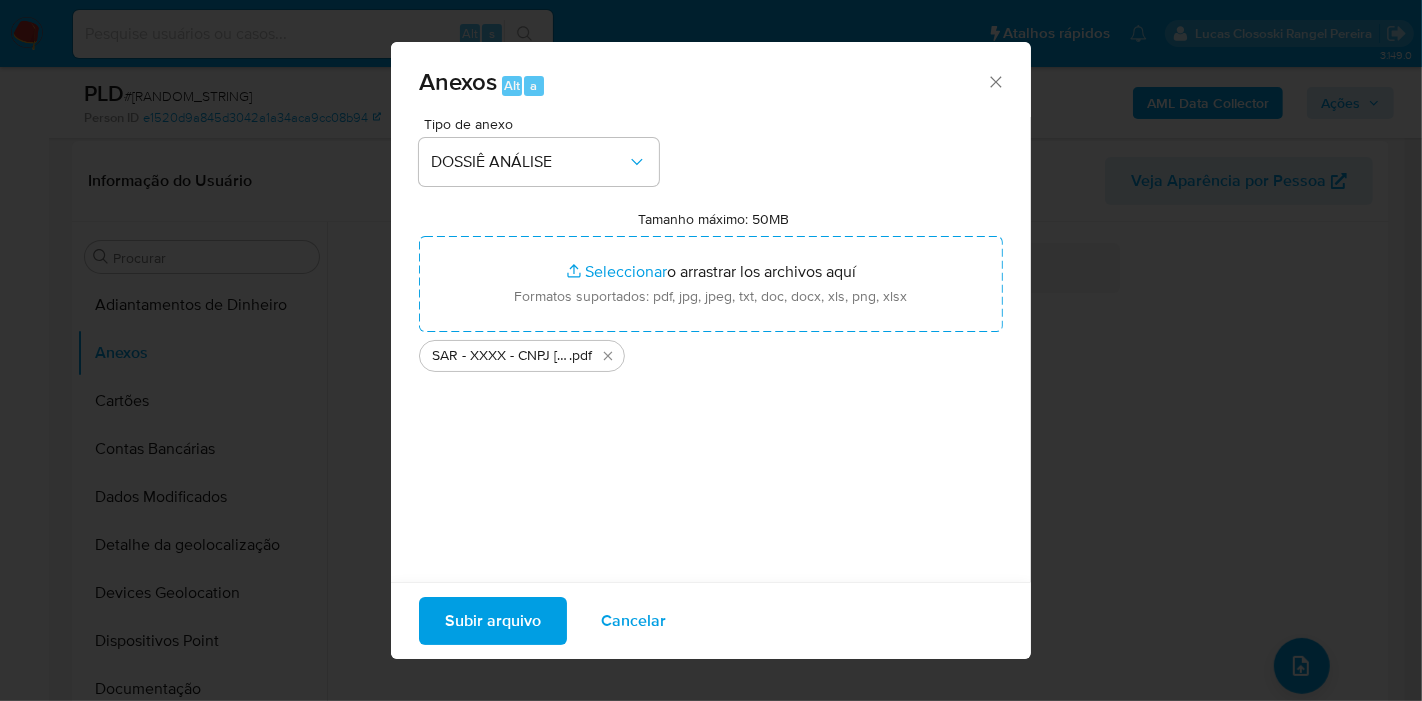 click on "Subir arquivo" at bounding box center (493, 621) 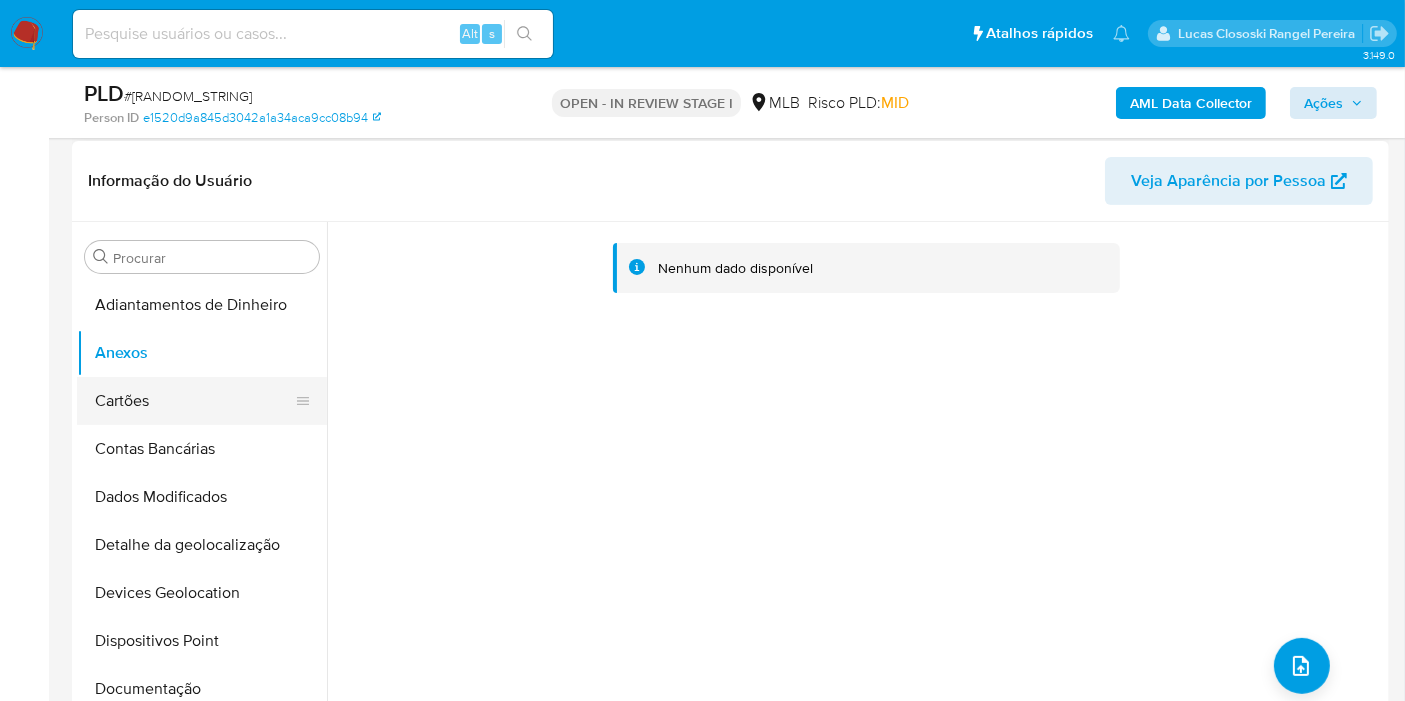 click on "Cartões" at bounding box center (194, 401) 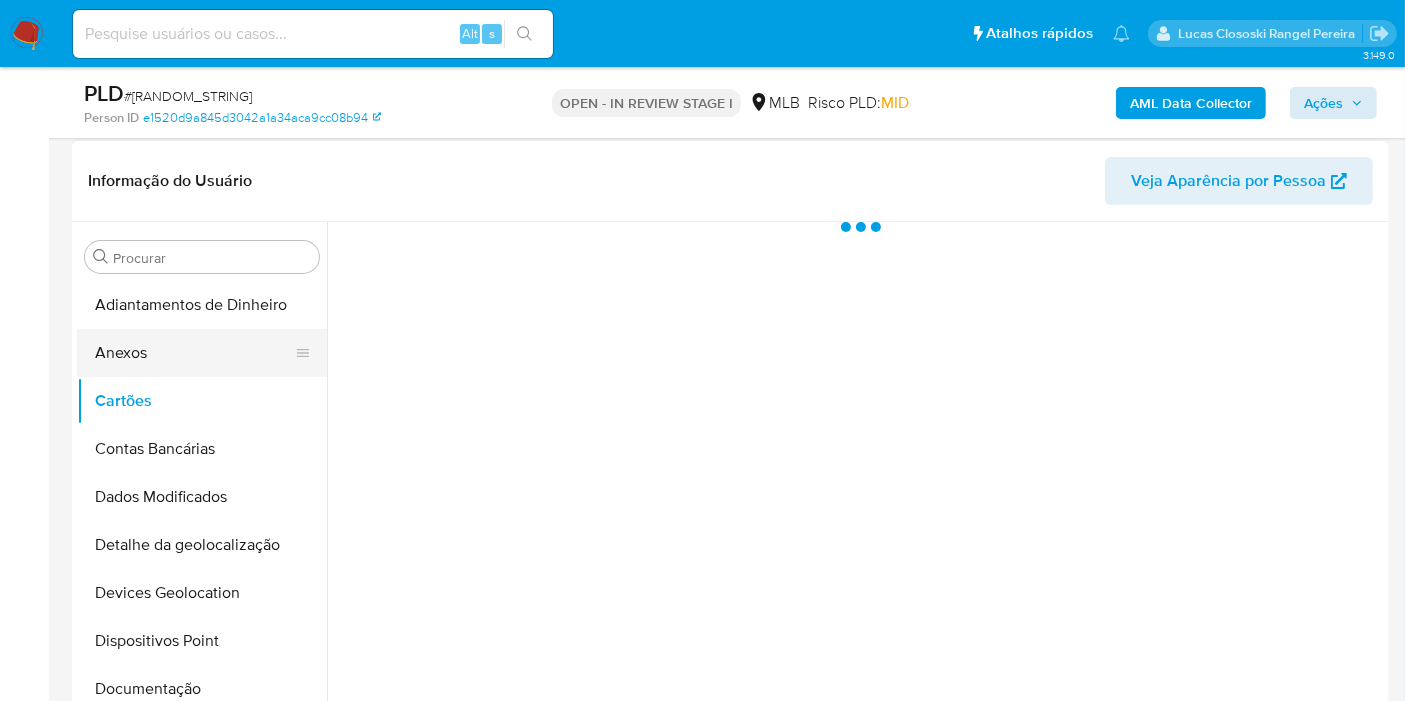 click on "Anexos" at bounding box center [194, 353] 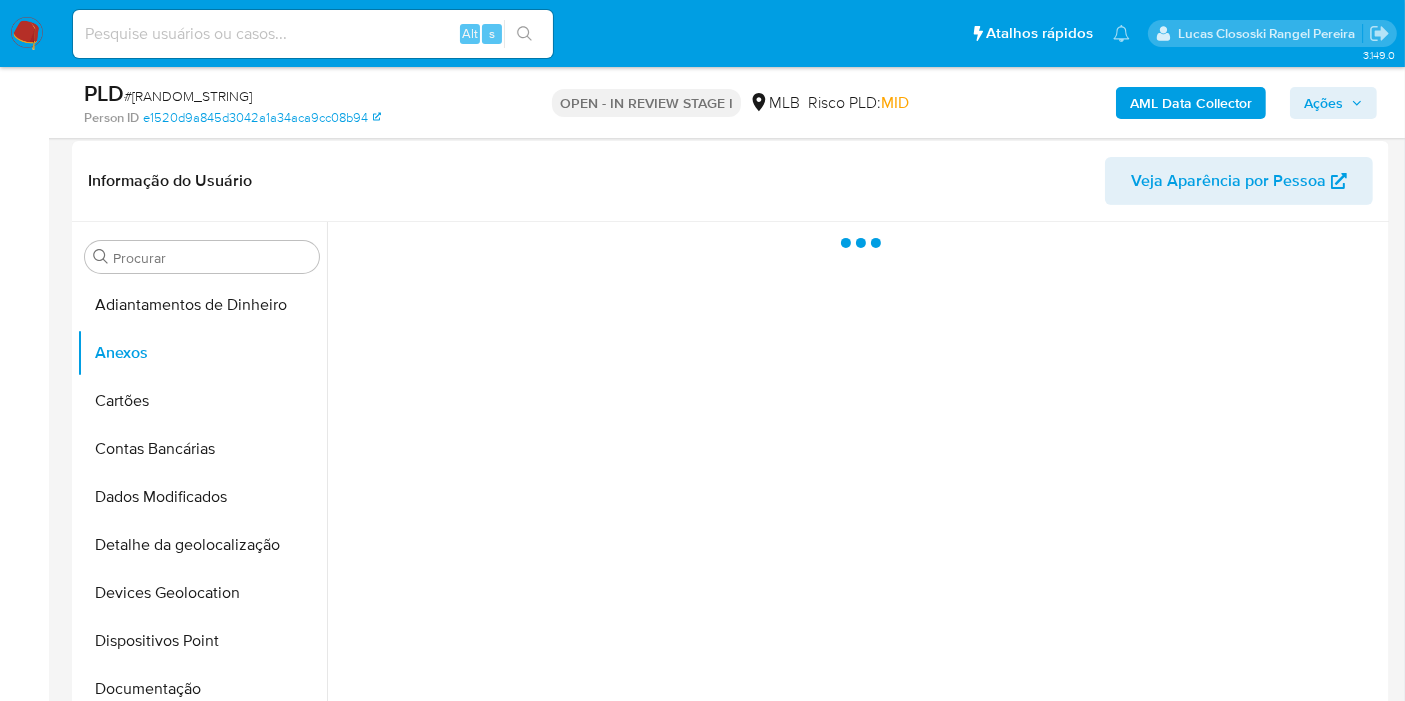 click on "Ações" at bounding box center (1323, 103) 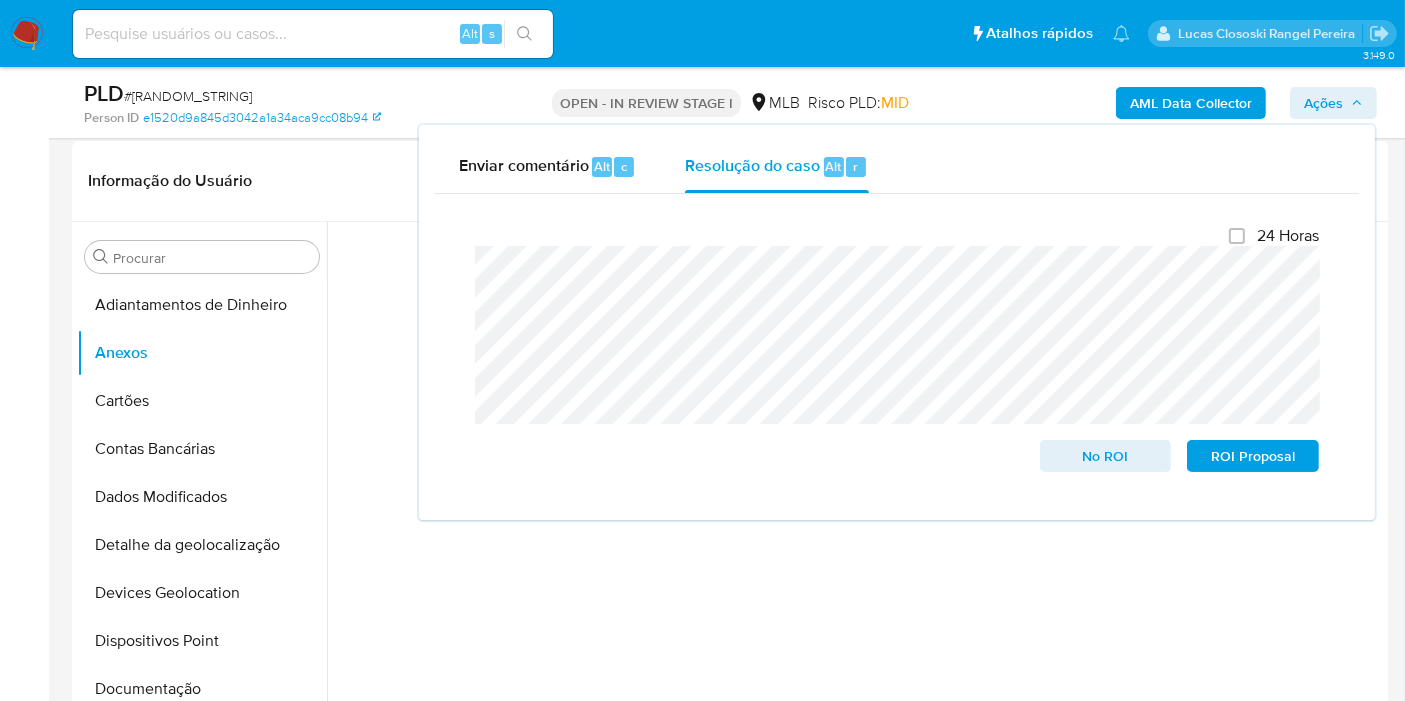 click on "Fechamento do caso 24 Horas No ROI ROI Proposal" at bounding box center (897, 349) 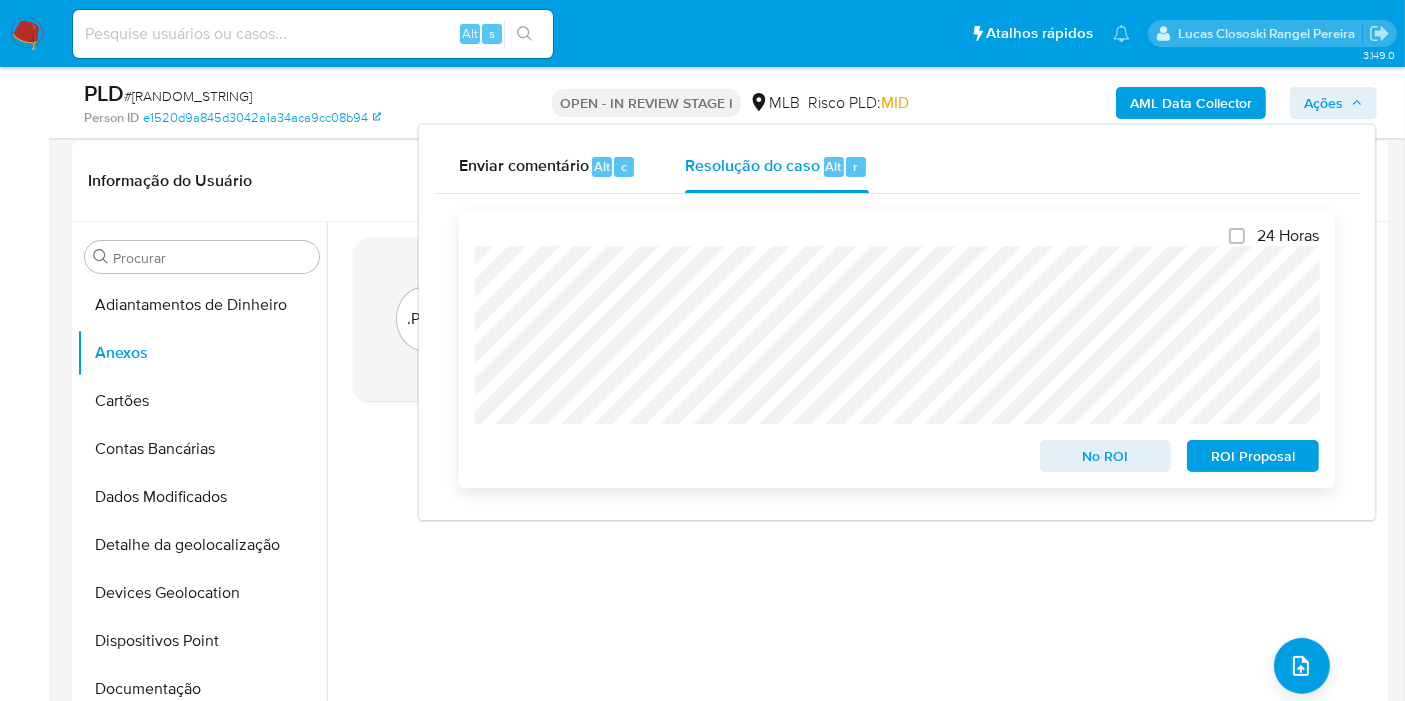 click on "ROI Proposal" at bounding box center (1253, 456) 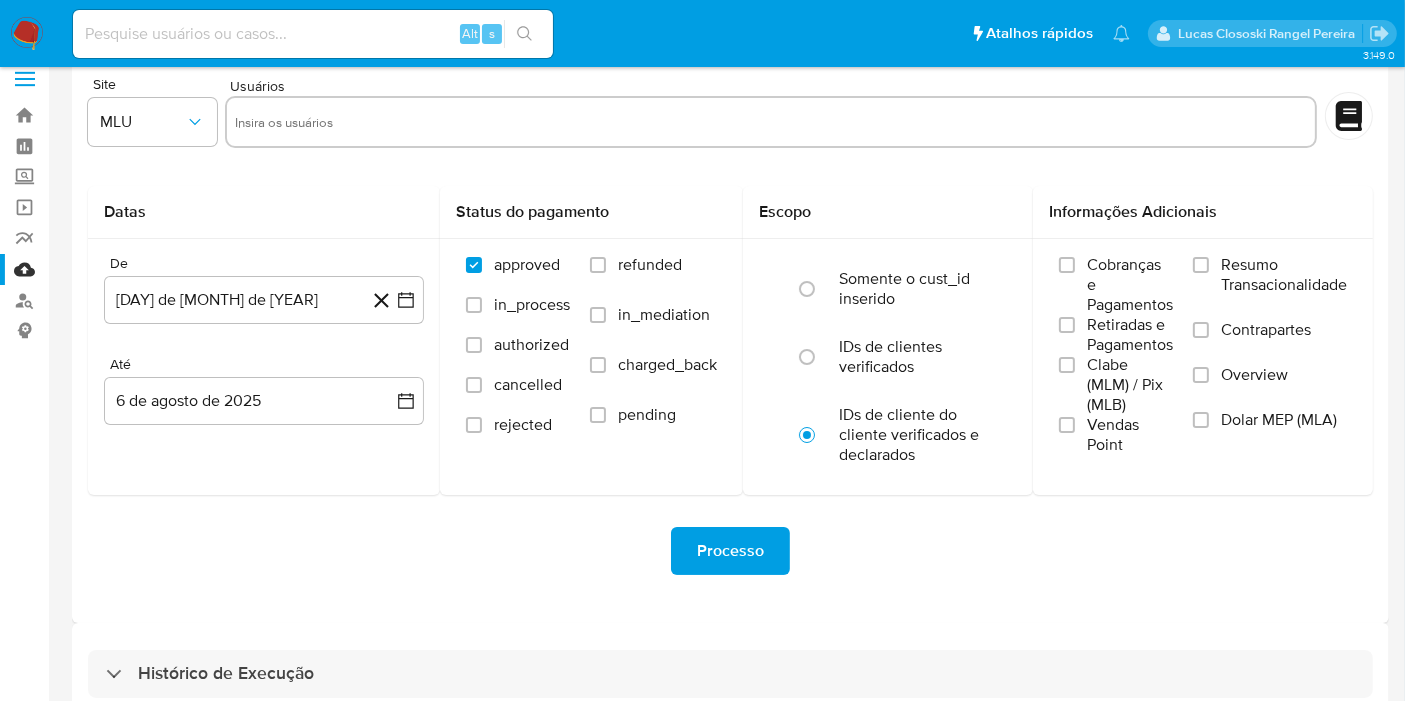 scroll, scrollTop: 0, scrollLeft: 0, axis: both 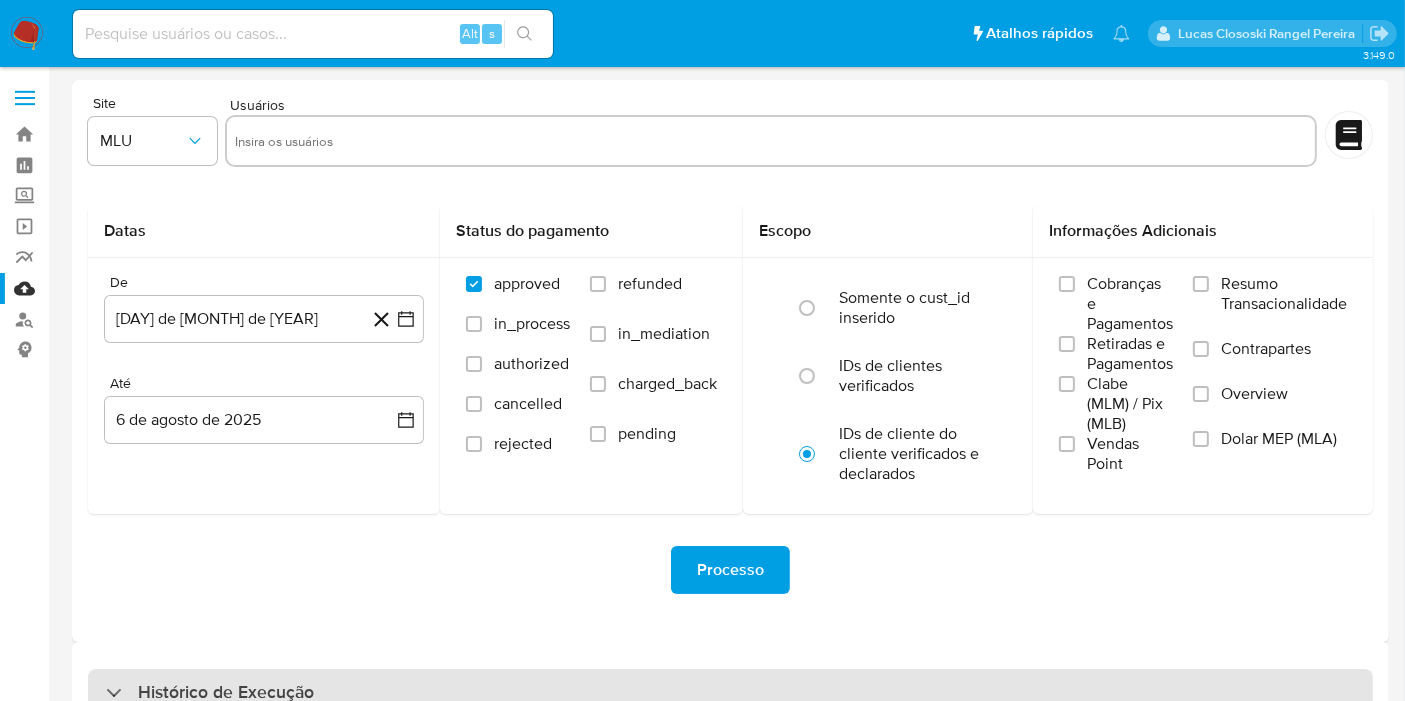 click on "Histórico de Execução" at bounding box center [730, 693] 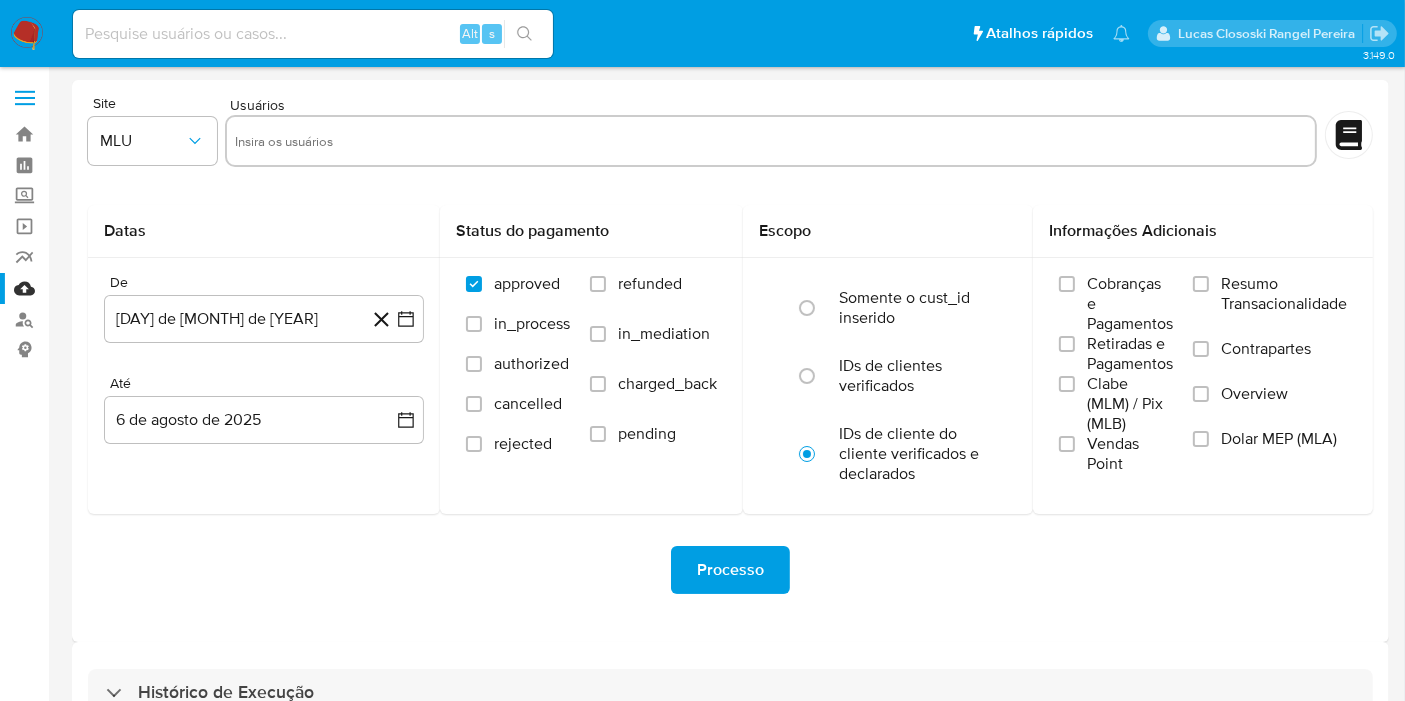 select on "10" 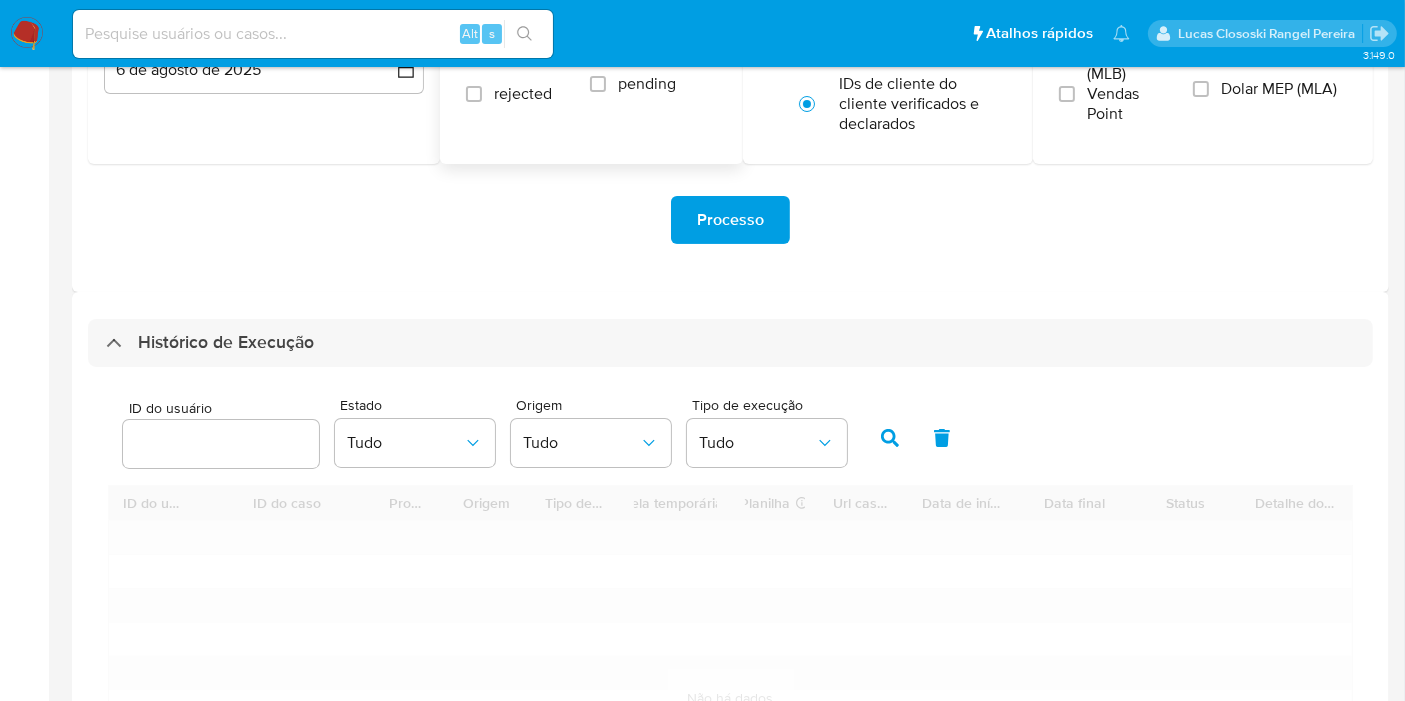 scroll, scrollTop: 555, scrollLeft: 0, axis: vertical 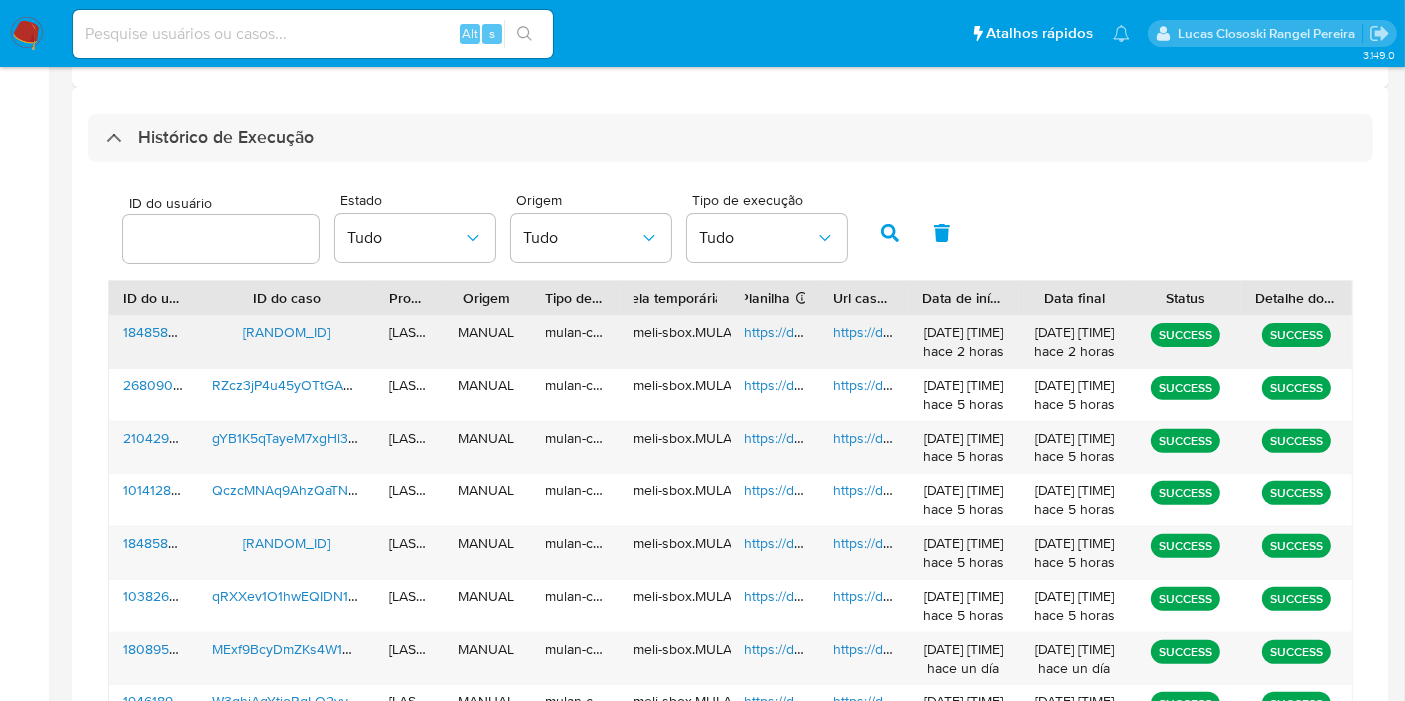 click on "https://docs.google.com/spreadsheets/d/1lk5Arp6JSTzs3ByHqaobkzI9JBbOwRlq5Jeqe5UEqUA/edit" at bounding box center (1052, 332) 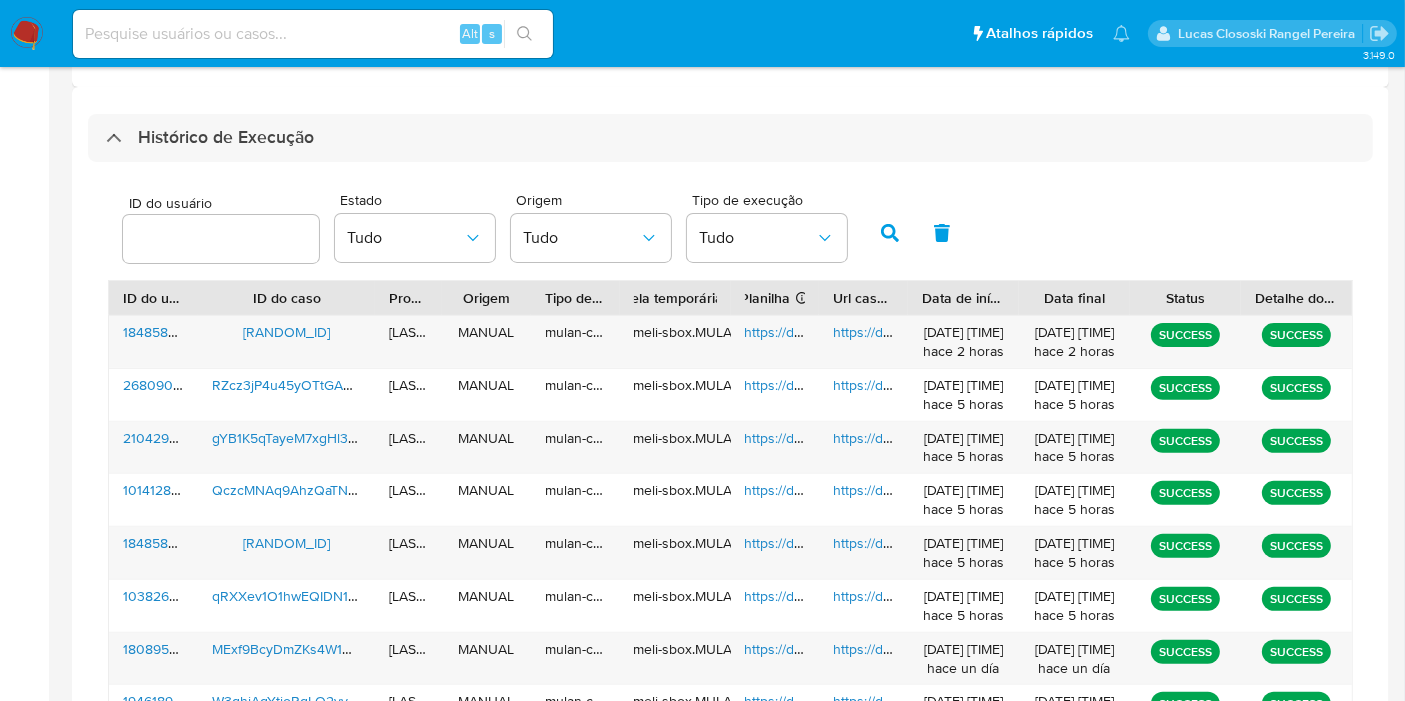 click at bounding box center (27, 34) 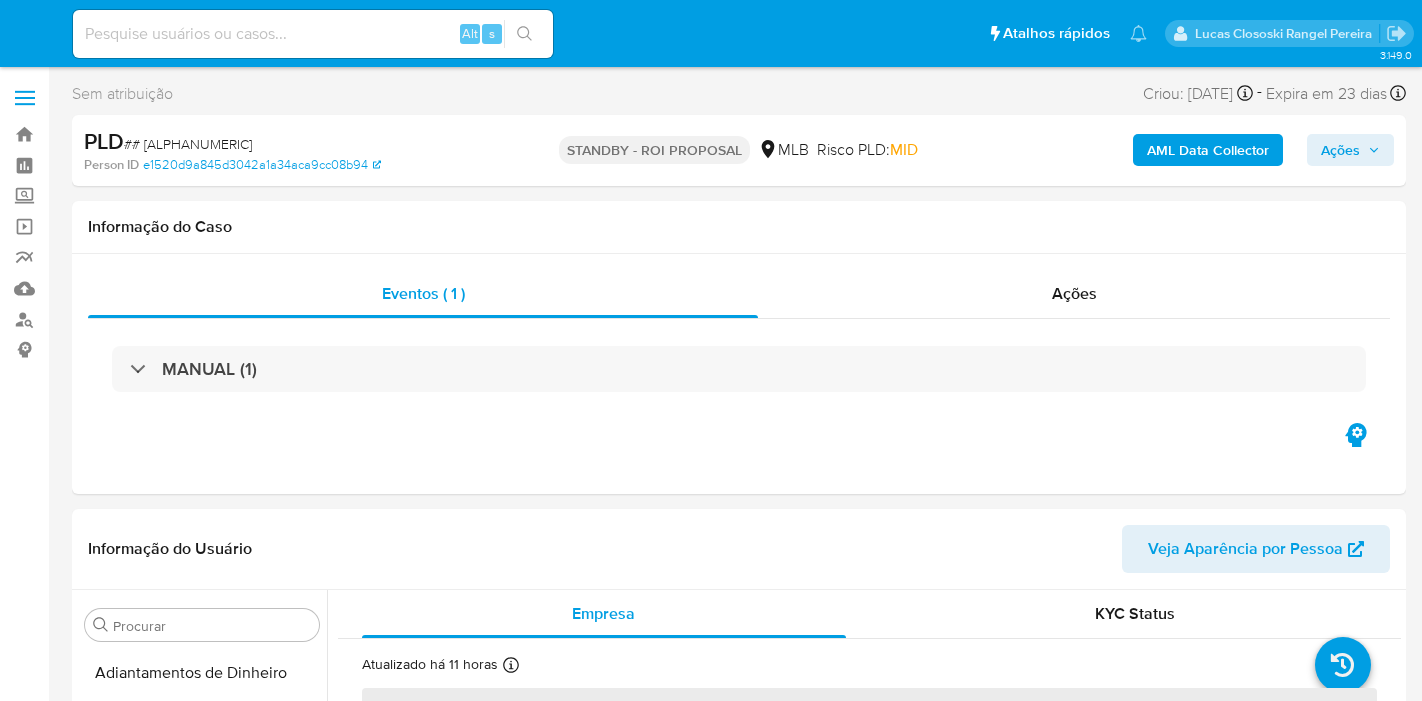 select on "10" 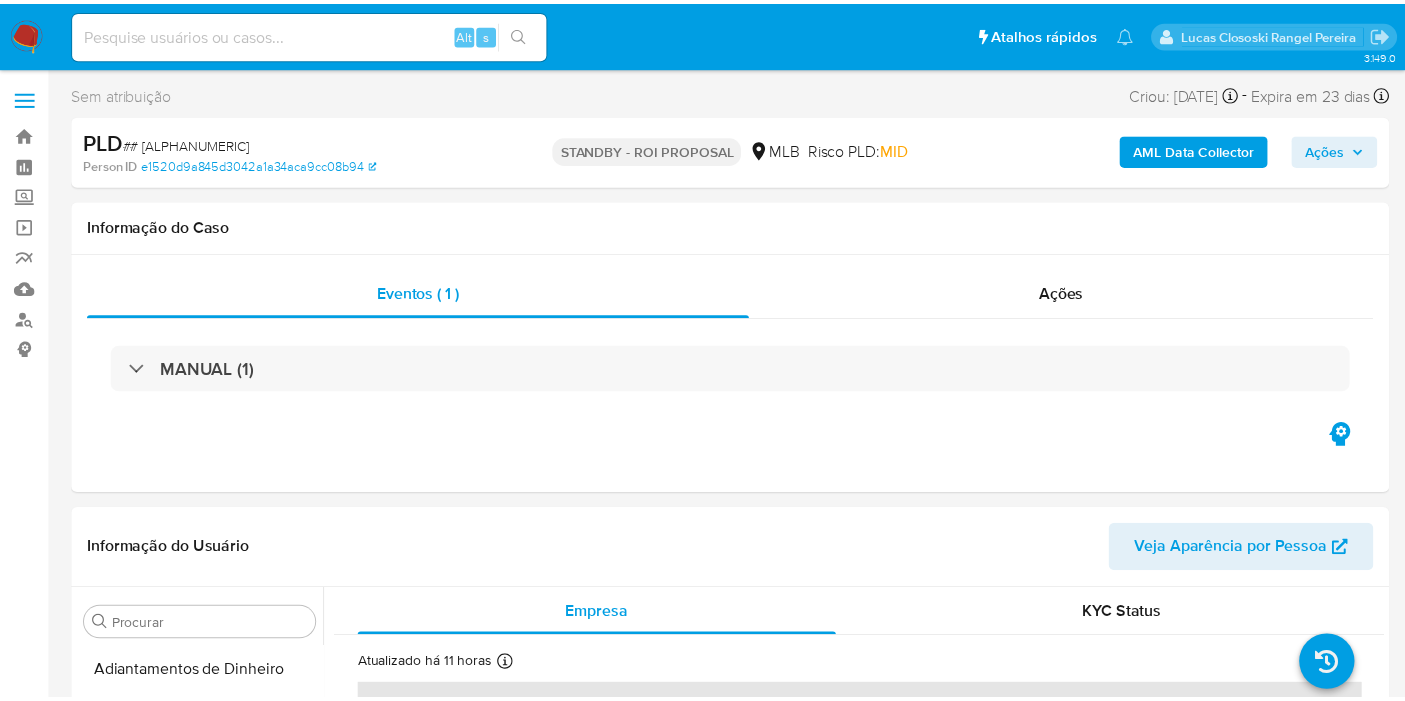 scroll, scrollTop: 0, scrollLeft: 0, axis: both 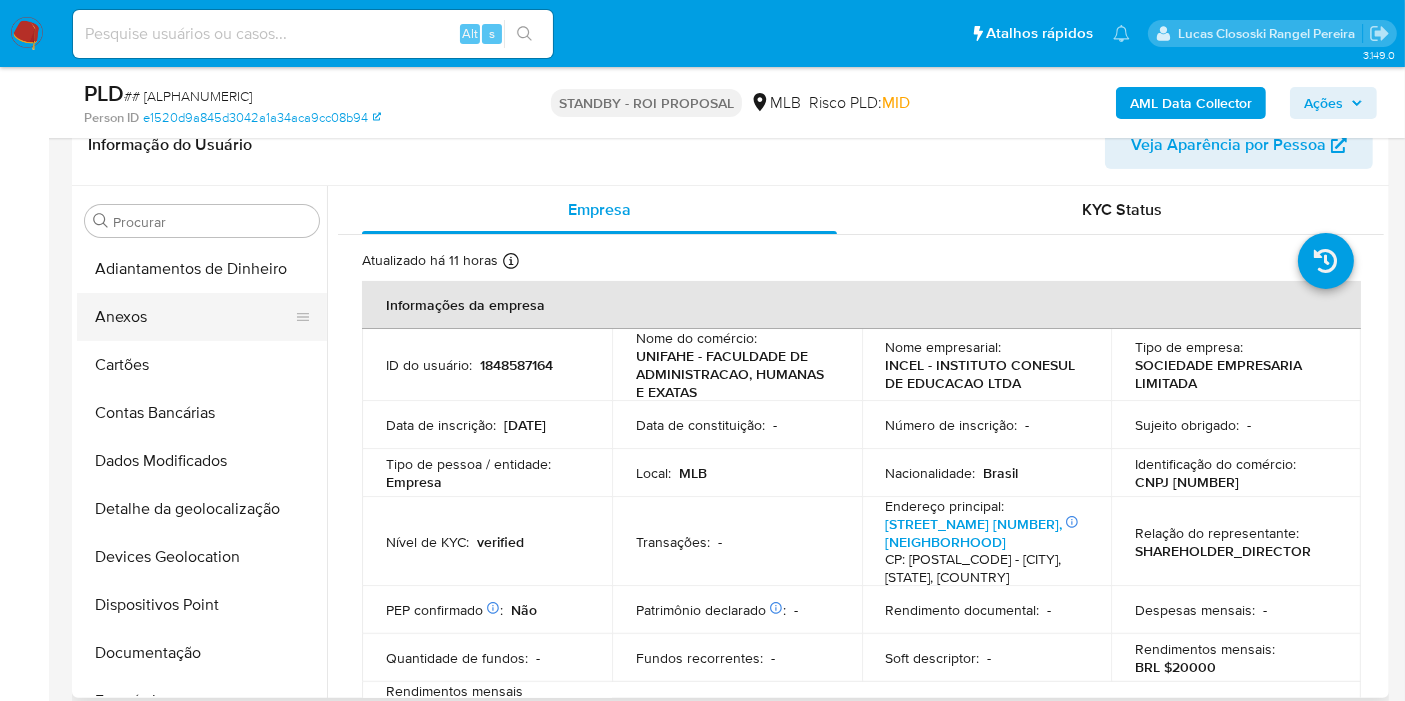 drag, startPoint x: 182, startPoint y: 292, endPoint x: 194, endPoint y: 313, distance: 24.186773 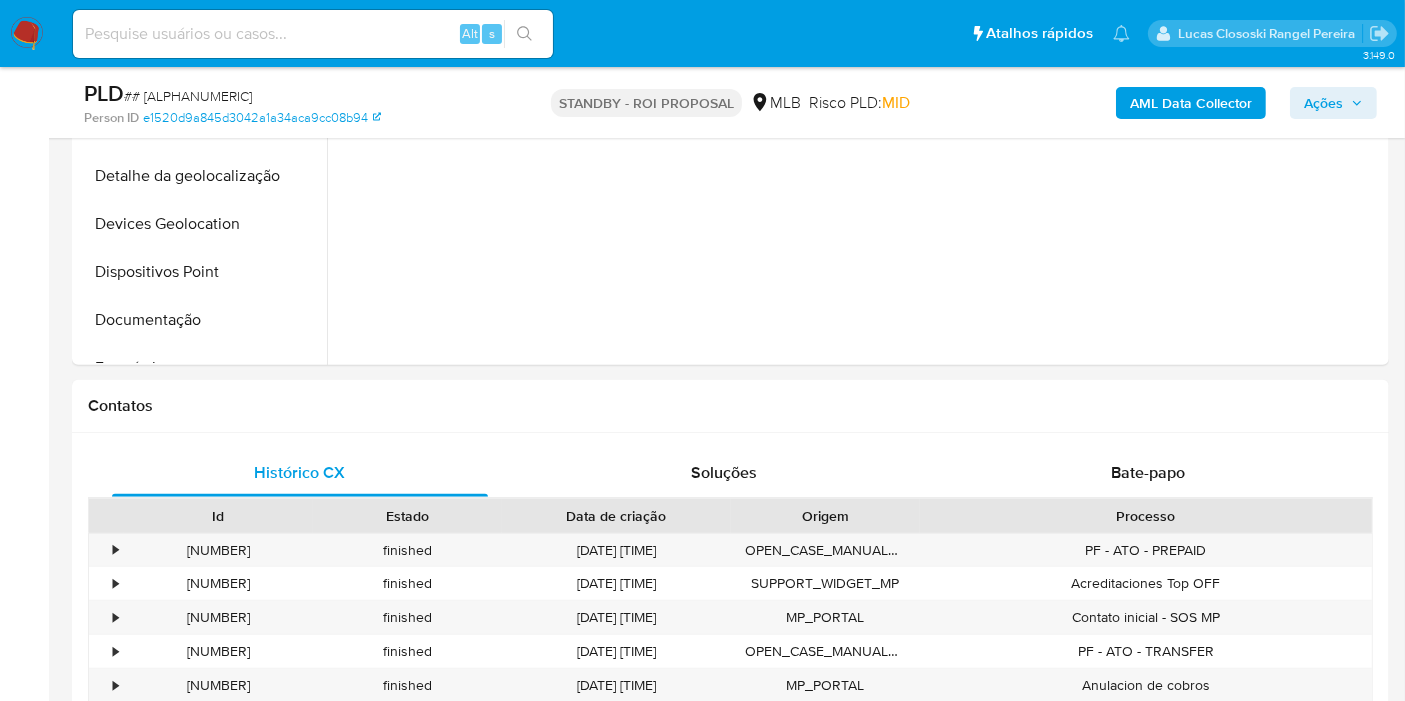 scroll, scrollTop: 0, scrollLeft: 0, axis: both 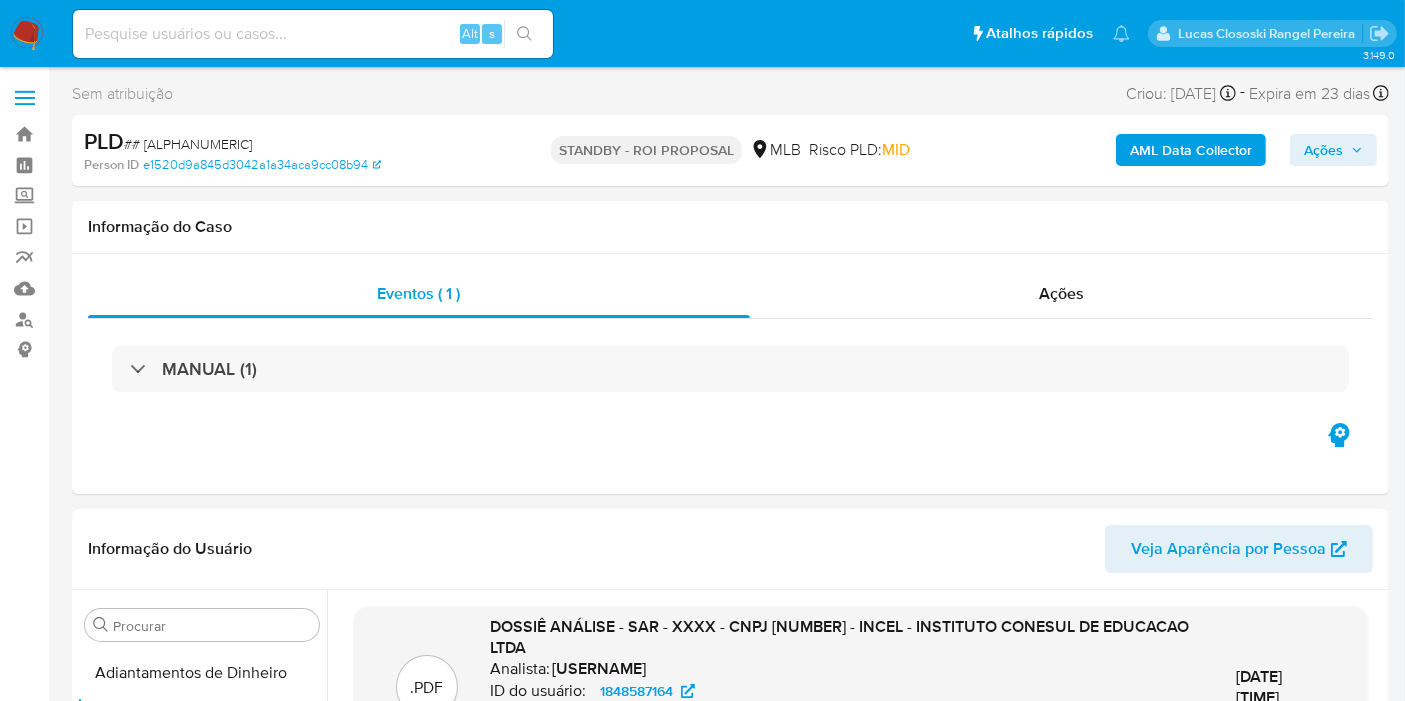 click on "# oe5iblKuigTwGFhBaYfPZShI" at bounding box center [188, 144] 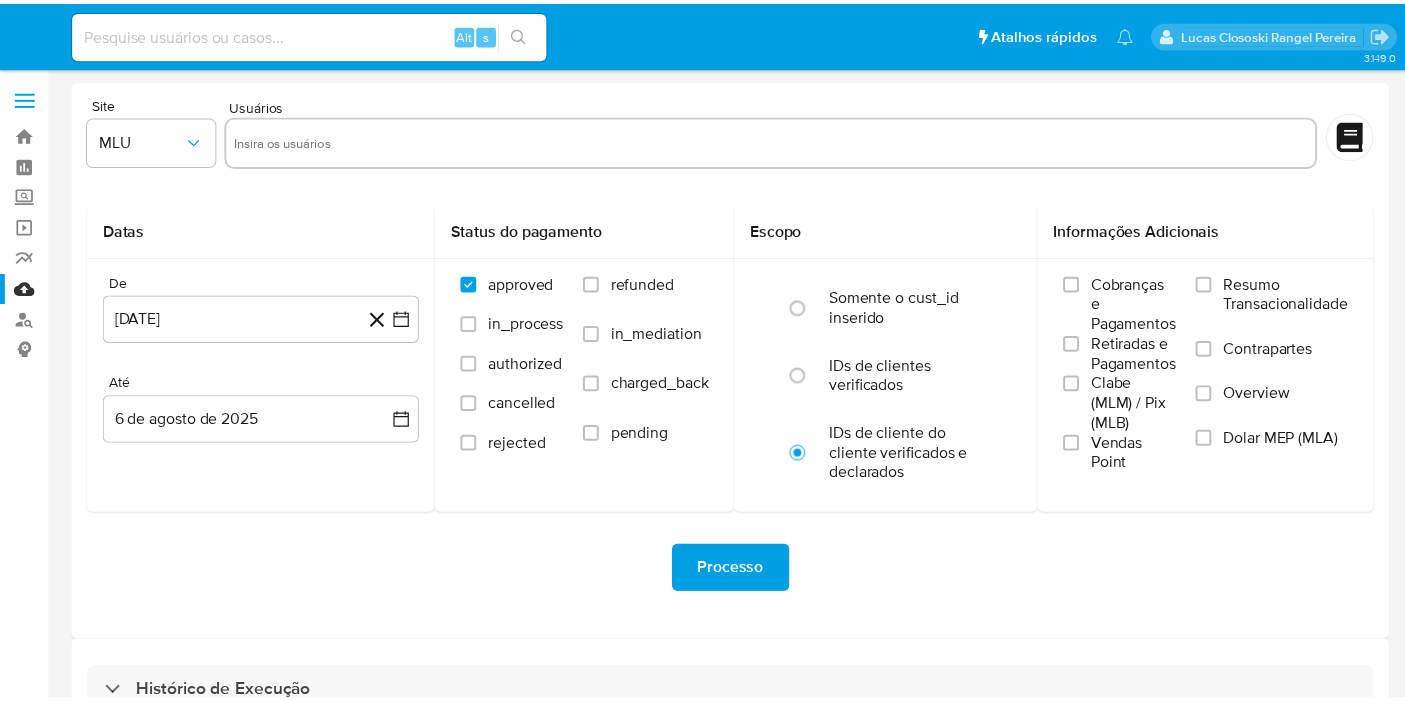 scroll, scrollTop: 0, scrollLeft: 0, axis: both 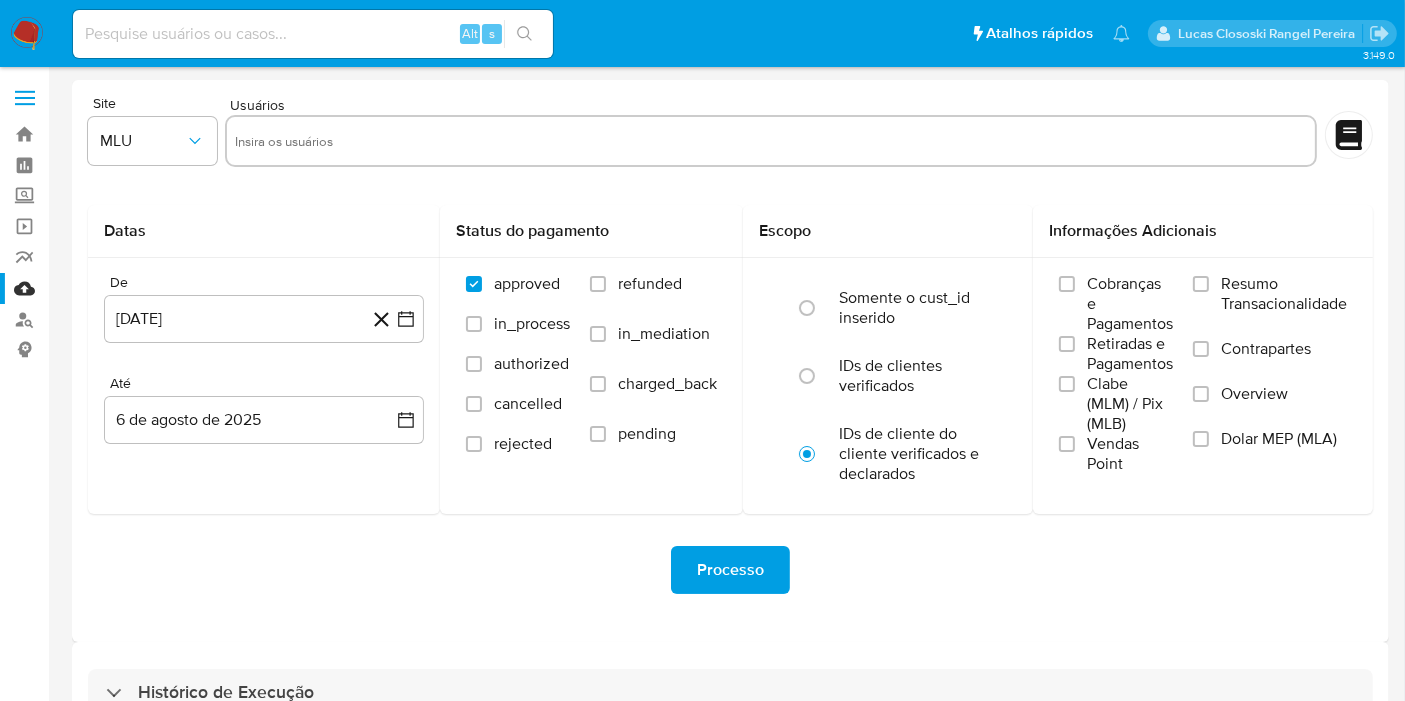 click on "Pausado Ver notificaciones Alt s Atalhos rápidos   Presiona las siguientes teclas para acceder a algunas de las funciones Pesquisar caso ou usuário Alt s Voltar para casa Alt h Lucas Clososki Rangel Pereira" at bounding box center (702, 33) 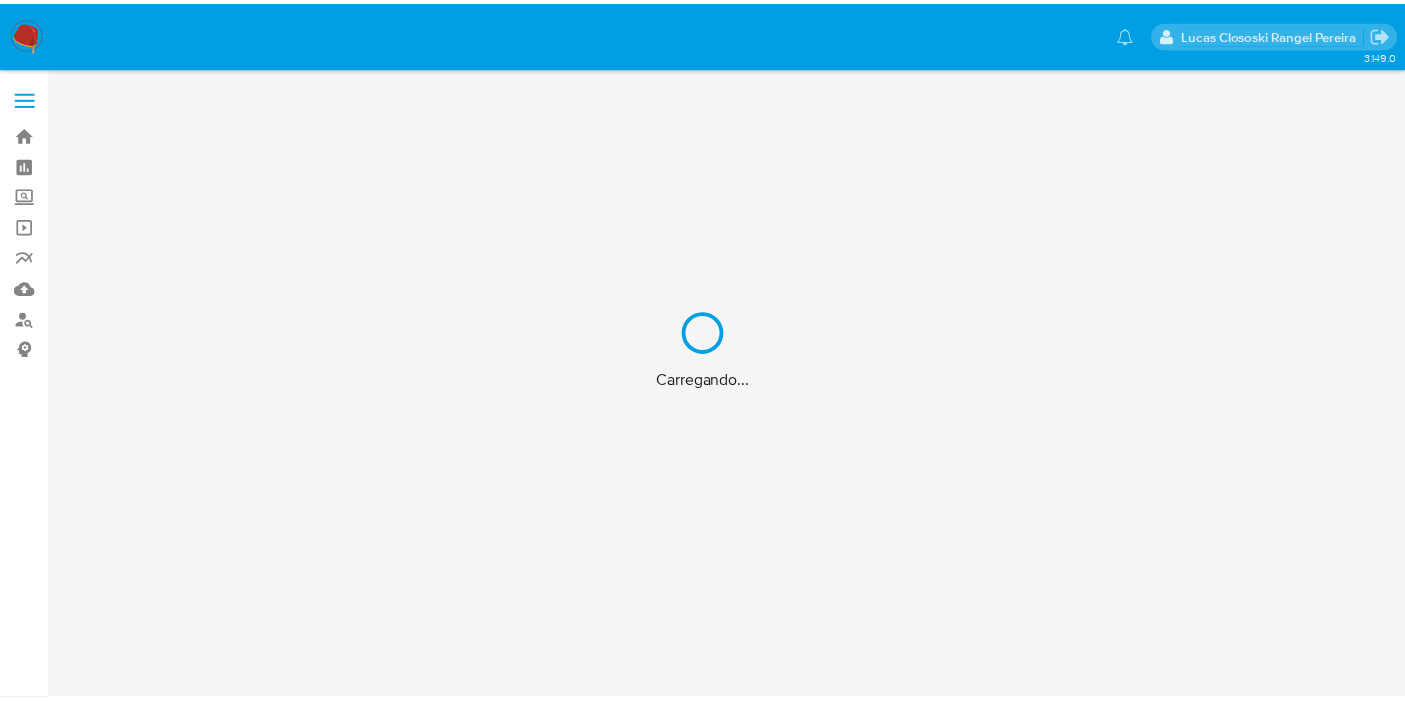 scroll, scrollTop: 0, scrollLeft: 0, axis: both 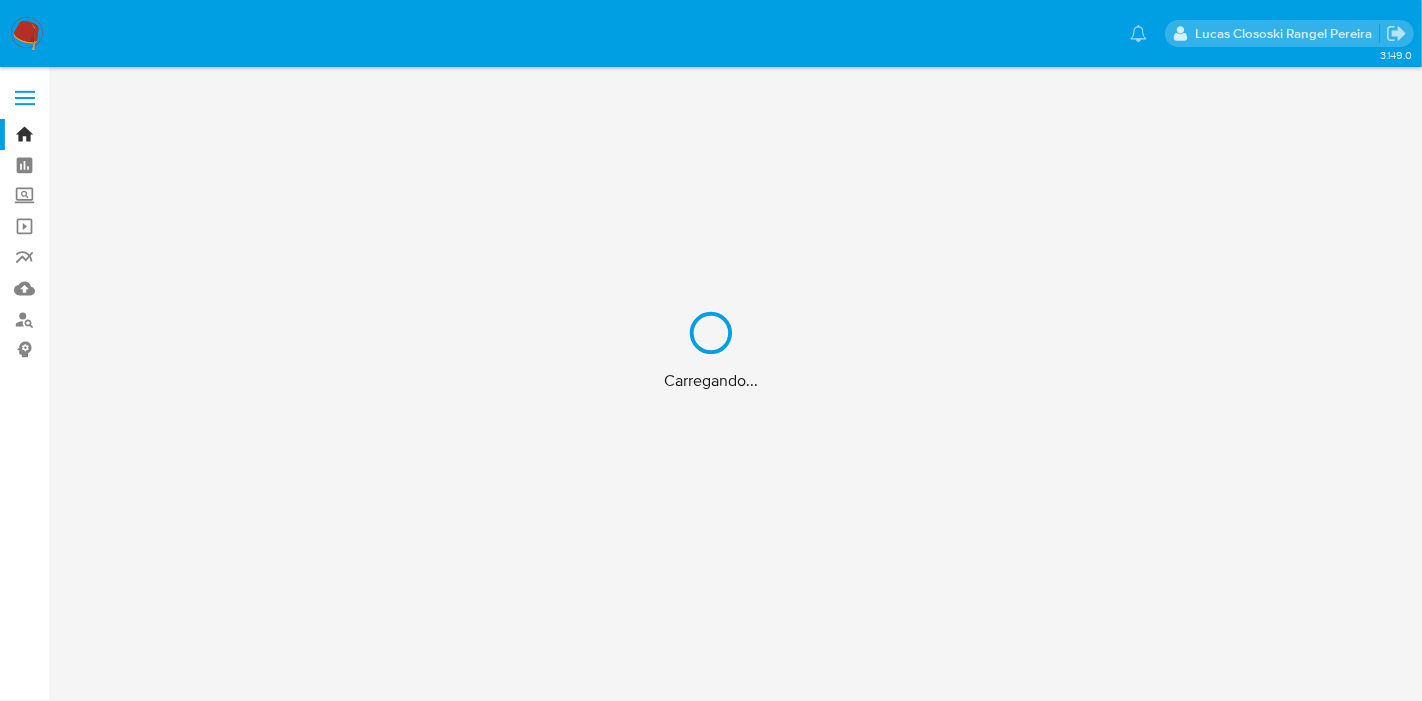 click on "Carregando..." at bounding box center (711, 350) 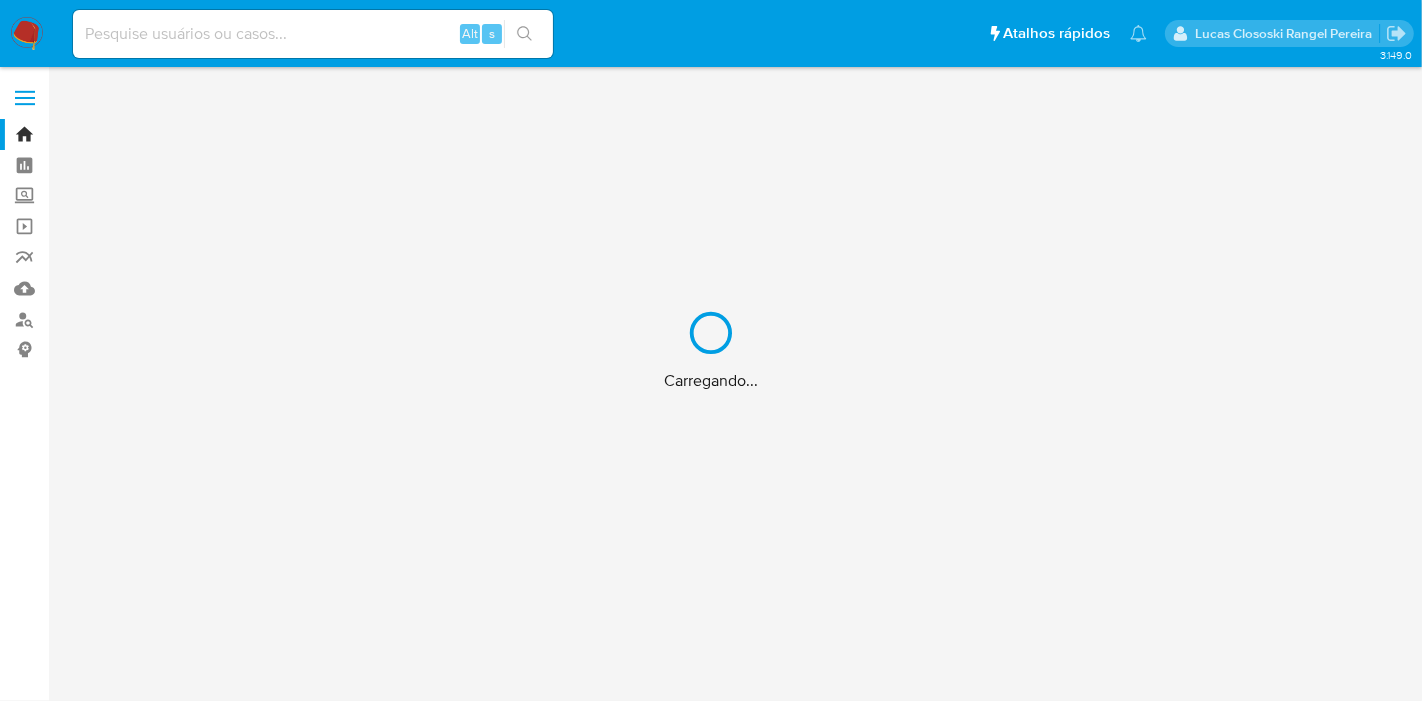 click on "Carregando..." at bounding box center (711, 350) 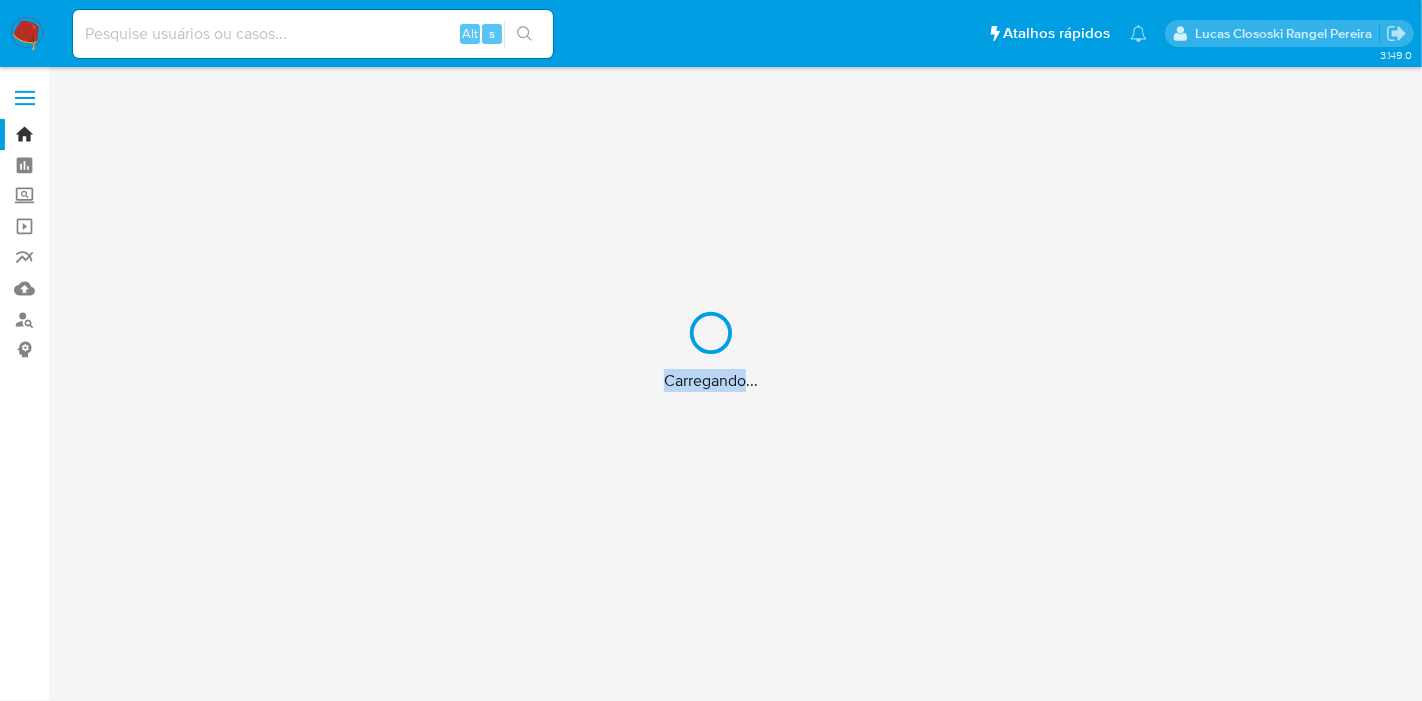 click on "Carregando..." at bounding box center (711, 350) 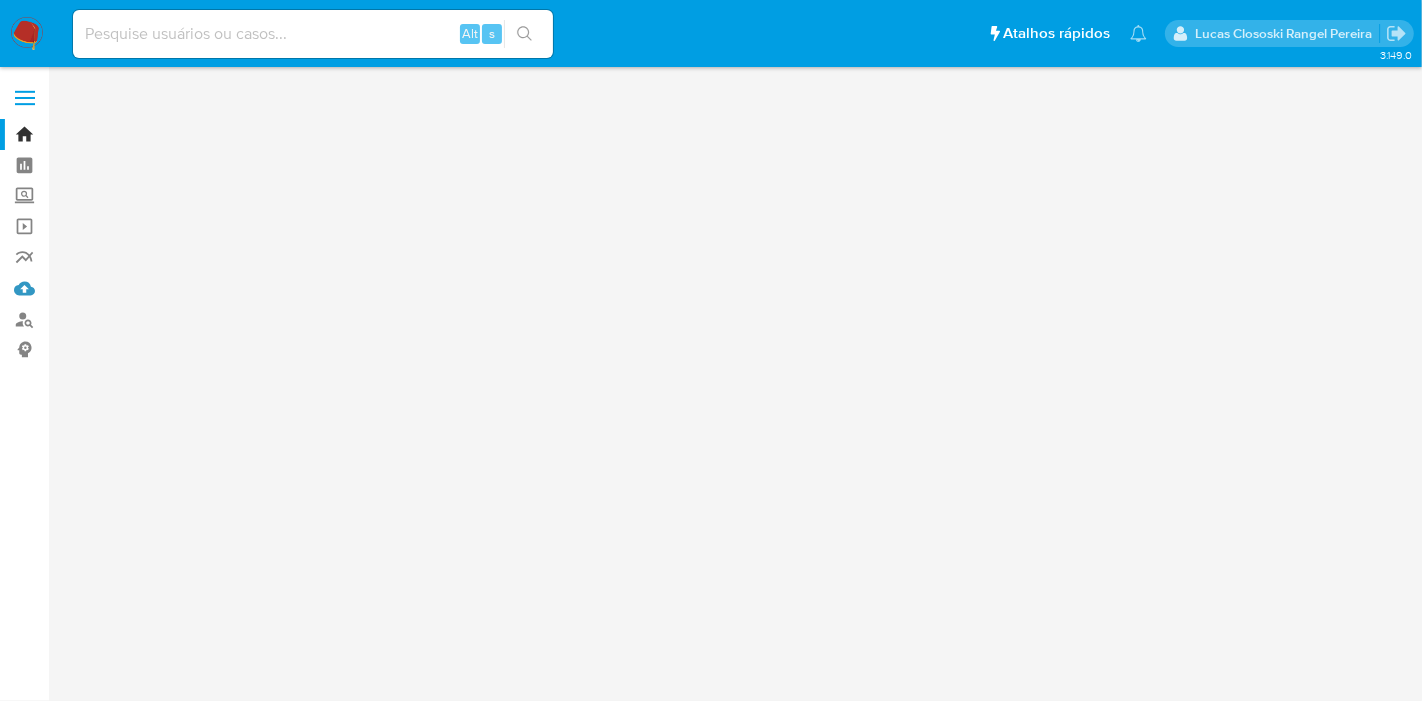 click on "Mulan" at bounding box center (119, 288) 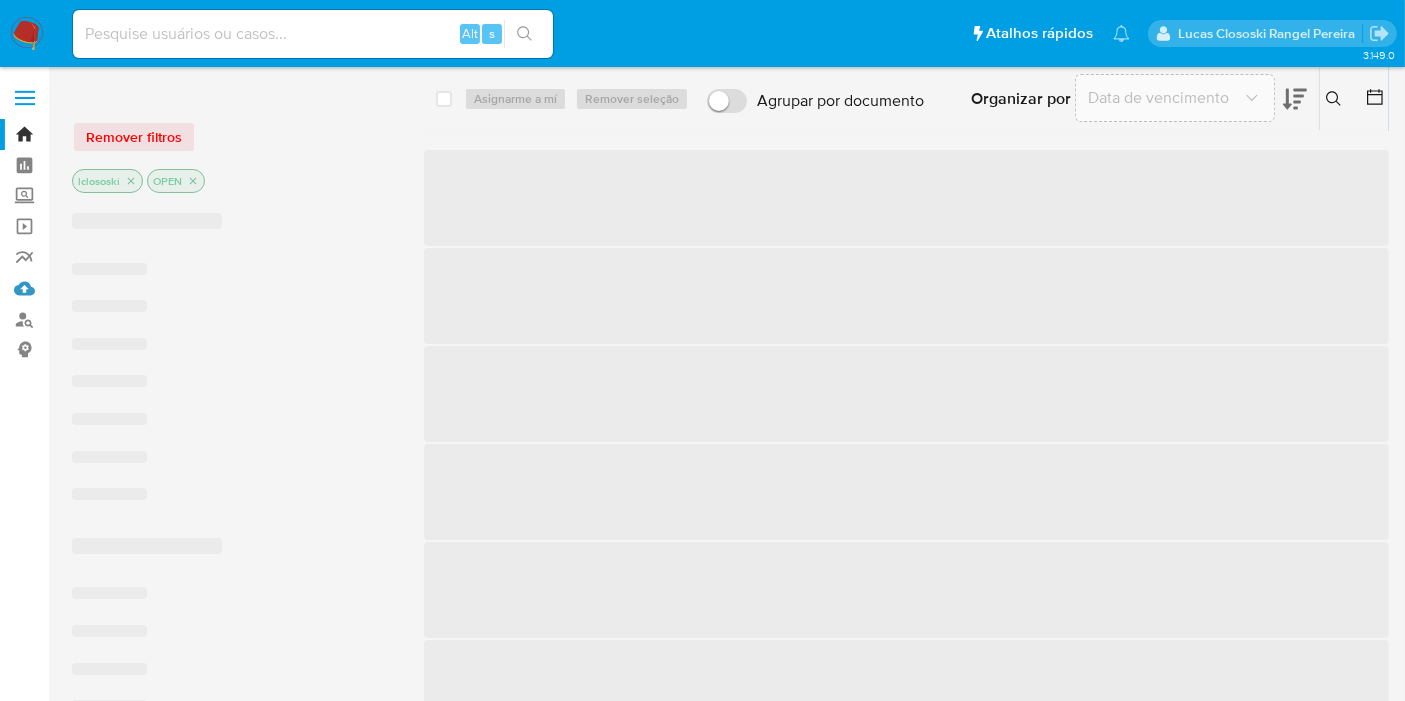 click on "Mulan" at bounding box center (119, 288) 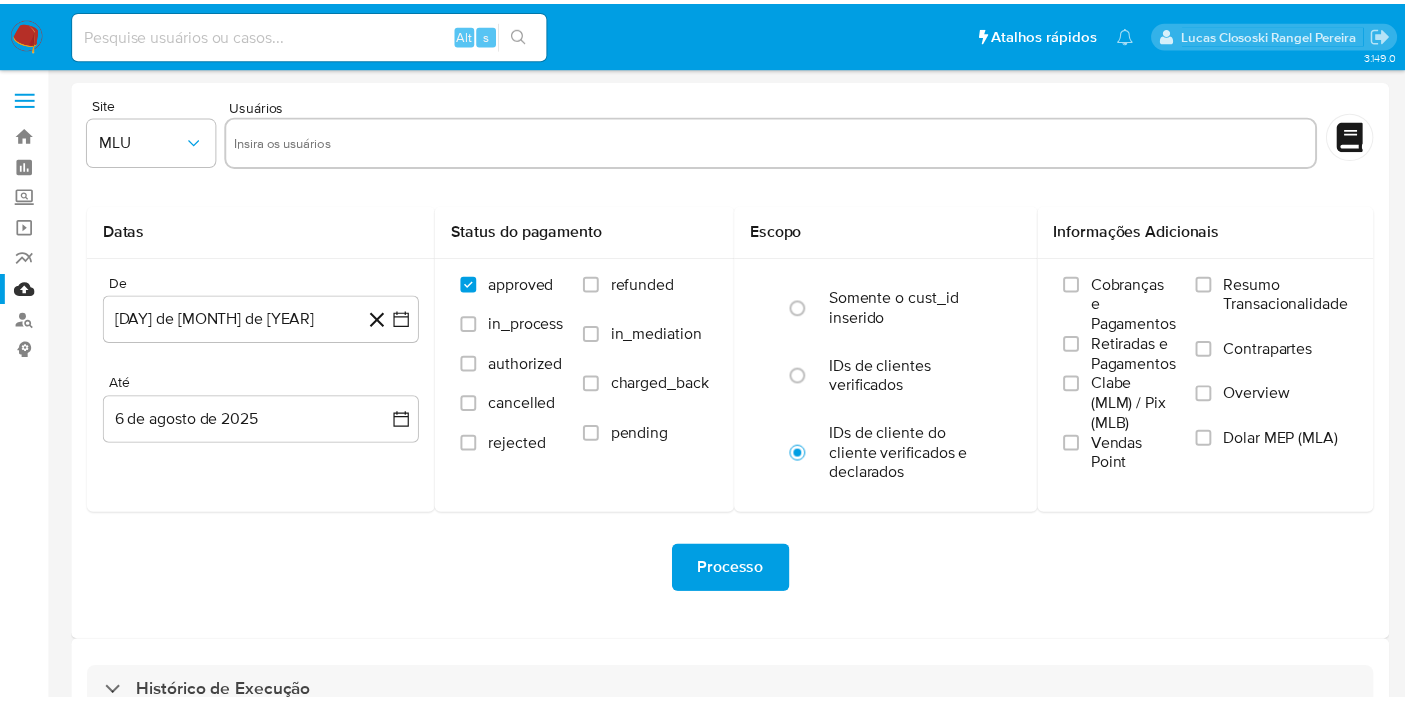 scroll, scrollTop: 0, scrollLeft: 0, axis: both 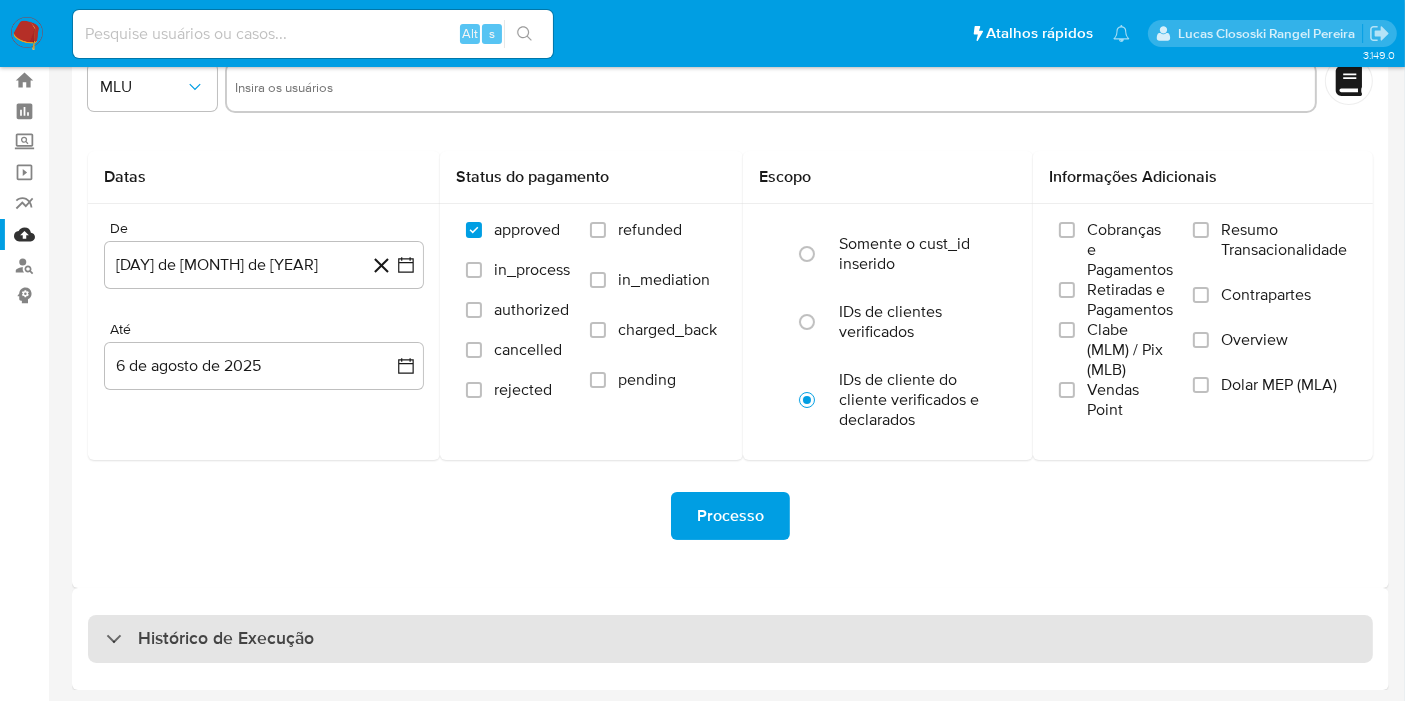 click on "Histórico de Execução" at bounding box center (730, 639) 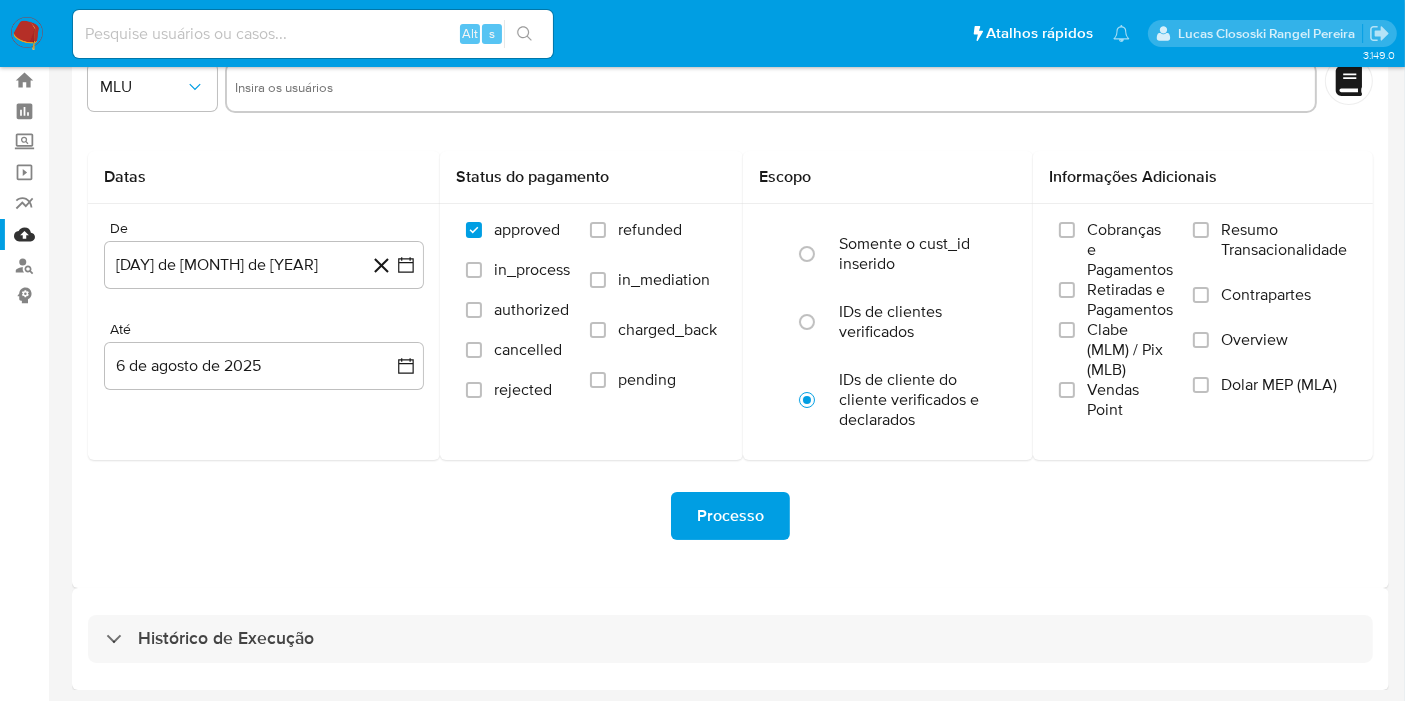 select on "10" 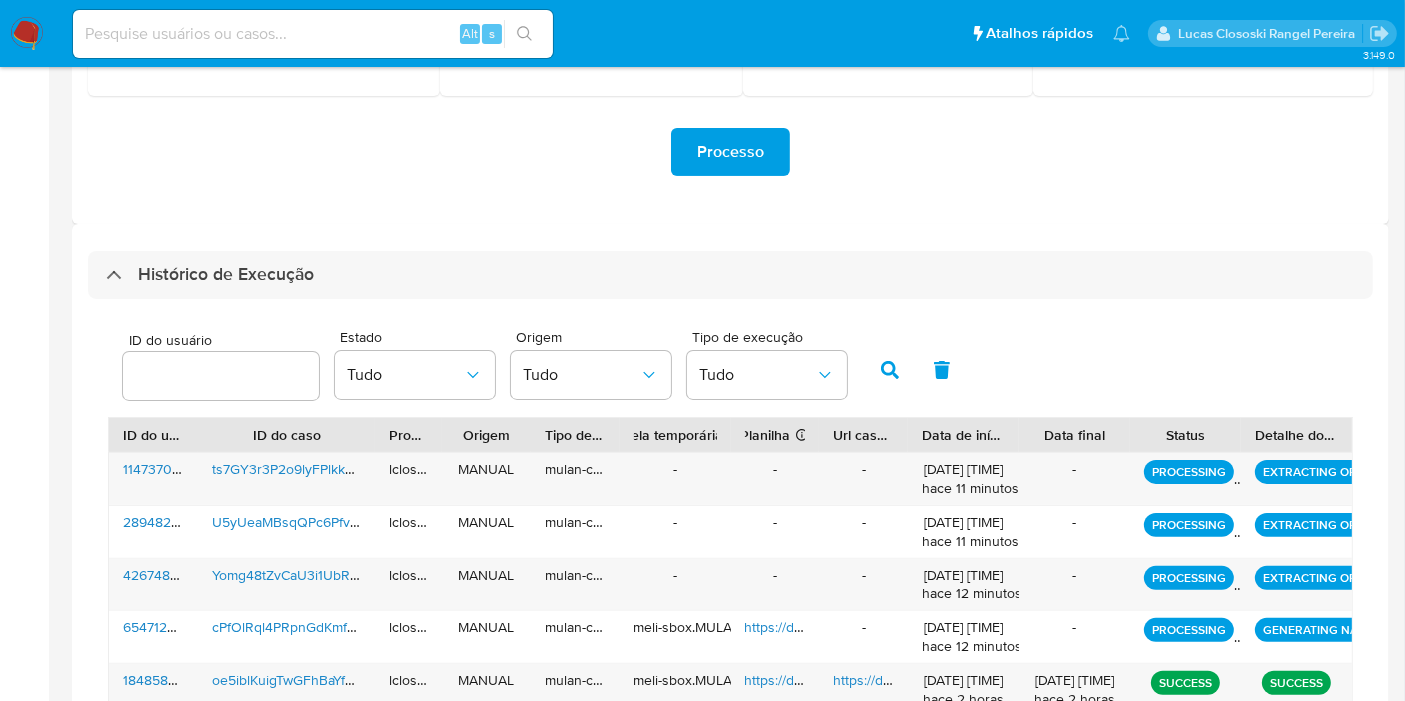 scroll, scrollTop: 499, scrollLeft: 0, axis: vertical 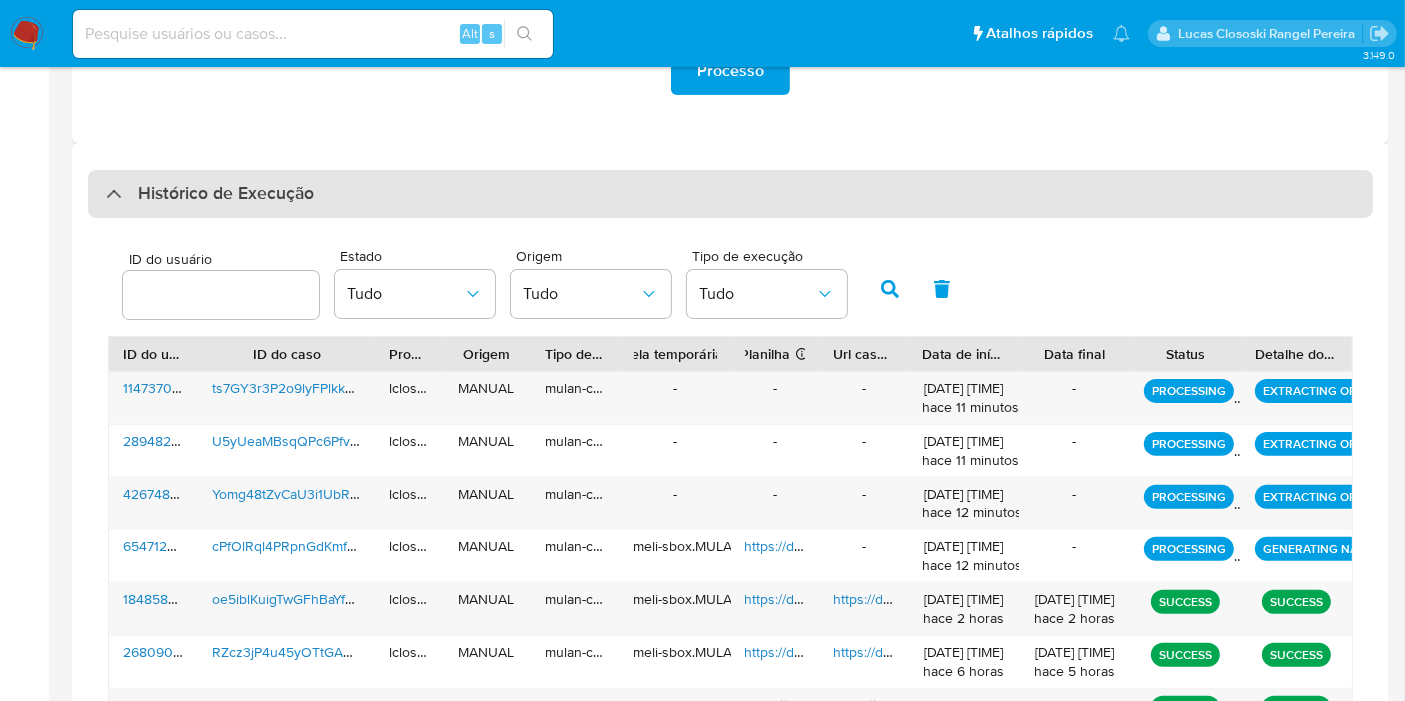 click on "Histórico de Execução" at bounding box center (226, 194) 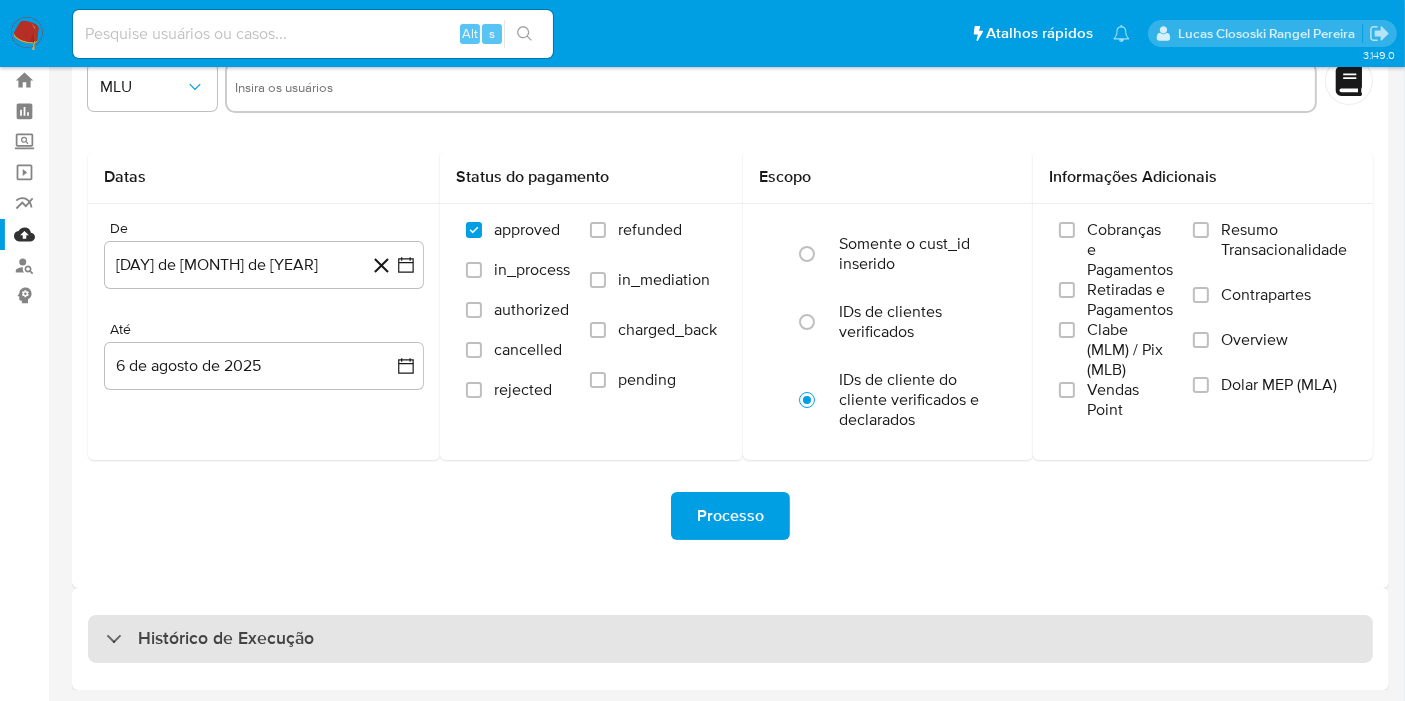 click on "Histórico de Execução" at bounding box center [730, 639] 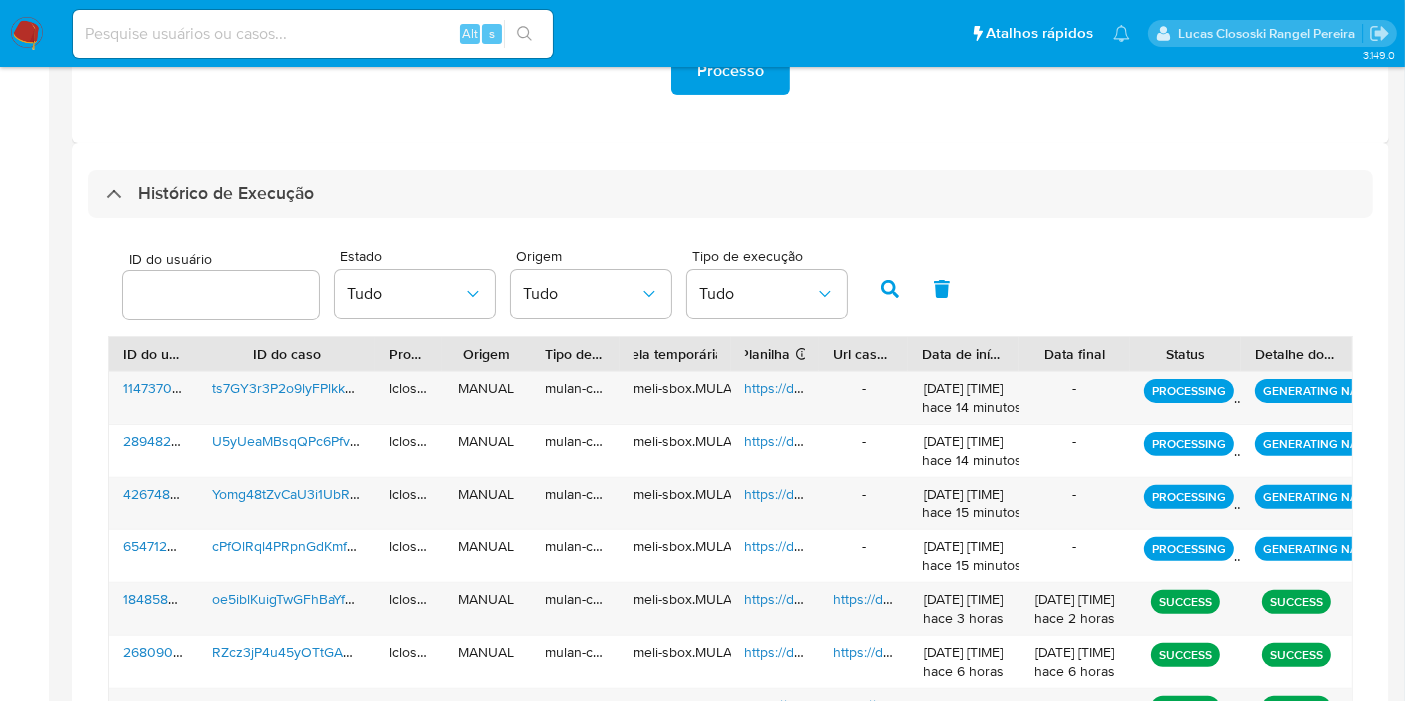 scroll, scrollTop: 721, scrollLeft: 0, axis: vertical 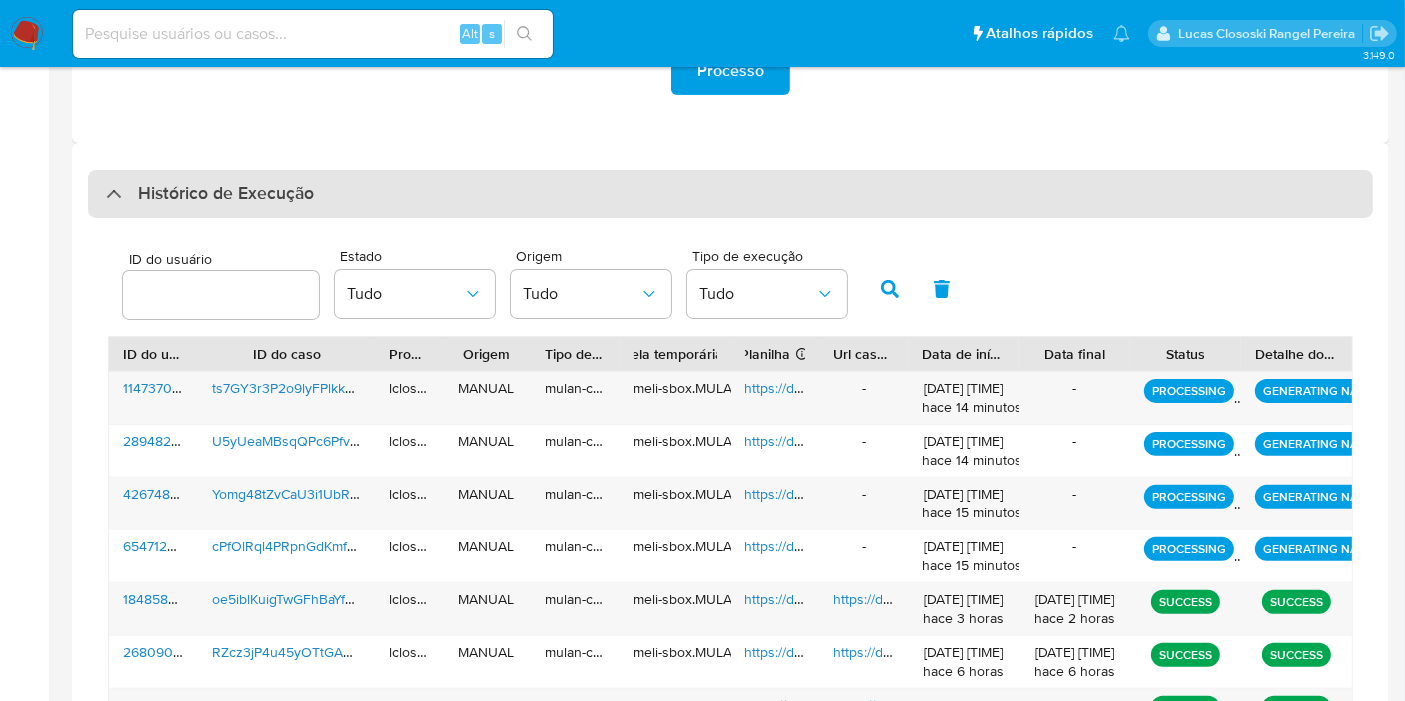 click on "Histórico de Execução" at bounding box center [730, 194] 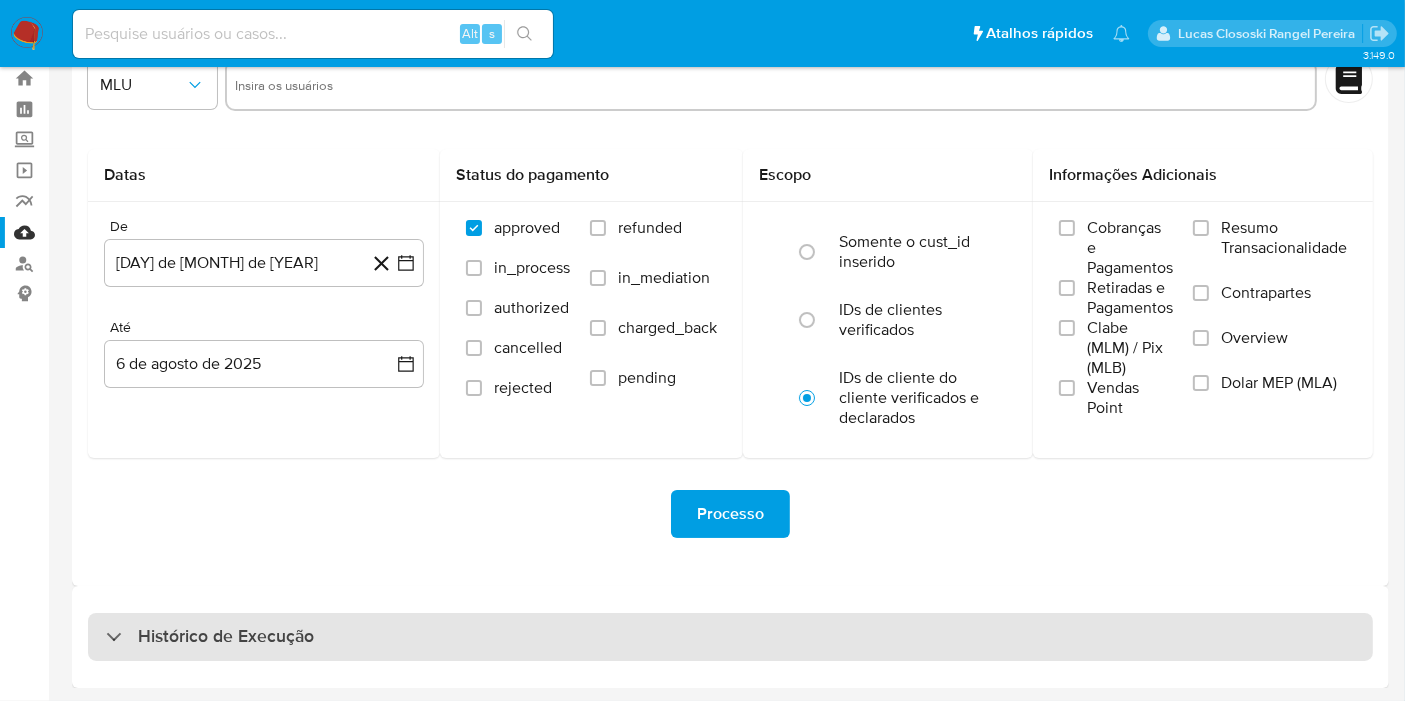 scroll, scrollTop: 54, scrollLeft: 0, axis: vertical 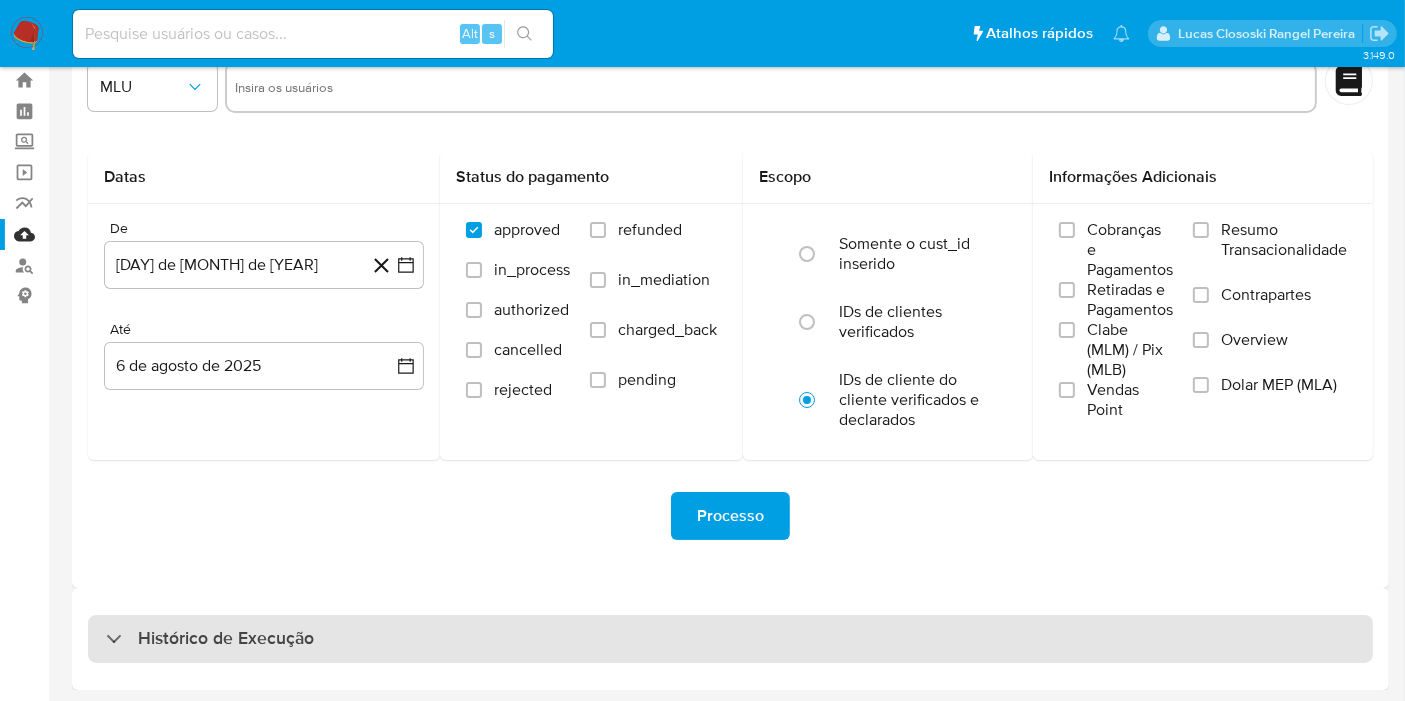 click on "Histórico de Execução" at bounding box center [730, 639] 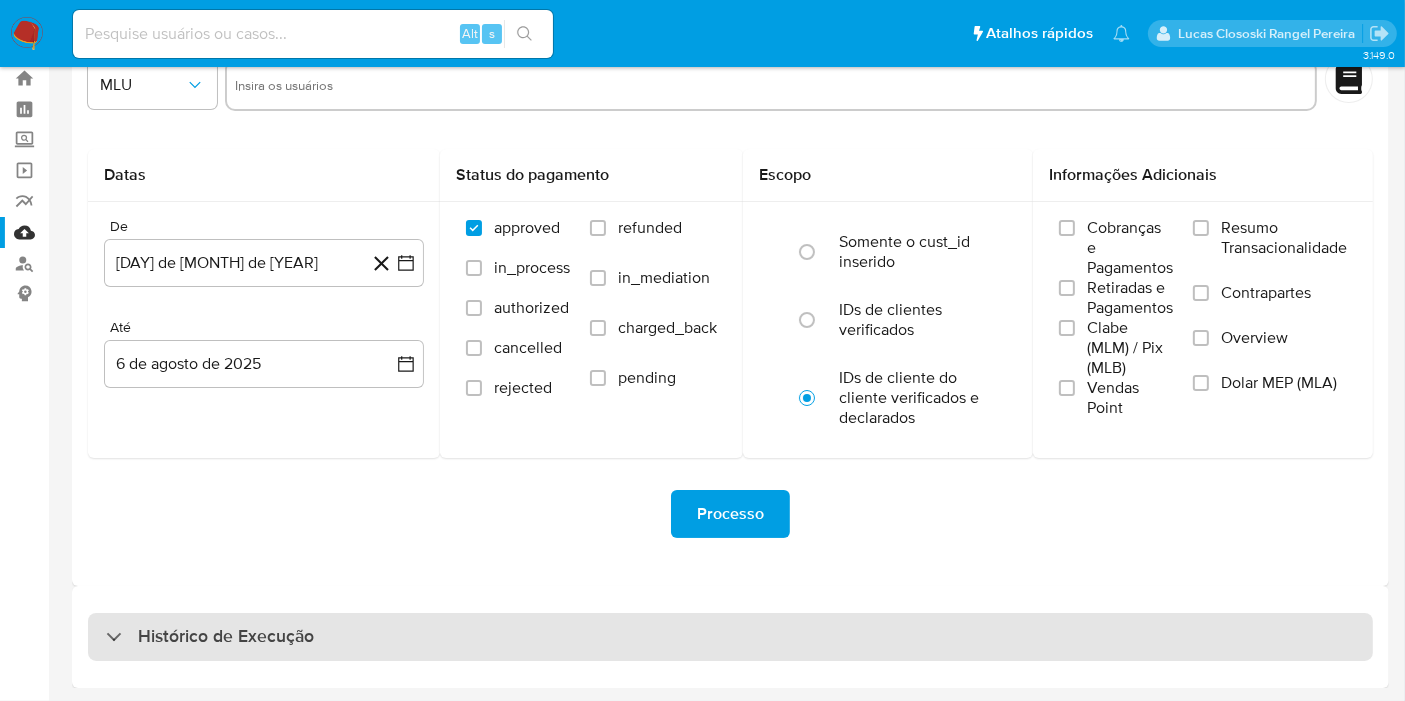 select on "10" 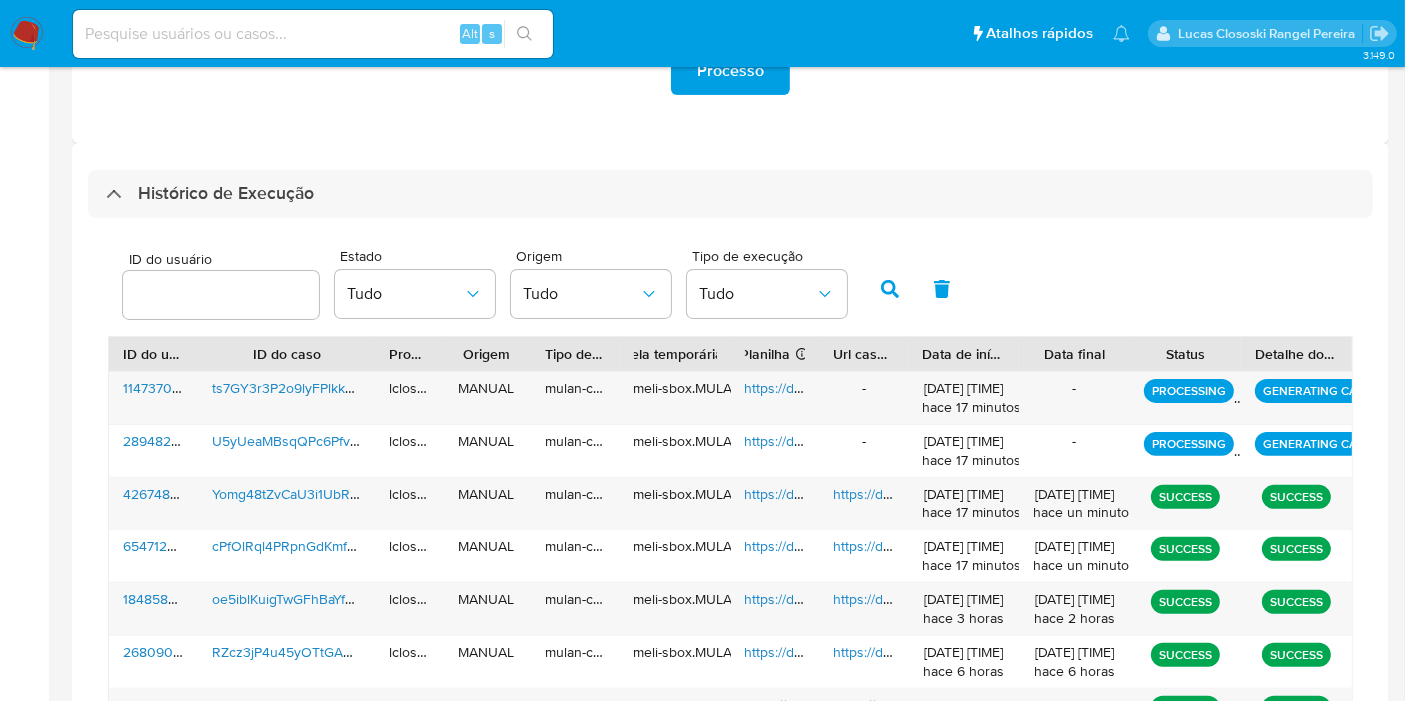 scroll, scrollTop: 610, scrollLeft: 0, axis: vertical 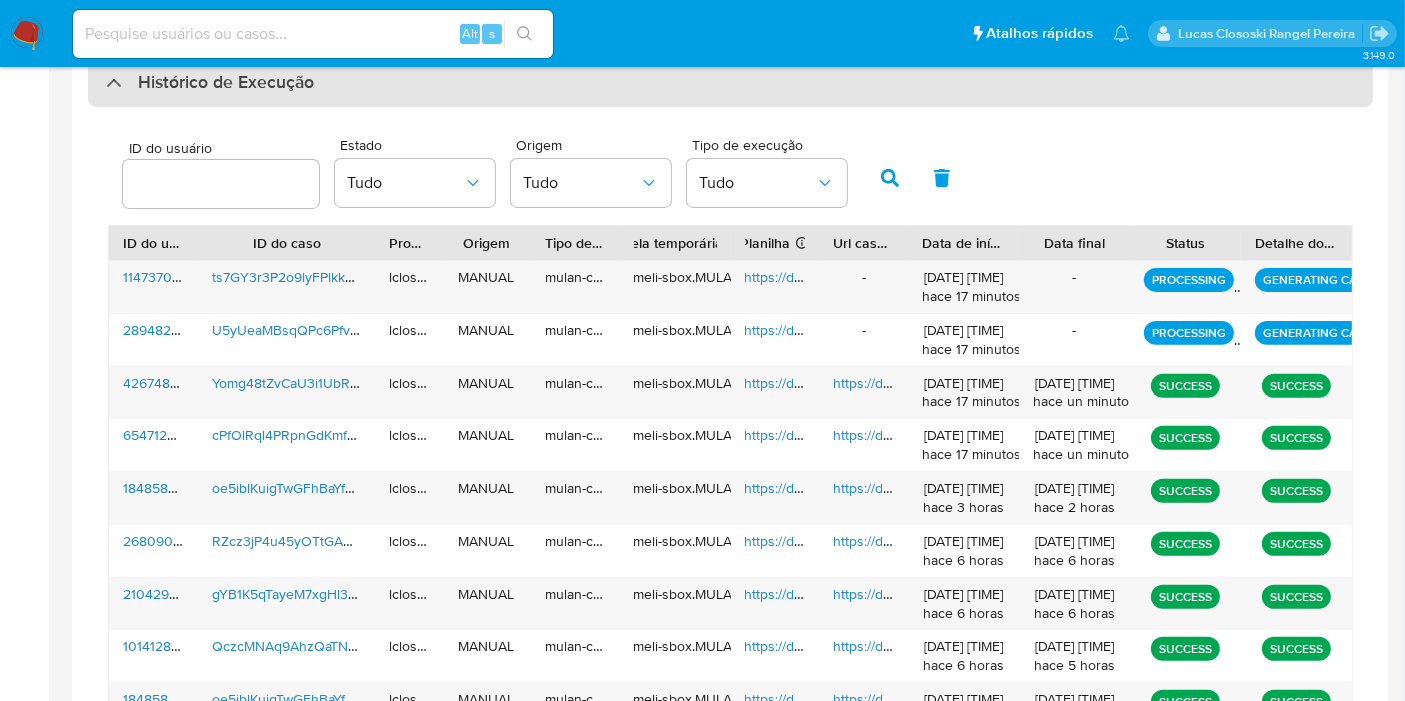 click on "Histórico de Execução" at bounding box center [730, 83] 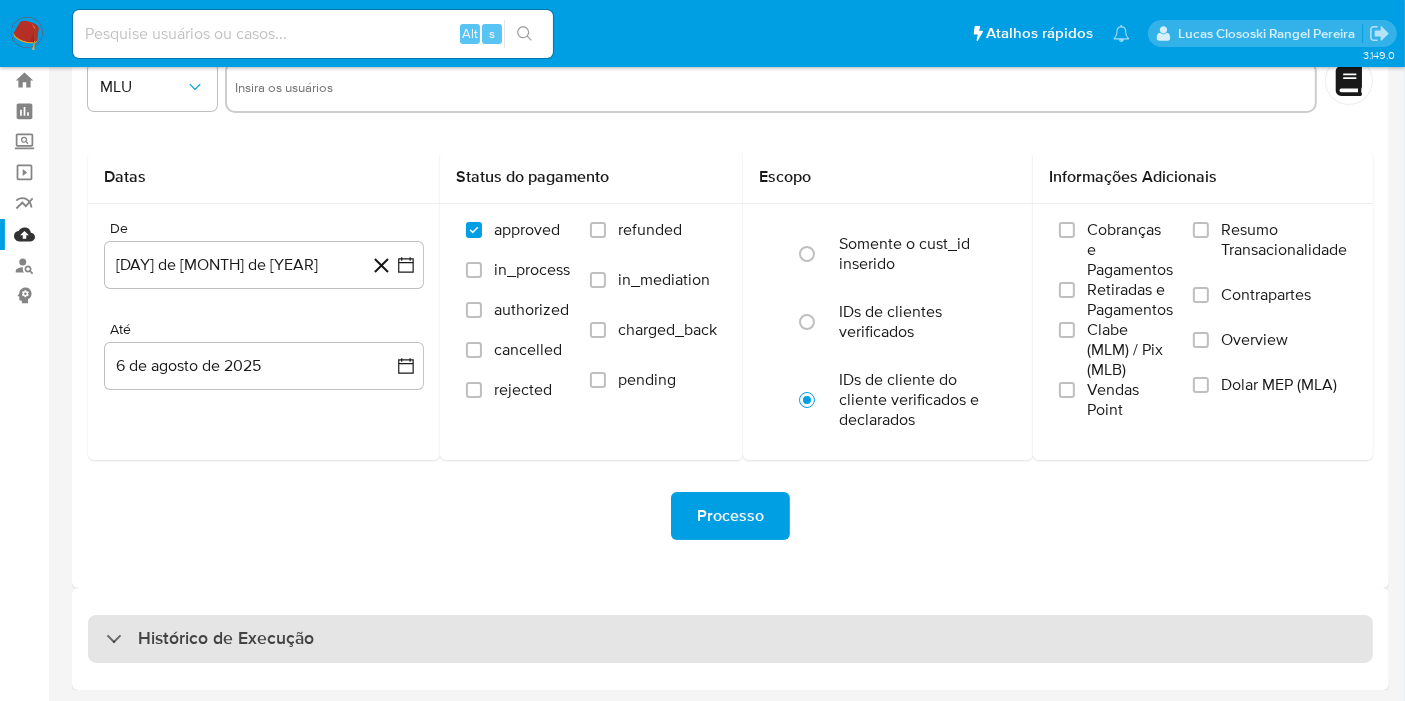click on "Histórico de Execução" at bounding box center (730, 639) 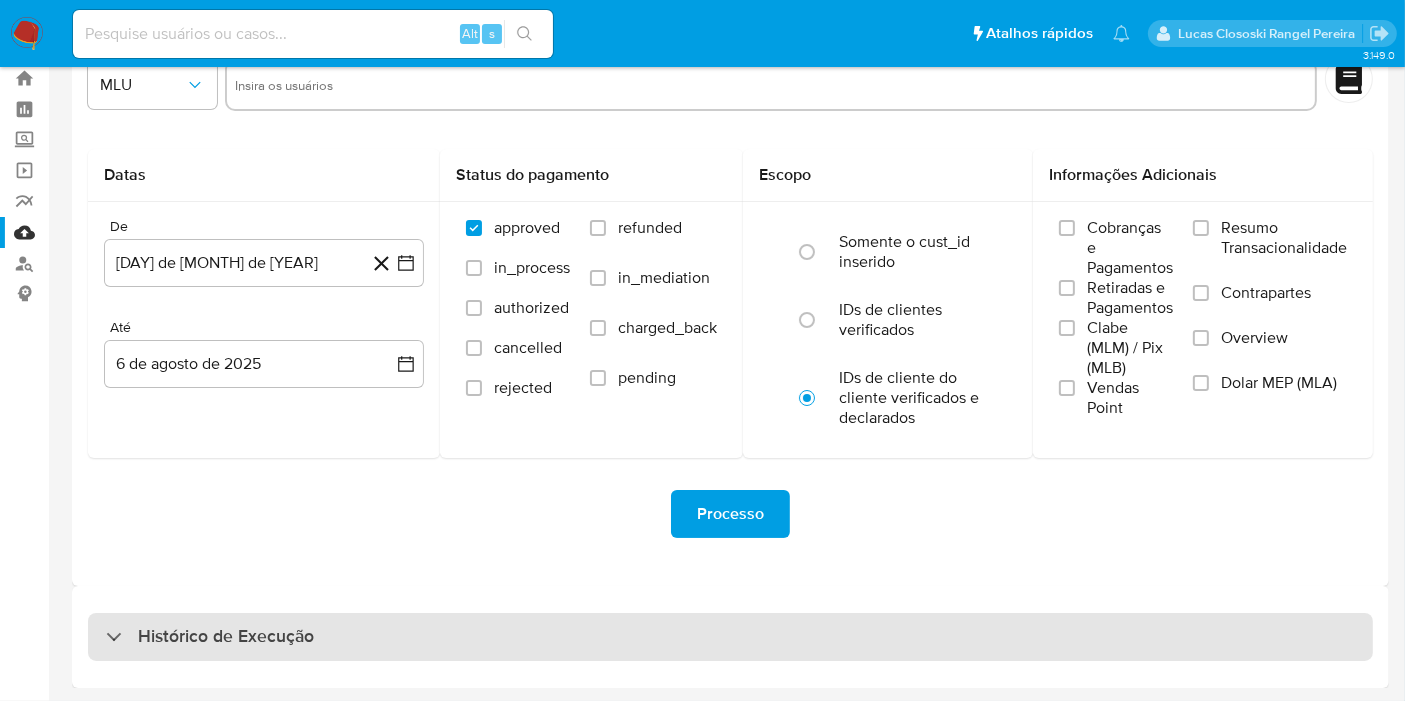 select on "10" 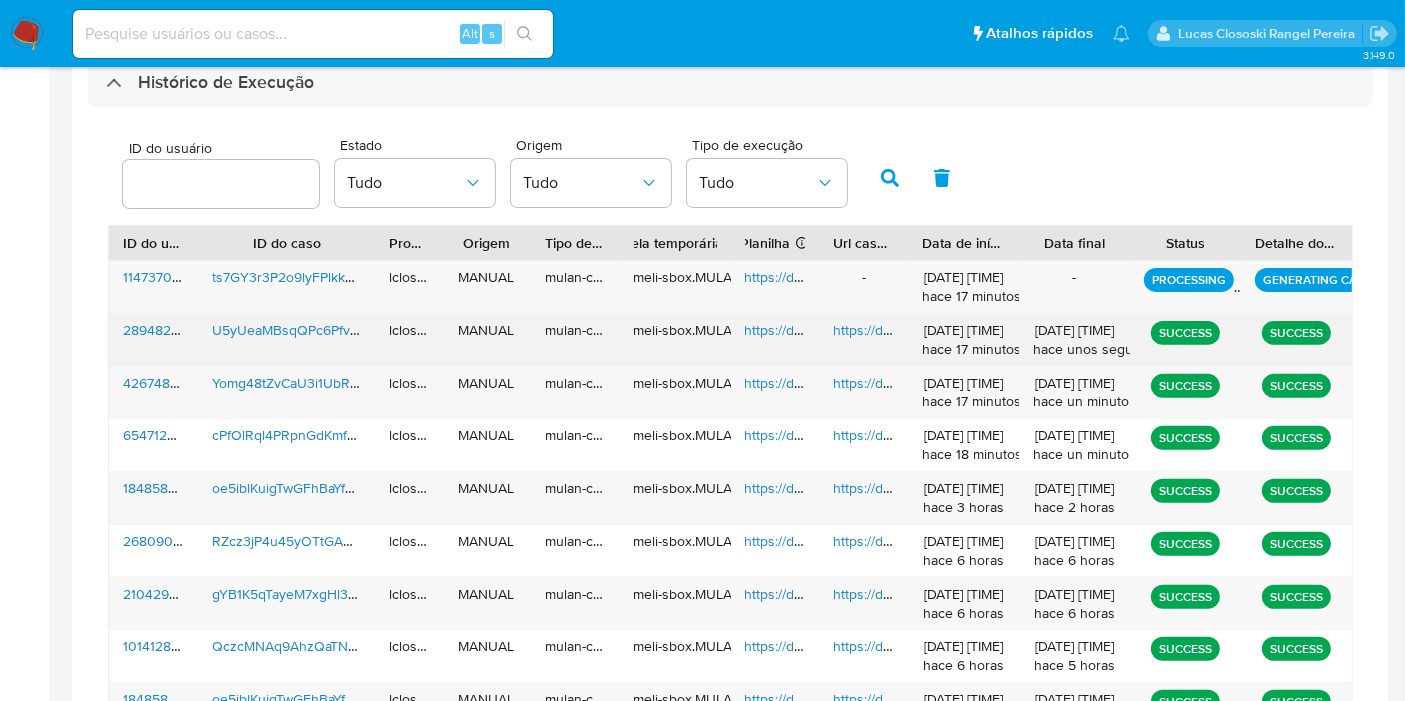 click on "https://docs.google.com/spreadsheets/d/1ZDeym7-EeNhlh2w2_F3ljF3N99otOEUM15aPTjauwaM/edit" at bounding box center [1053, 330] 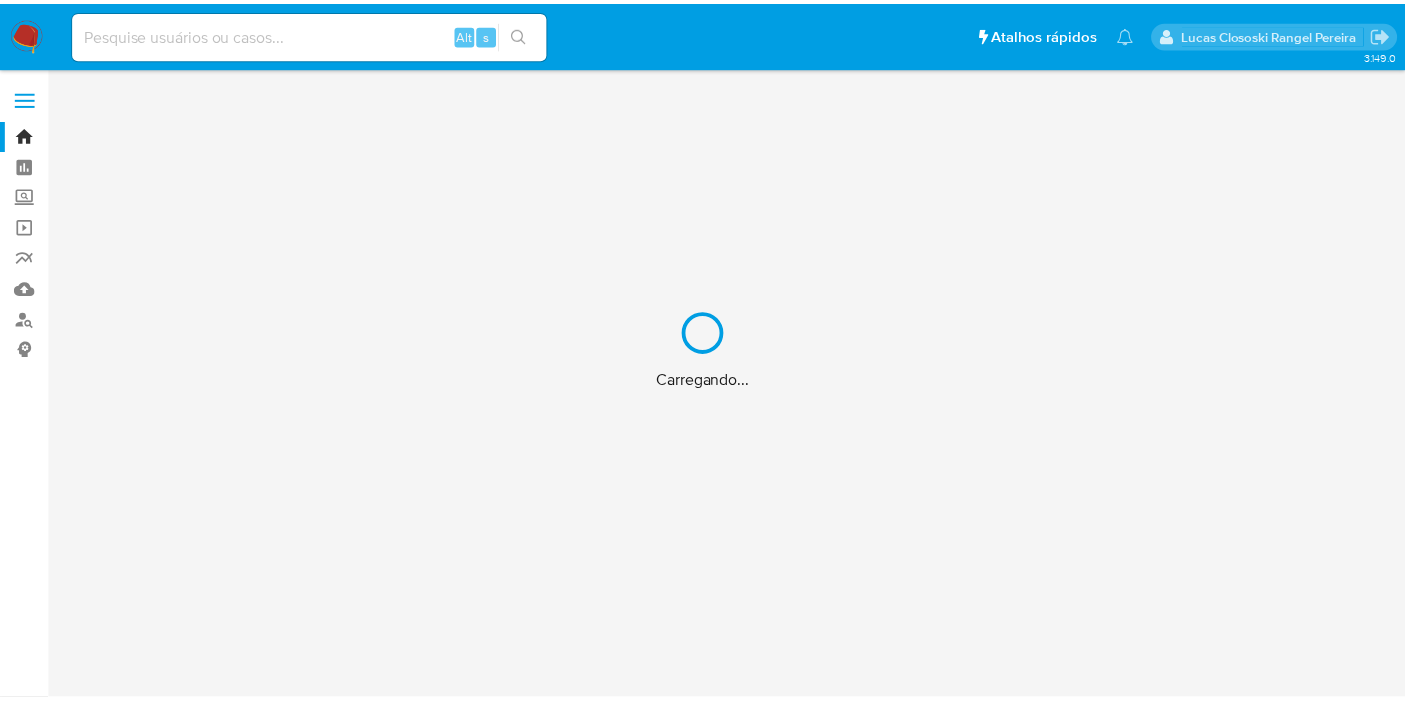 scroll, scrollTop: 0, scrollLeft: 0, axis: both 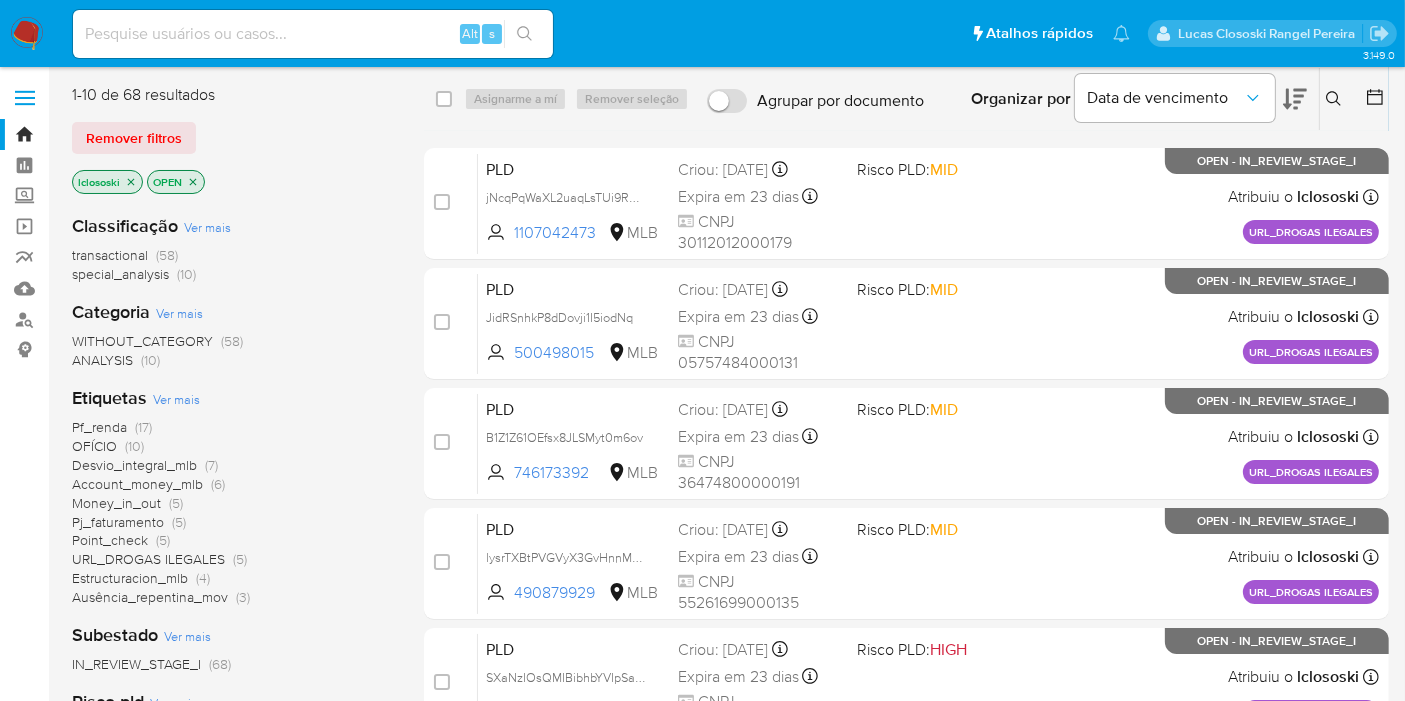 click on "OFÍCIO" at bounding box center [94, 446] 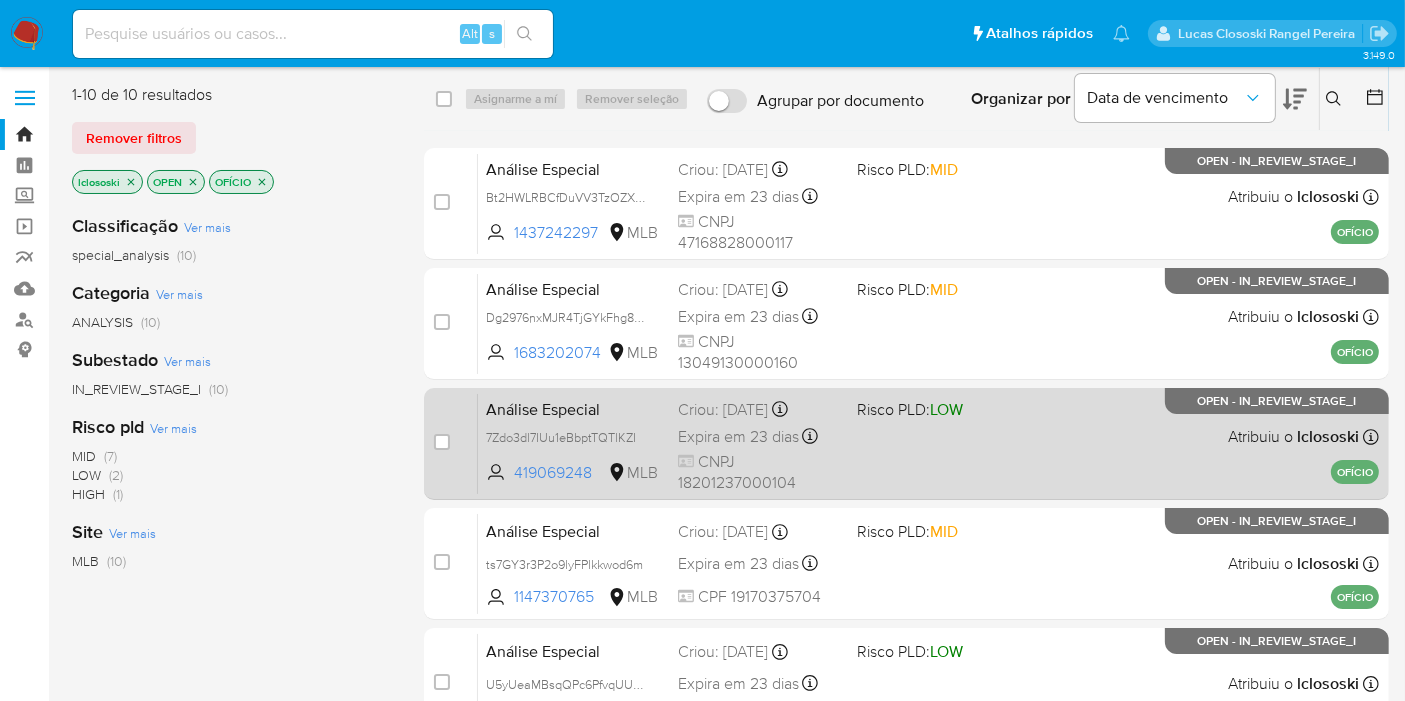 scroll, scrollTop: 111, scrollLeft: 0, axis: vertical 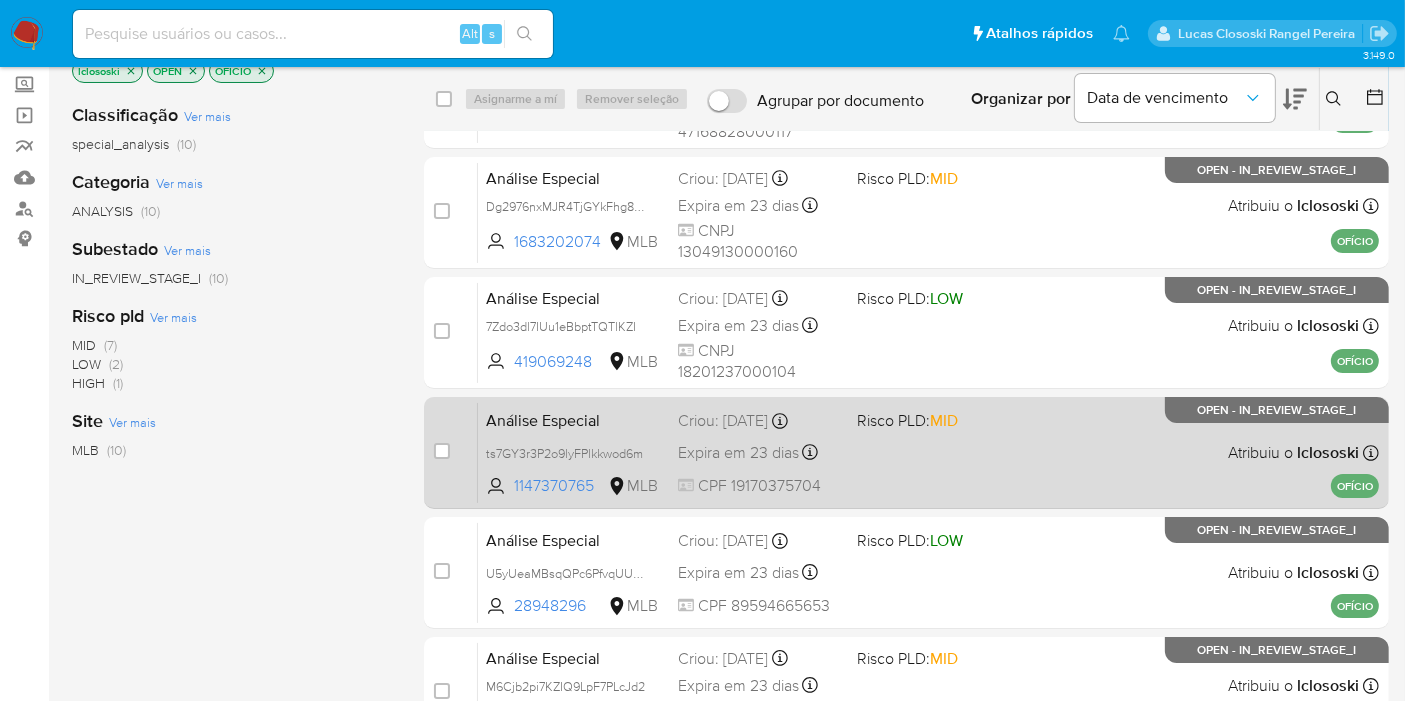 click on "Análise Especial ts7GY3r3P2o9lyFPlkkwod6m 1147370765 MLB Risco PLD:  MID Criou: 15/07/2025   Criou: 15/07/2025 09:35:12 Expira em 23 dias   Expira em 29/08/2025 09:35:13 CPF   19170375704 Atribuiu o   lclososki   Asignado el: 15/07/2025 09:35:12 OFÍCIO OPEN - IN_REVIEW_STAGE_I" at bounding box center (928, 452) 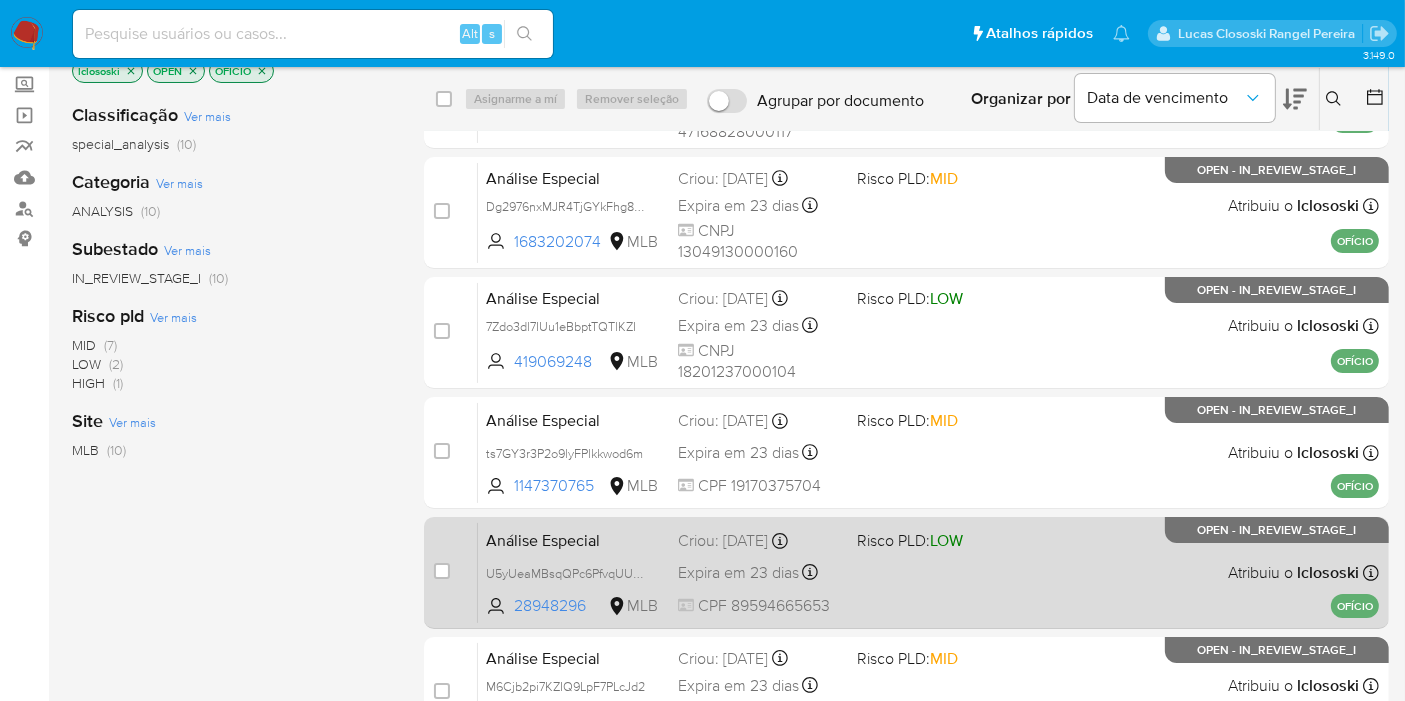 click on "Risco PLD:  LOW" at bounding box center [938, 539] 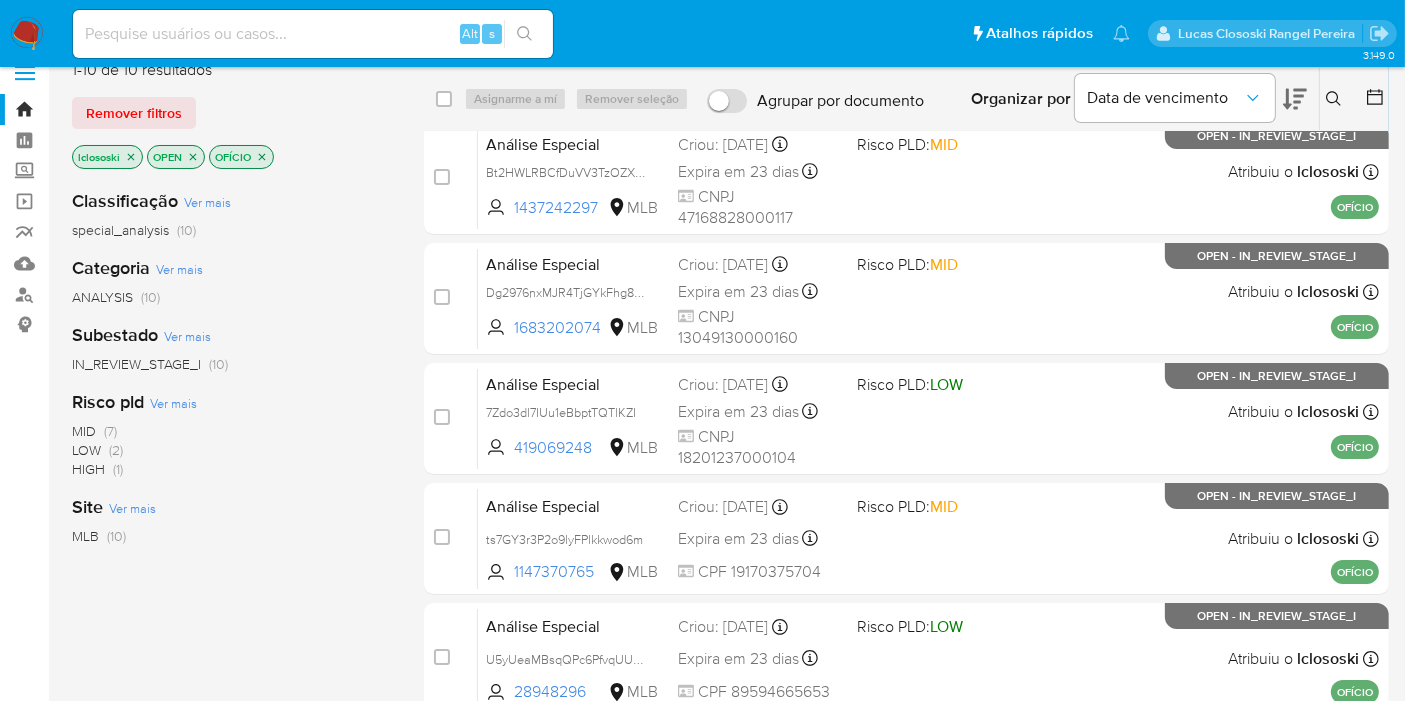 scroll, scrollTop: 0, scrollLeft: 0, axis: both 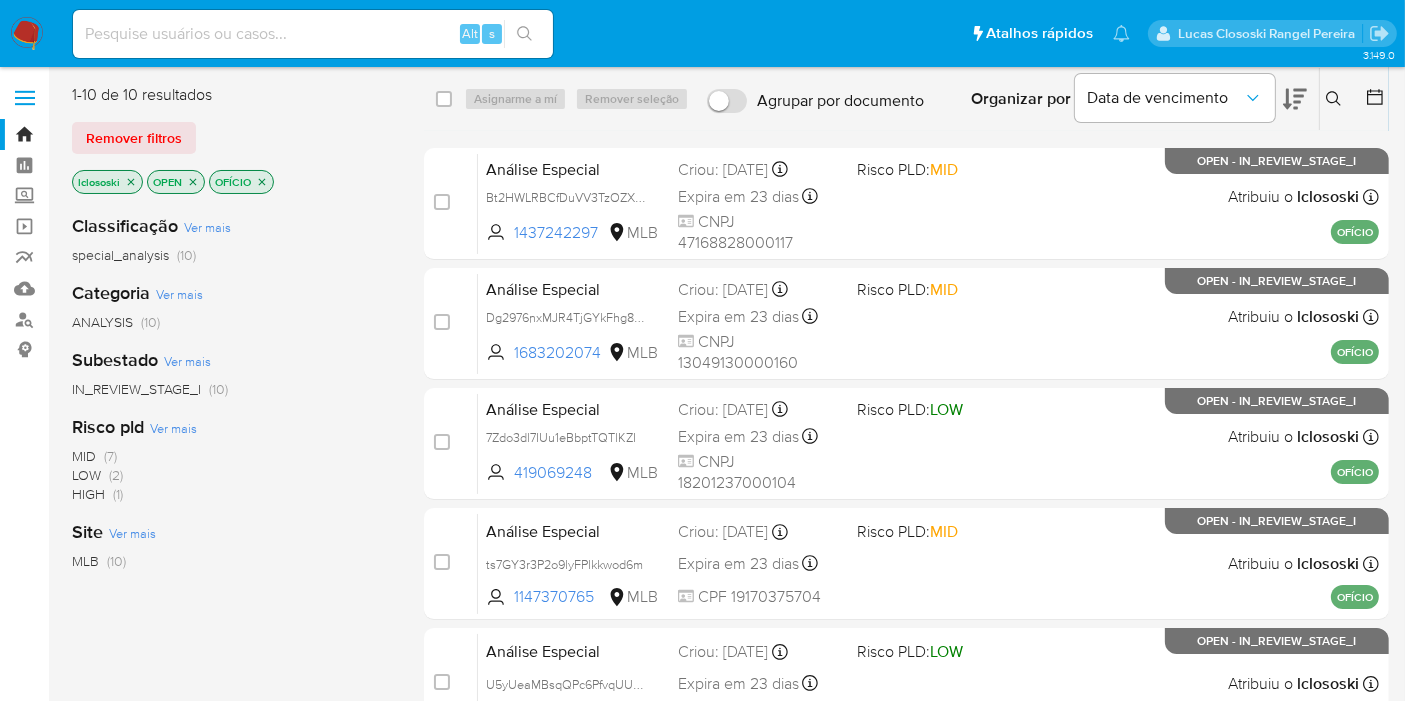 click on "OFÍCIO" at bounding box center (241, 182) 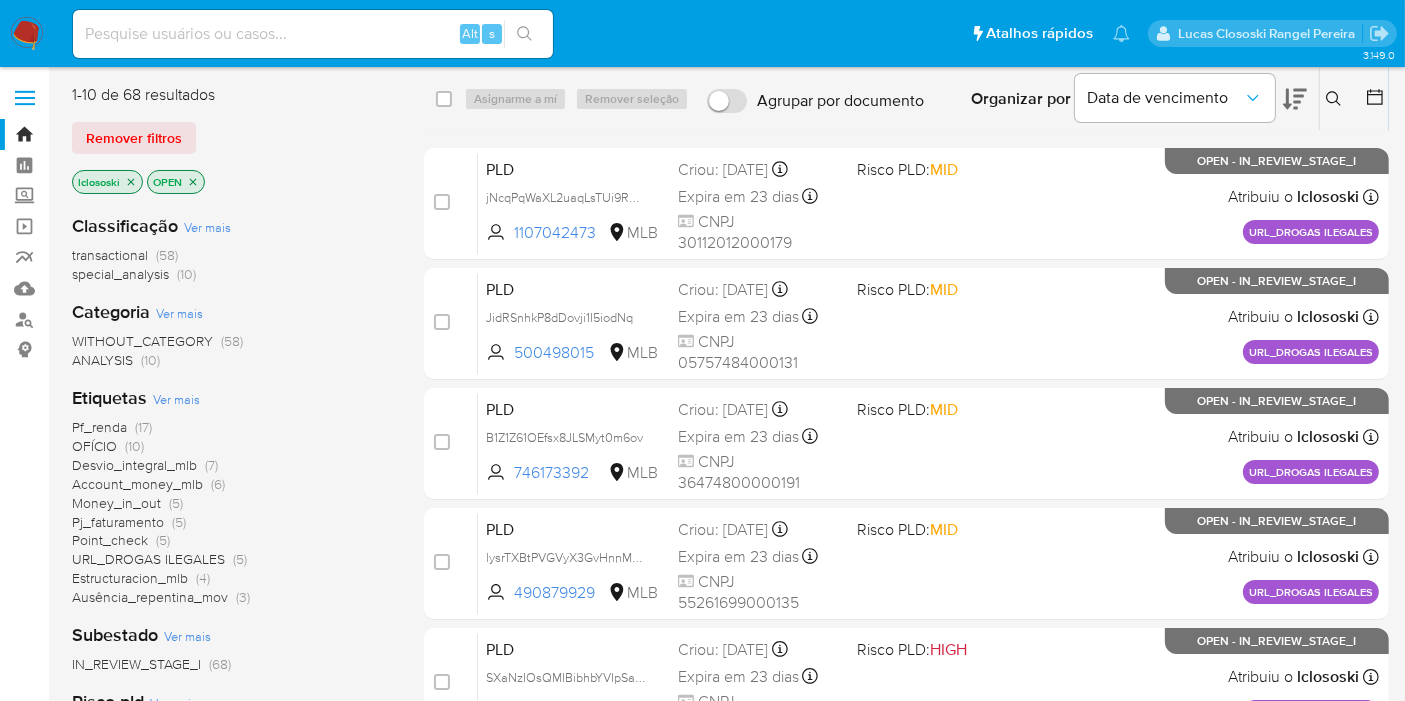 scroll, scrollTop: 111, scrollLeft: 0, axis: vertical 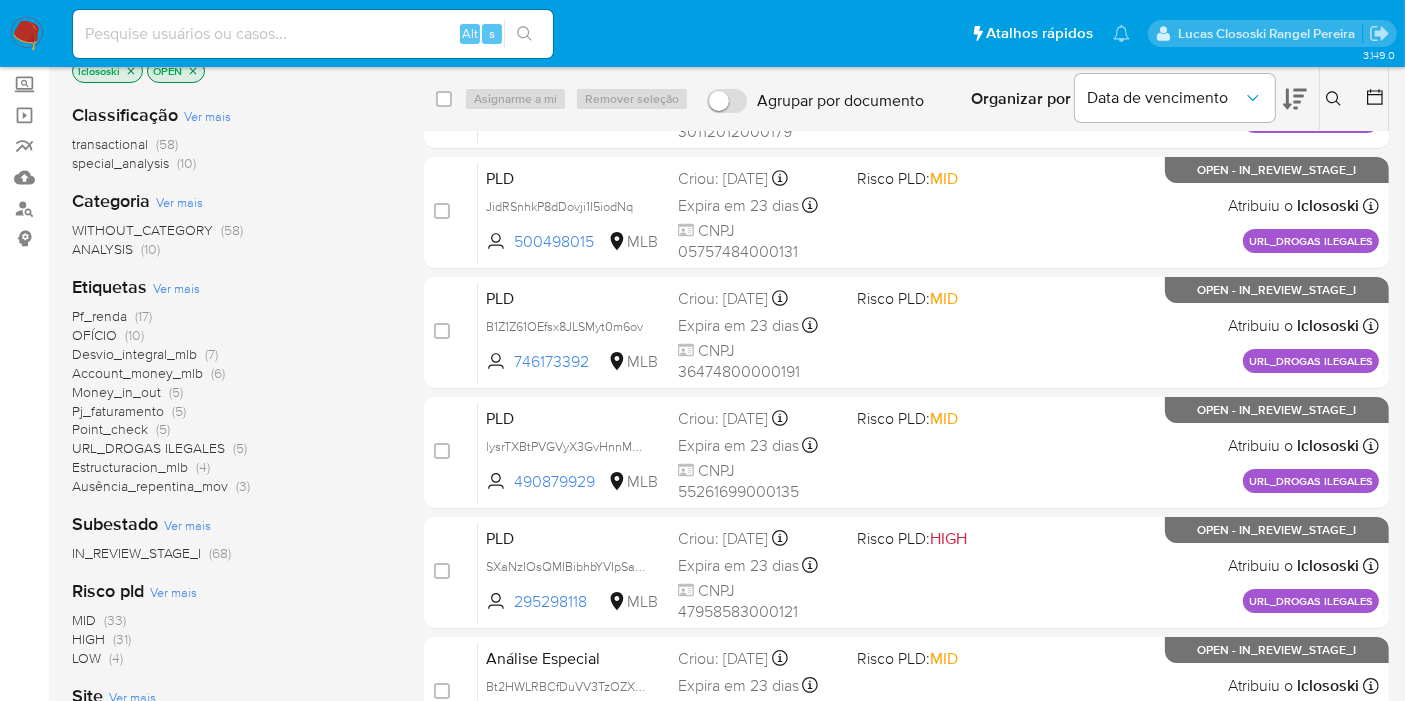 click on "Pf_renda" at bounding box center (99, 316) 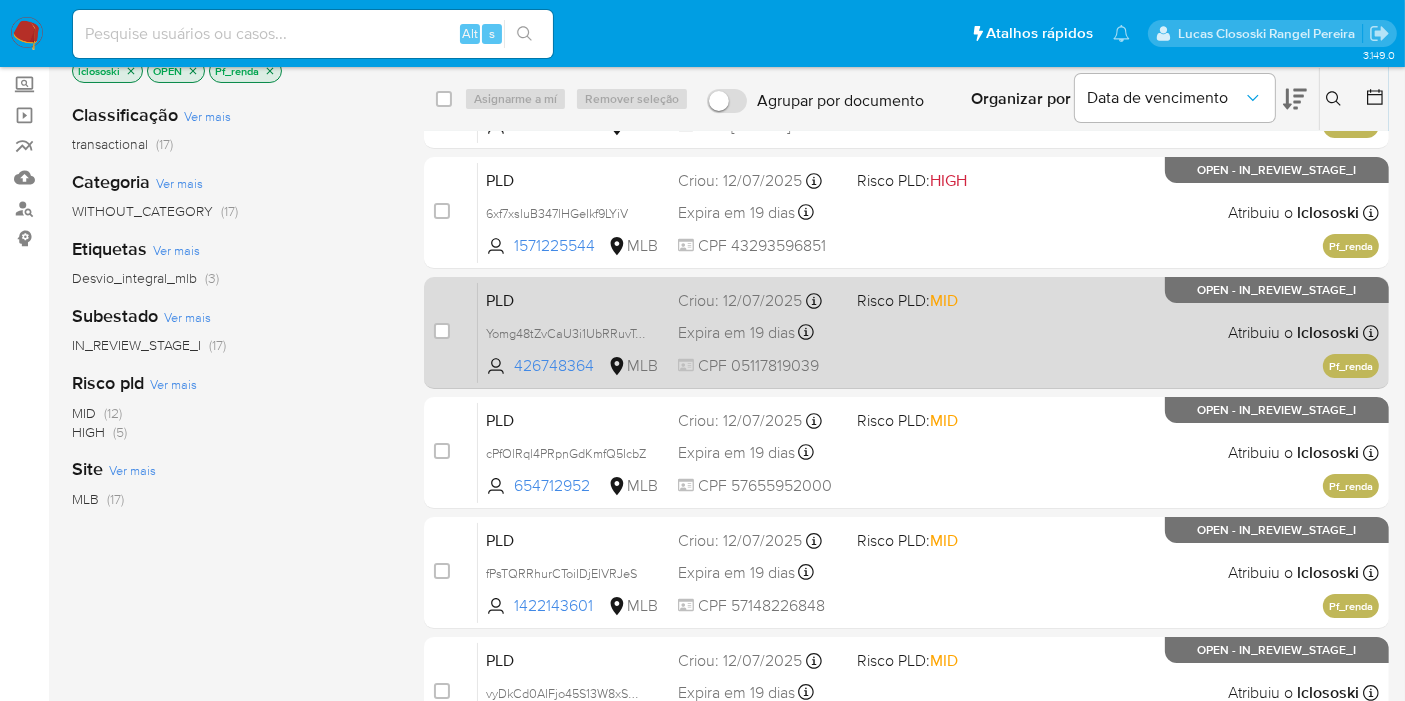 scroll, scrollTop: 0, scrollLeft: 0, axis: both 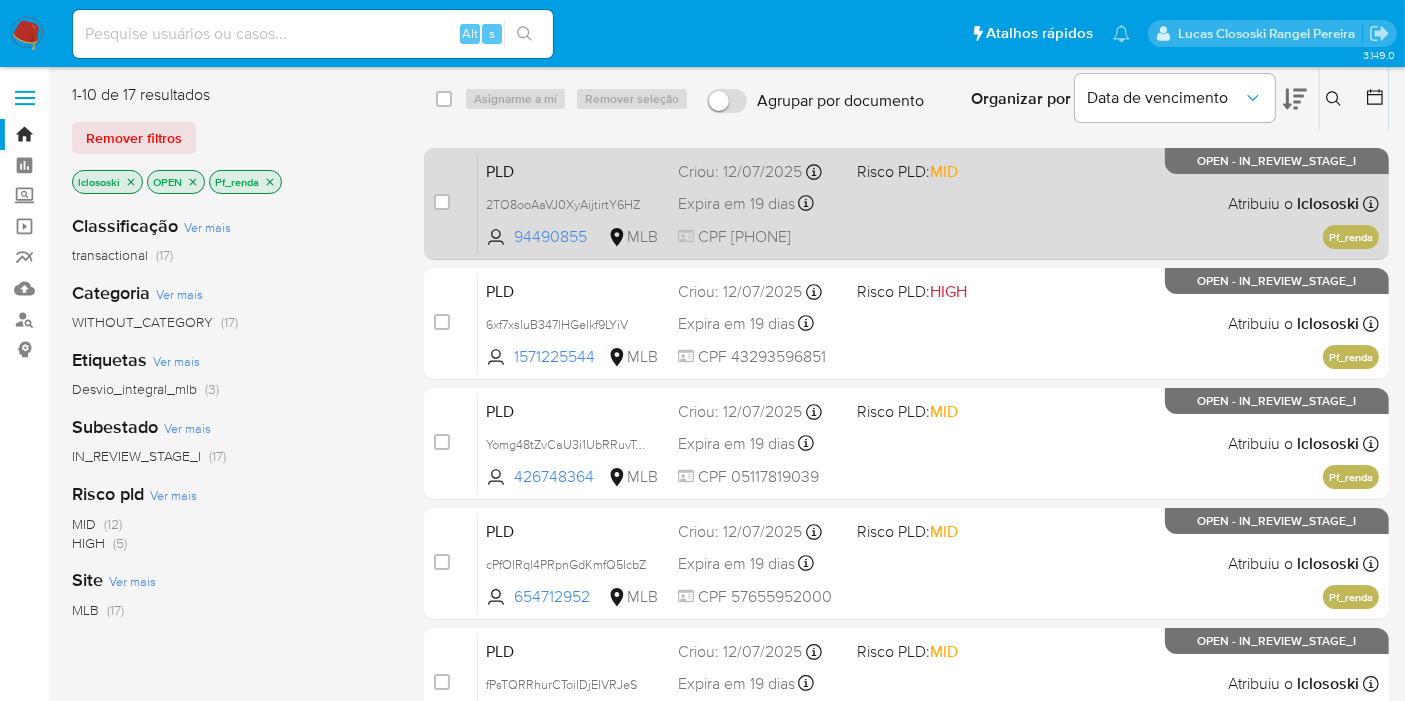 click on "PLD 2TO8ooAaVJ0XyAijtirtY6HZ 94490855 MLB Risco PLD:  MID Criou: 12/07/2025   Criou: 12/07/2025 01:13:41 Expira em 19 dias   Expira em 26/08/2025 01:13:42 CPF   15986972856 Atribuiu o   lclososki   Asignado el: 24/07/2025 16:22:18 Pf_renda OPEN - IN_REVIEW_STAGE_I" at bounding box center (928, 203) 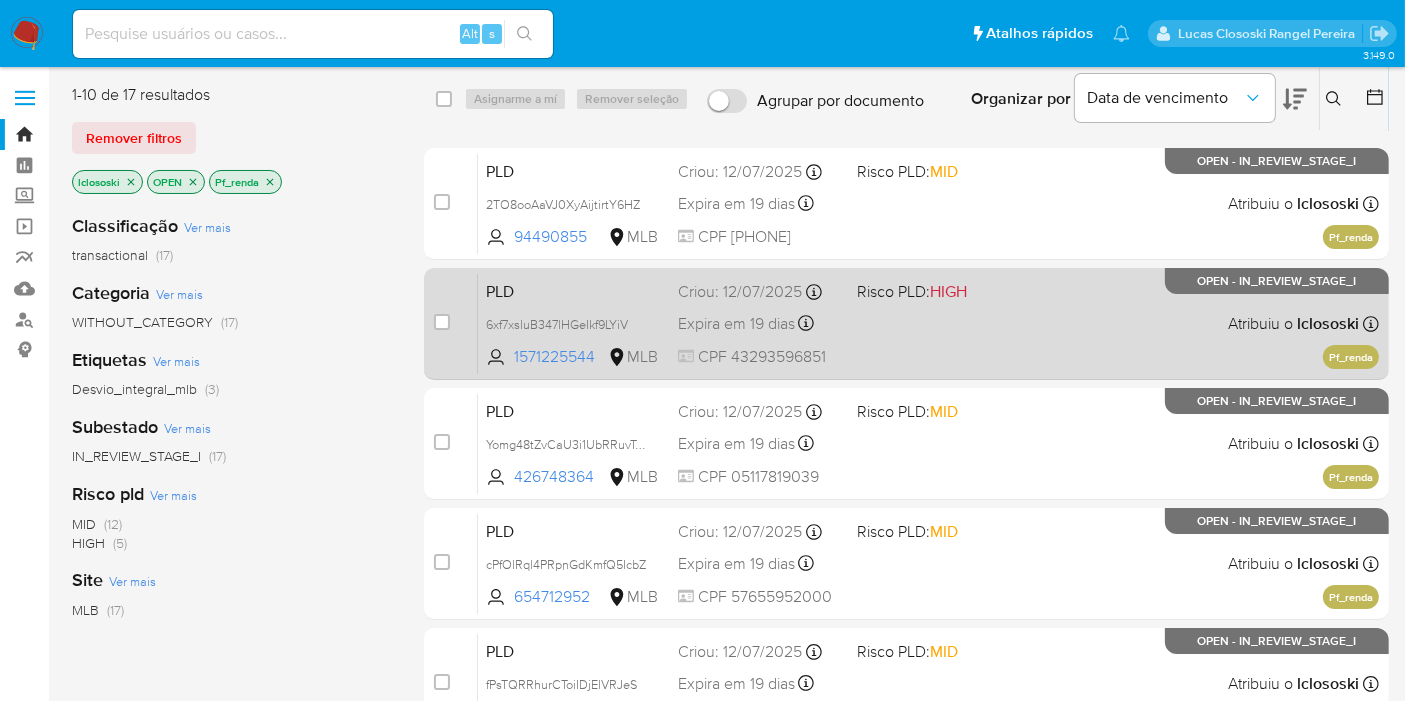 click on "PLD 6xf7xsluB347lHGeIkf9LYiV 1571225544 MLB Risco PLD:  HIGH Criou: 12/07/2025   Criou: 12/07/2025 01:13:24 Expira em 19 dias   Expira em 26/08/2025 01:13:25 CPF   43293596851 Atribuiu o   lclososki   Asignado el: 24/07/2025 16:23:19 Pf_renda OPEN - IN_REVIEW_STAGE_I" at bounding box center [928, 323] 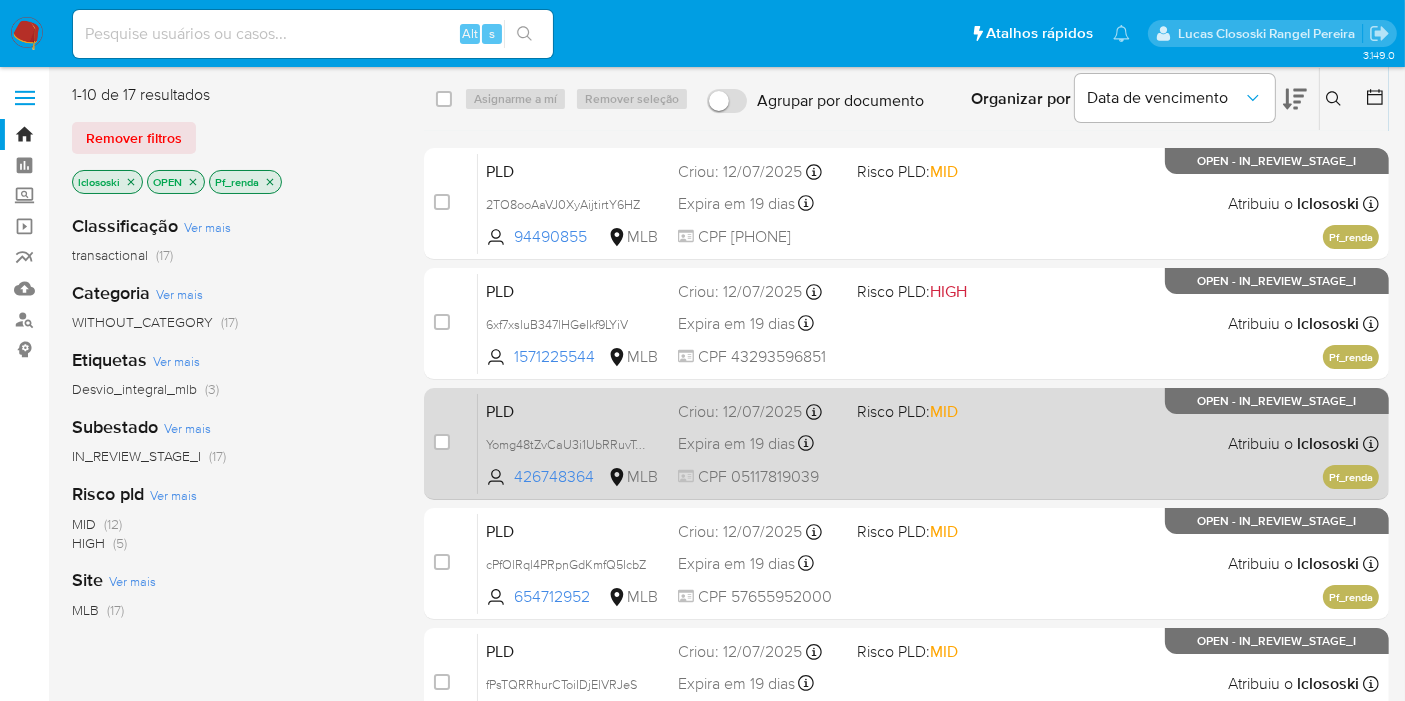click on "PLD Yomg48tZvCaU3i1UbRRuvTqB 426748364 MLB Risco PLD:  MID Criou: 12/07/2025   Criou: 12/07/2025 01:10:08 Expira em 19 dias   Expira em 26/08/2025 01:10:08 CPF   05117819039 Atribuiu o   lclososki   Asignado el: 24/07/2025 16:22:03 Pf_renda OPEN - IN_REVIEW_STAGE_I" at bounding box center (928, 443) 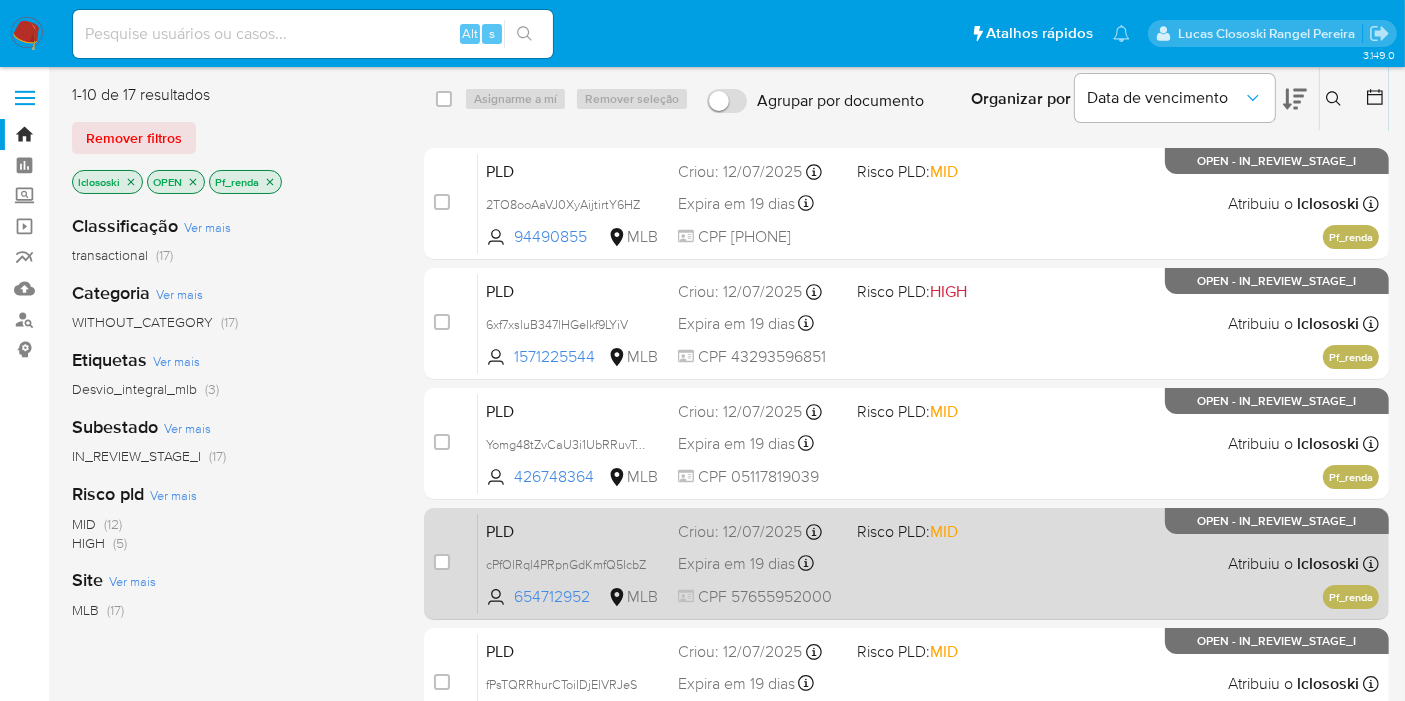 click on "PLD cPfOlRql4PRpnGdKmfQ5IcbZ 654712952 MLB Risco PLD:  MID Criou: 12/07/2025   Criou: 12/07/2025 01:10:04 Expira em 19 dias   Expira em 26/08/2025 01:10:05 CPF   57655952000 Atribuiu o   lclososki   Asignado el: 24/07/2025 16:22:19 Pf_renda OPEN - IN_REVIEW_STAGE_I" at bounding box center (928, 563) 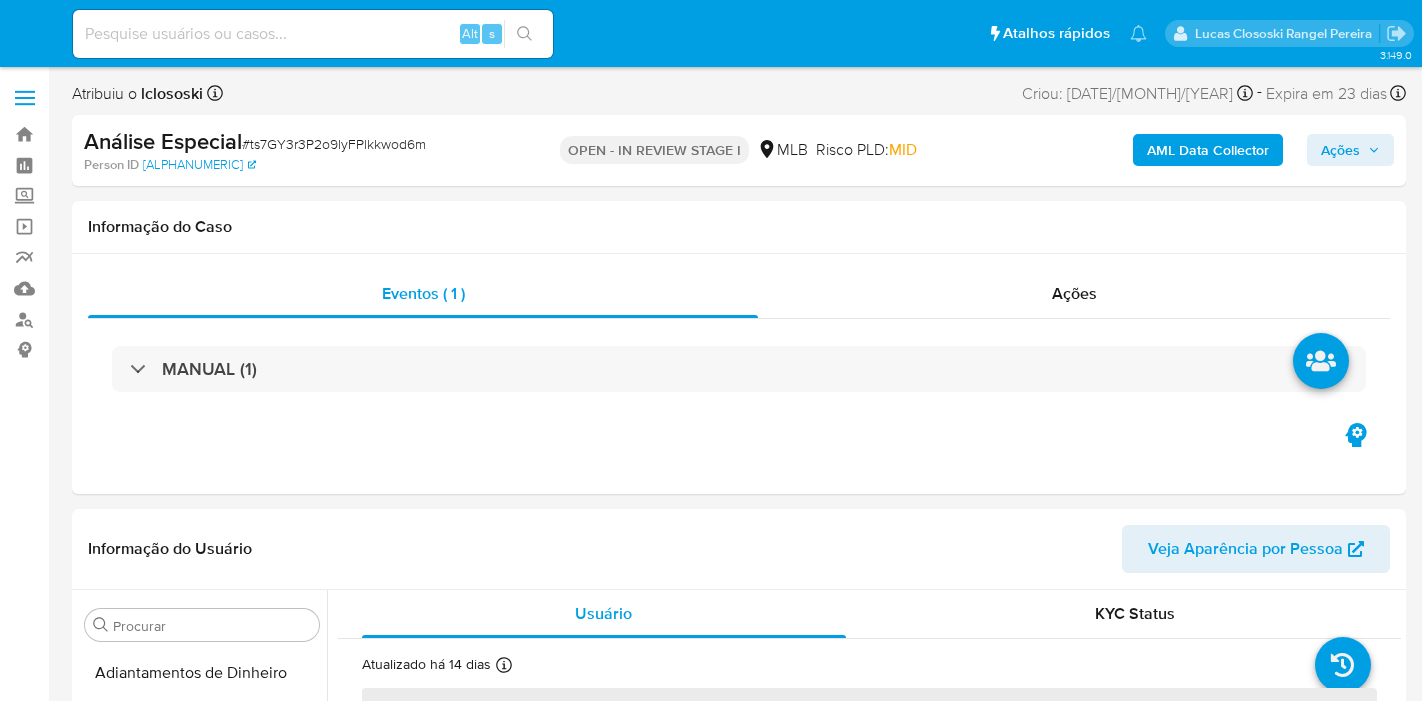 select on "10" 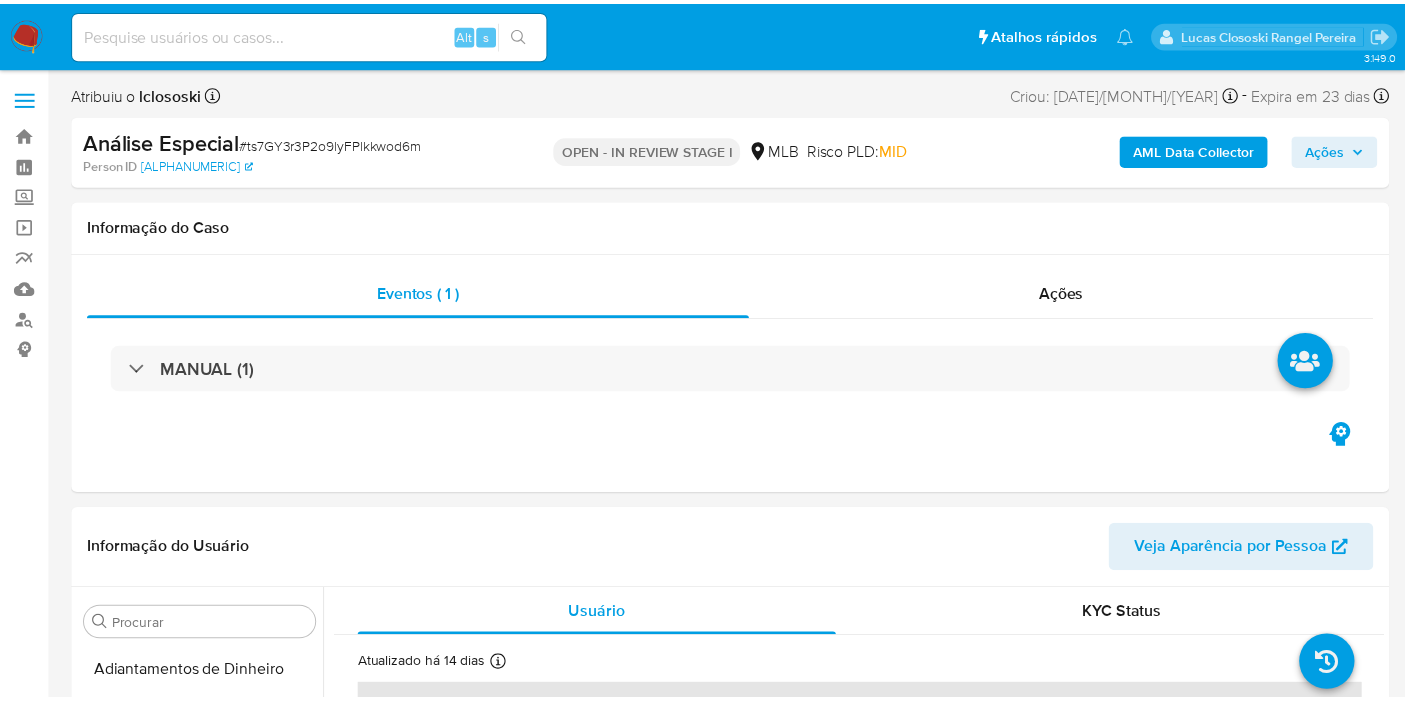 scroll, scrollTop: 0, scrollLeft: 0, axis: both 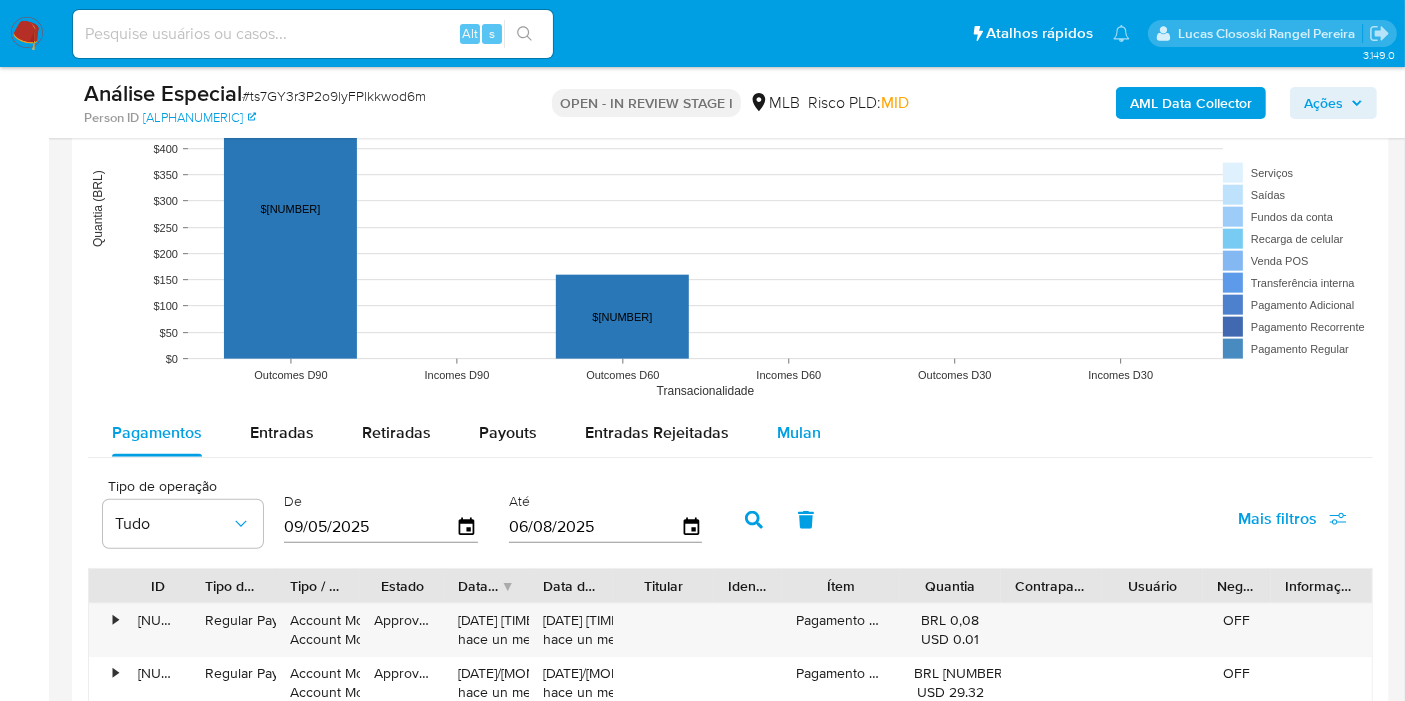 click on "Mulan" at bounding box center (799, 432) 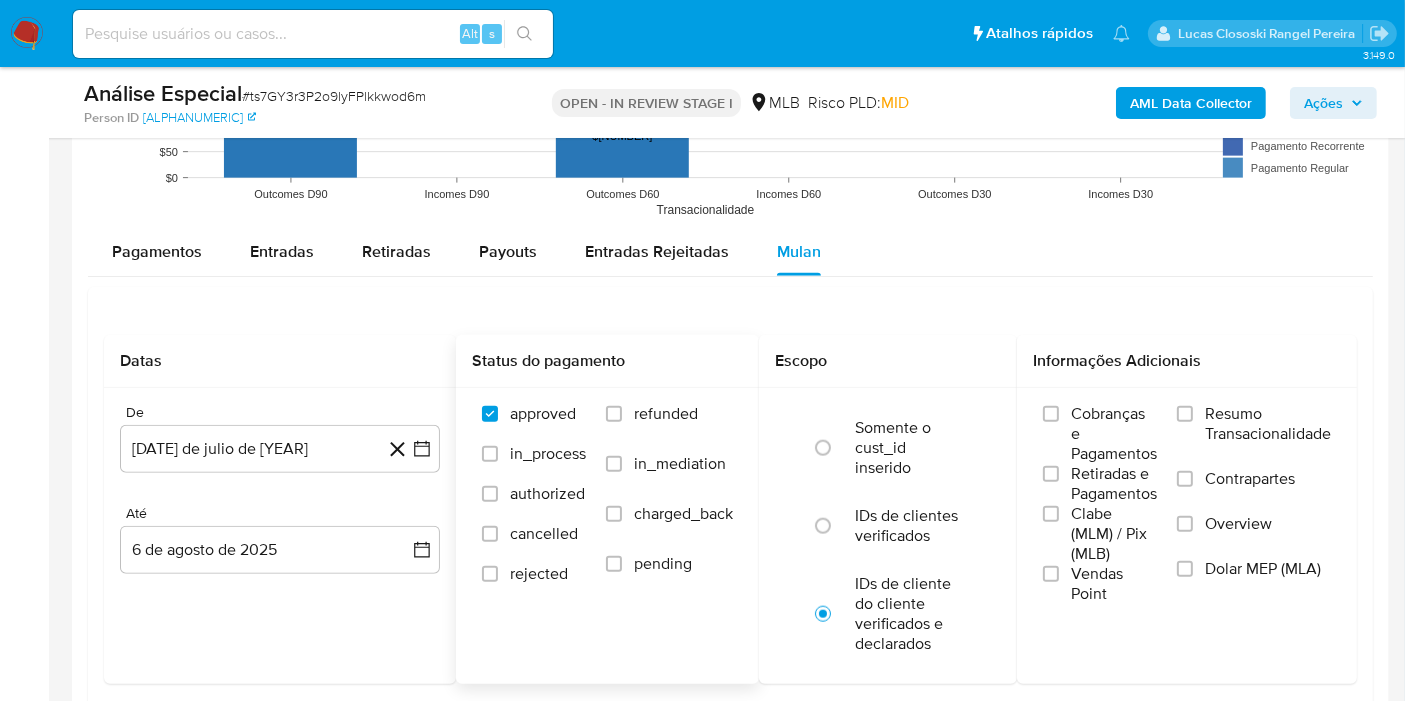 scroll, scrollTop: 2222, scrollLeft: 0, axis: vertical 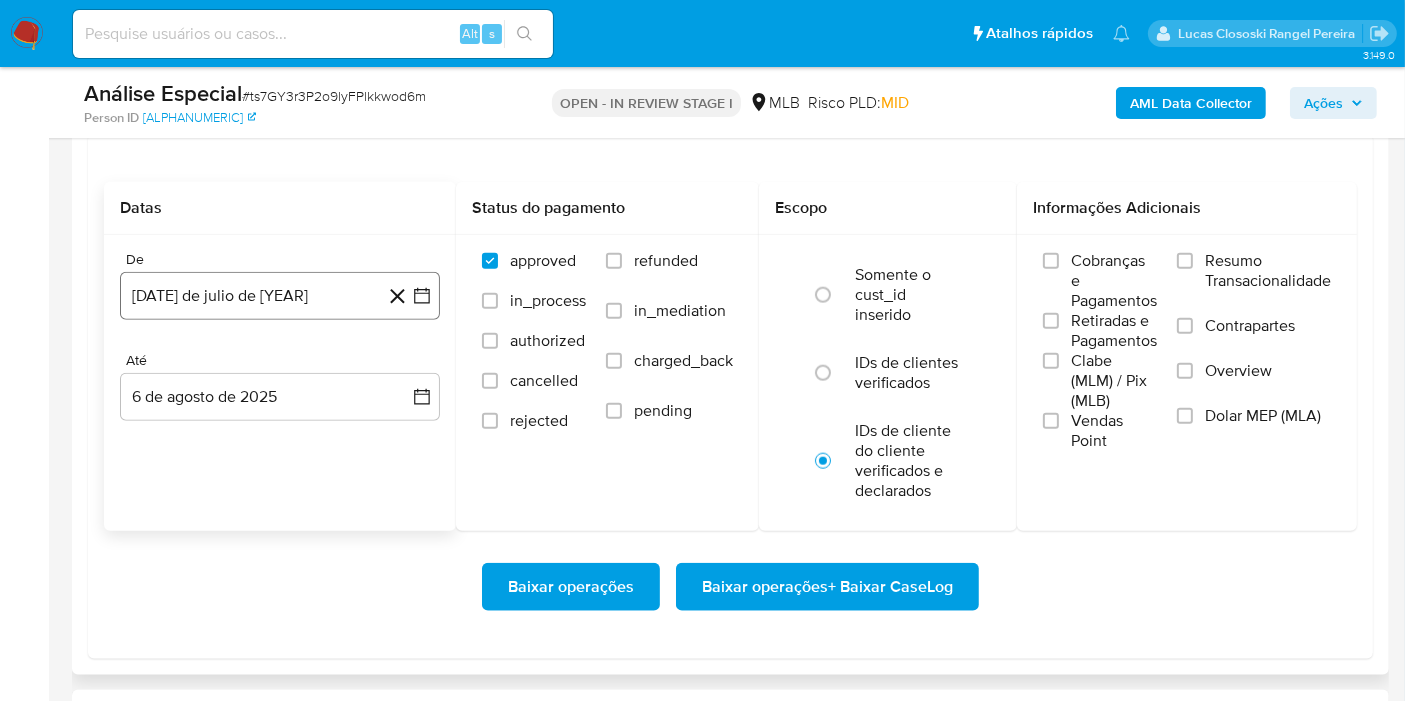 click 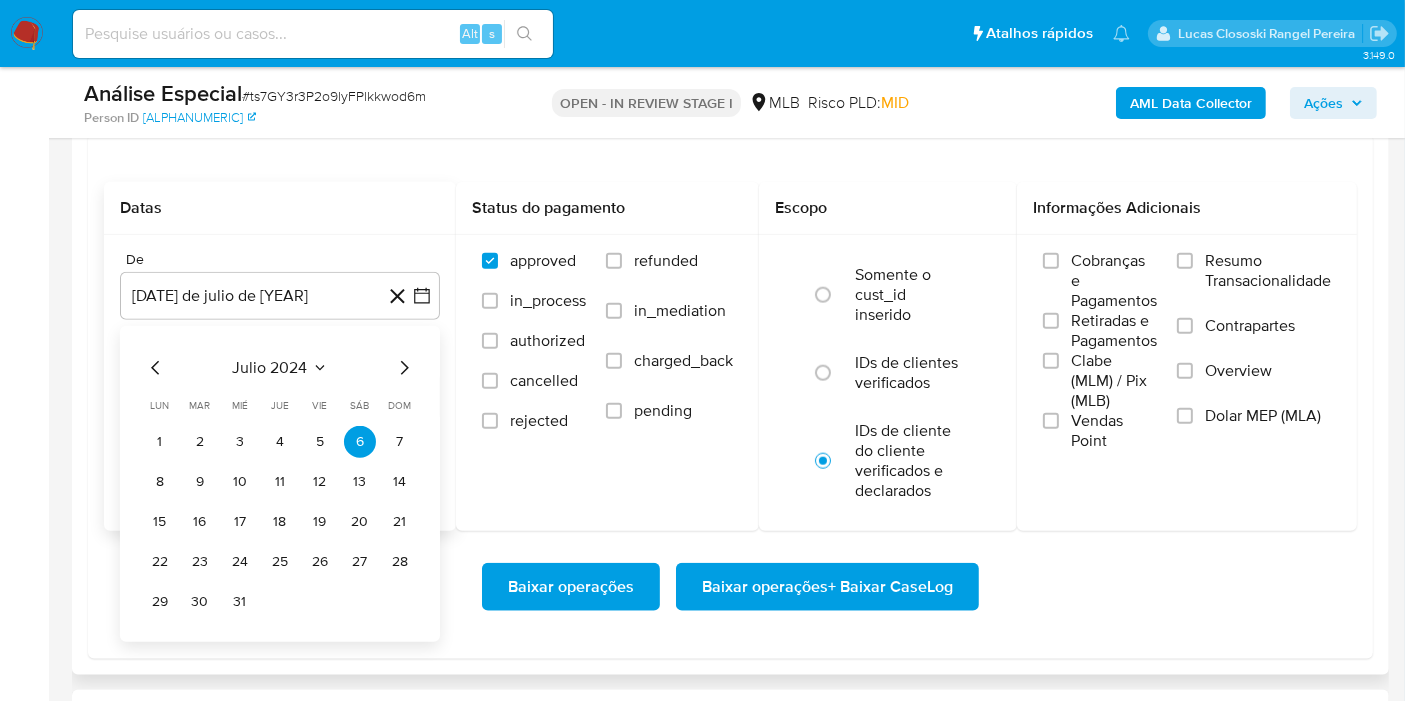 click on "julio 2024 julio 2024 lun lunes mar martes mié miércoles jue jueves vie viernes sáb sábado dom domingo 1 2 3 4 5 6 7 8 9 10 11 12 13 14 15 16 17 18 19 20 21 22 23 24 25 26 27 28 29 30 31" at bounding box center [280, 484] 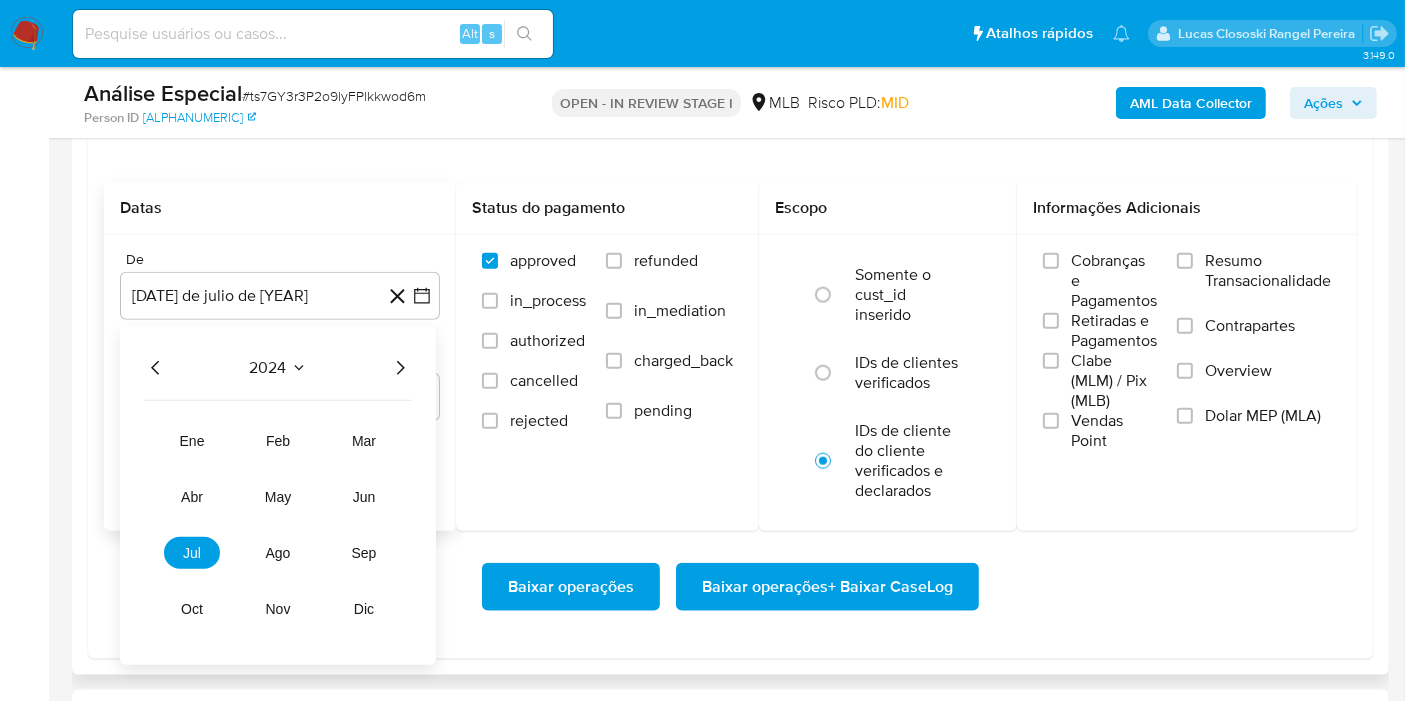 click 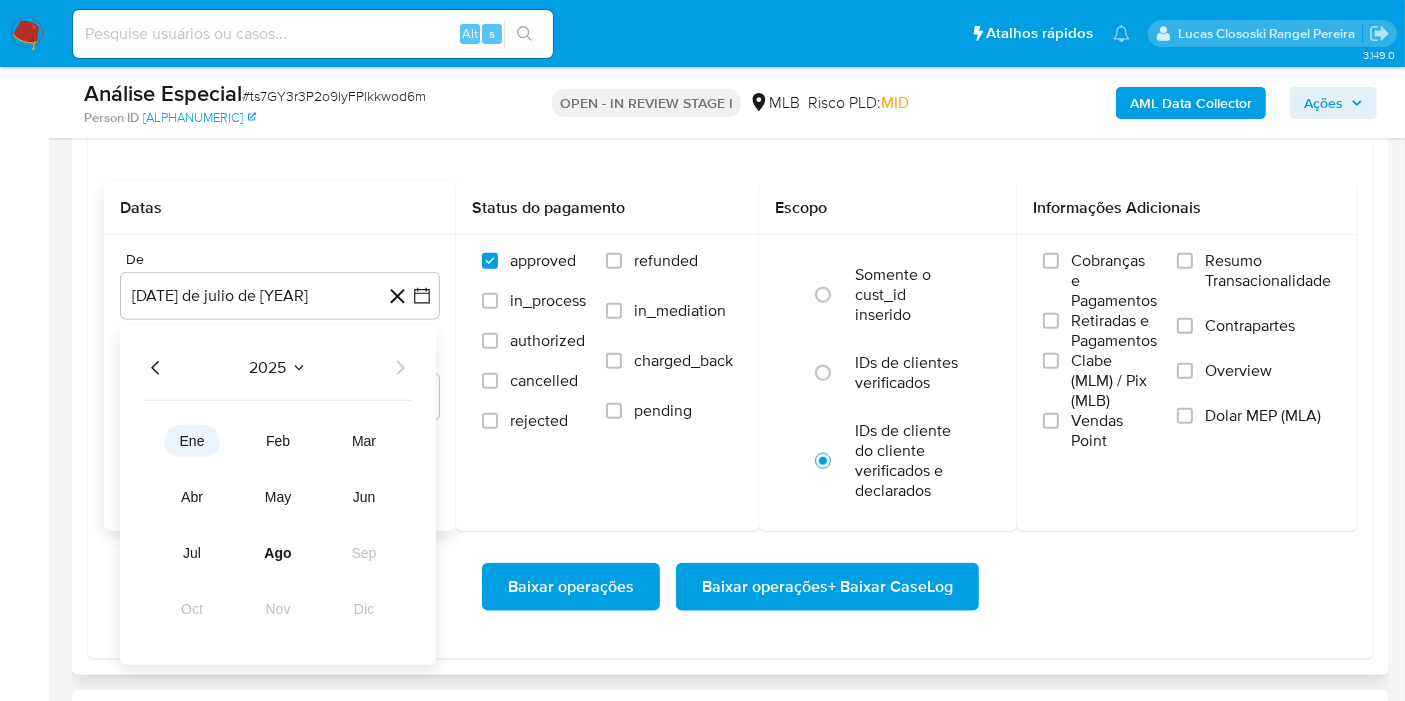 click on "ene" at bounding box center (192, 441) 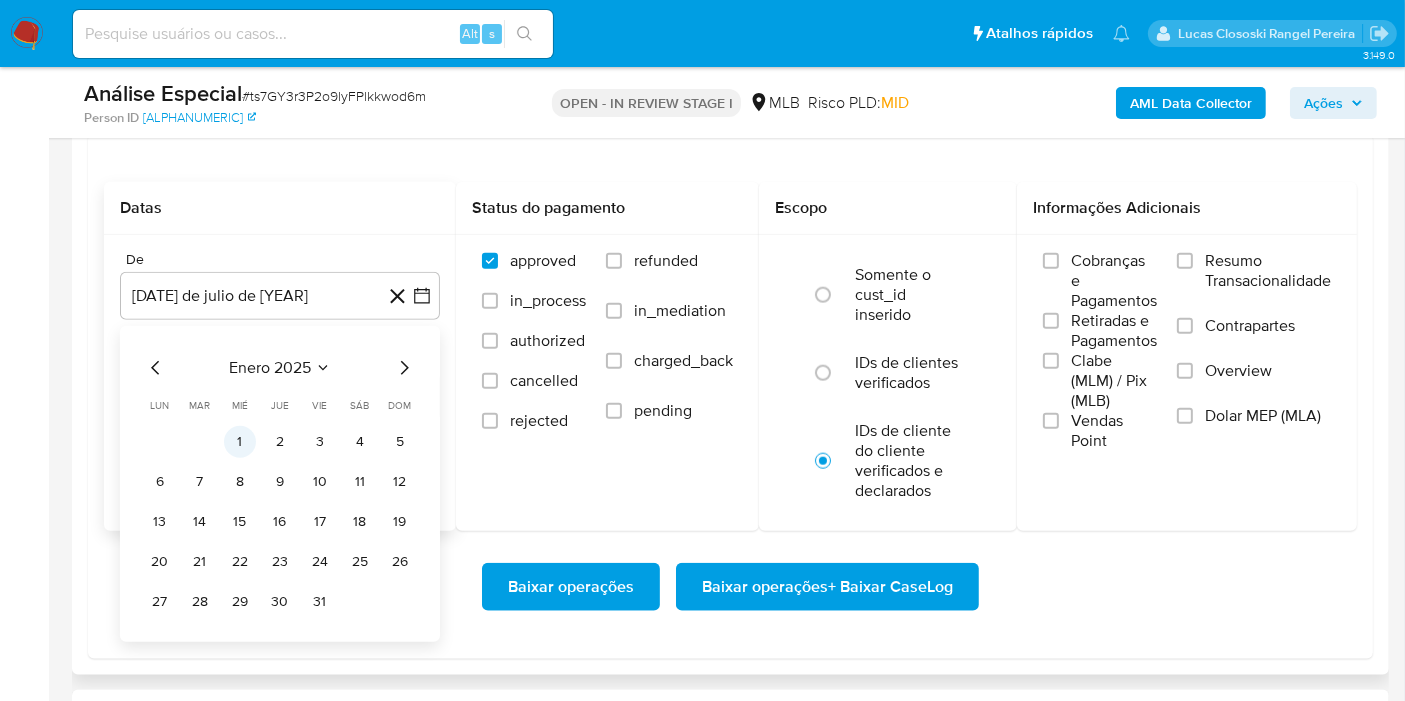 click on "1" at bounding box center [240, 442] 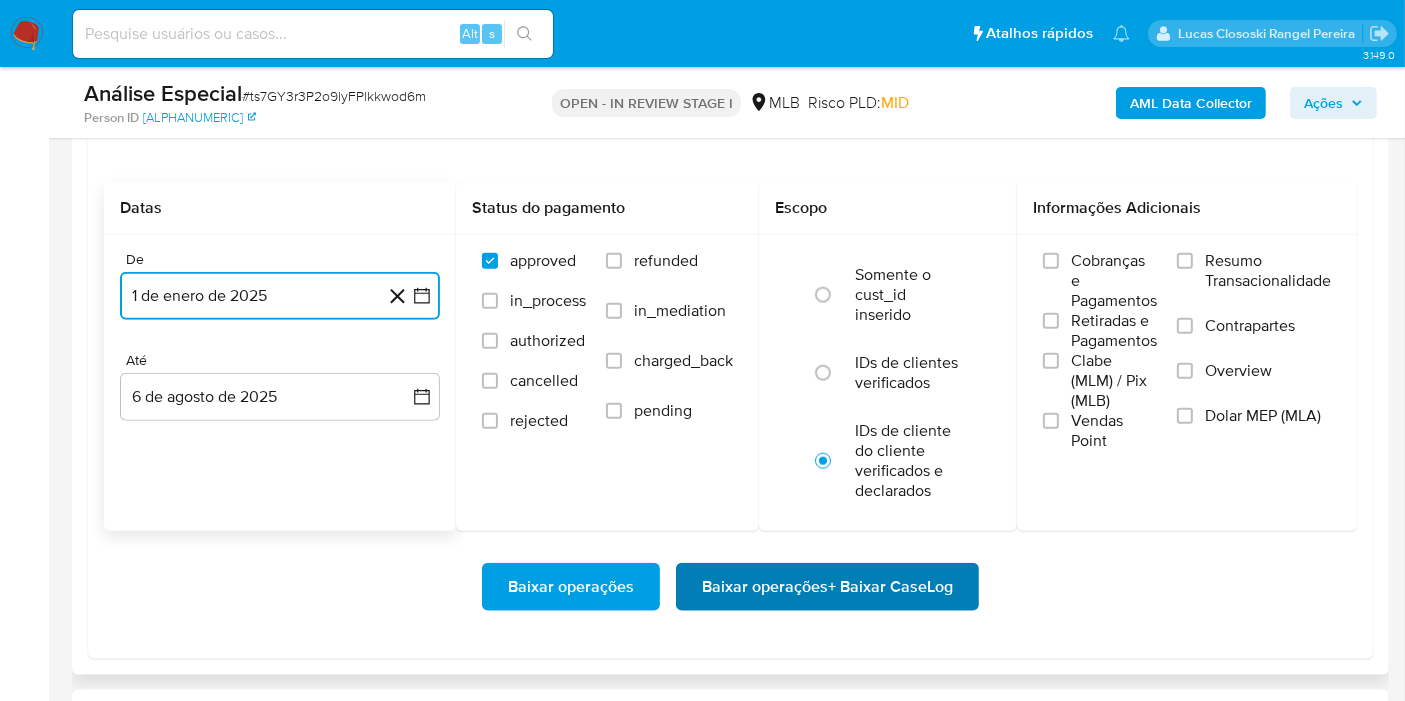 click on "Baixar operações  +   Baixar CaseLog" at bounding box center [827, 587] 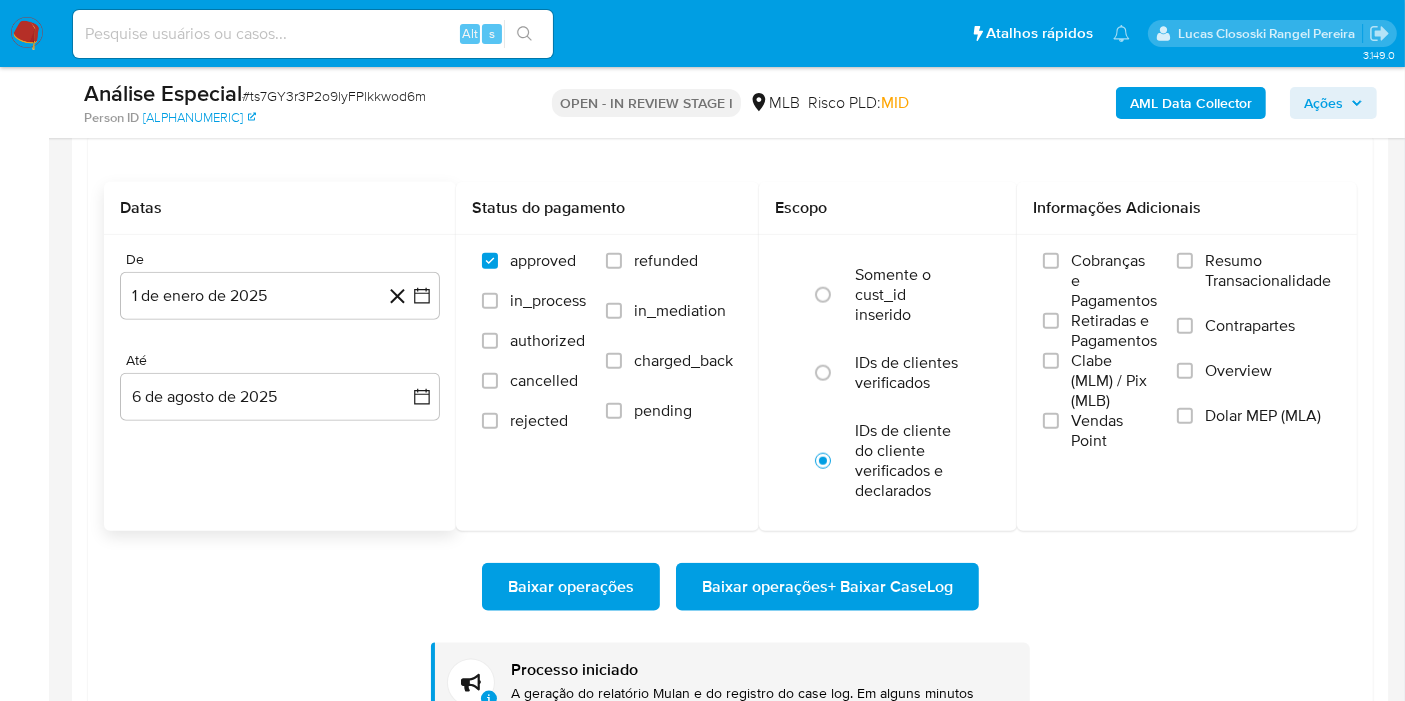 type 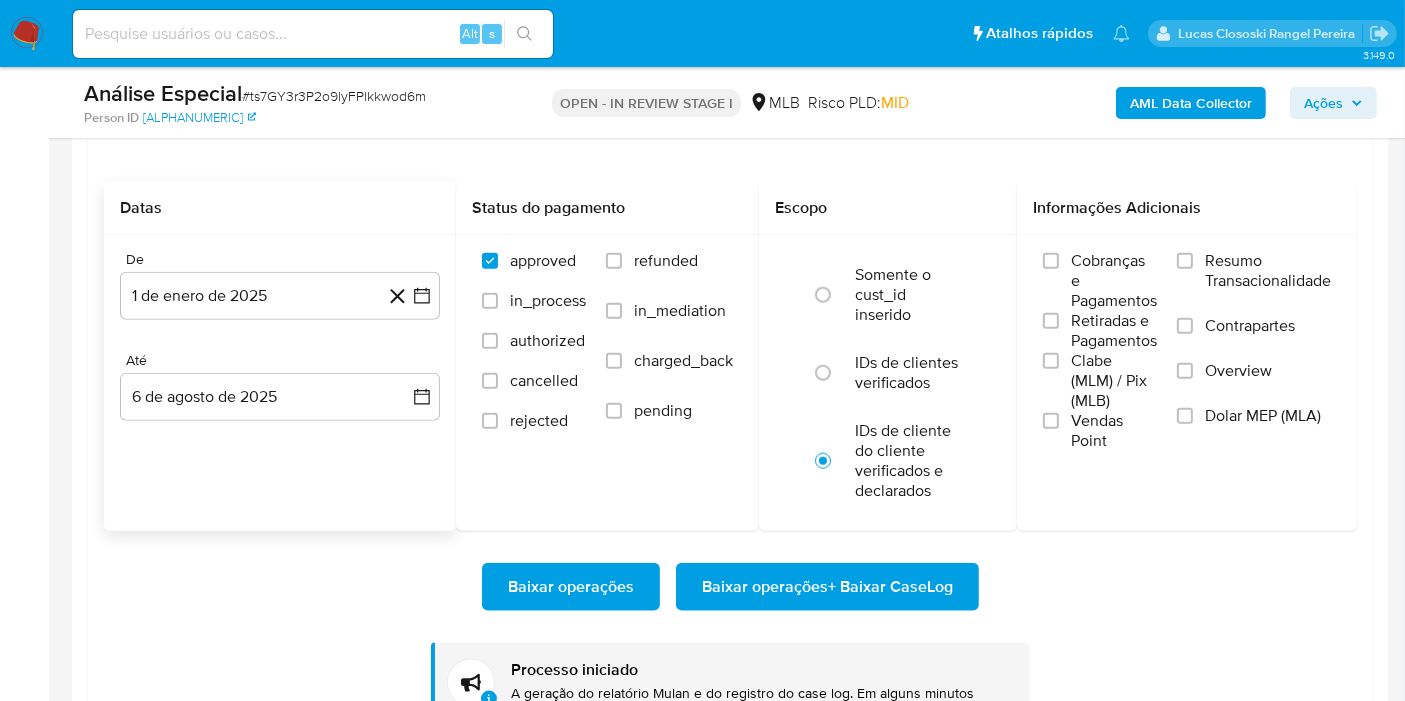 click on "Baixar operações Baixar operações  +   Baixar CaseLog" at bounding box center [730, 587] 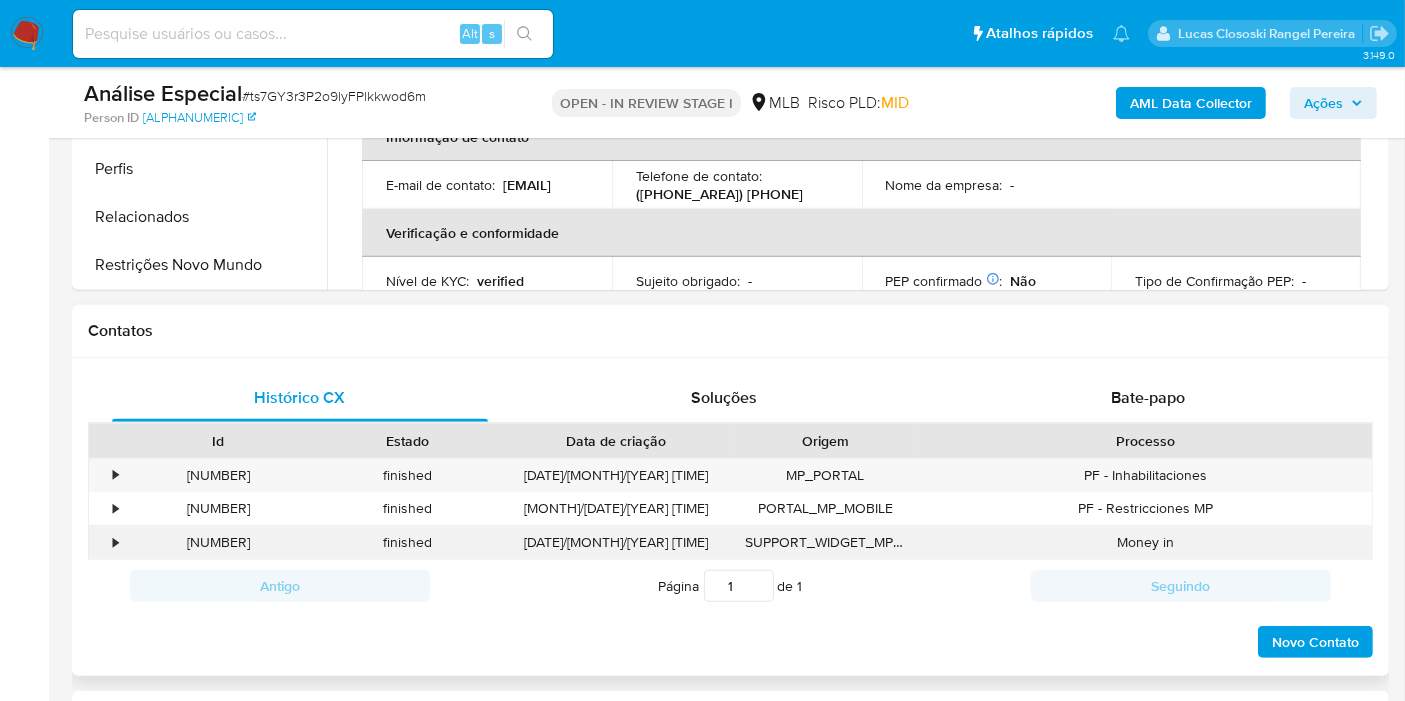 scroll, scrollTop: 333, scrollLeft: 0, axis: vertical 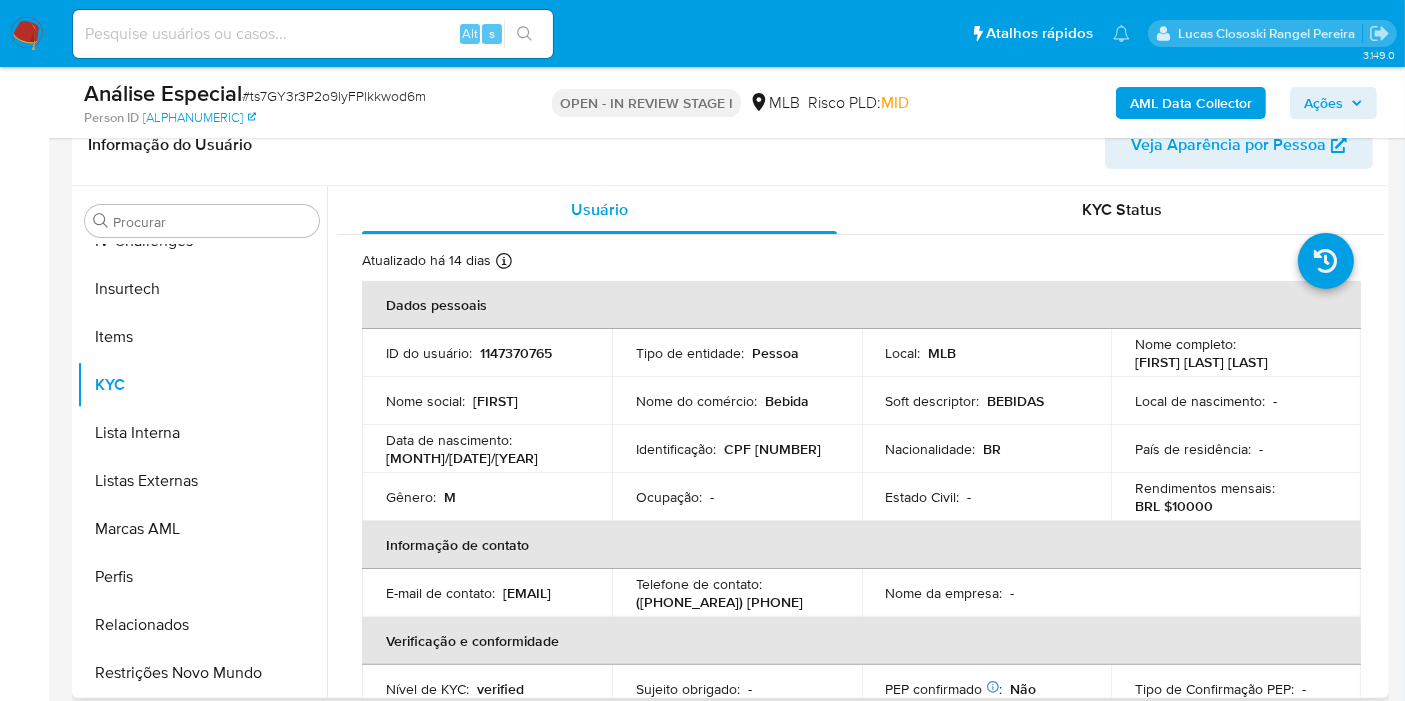 click on "CPF 19170375704" at bounding box center [772, 449] 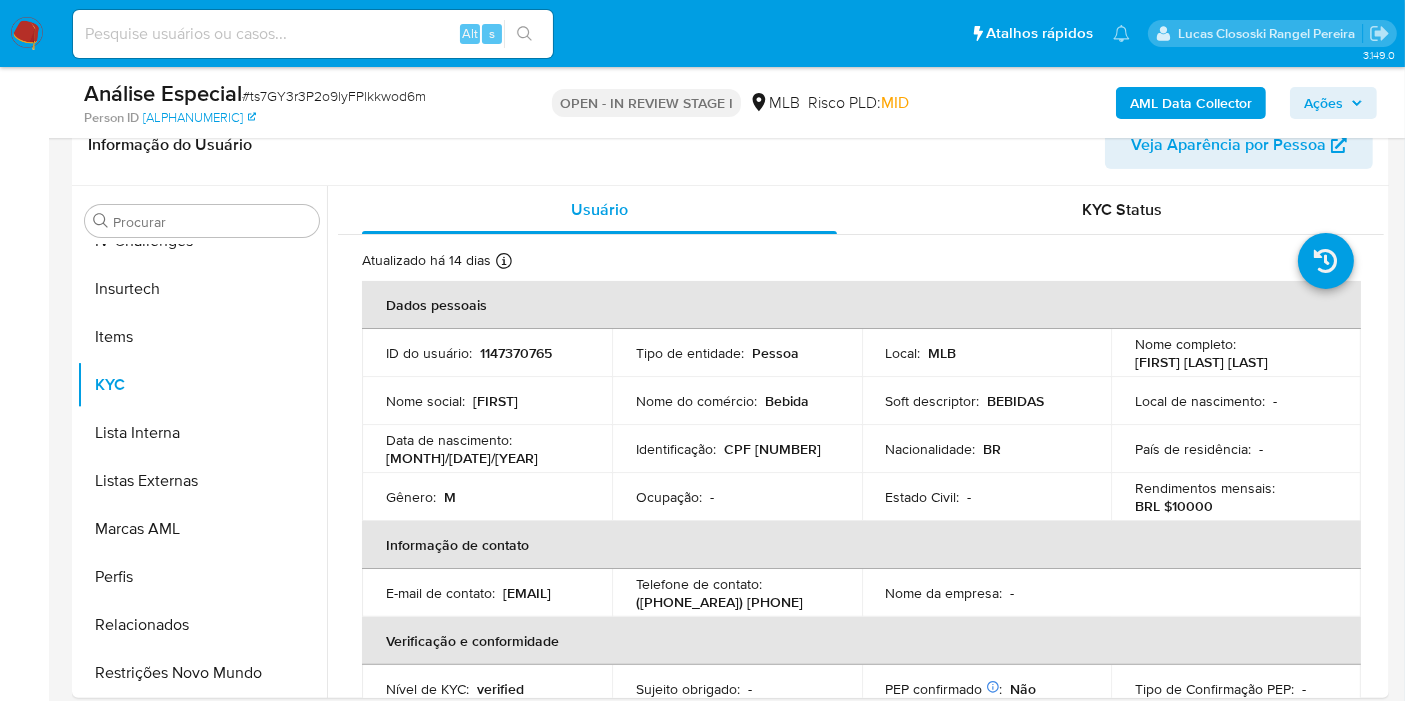 copy on "19170375704" 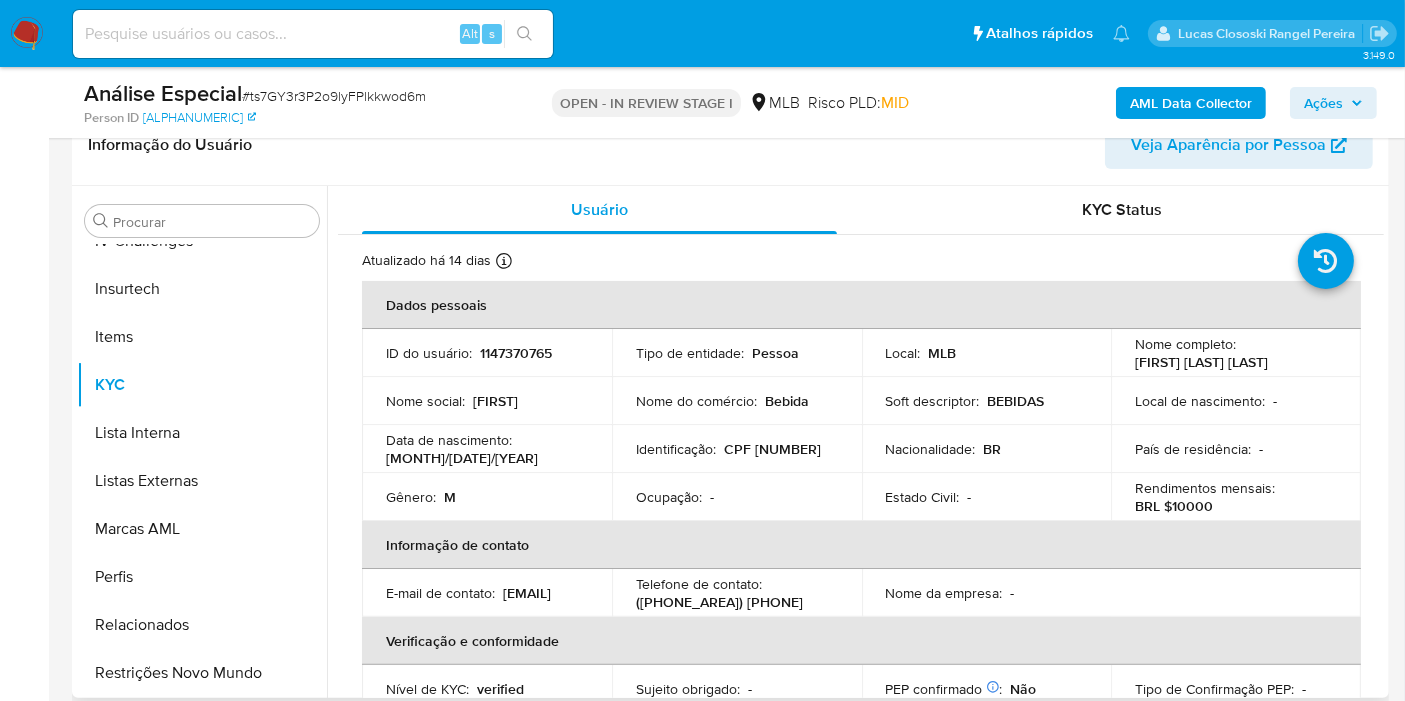 copy on "19170375704" 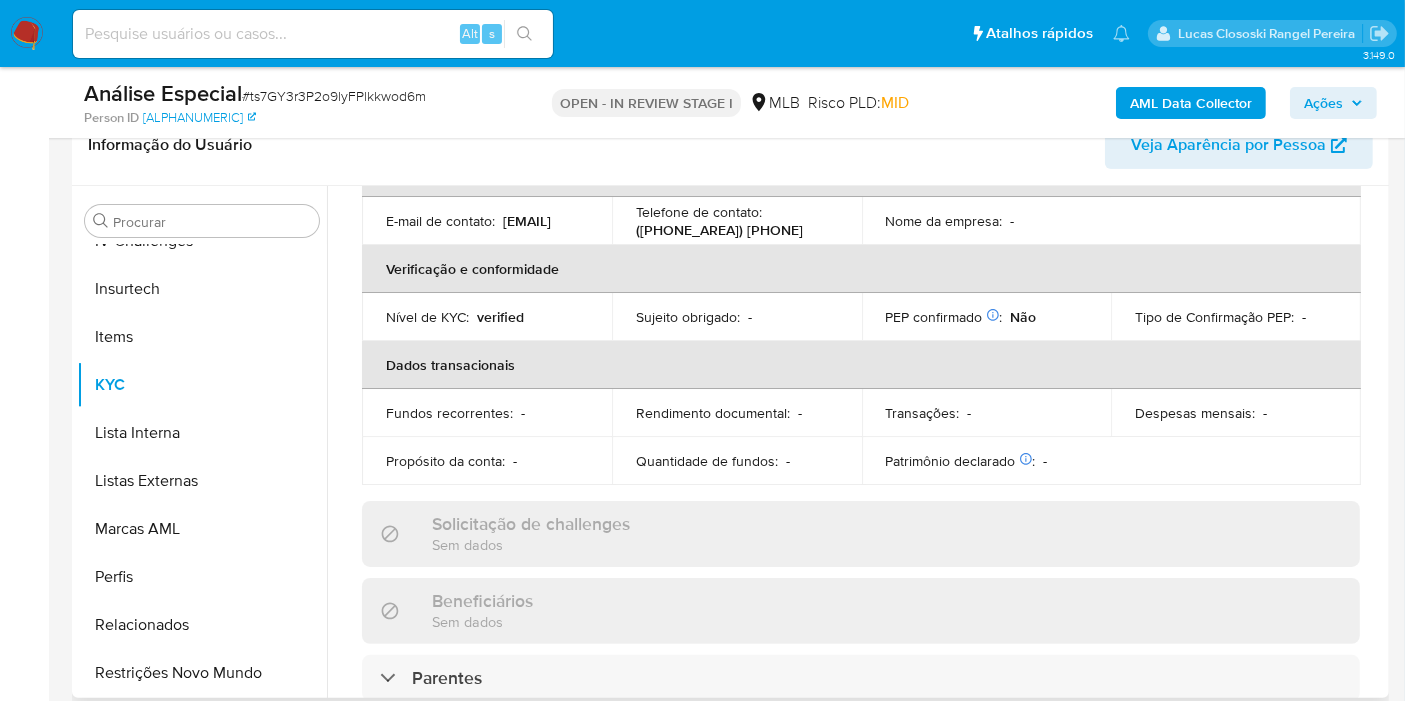 scroll, scrollTop: 0, scrollLeft: 0, axis: both 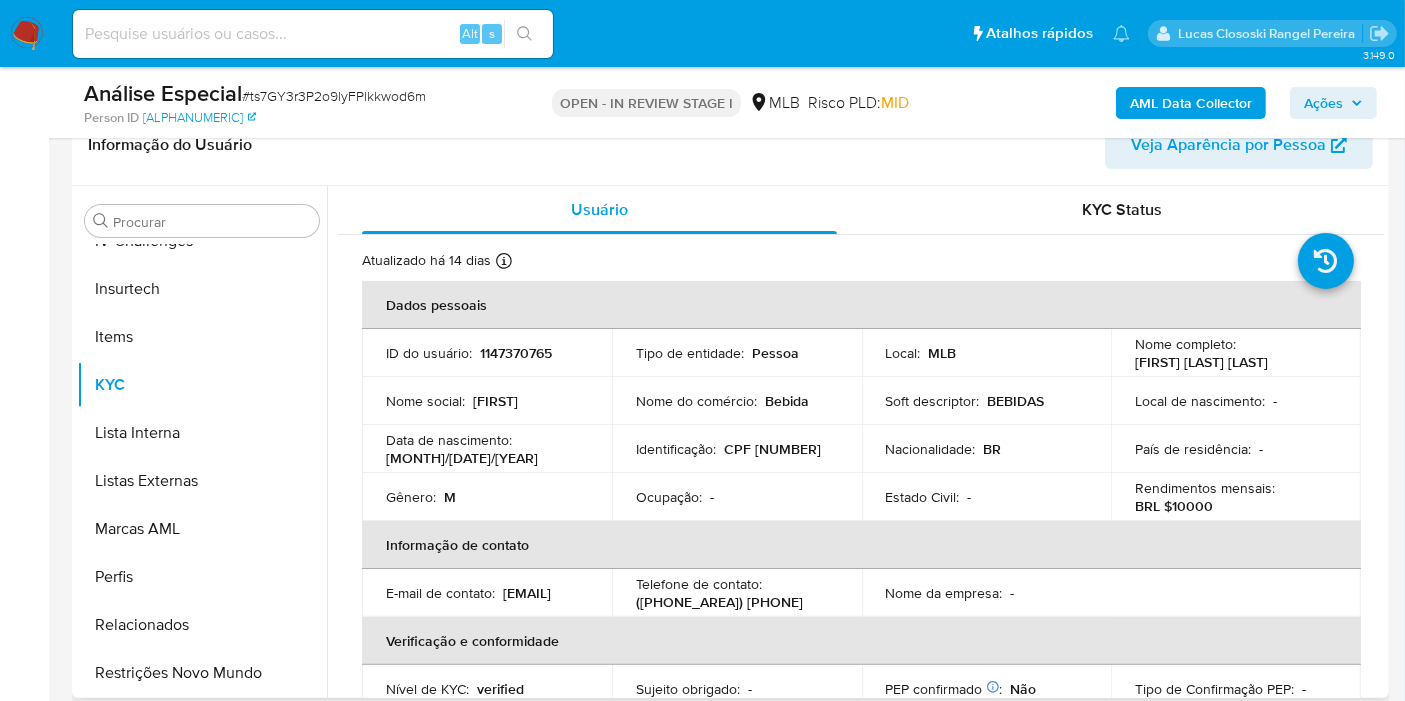 copy on "19170375704" 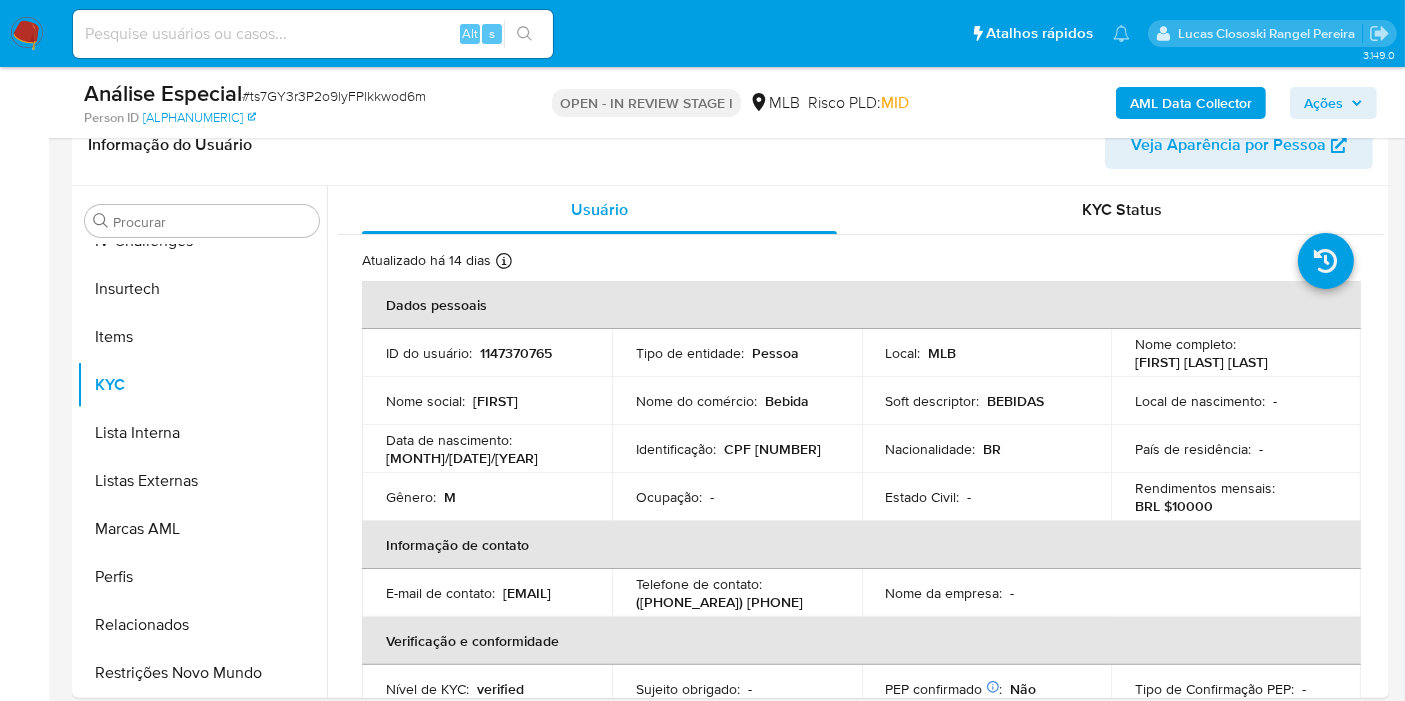 copy on "19170375704" 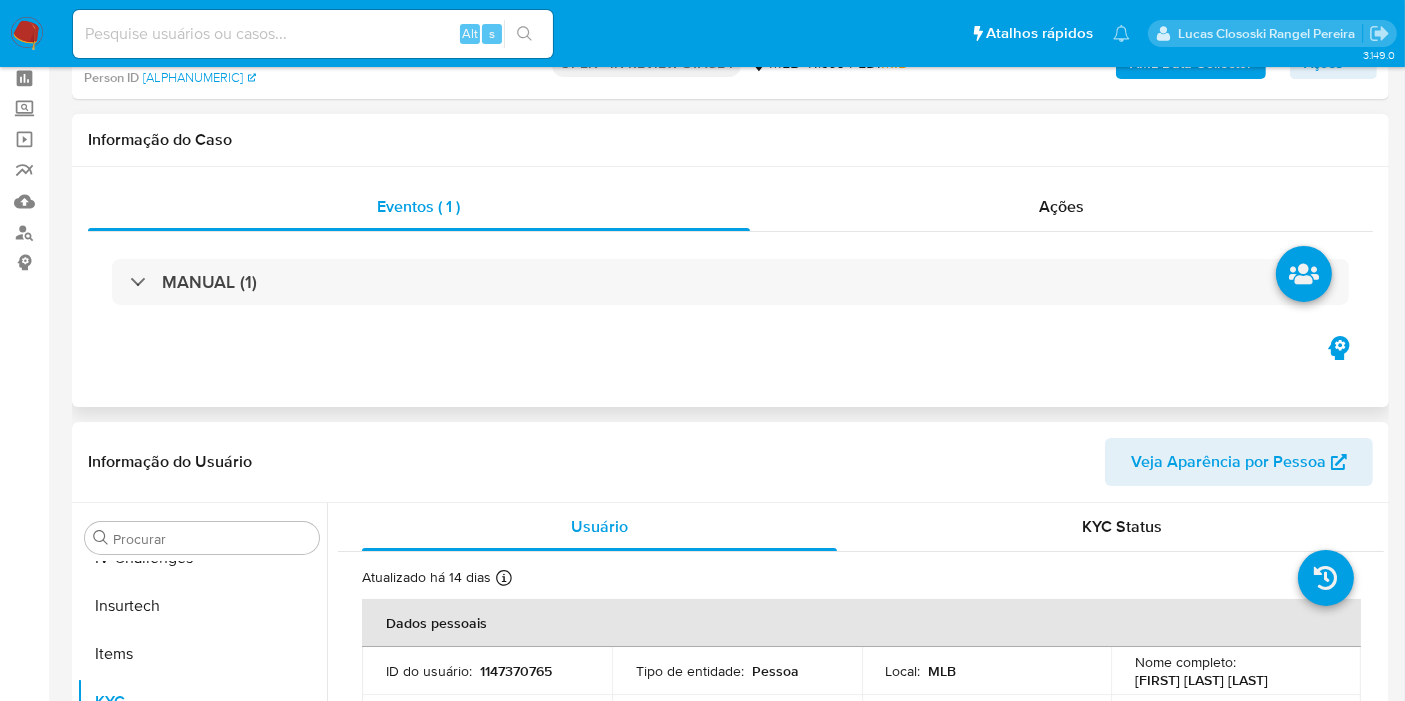 scroll, scrollTop: 0, scrollLeft: 0, axis: both 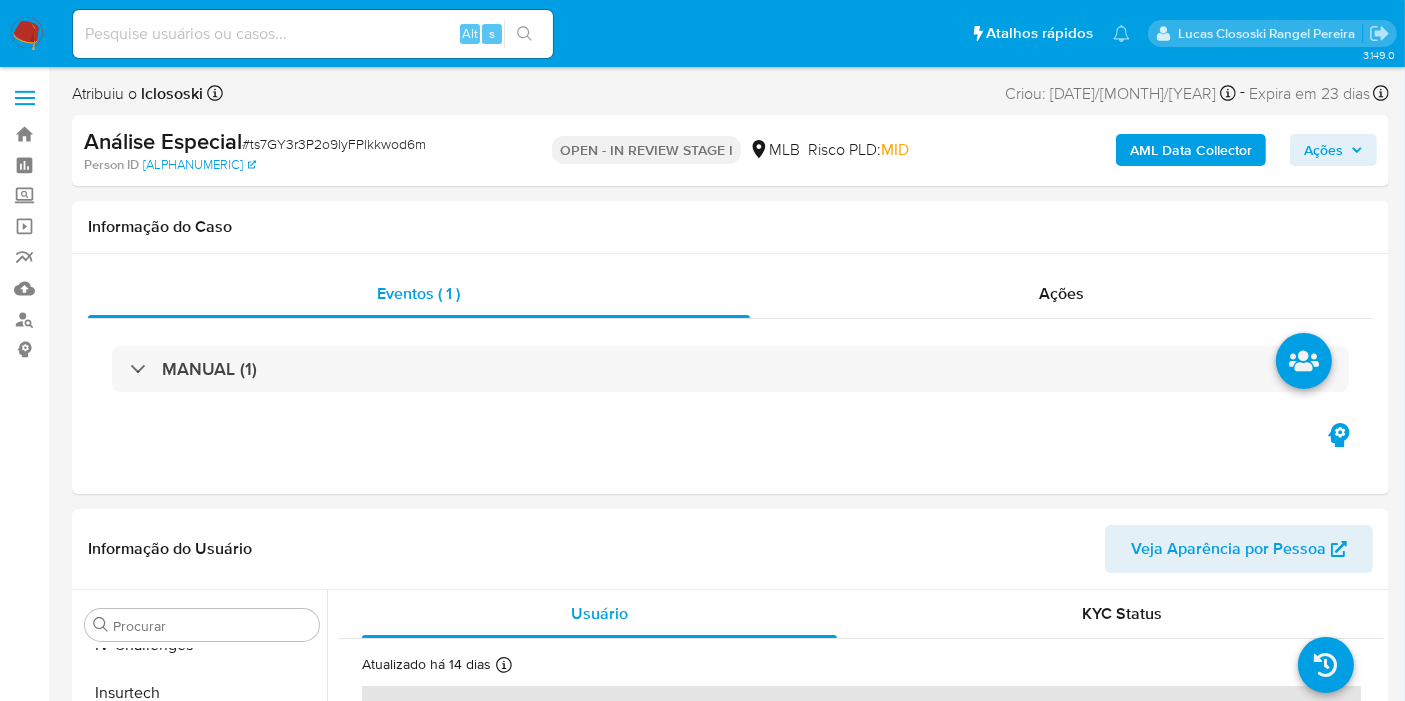 click on "Atribuiu o   lclososki   Asignado el: 15/07/2025 09:35:12 Criou: 15/07/2025   Criou: 15/07/2025 09:35:12 - Expira em 23 dias   Expira em 29/08/2025 09:35:13 Análise Especial # ts7GY3r3P2o9lyFPlkkwod6m Person ID f3e6c85c1ae1a10c2032c40d98098998 OPEN - IN REVIEW STAGE I  MLB Risco PLD:  MID AML Data Collector Ações Informação do Caso Eventos ( 1 ) Ações MANUAL (1) Informação do Usuário Veja Aparência por Pessoa Procurar Adiantamentos de Dinheiro Anexos Cartões Contas Bancárias Dados Modificados Detalhe da geolocalização Devices Geolocation Dispositivos Point Documentação Empréstimos Endereços Fecha Compliant Financiamento de Veículos Geral Histórico de Risco PLD Histórico de casos Histórico de conversas IV Challenges Insurtech Items KYC Lista Interna Listas Externas Marcas AML Perfis Relacionados Restrições Novo Mundo Usuário KYC Status Atualizado há 14 dias   Criado: 22/06/2022 10:43:44 Atualizado: 23/07/2025 09:10:09 Dados pessoais   ID do usuário :    1147370765   :    Pessoa" at bounding box center (730, 1999) 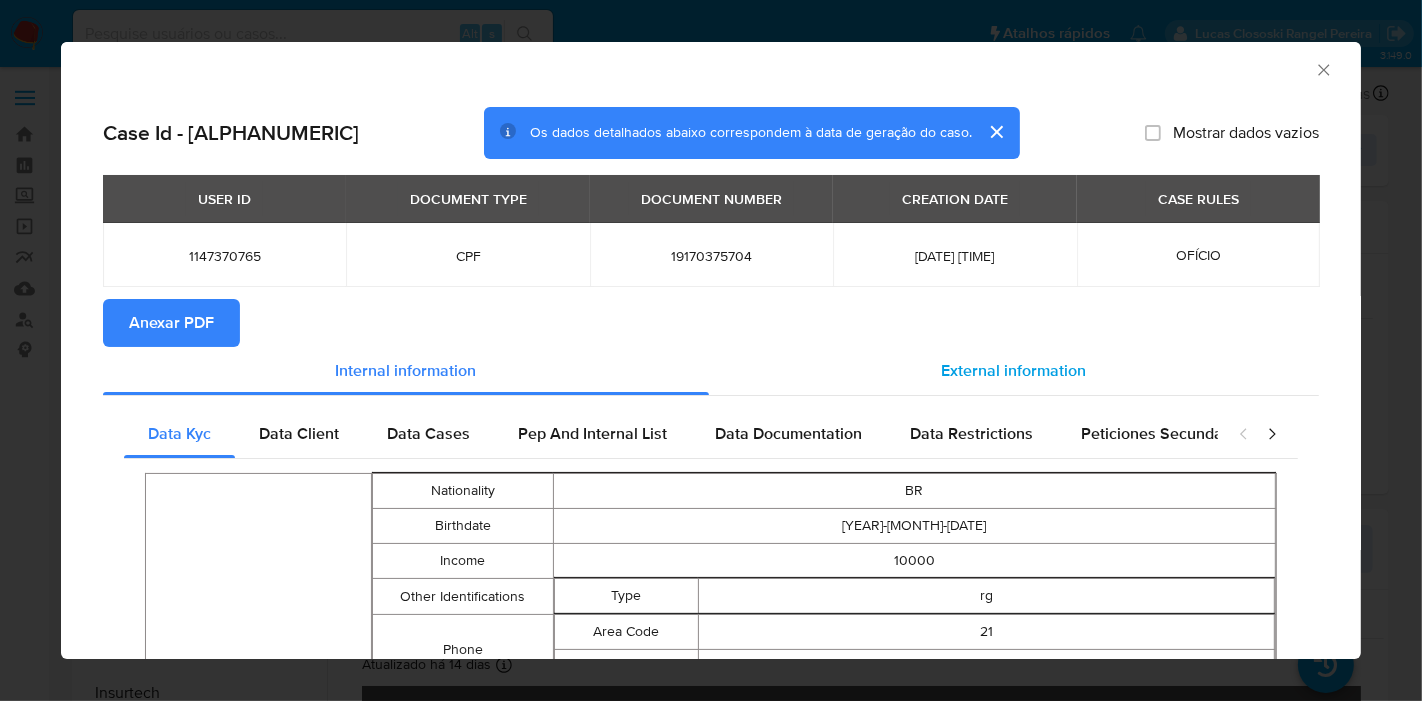 click on "External information" at bounding box center (1014, 370) 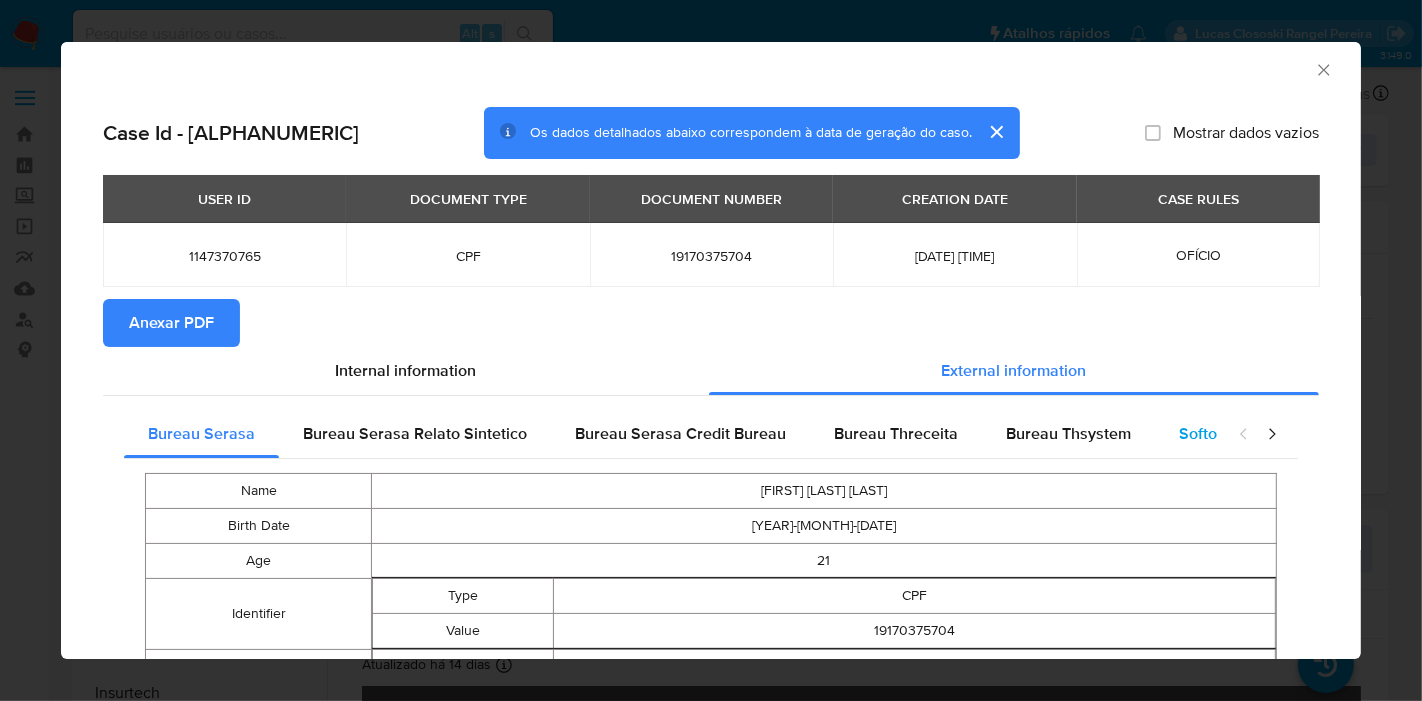 click on "Softon" at bounding box center [1202, 434] 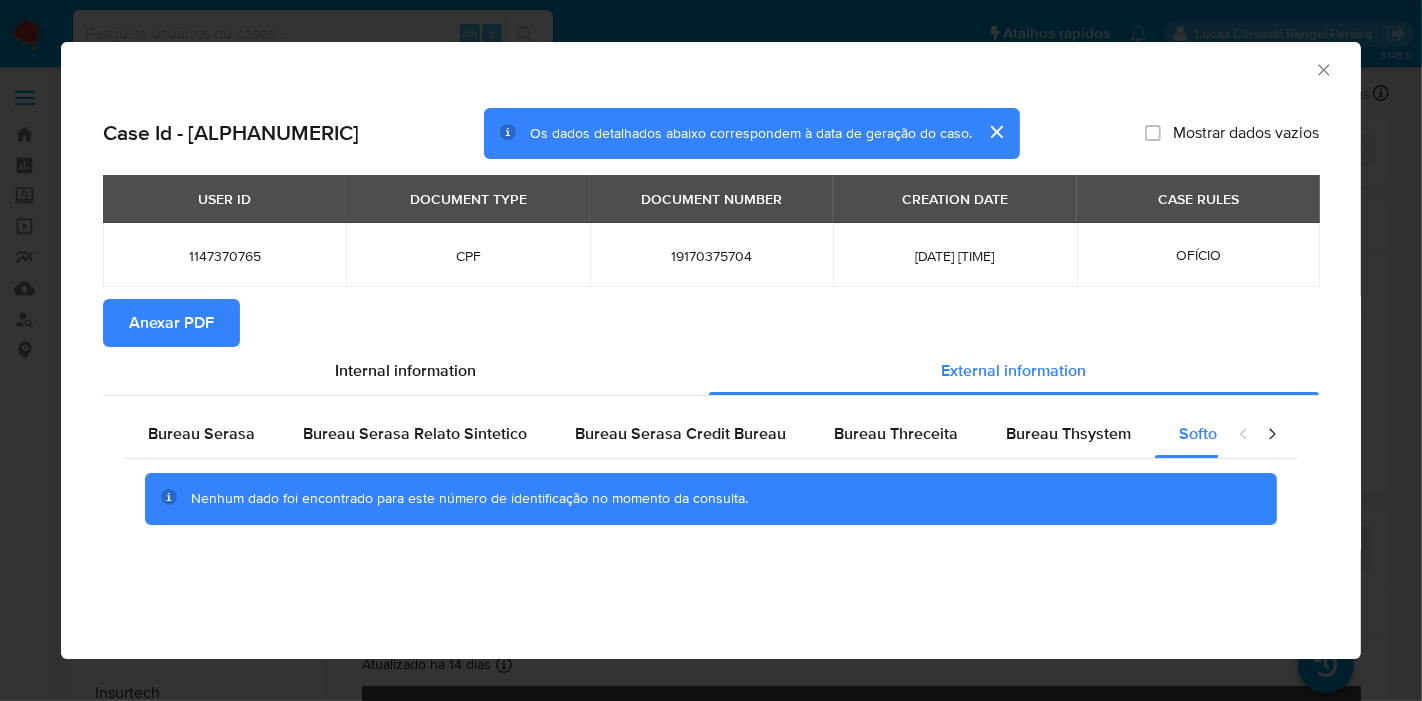 click 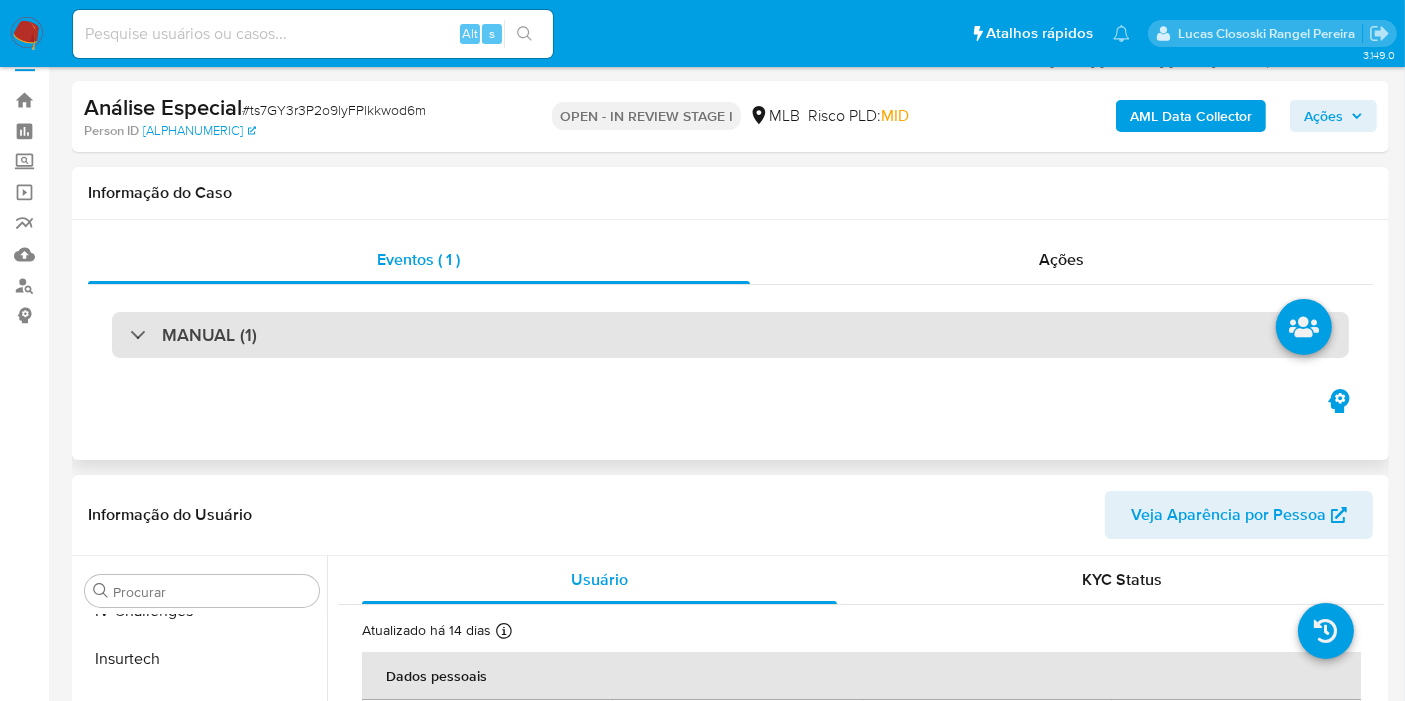 scroll, scrollTop: 0, scrollLeft: 0, axis: both 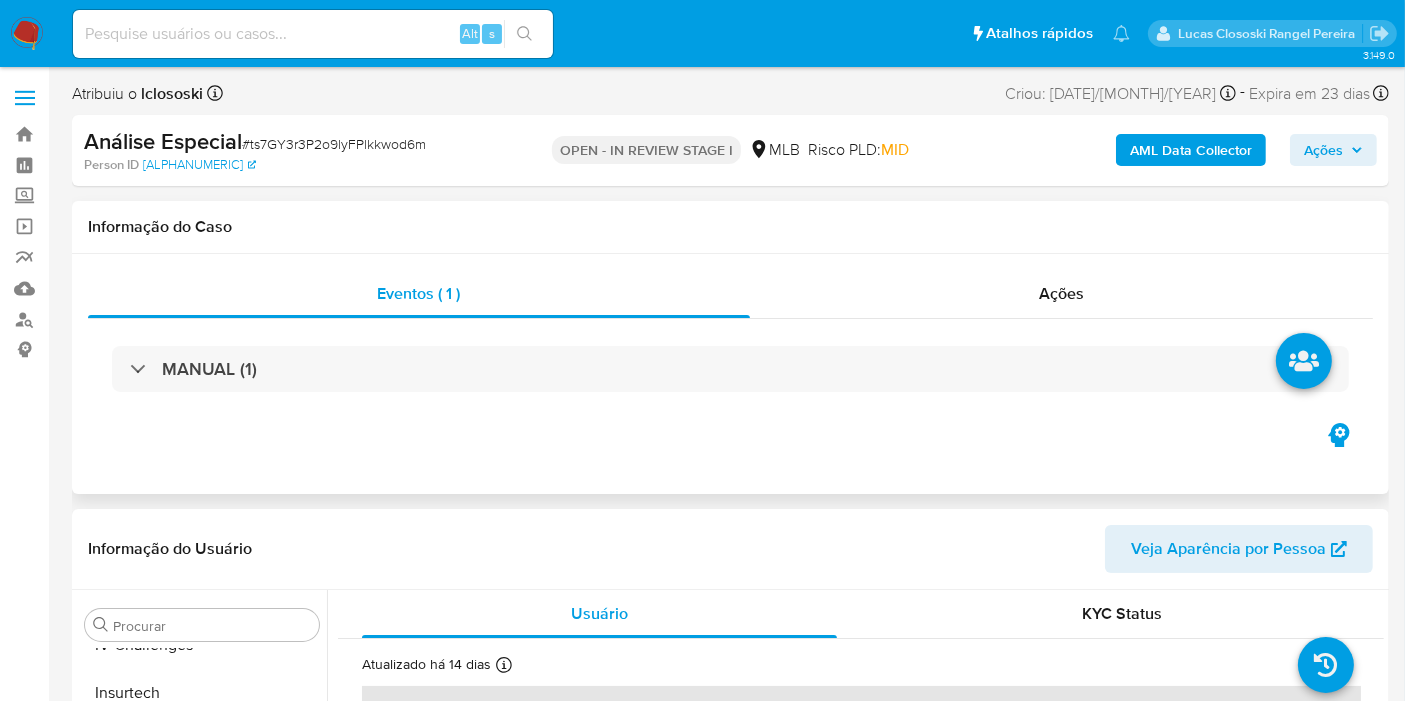 click on "Eventos ( 1 ) Ações MANUAL (1)" at bounding box center (730, 374) 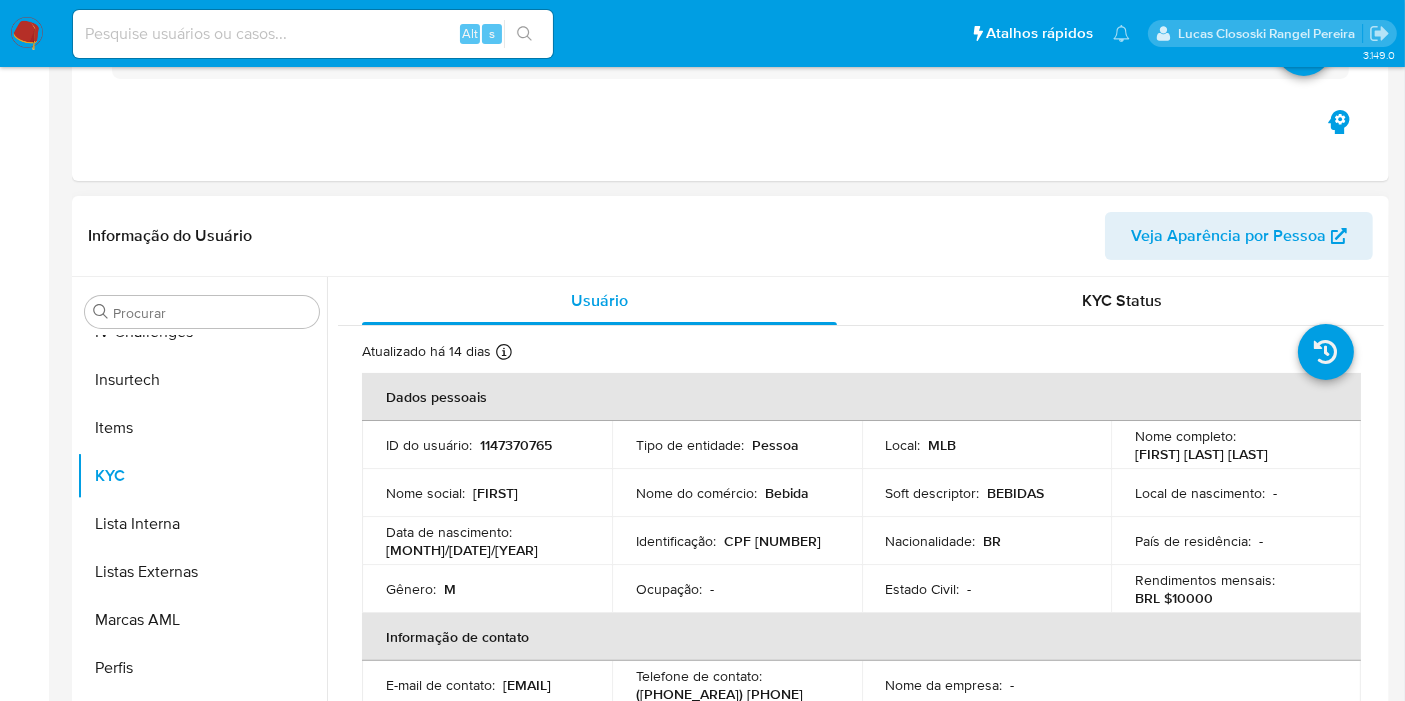 scroll, scrollTop: 444, scrollLeft: 0, axis: vertical 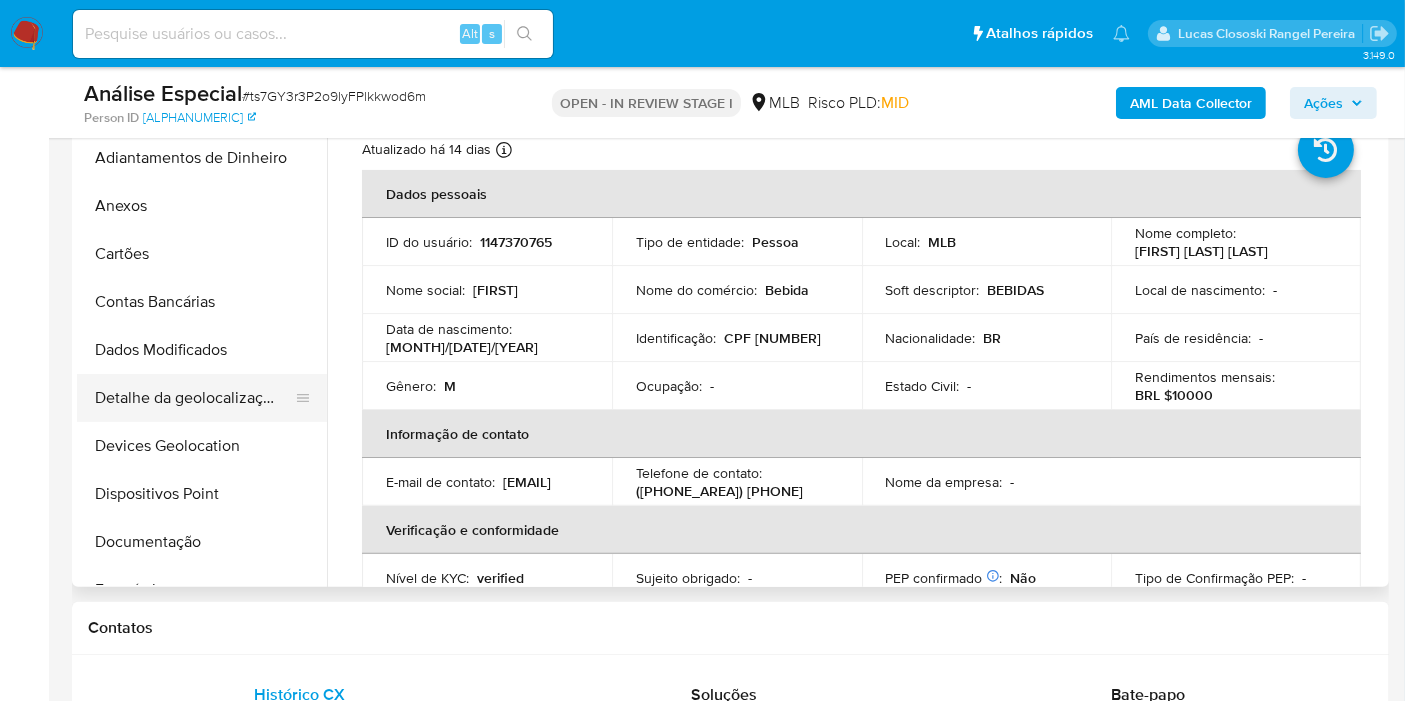 click on "Detalhe da geolocalização" at bounding box center [194, 398] 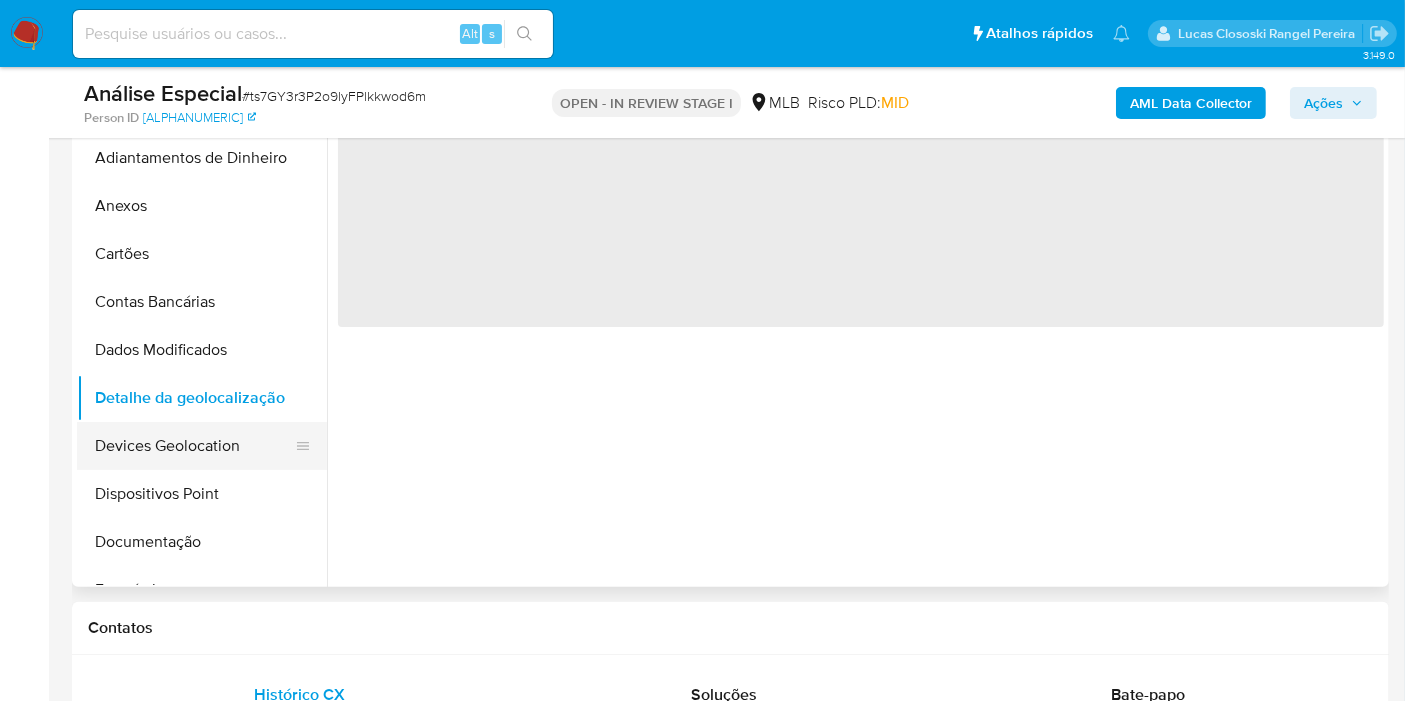 click on "Devices Geolocation" at bounding box center [194, 446] 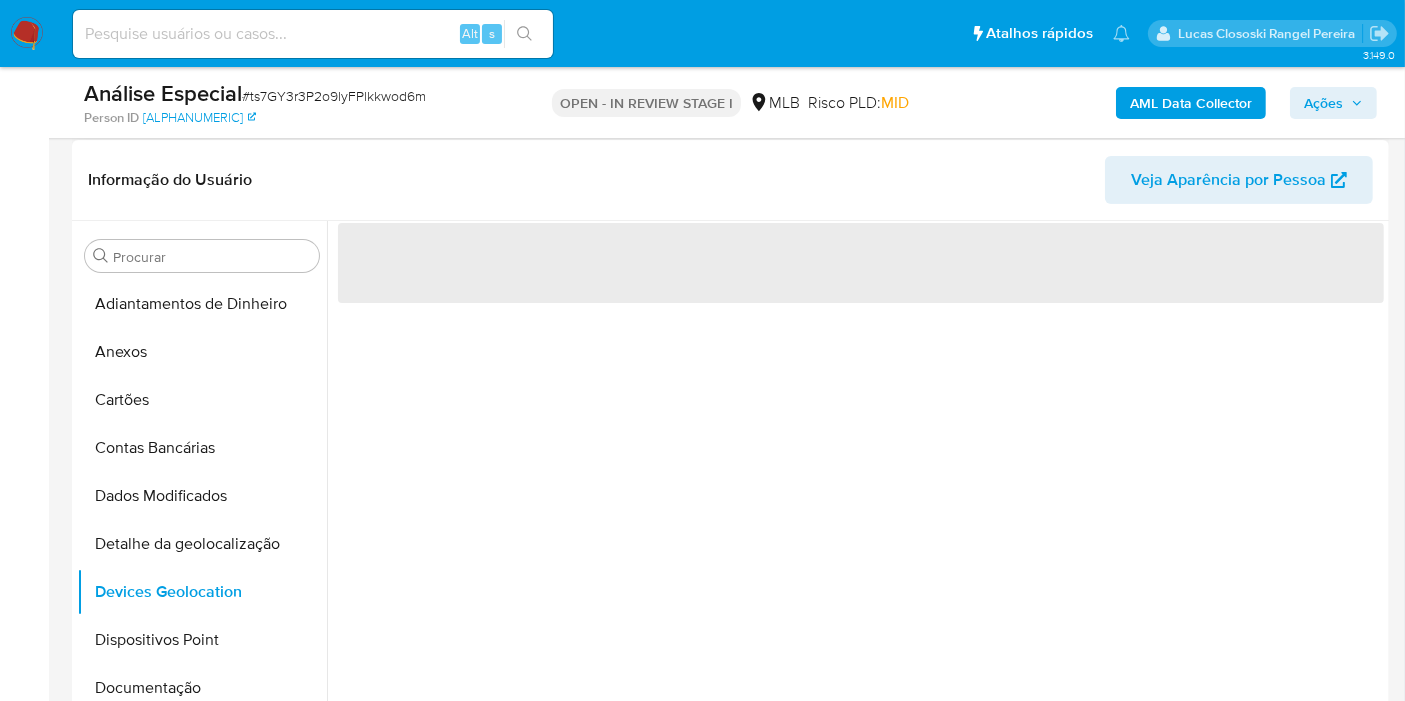 scroll, scrollTop: 333, scrollLeft: 0, axis: vertical 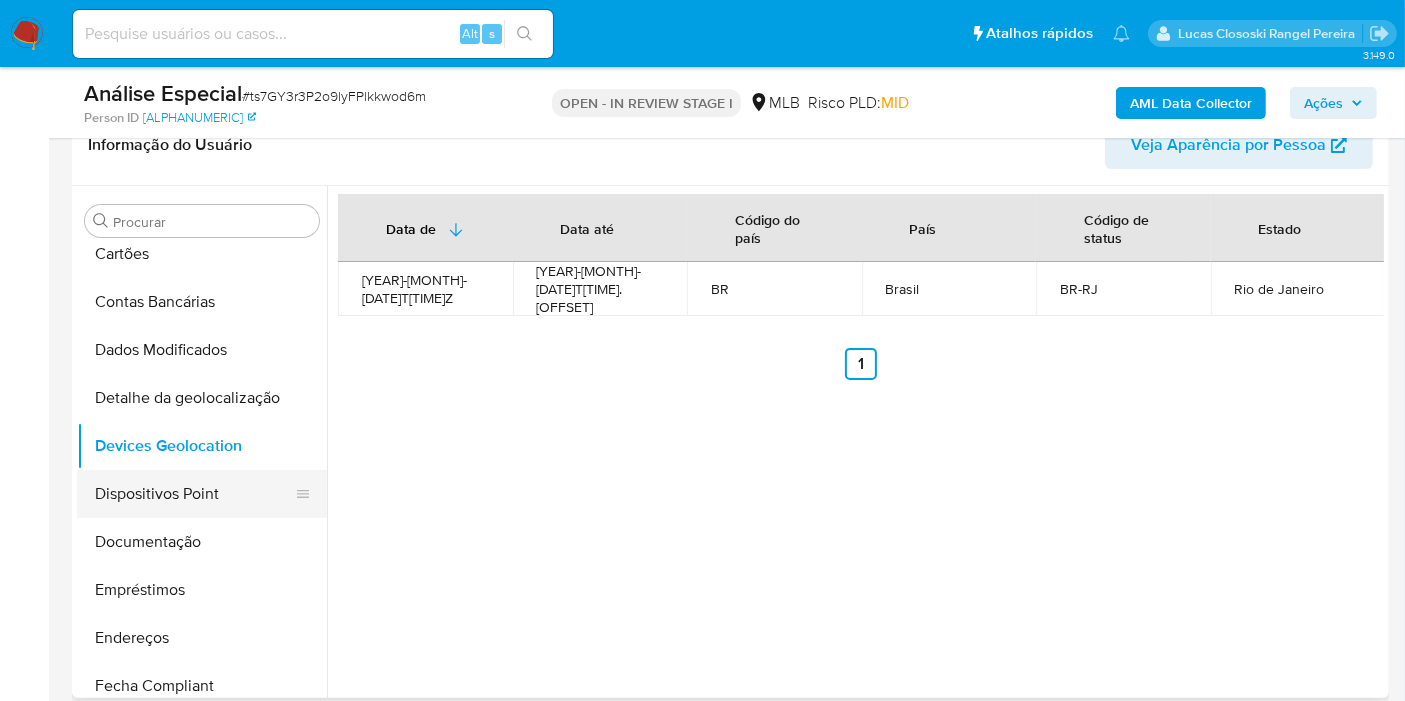 click on "Dispositivos Point" at bounding box center [194, 494] 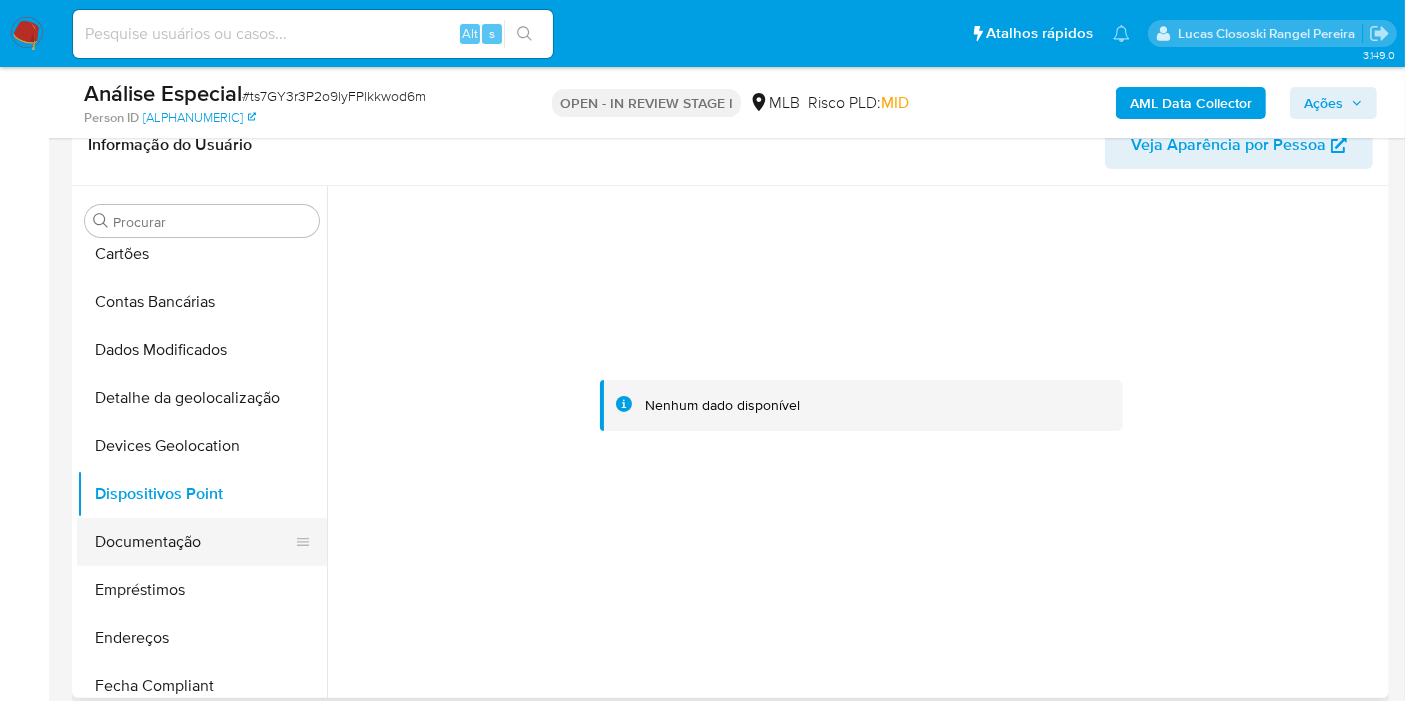 click on "Documentação" at bounding box center [194, 542] 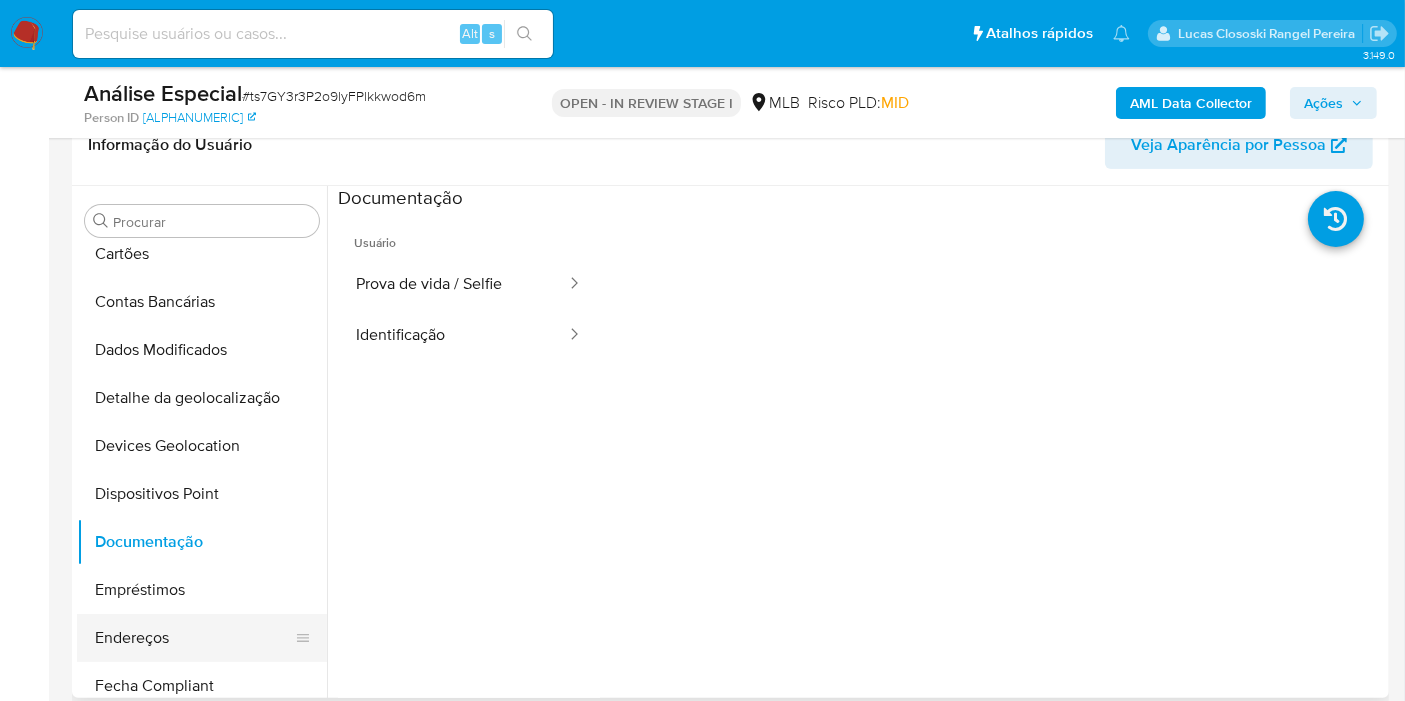 click on "Endereços" at bounding box center [194, 638] 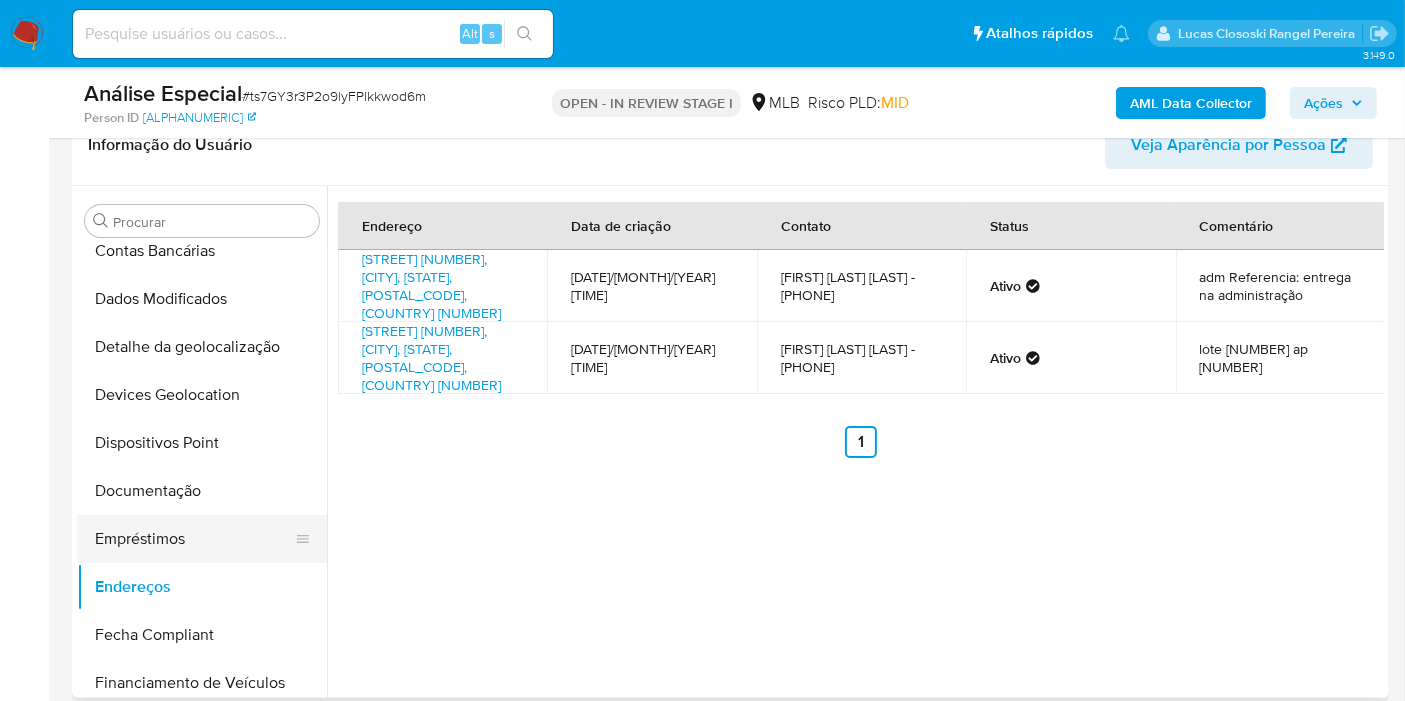 scroll, scrollTop: 333, scrollLeft: 0, axis: vertical 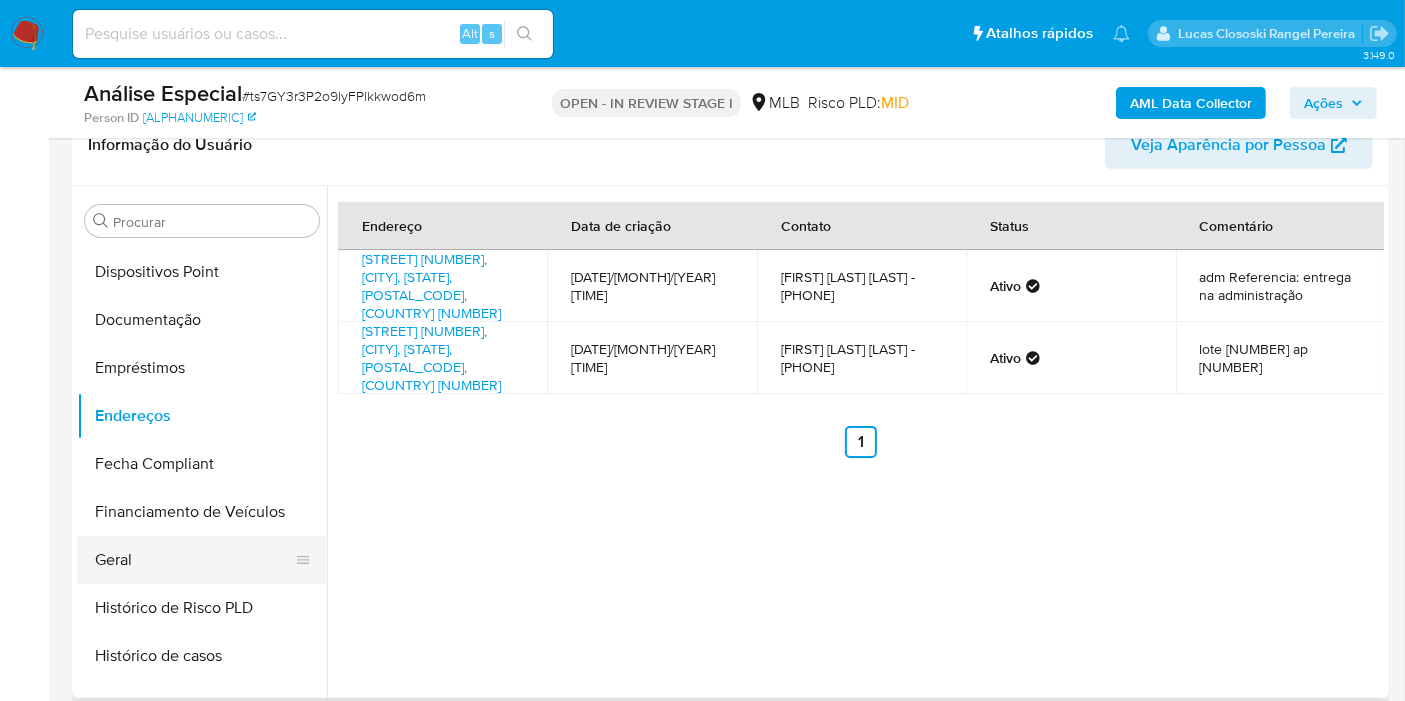 click on "Geral" at bounding box center [194, 560] 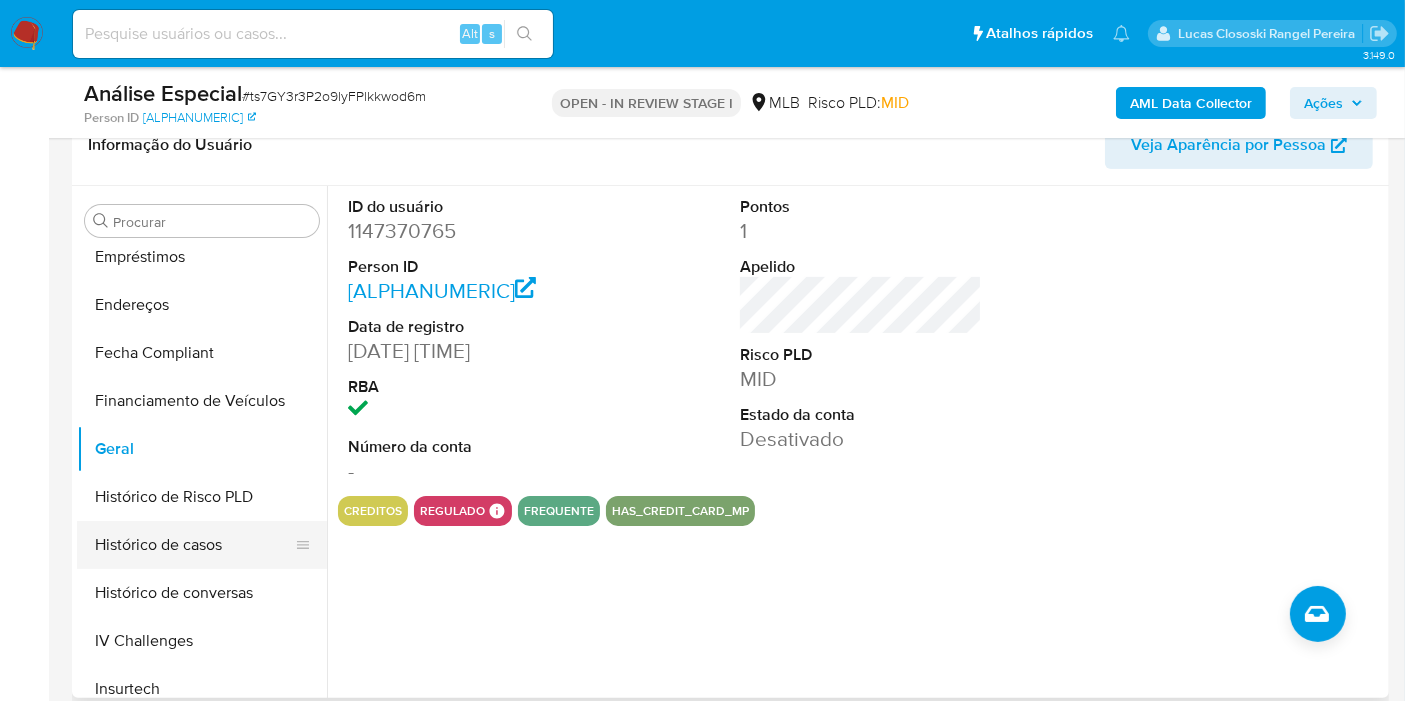 click on "Histórico de casos" at bounding box center (194, 545) 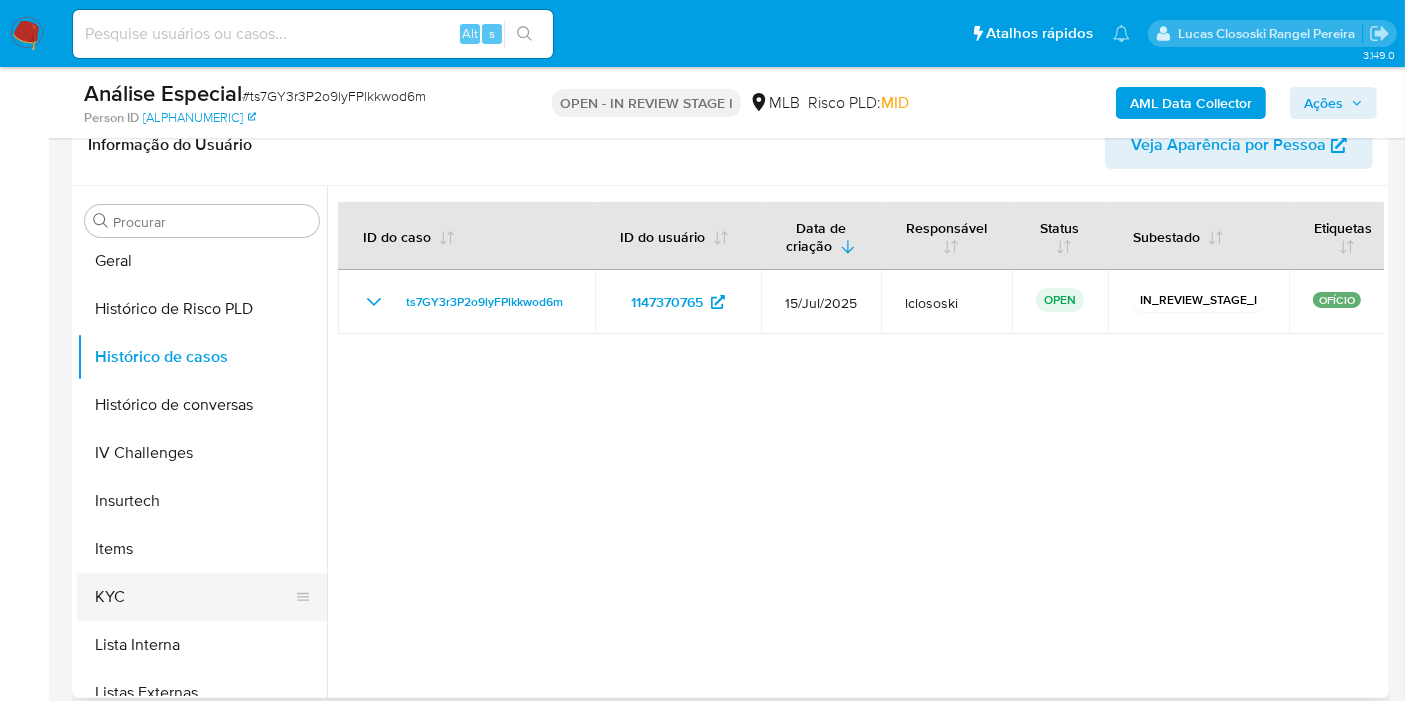 scroll, scrollTop: 666, scrollLeft: 0, axis: vertical 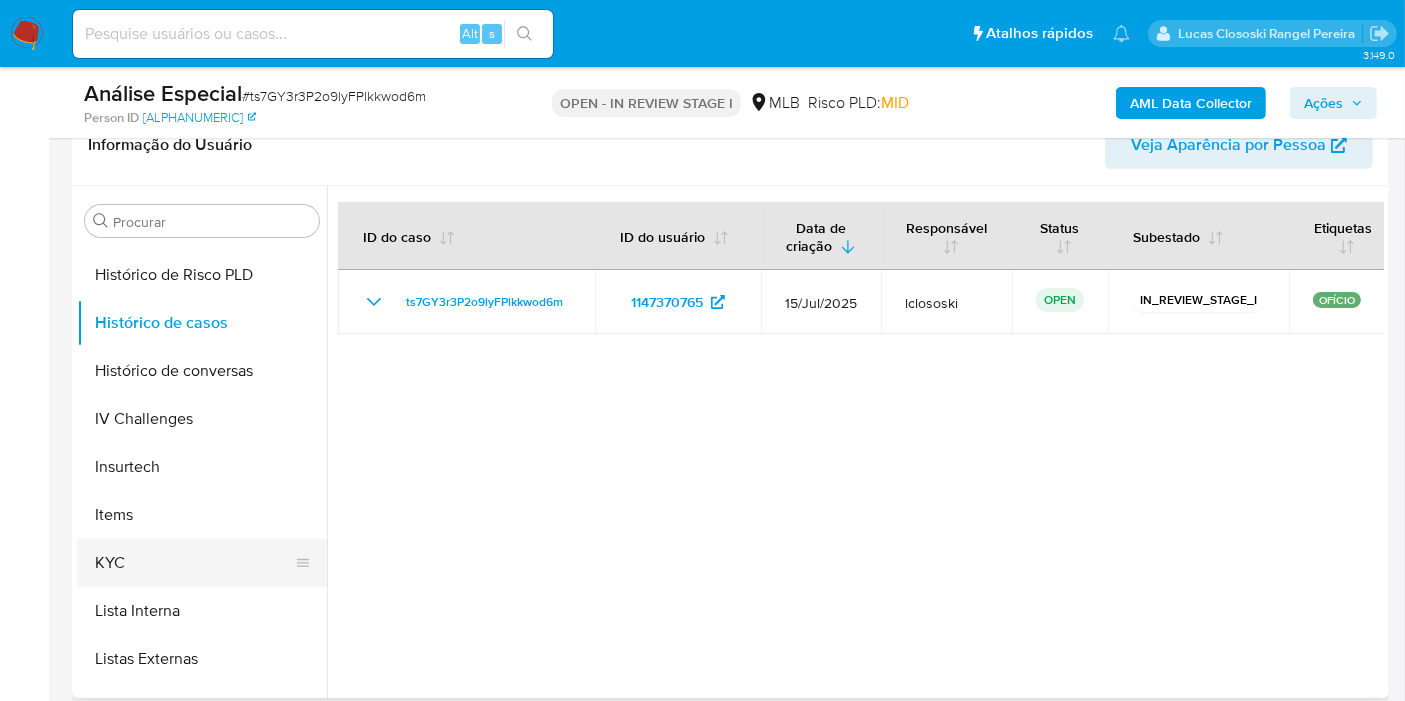 click on "KYC" at bounding box center (194, 563) 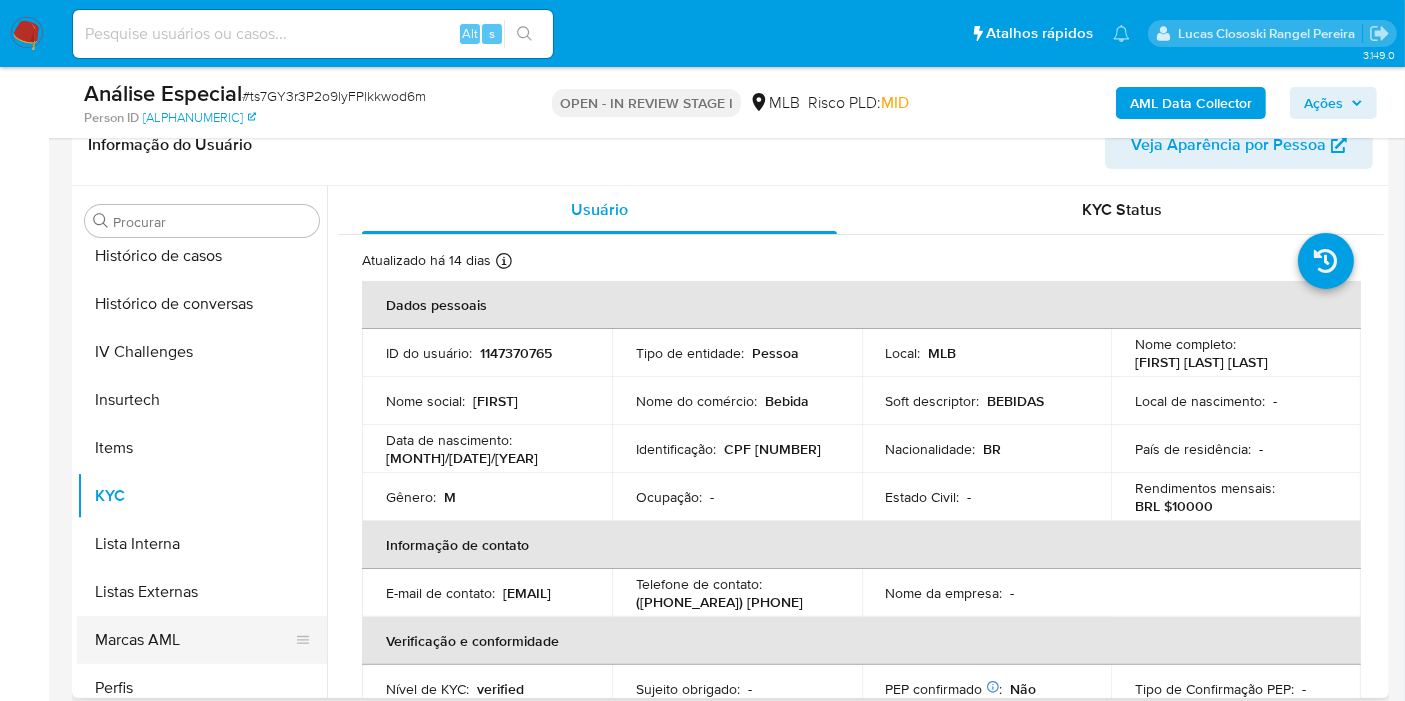 scroll, scrollTop: 844, scrollLeft: 0, axis: vertical 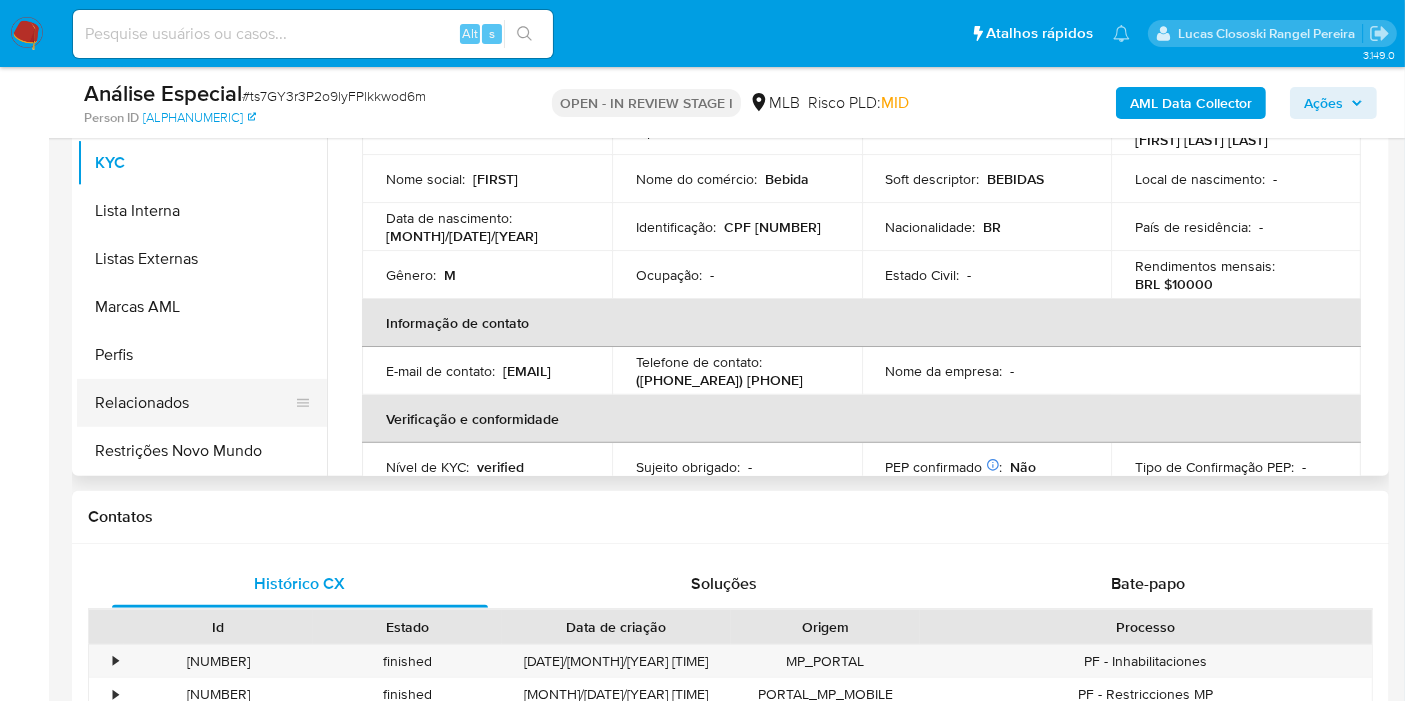 click on "Relacionados" at bounding box center [194, 403] 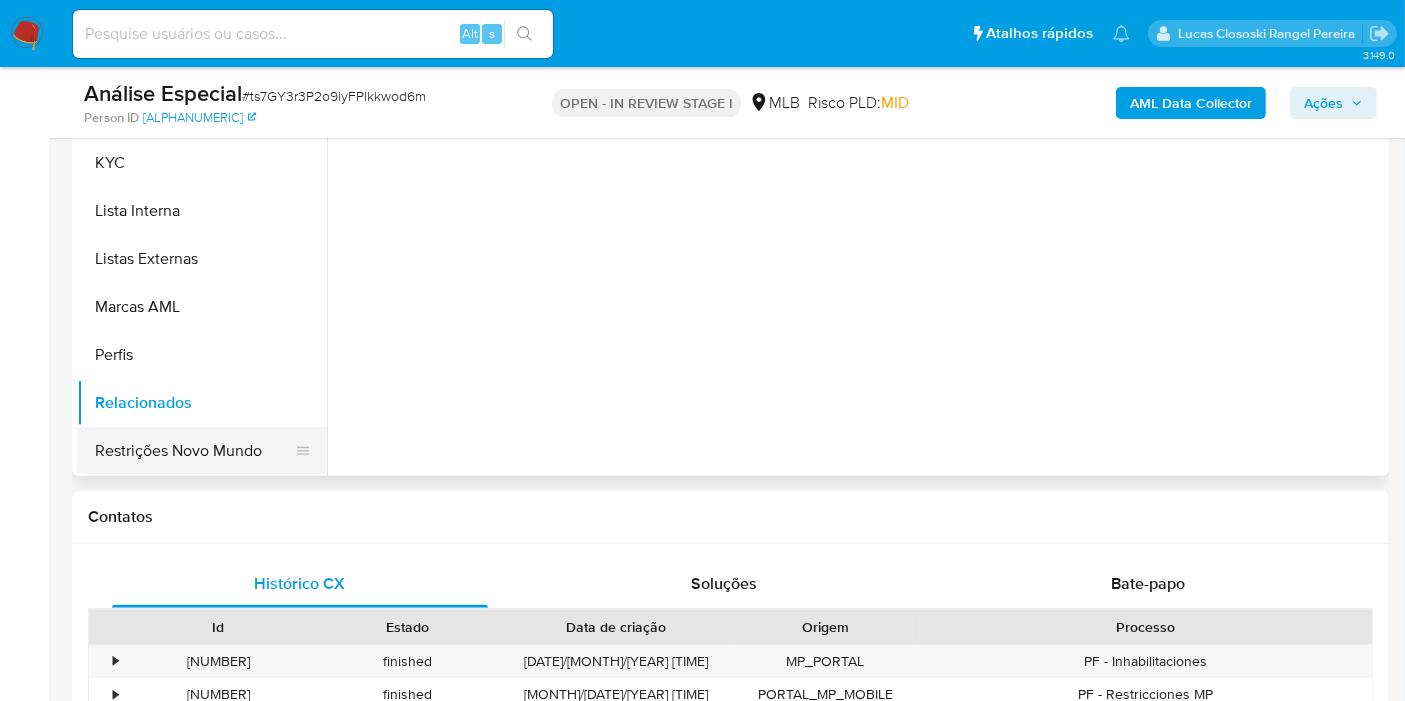 click on "Restrições Novo Mundo" at bounding box center (194, 451) 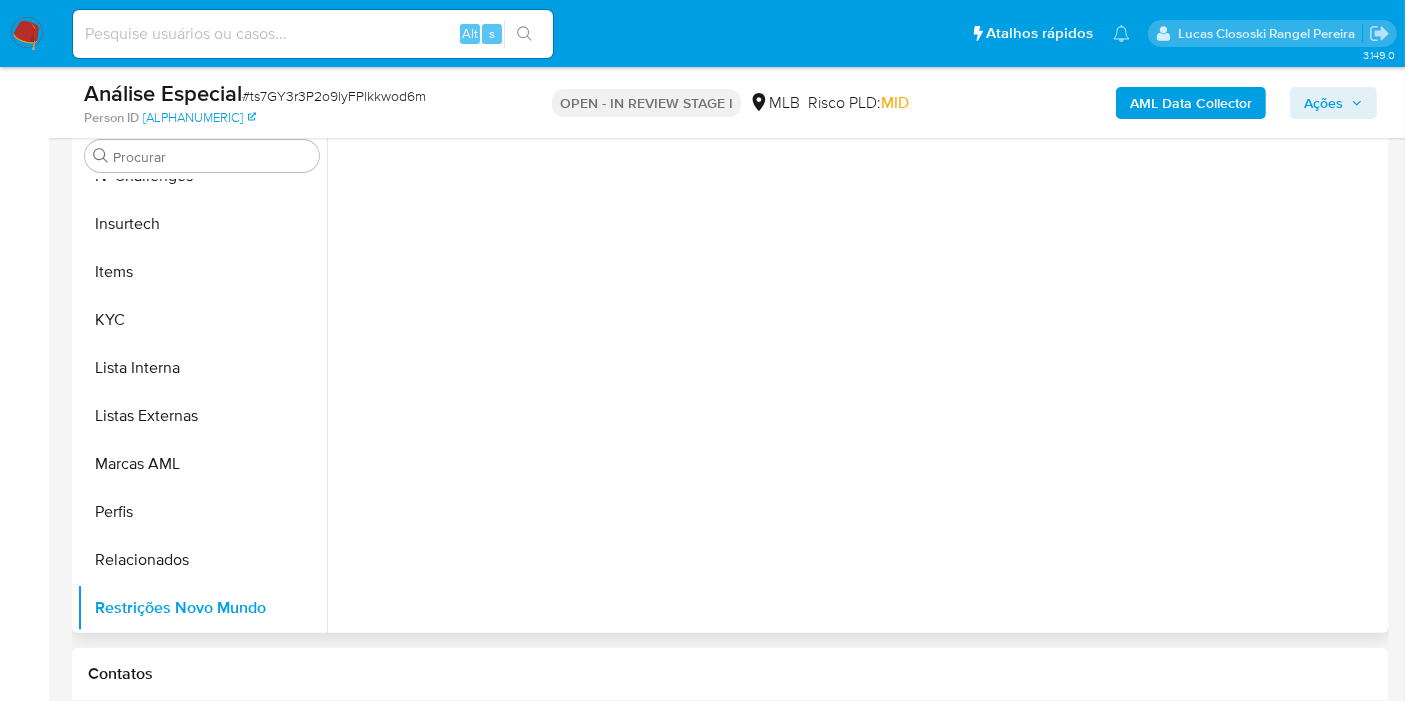 scroll, scrollTop: 333, scrollLeft: 0, axis: vertical 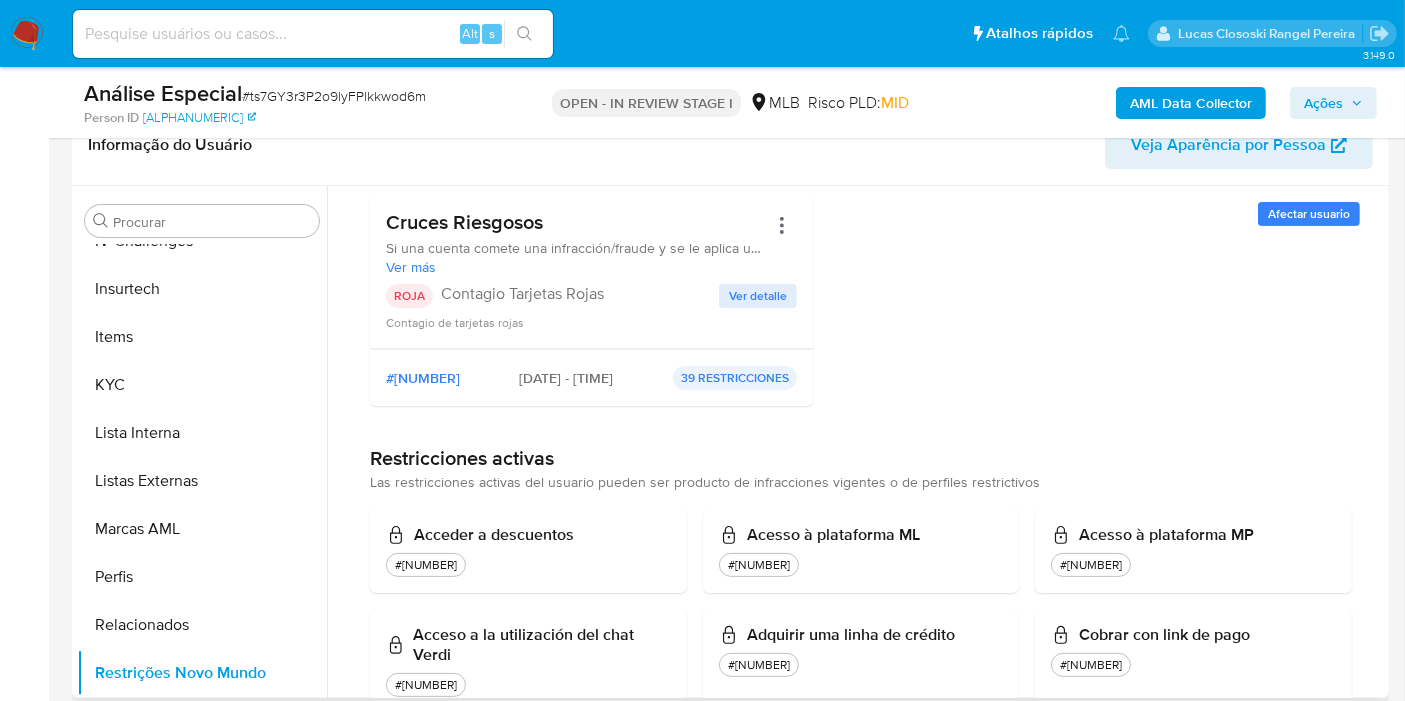 click on "Ver detalle" at bounding box center [758, 296] 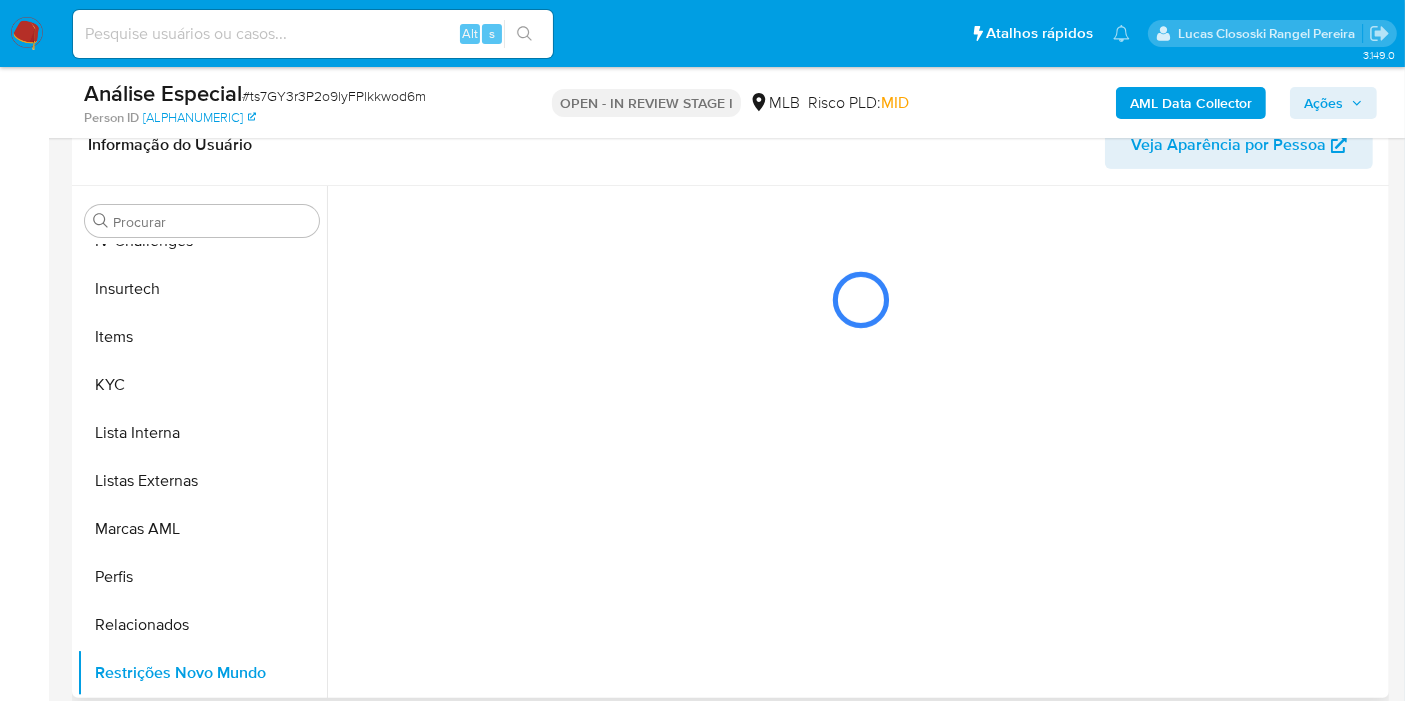 scroll, scrollTop: 0, scrollLeft: 0, axis: both 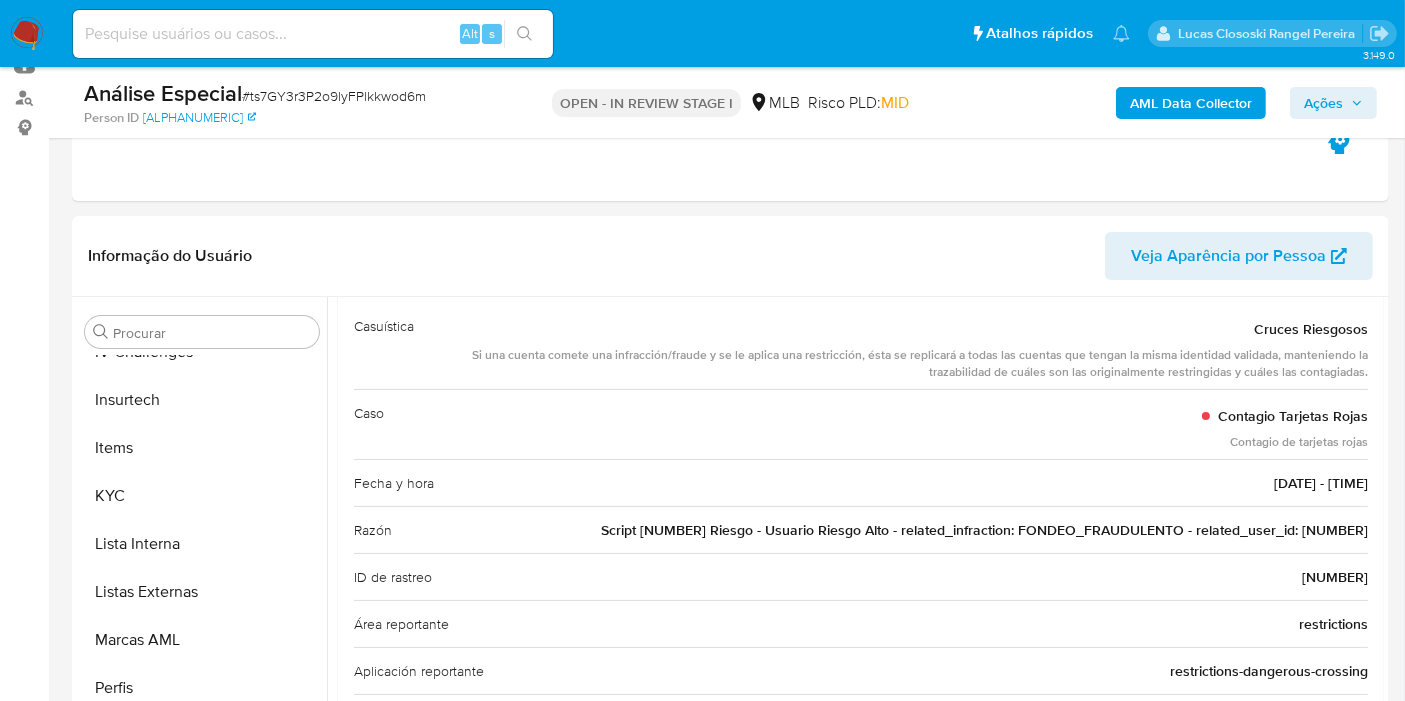 click on "# ts7GY3r3P2o9lyFPlkkwod6m" at bounding box center (334, 96) 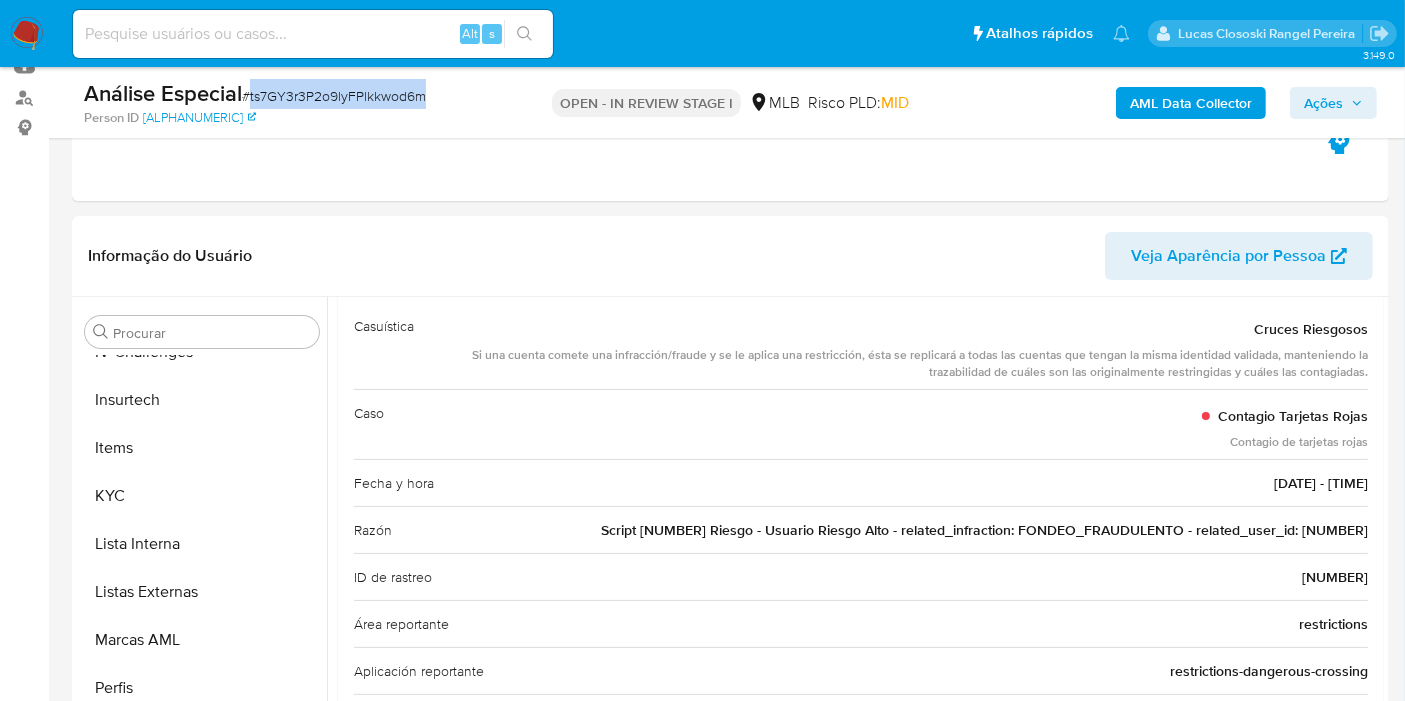 click on "# ts7GY3r3P2o9lyFPlkkwod6m" at bounding box center (334, 96) 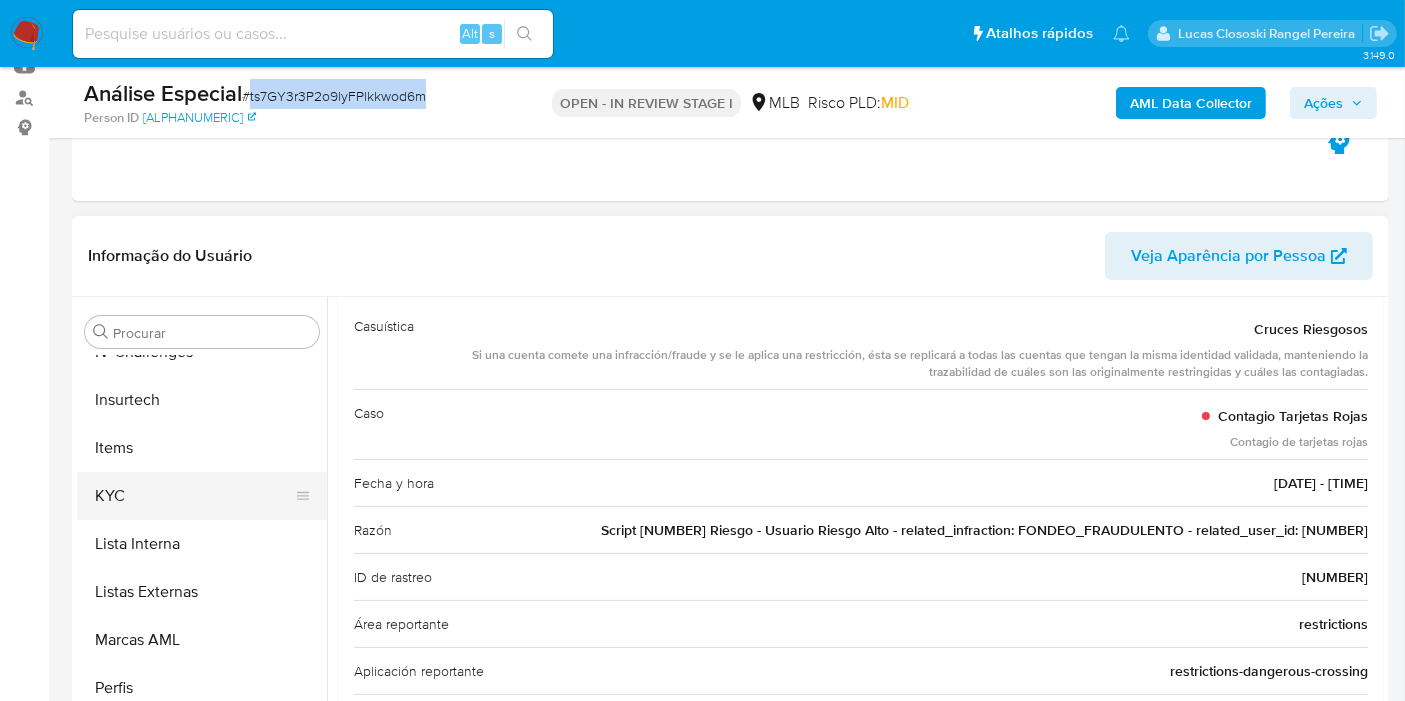 click on "KYC" at bounding box center (194, 496) 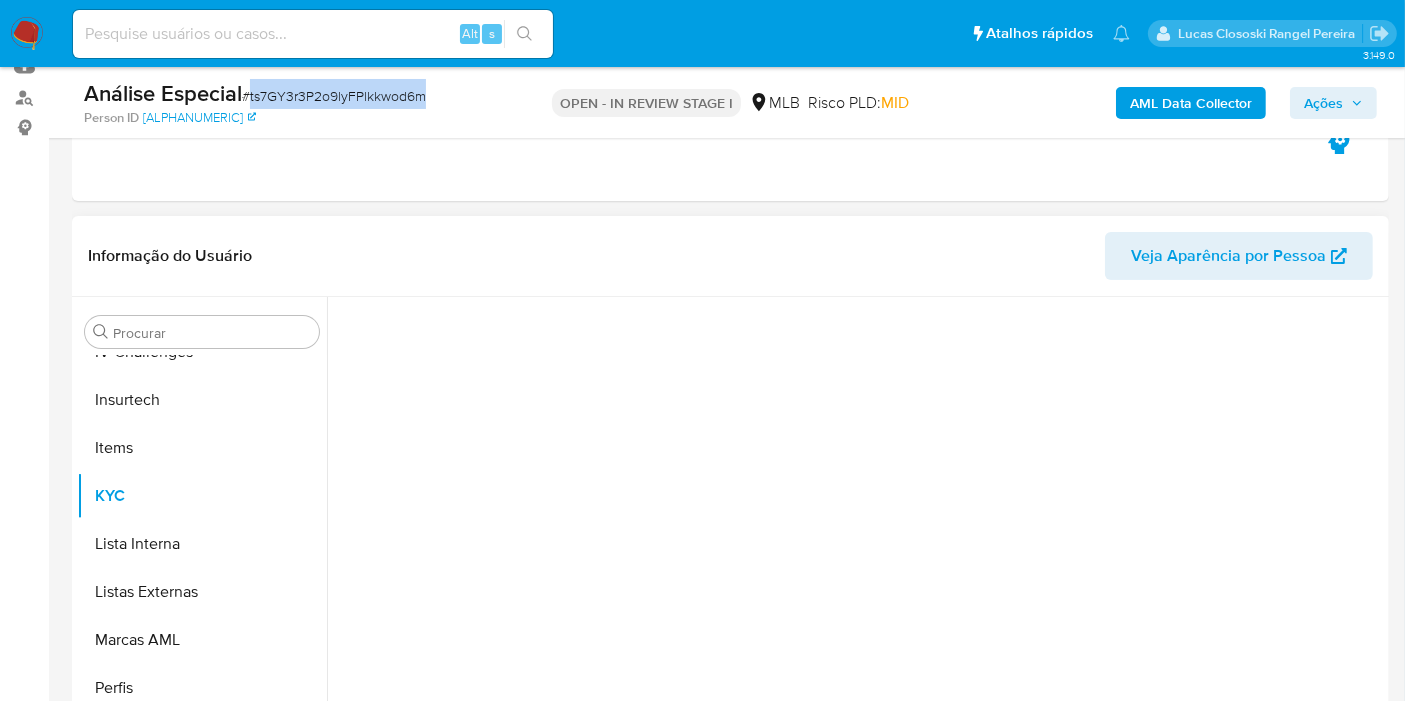 scroll, scrollTop: 0, scrollLeft: 0, axis: both 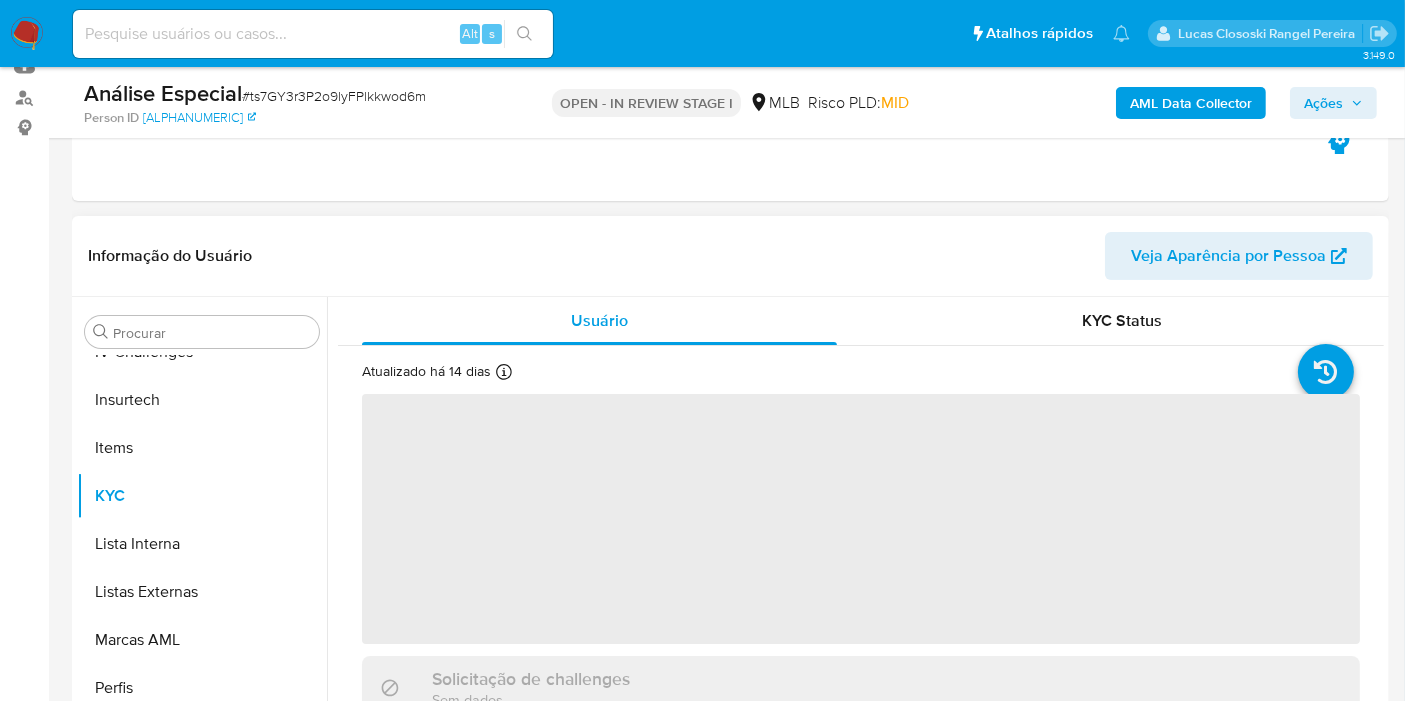 click on "Informação do Usuário Veja Aparência por Pessoa" at bounding box center (730, 256) 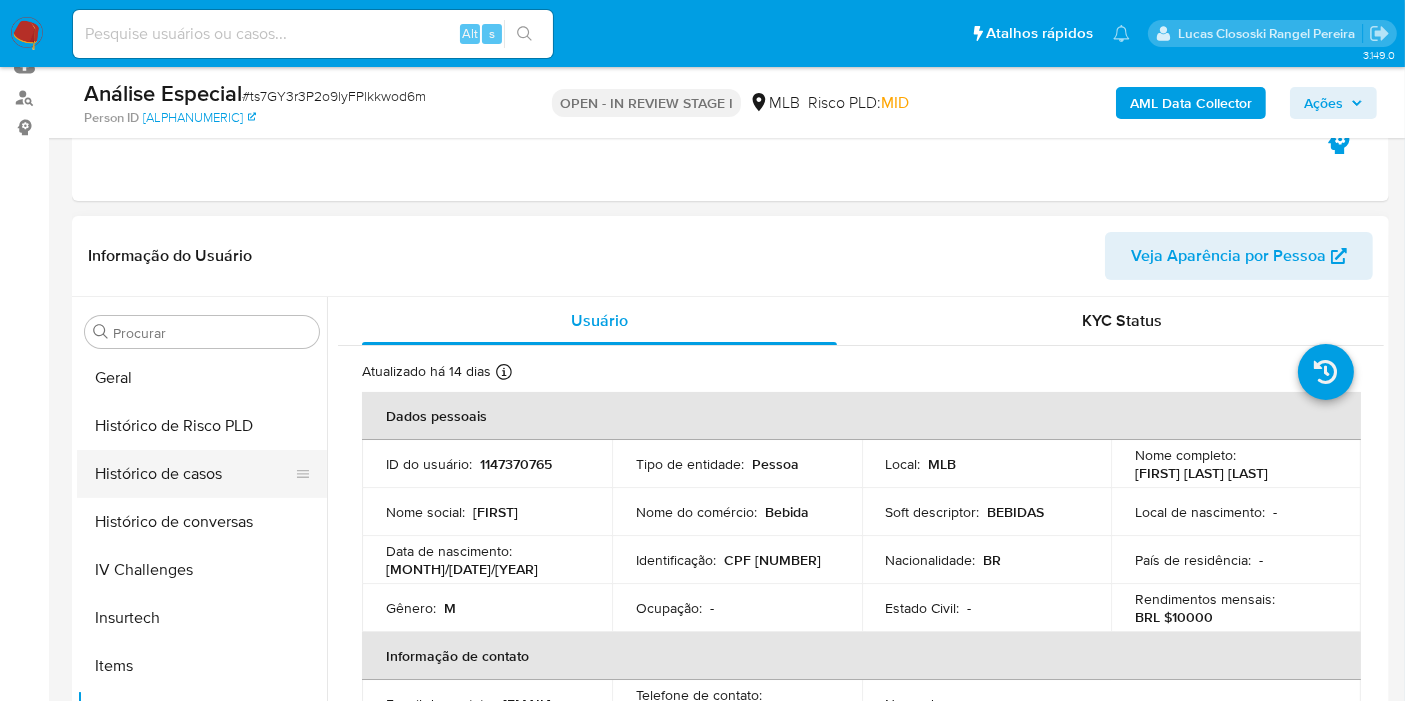 scroll, scrollTop: 622, scrollLeft: 0, axis: vertical 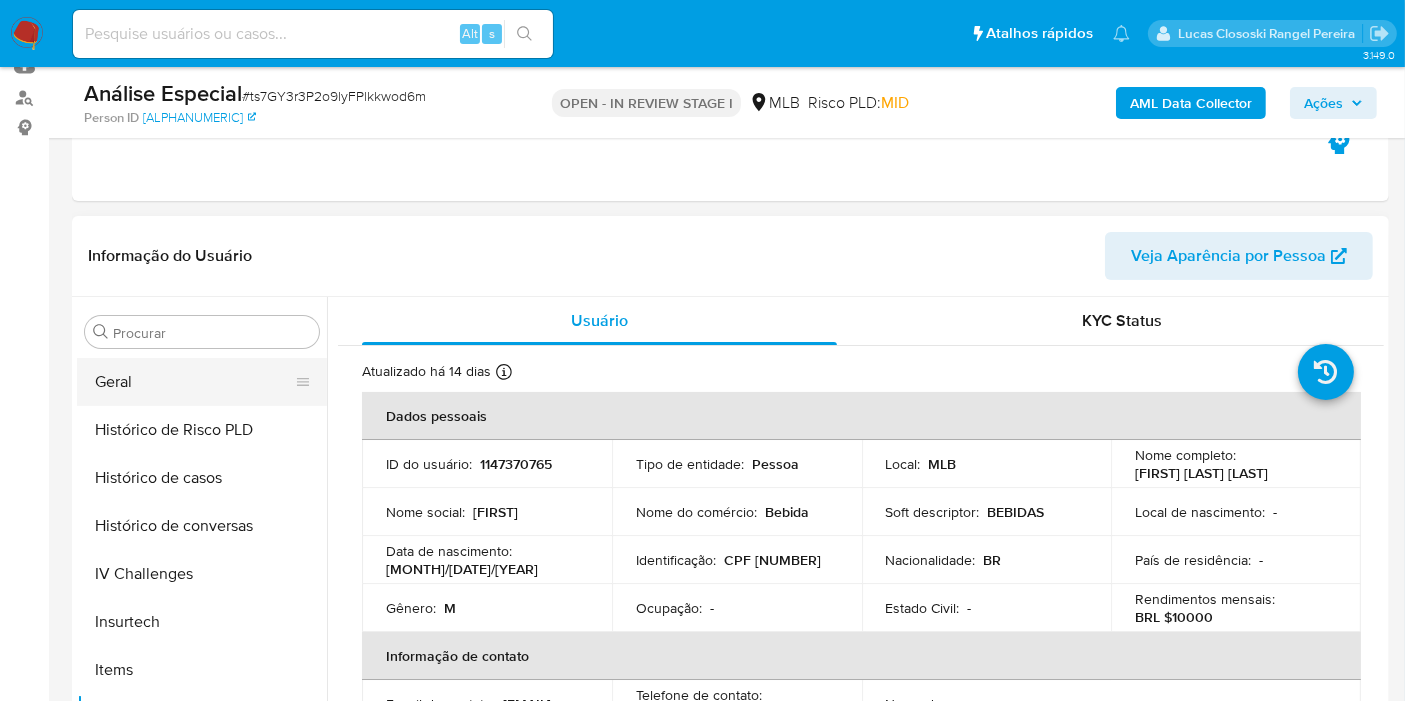click on "Geral" at bounding box center (194, 382) 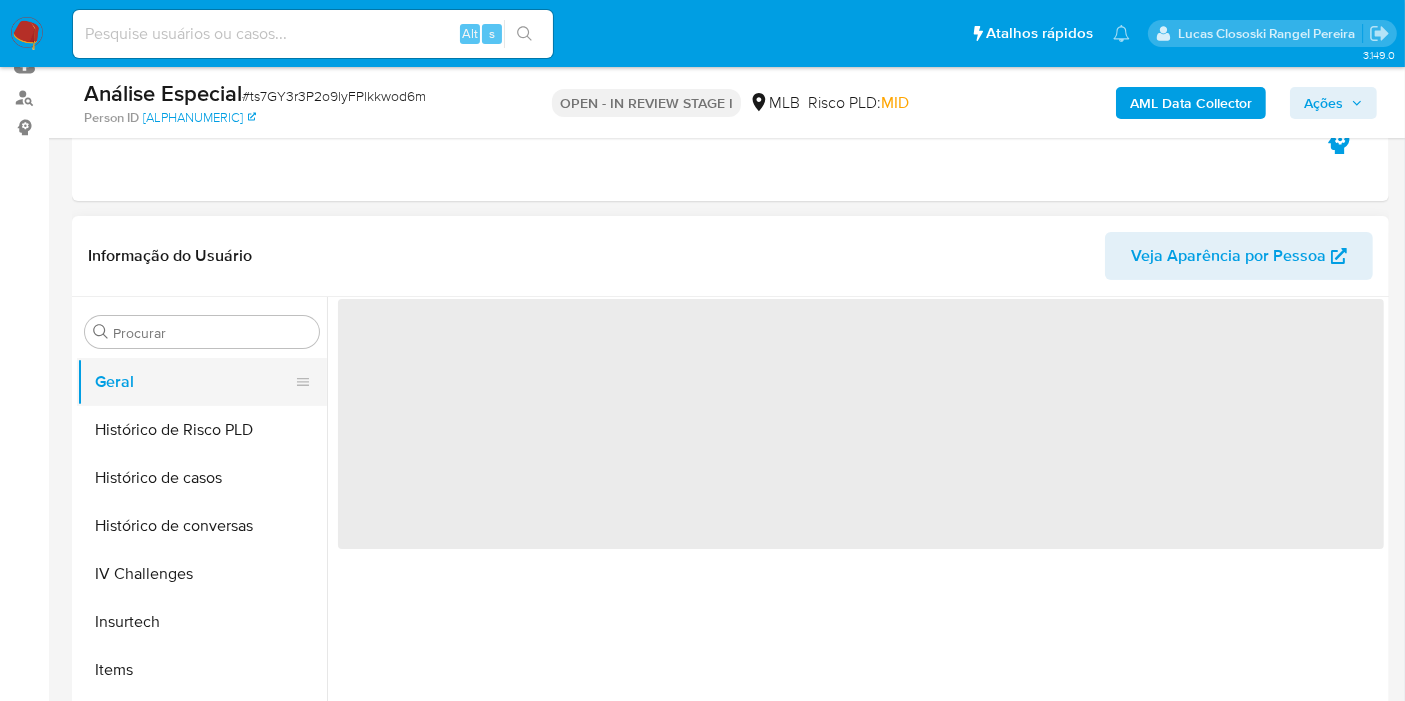 click on "Geral" at bounding box center (194, 382) 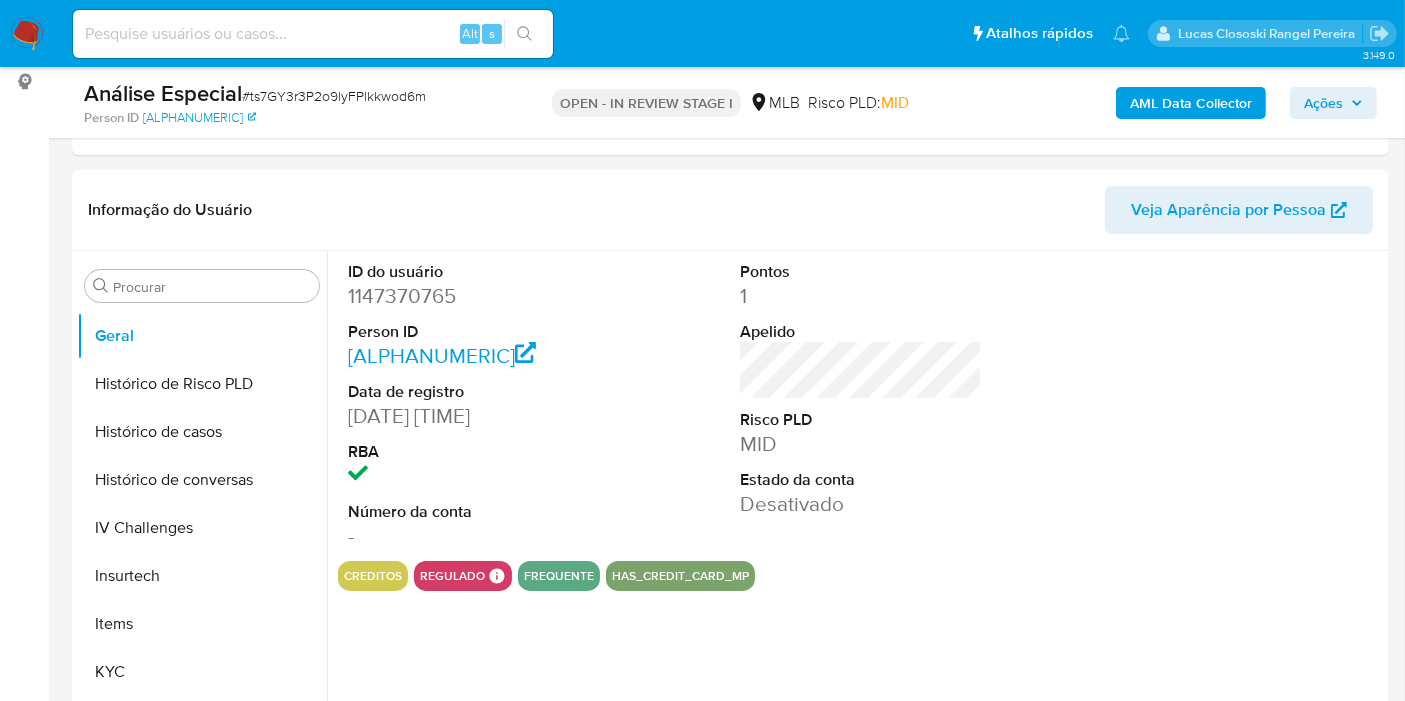 scroll, scrollTop: 328, scrollLeft: 0, axis: vertical 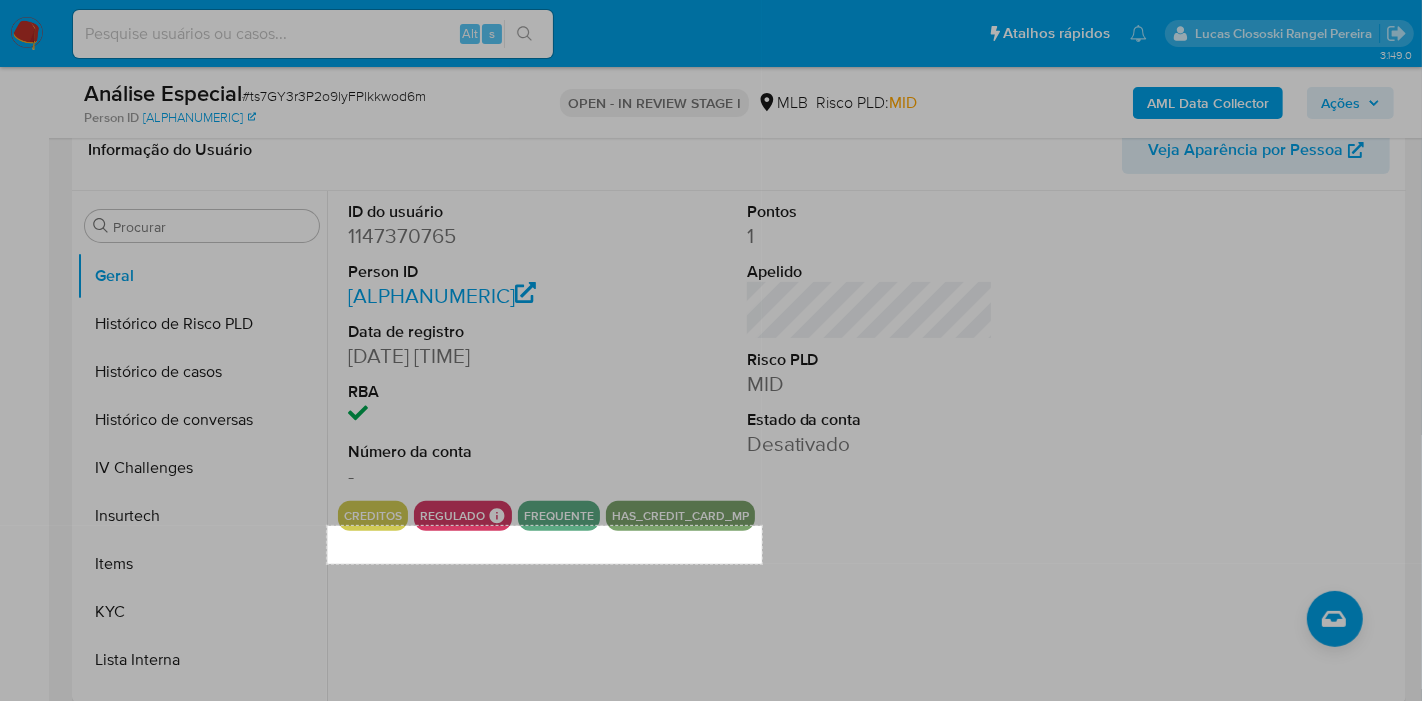 drag, startPoint x: 327, startPoint y: 525, endPoint x: 762, endPoint y: 564, distance: 436.74478 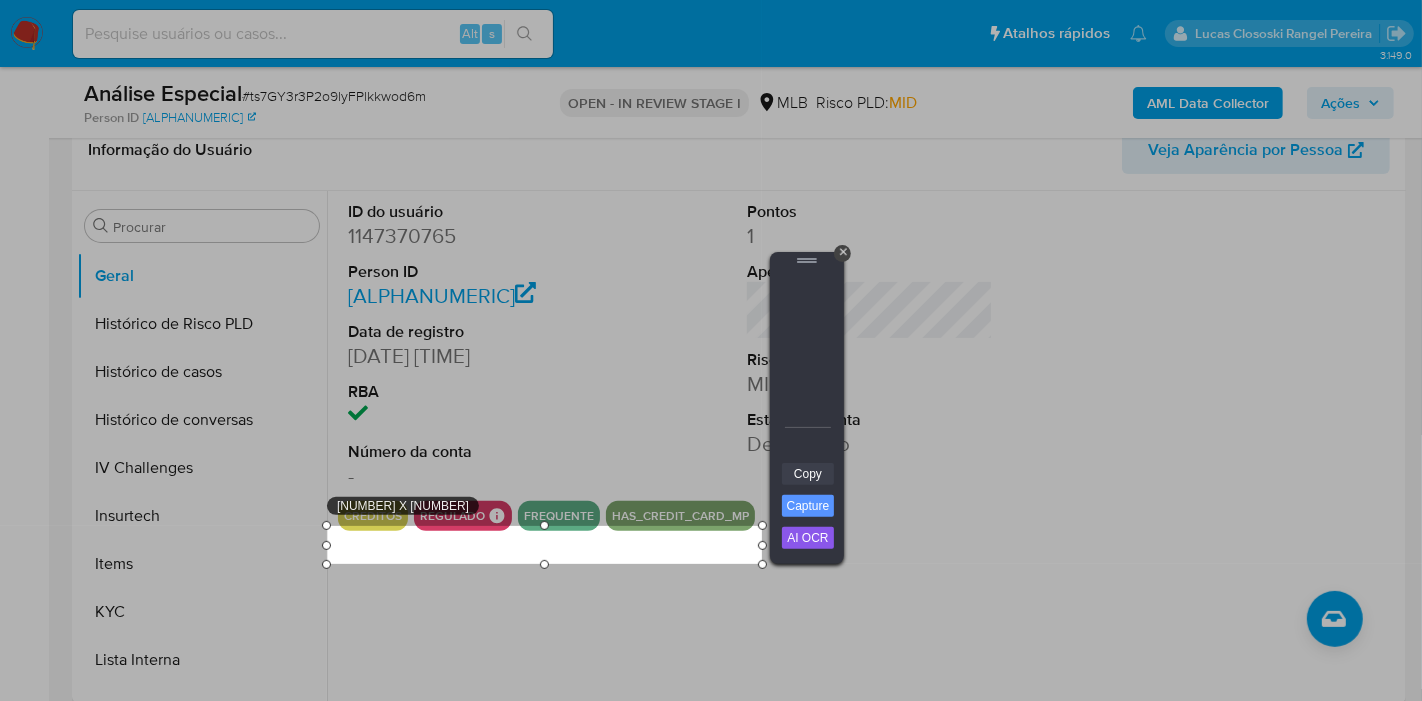 click on "Copy" at bounding box center (808, 474) 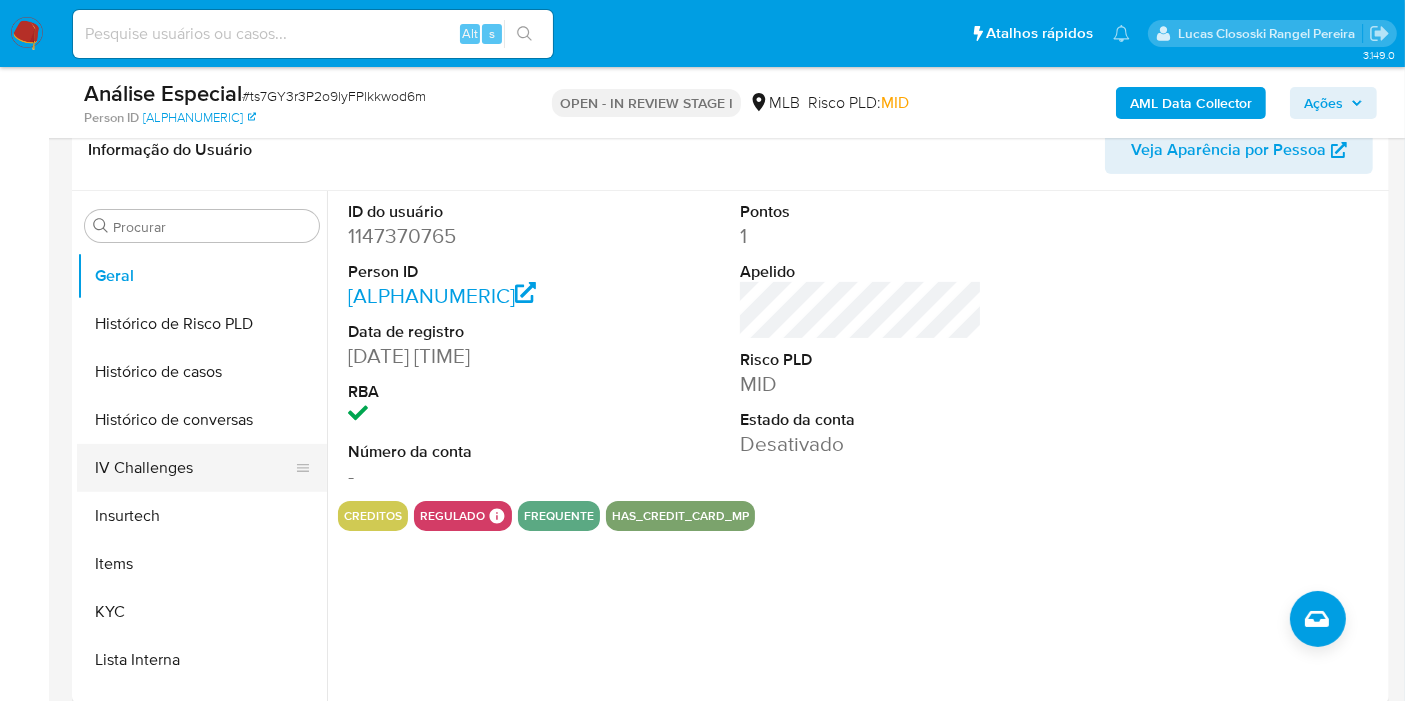 scroll, scrollTop: 844, scrollLeft: 0, axis: vertical 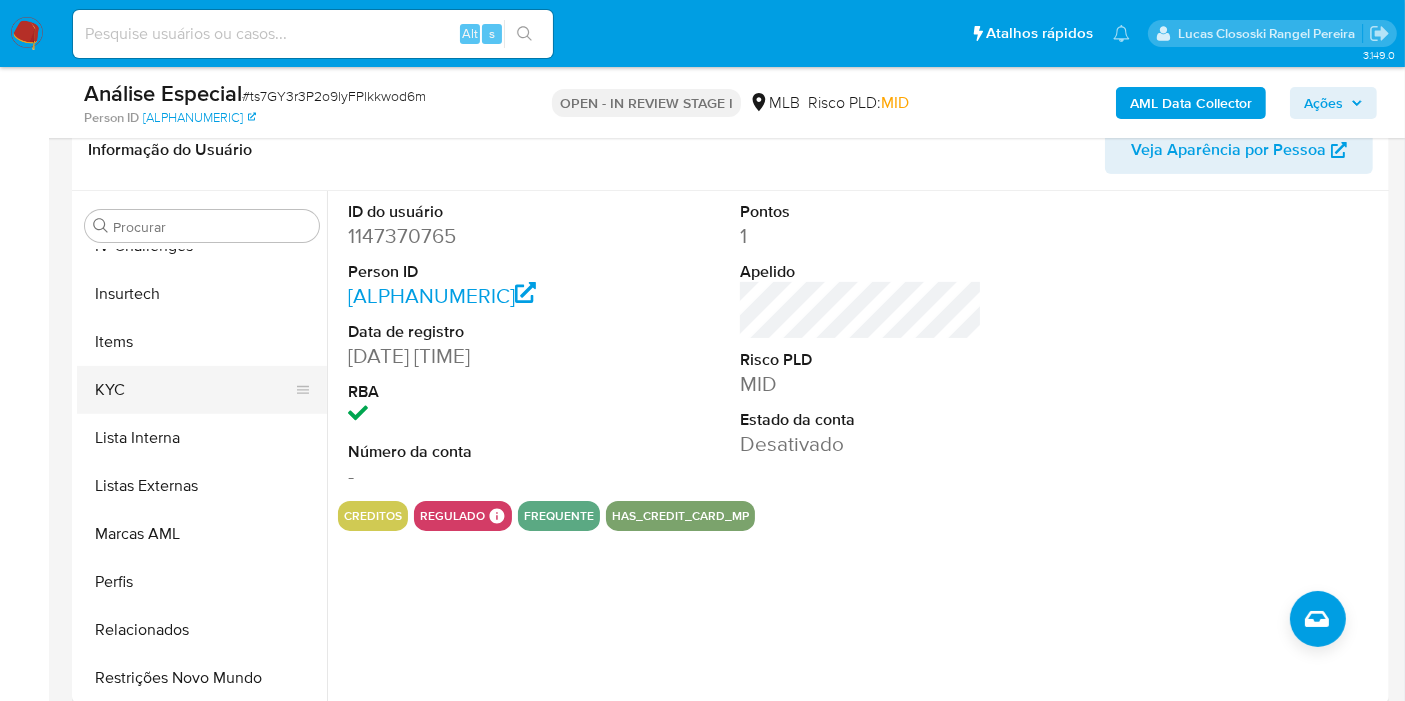 click on "KYC" at bounding box center (194, 390) 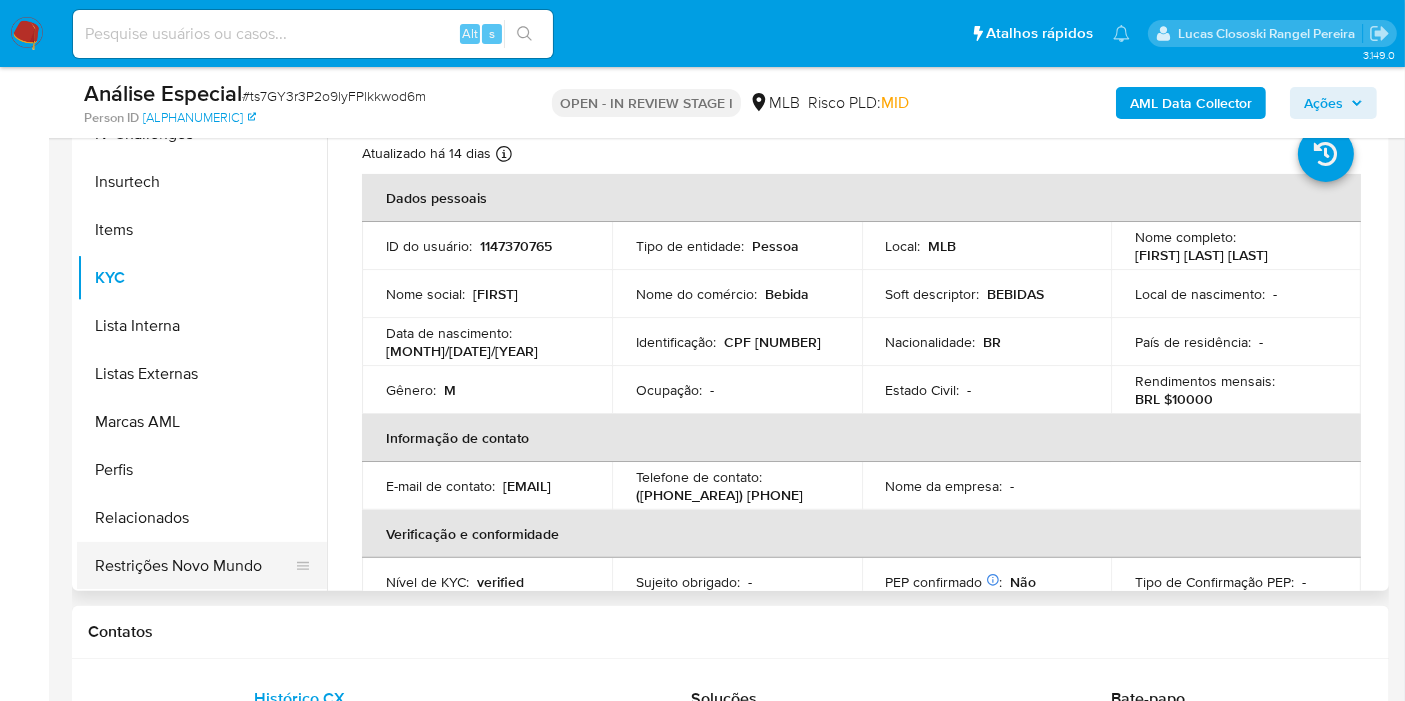 click on "Restrições Novo Mundo" at bounding box center [194, 566] 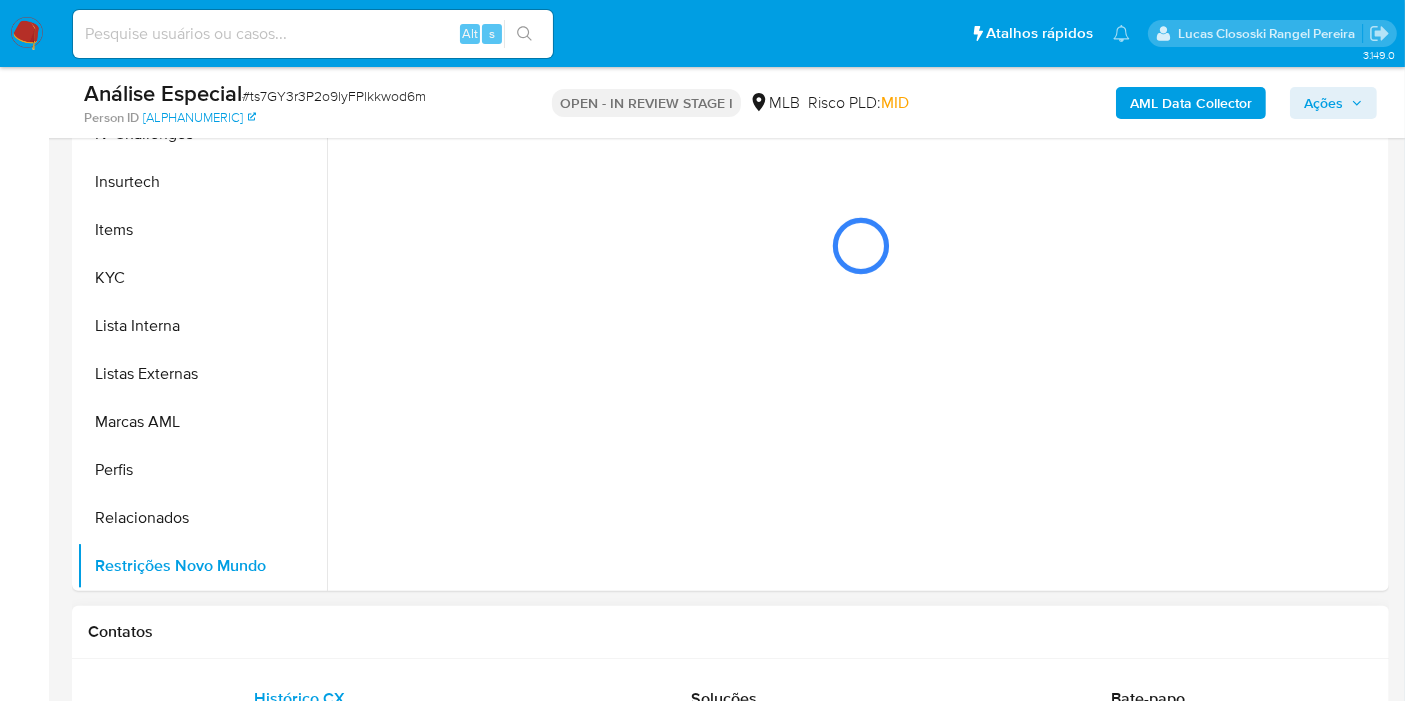 scroll, scrollTop: 328, scrollLeft: 0, axis: vertical 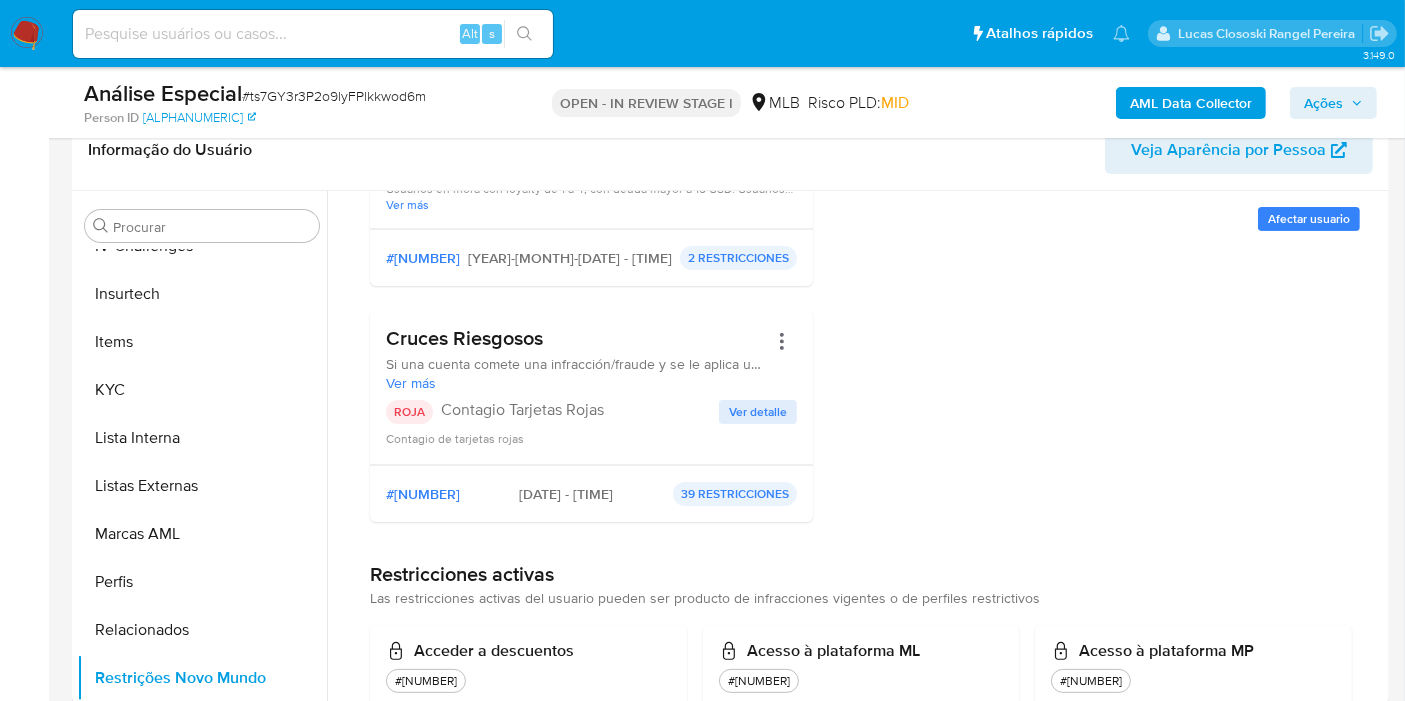 drag, startPoint x: 618, startPoint y: 407, endPoint x: 442, endPoint y: 404, distance: 176.02557 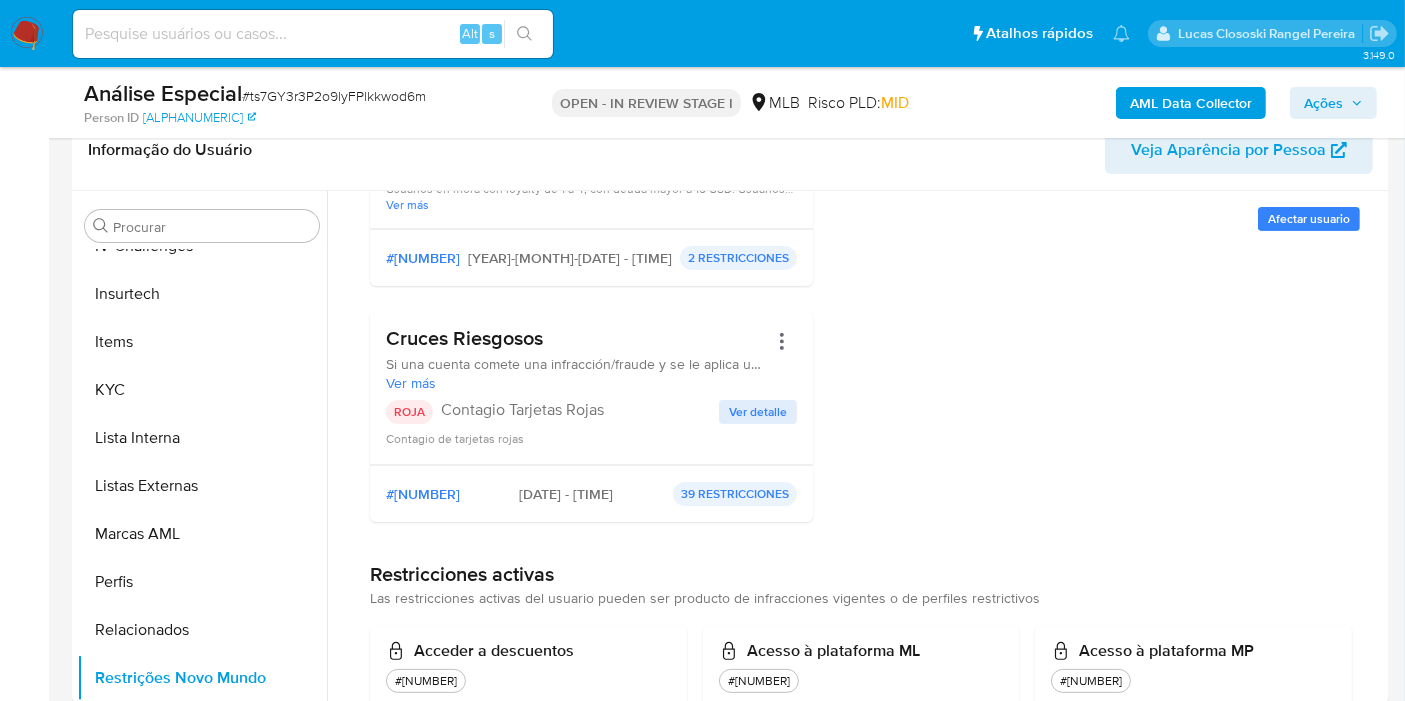 click on "Ações" at bounding box center (1333, 103) 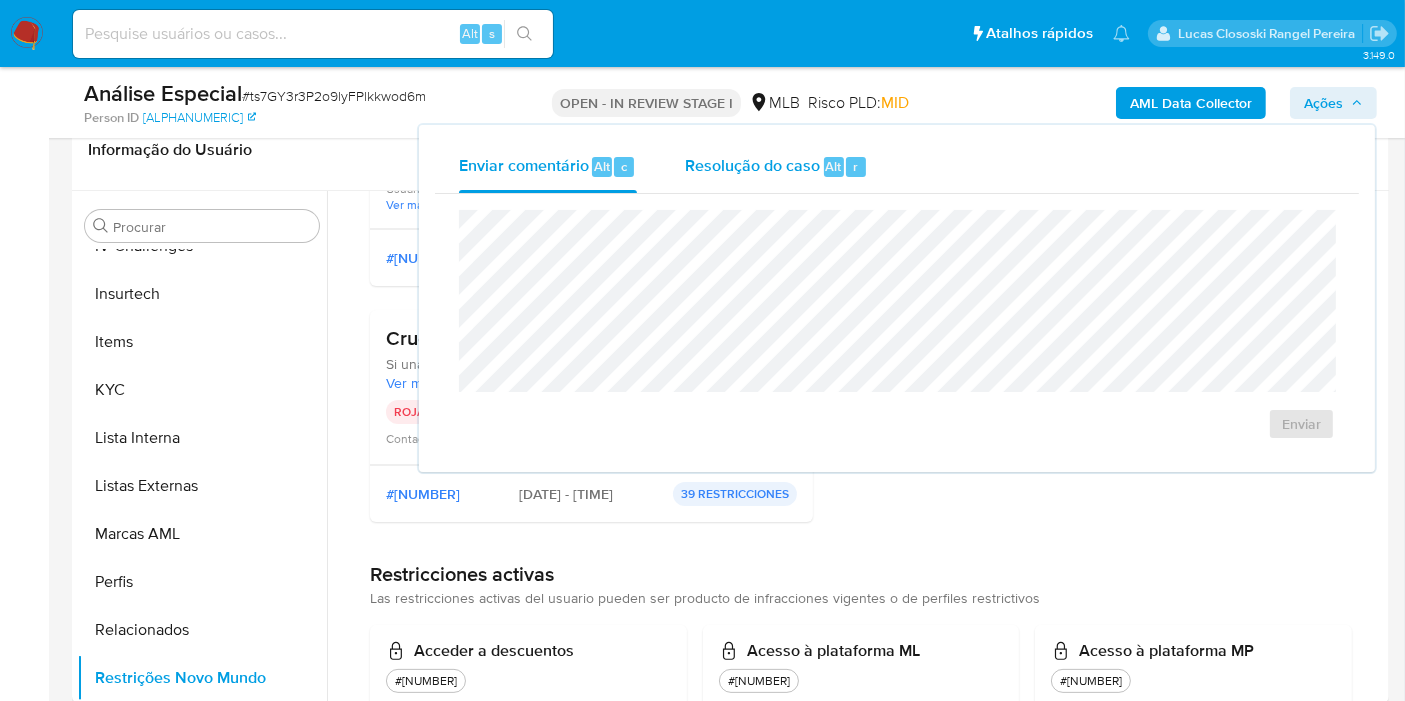 click on "Resolução do caso Alt r" at bounding box center [776, 167] 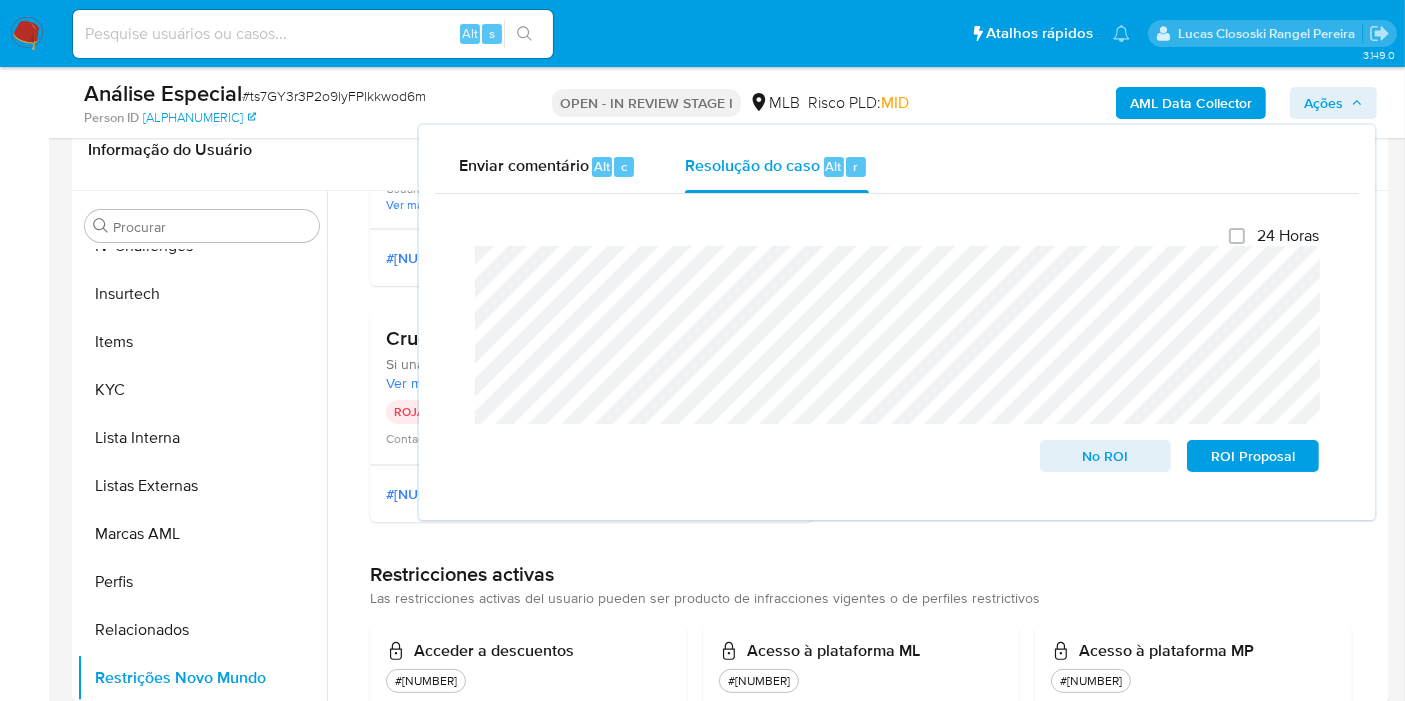 click on "Ações" at bounding box center [1323, 103] 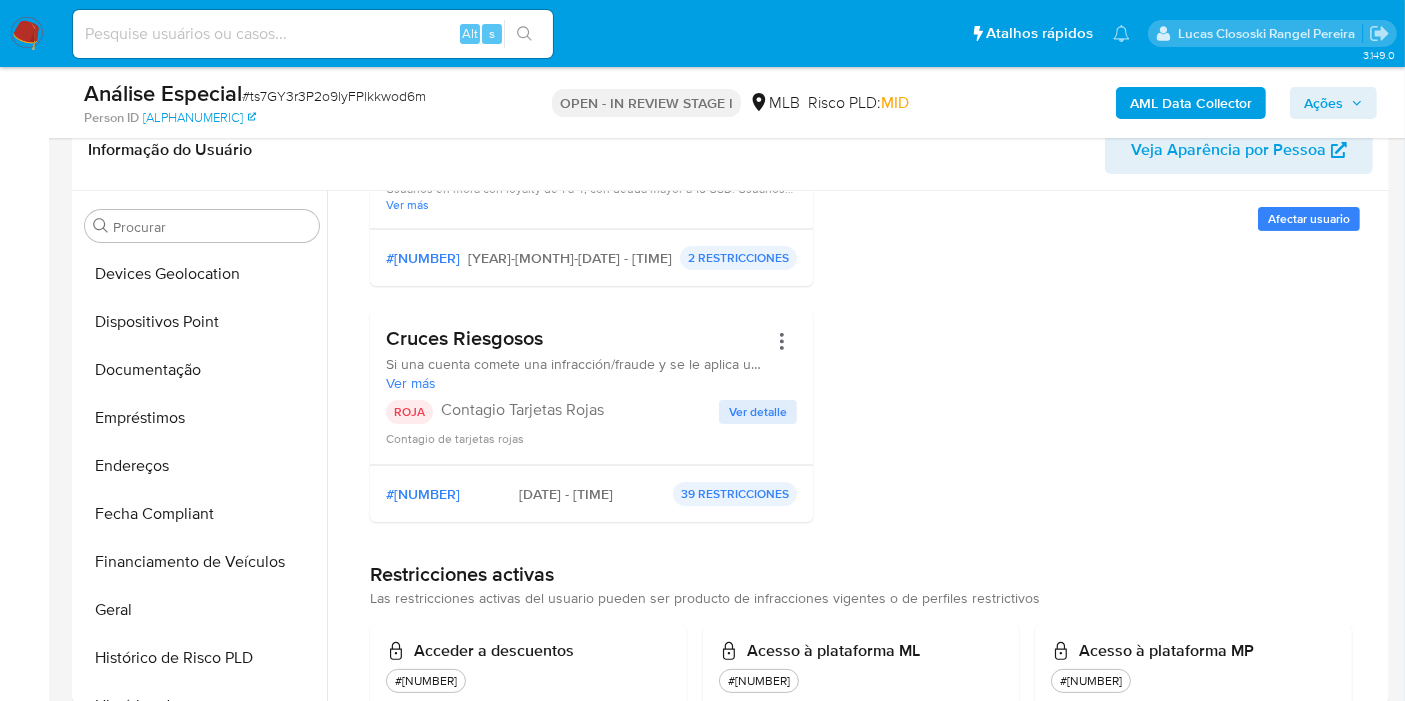 scroll, scrollTop: 0, scrollLeft: 0, axis: both 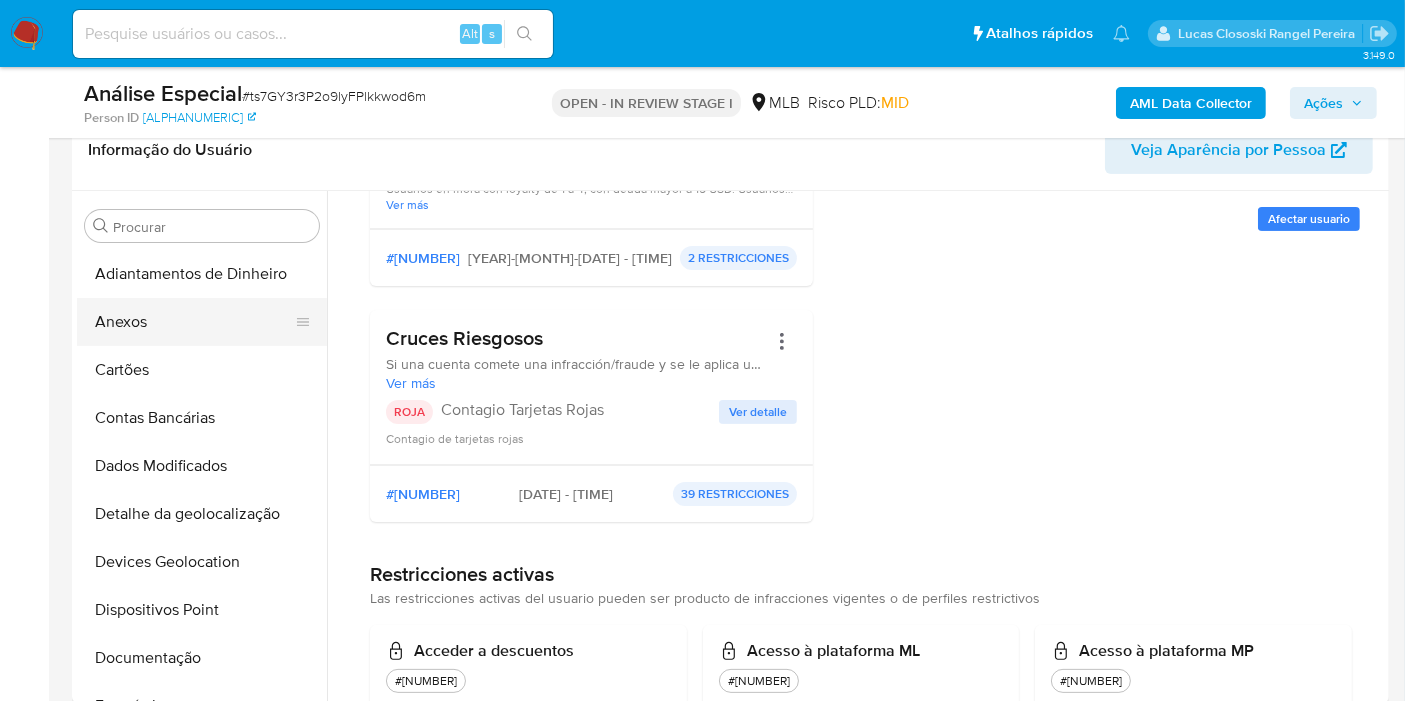 click on "Anexos" at bounding box center [194, 322] 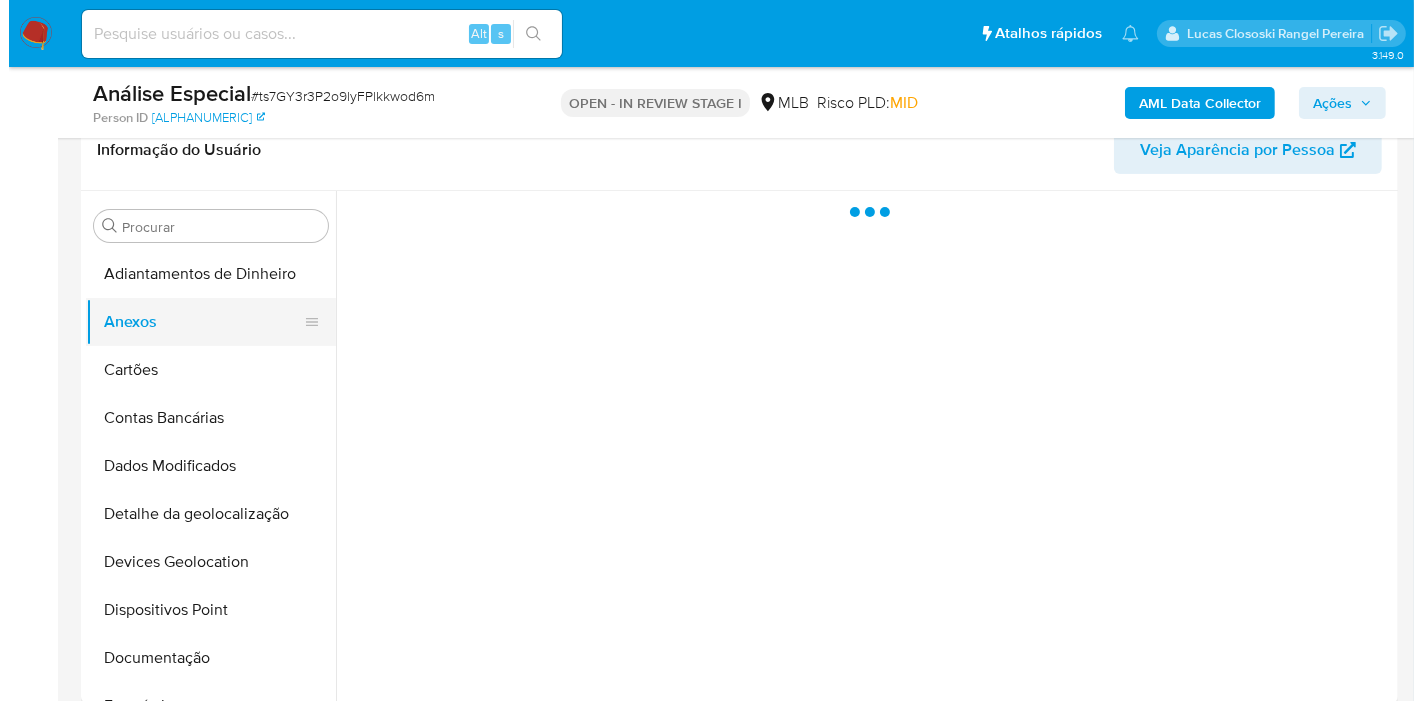 scroll, scrollTop: 0, scrollLeft: 0, axis: both 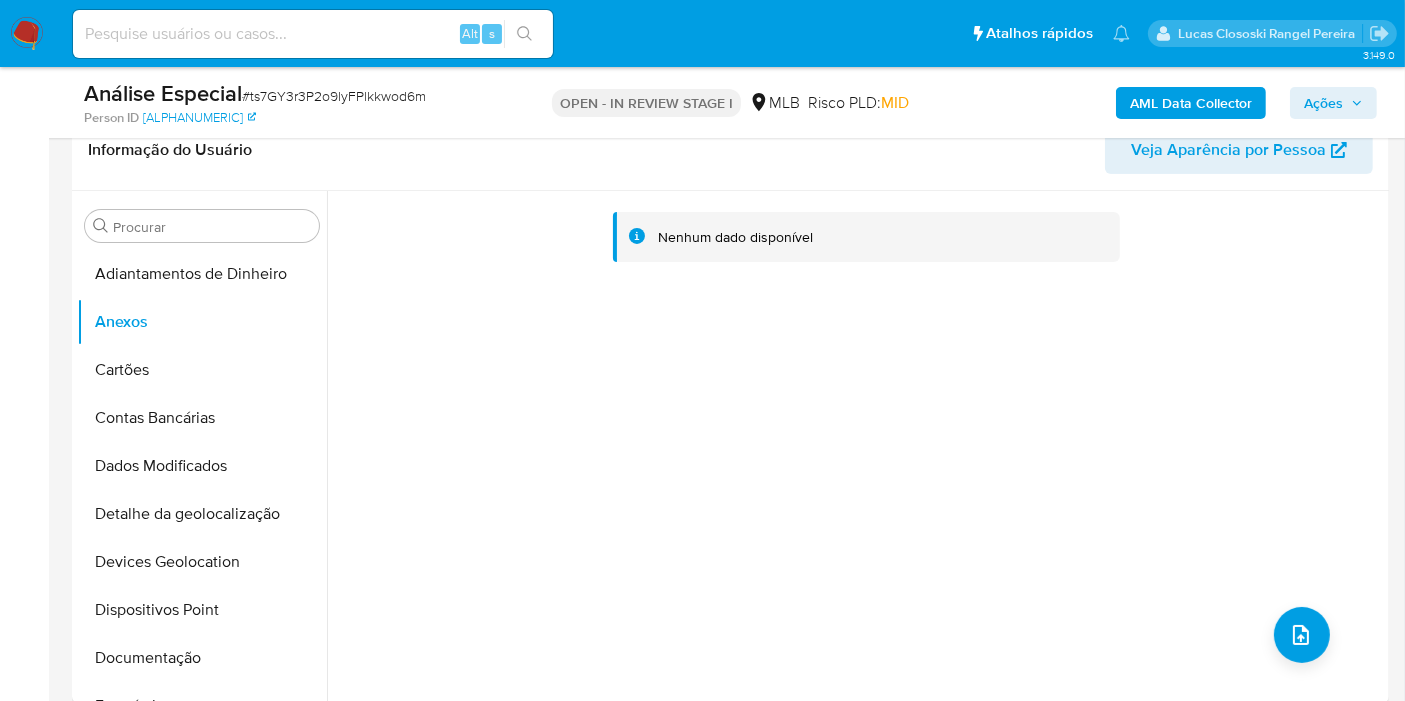 click 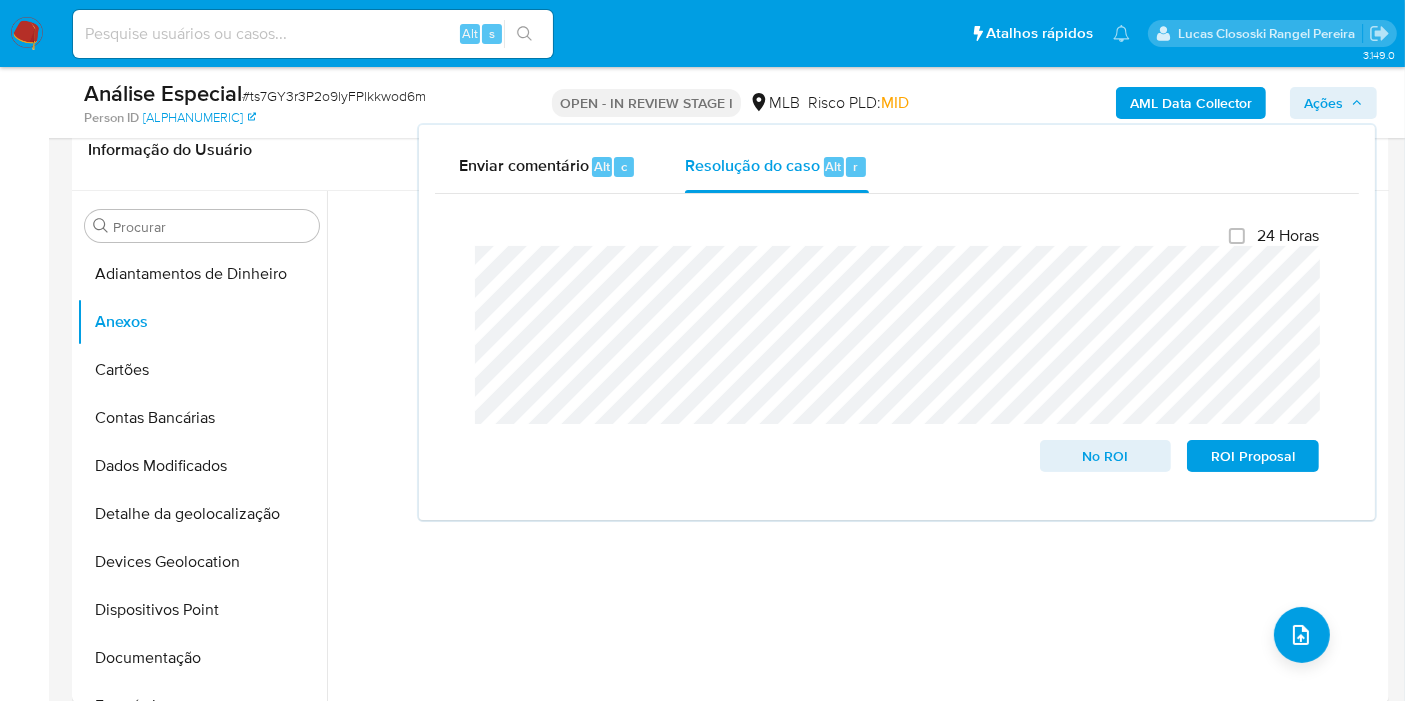 click on "Ações" at bounding box center (1323, 103) 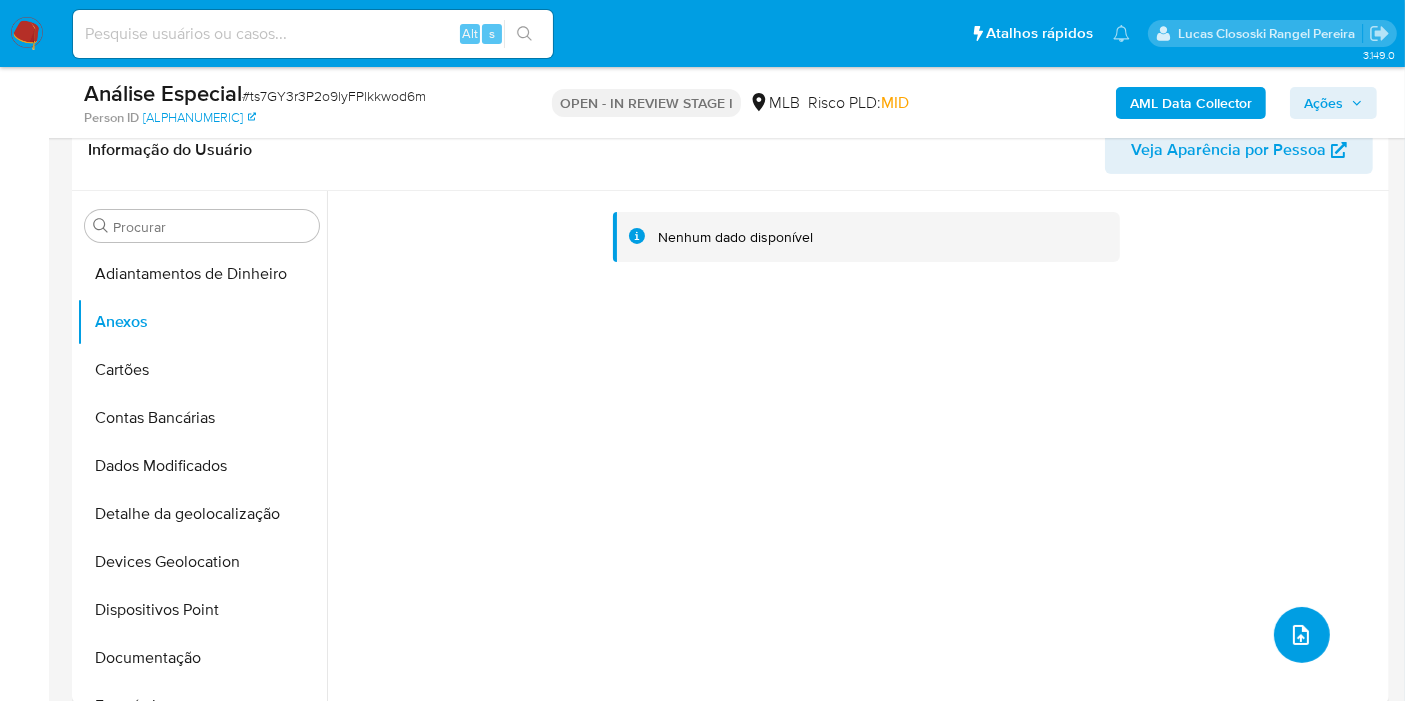 click at bounding box center (1302, 635) 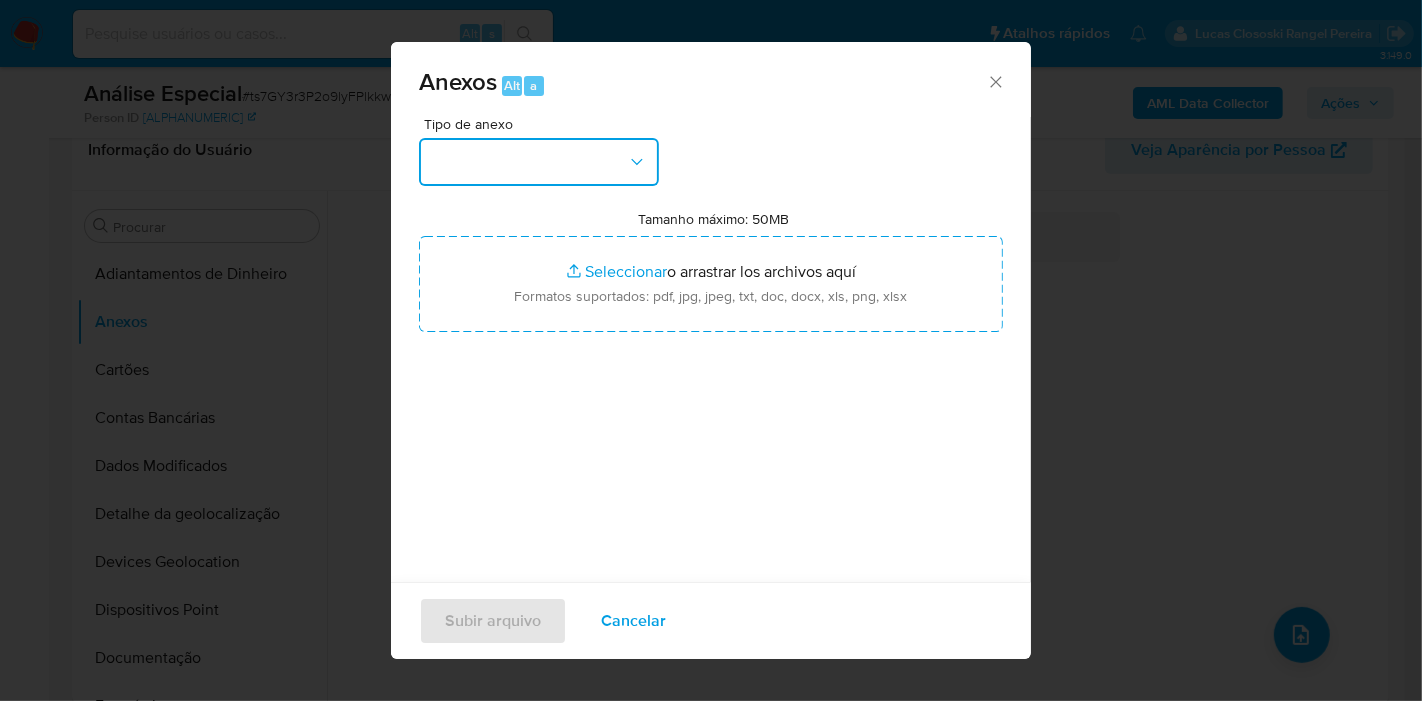 click at bounding box center (539, 162) 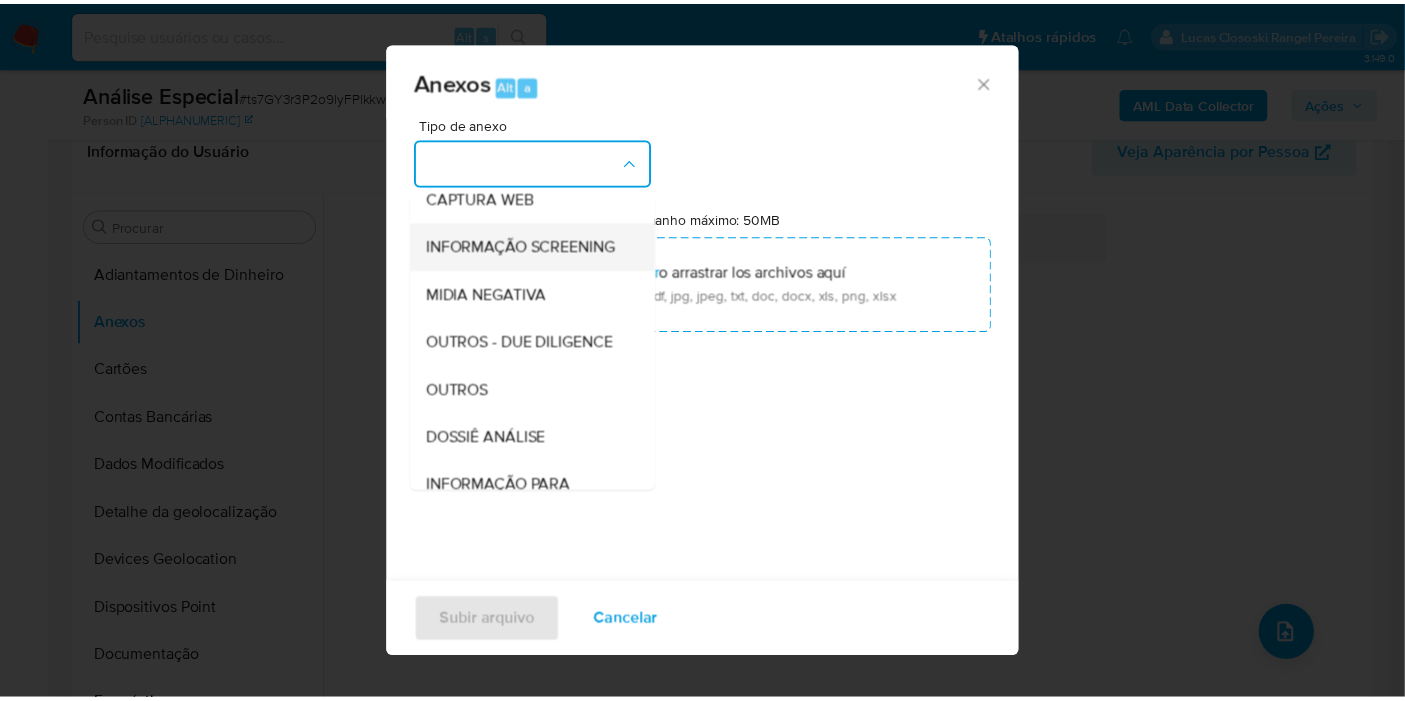 scroll, scrollTop: 222, scrollLeft: 0, axis: vertical 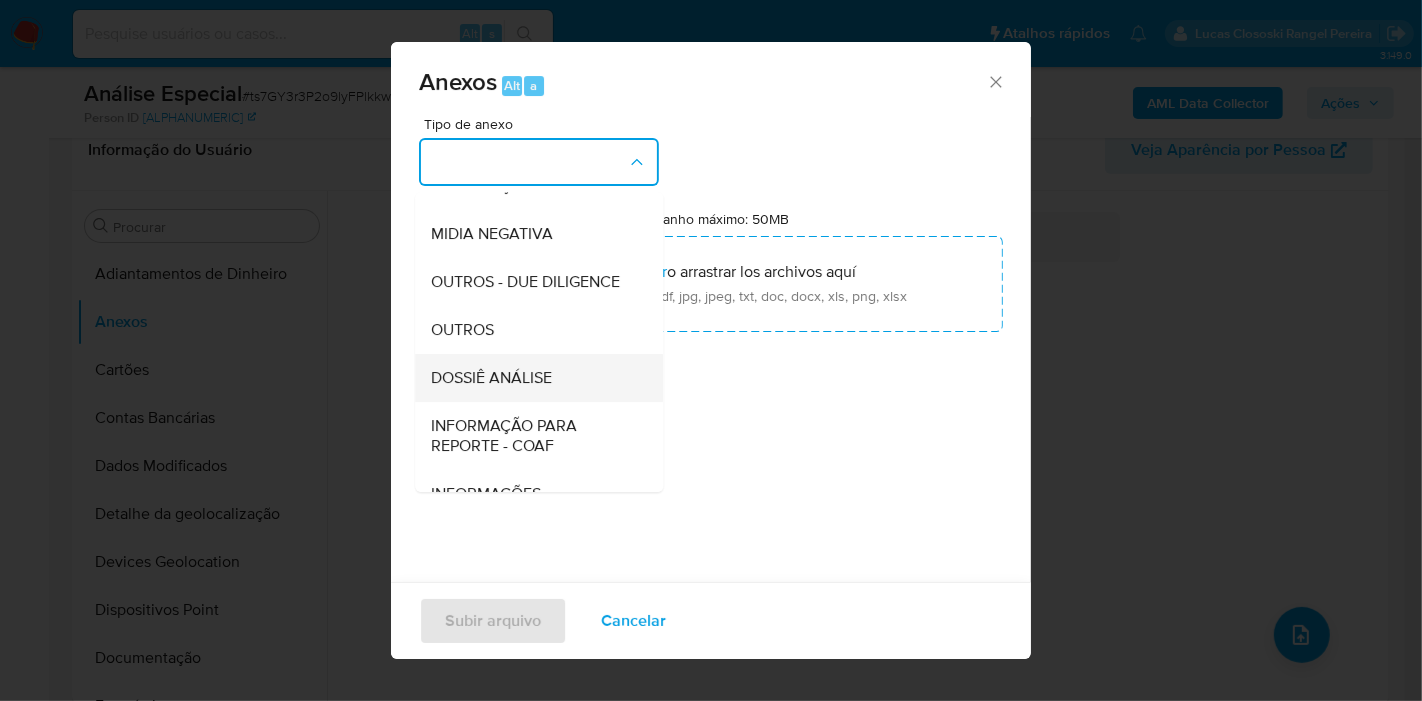 click on "DOSSIÊ ANÁLISE" at bounding box center (533, 378) 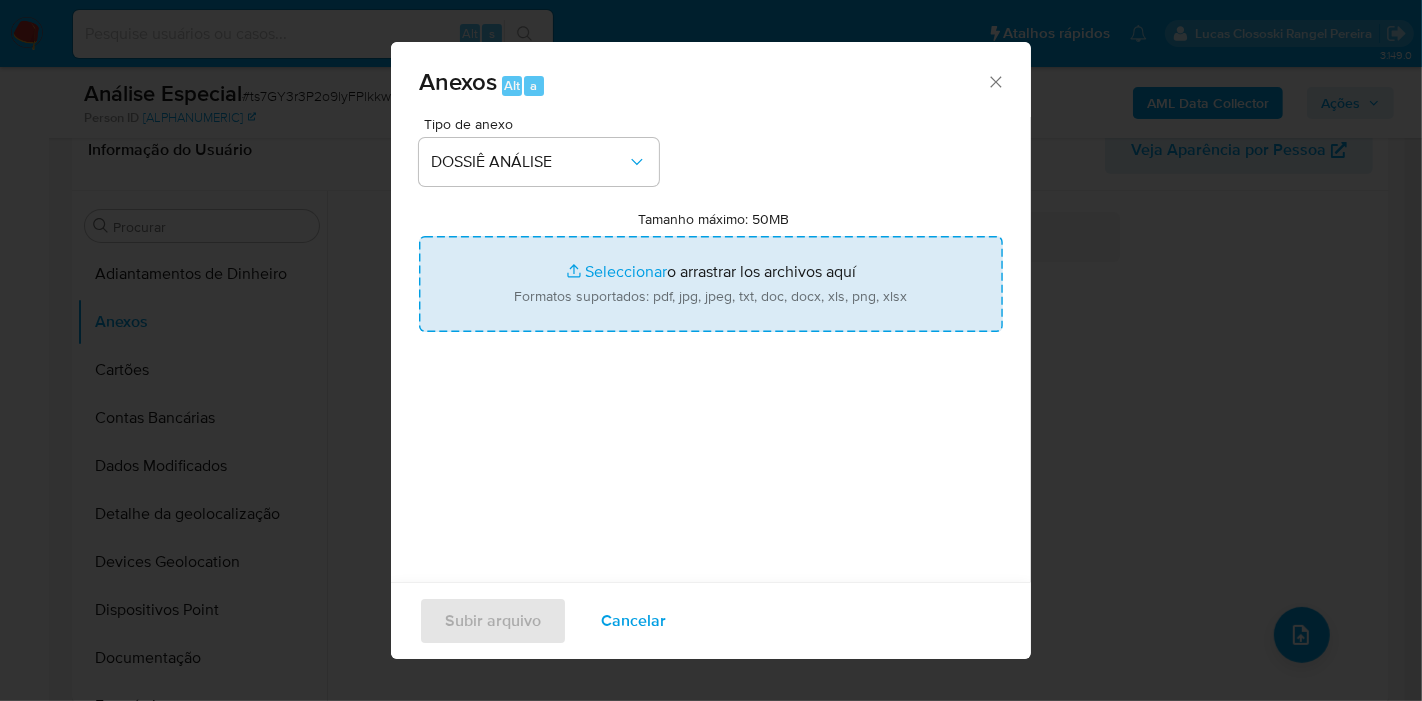 click on "Tamanho máximo: 50MB Seleccionar archivos" at bounding box center [711, 284] 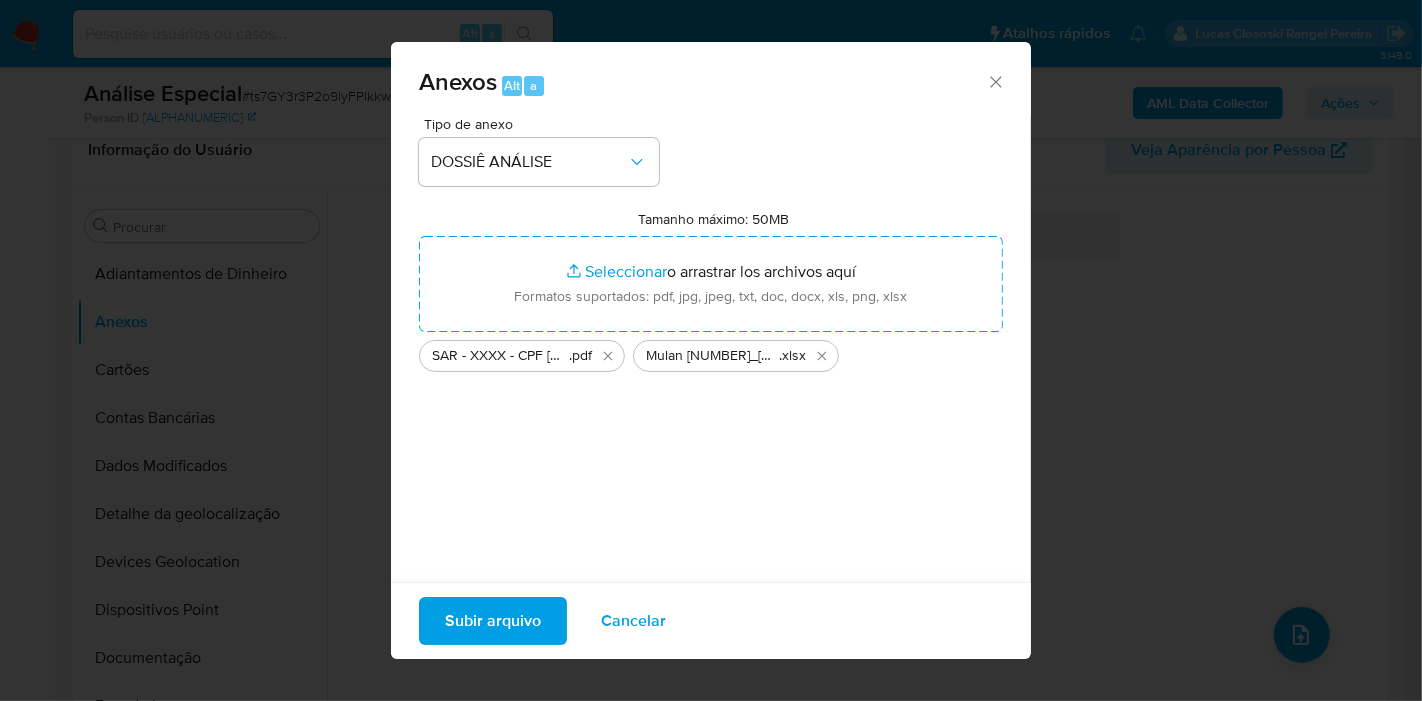 click on "Subir arquivo" at bounding box center [493, 621] 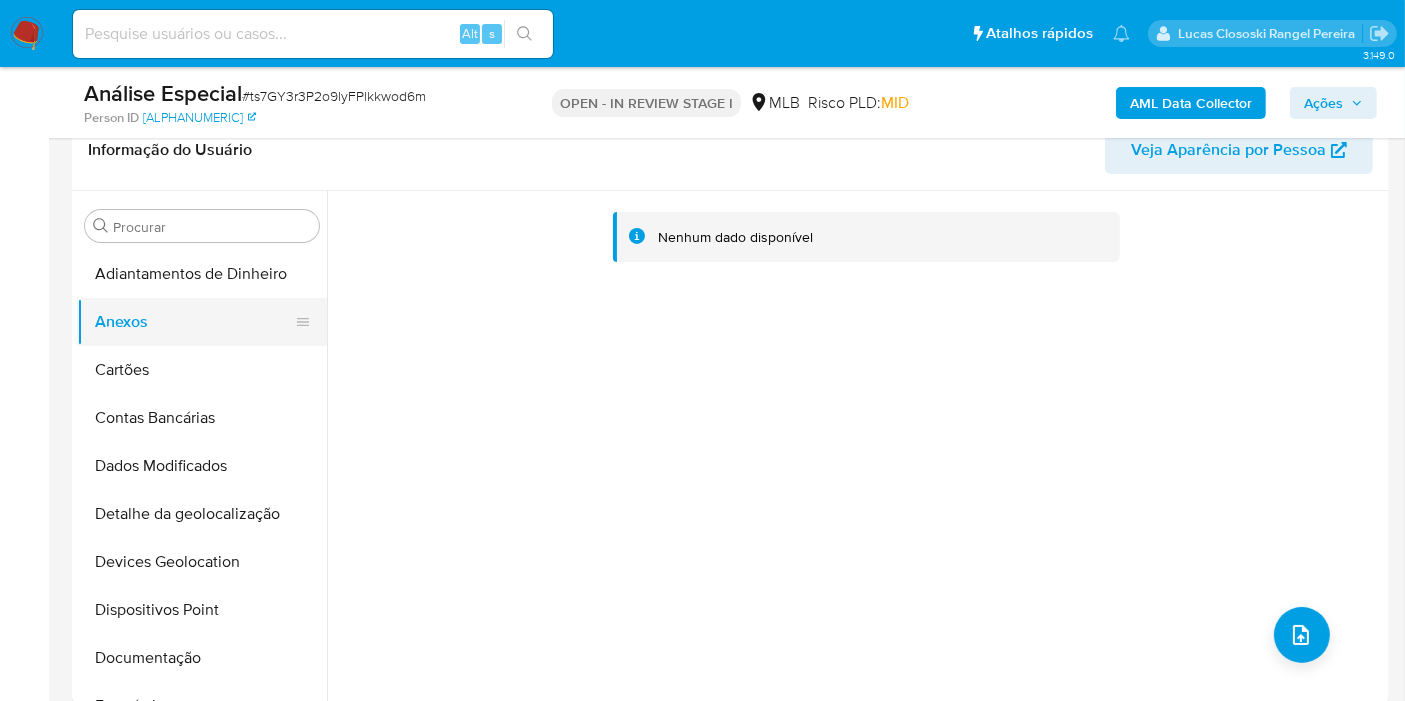 drag, startPoint x: 150, startPoint y: 363, endPoint x: 153, endPoint y: 330, distance: 33.13608 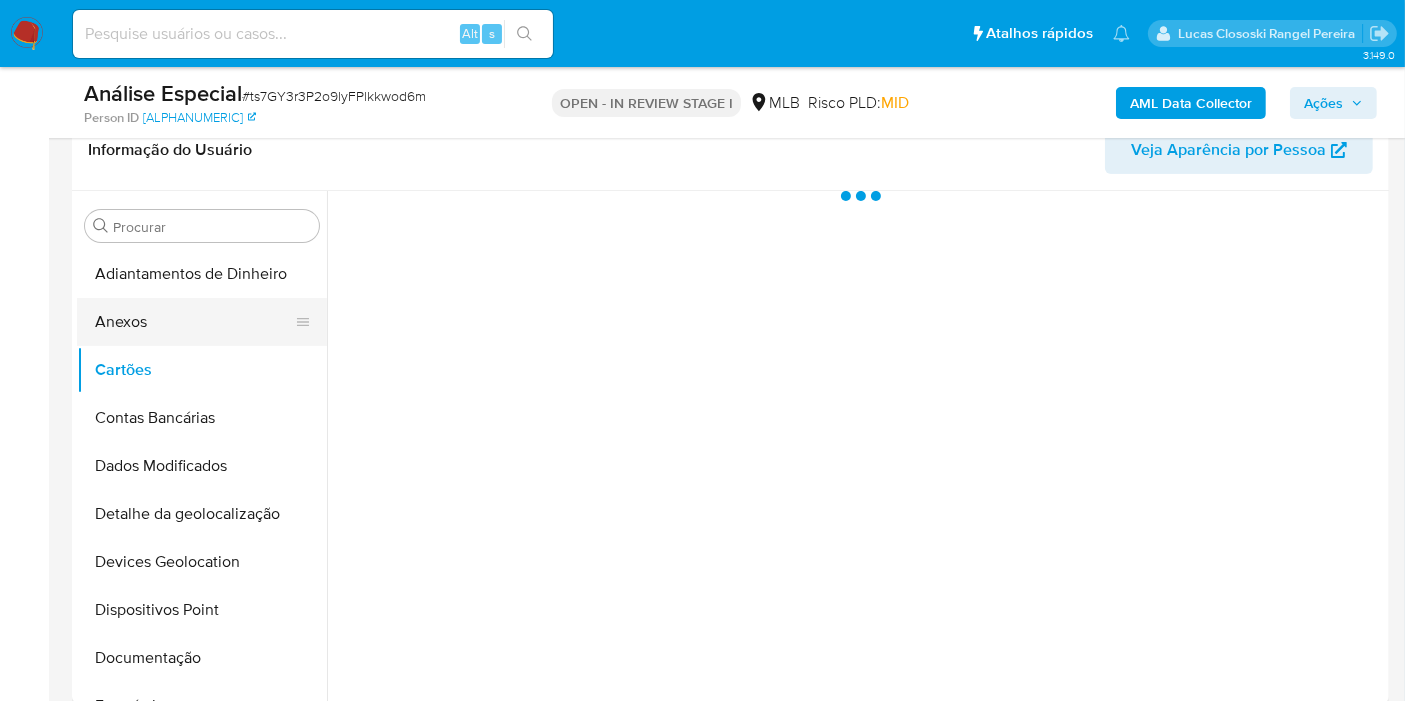 click on "Anexos" at bounding box center [194, 322] 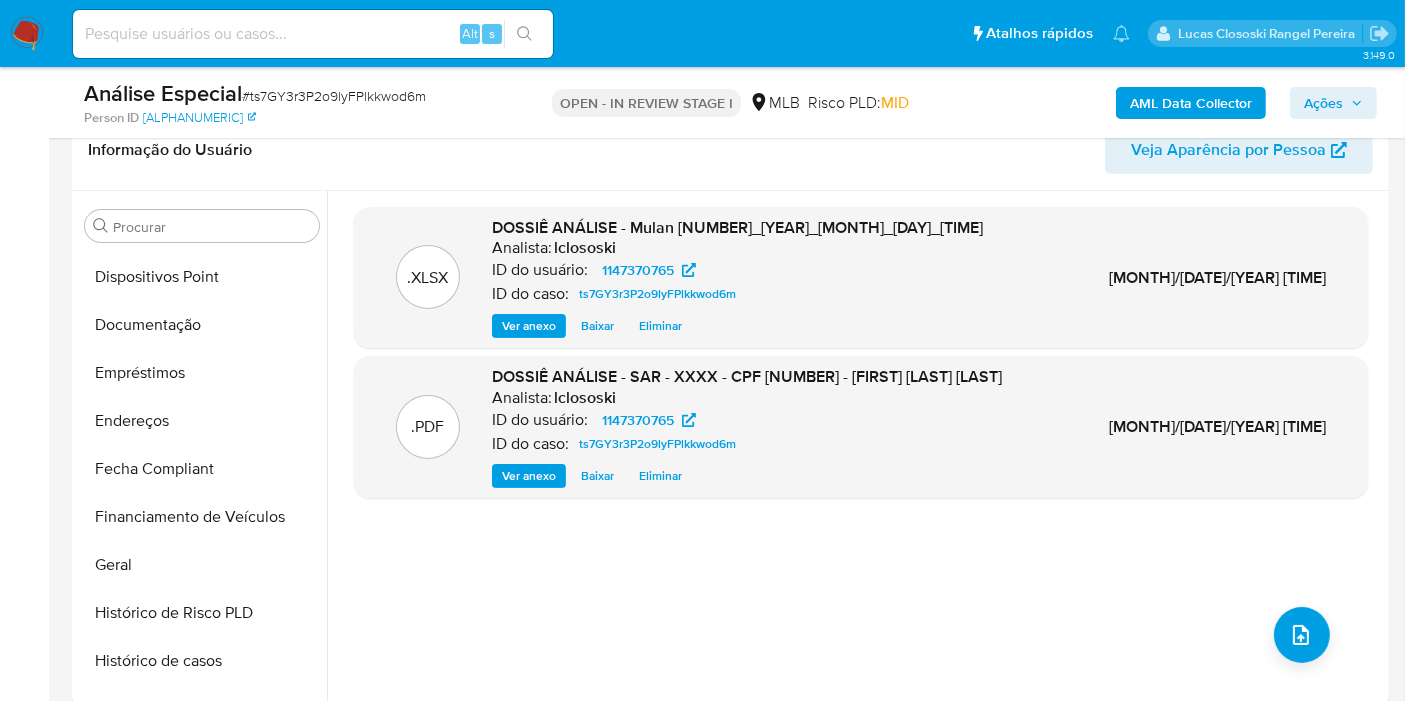 scroll, scrollTop: 666, scrollLeft: 0, axis: vertical 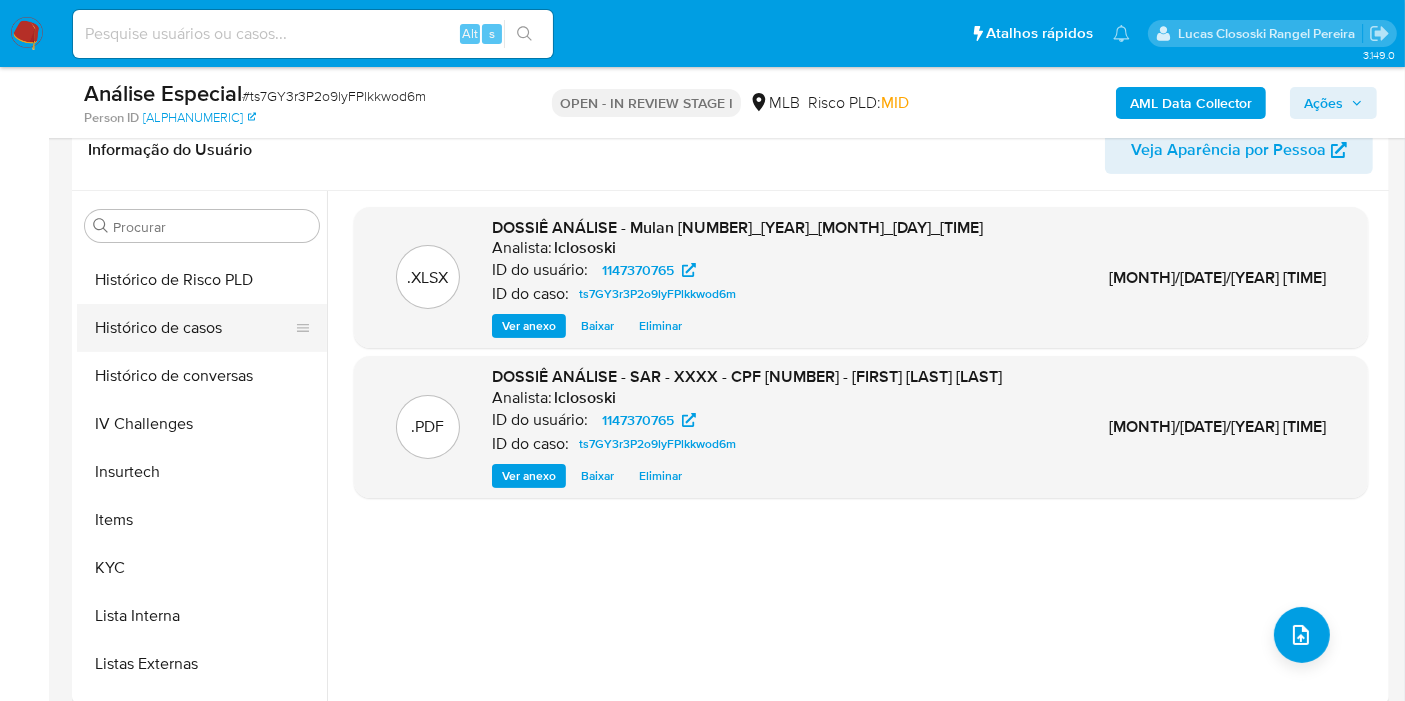 click on "Histórico de casos" at bounding box center [194, 328] 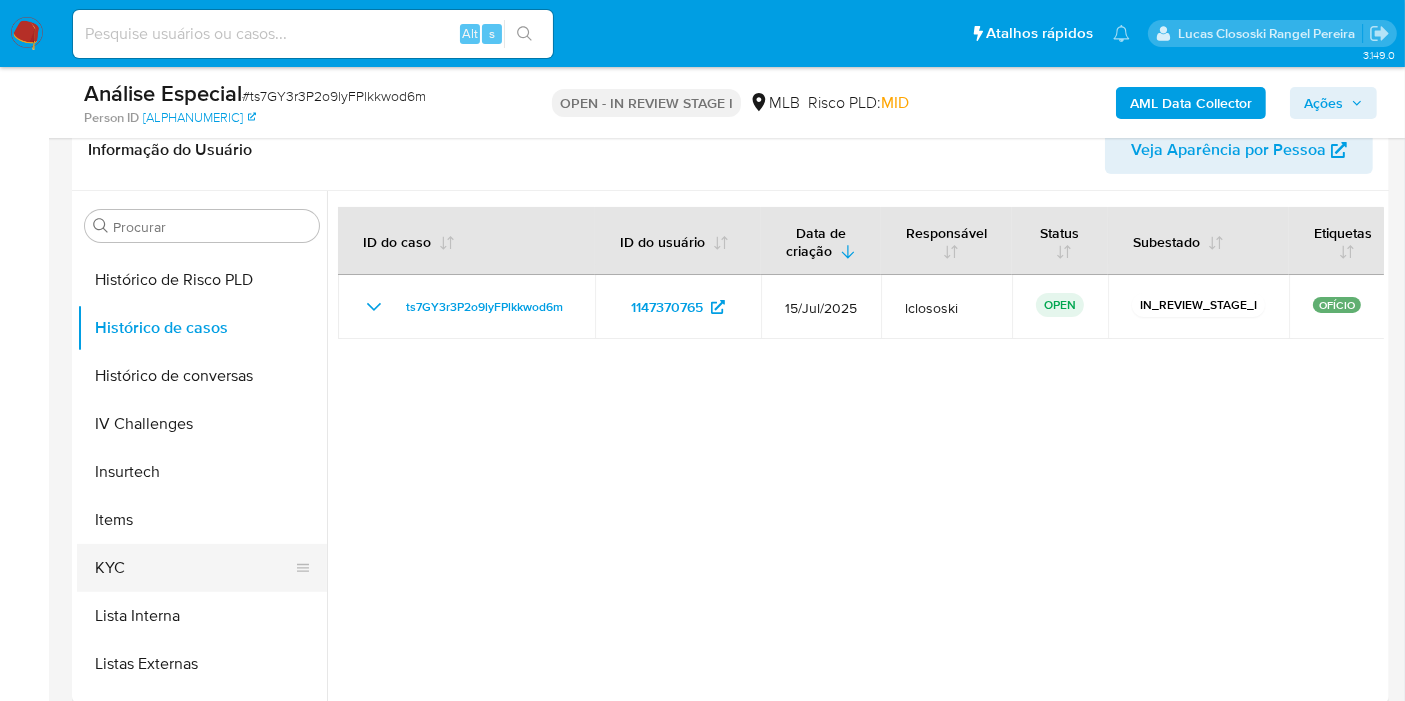 click on "KYC" at bounding box center [194, 568] 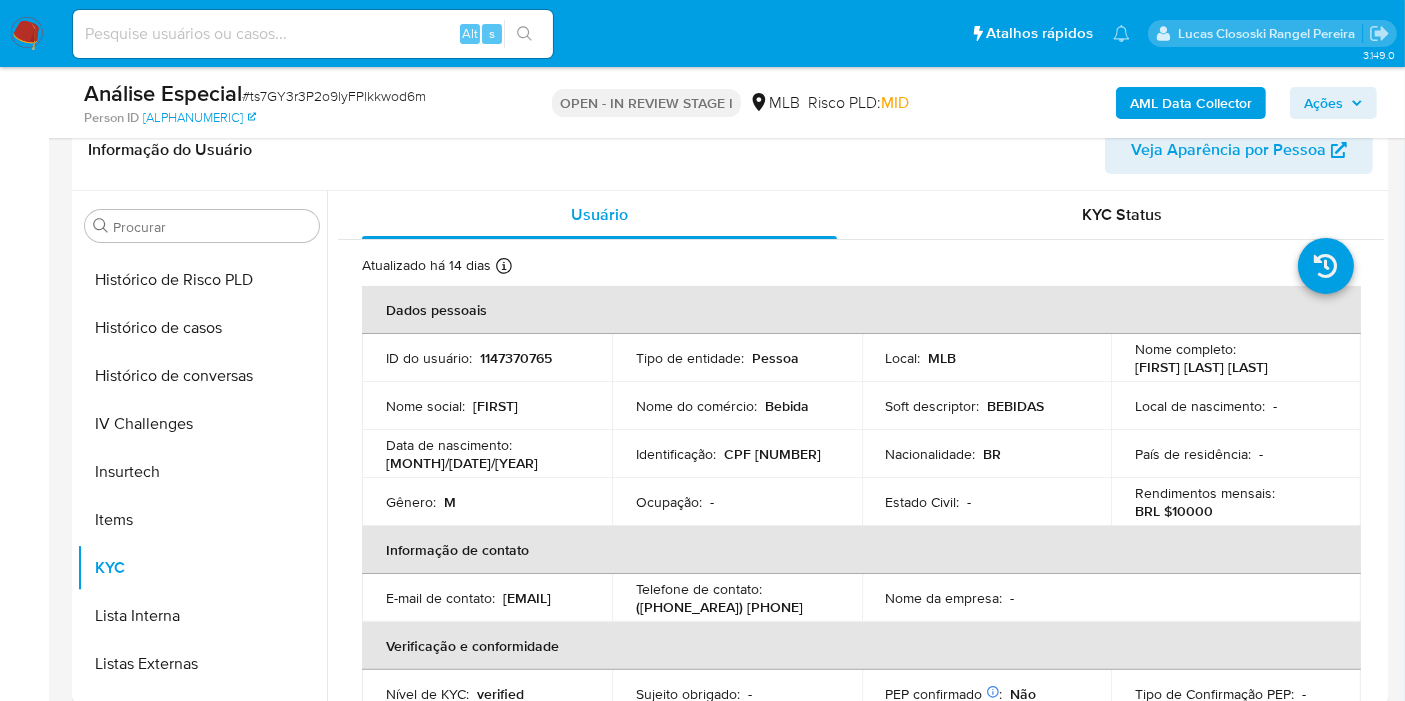 click on "Ações" at bounding box center [1323, 103] 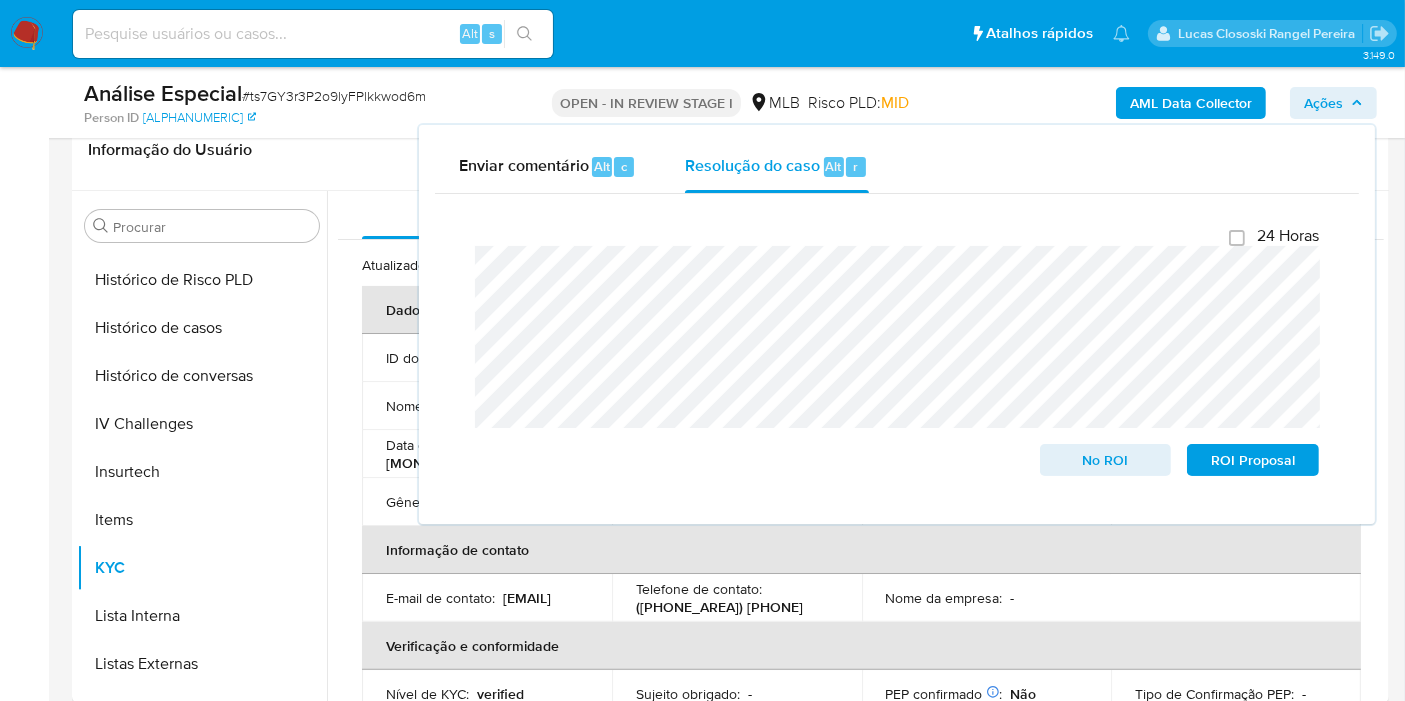 click on "Ações" at bounding box center (1323, 103) 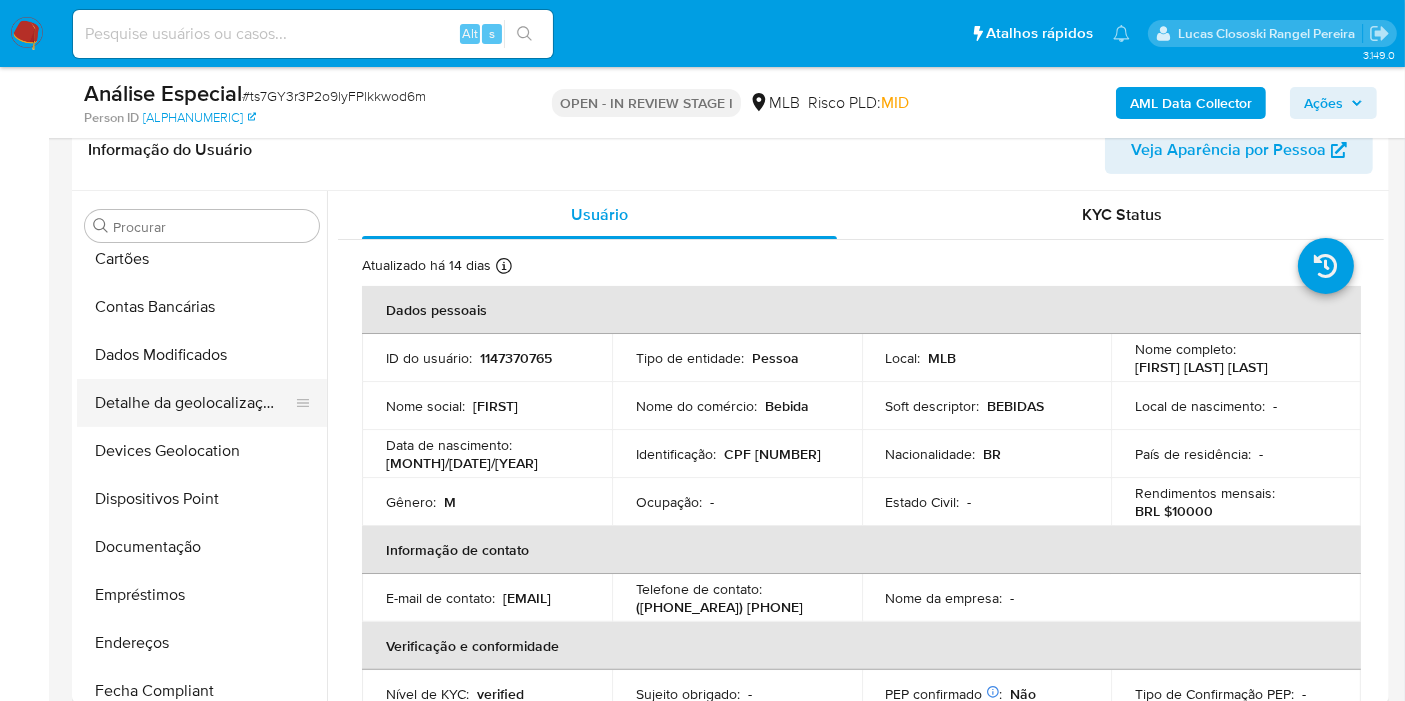 scroll, scrollTop: 0, scrollLeft: 0, axis: both 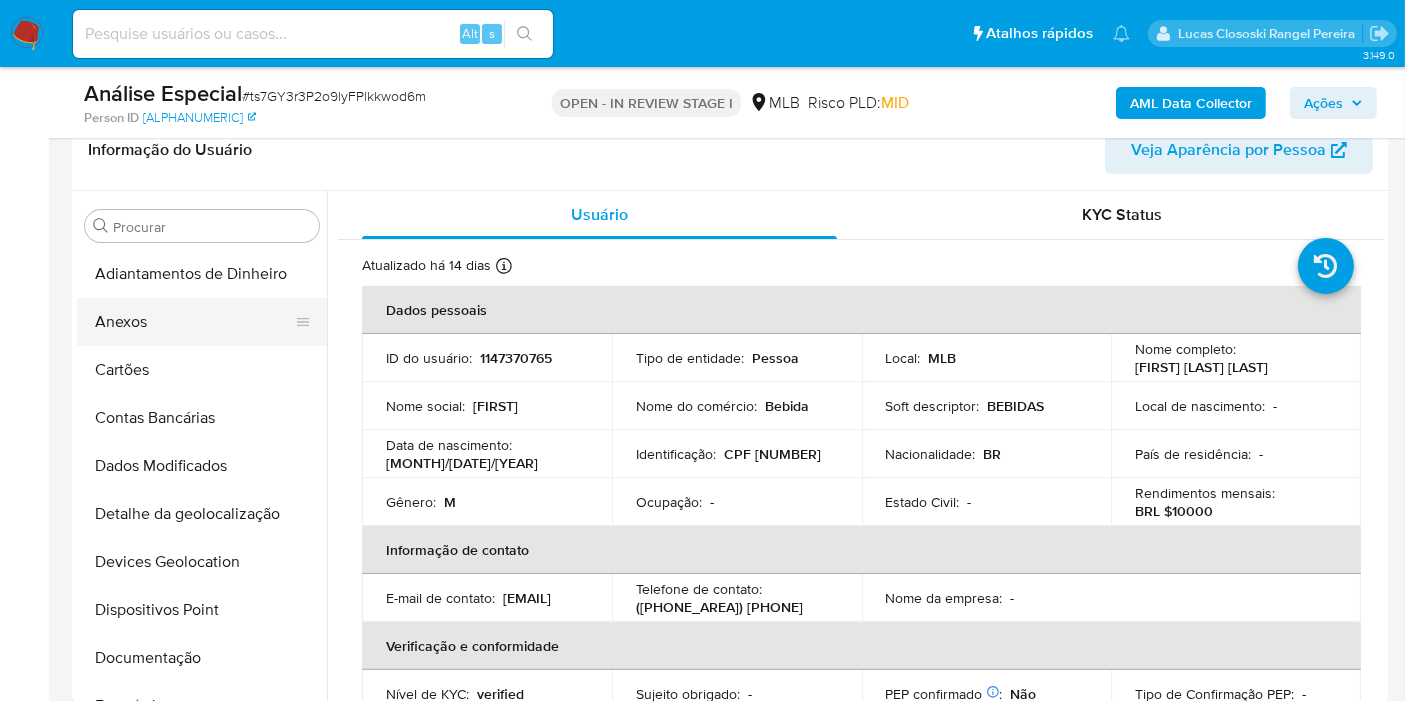 click on "Anexos" at bounding box center (194, 322) 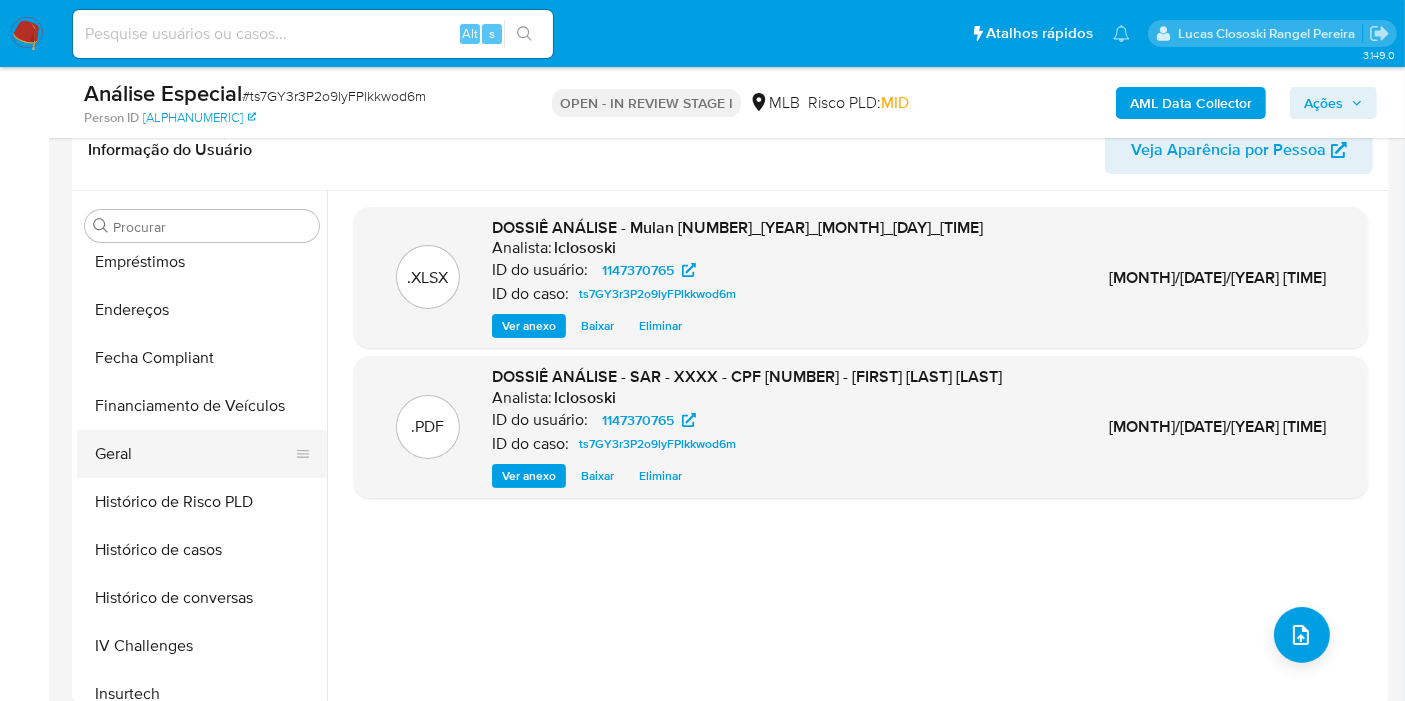 click on "Geral" at bounding box center [194, 454] 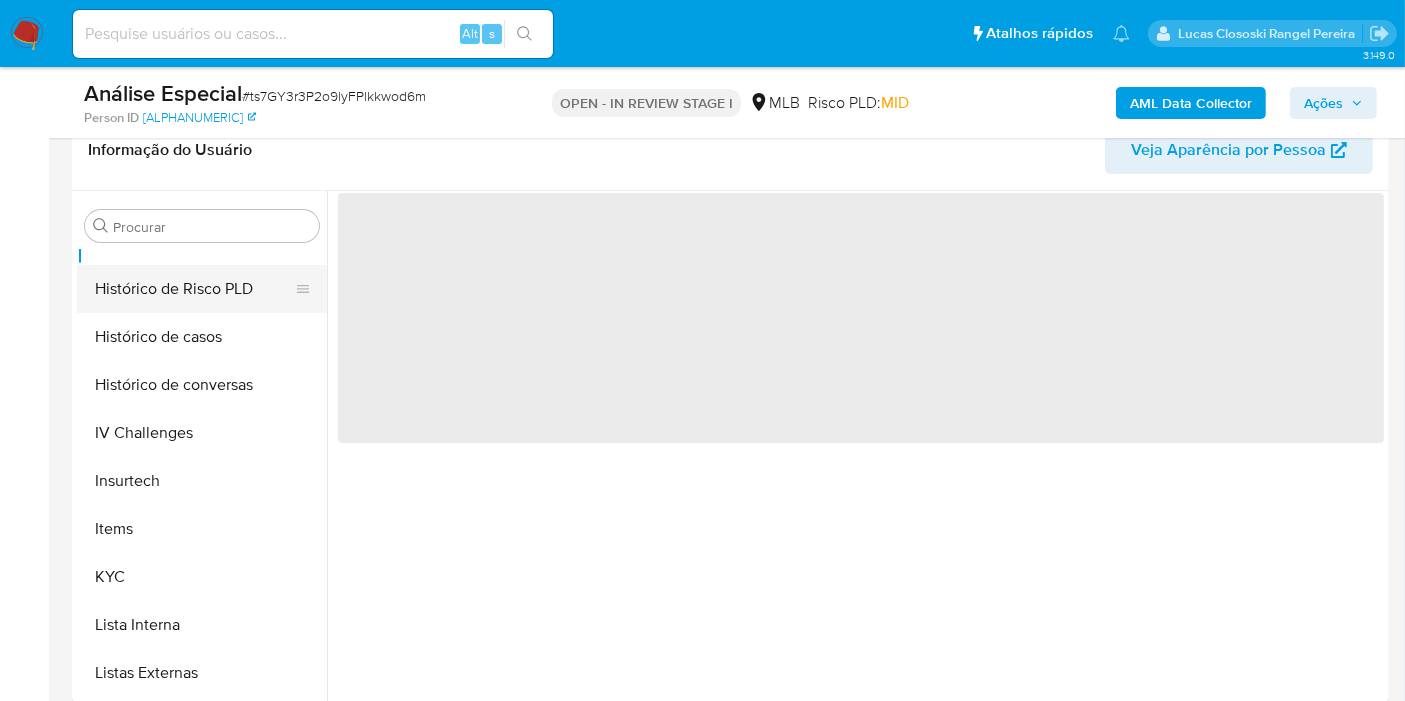 scroll, scrollTop: 777, scrollLeft: 0, axis: vertical 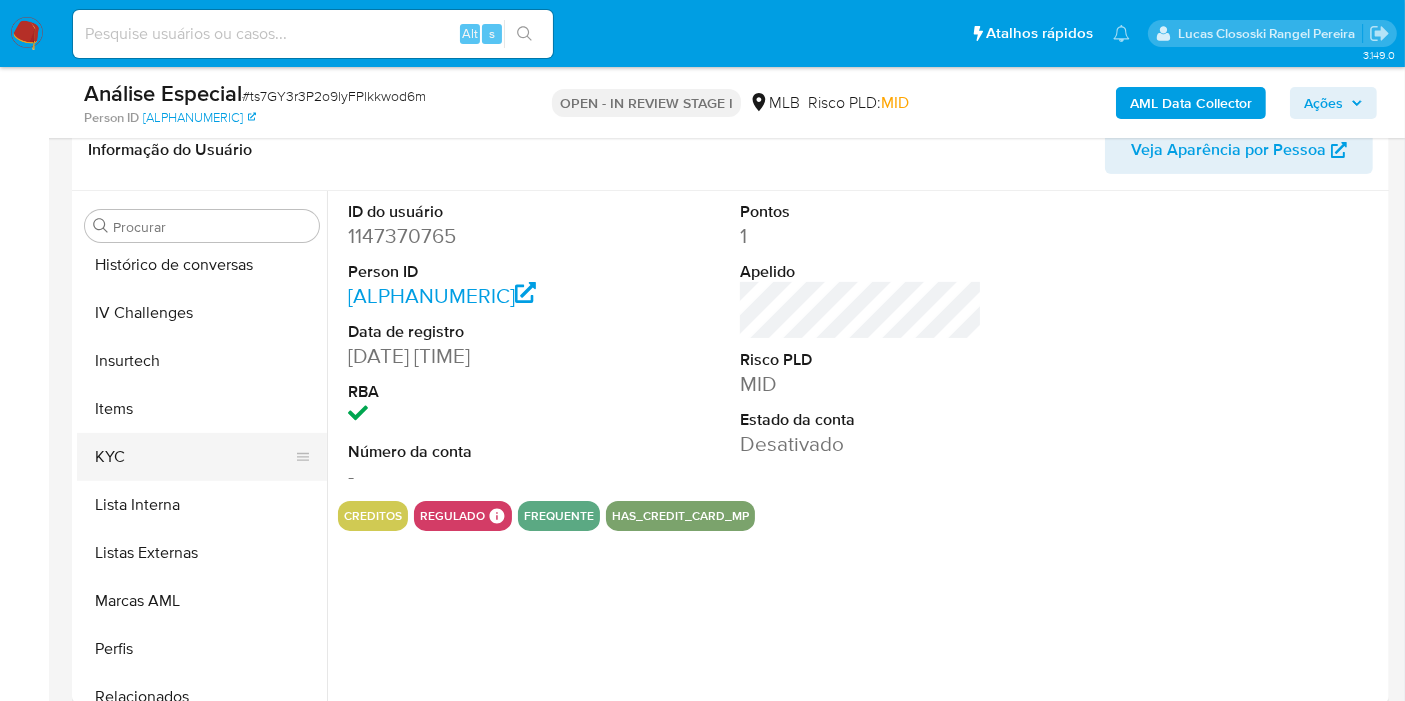 click on "KYC" at bounding box center [194, 457] 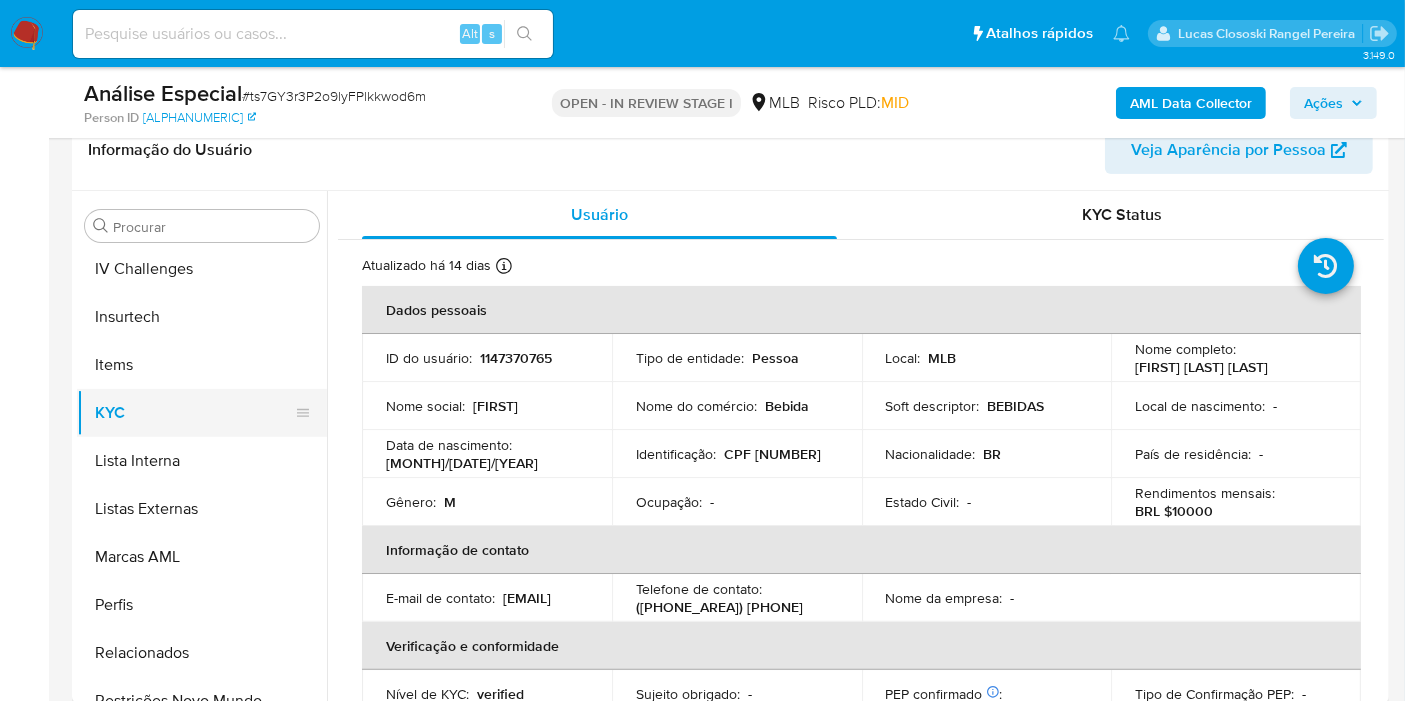 scroll, scrollTop: 844, scrollLeft: 0, axis: vertical 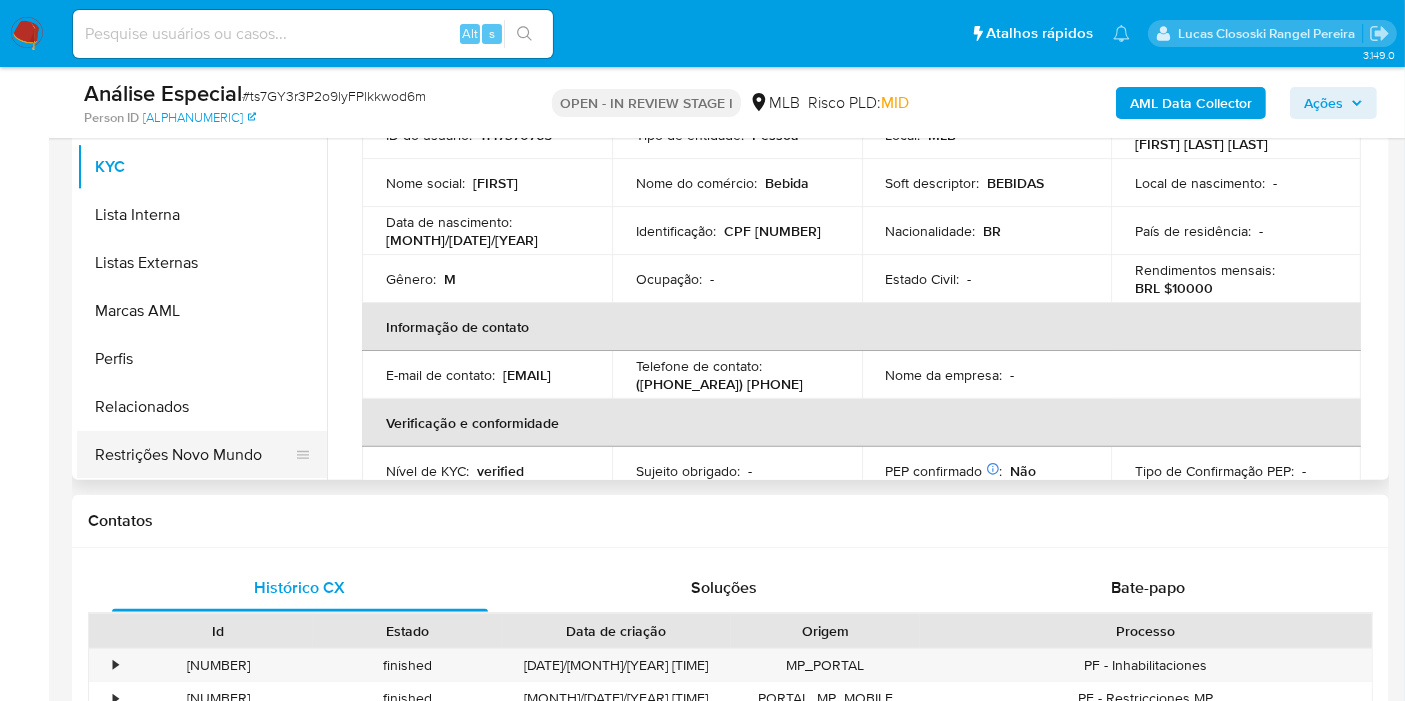 click on "Restrições Novo Mundo" at bounding box center (194, 455) 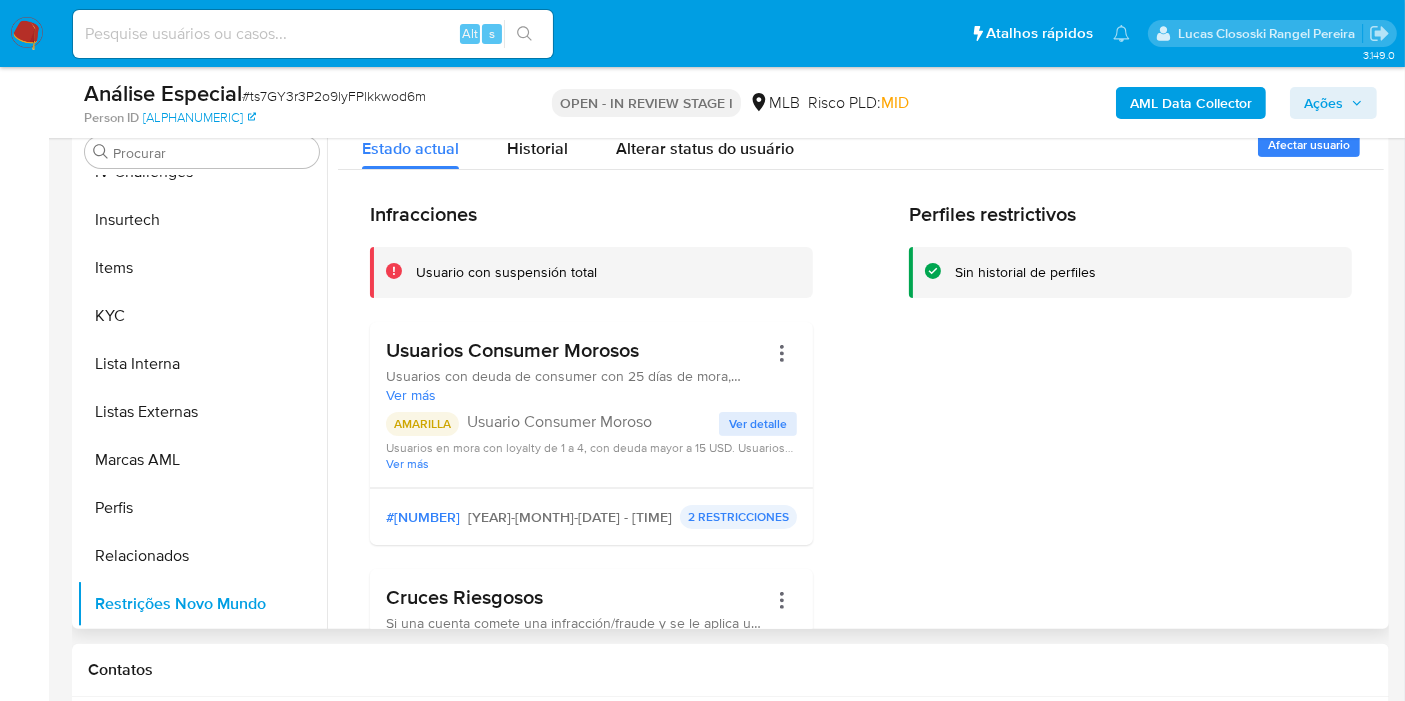 scroll, scrollTop: 328, scrollLeft: 0, axis: vertical 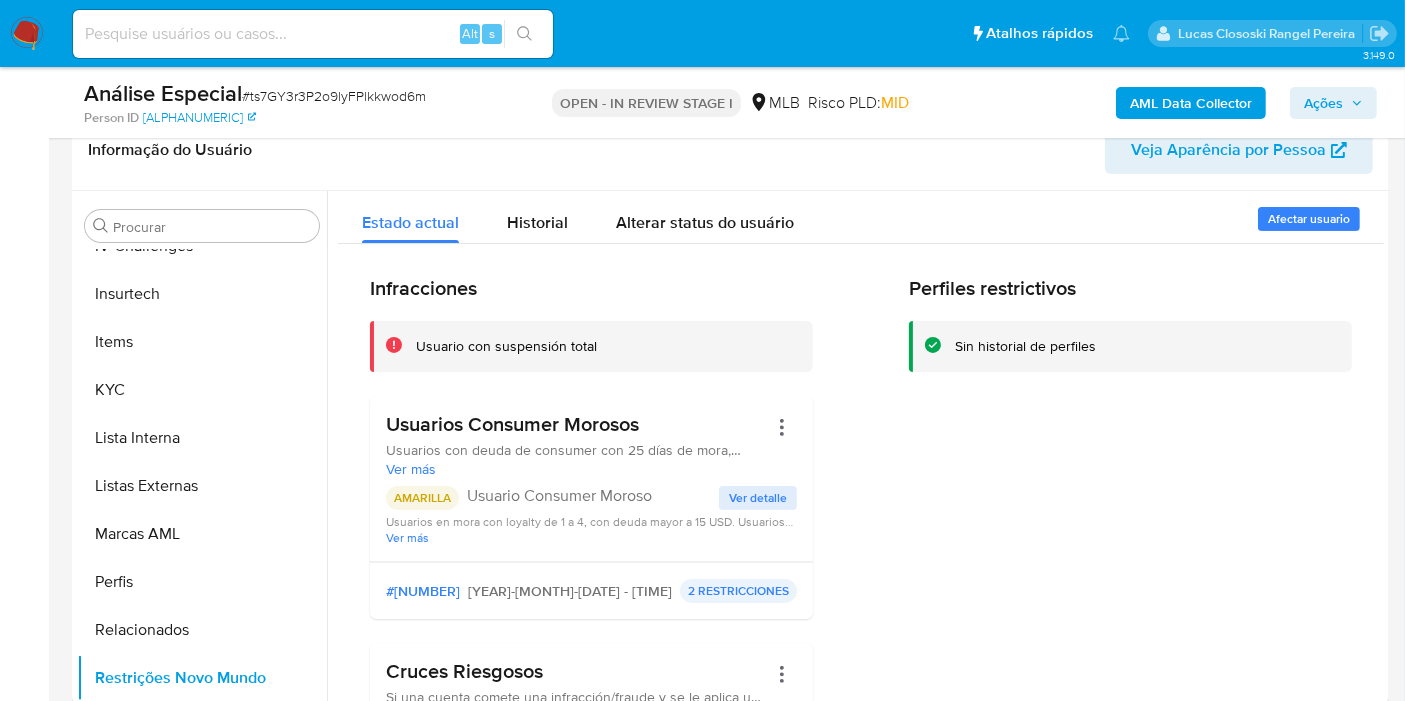 click on "AML Data Collector Ações" at bounding box center [1164, 102] 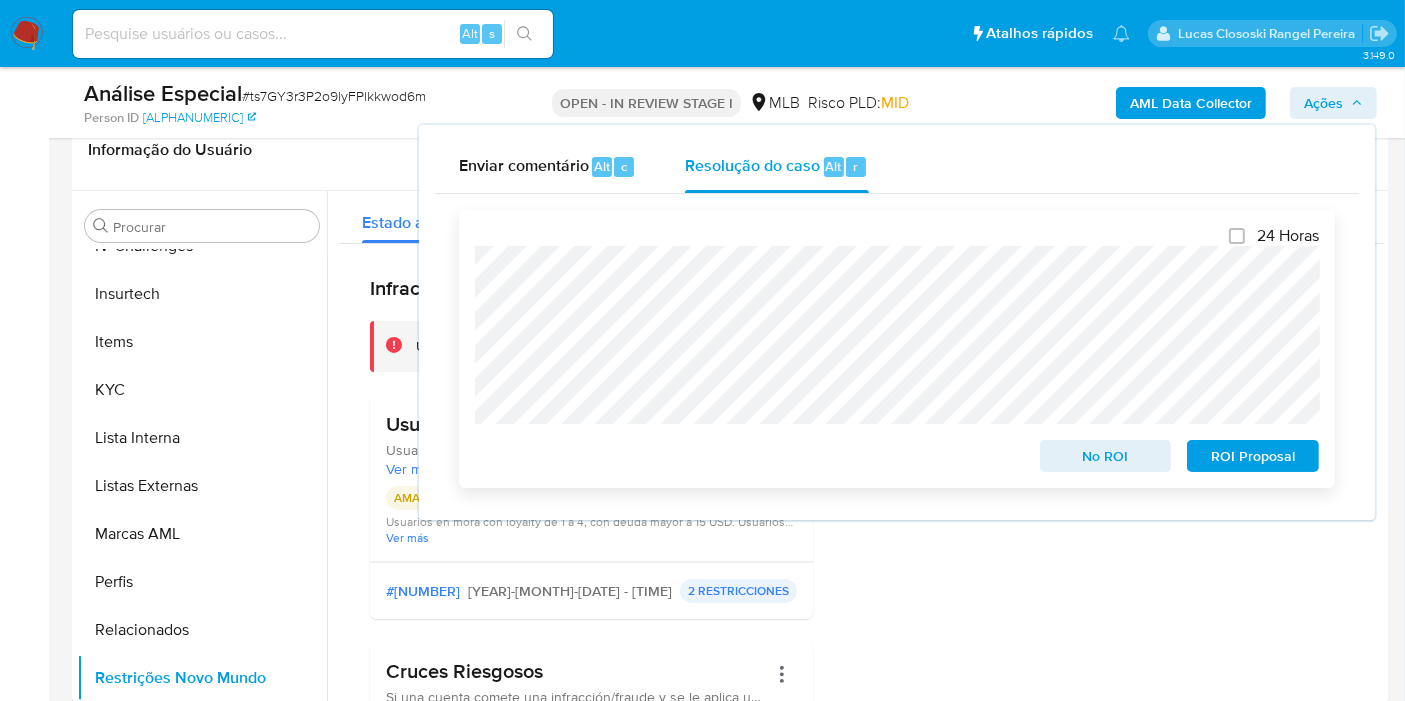 click on "ROI Proposal" at bounding box center [1253, 456] 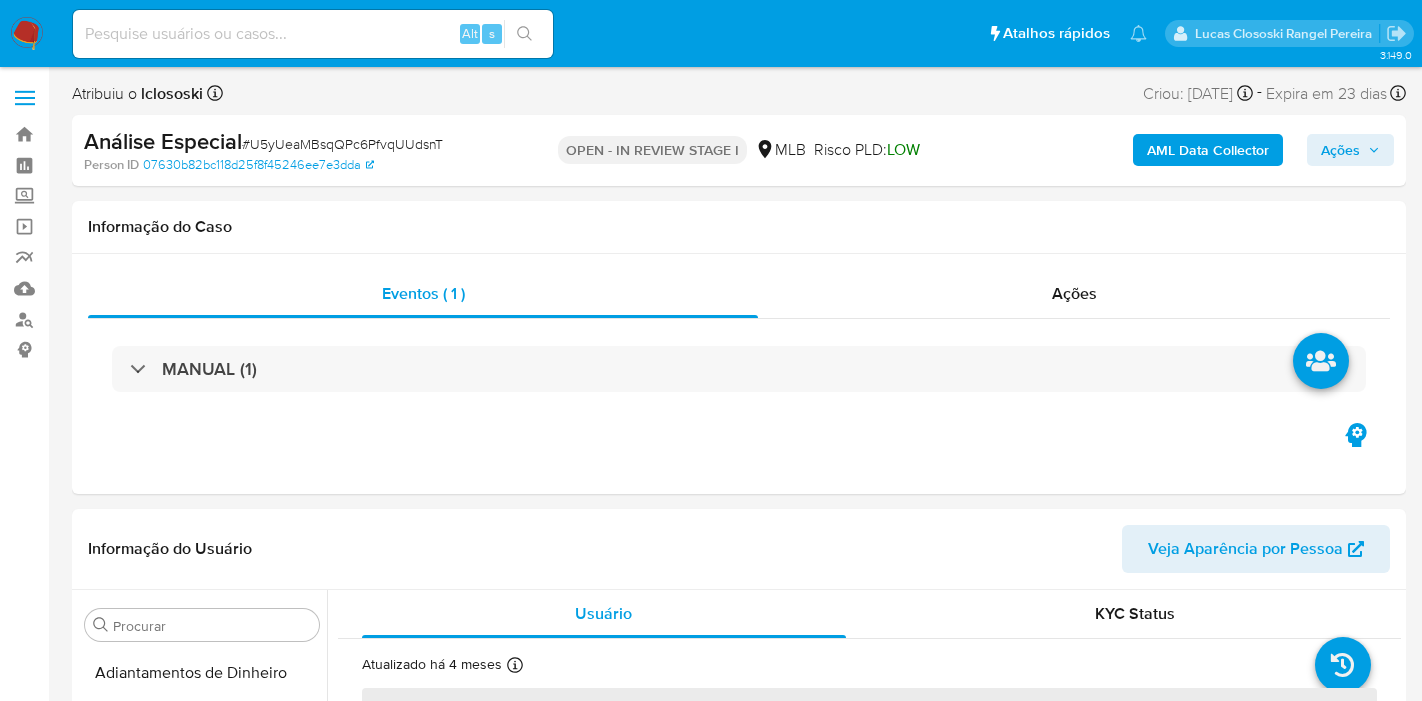 select on "10" 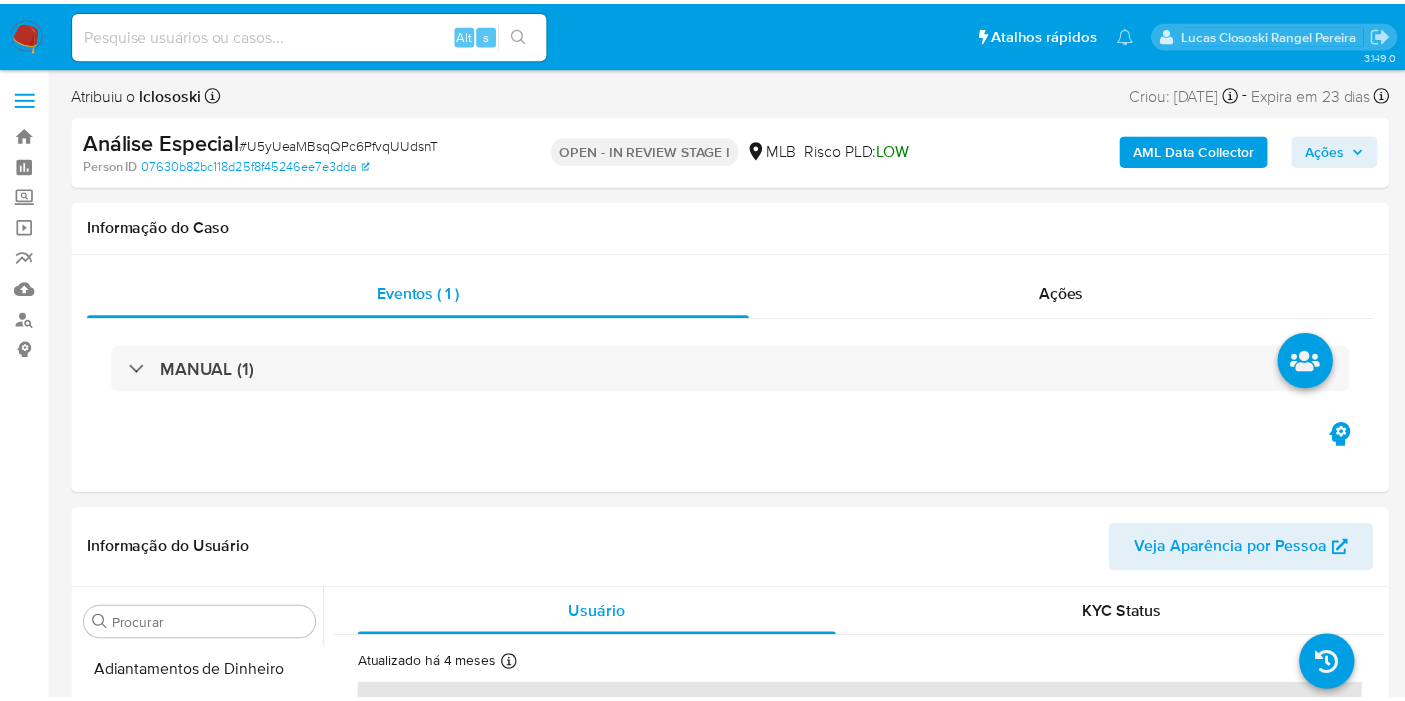 scroll, scrollTop: 0, scrollLeft: 0, axis: both 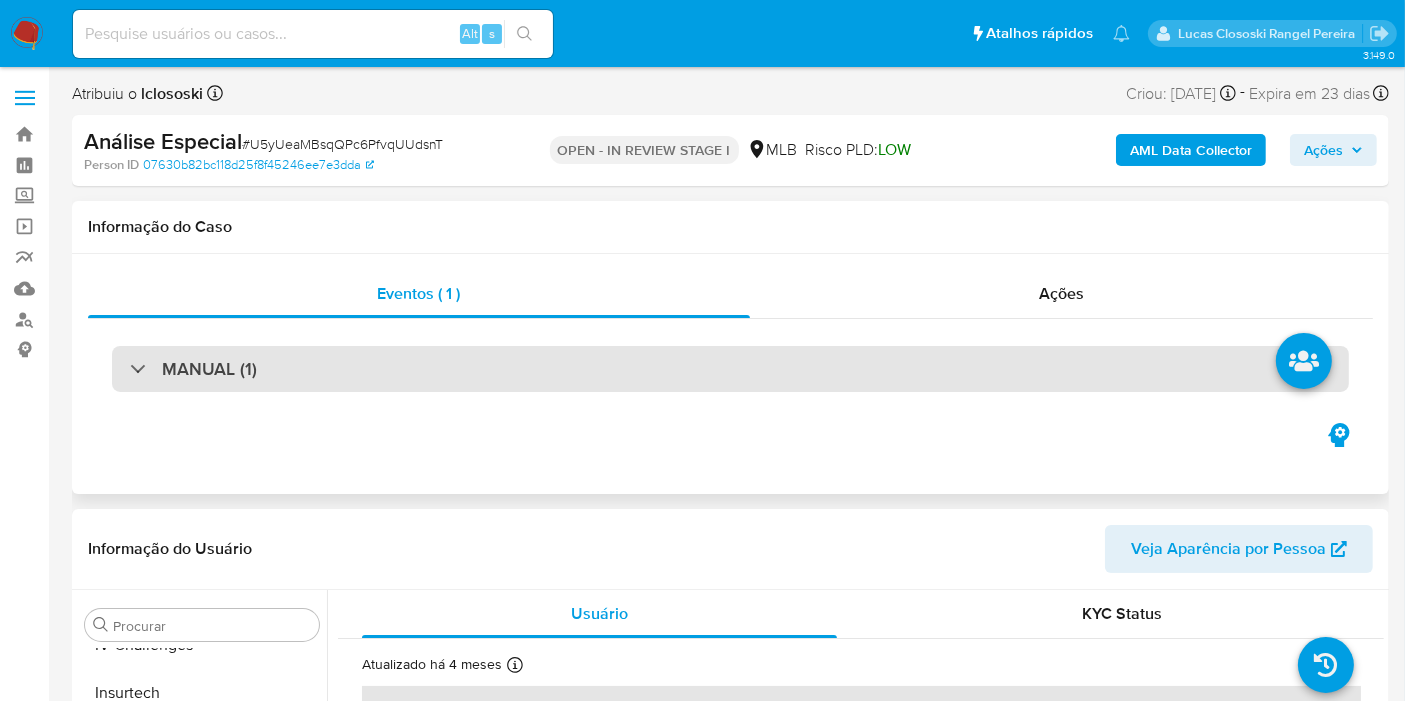 click on "MANUAL (1)" at bounding box center (730, 369) 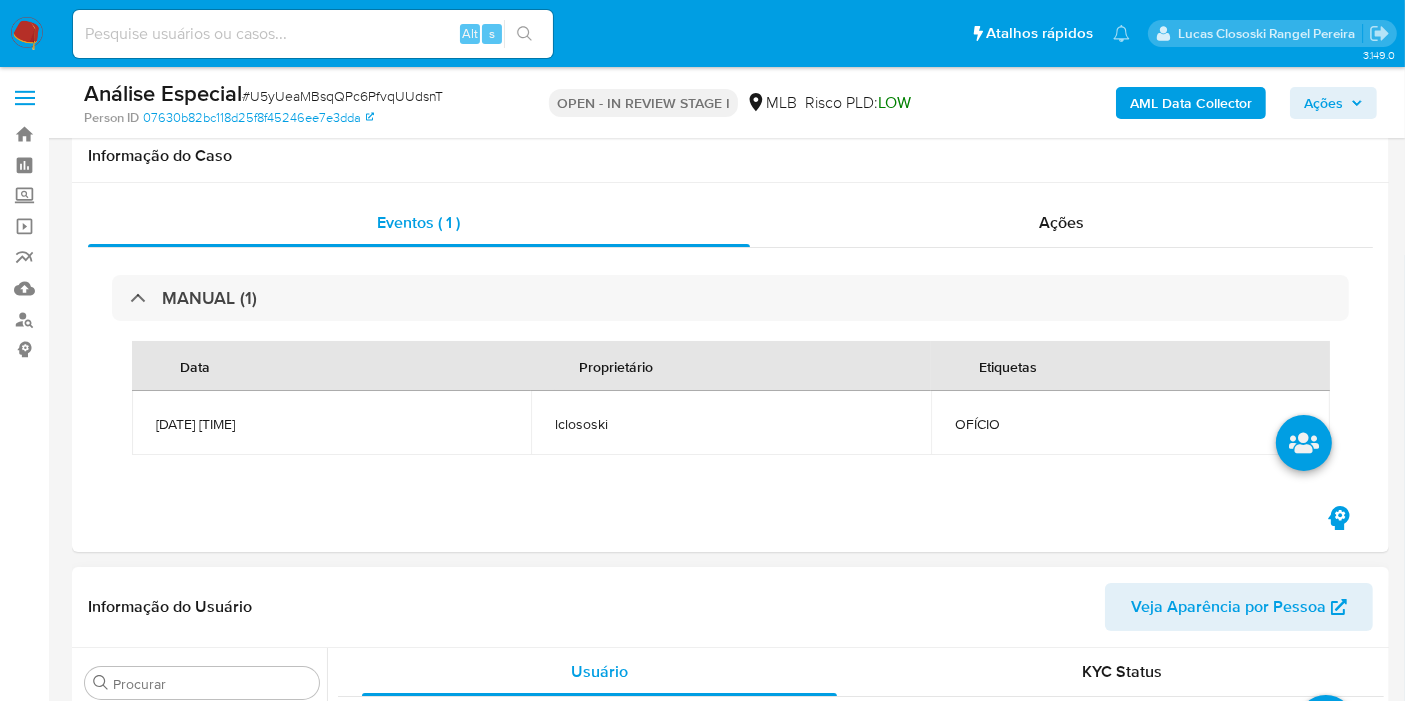 scroll, scrollTop: 666, scrollLeft: 0, axis: vertical 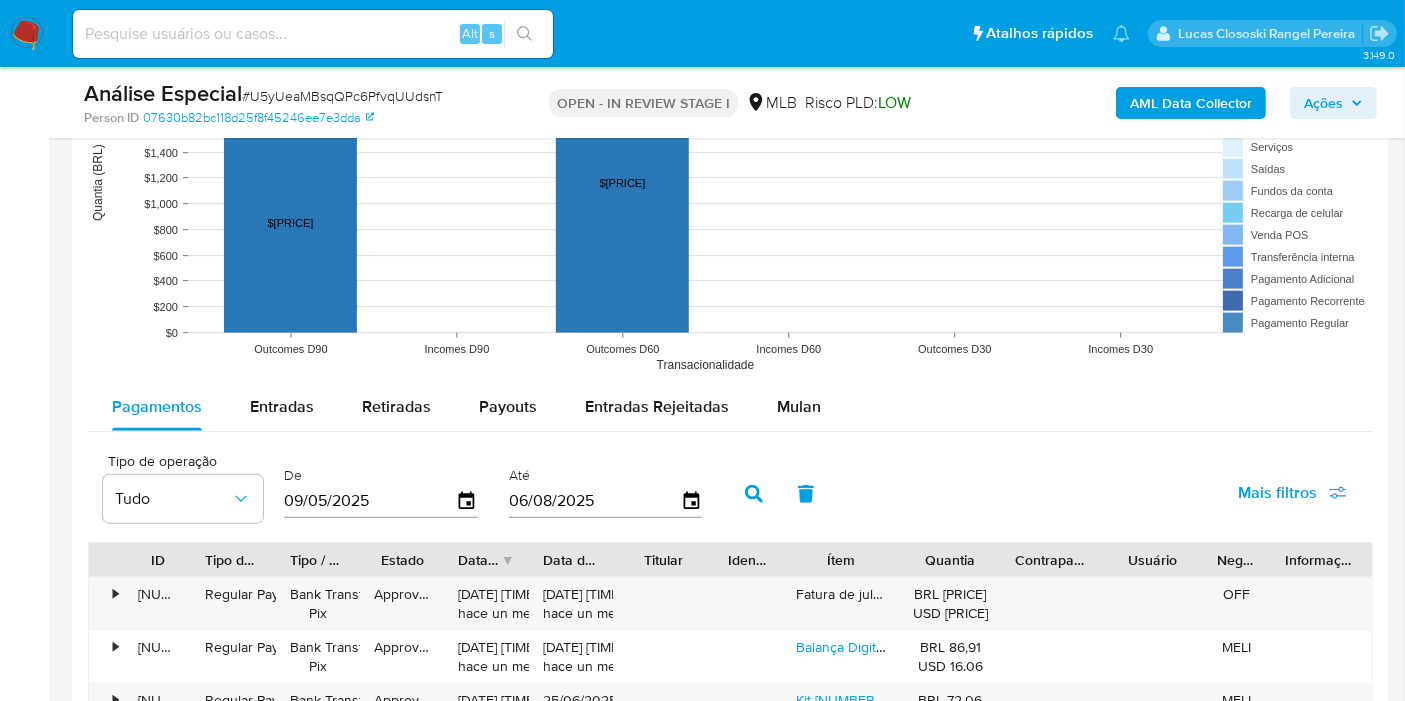 click on "Pagamentos Entradas Retiradas Payouts Entradas Rejeitadas Mulan Tipo de operação Tudo De 09/05/2025 Até 06/08/2025 Mais filtros ID Tipo de operação Tipo / Método Estado Data de criação Data de aprovação Titular Identificação Ítem Quantia Contraparte Usuário Negócio Informações Adicionais • 117014578887 Regular Payment Bank Transfer Pix Approved 05/07/2025 13:28:40 hace un mes 05/07/2025 13:29:03 hace un mes Fatura de julho BRL 2.123,96 USD 392.67 OFF • 115917887063 Regular Payment Bank Transfer Pix Approved 26/06/2025 07:11:54 hace un mes 26/06/2025 07:12:28 hace un mes Balança Digital Barista Com Temporizador 3kg Cor Black BRL 86,91 USD 16.06 MELI • 116370136744 Regular Payment Bank Transfer Pix Approved 25/06/2025 19:11:28 hace un mes 25/06/2025 19:12:50 hace un mes Kit 50 Un. Abridor De Garrafas Zincado Atacado BRL 72,06 USD 13.29 MELI • 114045303851 Regular Payment Bank Transfer Pix Refunded 09/06/2025 16:48:41 hace 2 meses 09/06/2025 16:49:50 hace 2 meses BRL 46,99 USD 8.51" at bounding box center (730, 745) 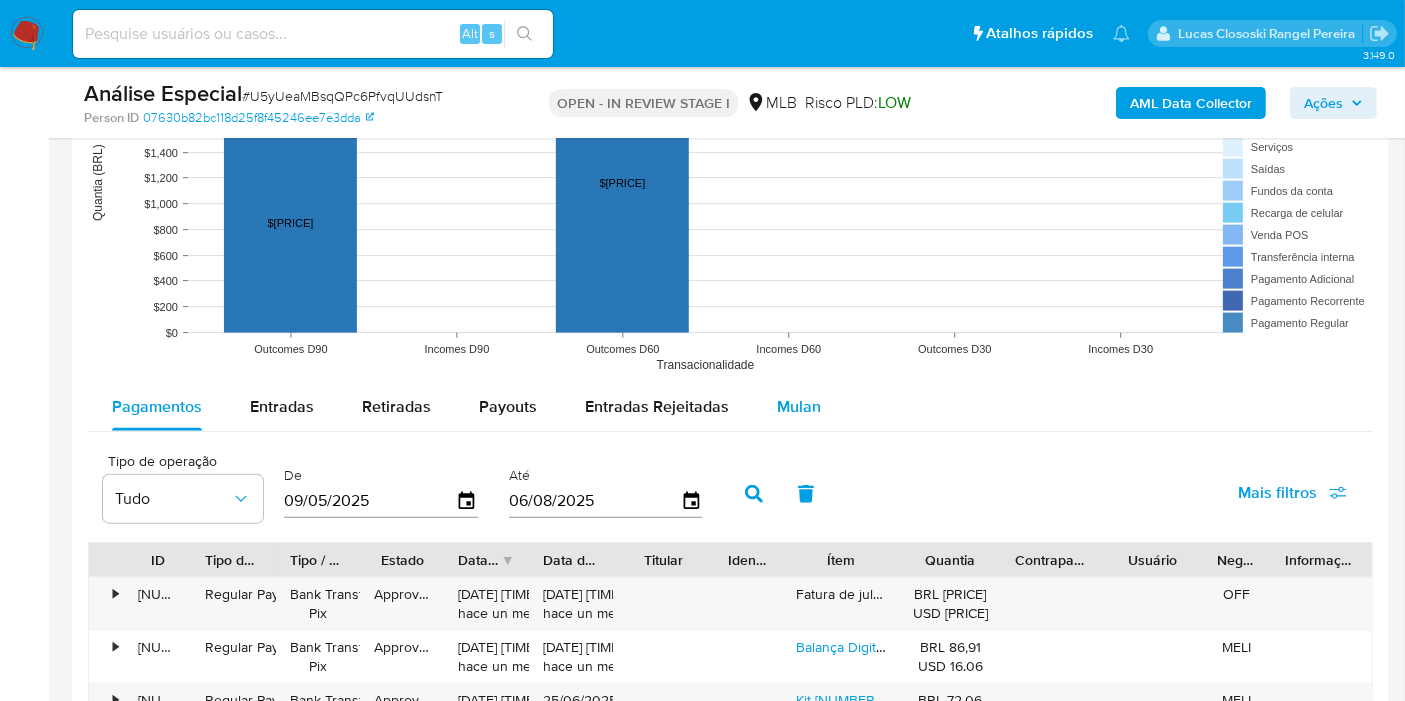 click on "Mulan" at bounding box center [799, 406] 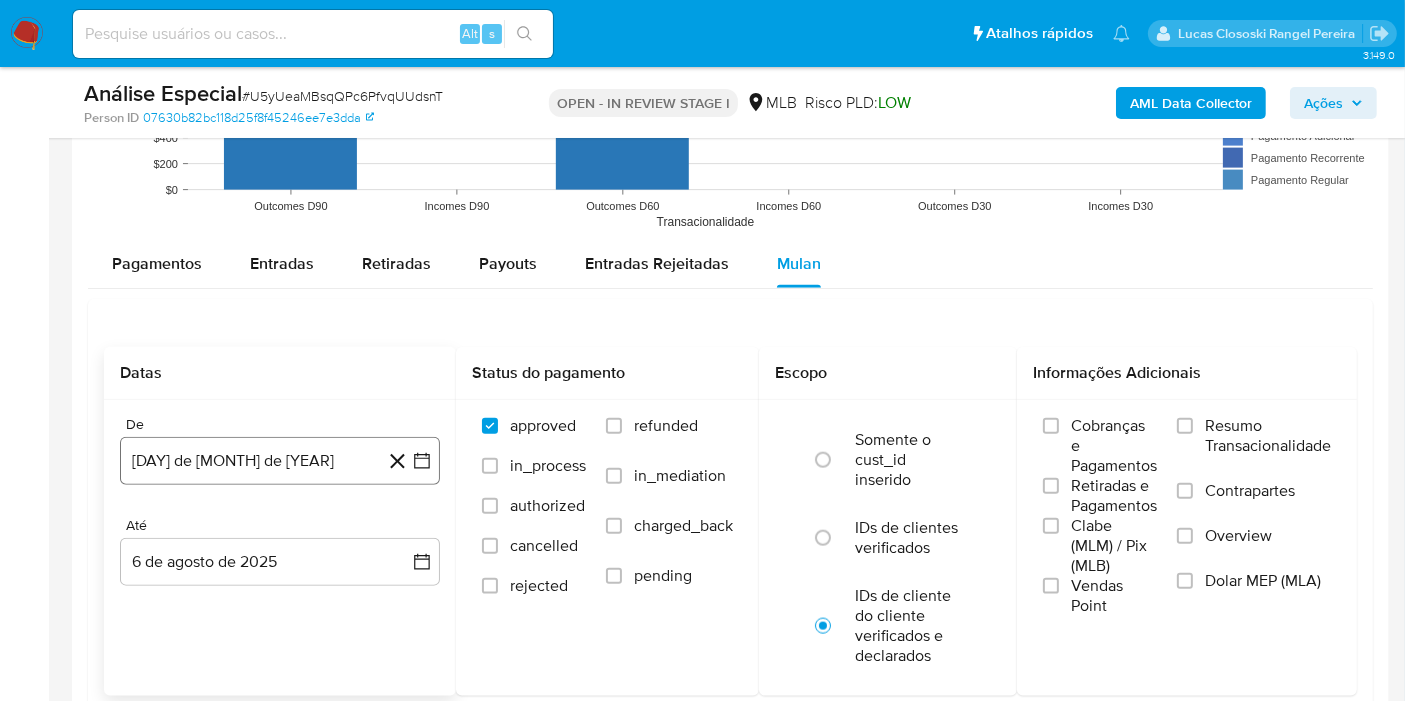 scroll, scrollTop: 2333, scrollLeft: 0, axis: vertical 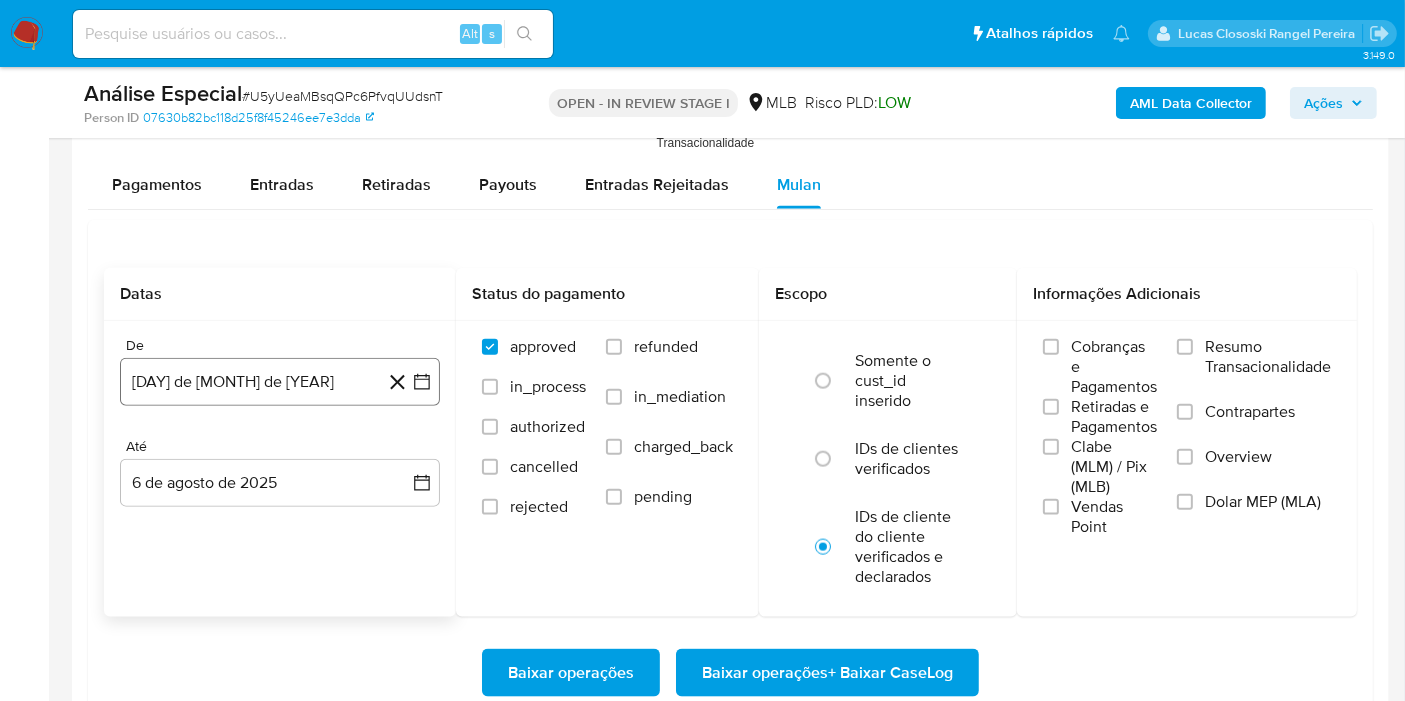 click 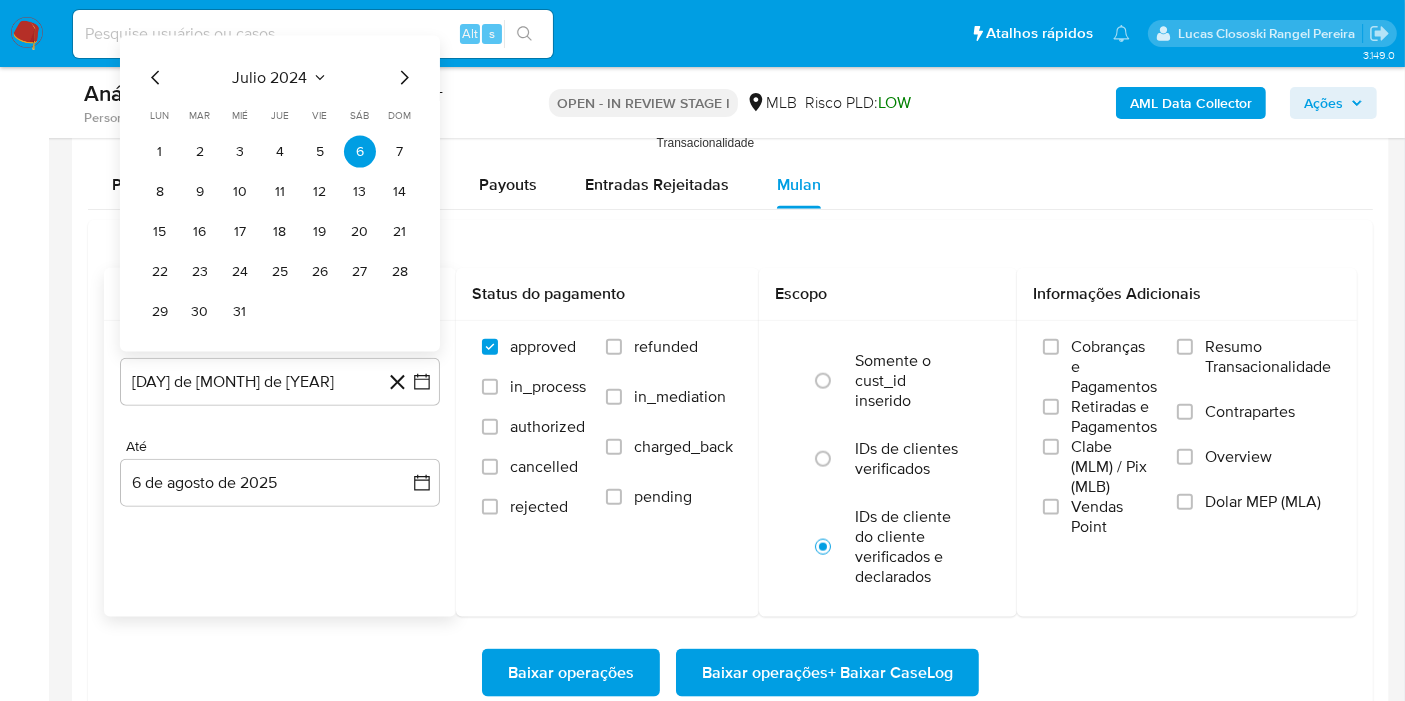 click on "julio 2024" at bounding box center (270, 78) 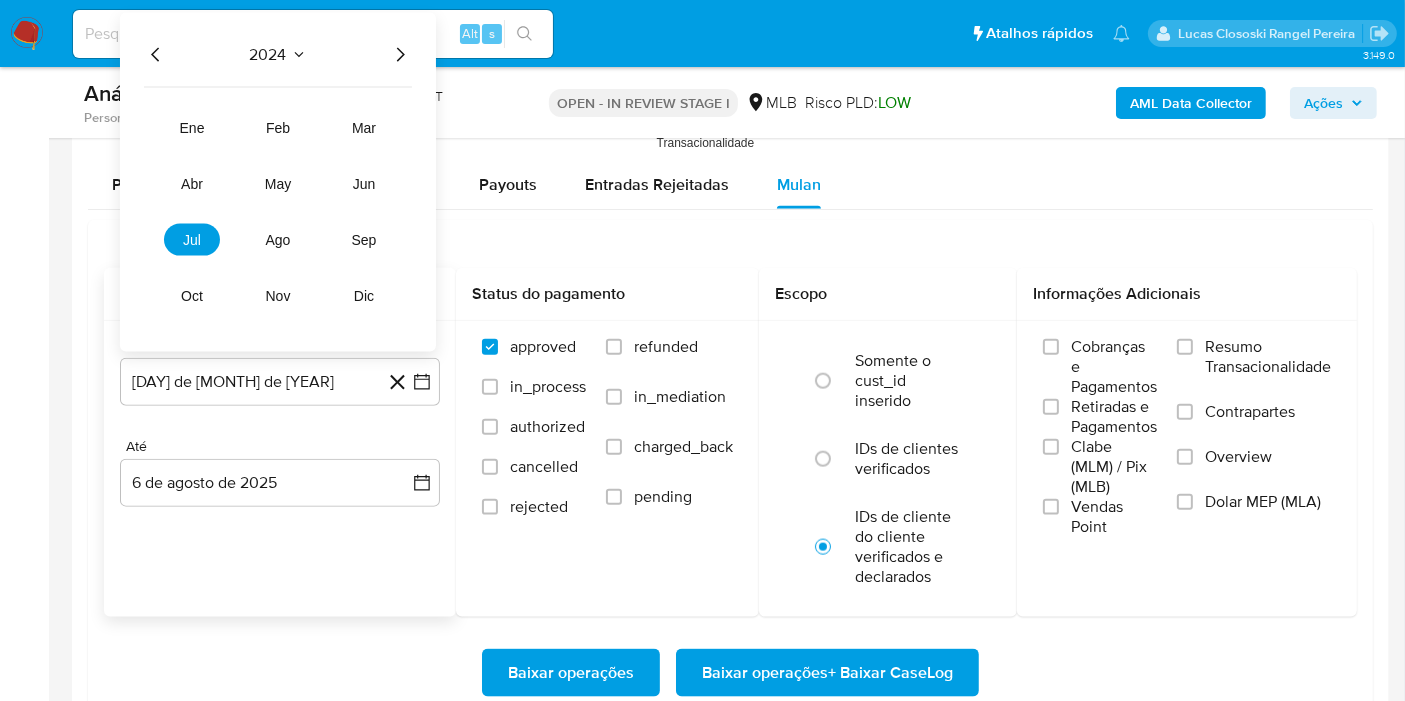 click 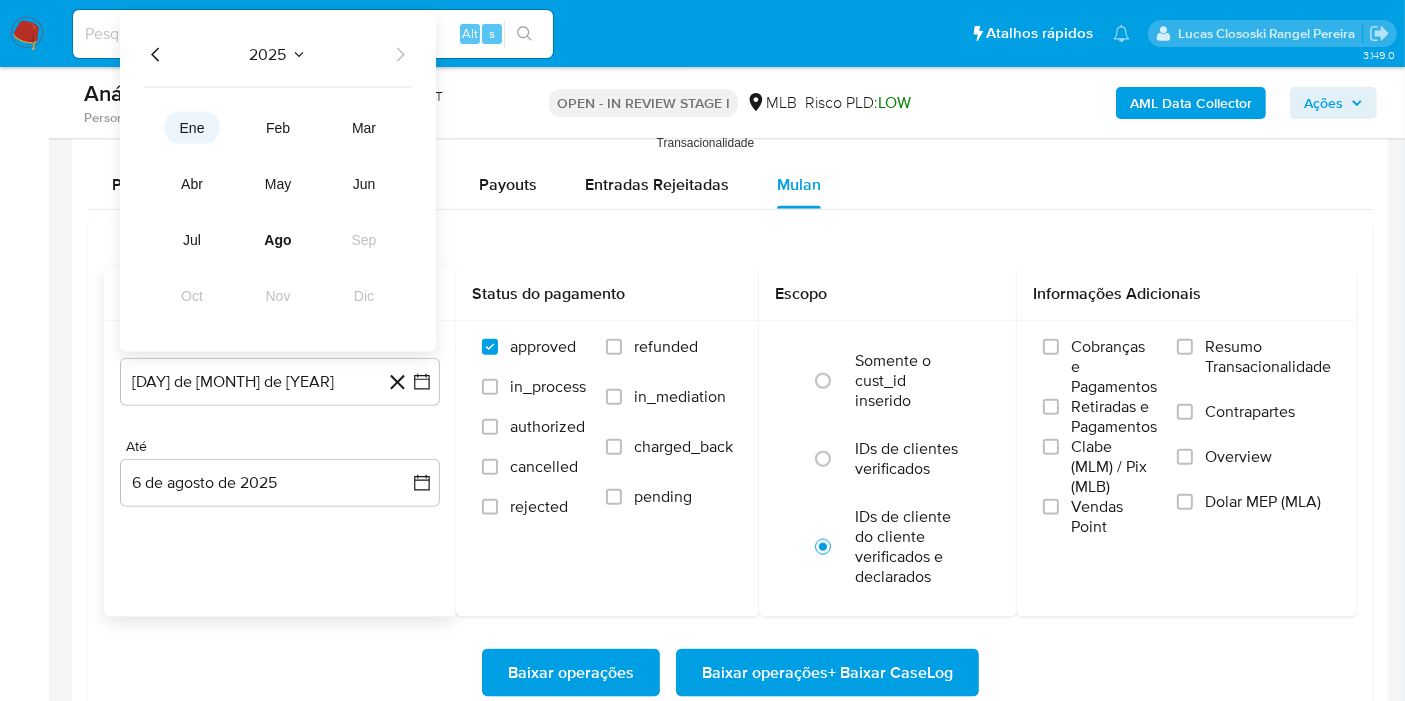 click on "ene" at bounding box center (192, 128) 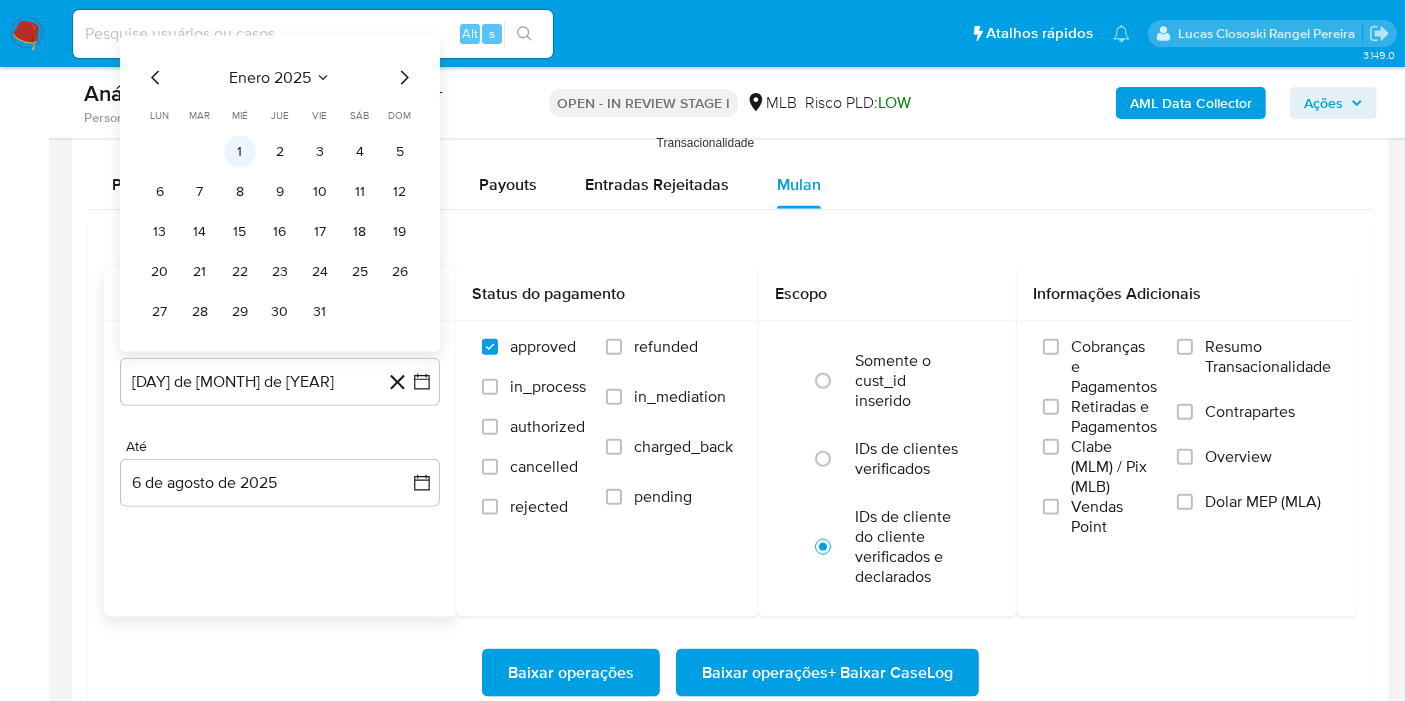 click on "1" at bounding box center (240, 152) 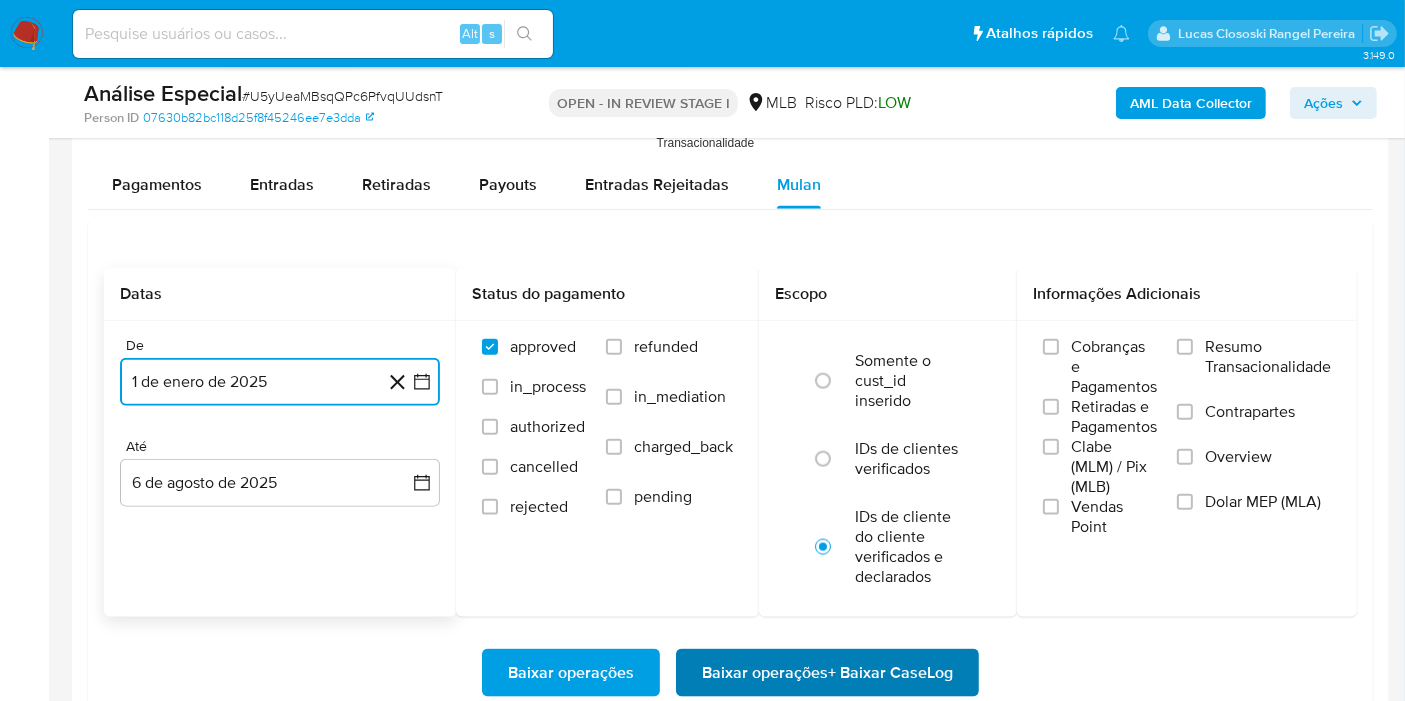 click on "Baixar operações  +   Baixar CaseLog" at bounding box center [827, 673] 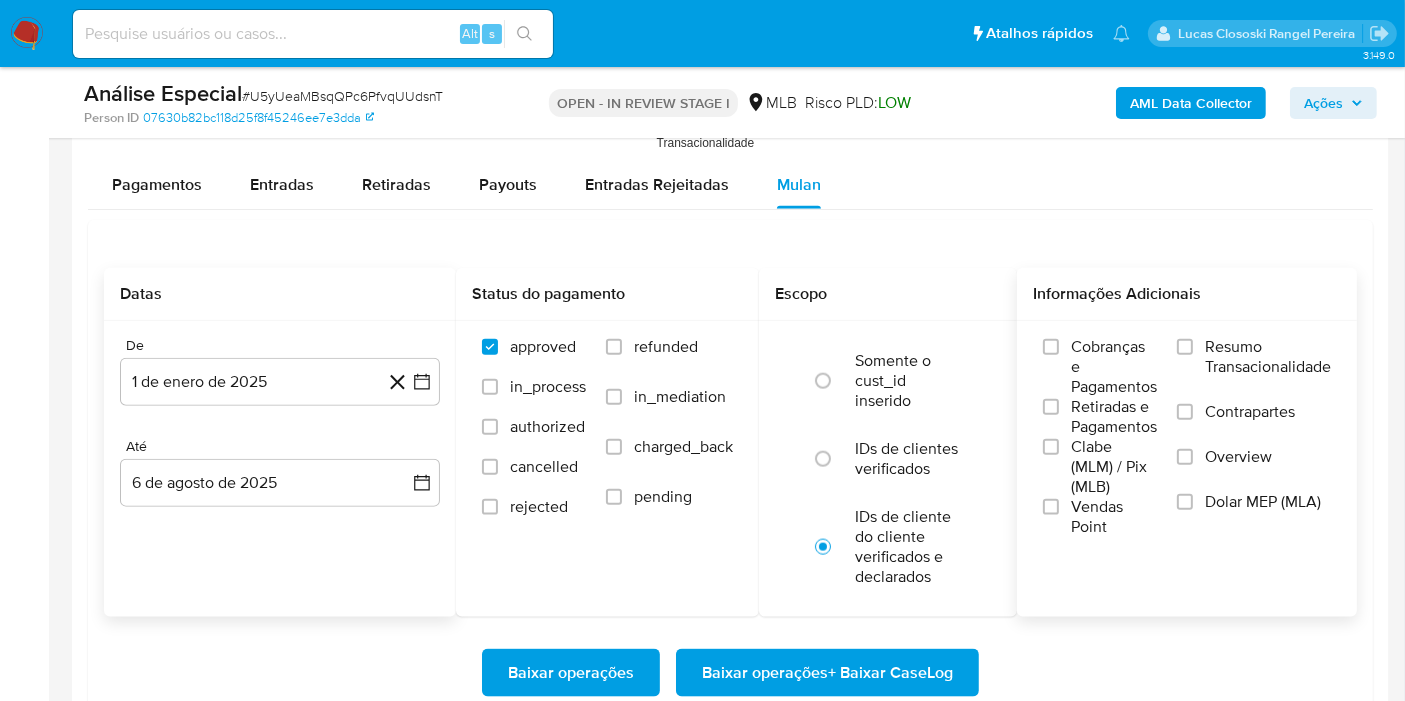 scroll, scrollTop: 2444, scrollLeft: 0, axis: vertical 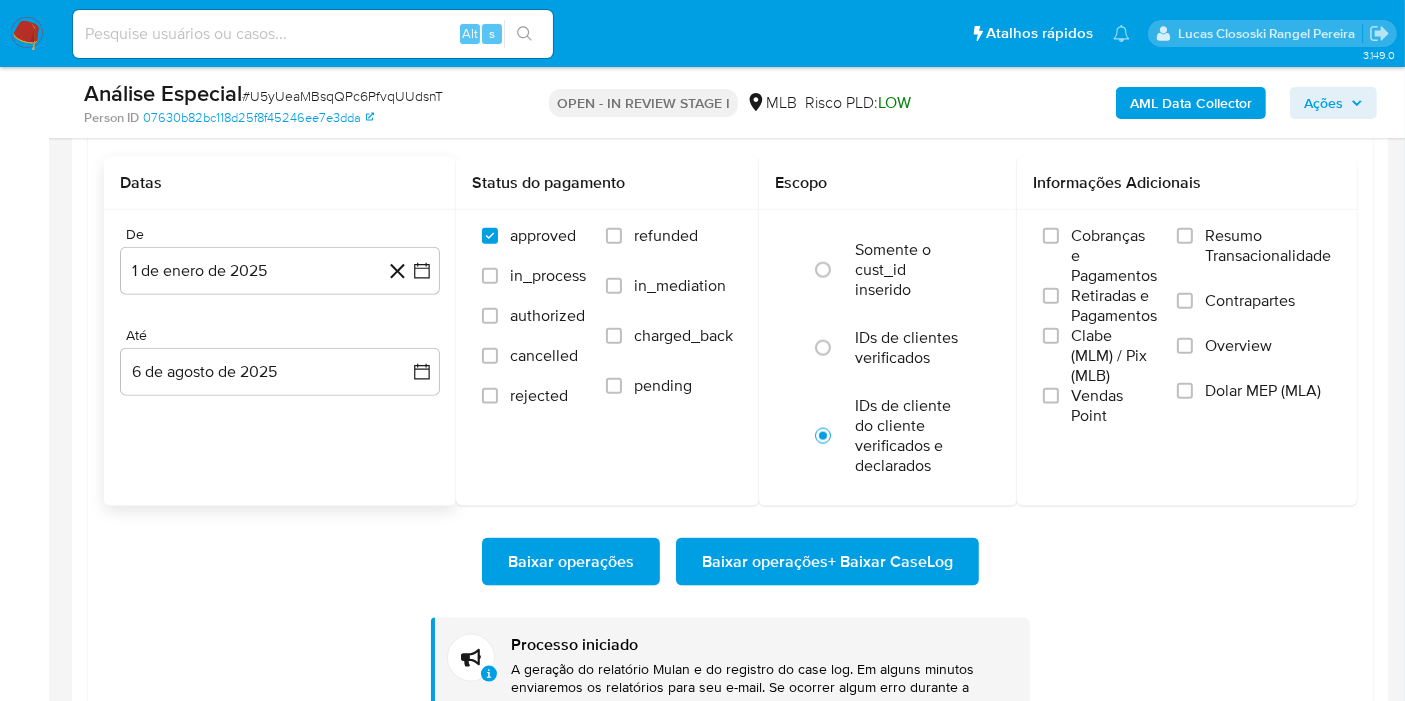 type 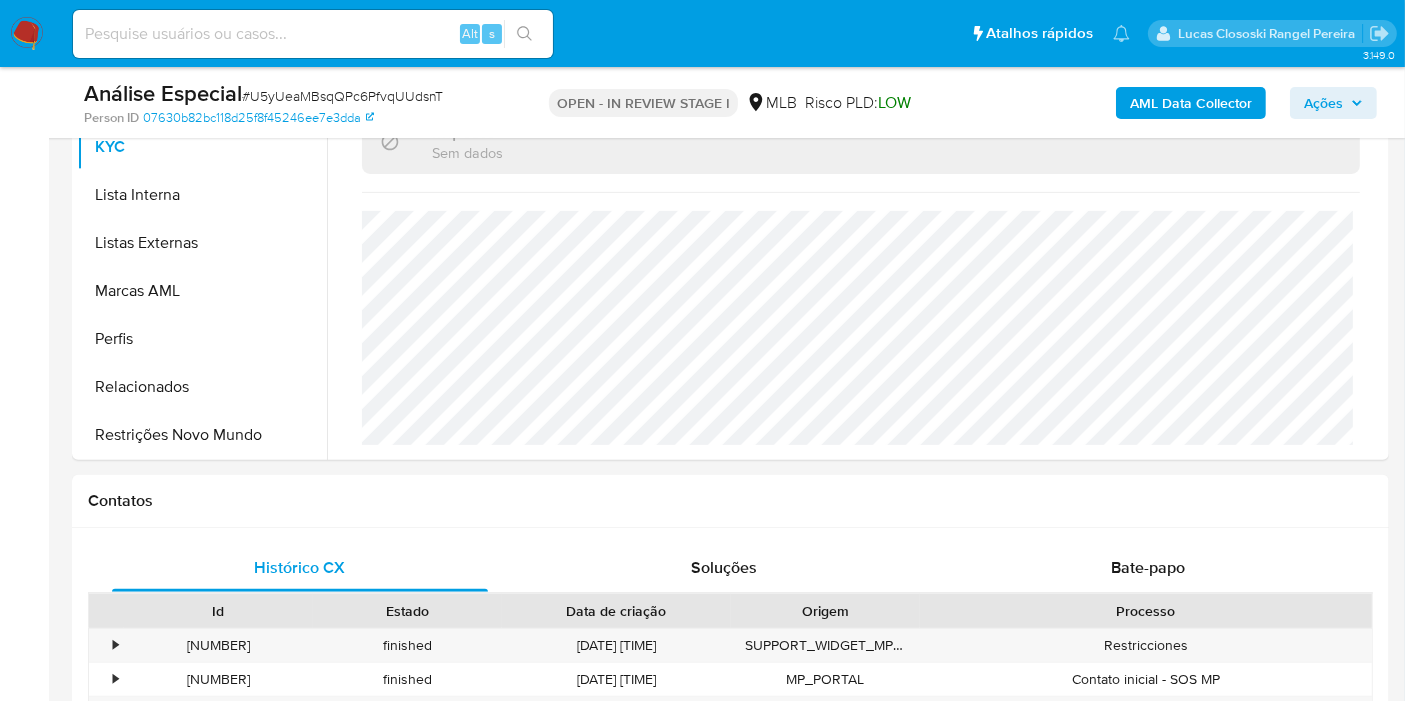 scroll, scrollTop: 555, scrollLeft: 0, axis: vertical 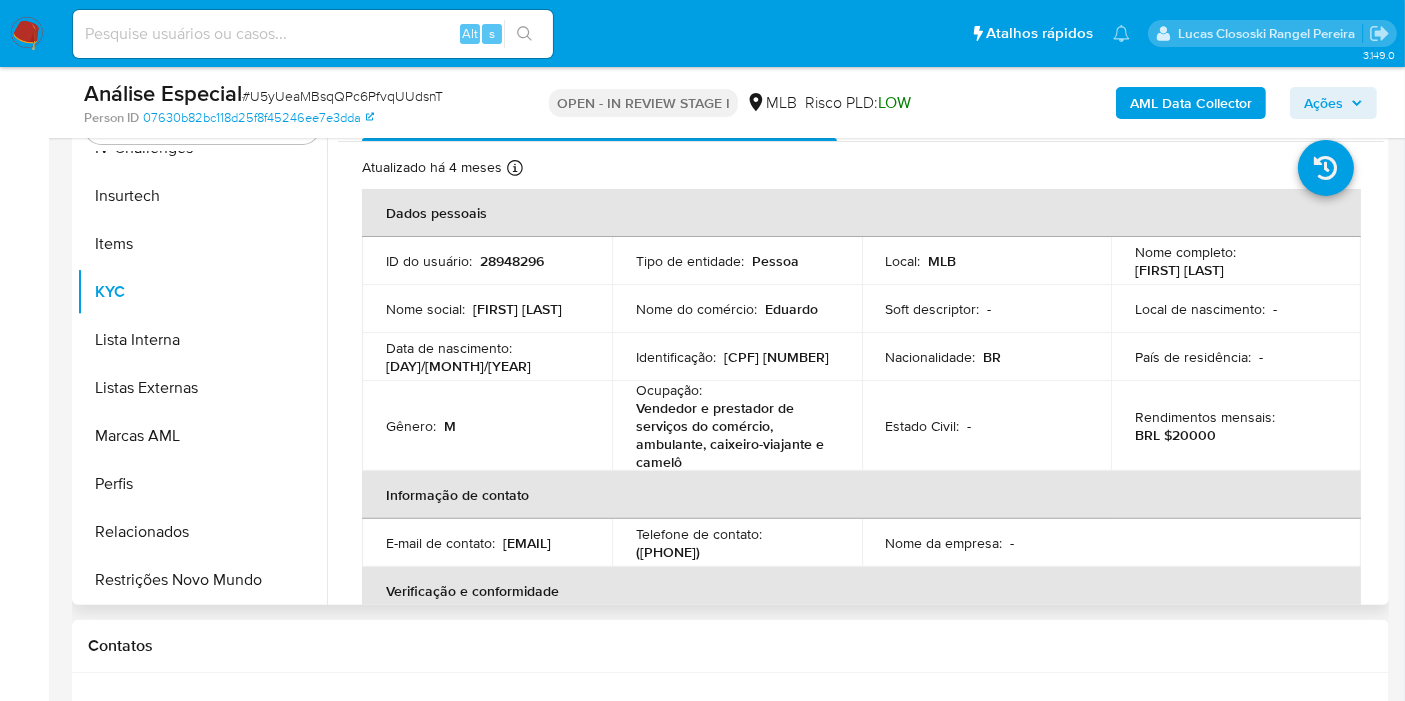 click on "Ocupação :    Vendedor e prestador de serviços do comércio, ambulante, caixeiro-viajante e camelô" at bounding box center (737, 426) 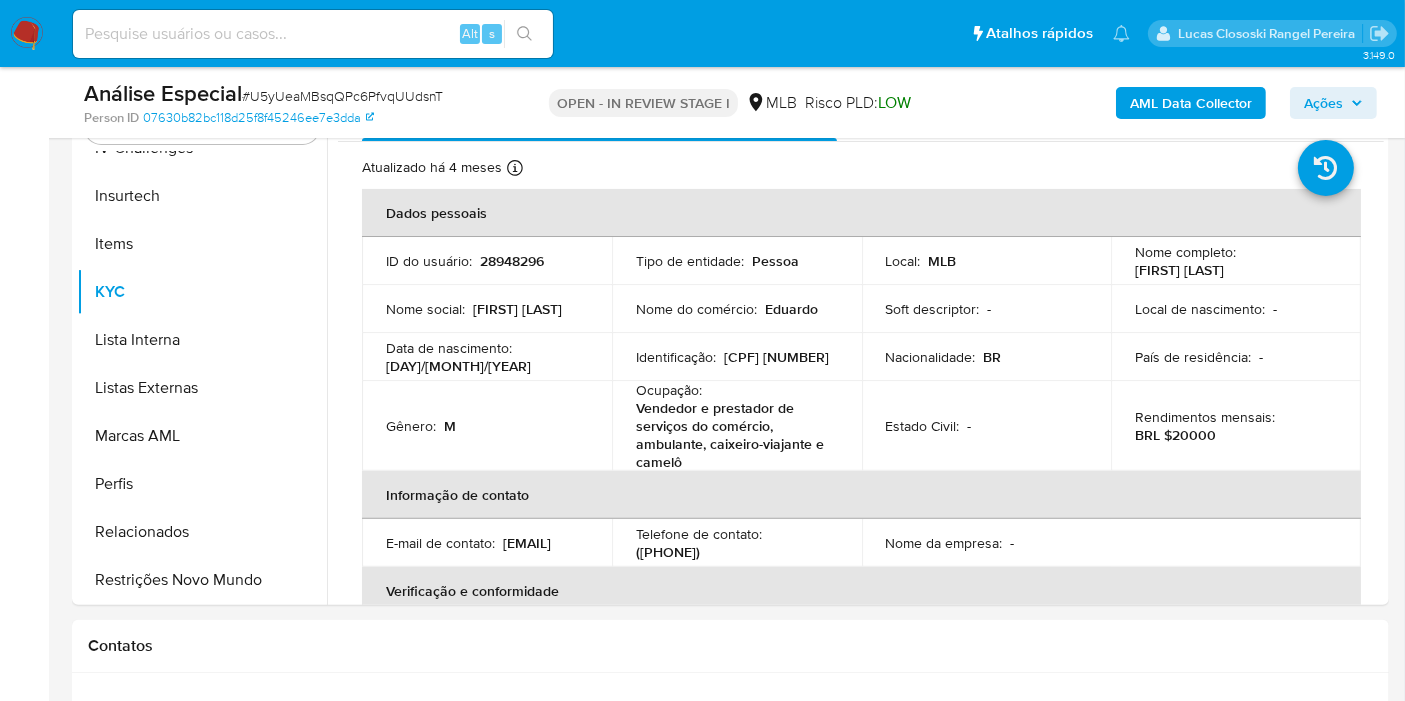copy on "89594665653" 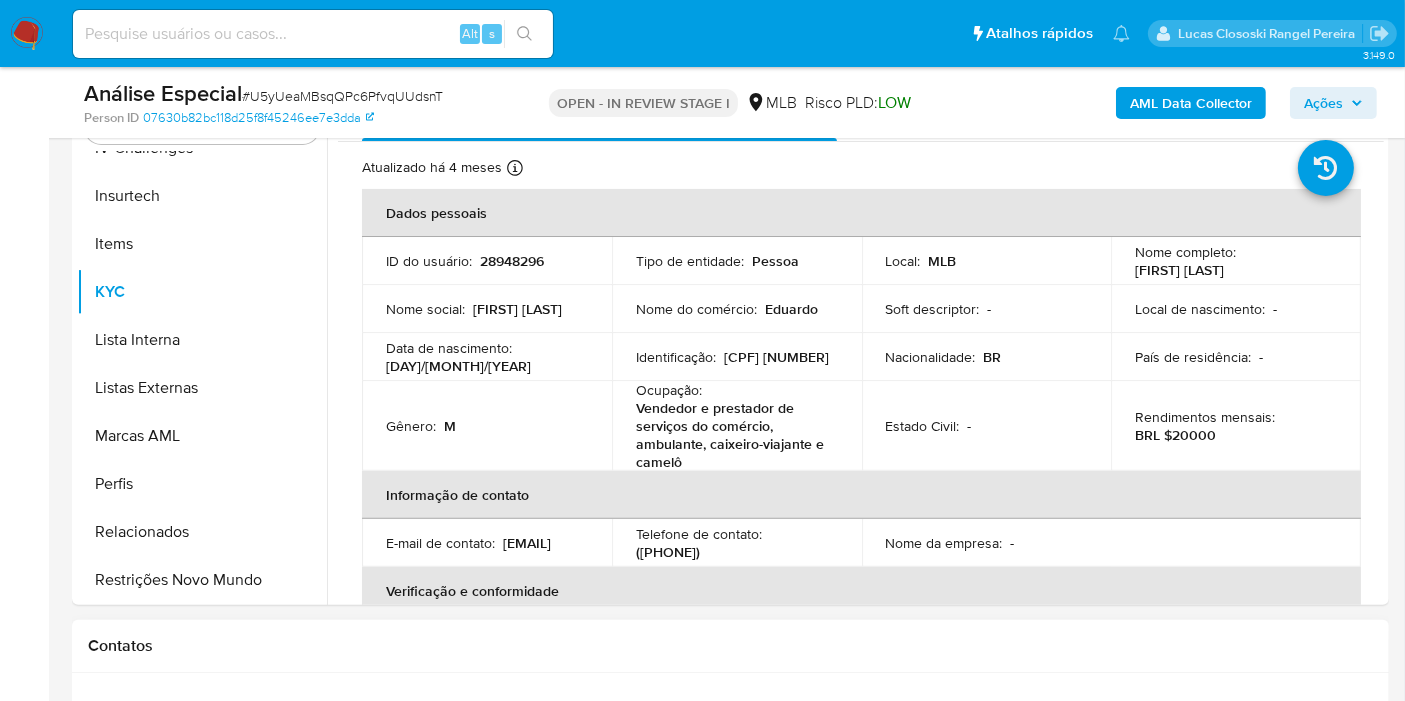 copy on "89594665653" 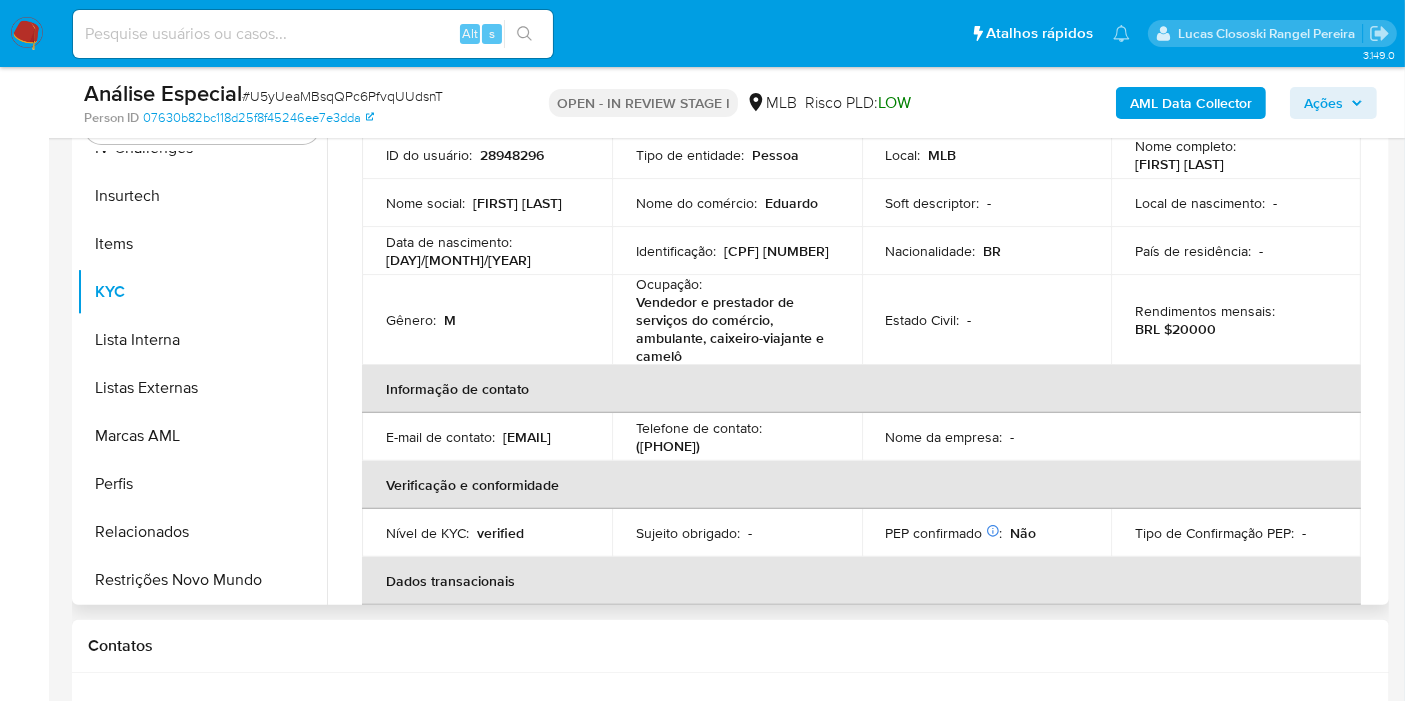 scroll, scrollTop: 0, scrollLeft: 0, axis: both 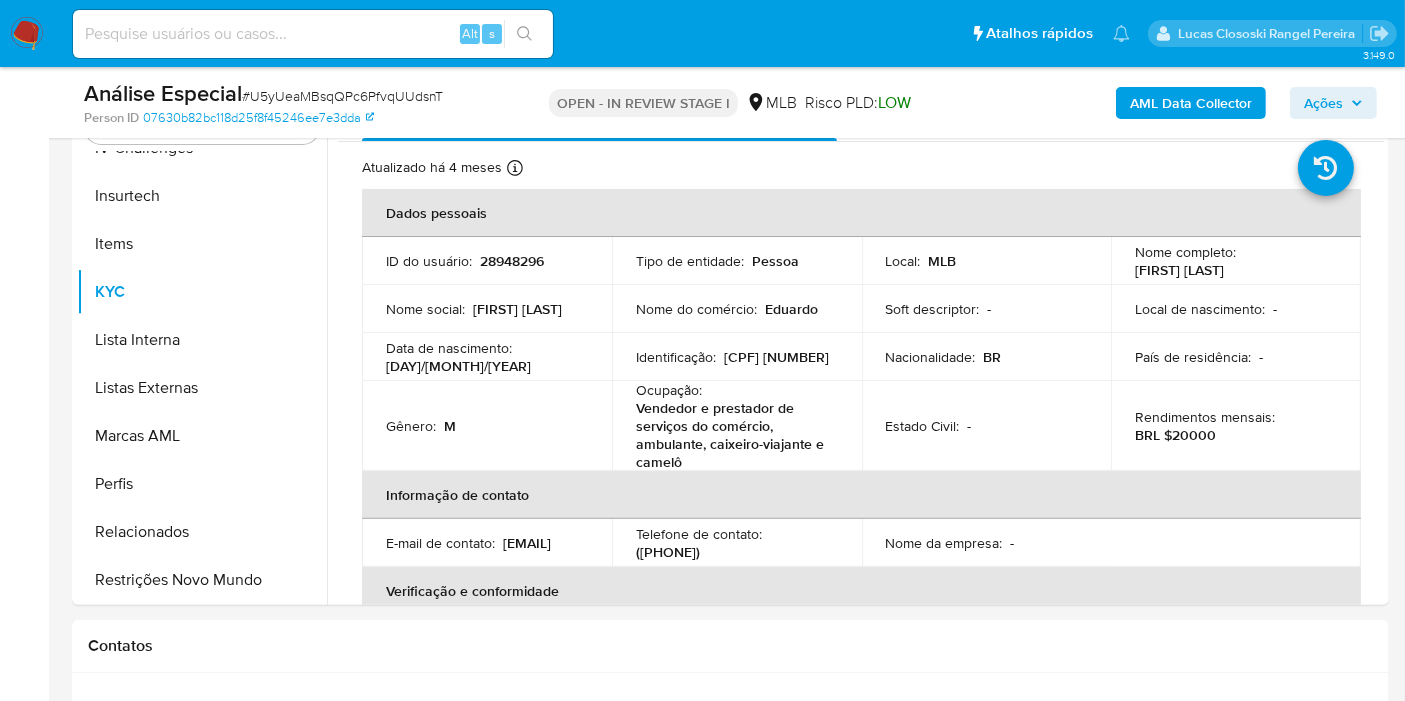 copy on "89594665653" 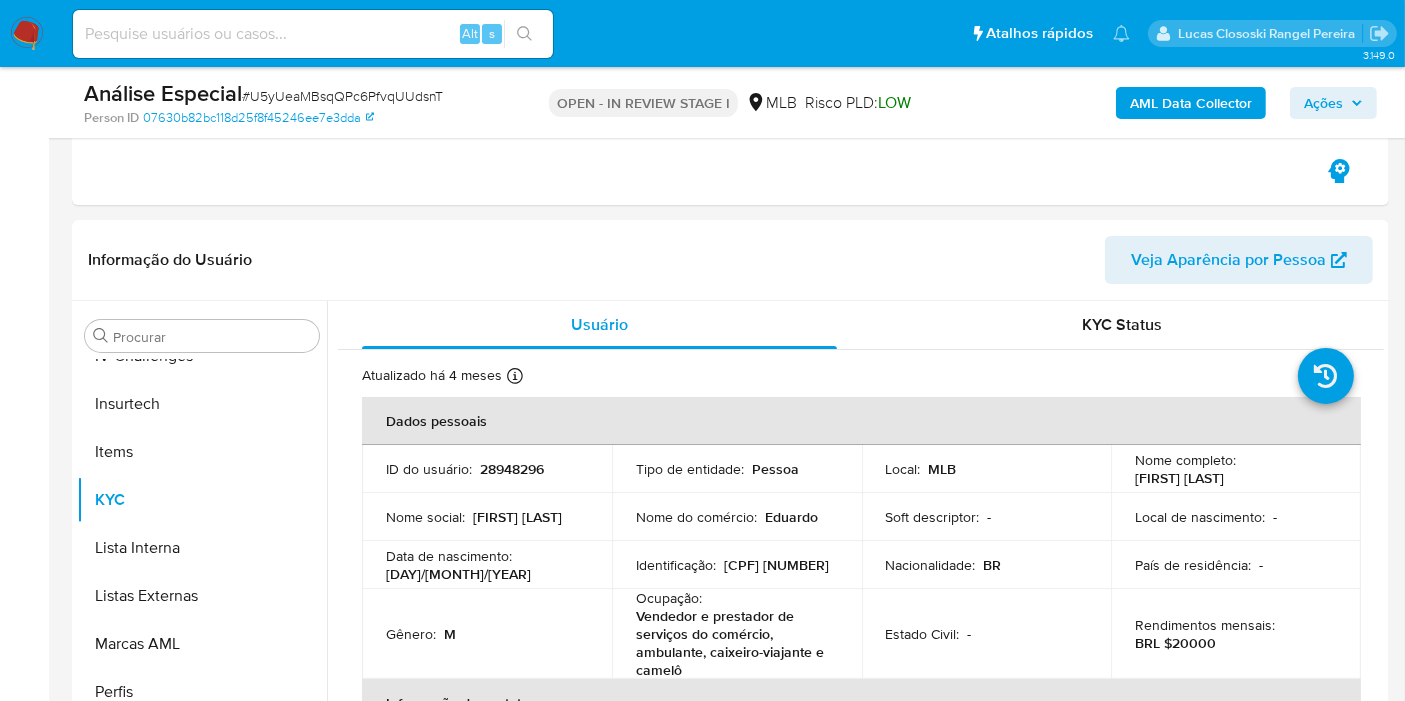 scroll, scrollTop: 222, scrollLeft: 0, axis: vertical 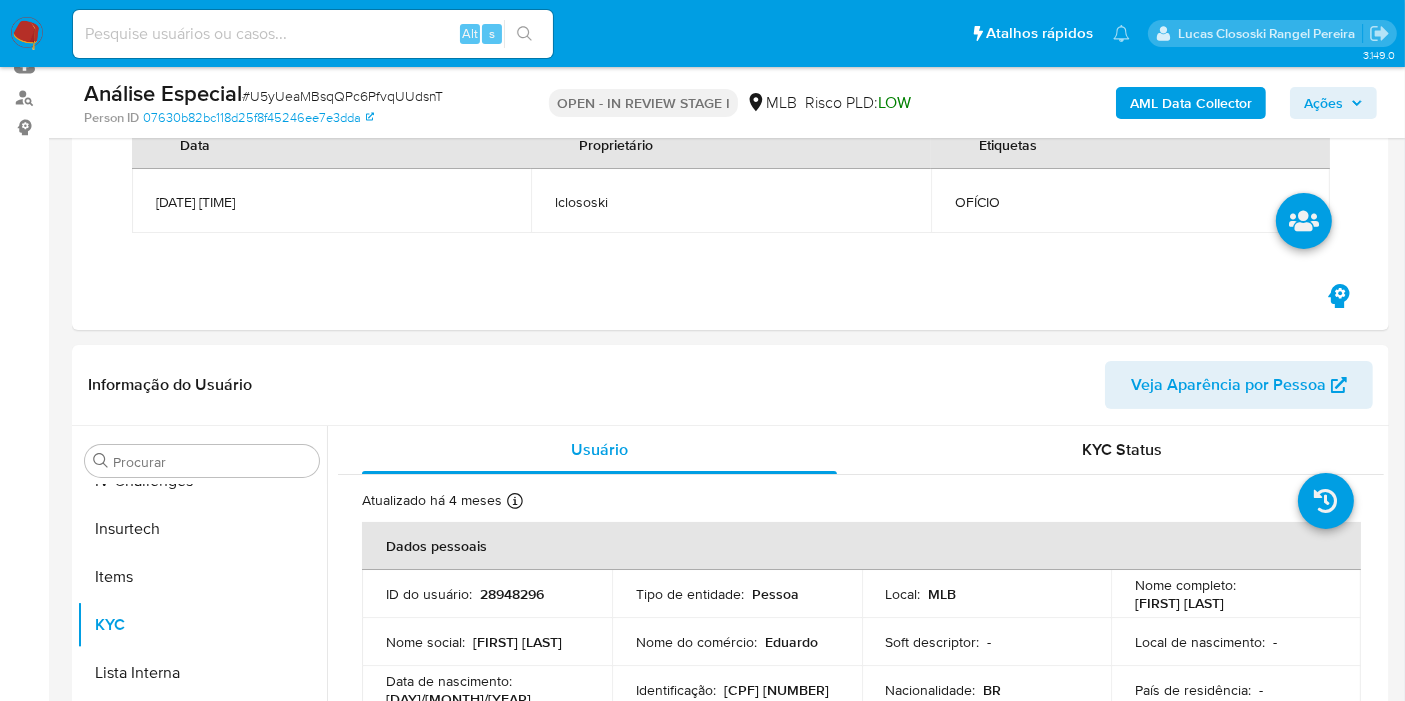 click on "Análise Especial # U5yUeaMBsqQPc6PfvqUUdsnT Person ID 07630b82bc118d25f8f45246ee7e3dda OPEN - IN REVIEW STAGE I  MLB Risco PLD:  LOW AML Data Collector Ações" at bounding box center [730, 102] 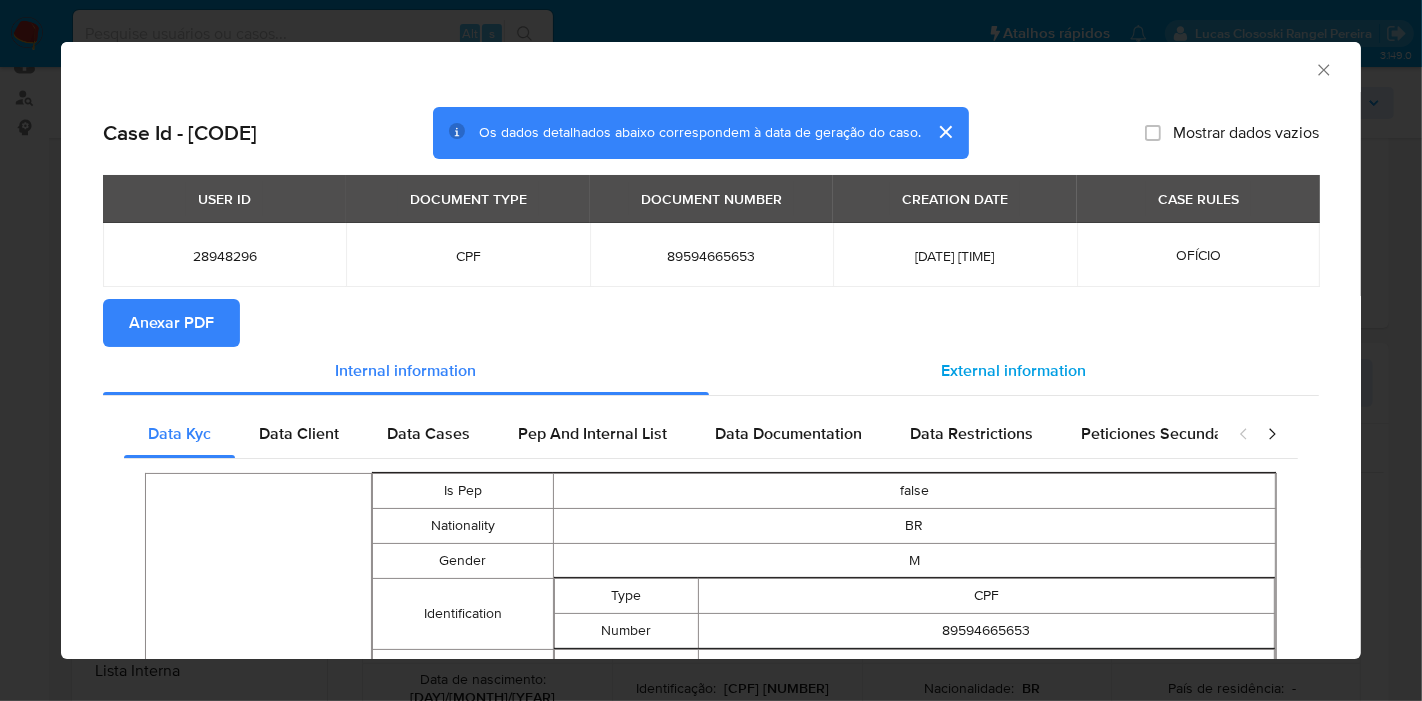 click on "External information" at bounding box center [1014, 371] 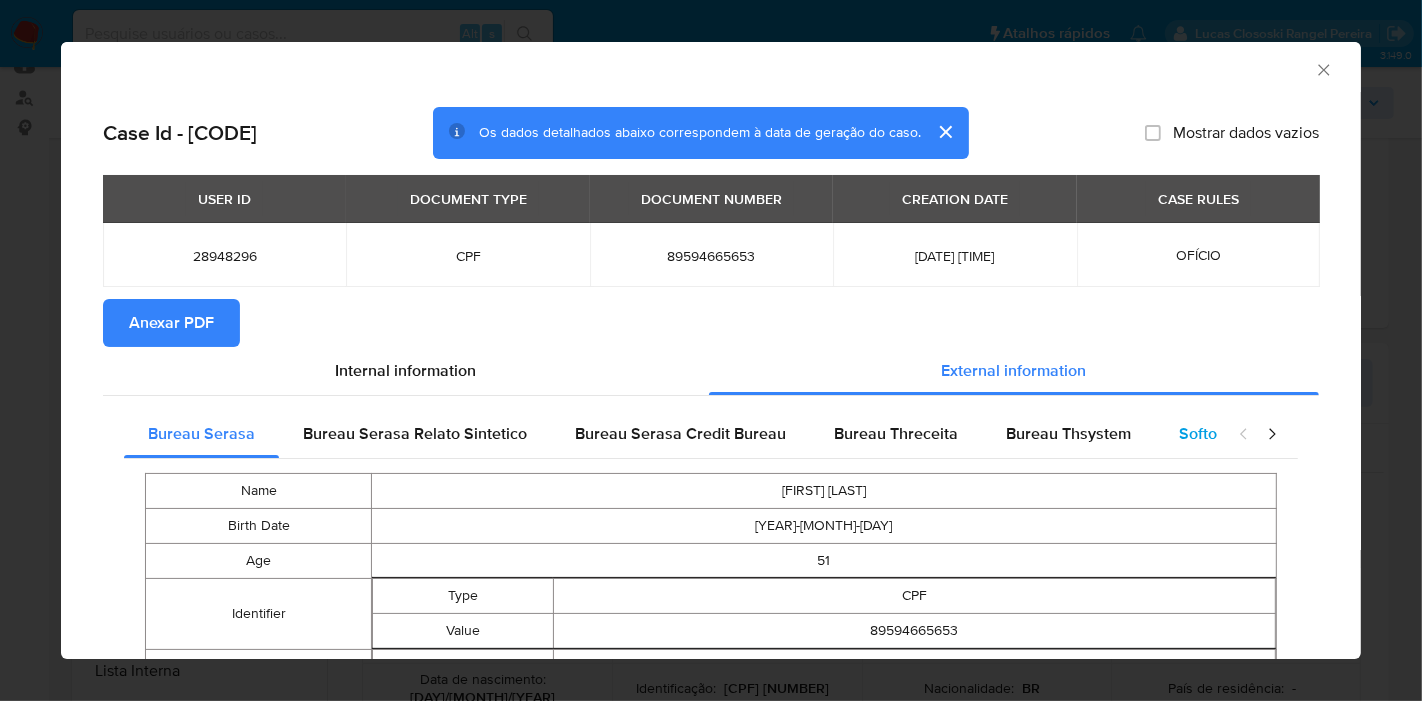 click on "Softon" at bounding box center [1202, 433] 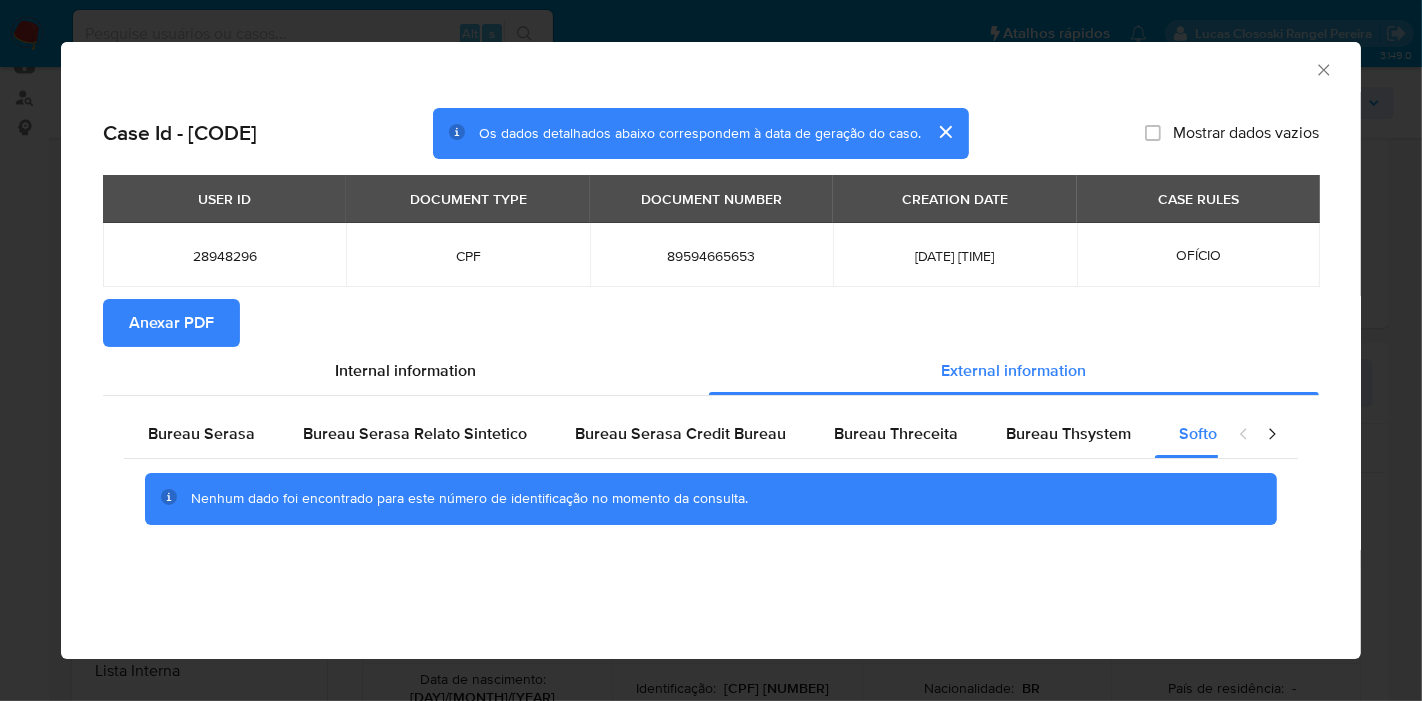click 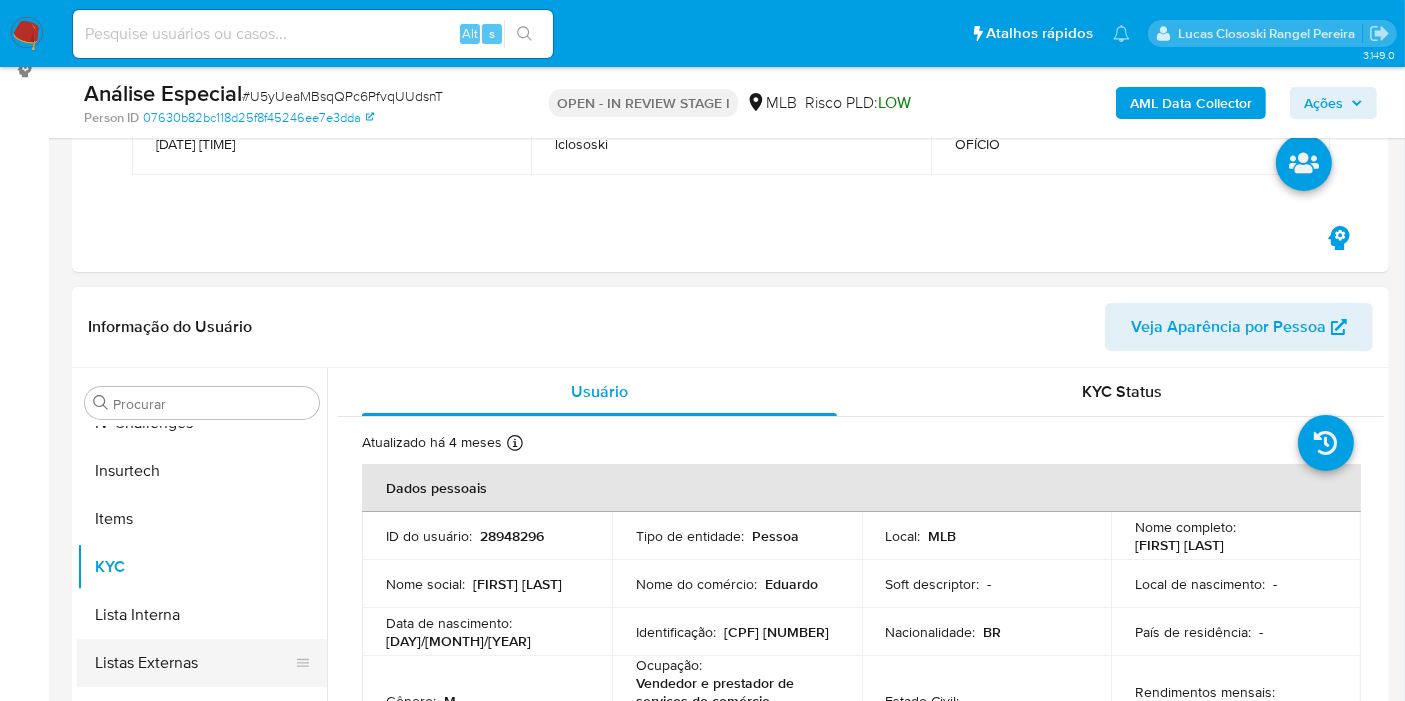 scroll, scrollTop: 555, scrollLeft: 0, axis: vertical 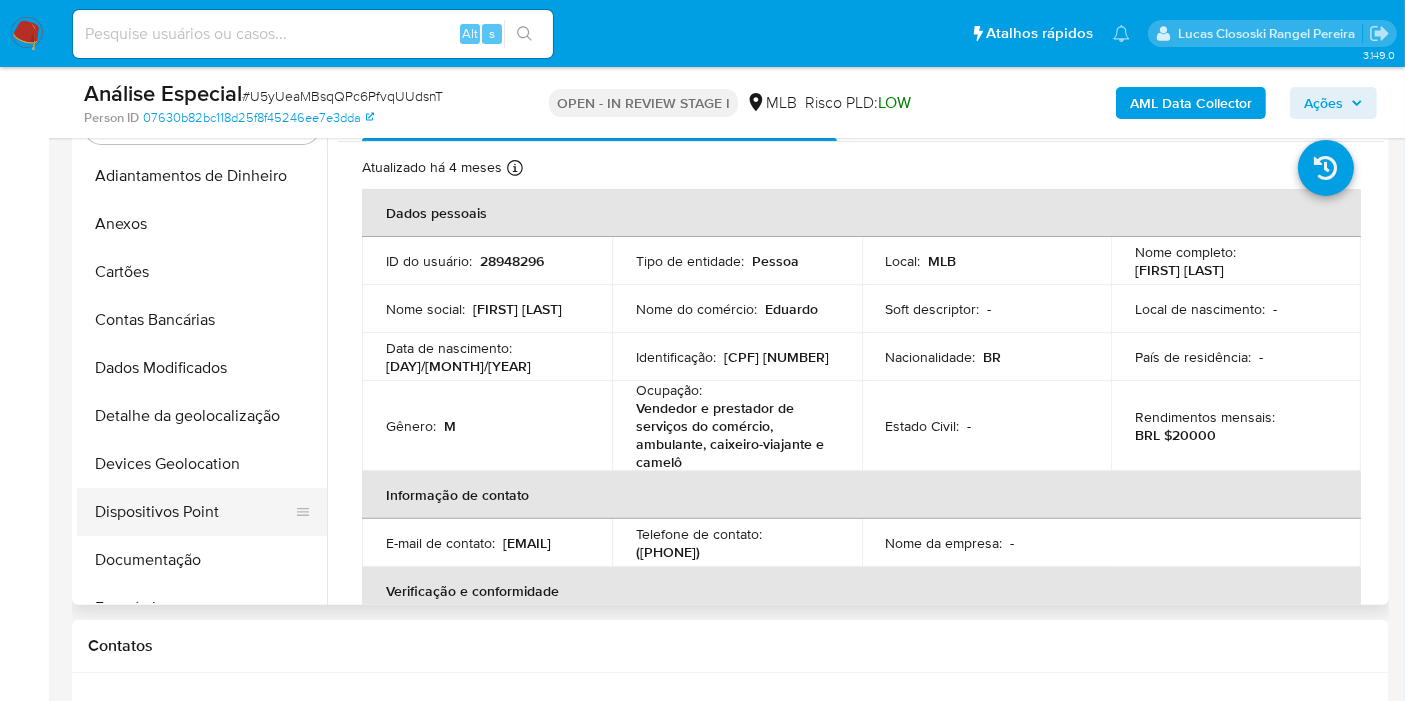 drag, startPoint x: 185, startPoint y: 466, endPoint x: 217, endPoint y: 466, distance: 32 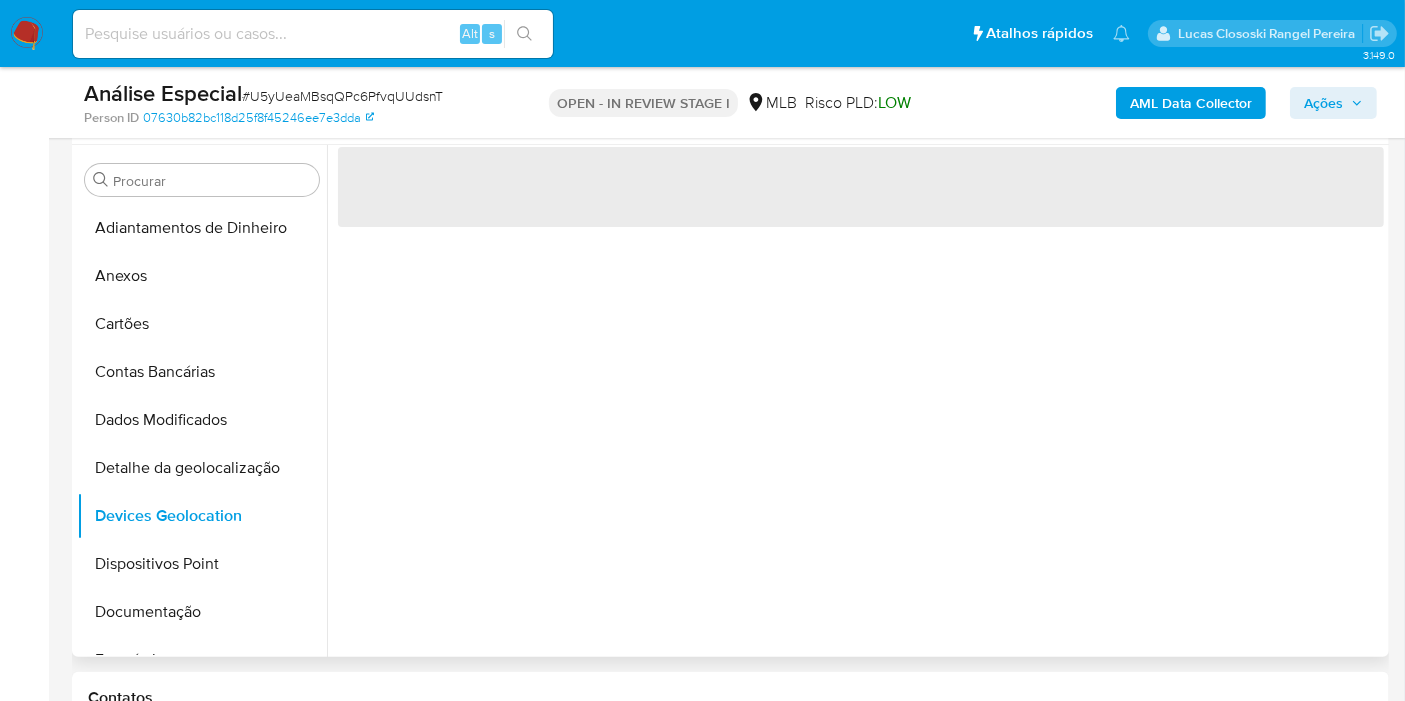 scroll, scrollTop: 444, scrollLeft: 0, axis: vertical 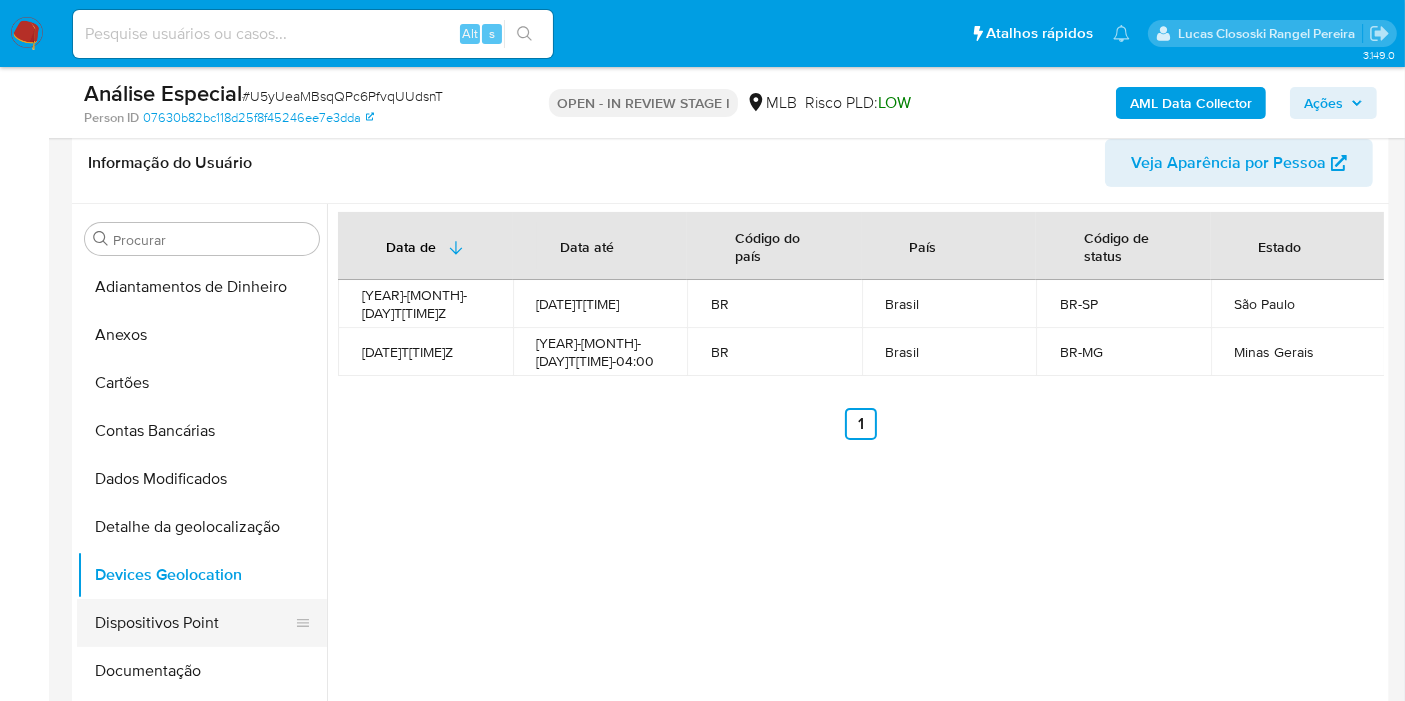 click on "Dispositivos Point" at bounding box center [194, 623] 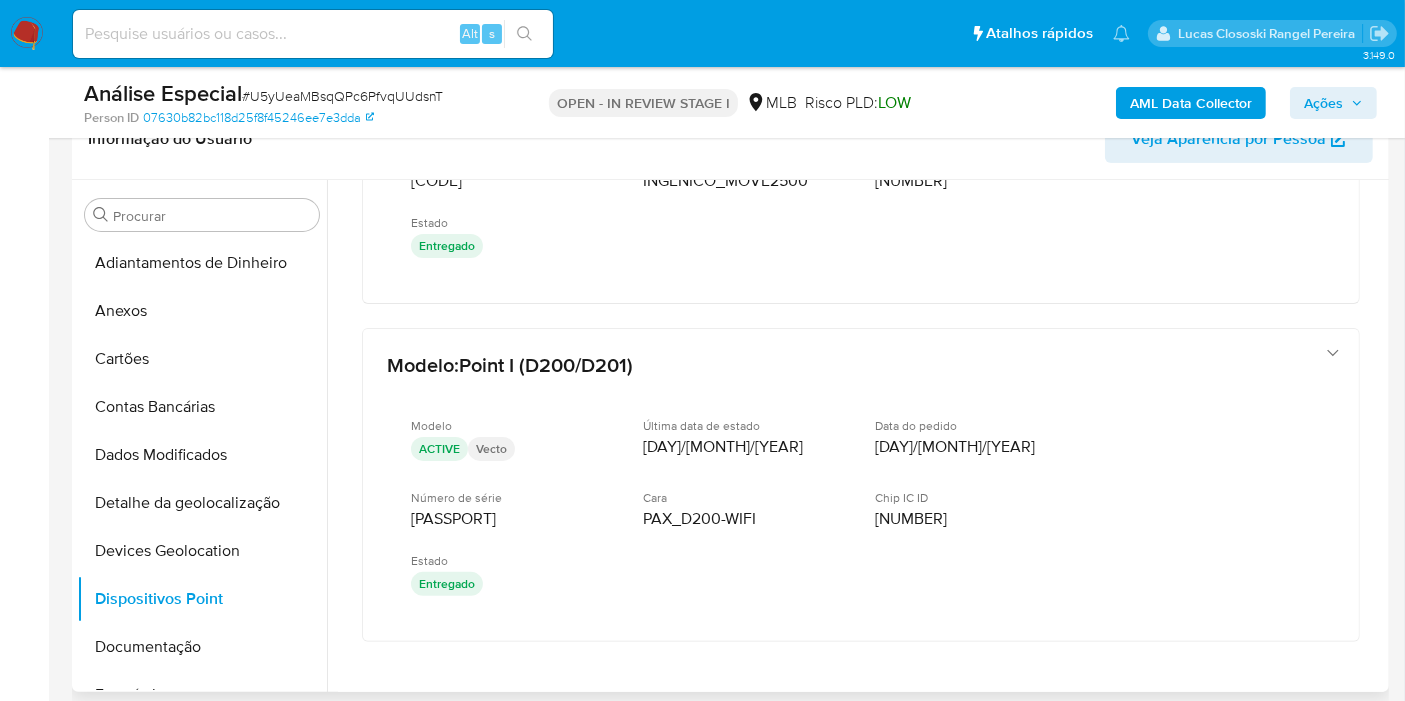 scroll, scrollTop: 555, scrollLeft: 0, axis: vertical 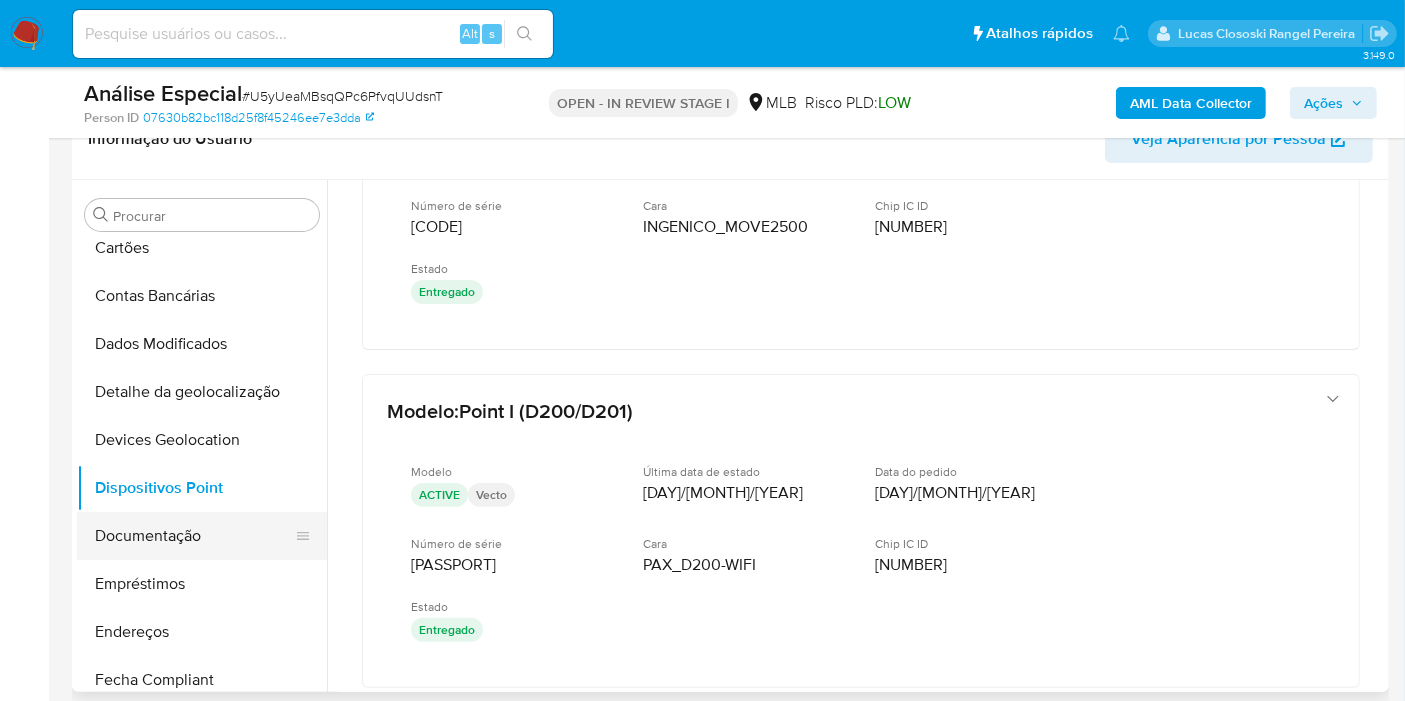 click on "Documentação" at bounding box center (194, 536) 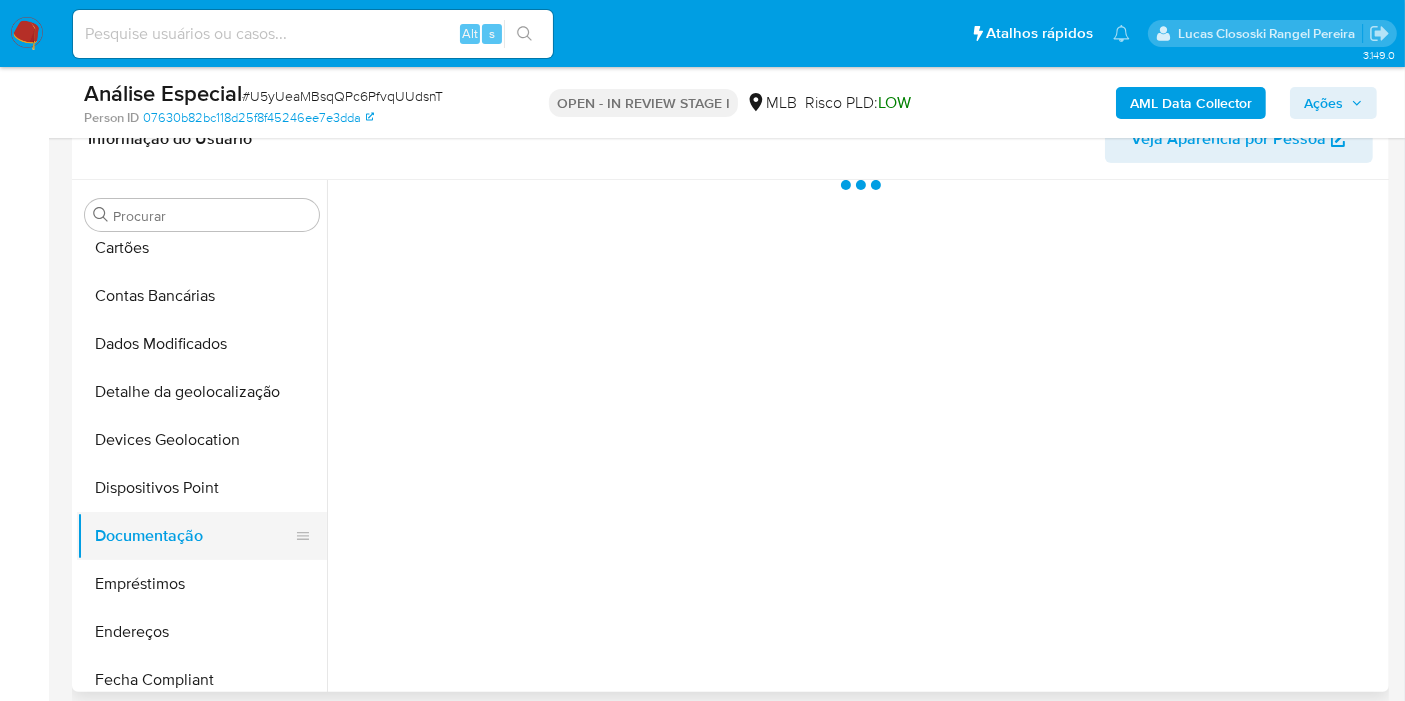 scroll, scrollTop: 0, scrollLeft: 0, axis: both 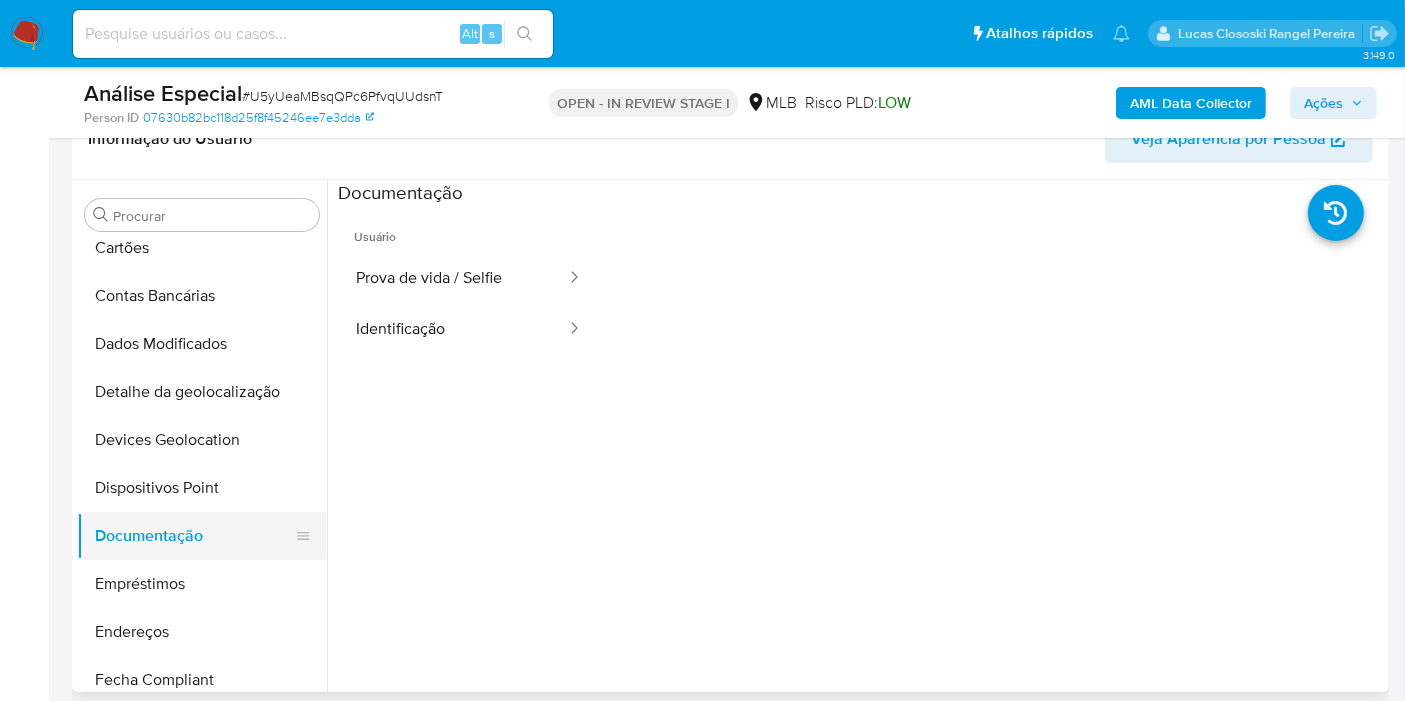 drag, startPoint x: 162, startPoint y: 630, endPoint x: 189, endPoint y: 548, distance: 86.33076 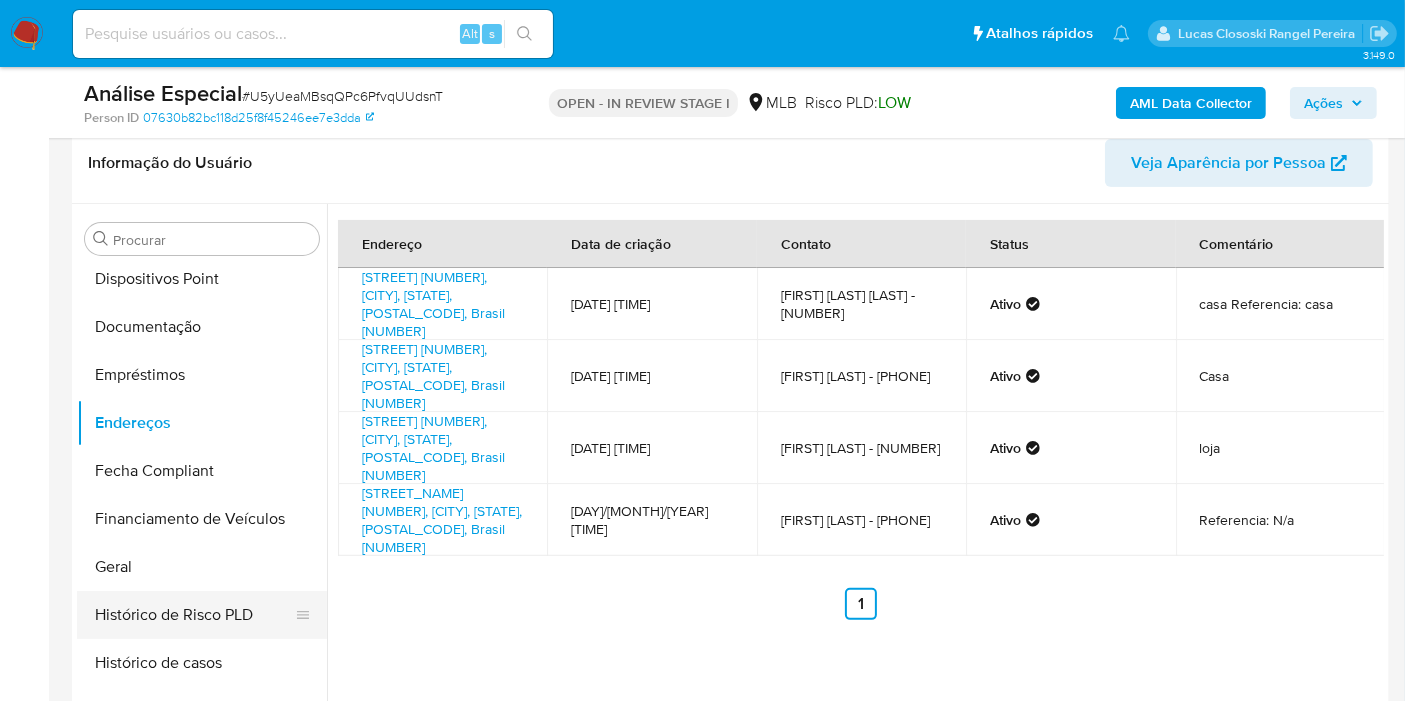 scroll, scrollTop: 444, scrollLeft: 0, axis: vertical 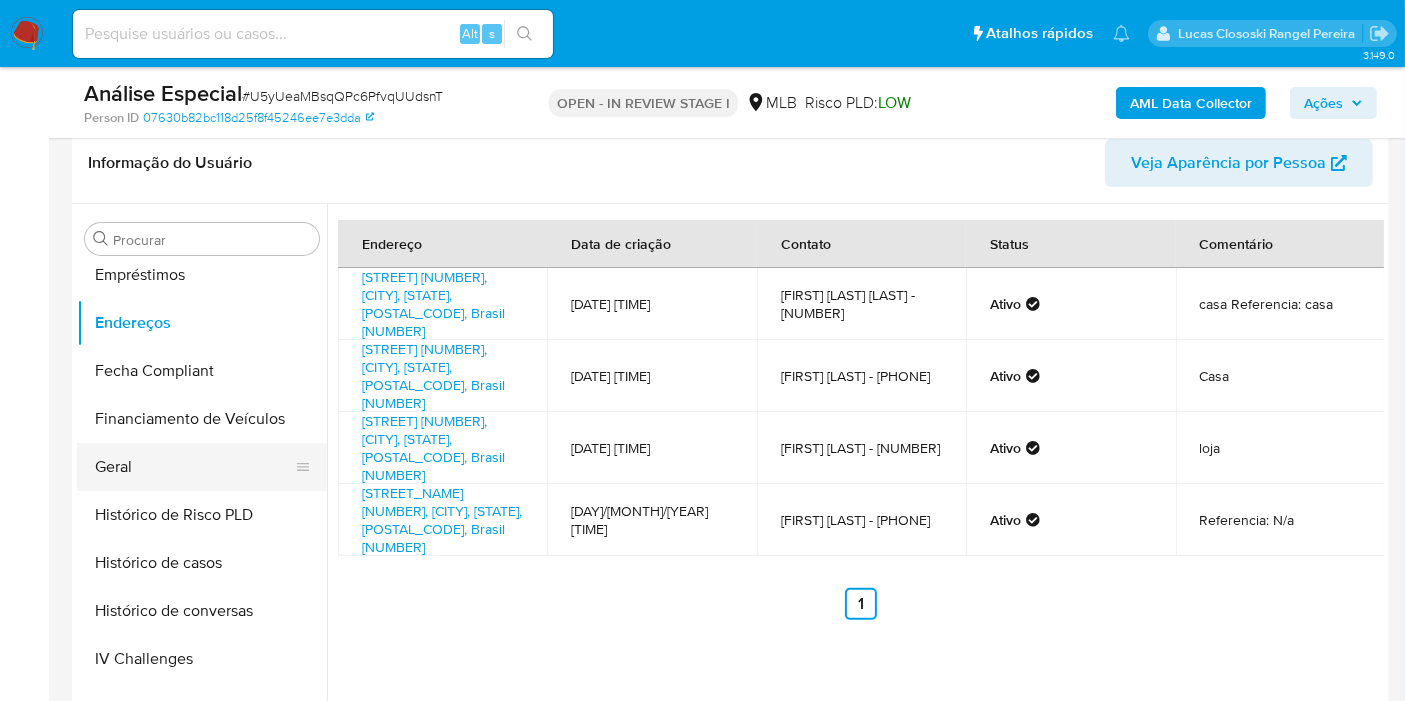click on "Geral" at bounding box center (194, 467) 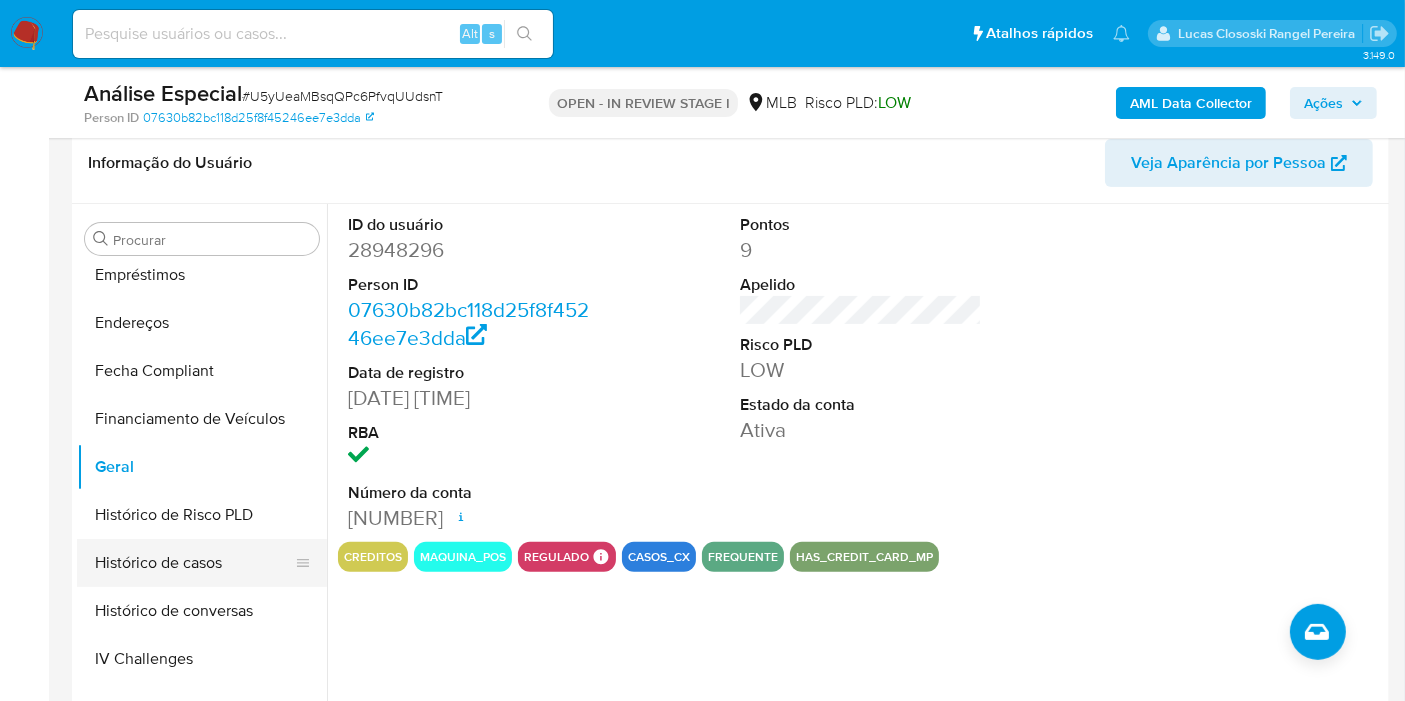 click on "Histórico de casos" at bounding box center (194, 563) 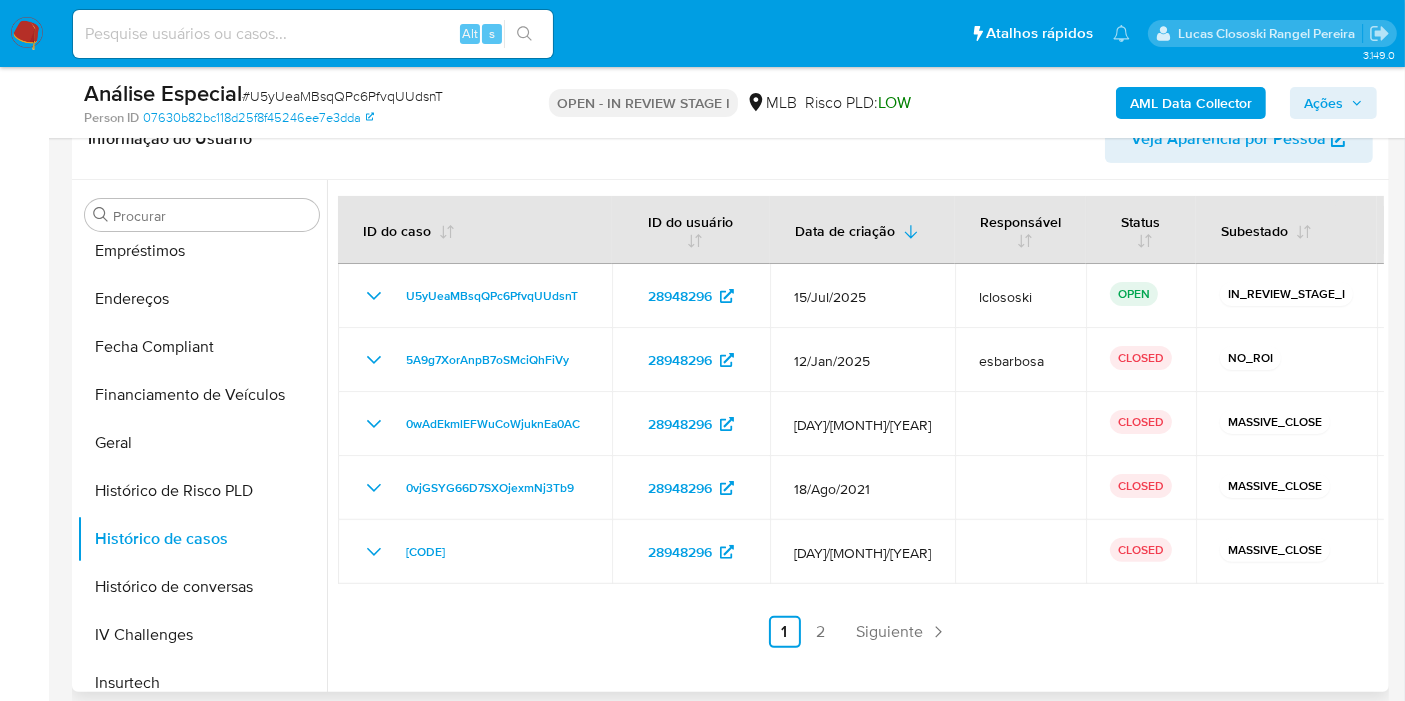 click on "Anterior 1 2 Siguiente" at bounding box center (861, 632) 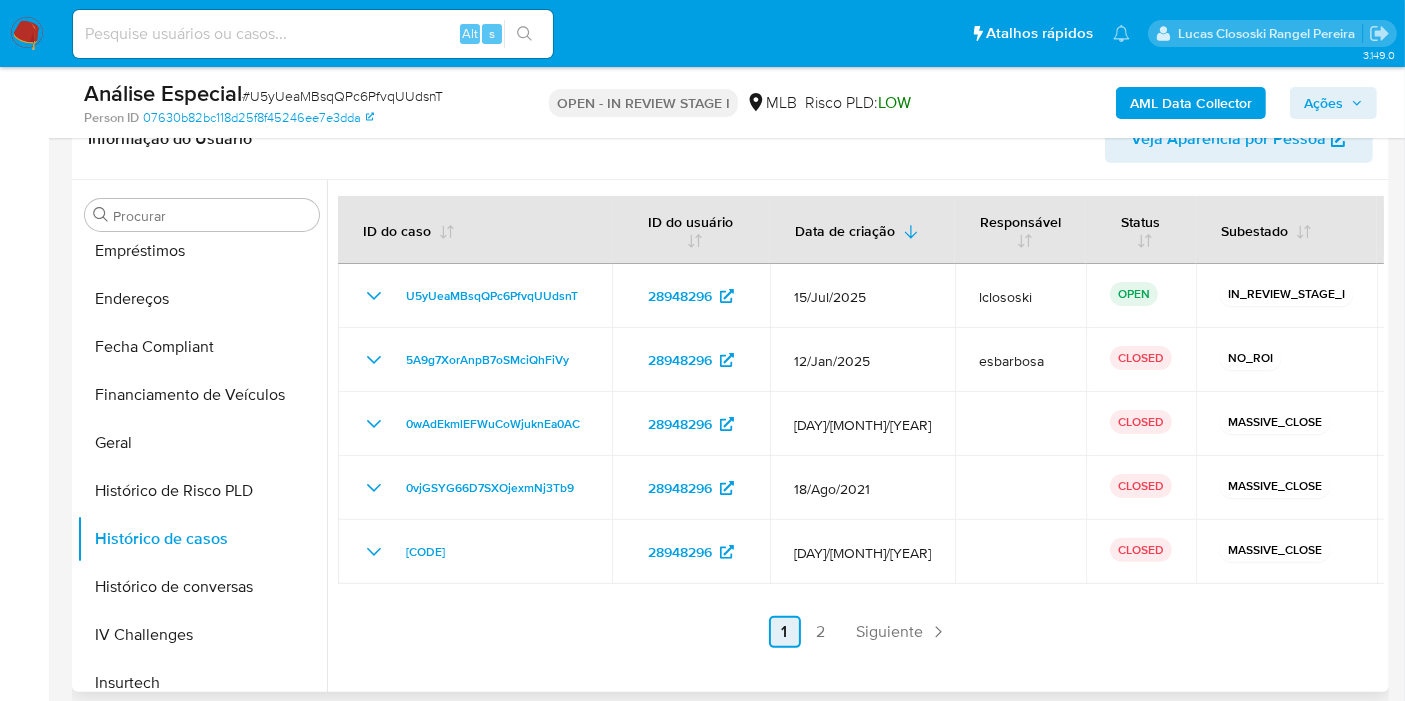 click on "1" at bounding box center [785, 632] 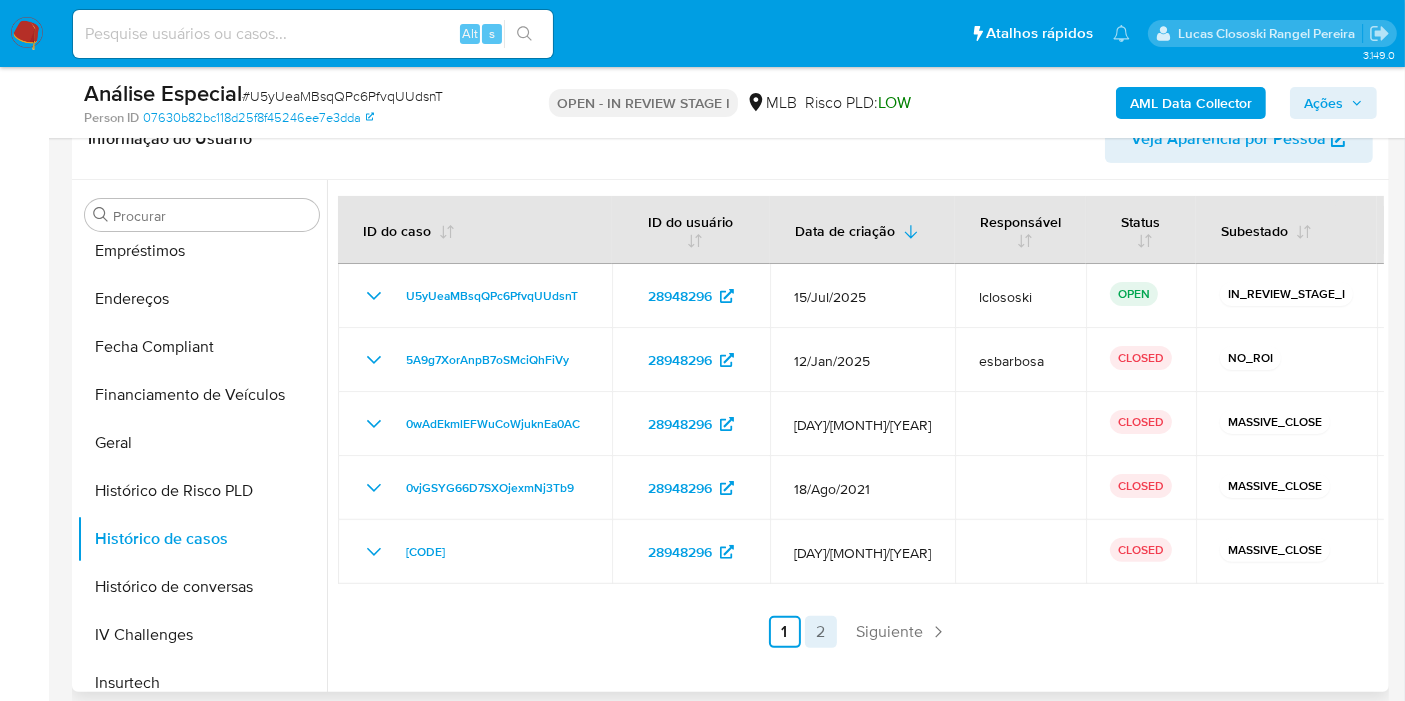 click on "2" at bounding box center [821, 632] 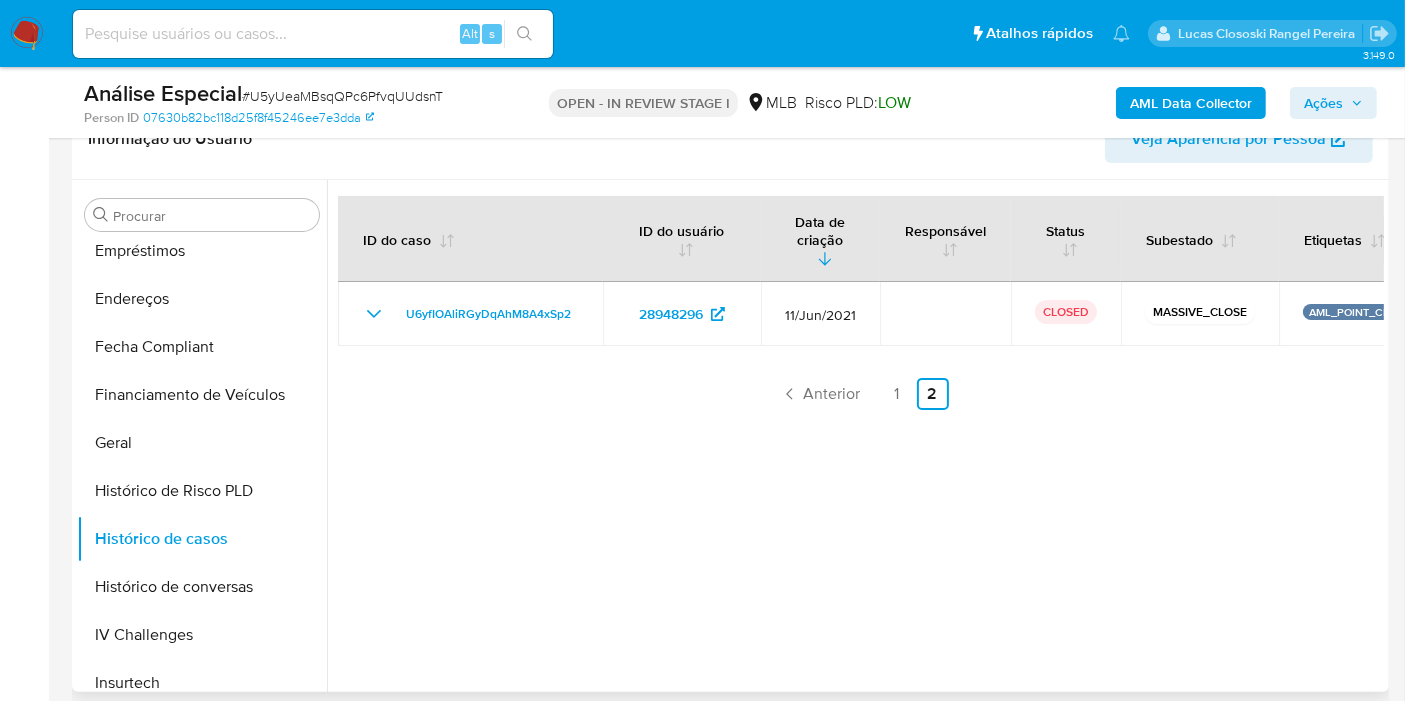 click at bounding box center (855, 436) 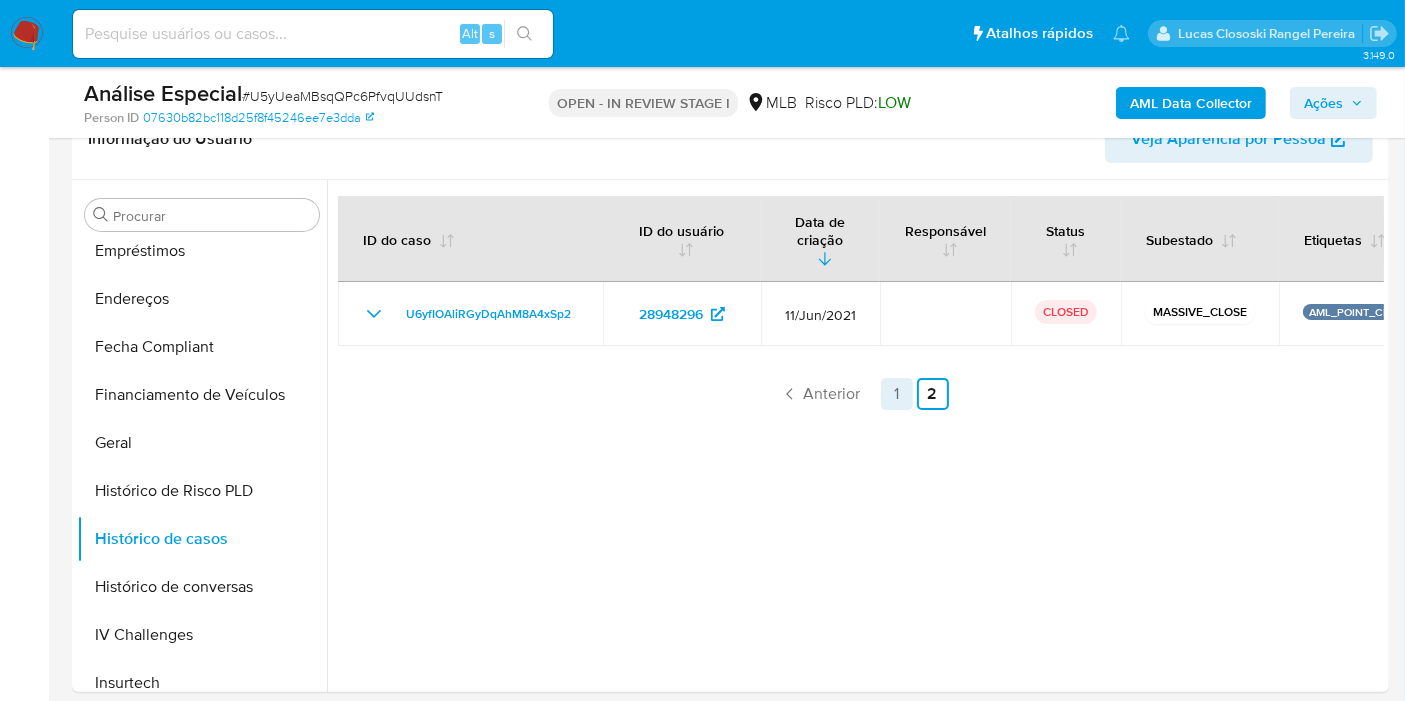 click on "1" at bounding box center (897, 394) 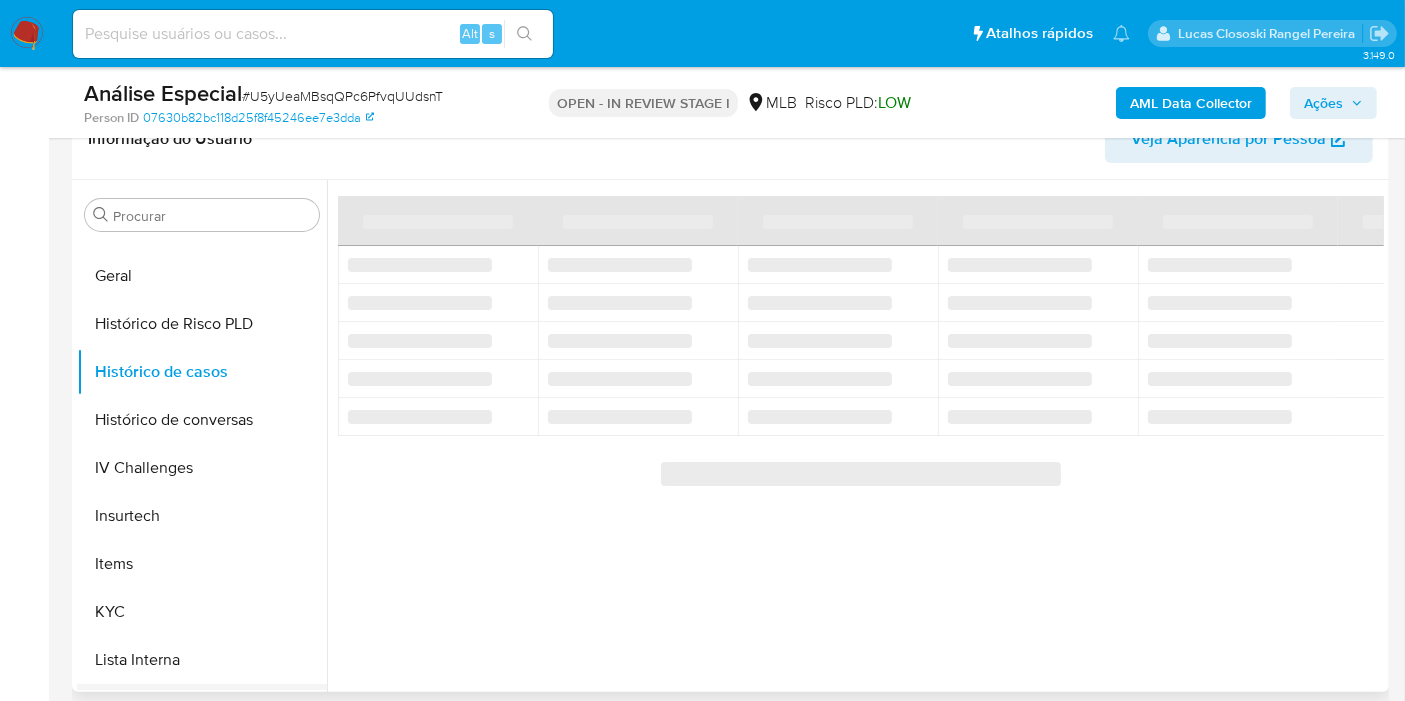 scroll, scrollTop: 777, scrollLeft: 0, axis: vertical 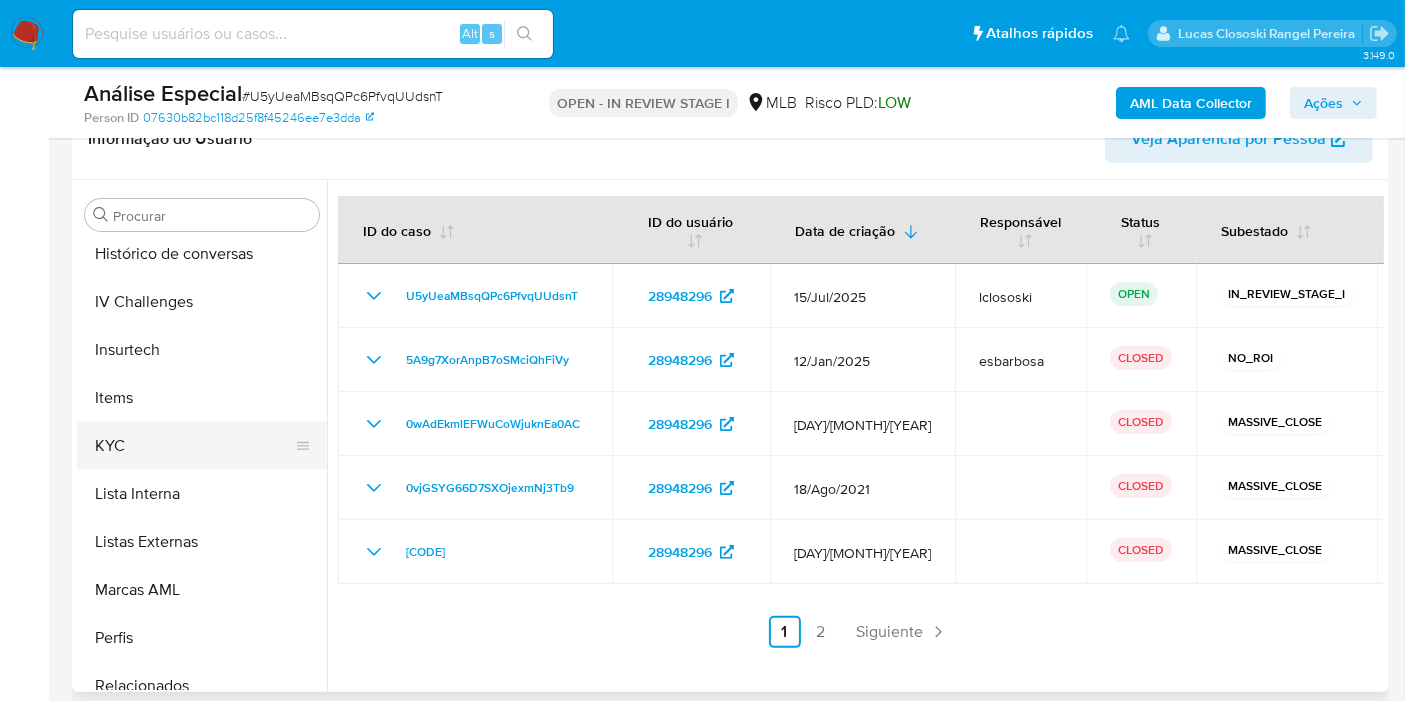 click on "KYC" at bounding box center (194, 446) 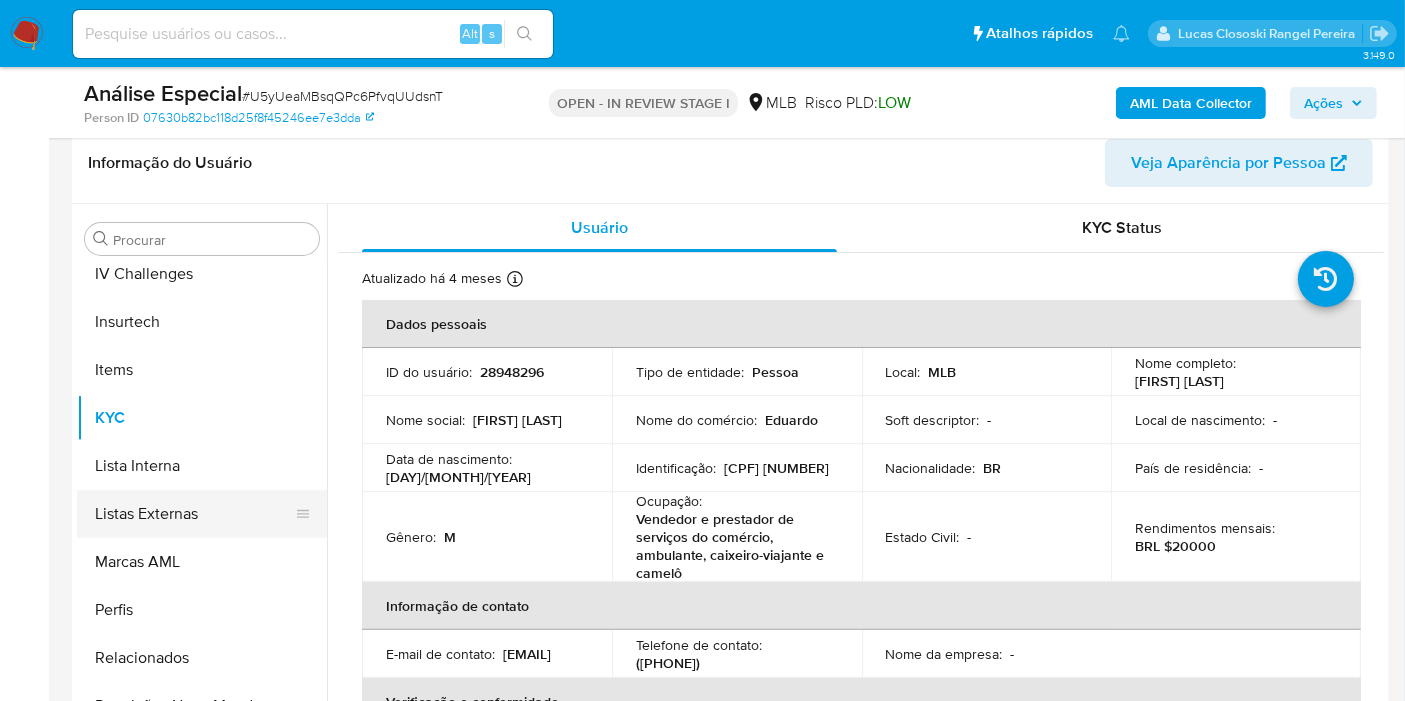 scroll, scrollTop: 844, scrollLeft: 0, axis: vertical 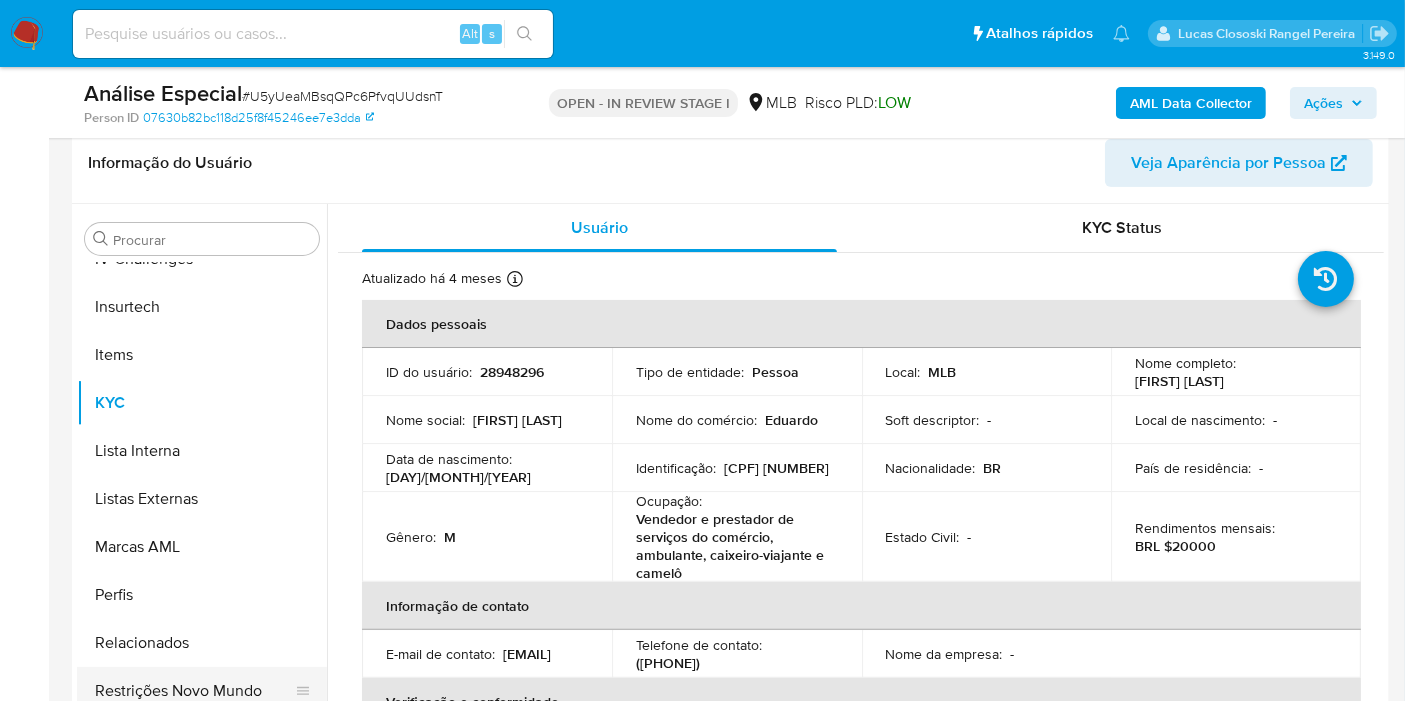 click on "Restrições Novo Mundo" at bounding box center [194, 691] 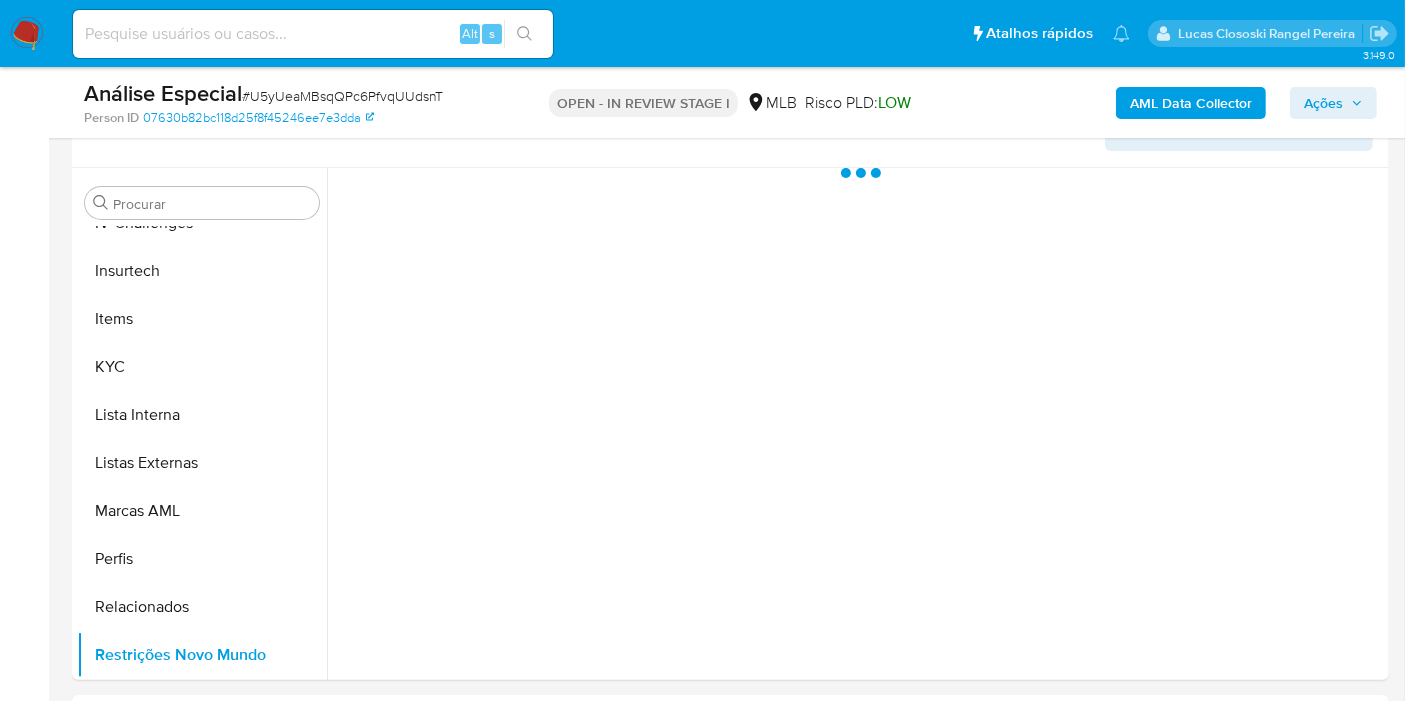 scroll, scrollTop: 474, scrollLeft: 0, axis: vertical 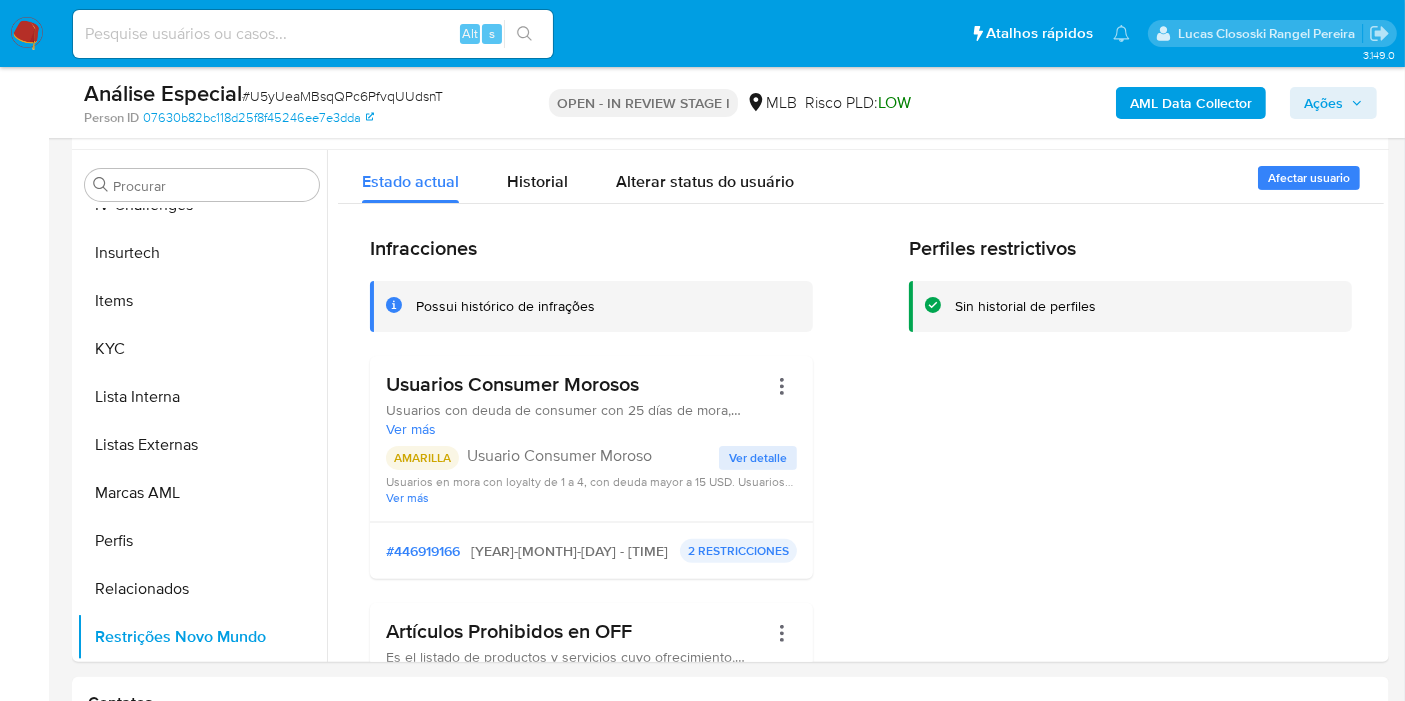 click on "Análise Especial # U5yUeaMBsqQPc6PfvqUUdsnT" at bounding box center [296, 94] 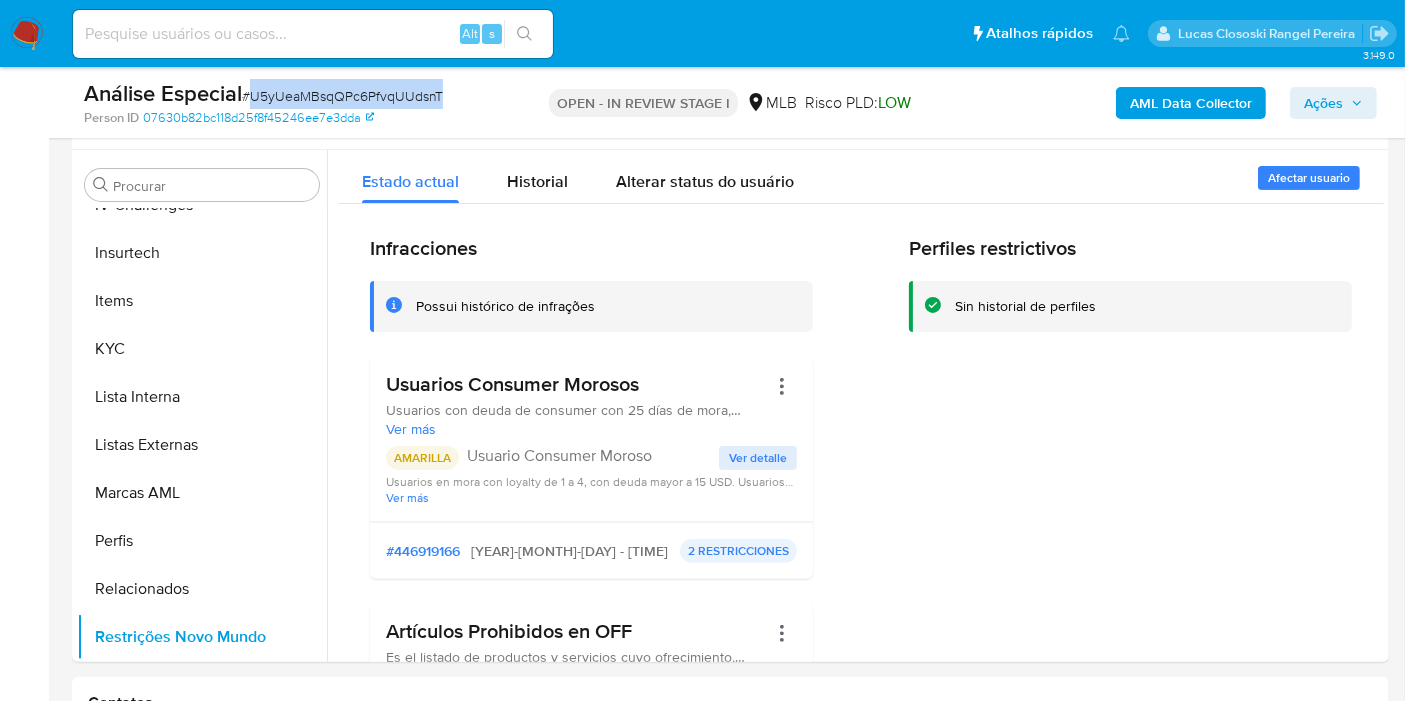 click on "Análise Especial # U5yUeaMBsqQPc6PfvqUUdsnT" at bounding box center (296, 94) 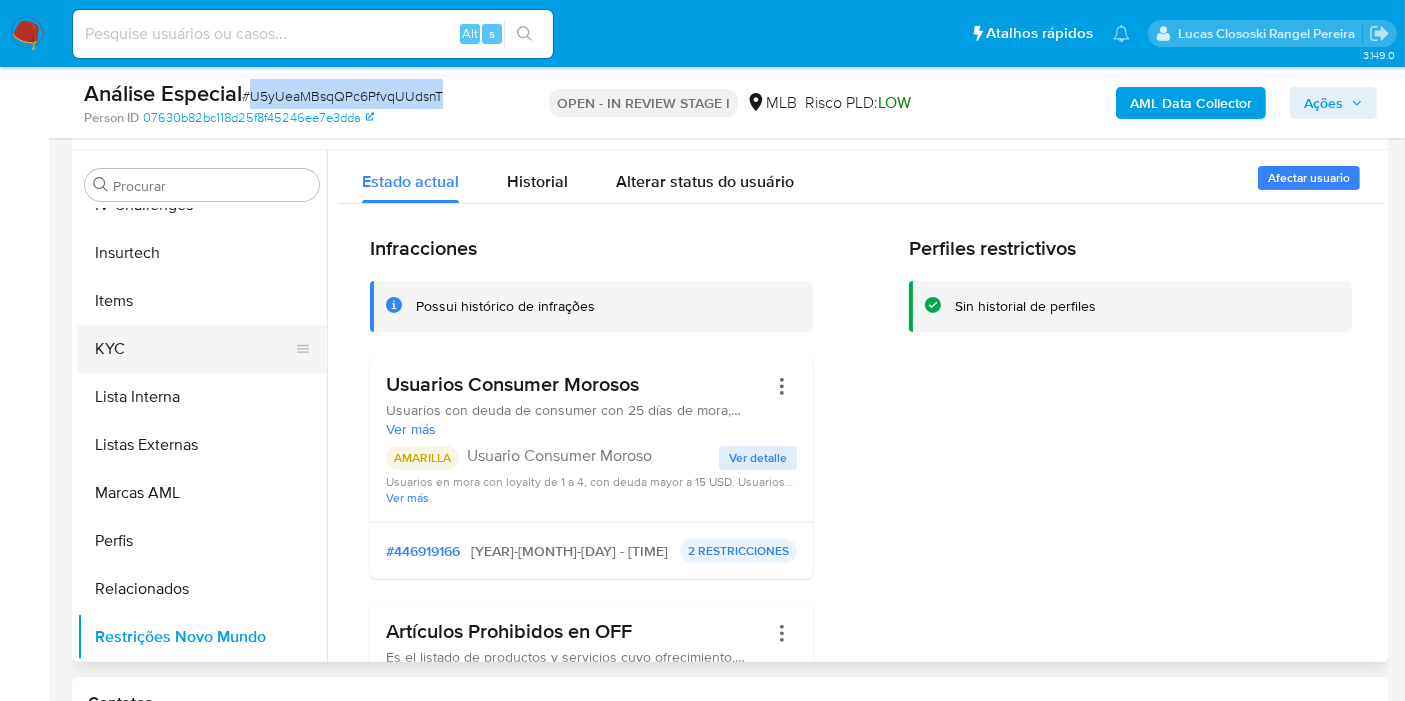 click on "KYC" at bounding box center [194, 349] 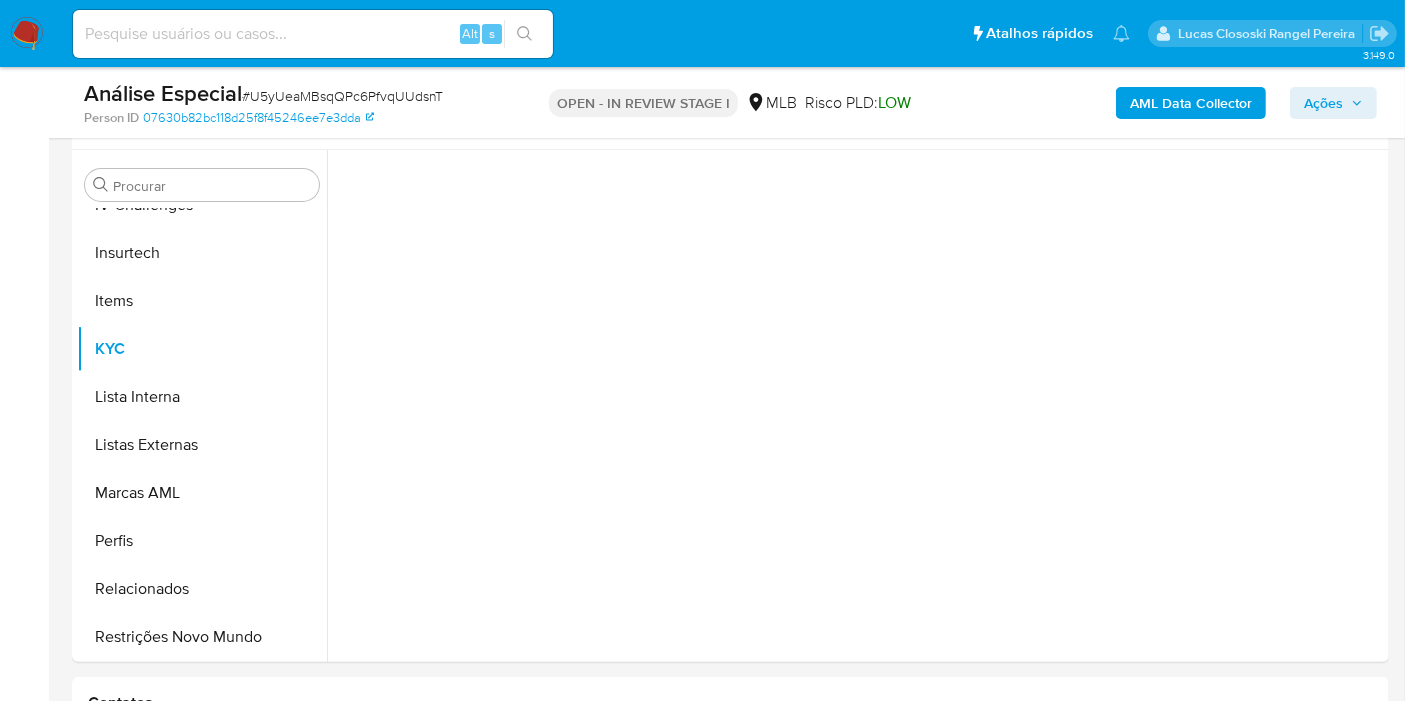 click on "OPEN - IN REVIEW STAGE I" at bounding box center [643, 103] 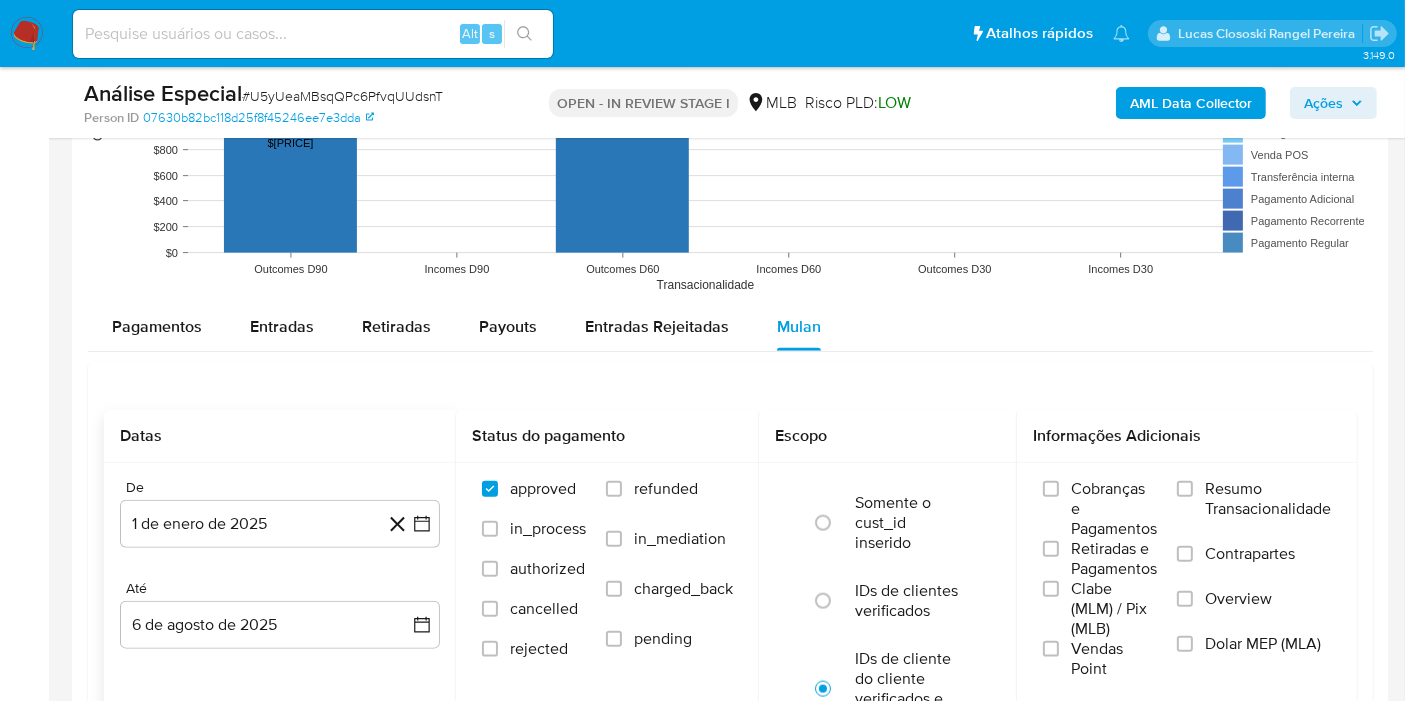 scroll, scrollTop: 2328, scrollLeft: 0, axis: vertical 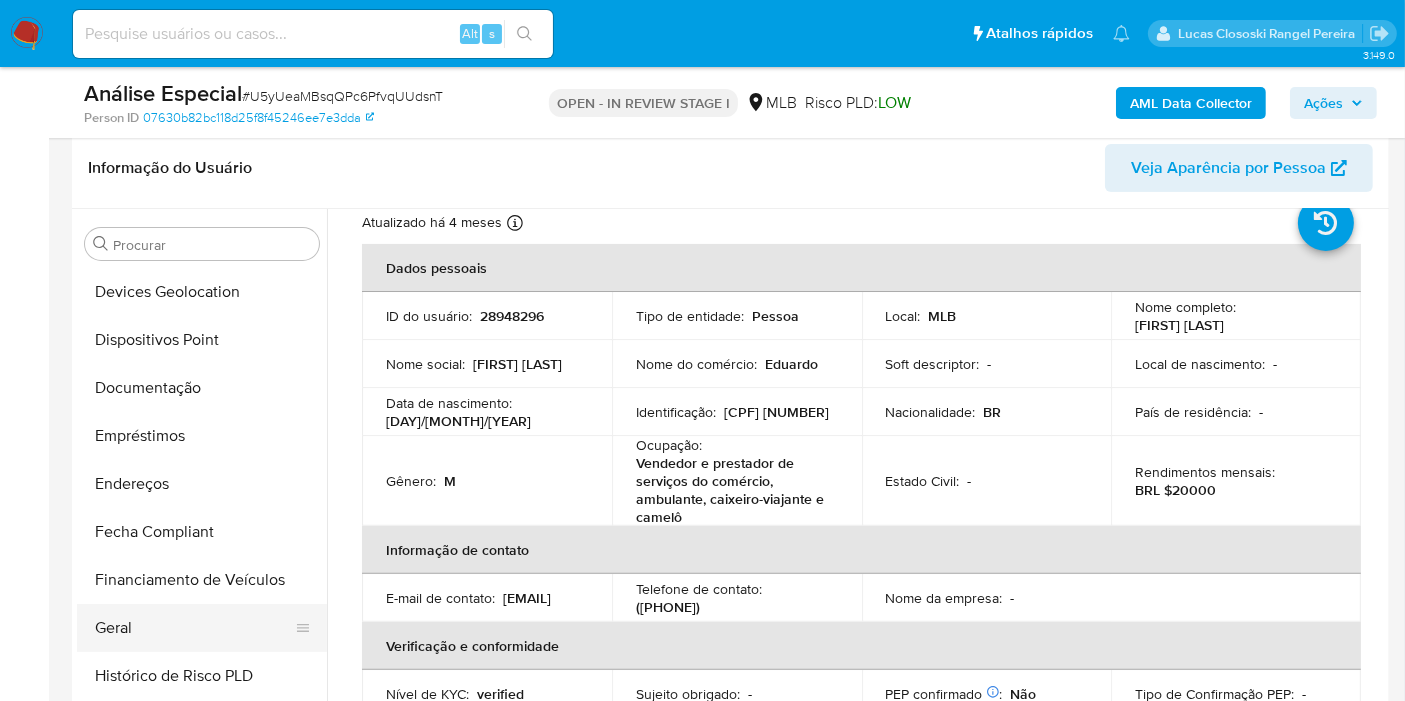 click on "Geral" at bounding box center (194, 628) 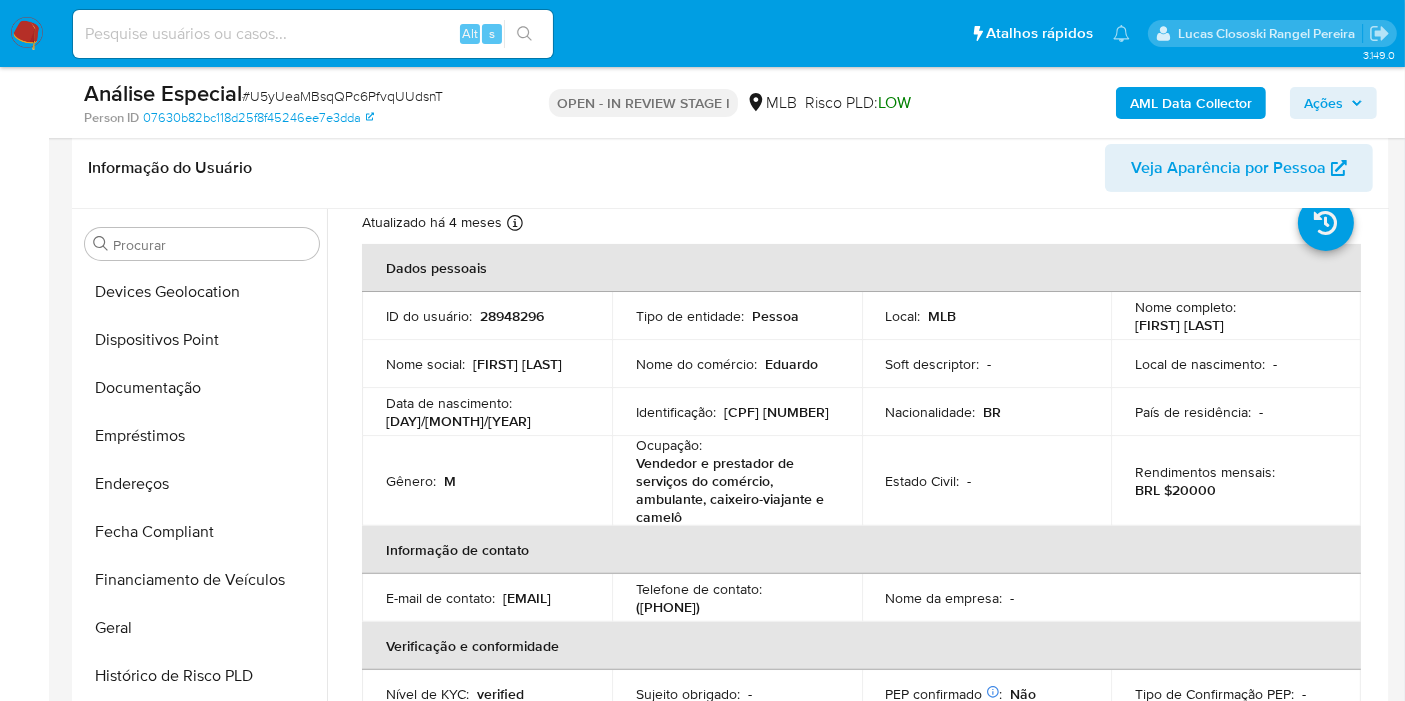 scroll, scrollTop: 0, scrollLeft: 0, axis: both 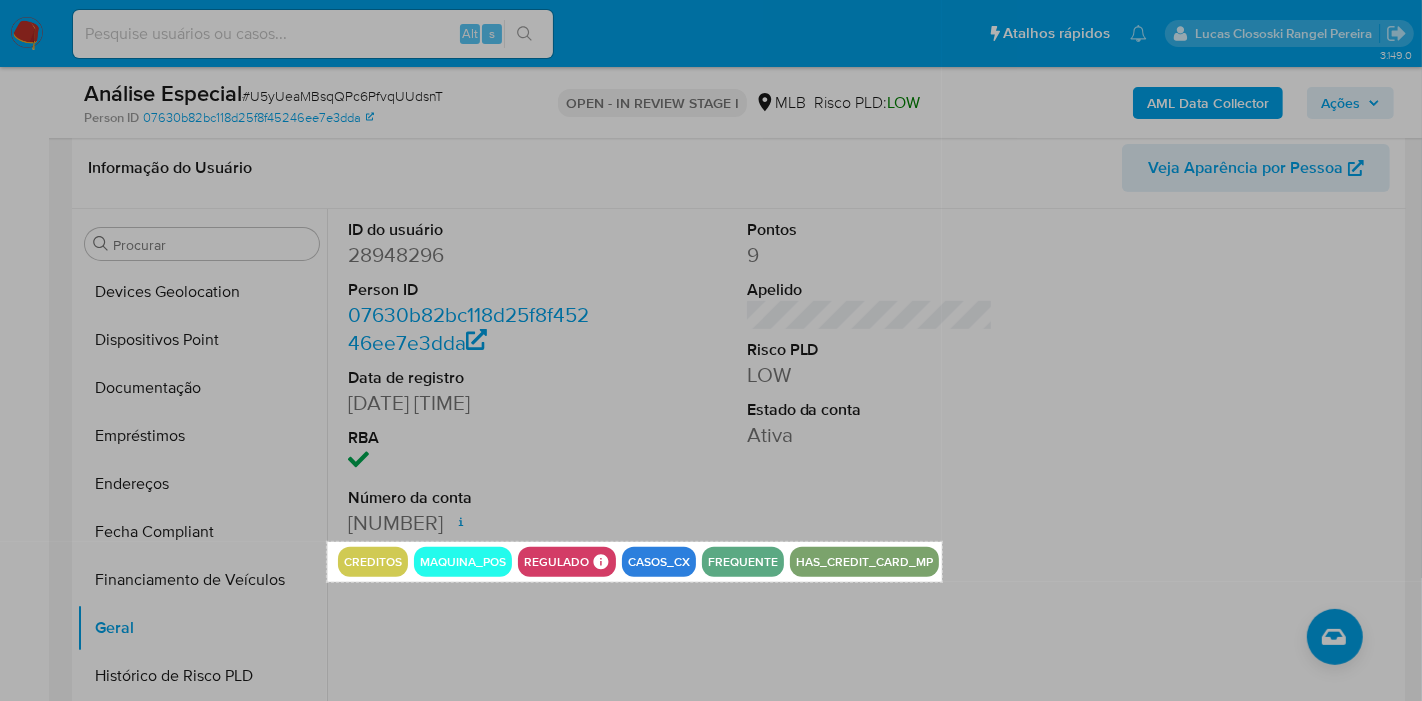 drag, startPoint x: 327, startPoint y: 541, endPoint x: 942, endPoint y: 581, distance: 616.29944 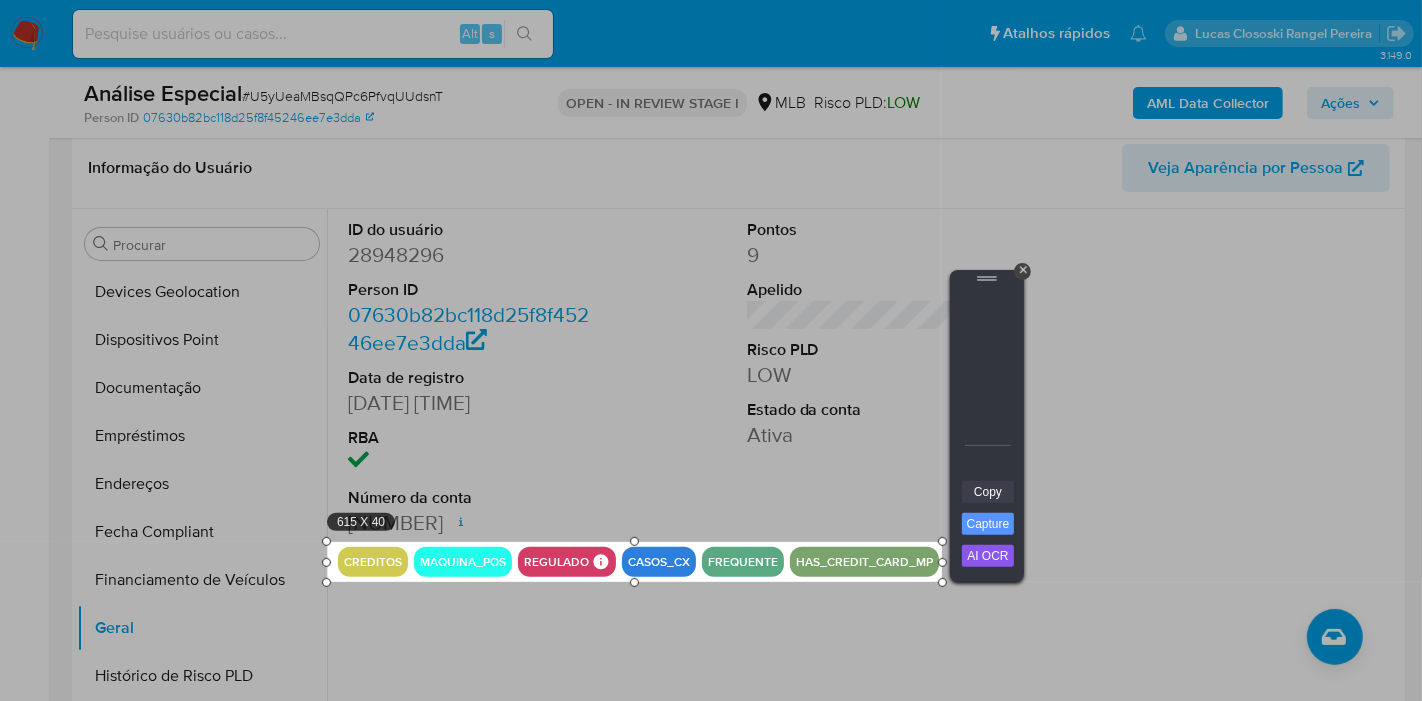 click on "Copy" at bounding box center [988, 492] 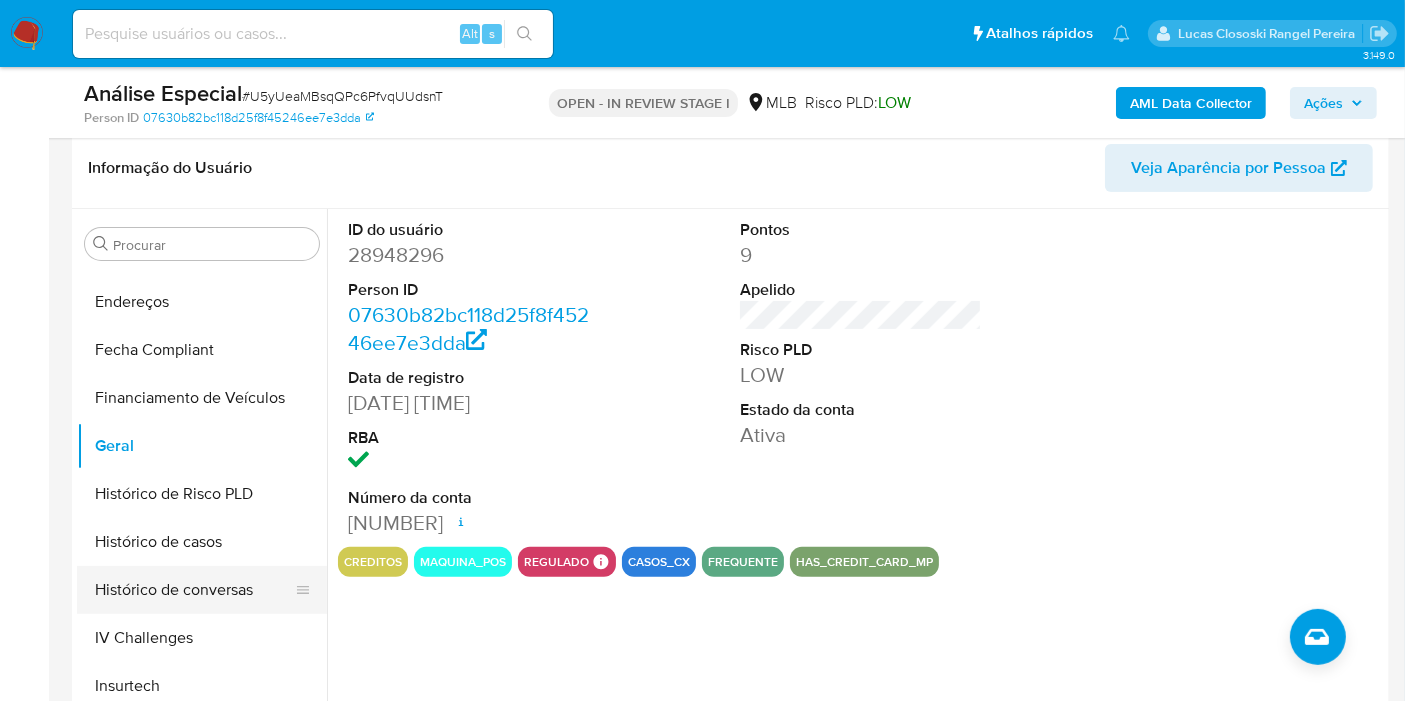 scroll, scrollTop: 733, scrollLeft: 0, axis: vertical 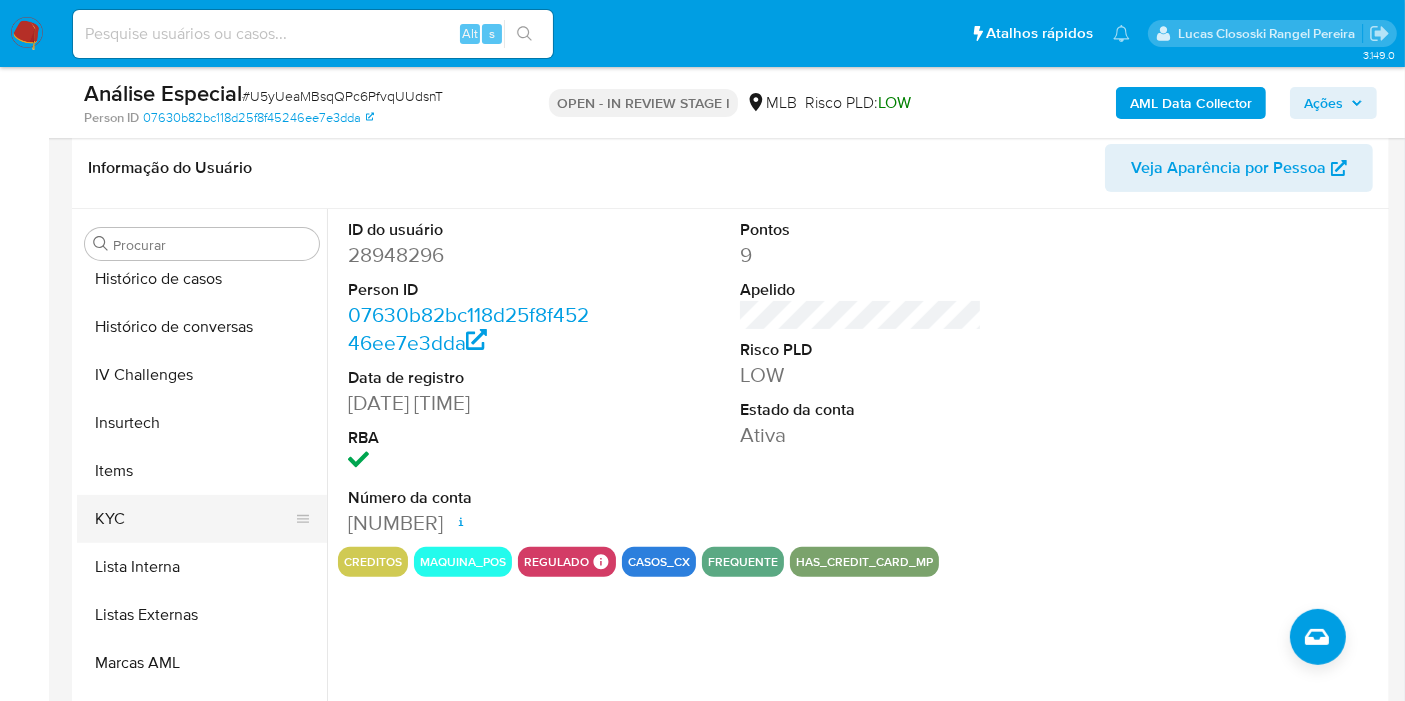 click on "KYC" at bounding box center [194, 519] 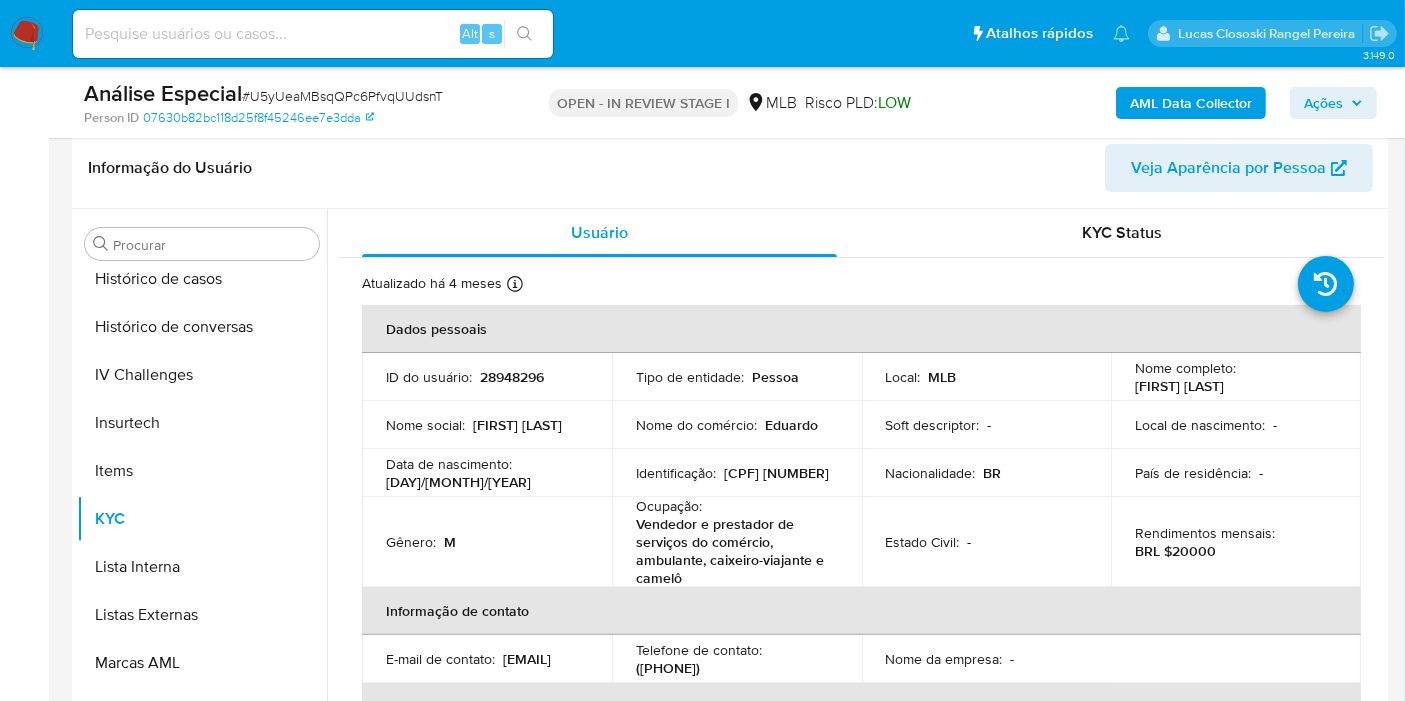 scroll, scrollTop: 111, scrollLeft: 0, axis: vertical 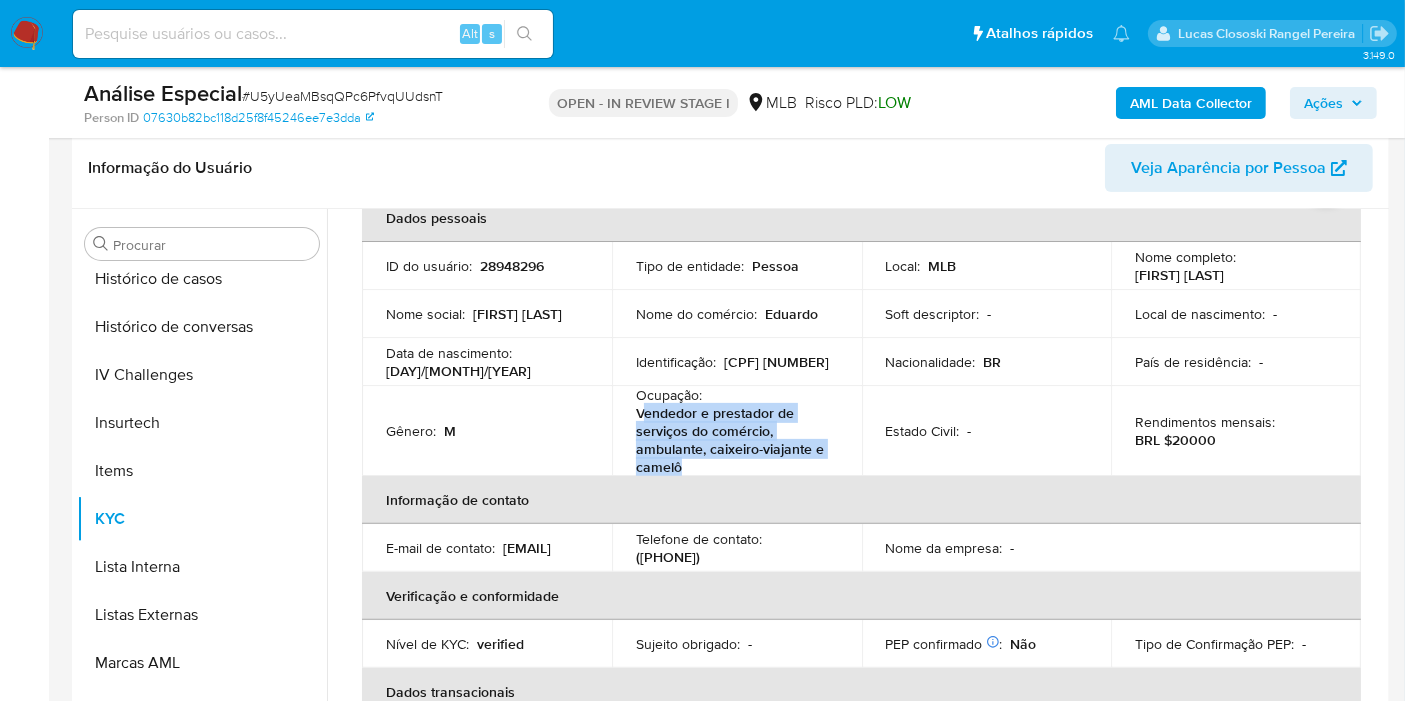drag, startPoint x: 688, startPoint y: 463, endPoint x: 641, endPoint y: 412, distance: 69.354164 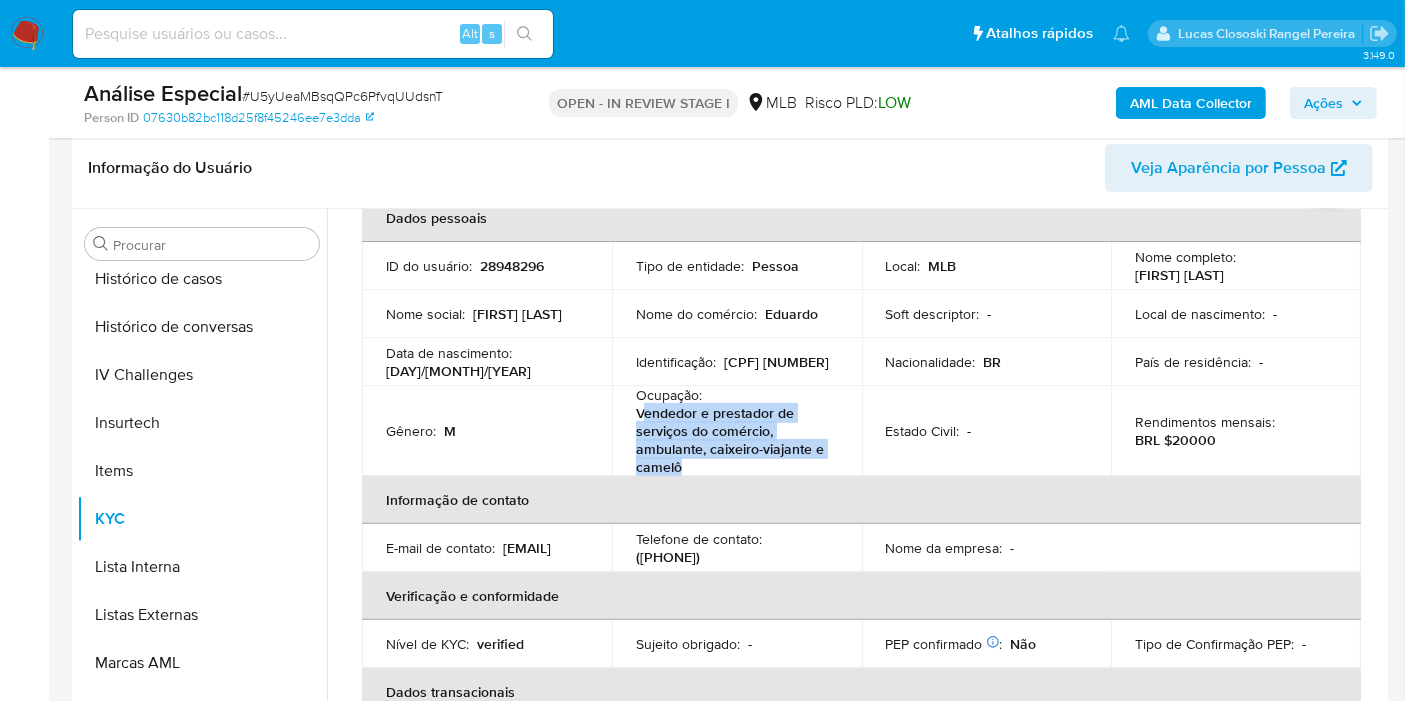 click 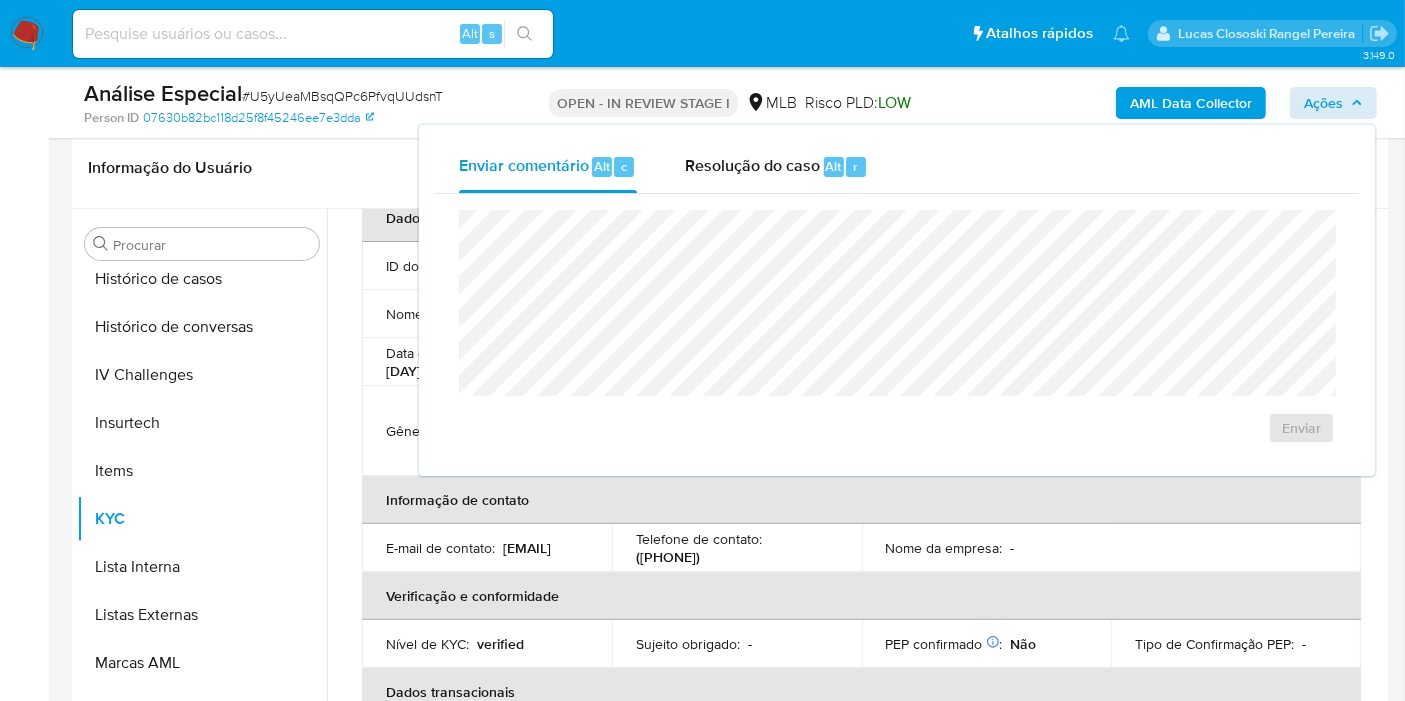 drag, startPoint x: 869, startPoint y: 175, endPoint x: 856, endPoint y: 195, distance: 23.853722 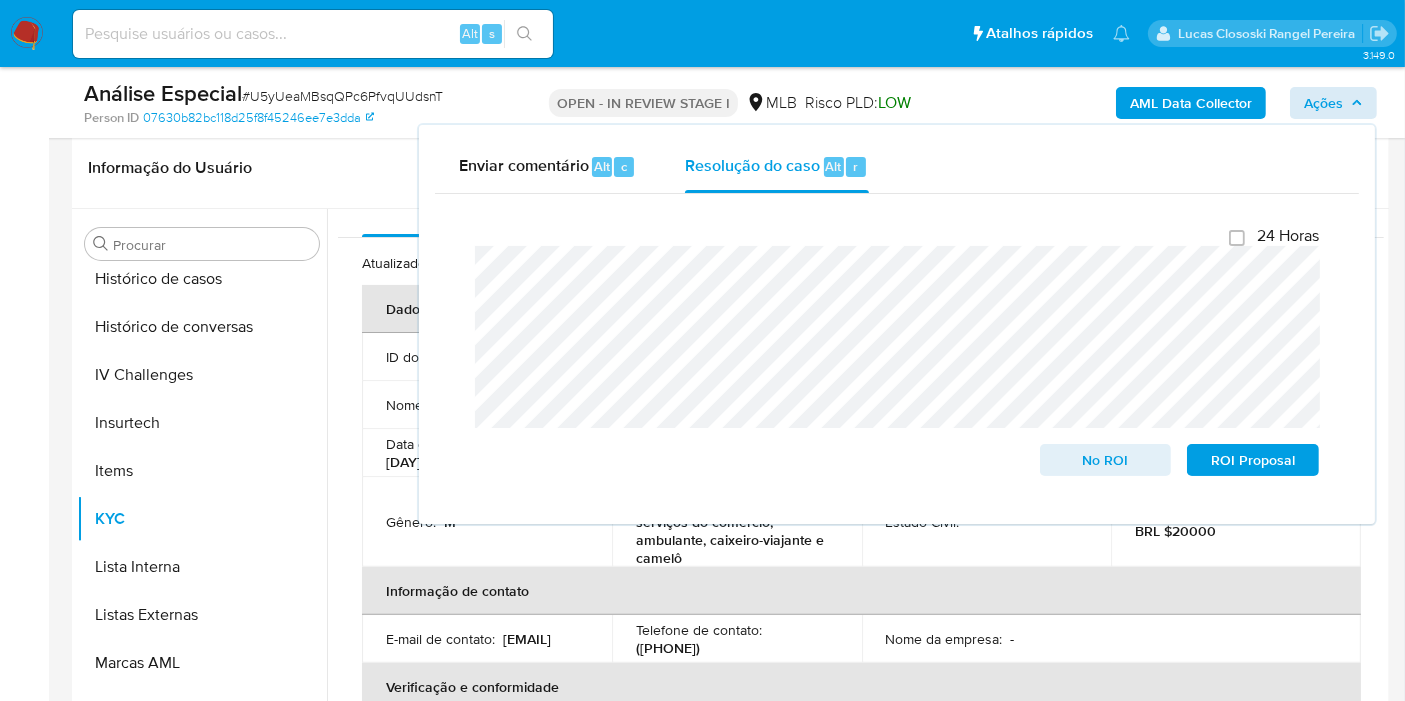 scroll, scrollTop: 0, scrollLeft: 0, axis: both 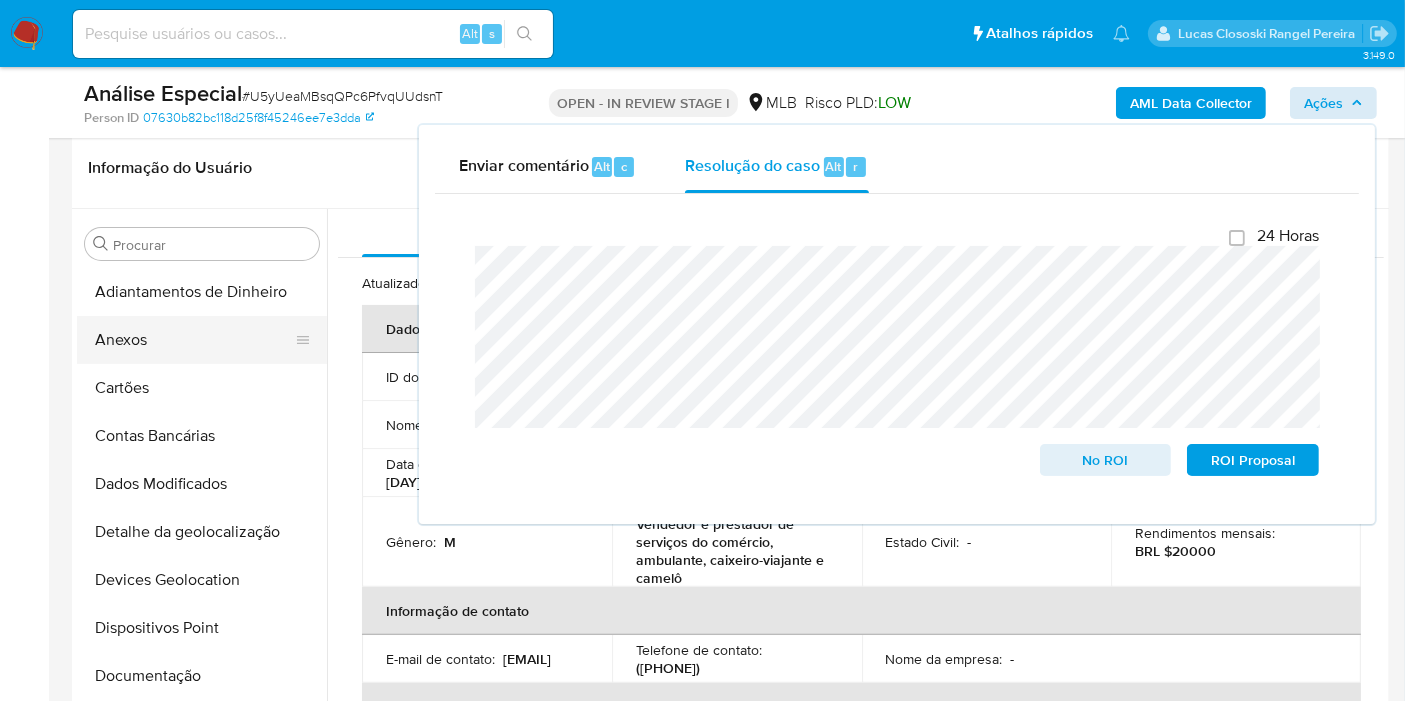 click on "Anexos" at bounding box center [194, 340] 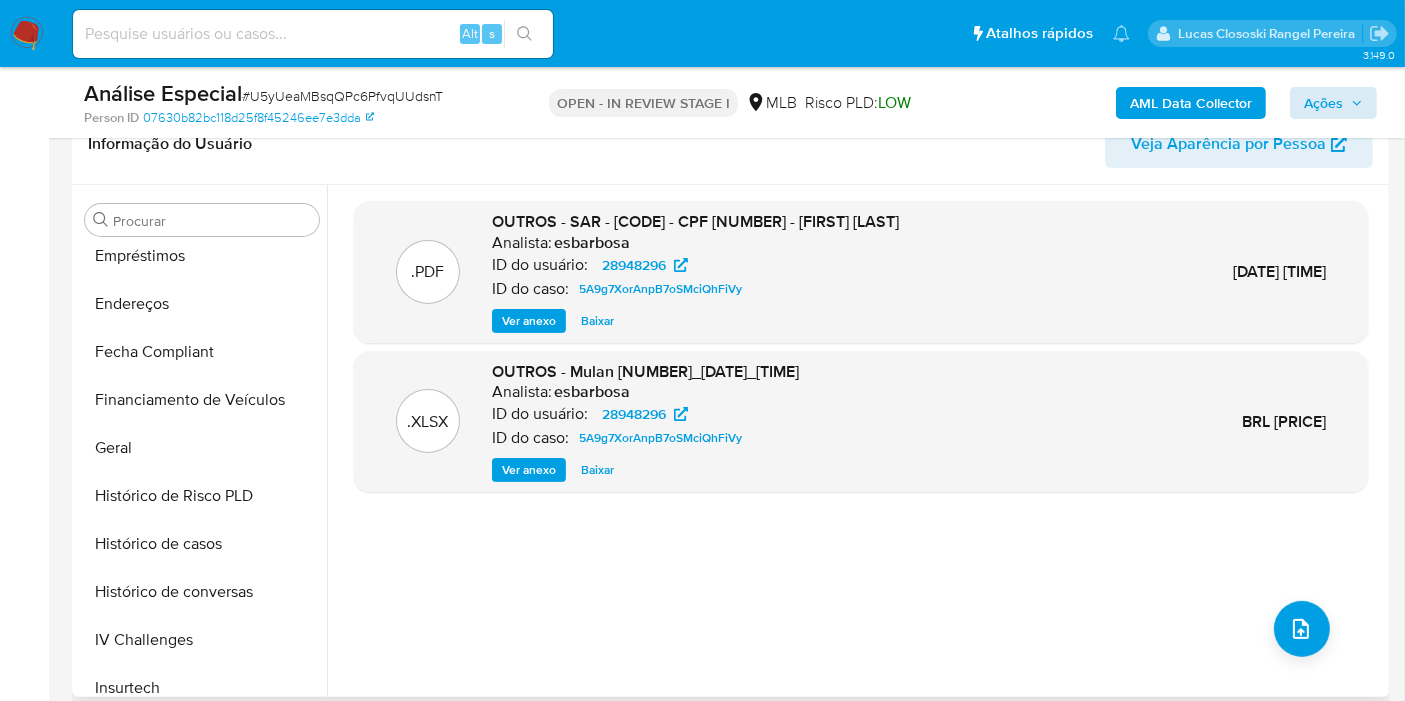scroll, scrollTop: 666, scrollLeft: 0, axis: vertical 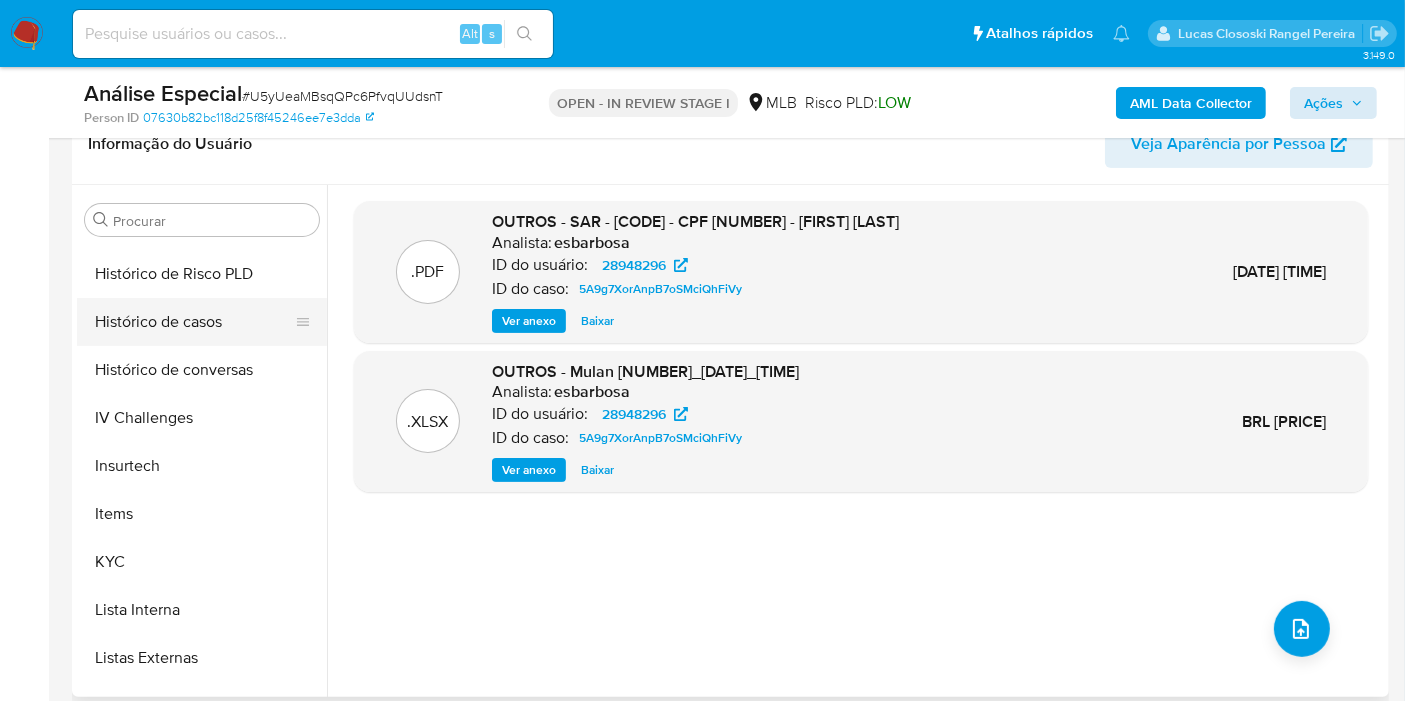 click on "Histórico de casos" at bounding box center (194, 322) 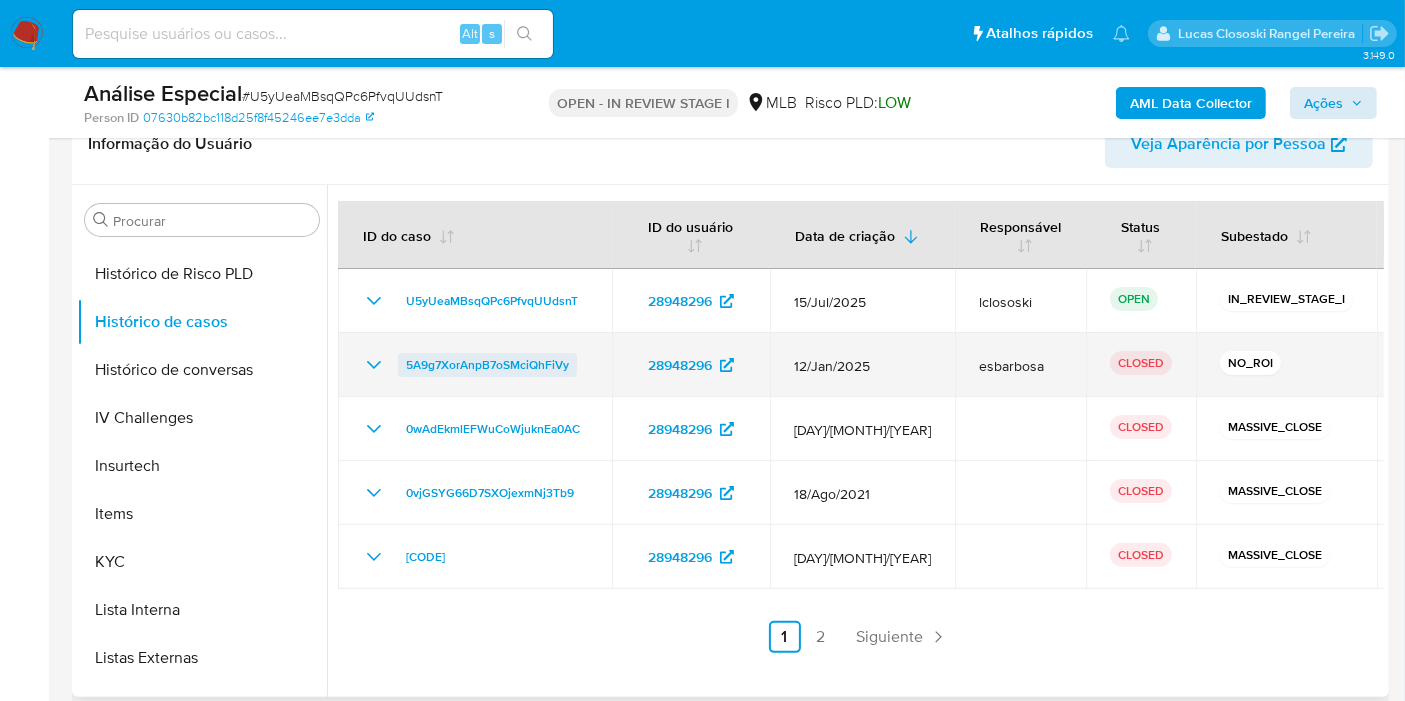 drag, startPoint x: 597, startPoint y: 366, endPoint x: 402, endPoint y: 371, distance: 195.06409 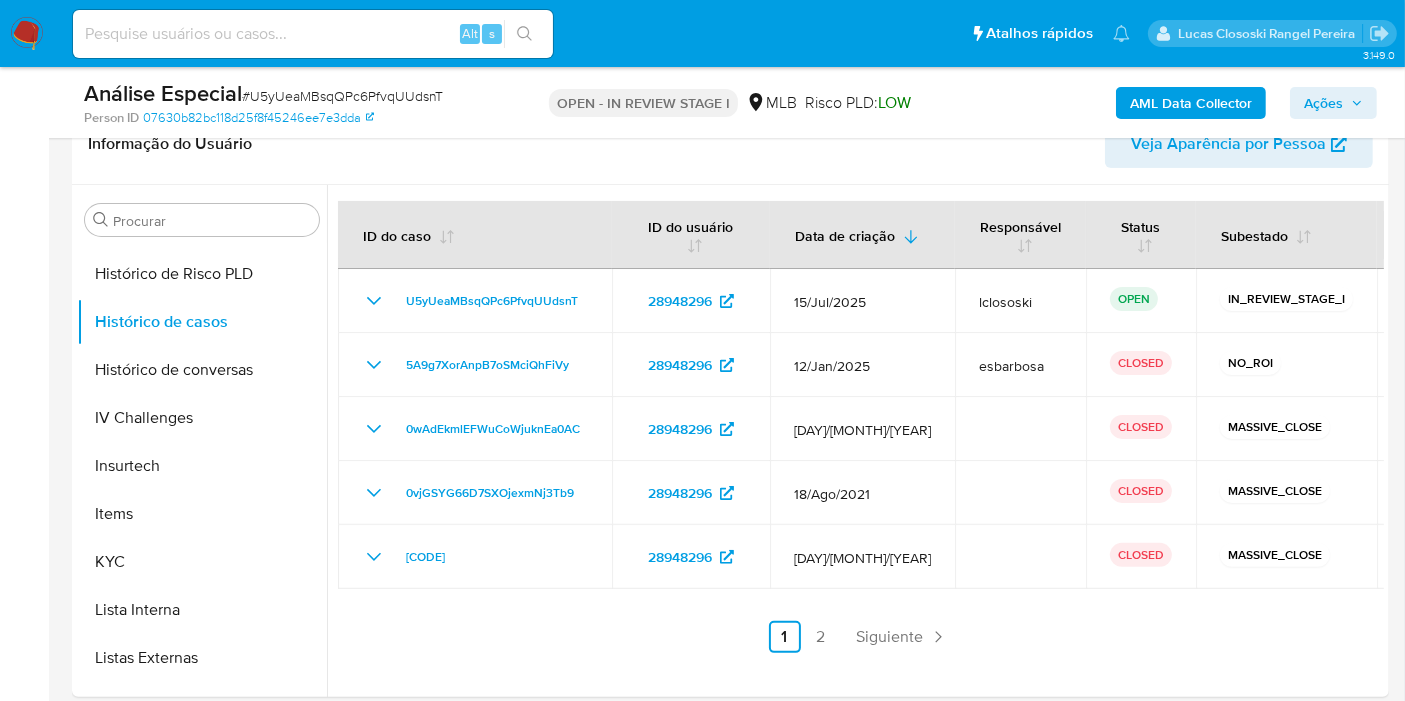 click on "Ações" at bounding box center [1323, 103] 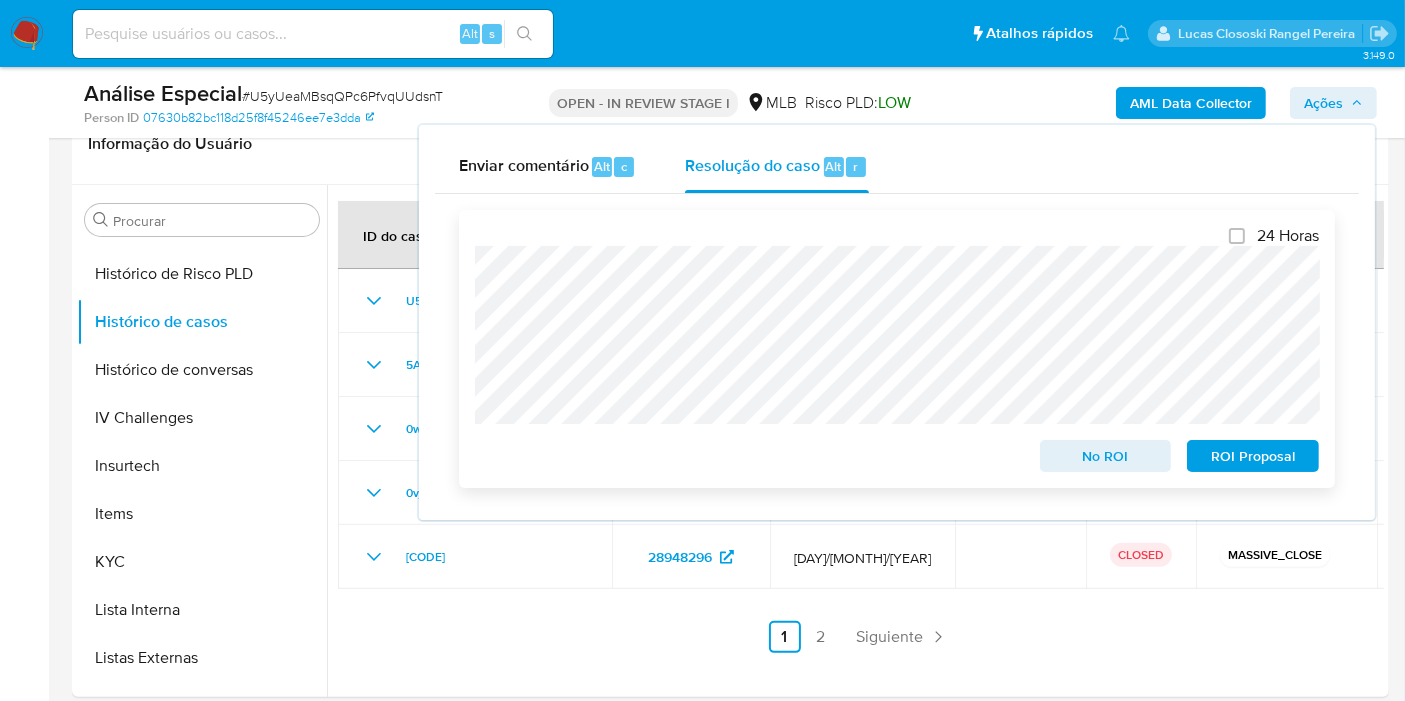 click on "24 Horas No ROI ROI Proposal" at bounding box center [897, 349] 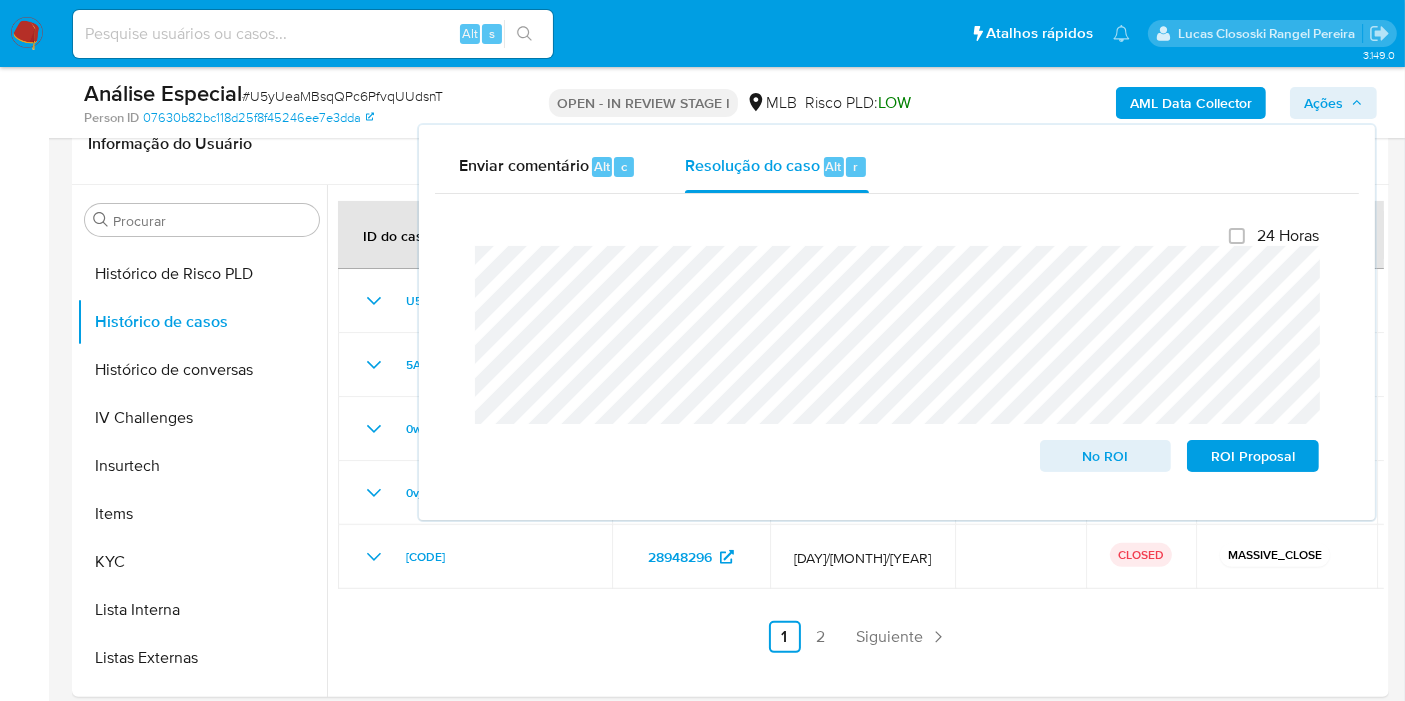 click on "Ações" at bounding box center (1323, 103) 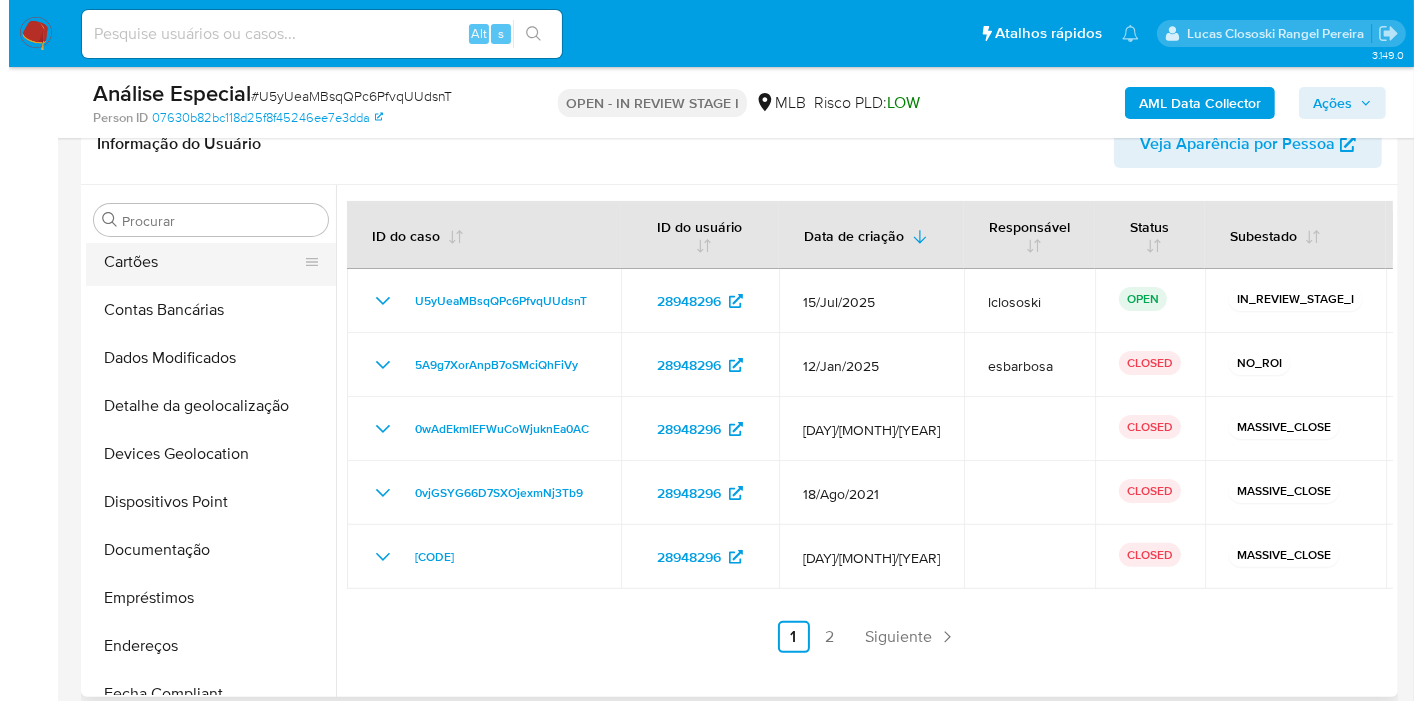 scroll, scrollTop: 0, scrollLeft: 0, axis: both 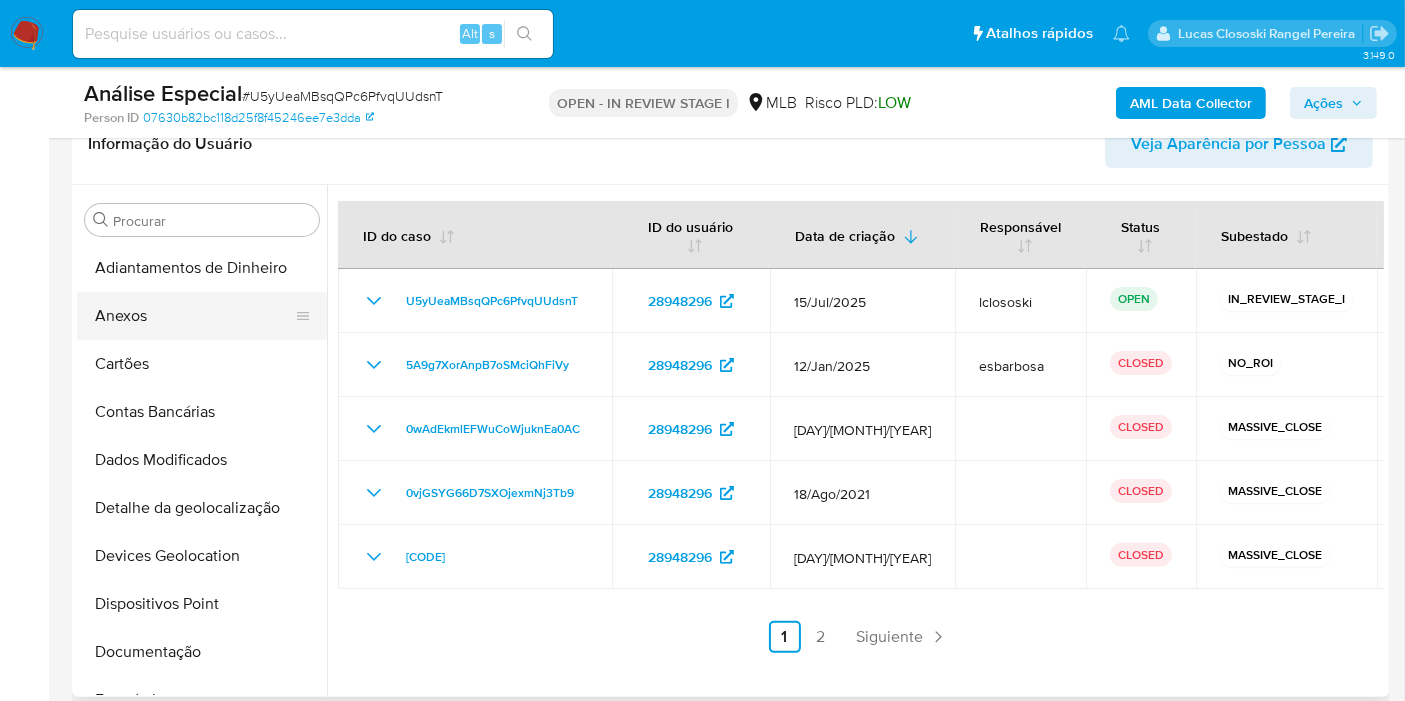 click on "Anexos" at bounding box center [194, 316] 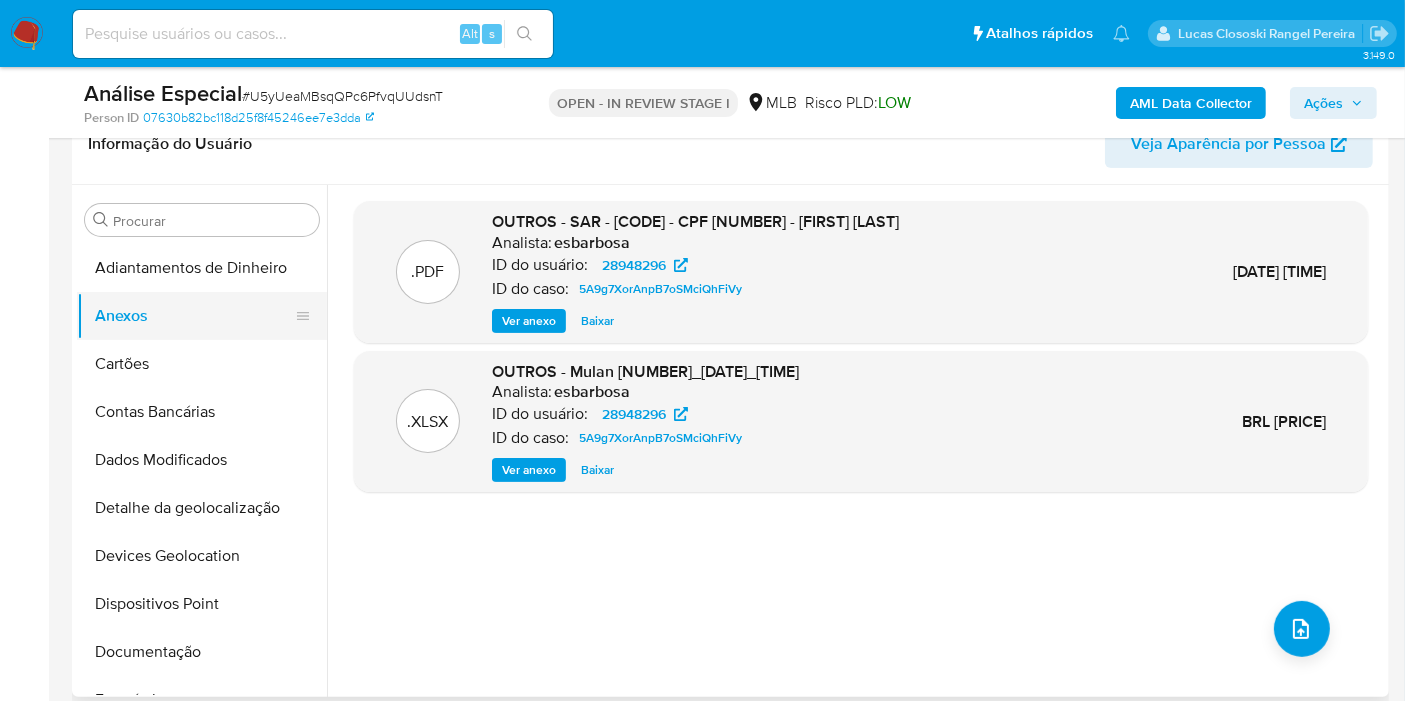 drag, startPoint x: 109, startPoint y: 344, endPoint x: 92, endPoint y: 311, distance: 37.12142 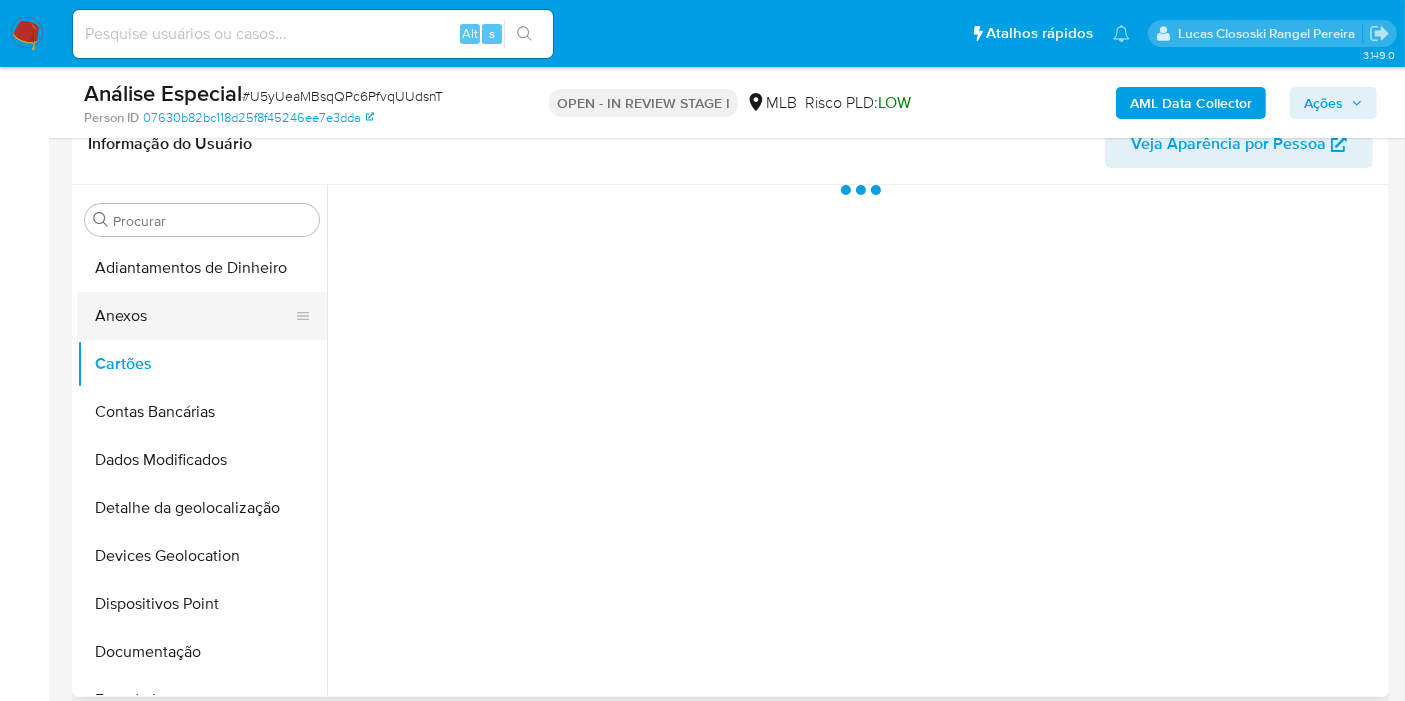 click on "Anexos" at bounding box center [194, 316] 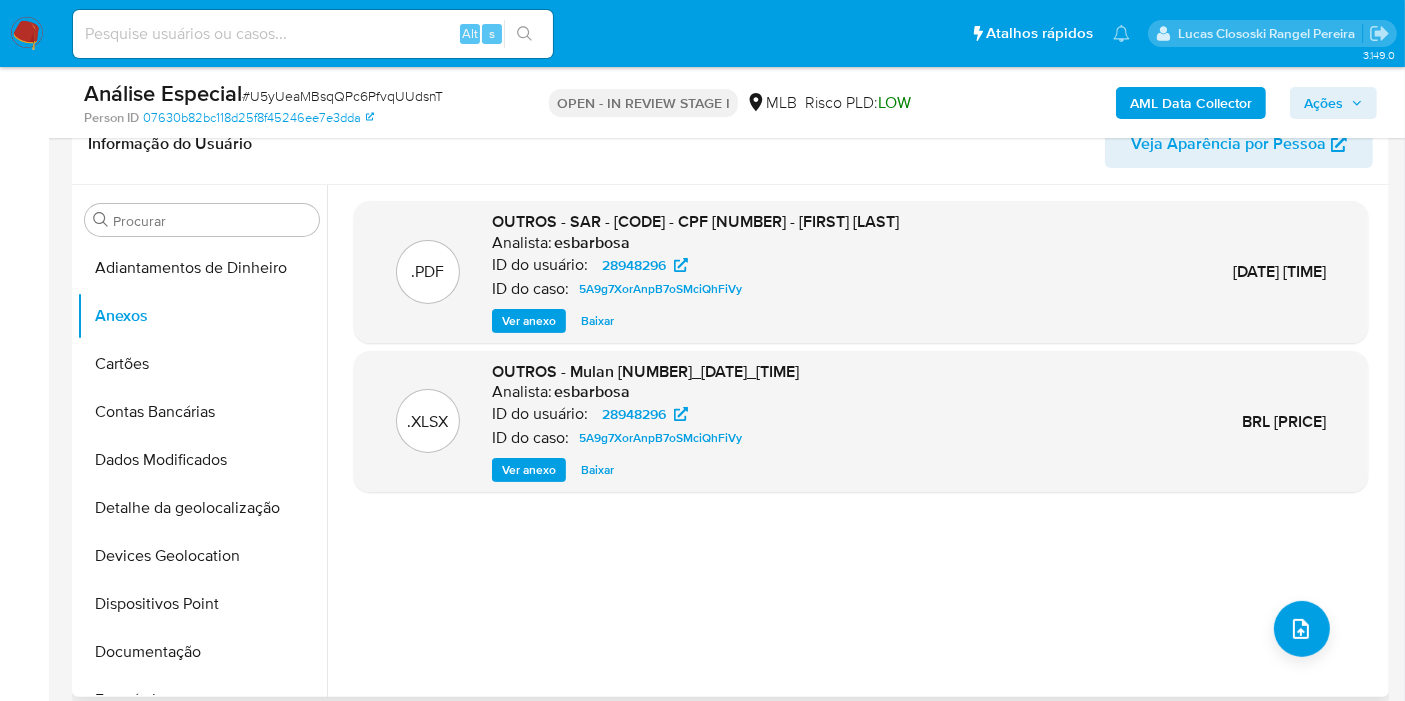 click on ".PDF OUTROS - SAR - 5A9g7XorAnpB7oSMciQhFiVy - CPF 89594665653 - EDUARDO JOSE PEREIRA Analista: esbarbosa ID do usuário: 28948296 ID do caso: 5A9g7XorAnpB7oSMciQhFiVy Ver anexo Baixar 24/Fev/2025 14:48:40 .XLSX OUTROS - Mulan 28948296_2025_02_24_08_07_11 Analista: esbarbosa ID do usuário: 28948296 ID do caso: 5A9g7XorAnpB7oSMciQhFiVy Ver anexo Baixar 24/Fev/2025 14:48:37" at bounding box center [861, 441] 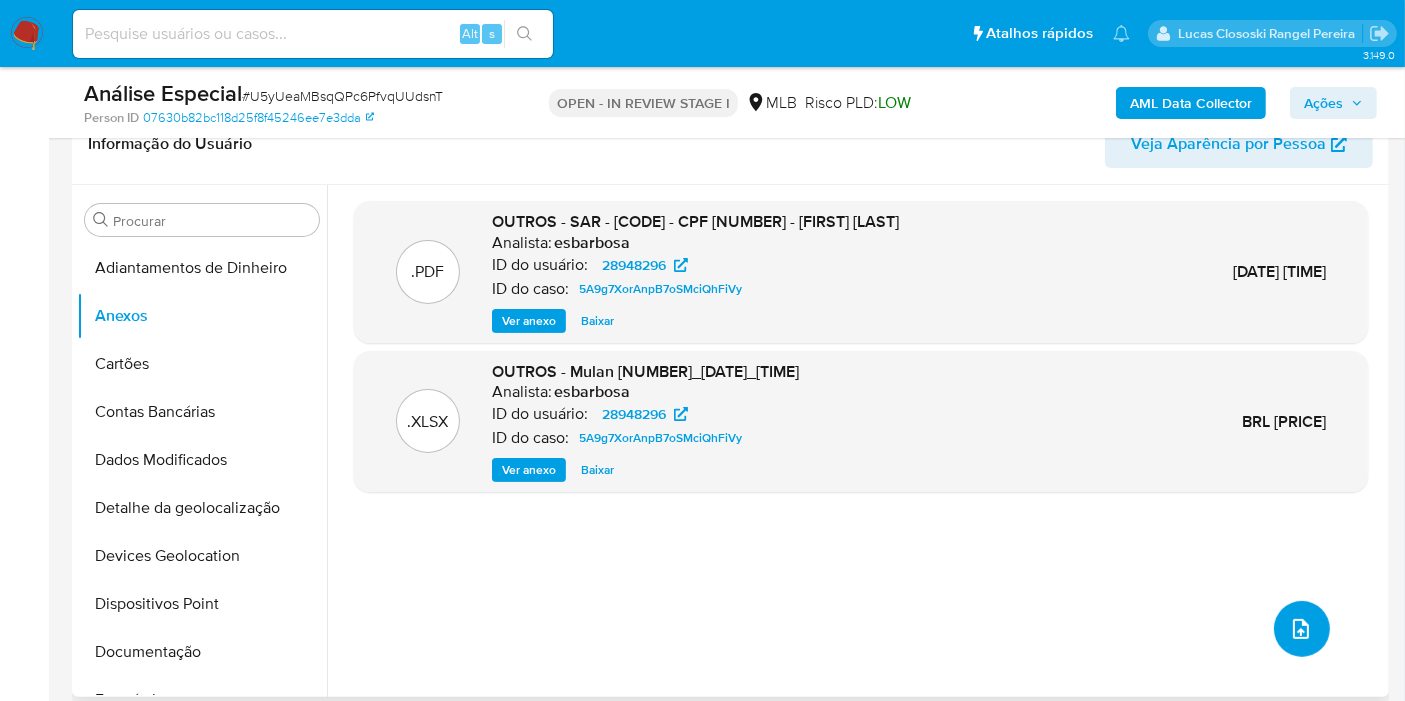 click at bounding box center (1302, 629) 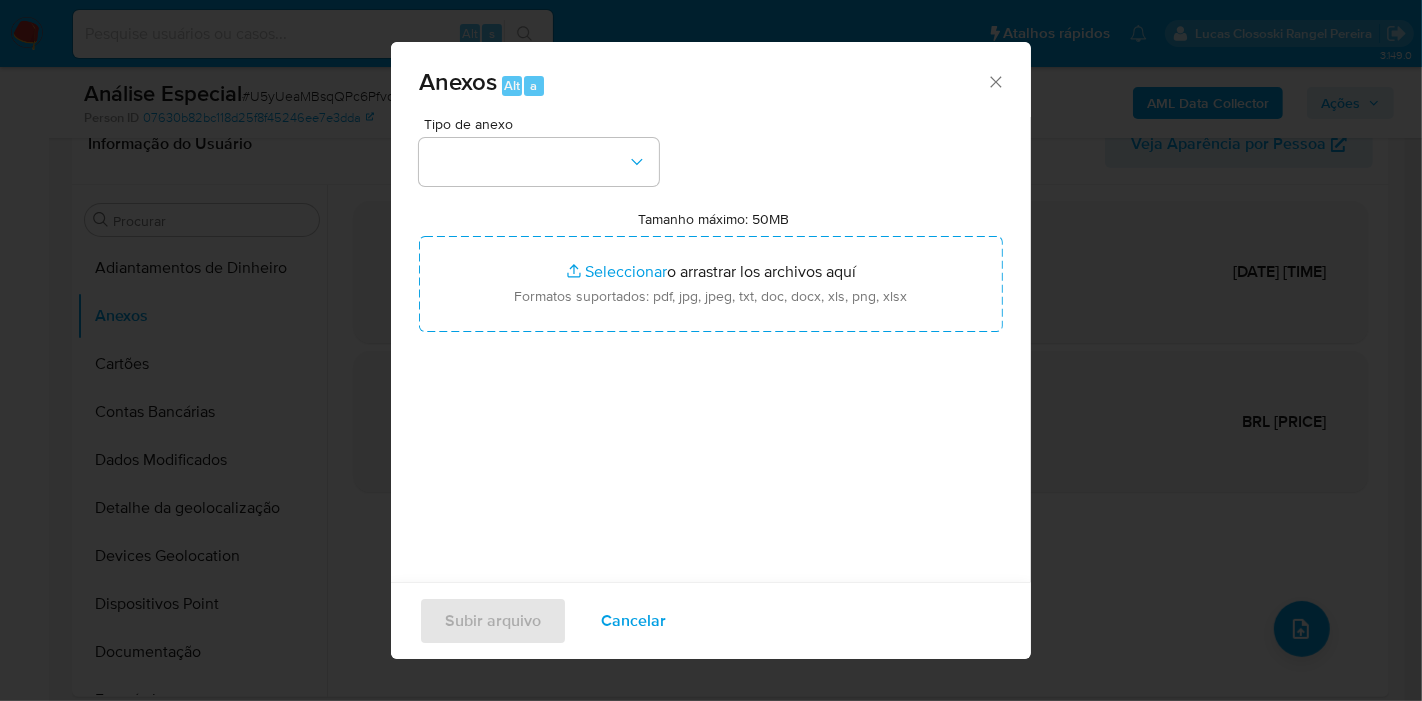 click at bounding box center [539, 162] 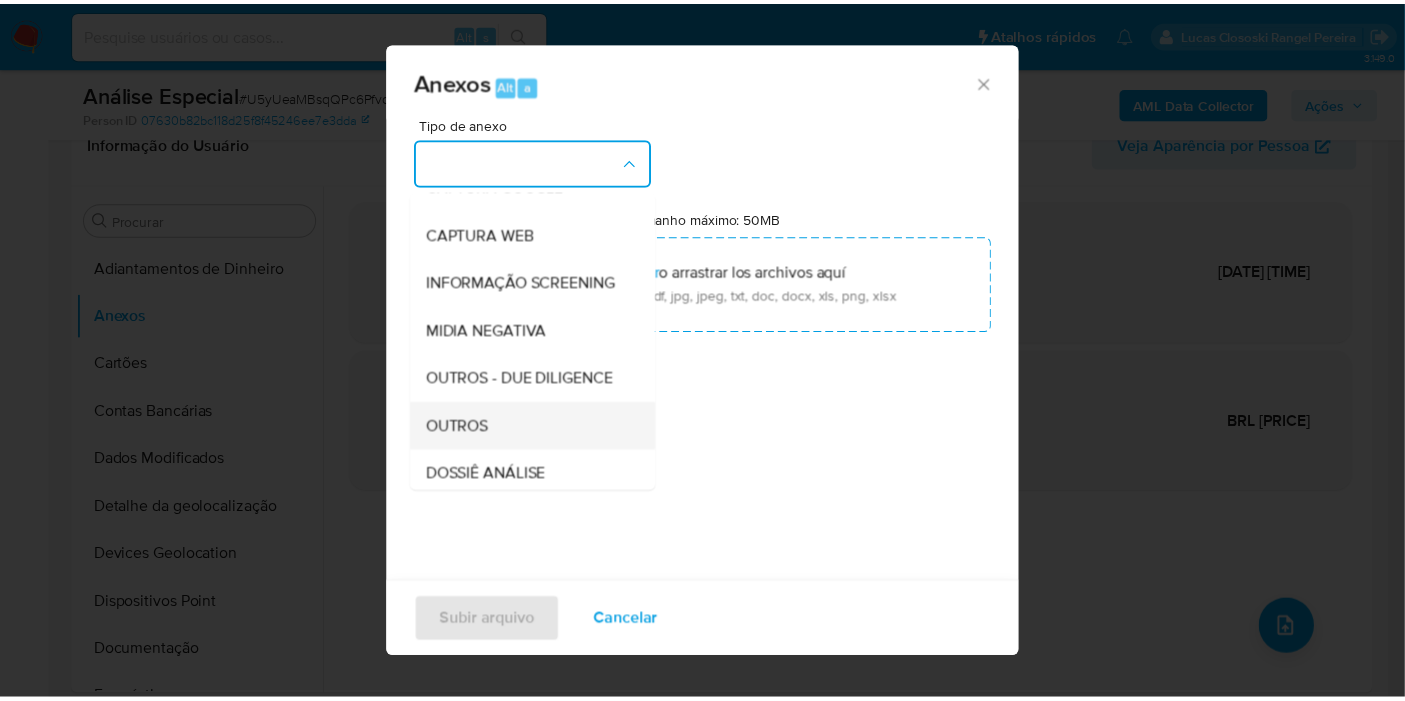 scroll, scrollTop: 222, scrollLeft: 0, axis: vertical 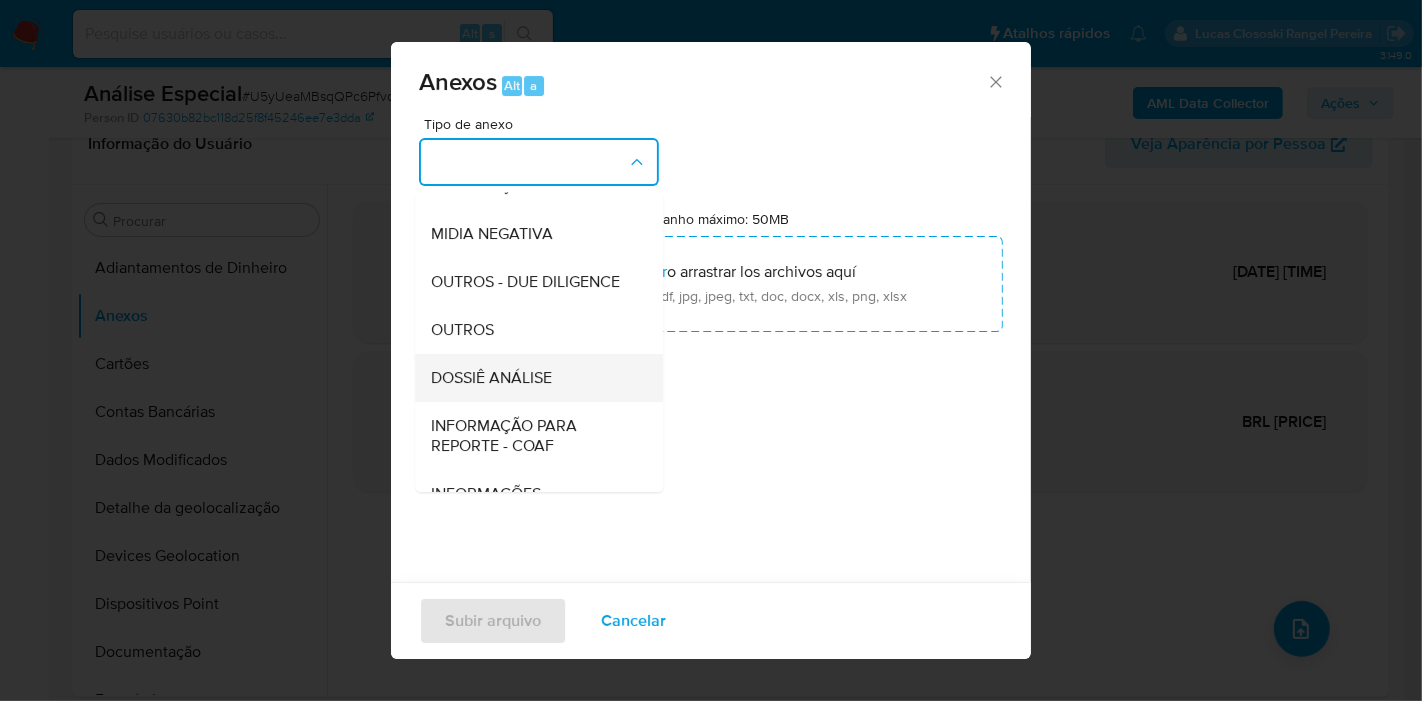 click on "DOSSIÊ ANÁLISE" at bounding box center [491, 378] 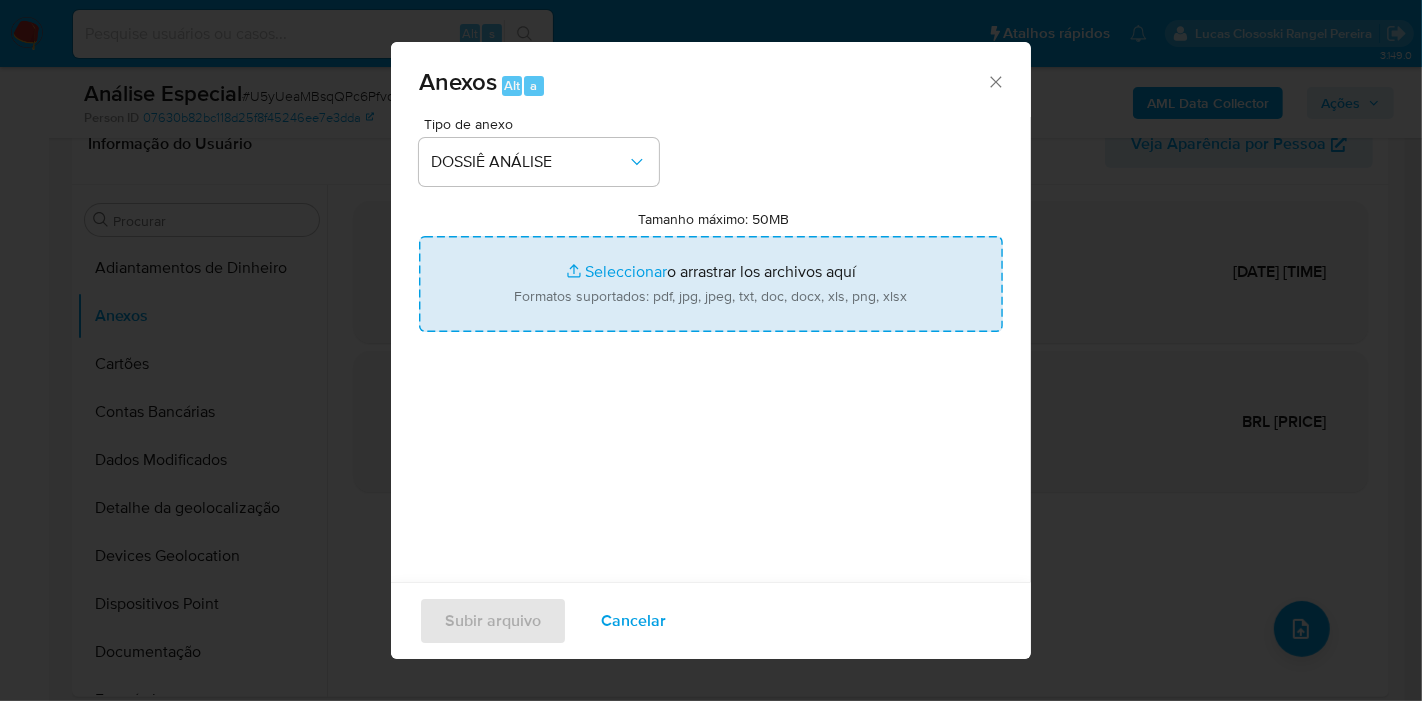 click on "Tamanho máximo: 50MB Seleccionar archivos" at bounding box center (711, 284) 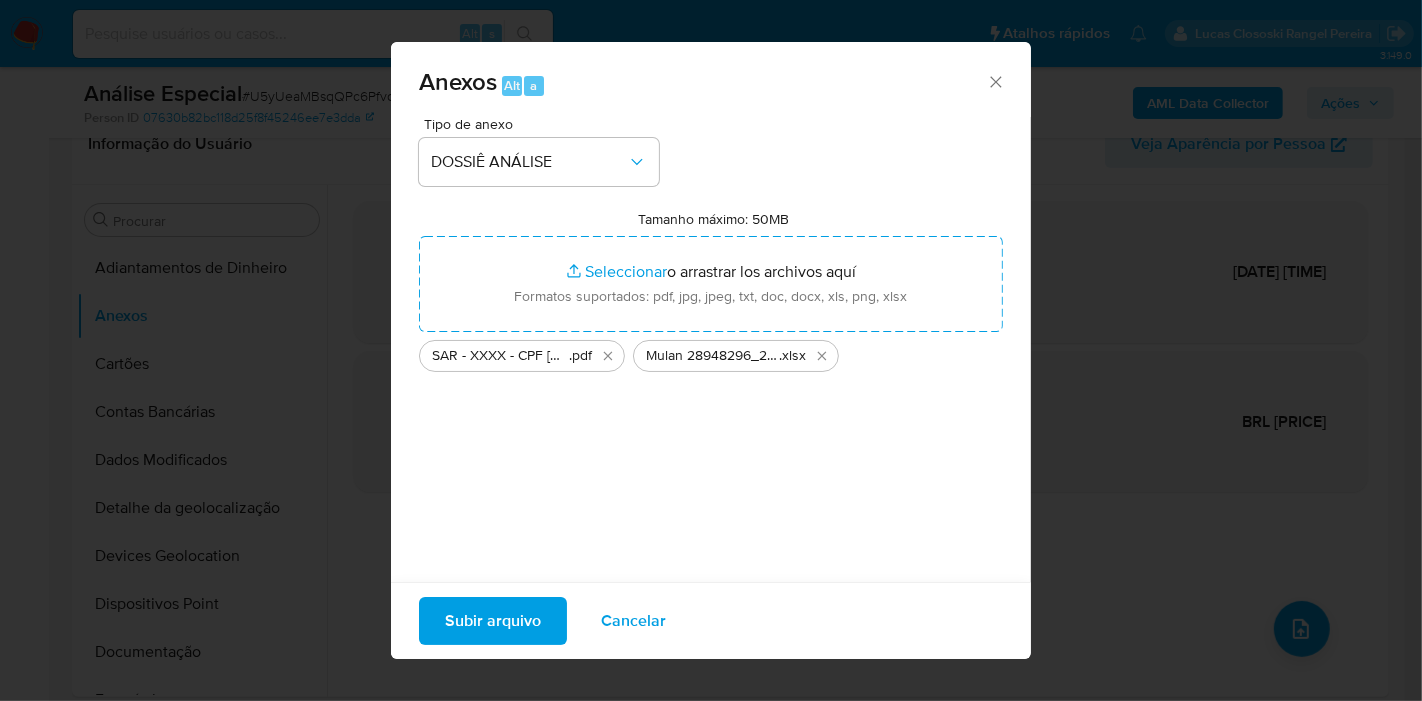 click on "Subir arquivo" at bounding box center (493, 621) 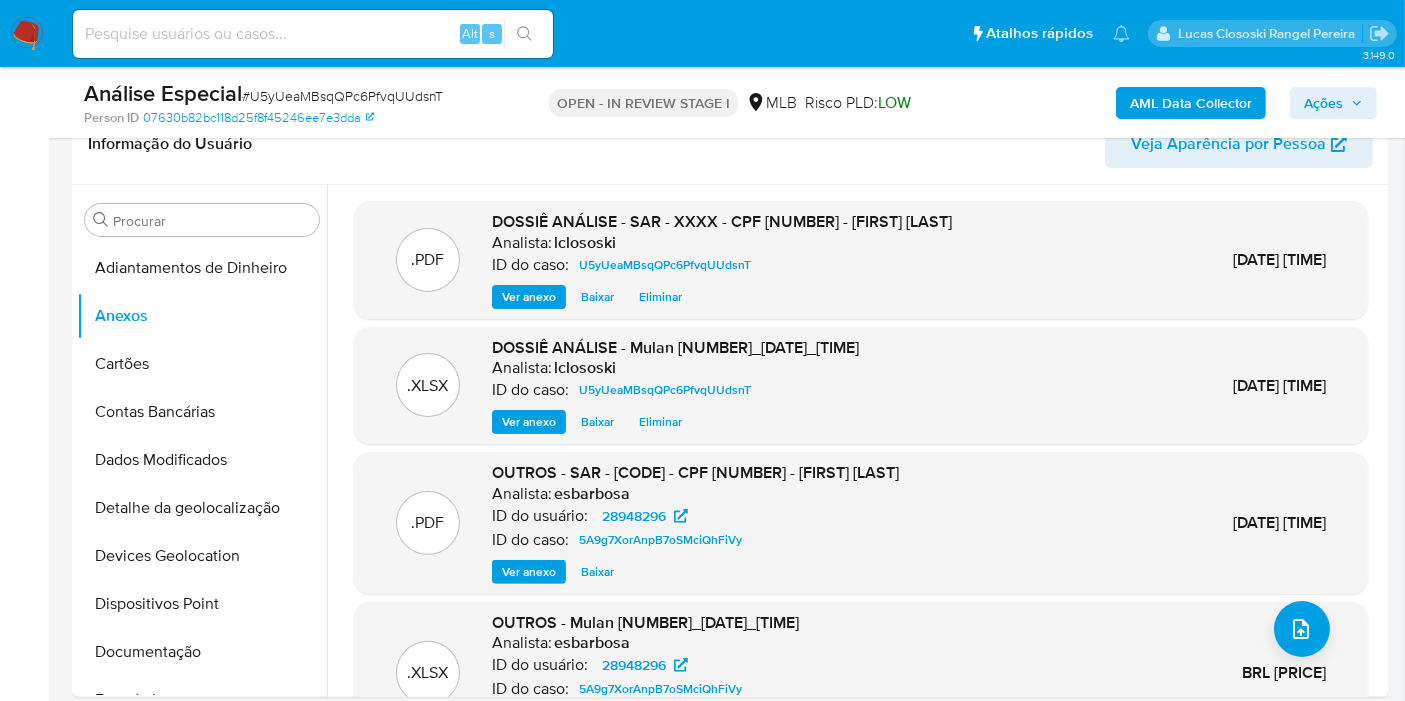 click on "Ações" at bounding box center (1333, 103) 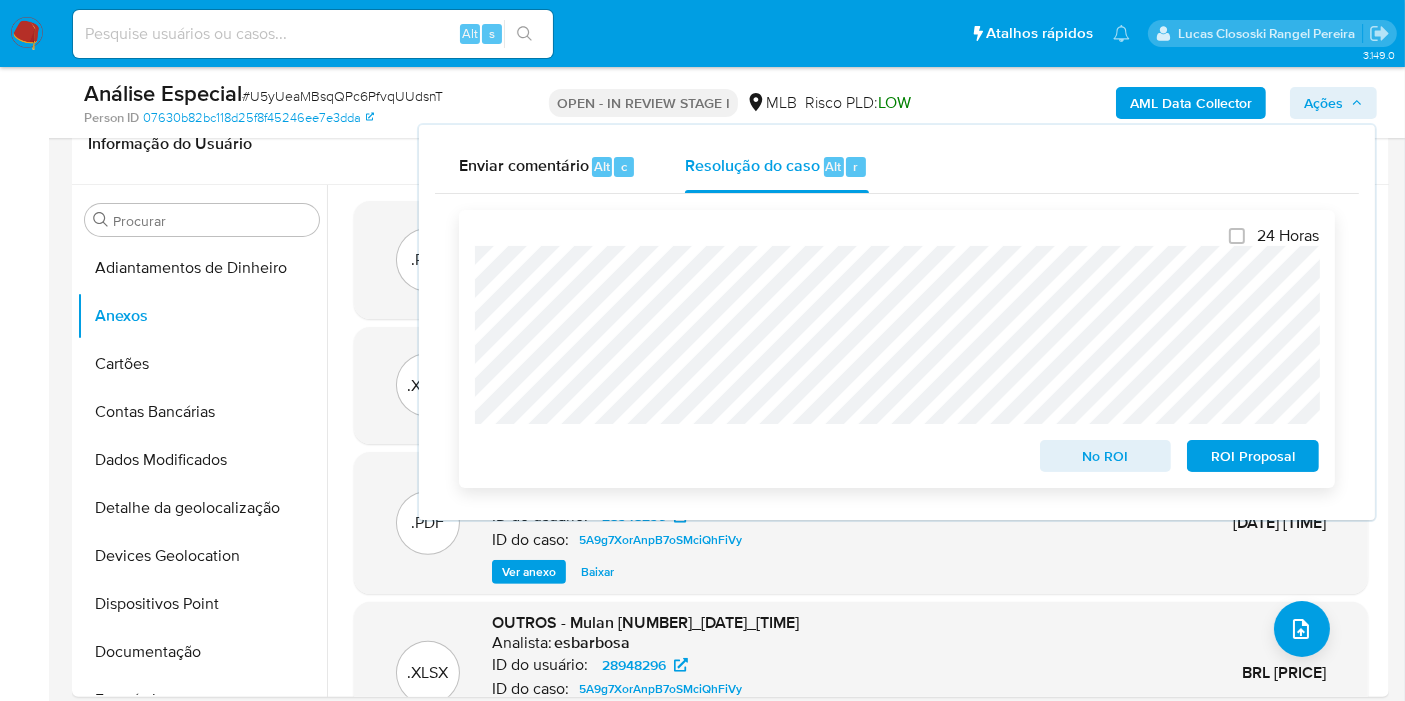 click on "ROI Proposal" at bounding box center (1253, 456) 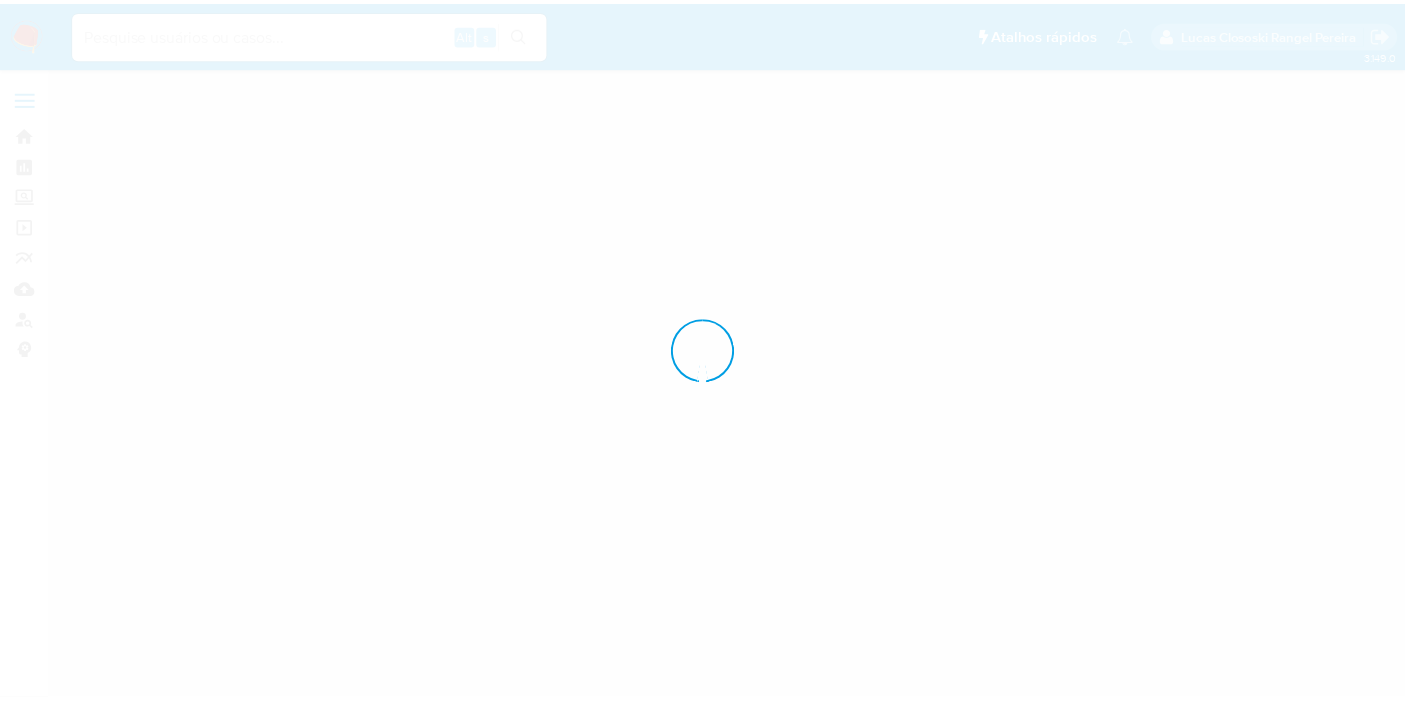 scroll, scrollTop: 0, scrollLeft: 0, axis: both 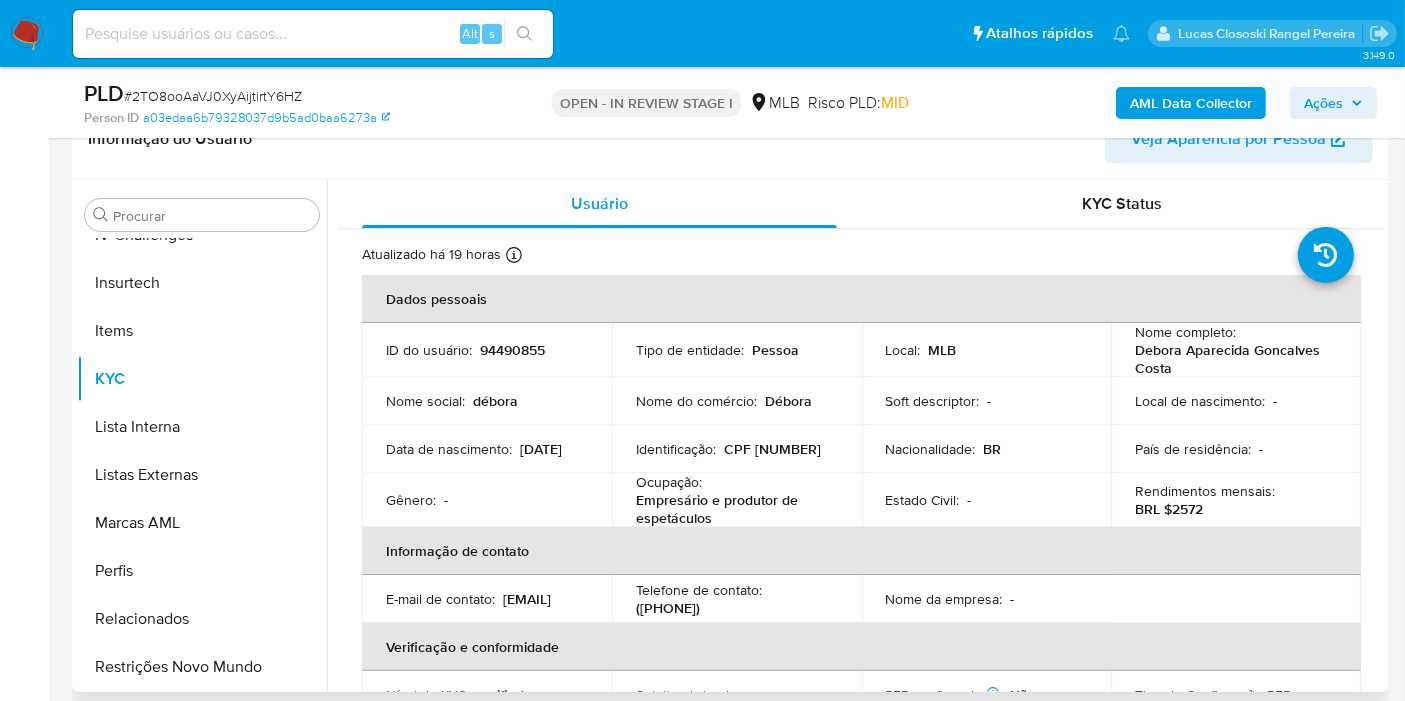 select on "10" 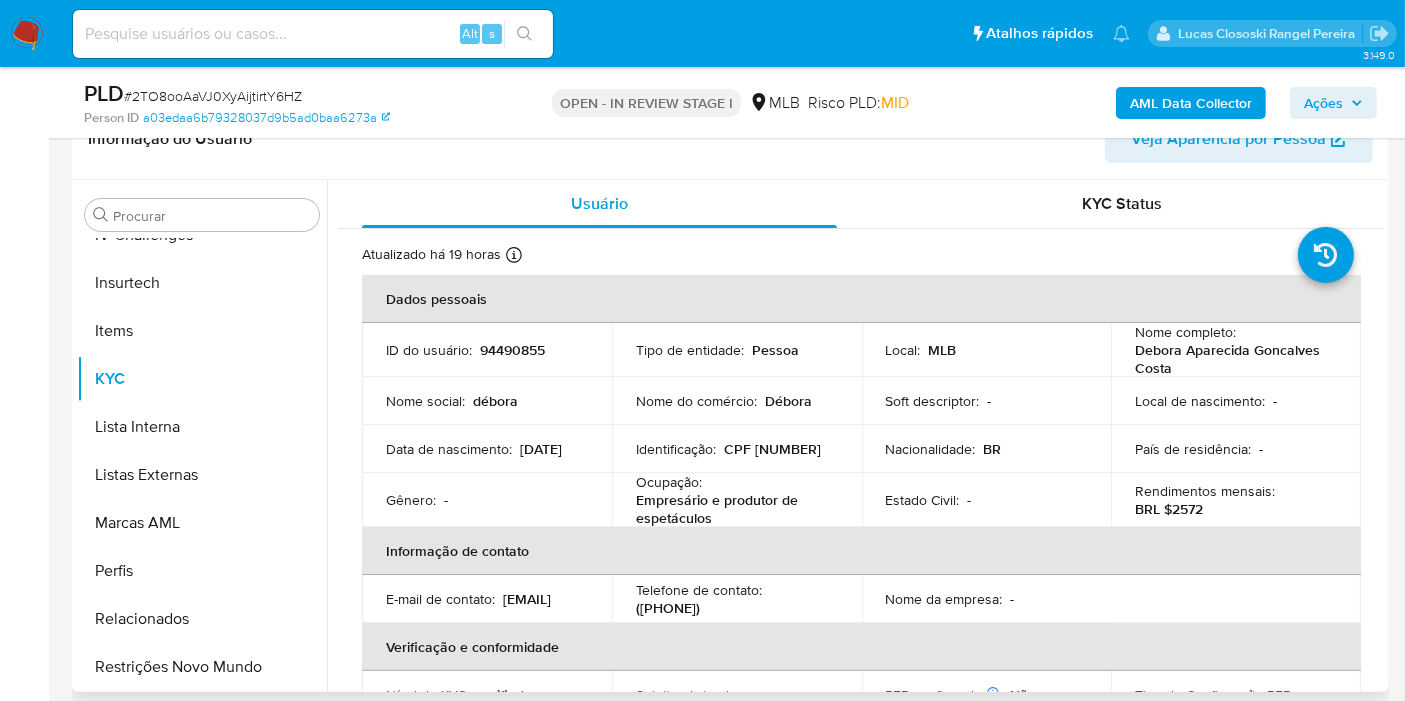 scroll, scrollTop: 333, scrollLeft: 0, axis: vertical 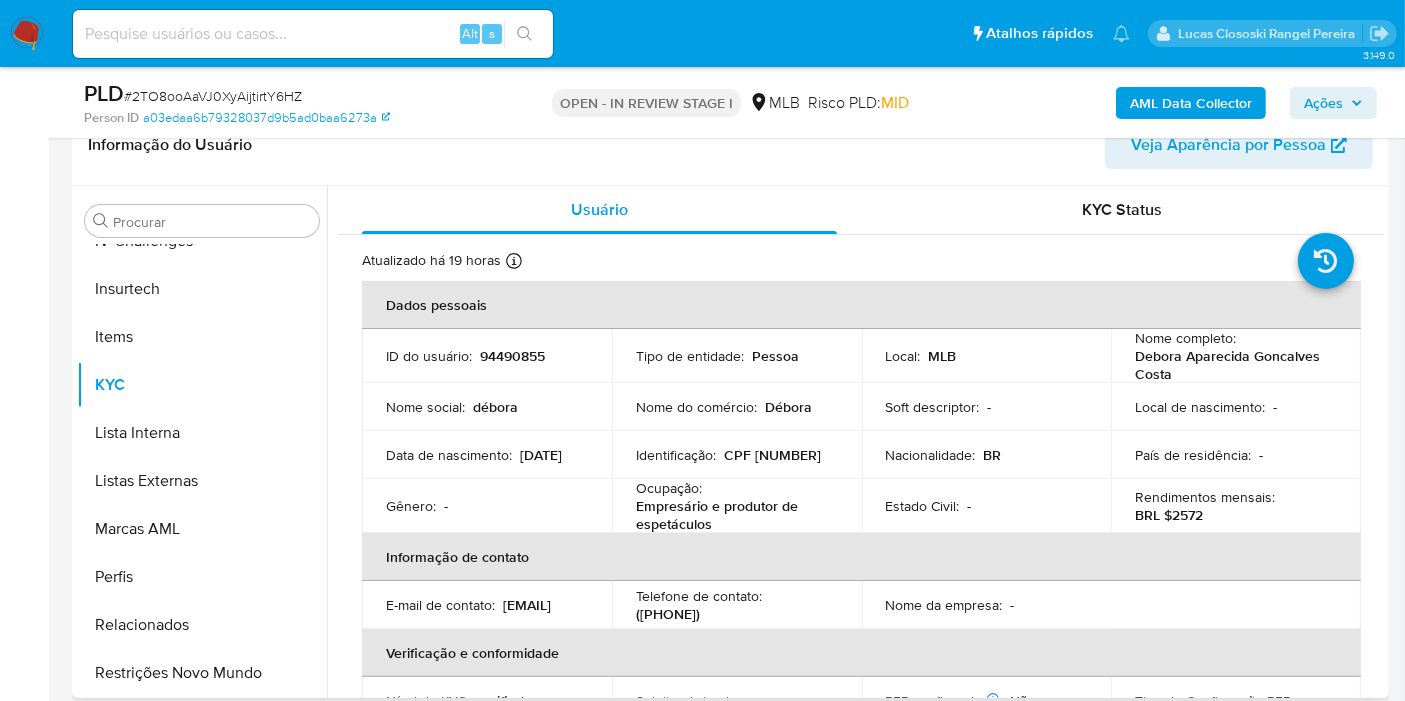 click on "CPF [NUMBER]" at bounding box center [772, 455] 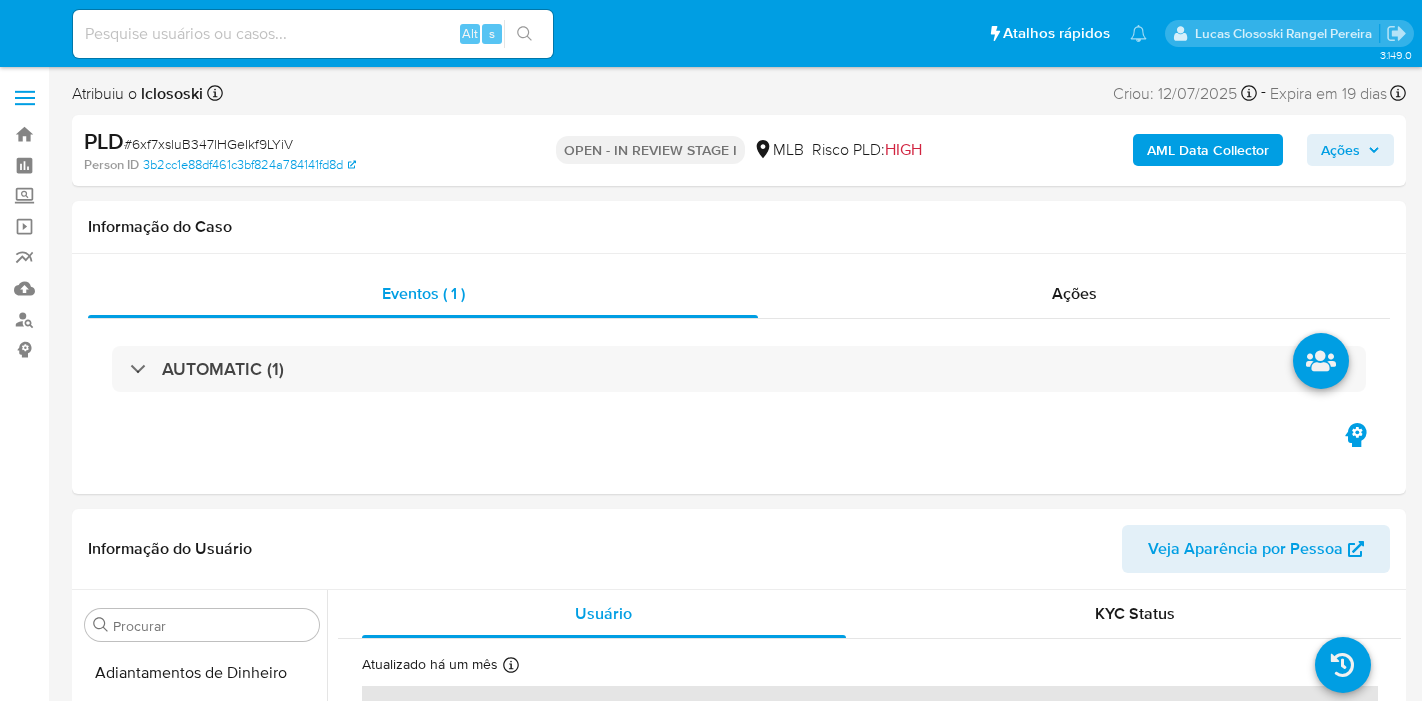 select on "10" 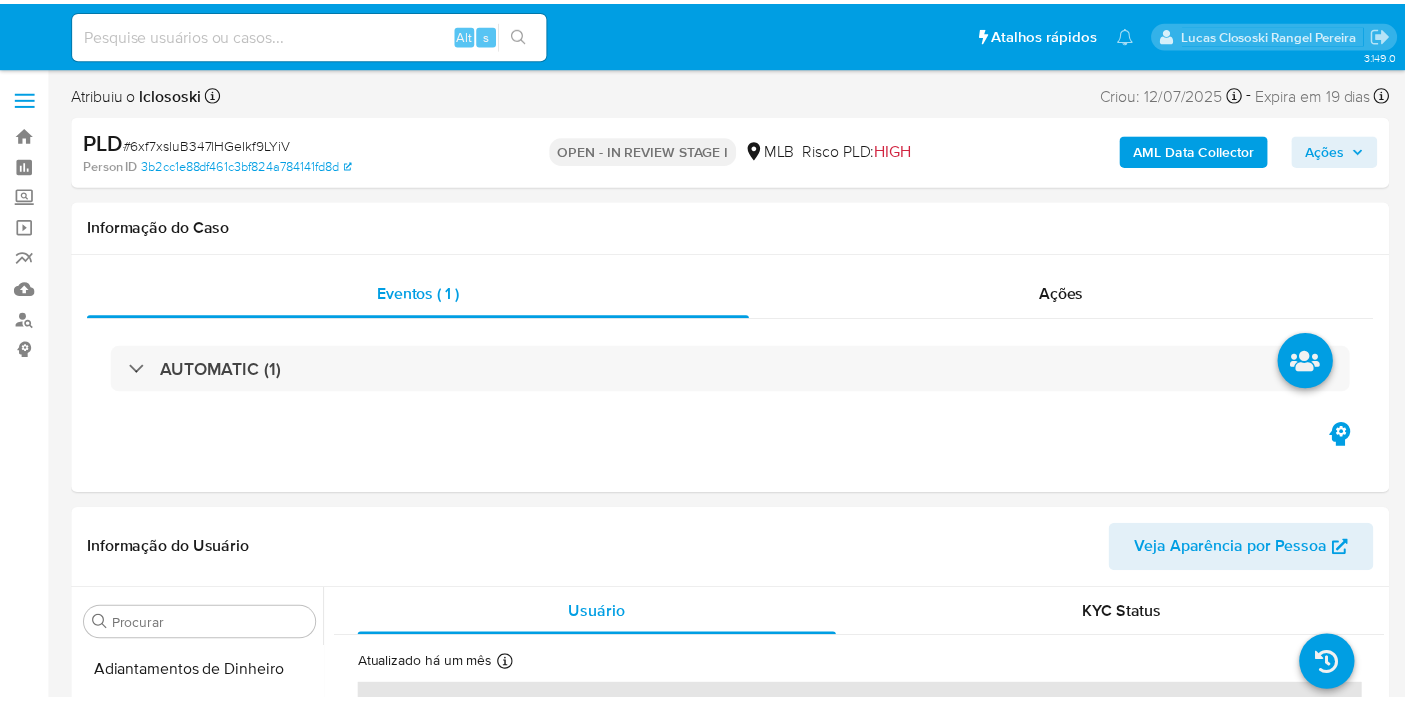 scroll, scrollTop: 0, scrollLeft: 0, axis: both 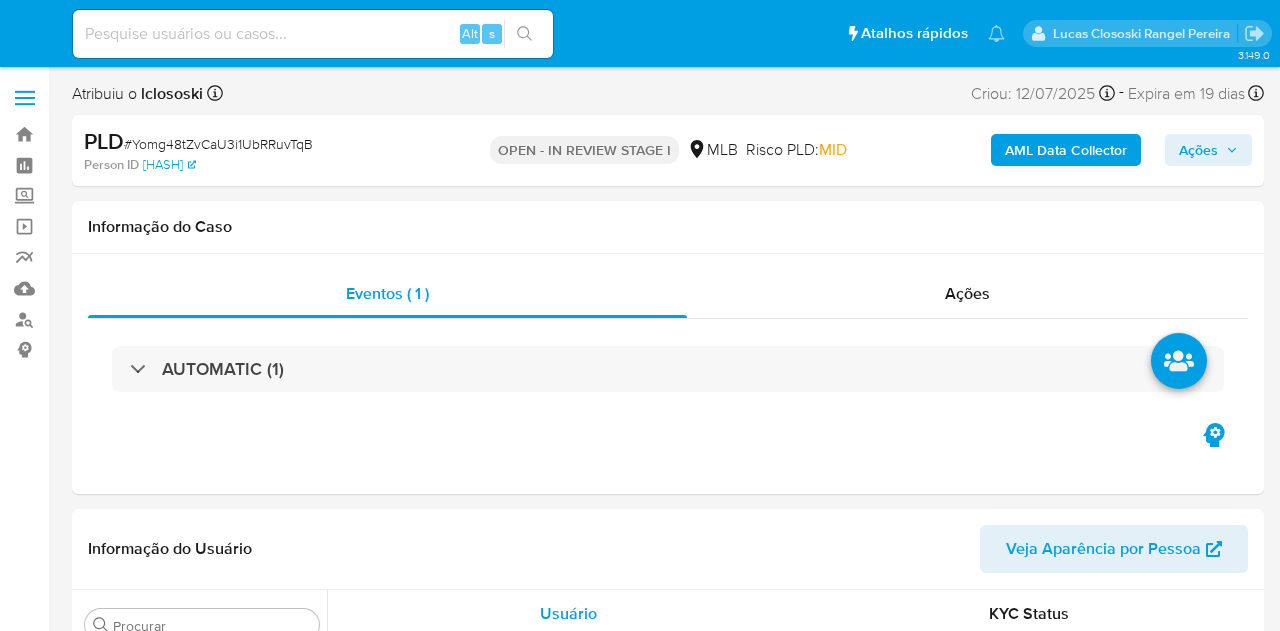 select on "10" 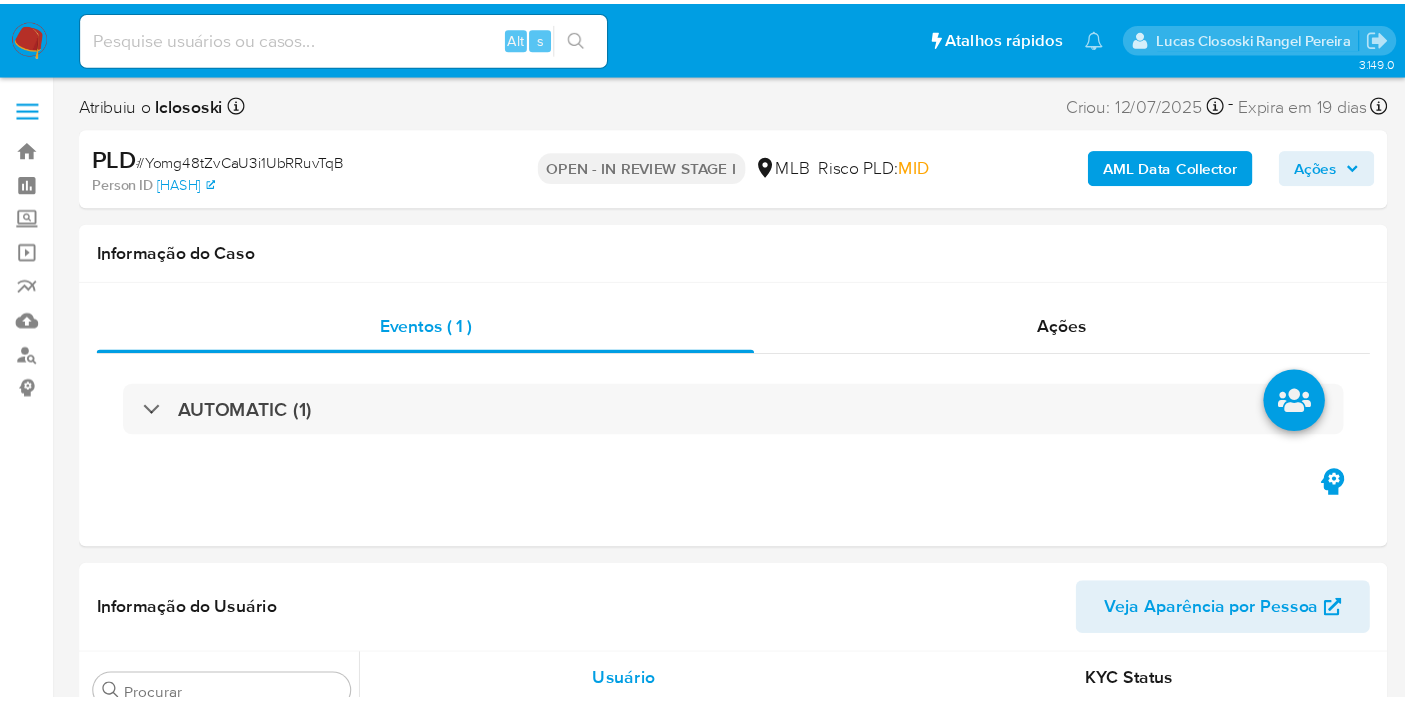 scroll, scrollTop: 0, scrollLeft: 0, axis: both 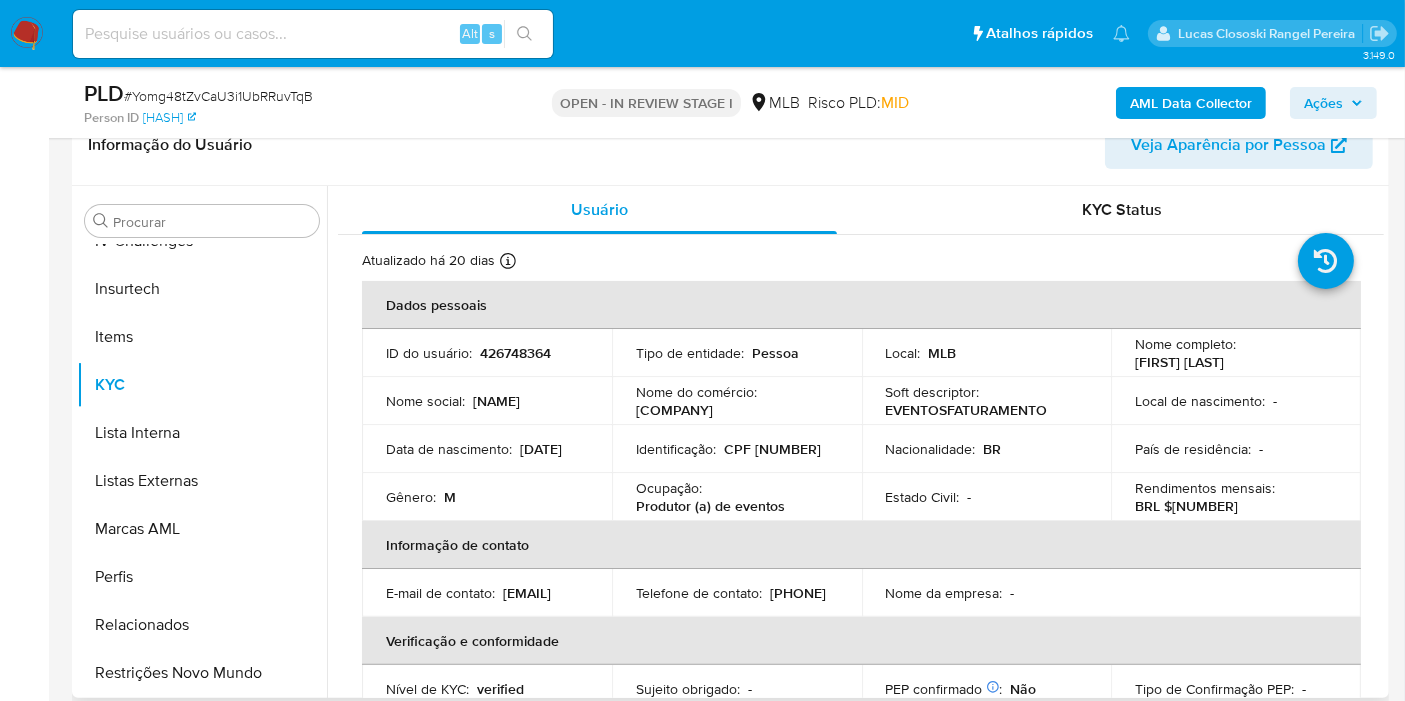 click on "Identificação :    CPF [NUMBER]" at bounding box center (737, 449) 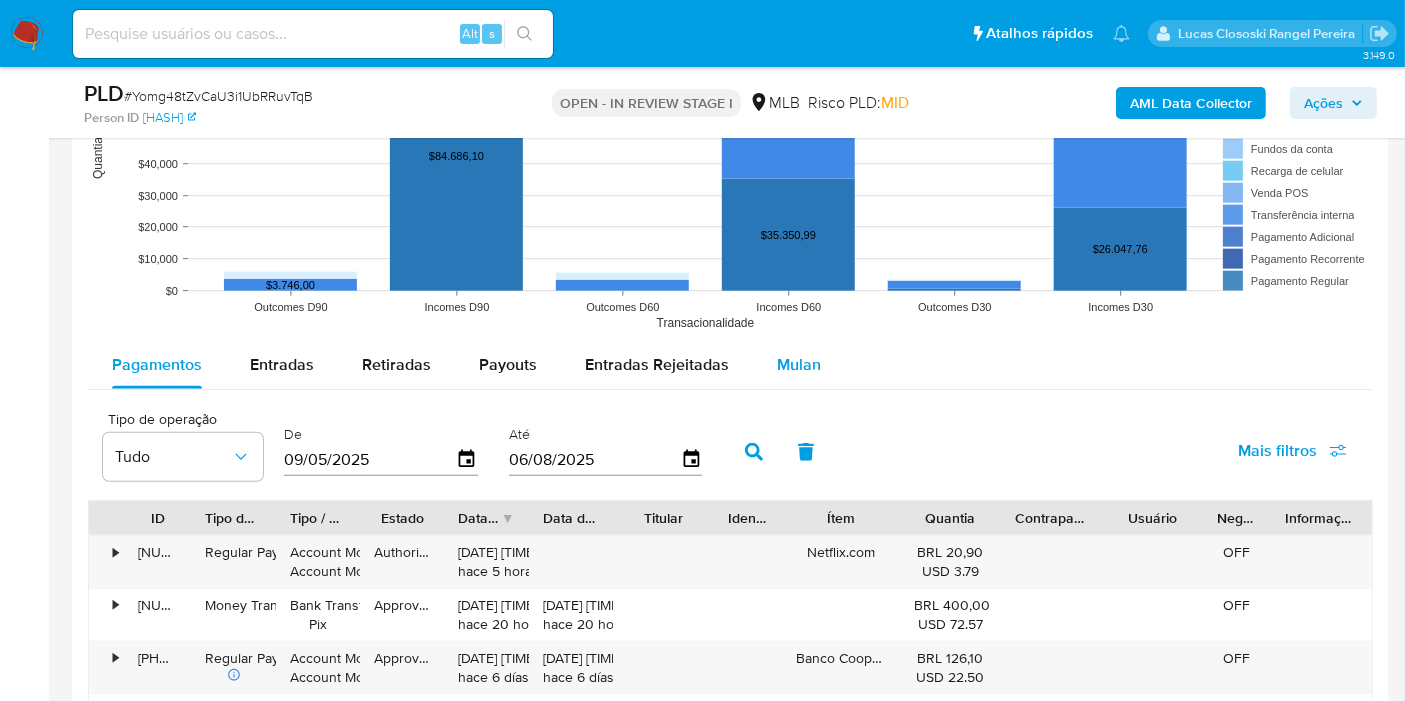 click on "Mulan" at bounding box center [799, 365] 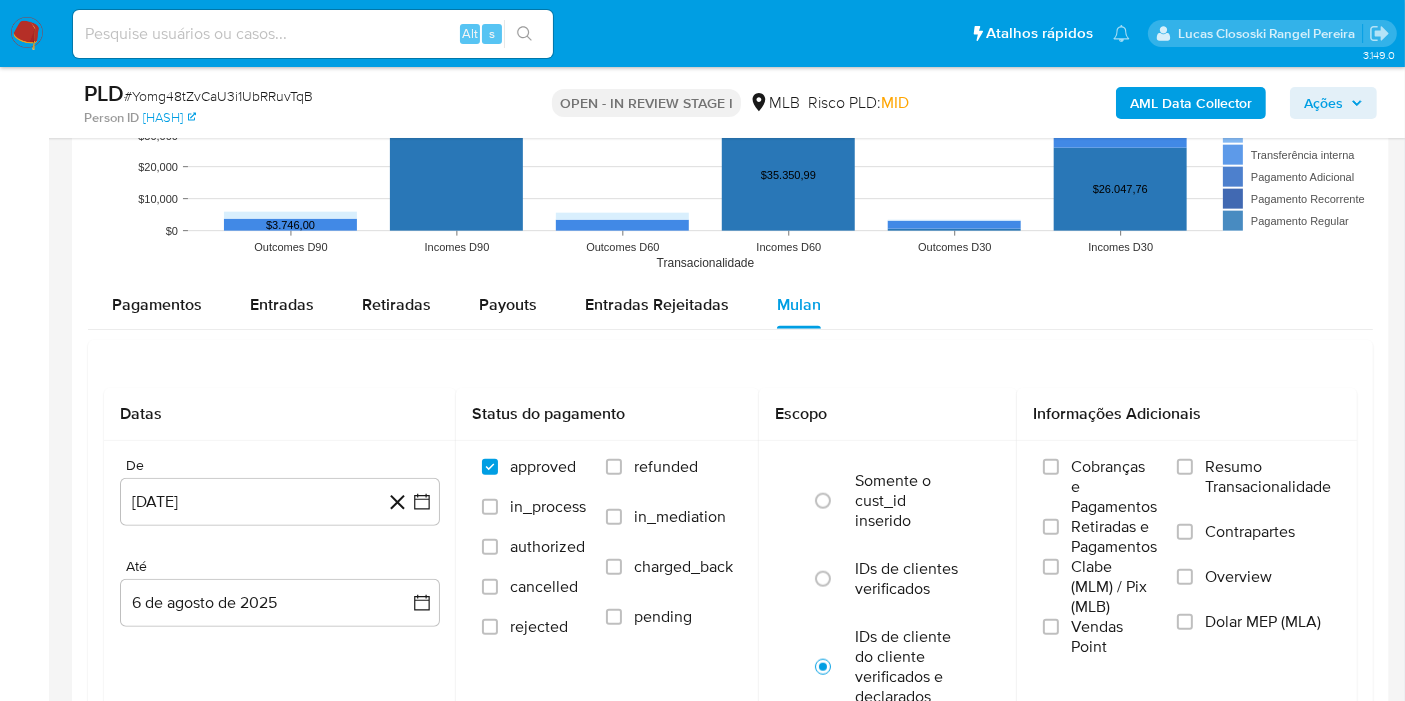 scroll, scrollTop: 2000, scrollLeft: 0, axis: vertical 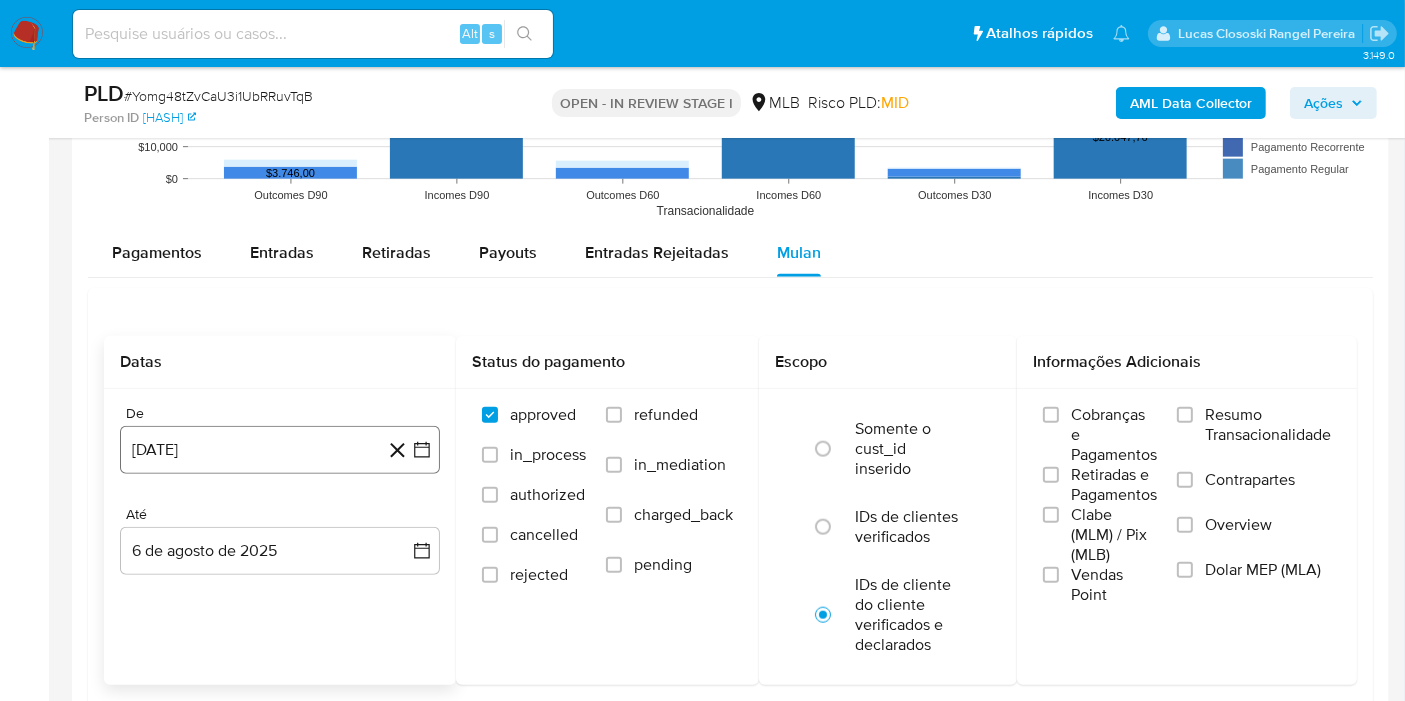 click 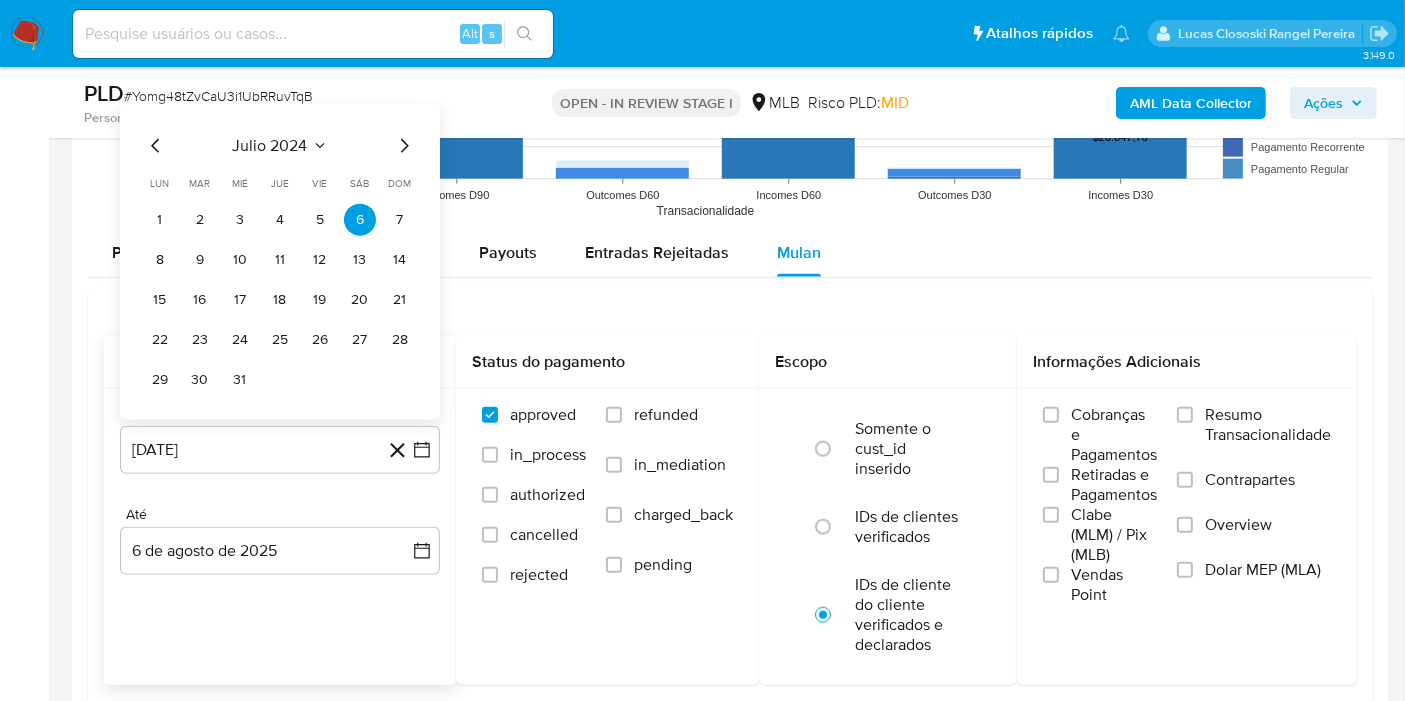 click on "julio 2024" at bounding box center (270, 146) 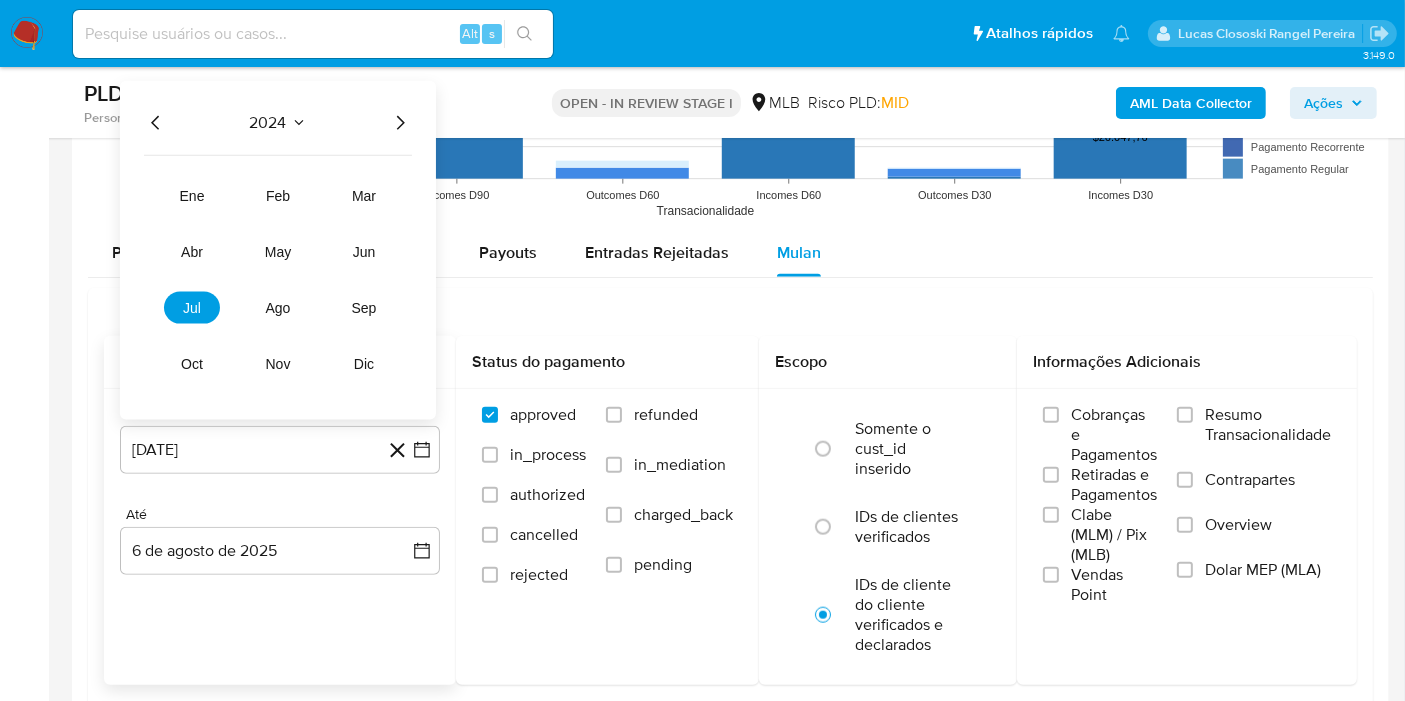 click 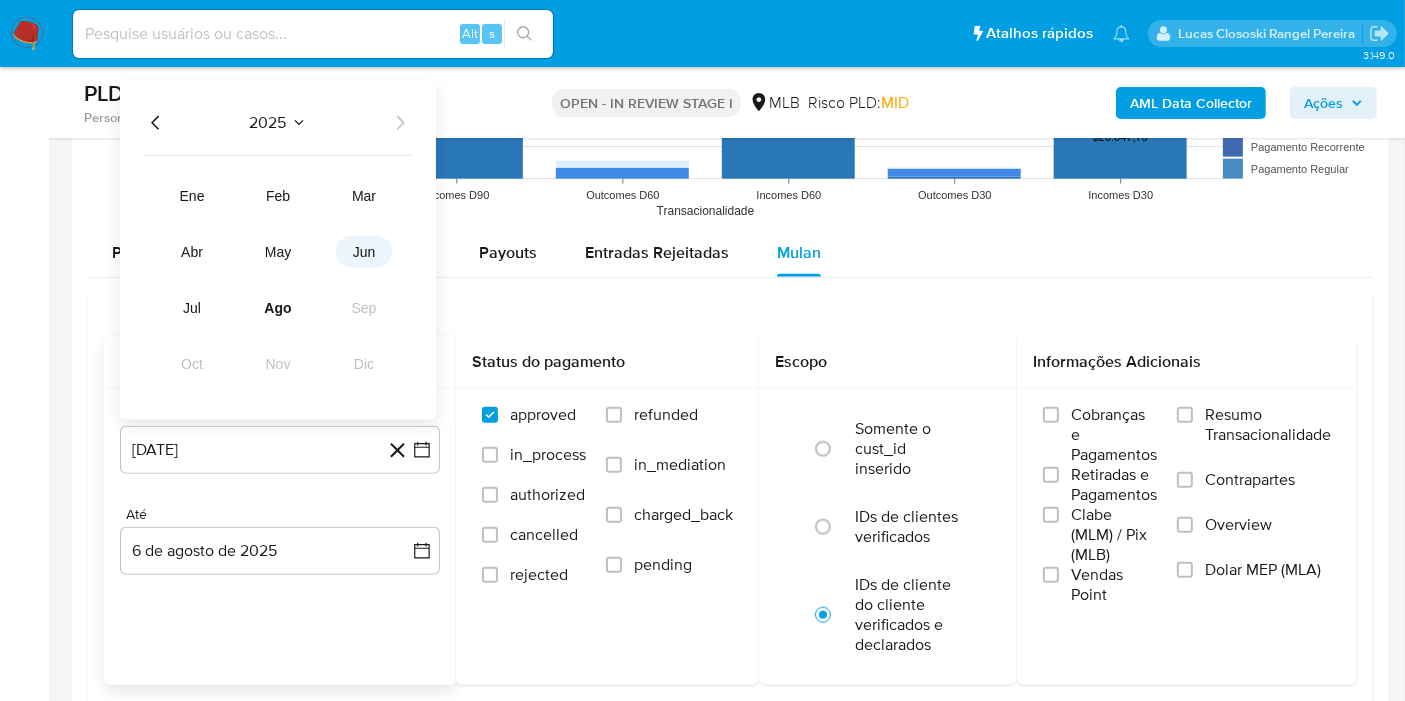 click on "jun" at bounding box center [364, 252] 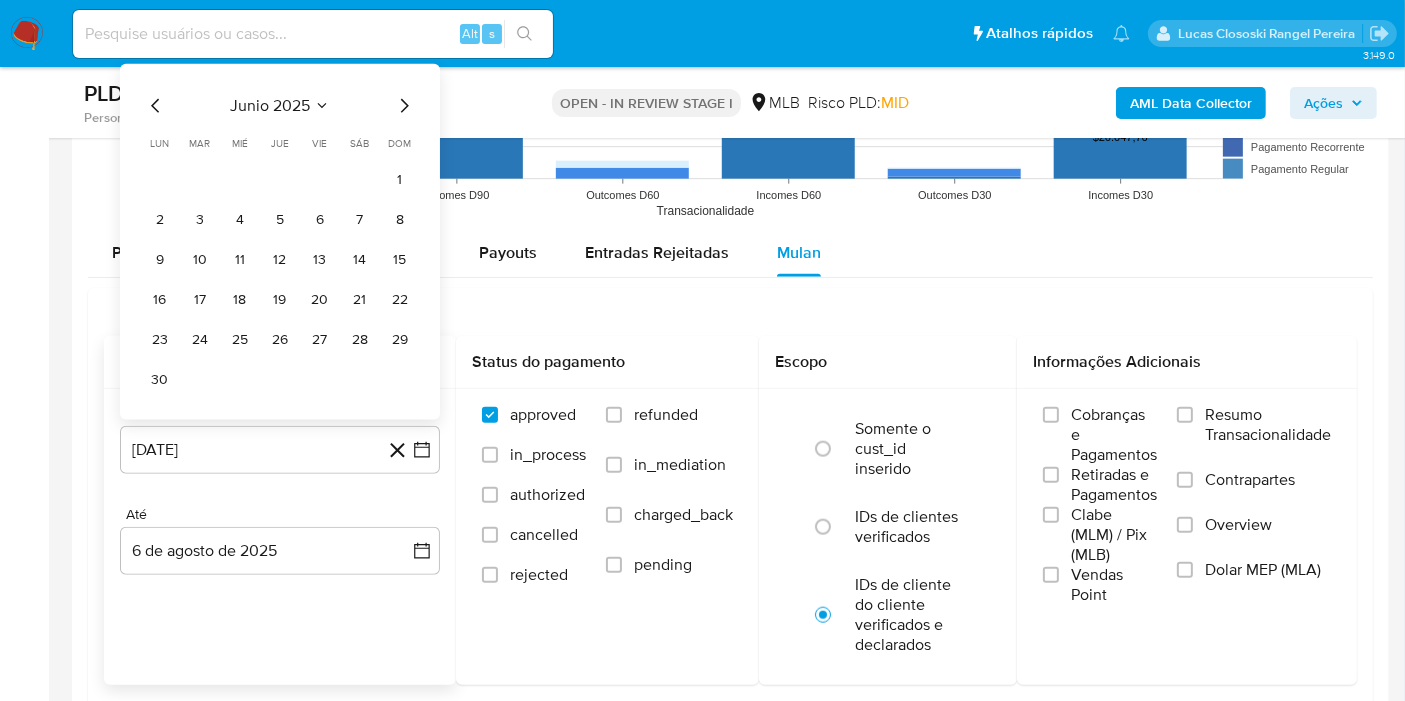 click on "1 2 3 4 5 6 7 8 9 10 11 12 13 14 15 16 17 18 19 20 21 22 23 24 25 26 27 28 29 30" at bounding box center [280, 280] 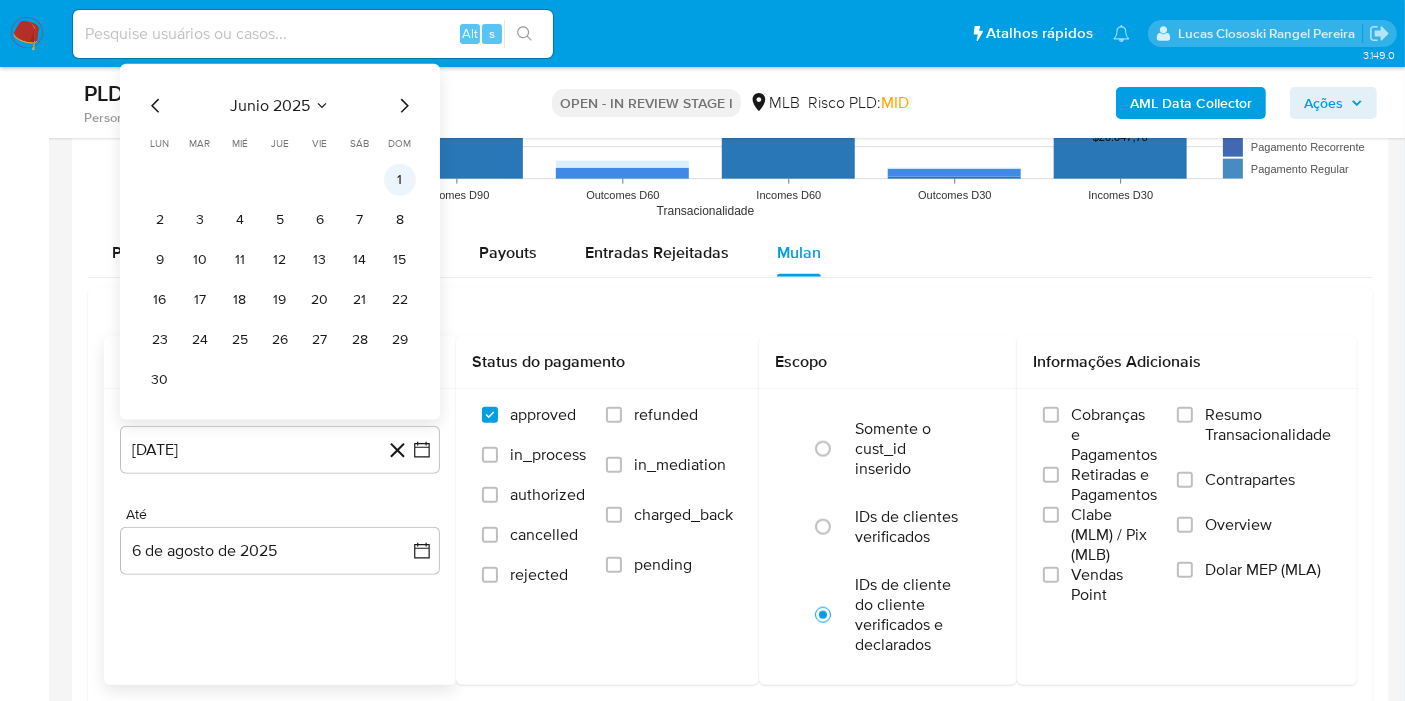 click on "1" at bounding box center [400, 180] 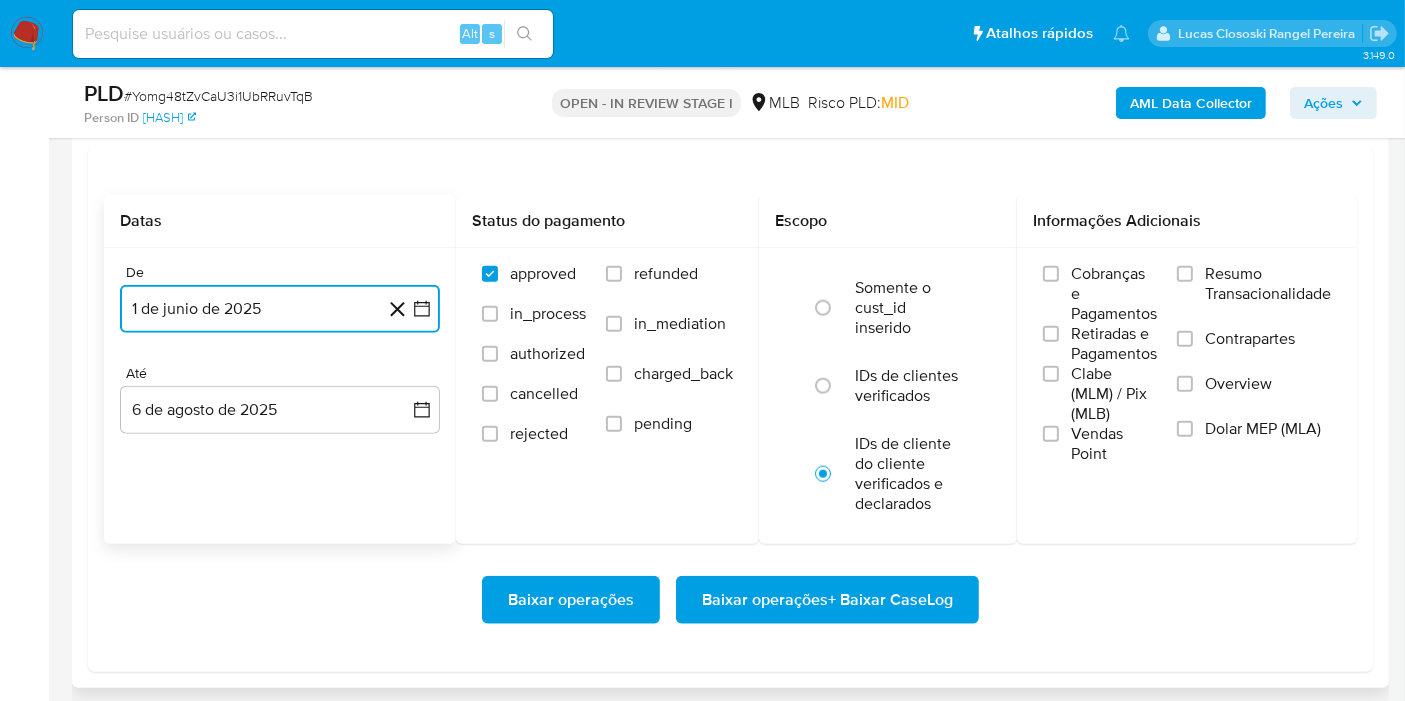 scroll, scrollTop: 2222, scrollLeft: 0, axis: vertical 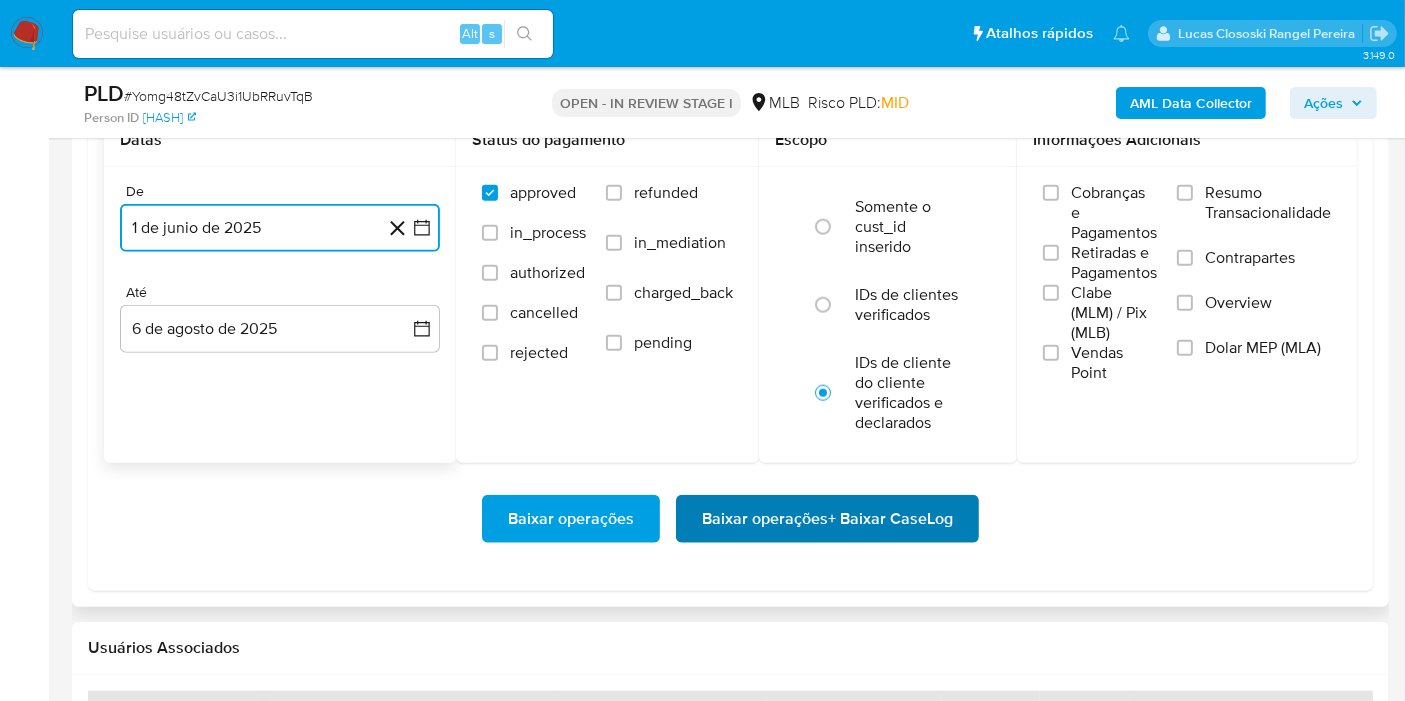 click on "Baixar operações  +   Baixar CaseLog" at bounding box center (827, 519) 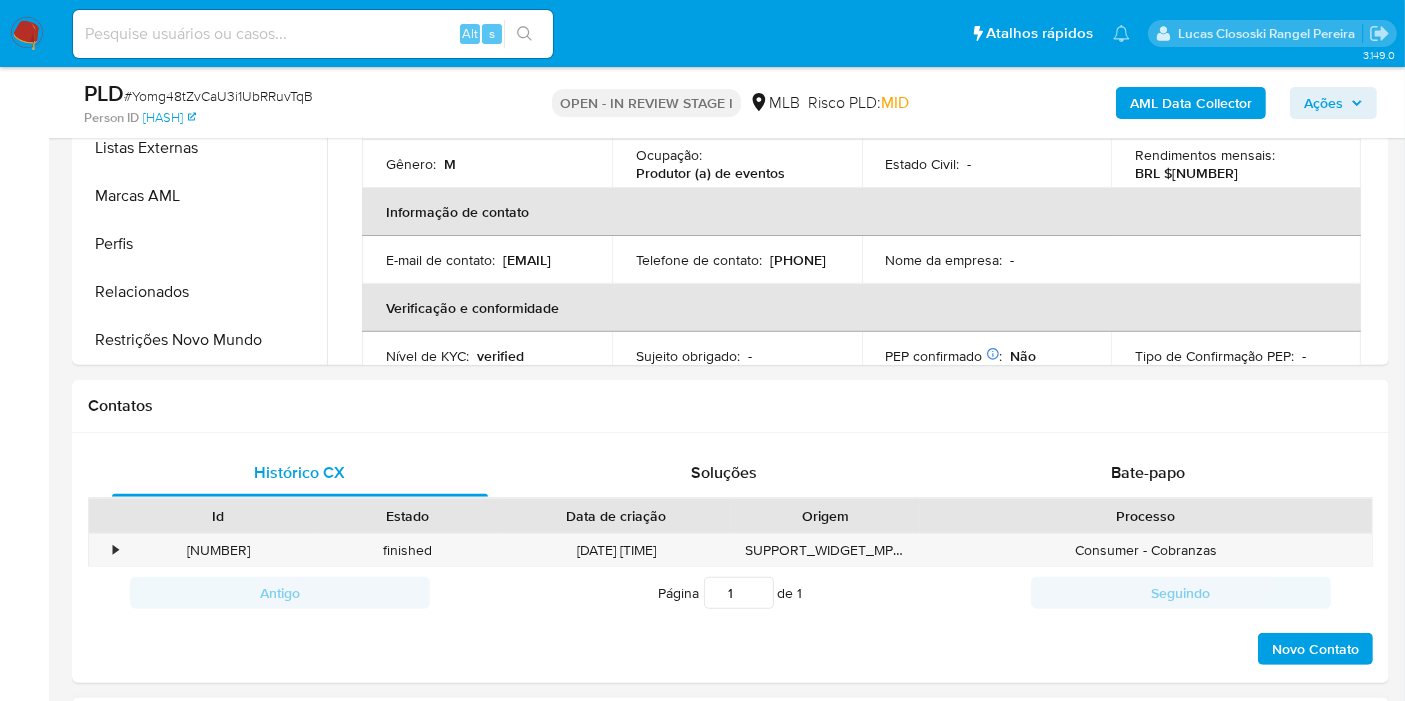 scroll, scrollTop: 222, scrollLeft: 0, axis: vertical 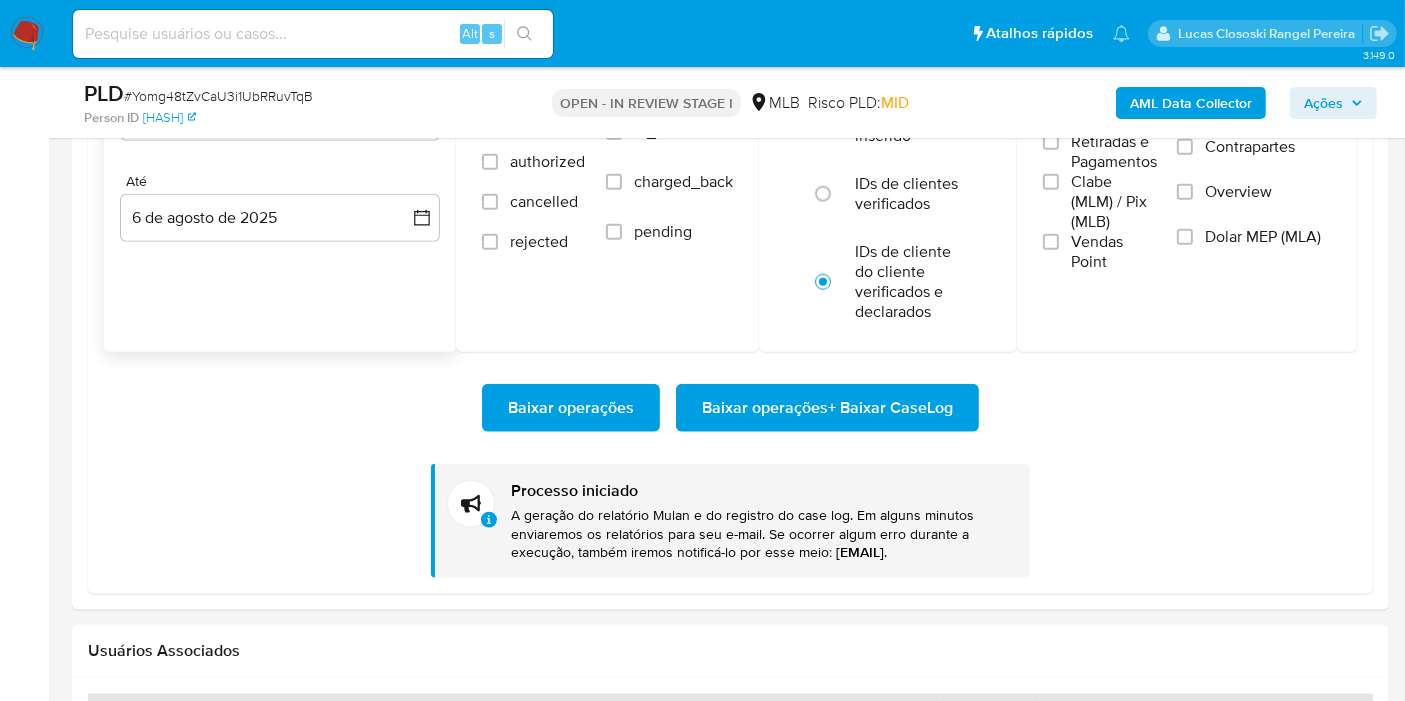 type 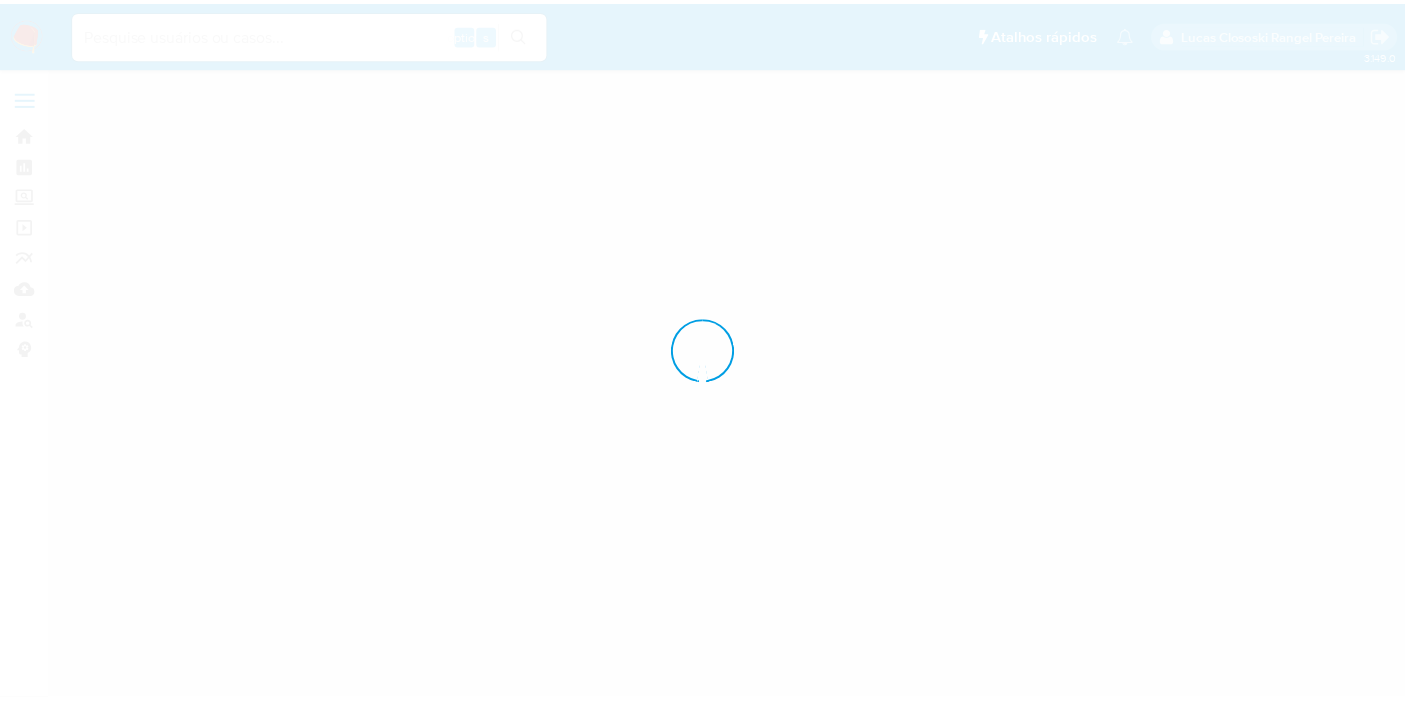 scroll, scrollTop: 0, scrollLeft: 0, axis: both 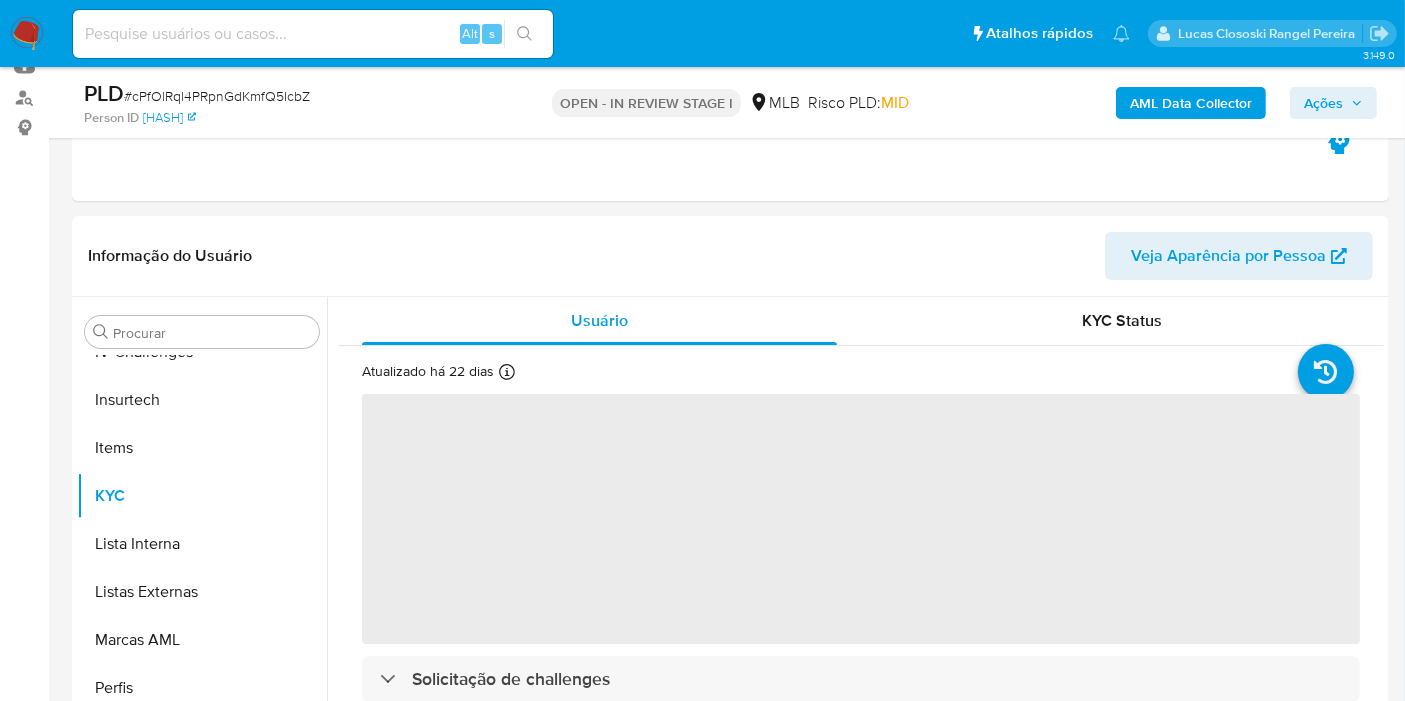 select on "10" 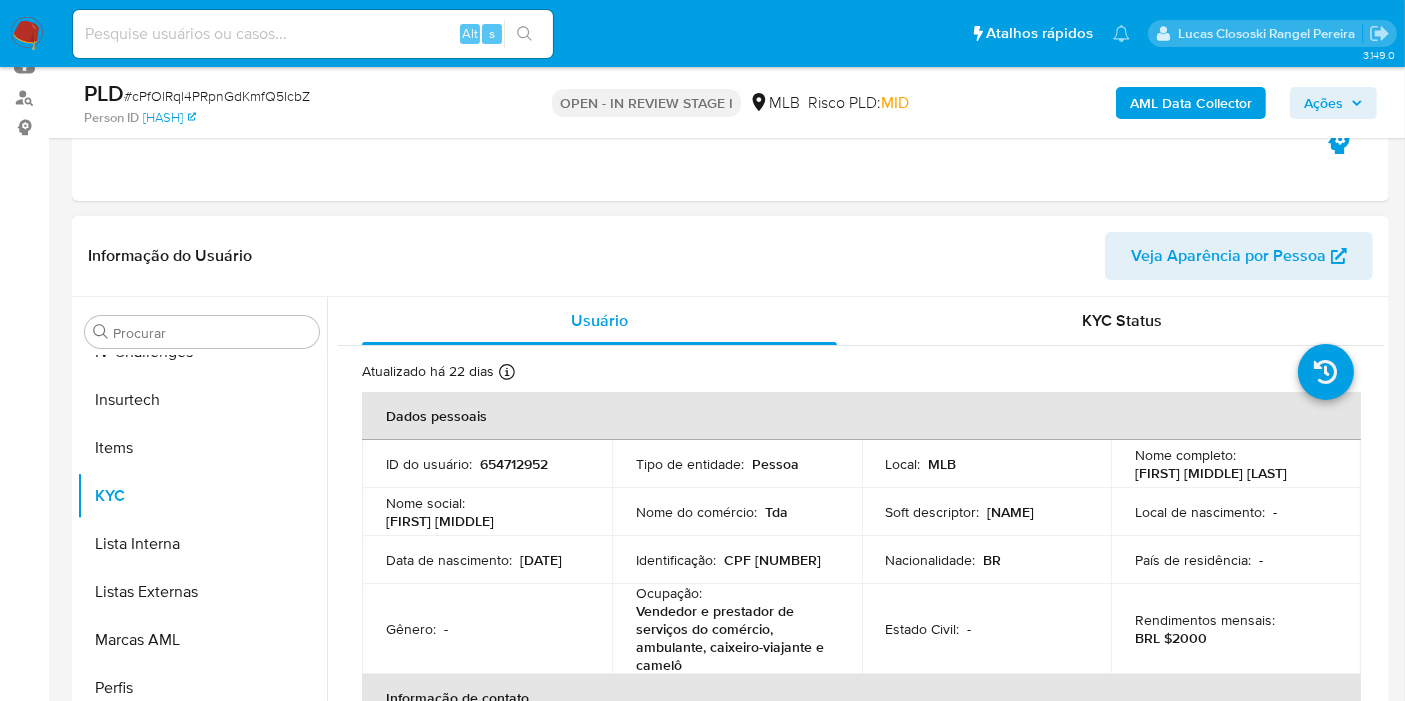 click on "Identificação :" at bounding box center [676, 560] 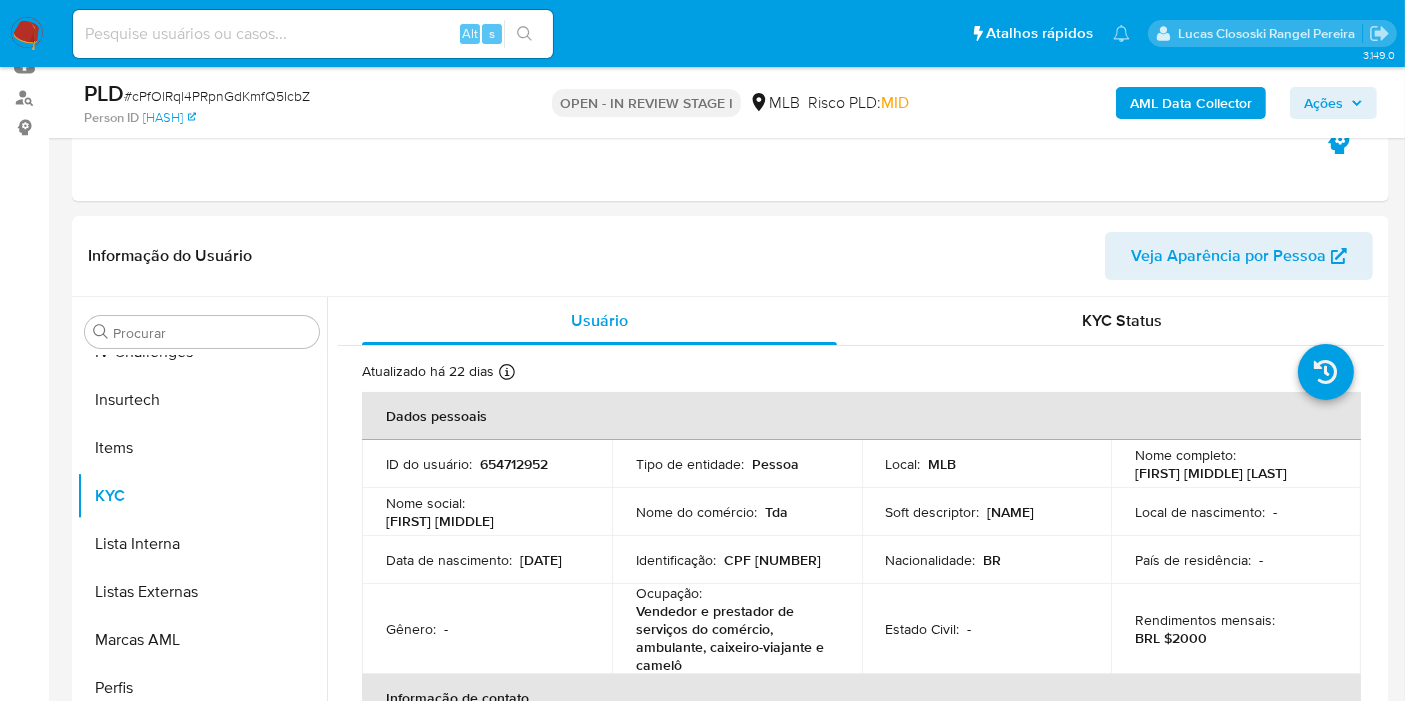 copy on "57655952000" 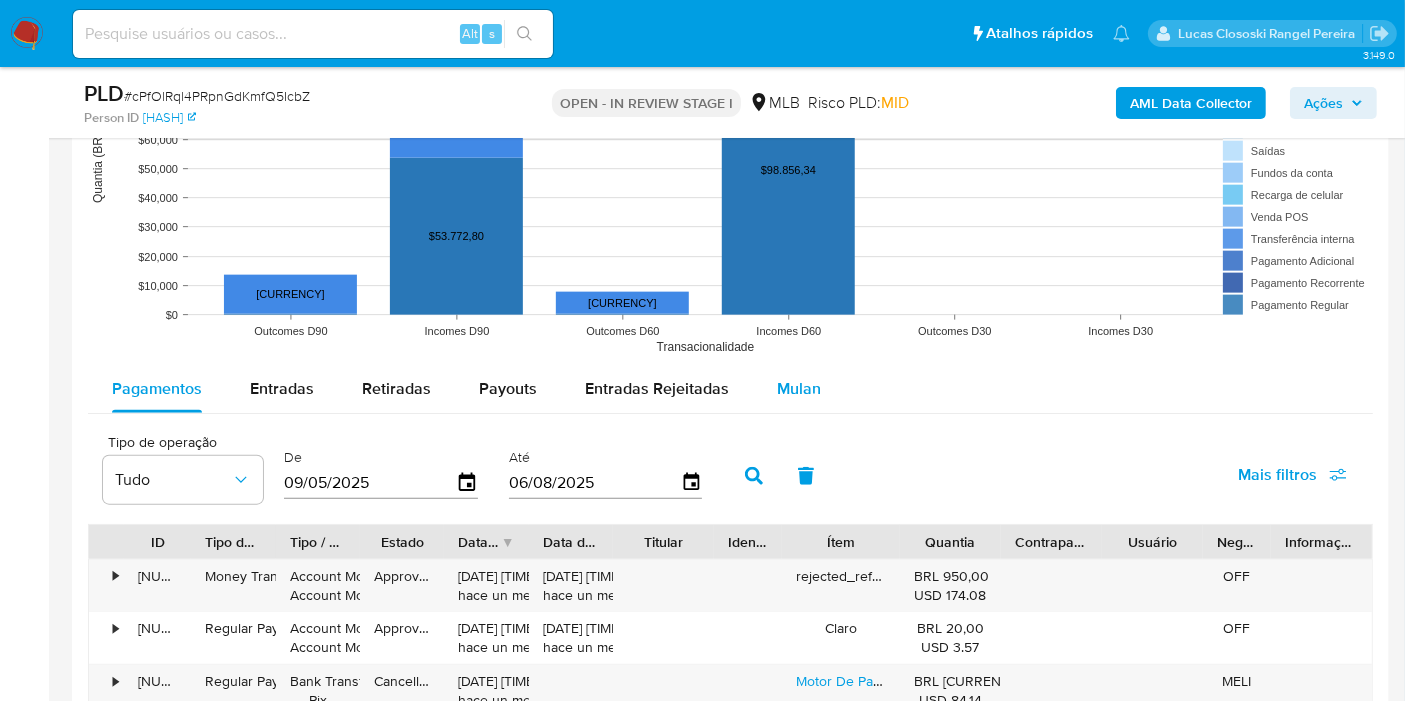 click on "Mulan" at bounding box center (799, 389) 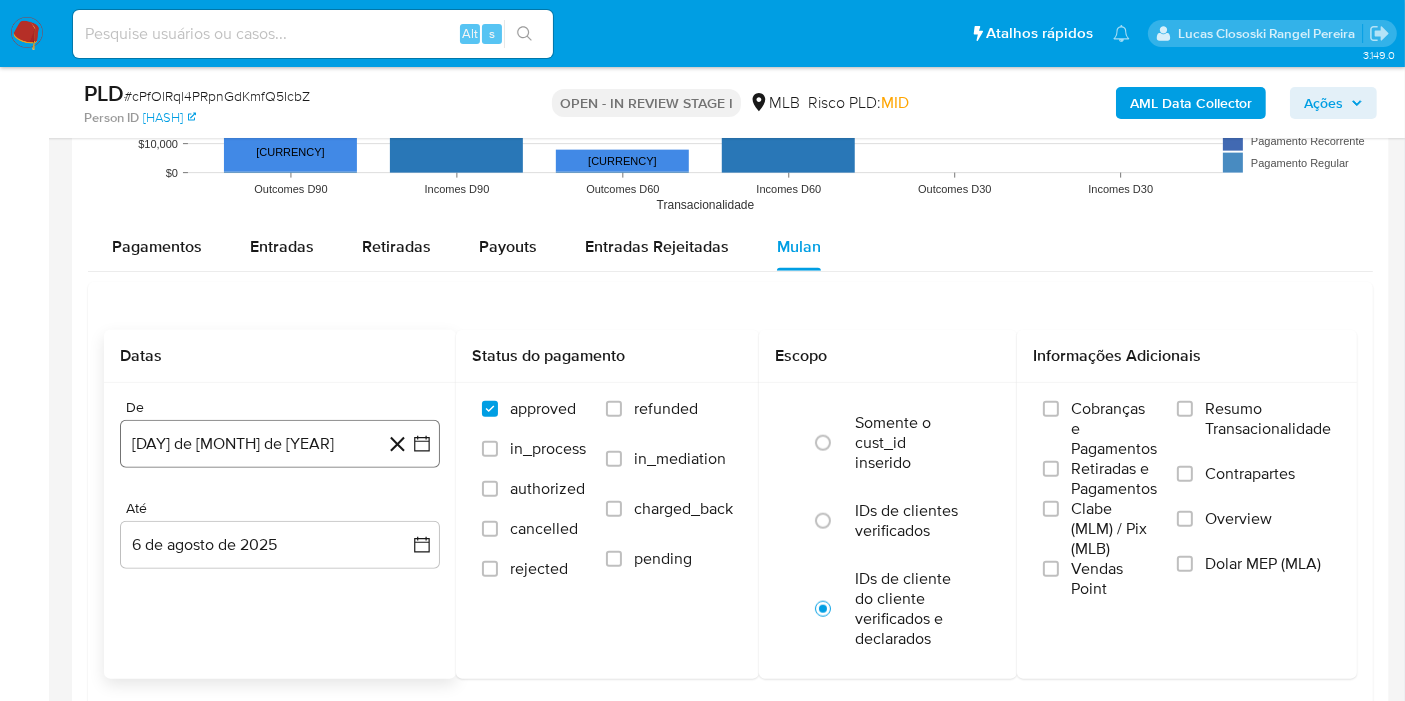 scroll, scrollTop: 2222, scrollLeft: 0, axis: vertical 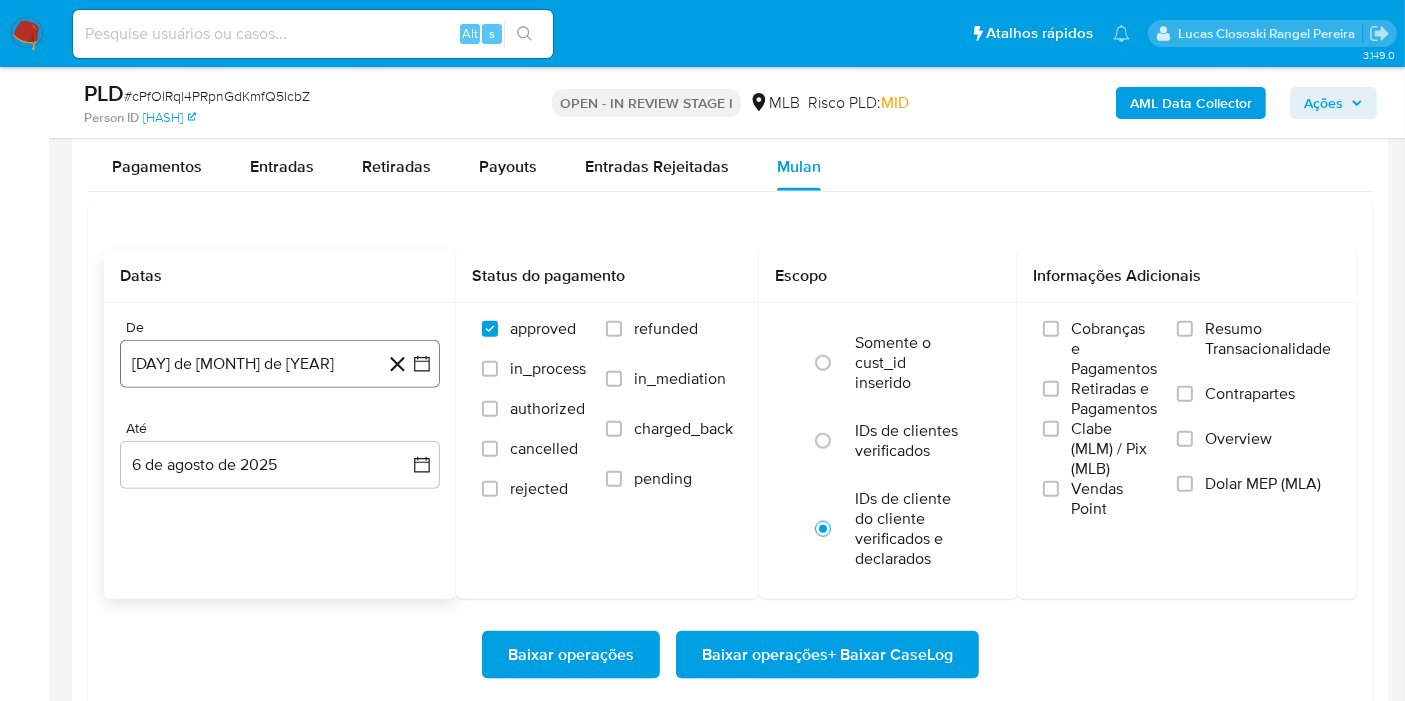 click 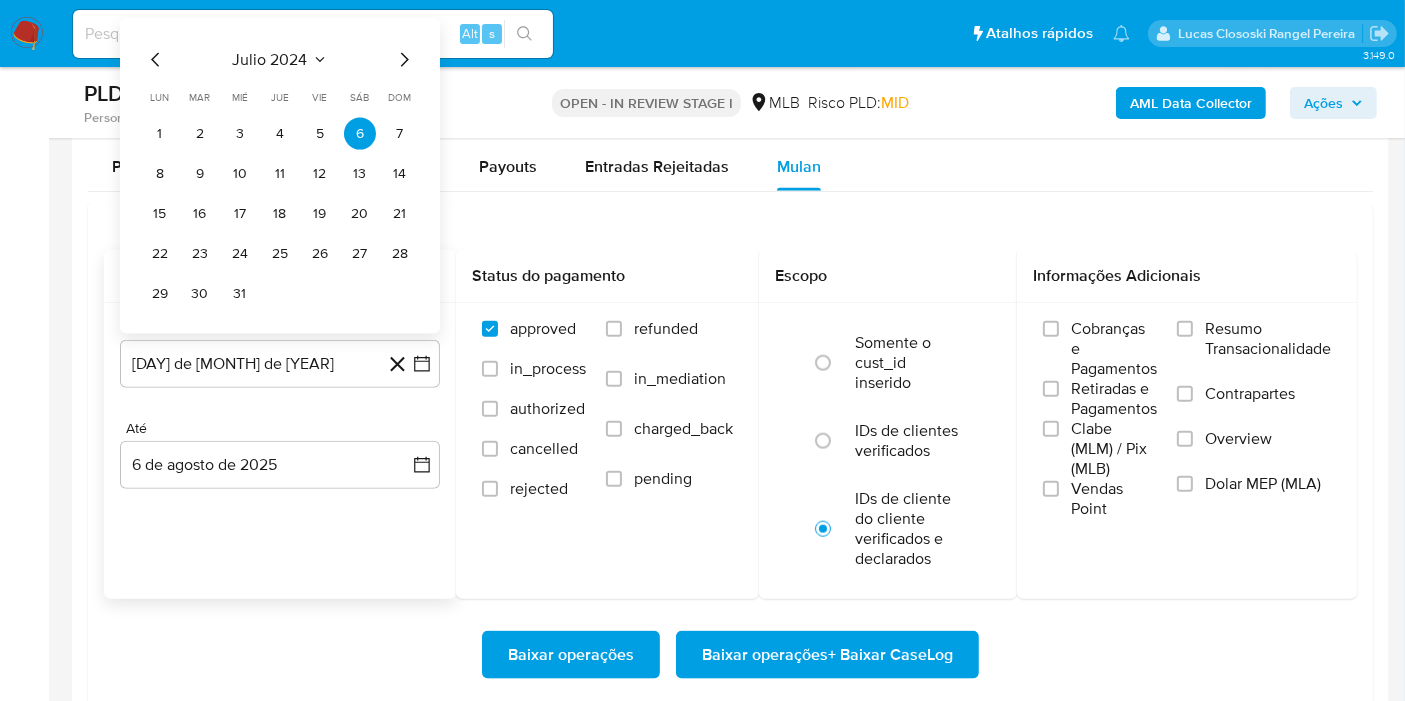 click on "julio 2024" at bounding box center [270, 60] 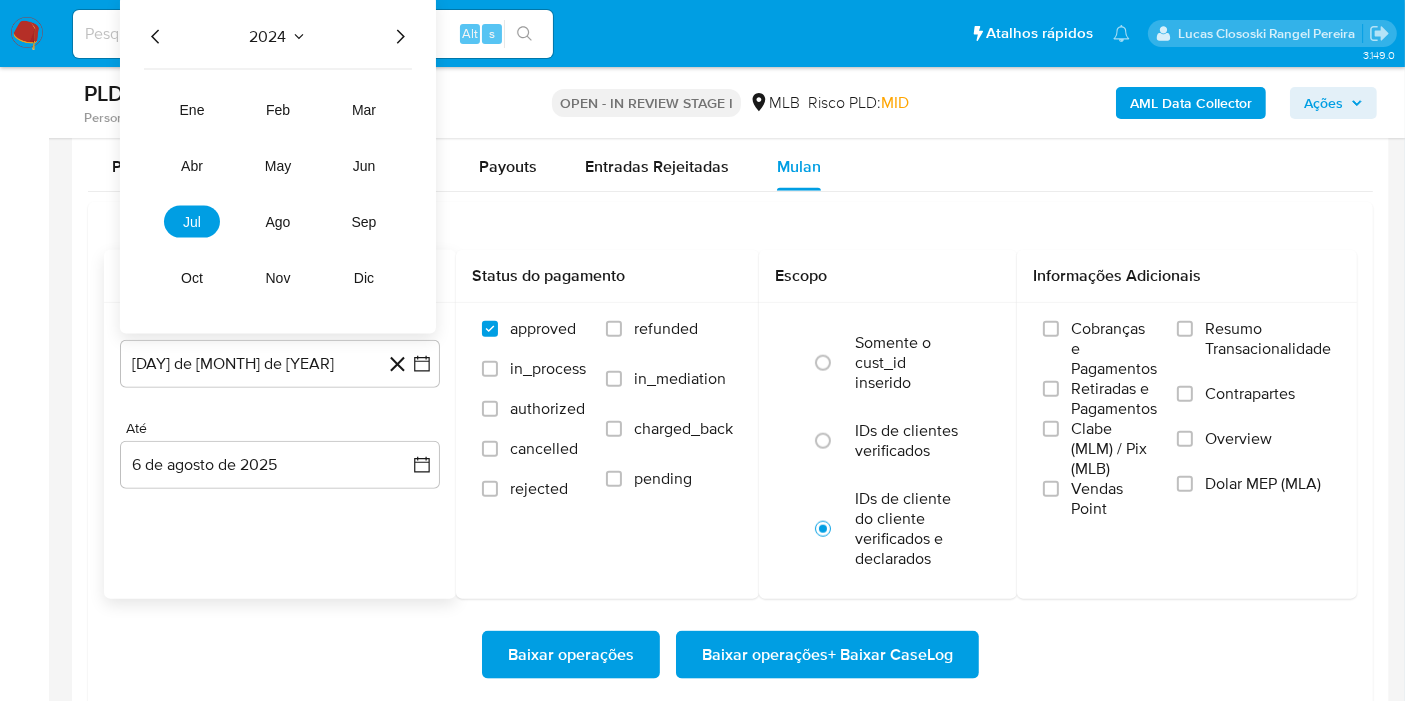 click on "2024" at bounding box center (278, 37) 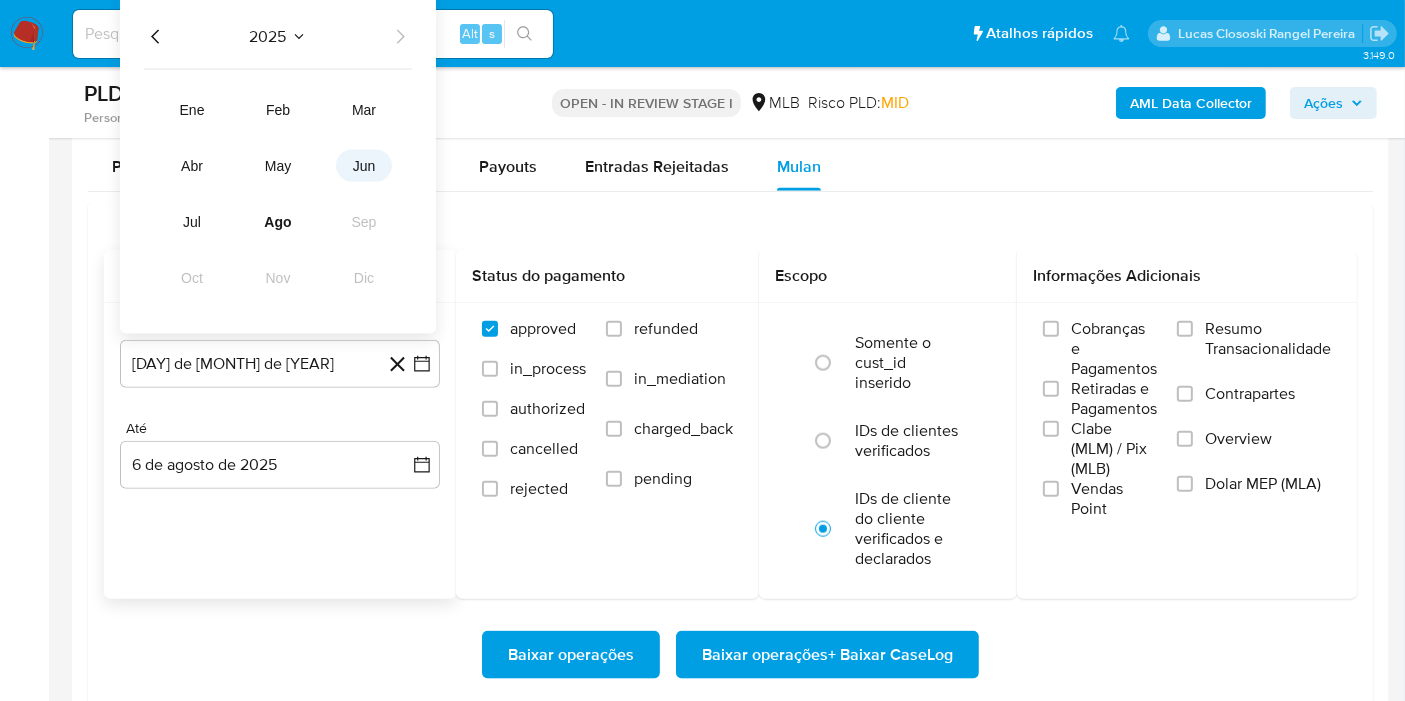 click on "jun" at bounding box center (364, 166) 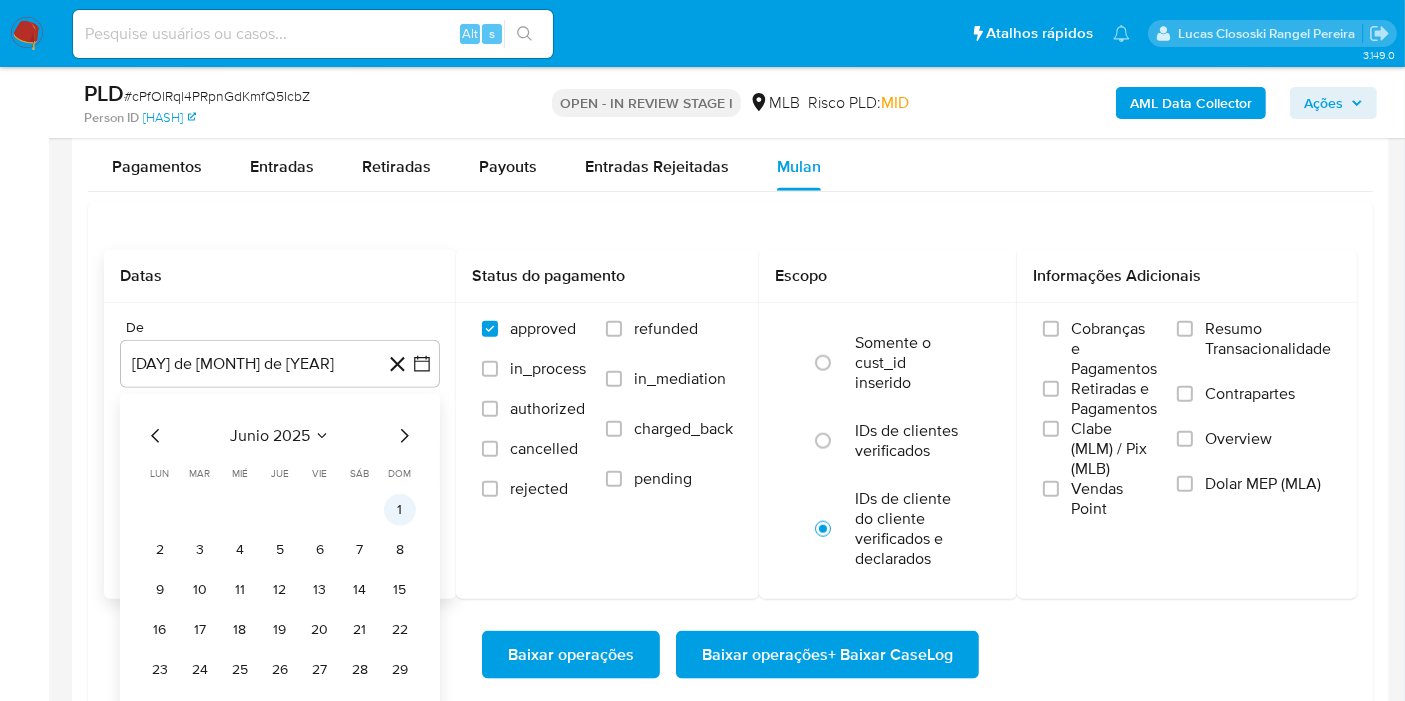 click on "1" at bounding box center (400, 510) 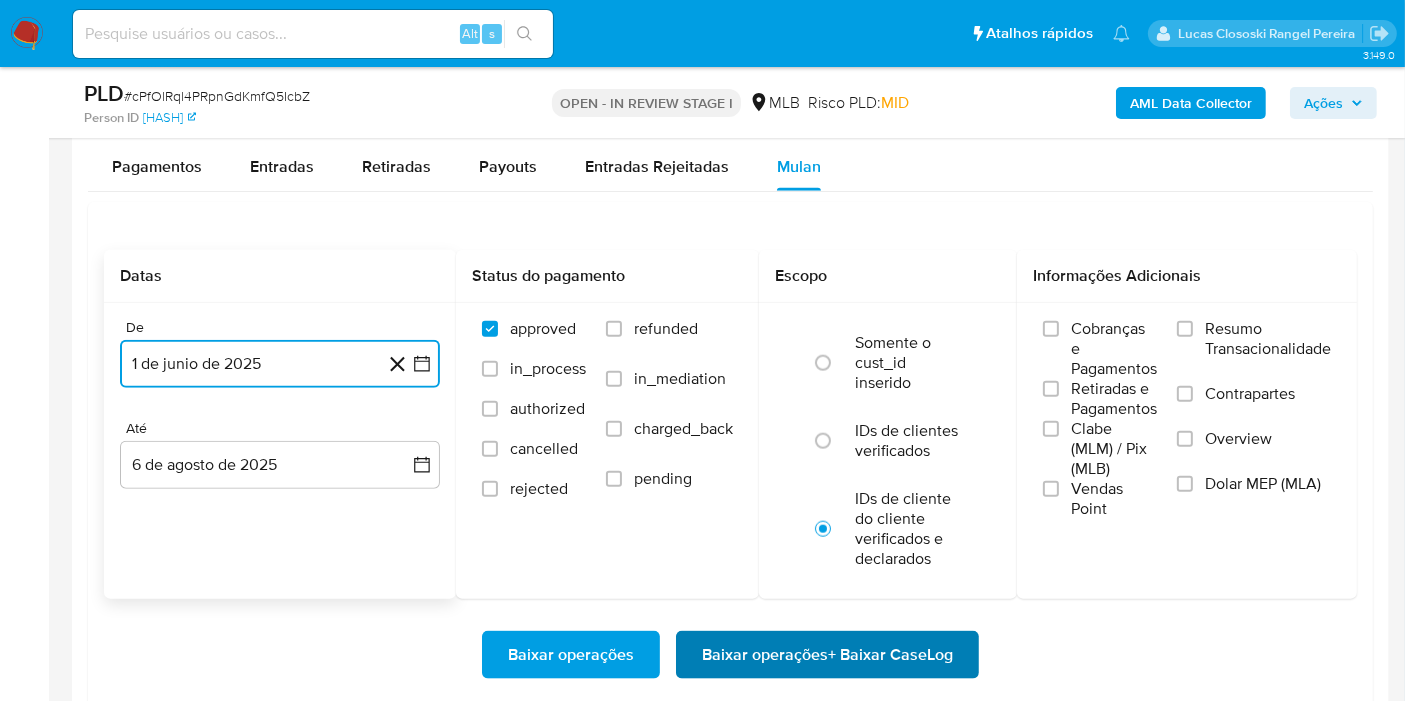 click on "Baixar operações  +   Baixar CaseLog" at bounding box center (827, 655) 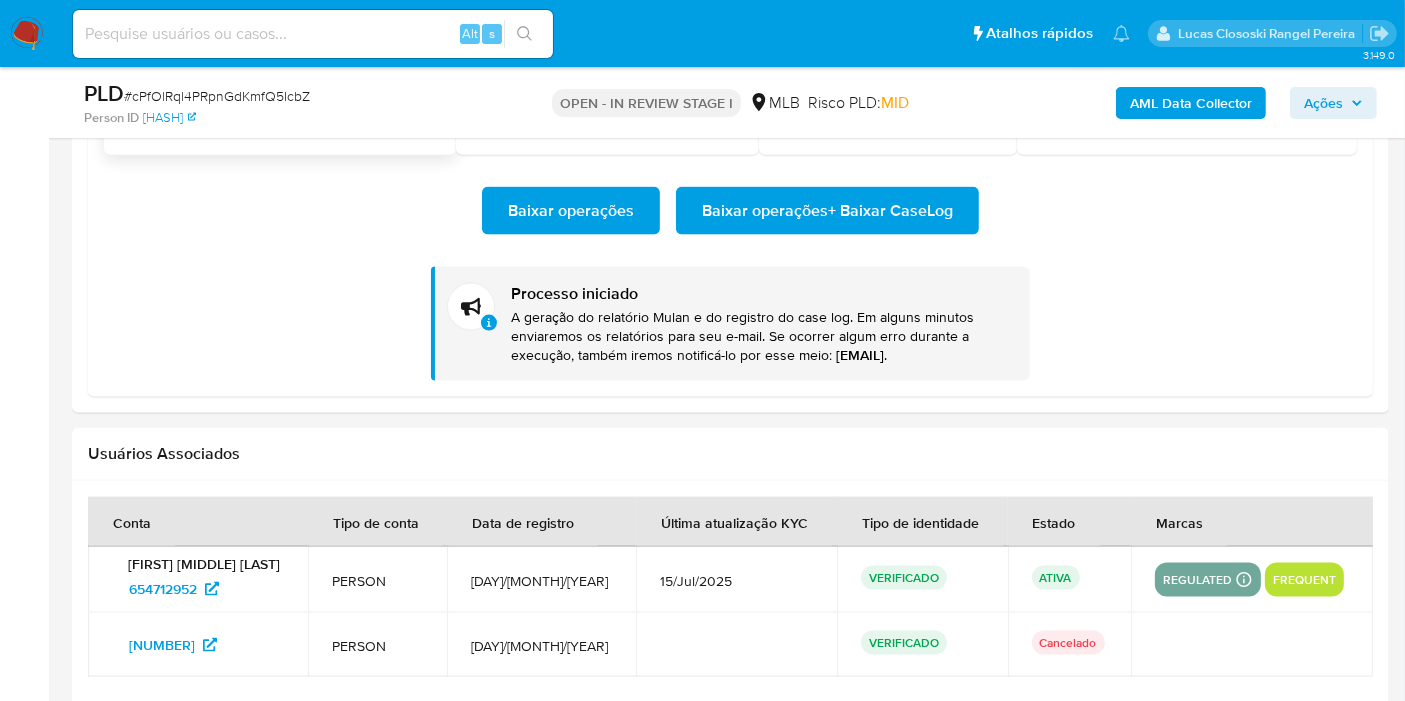 scroll, scrollTop: 2222, scrollLeft: 0, axis: vertical 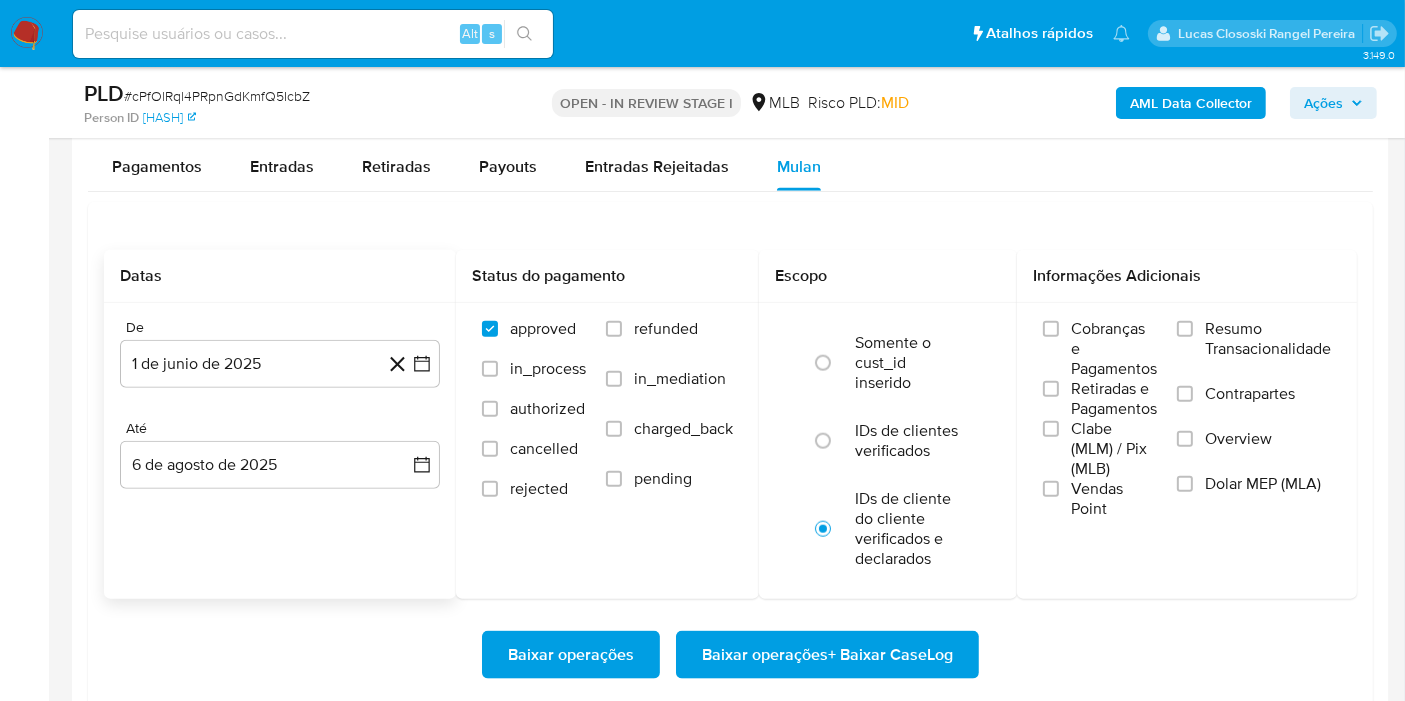 type 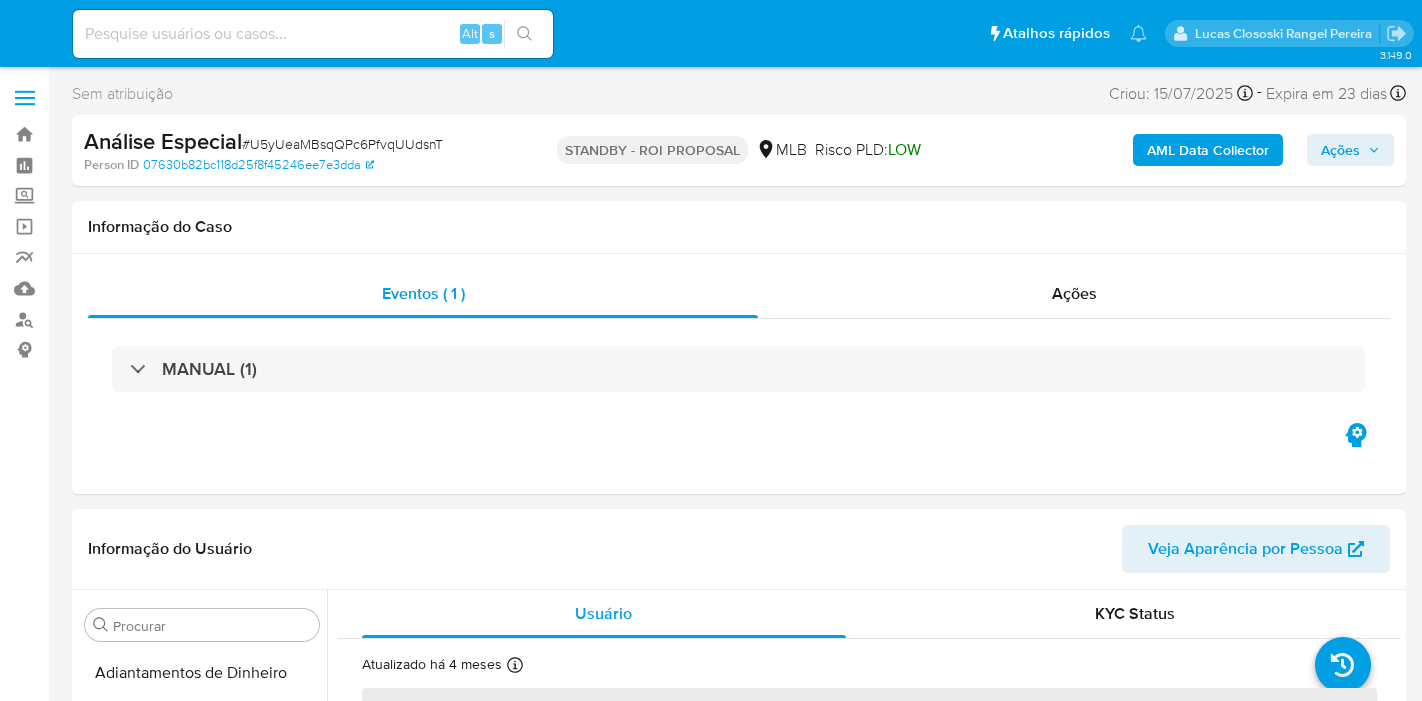 select on "10" 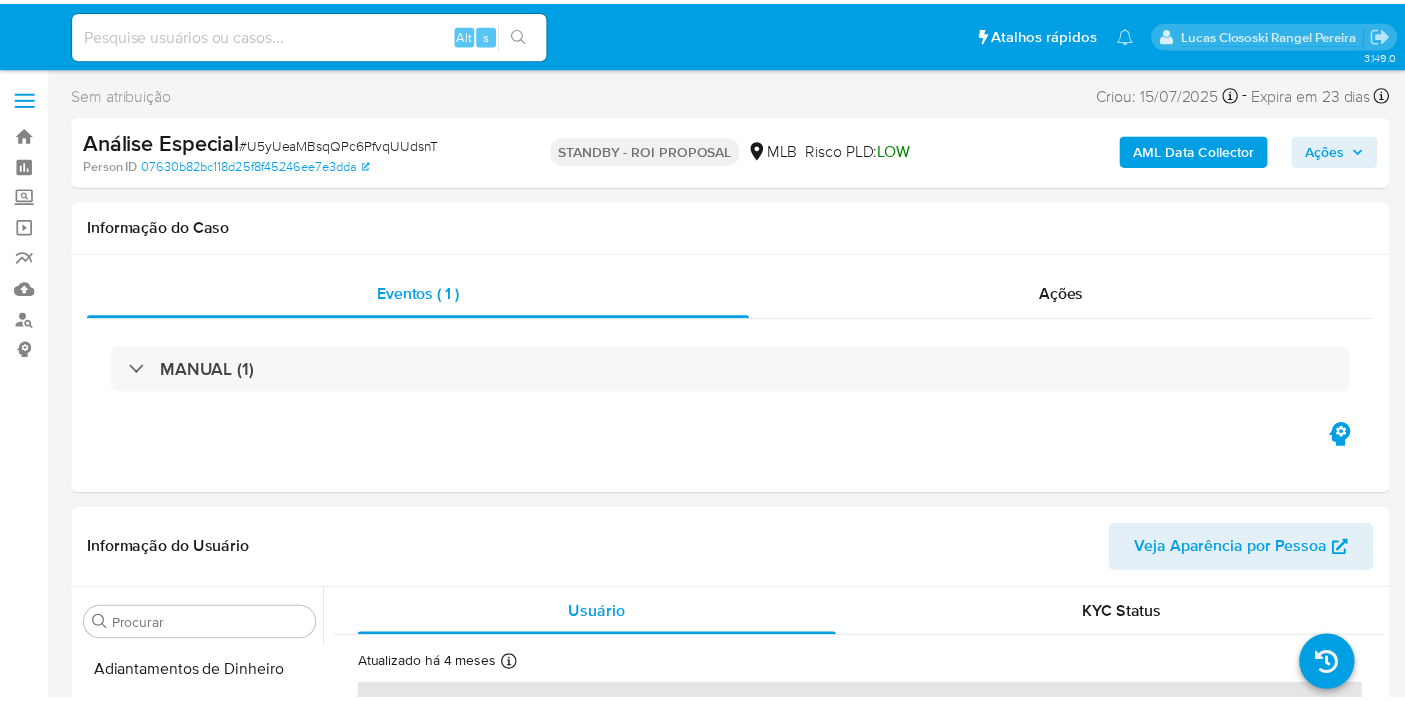 scroll, scrollTop: 0, scrollLeft: 0, axis: both 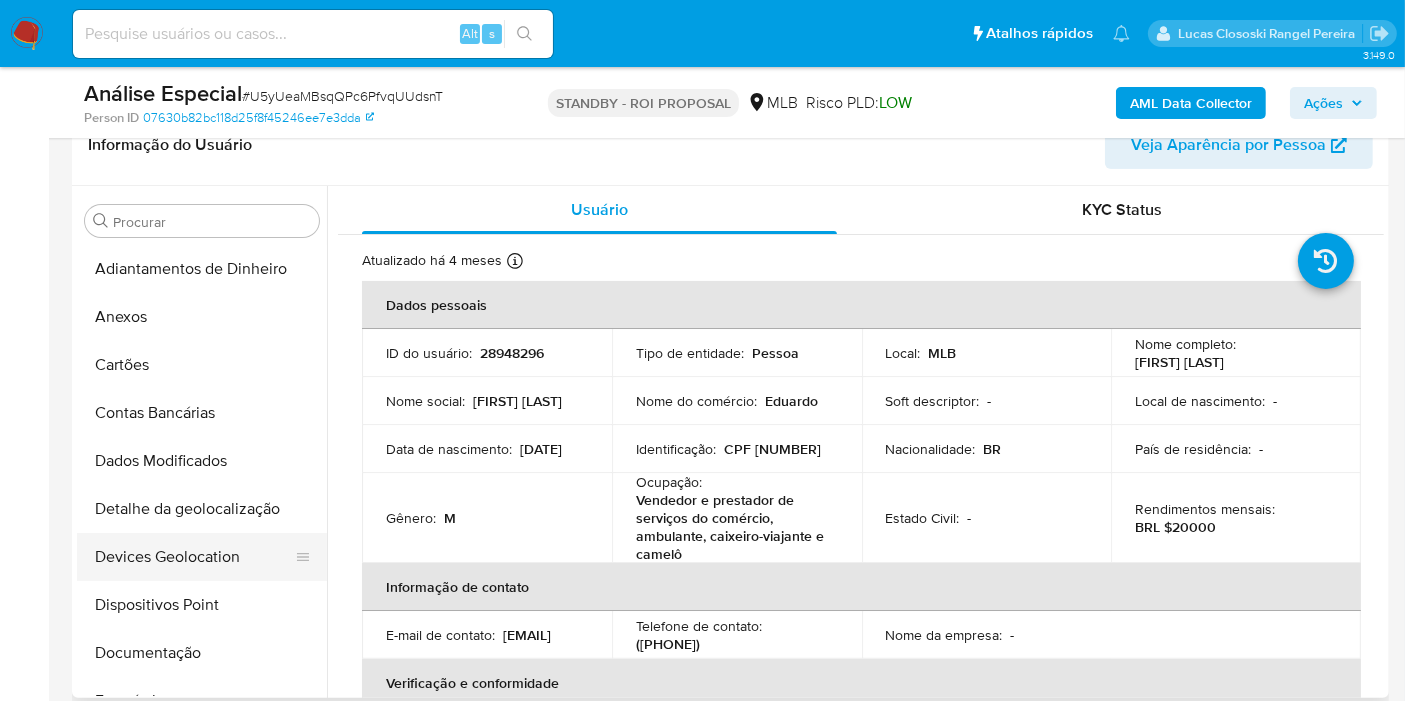 click on "Devices Geolocation" at bounding box center [194, 557] 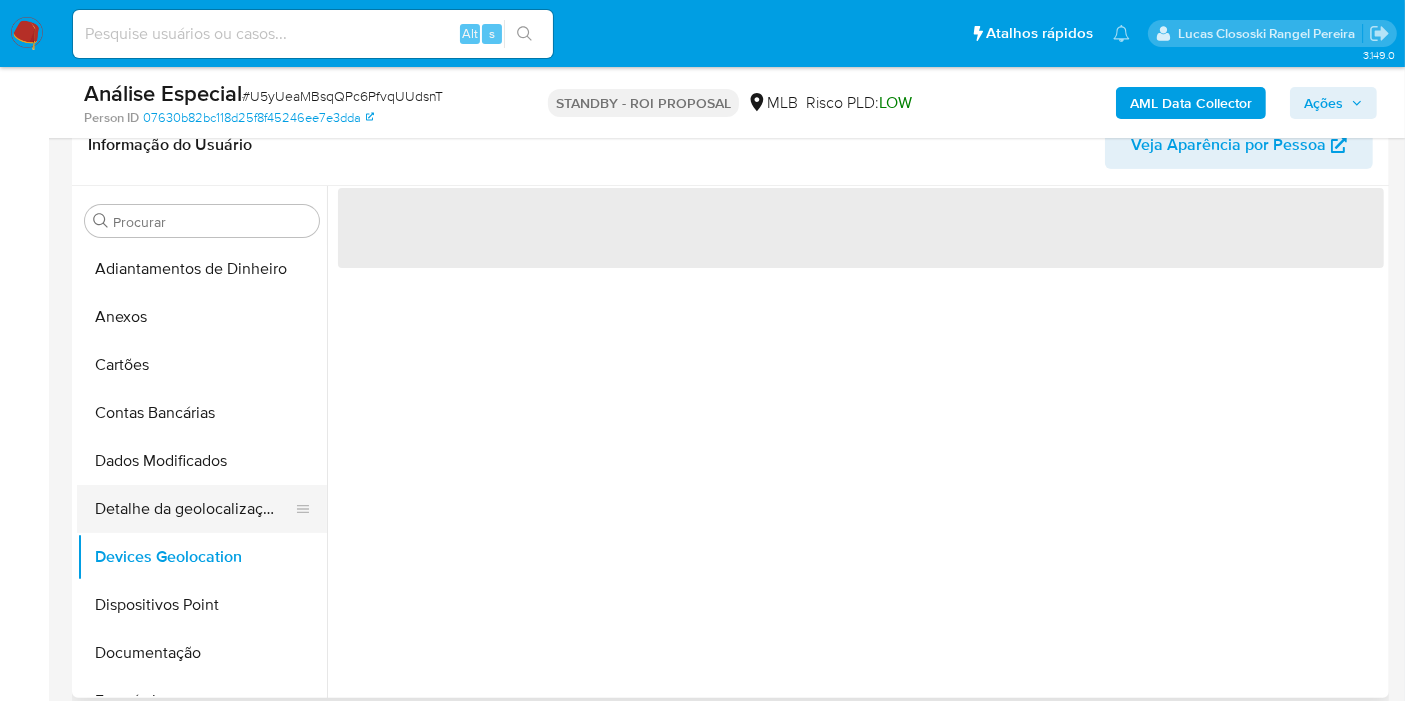 click on "Detalhe da geolocalização" at bounding box center [194, 509] 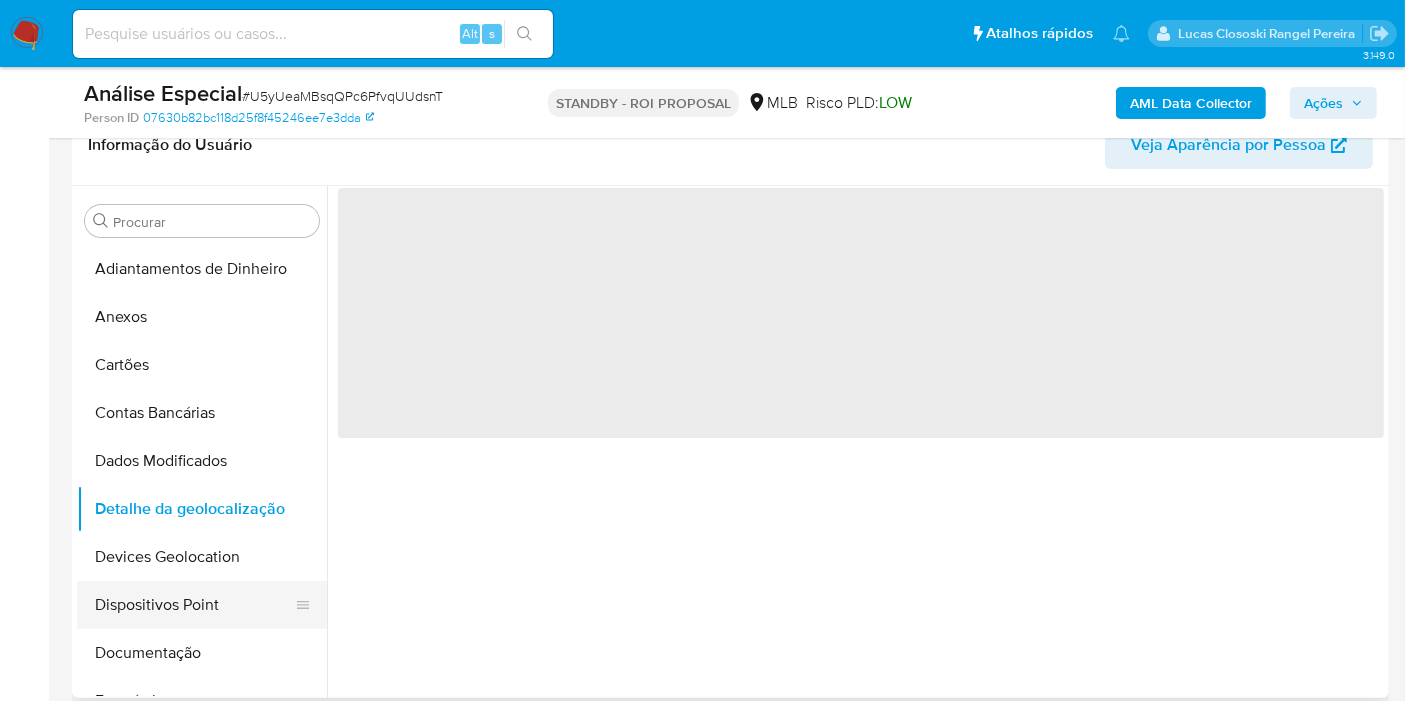 click on "Dispositivos Point" at bounding box center (194, 605) 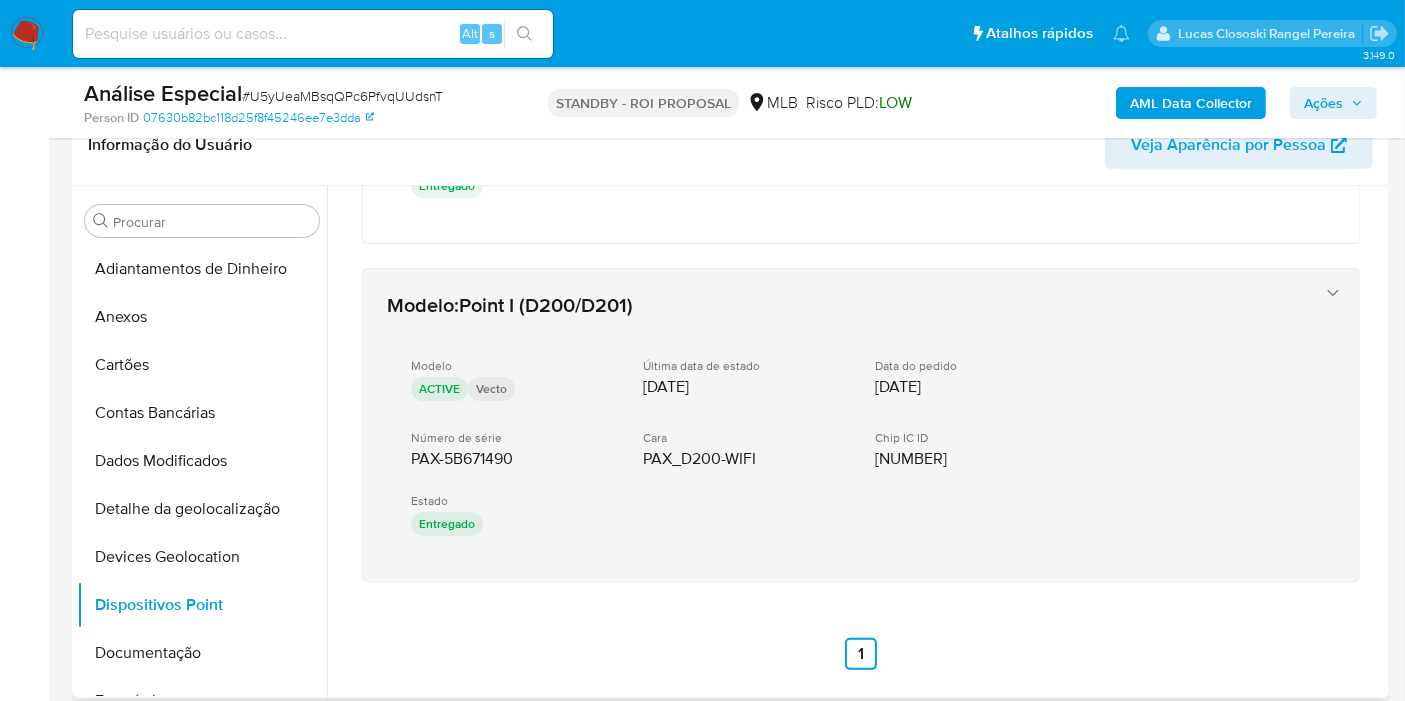scroll, scrollTop: 556, scrollLeft: 0, axis: vertical 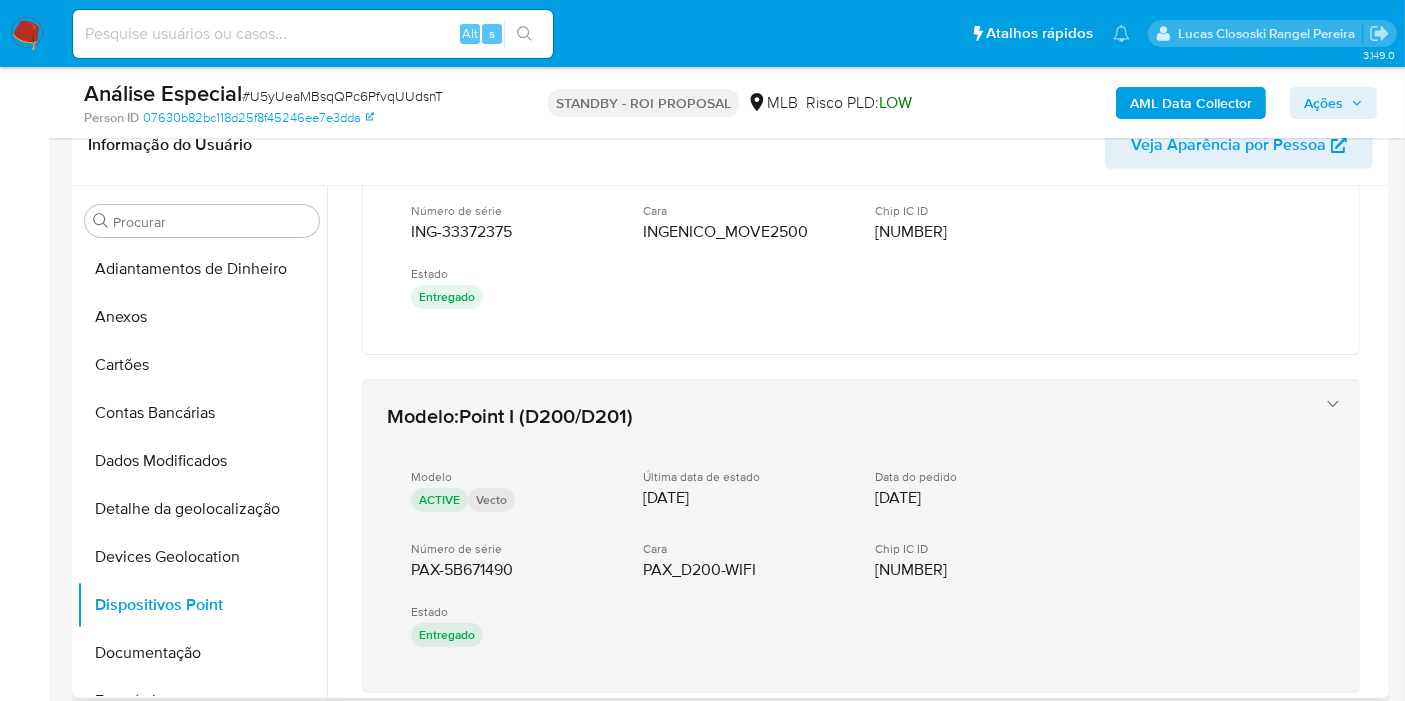 click on "Número de série PAX-5B671490" at bounding box center (511, 560) 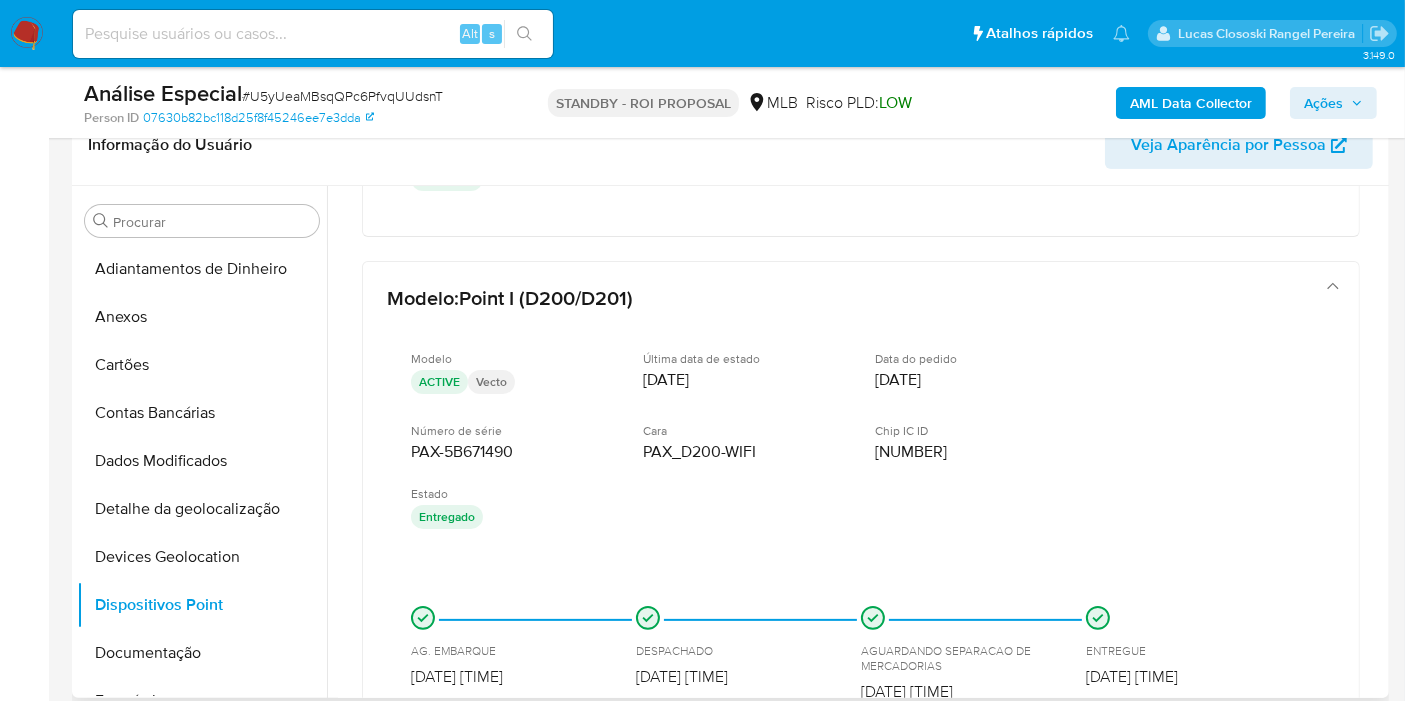 scroll, scrollTop: 778, scrollLeft: 0, axis: vertical 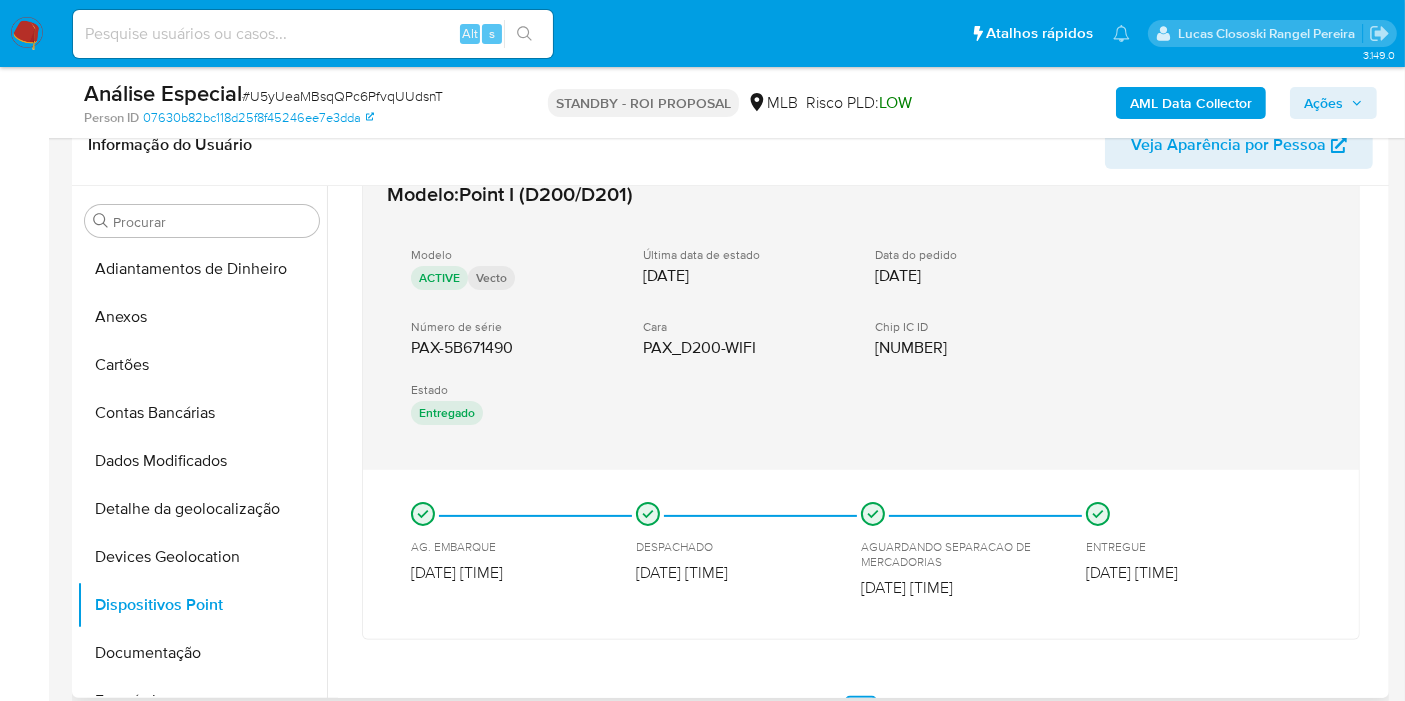 drag, startPoint x: 573, startPoint y: 570, endPoint x: 408, endPoint y: 346, distance: 278.21036 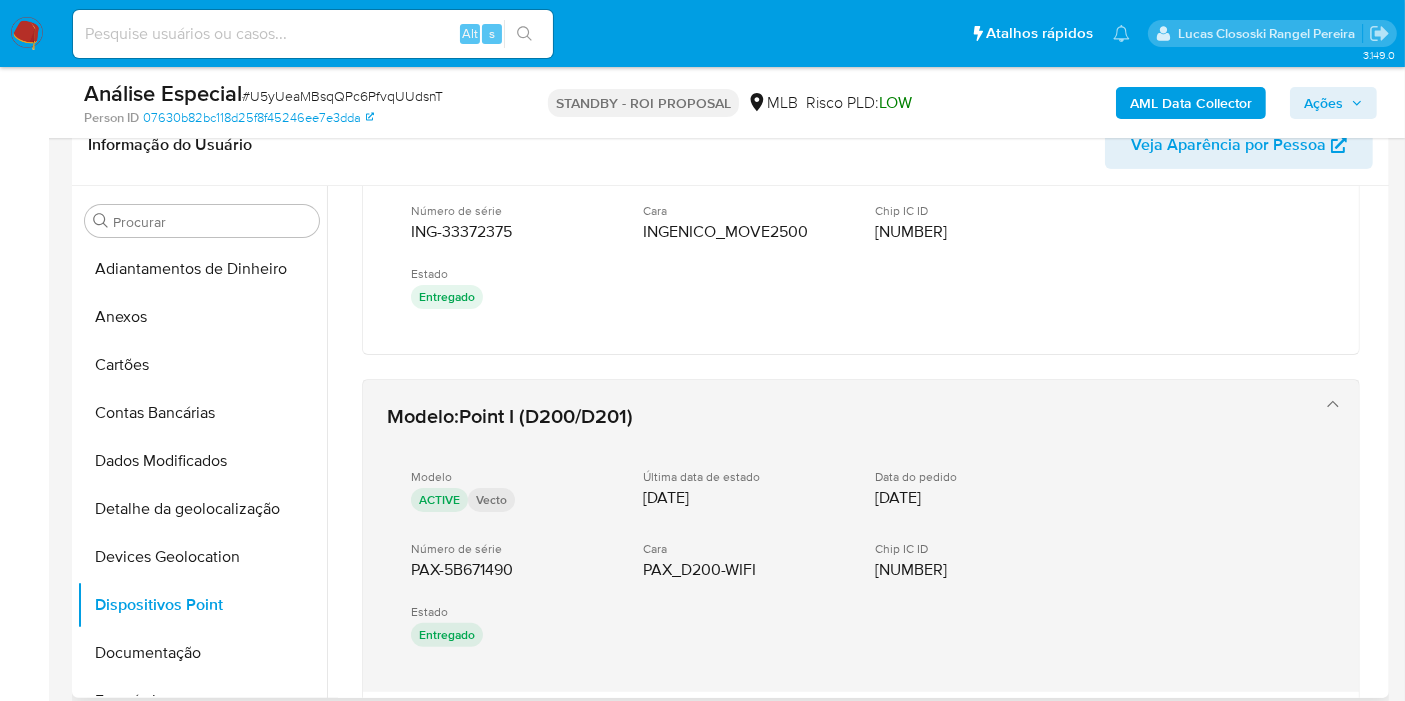 click on "Modelo :  Point I (D200/D201) Modelo ACTIVE Vecto Última data de estado 15/02/2019 Data do pedido 06/02/2019 Número de série PAX-5B671490 Cara PAX_D200-WIFI Chip IC ID 8944500303169176900 Estado Entregado" at bounding box center [841, 536] 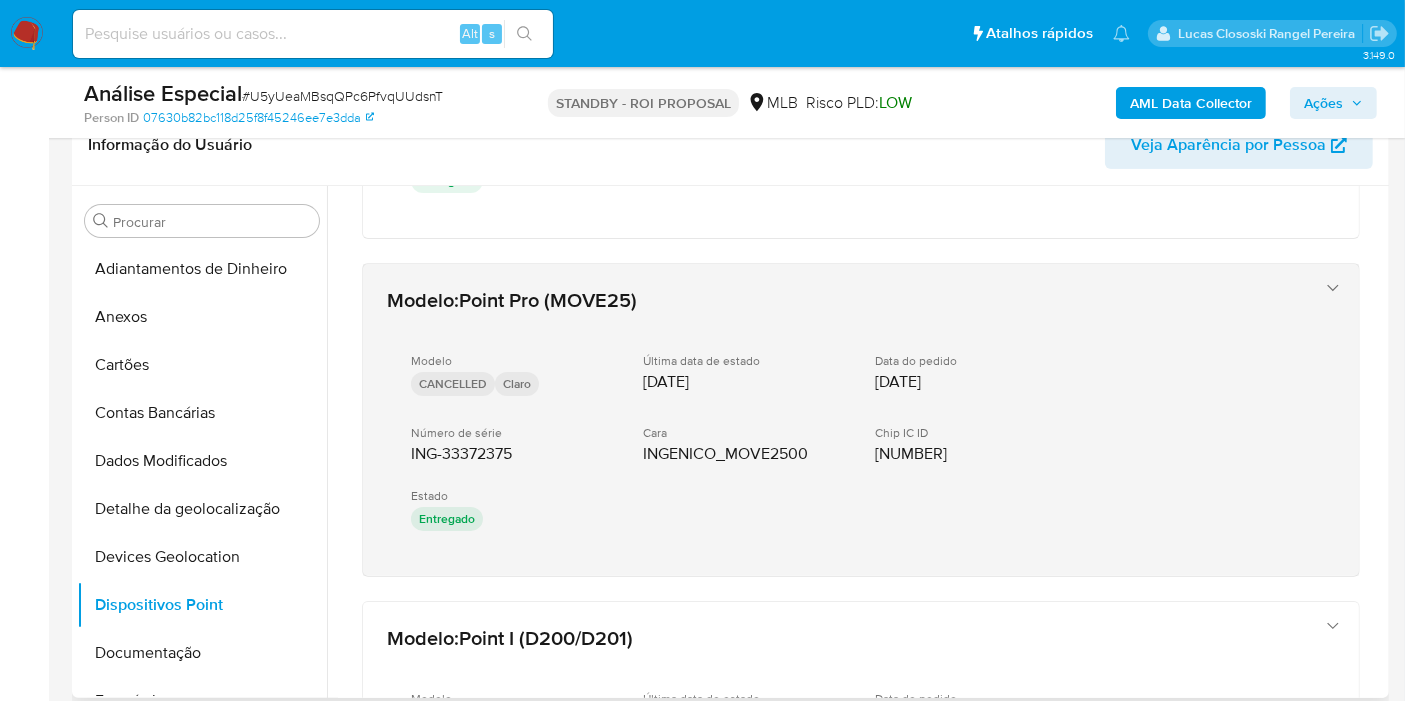 click on "Estado Entregado" at bounding box center (511, 512) 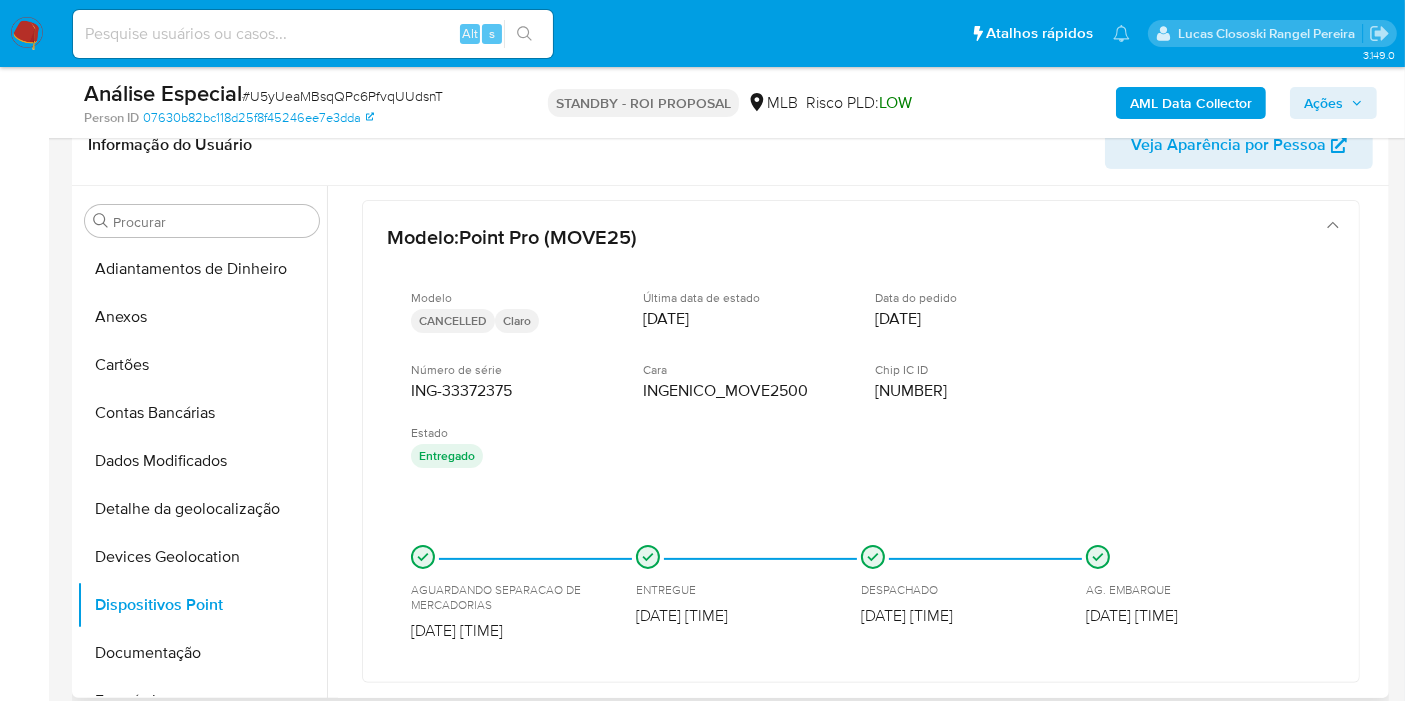 scroll, scrollTop: 445, scrollLeft: 0, axis: vertical 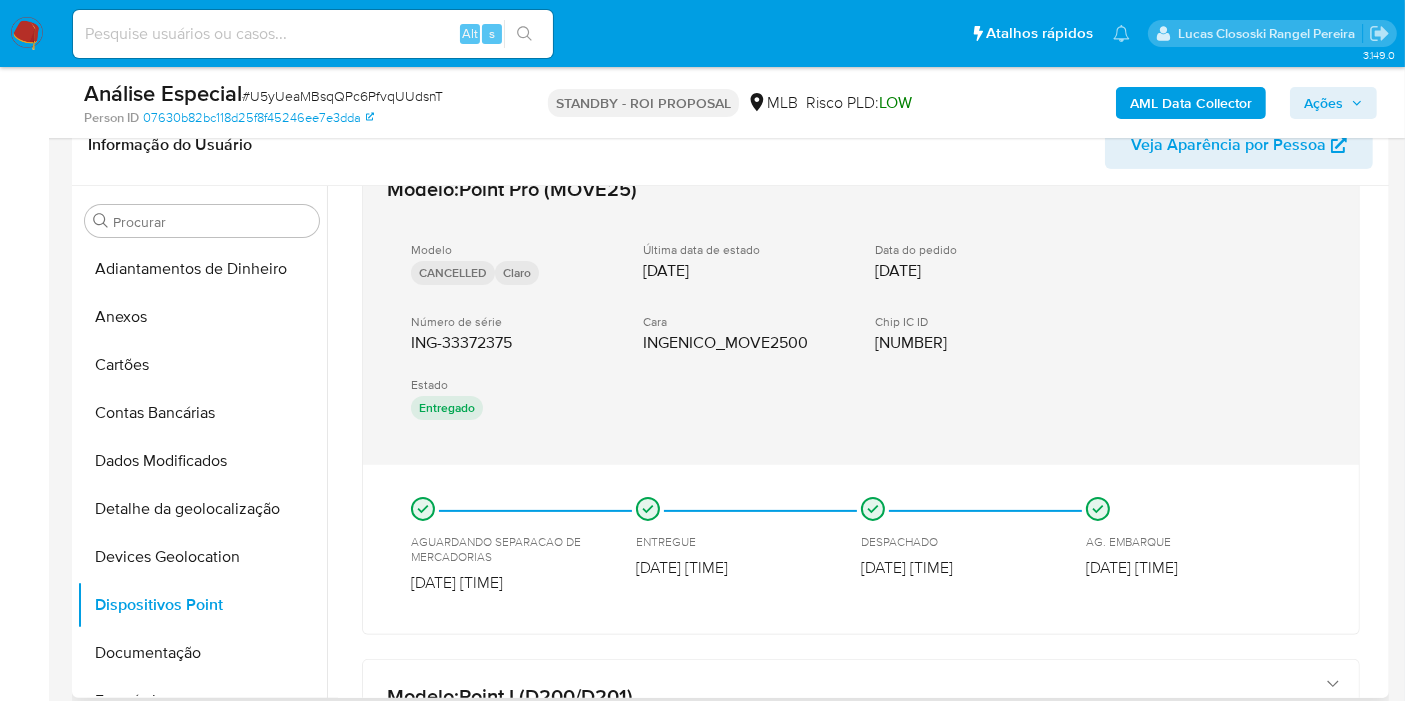 drag, startPoint x: 443, startPoint y: 494, endPoint x: 405, endPoint y: 342, distance: 156.67801 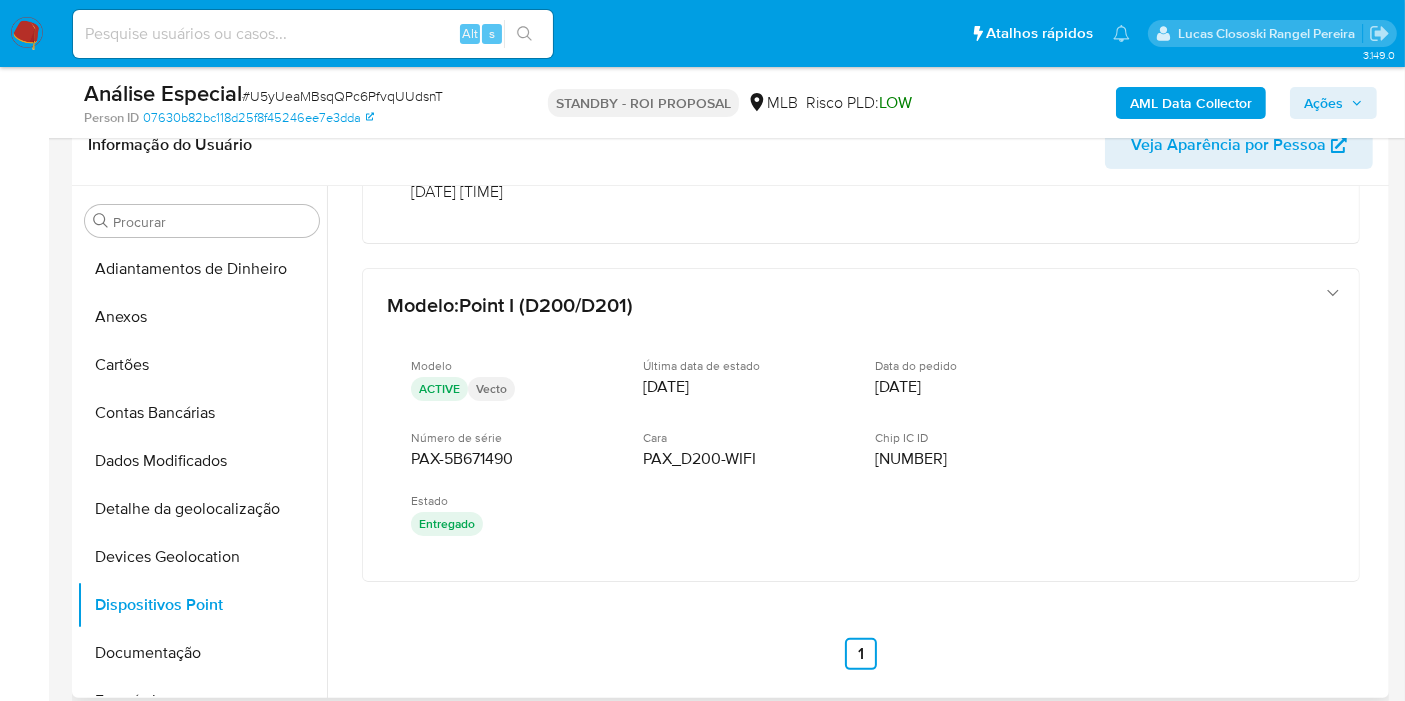 scroll, scrollTop: 391, scrollLeft: 0, axis: vertical 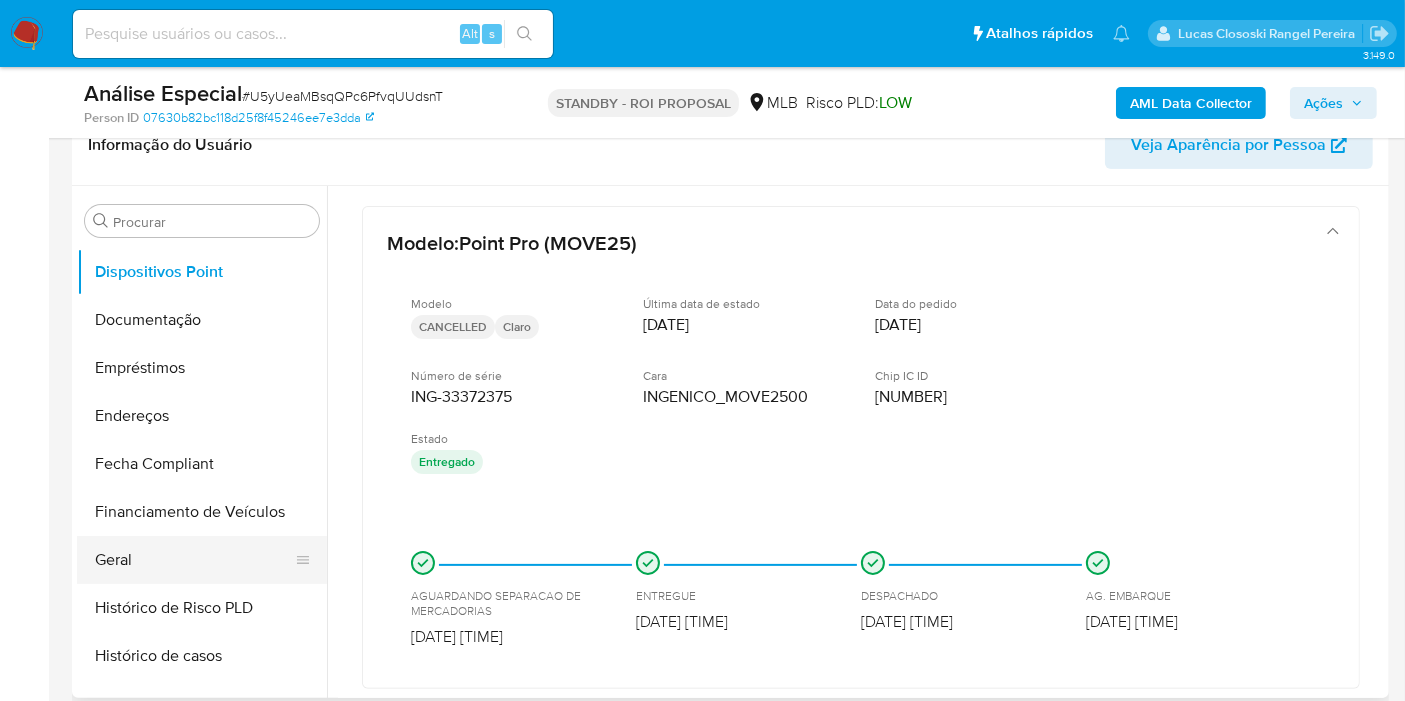 click on "Geral" at bounding box center (194, 560) 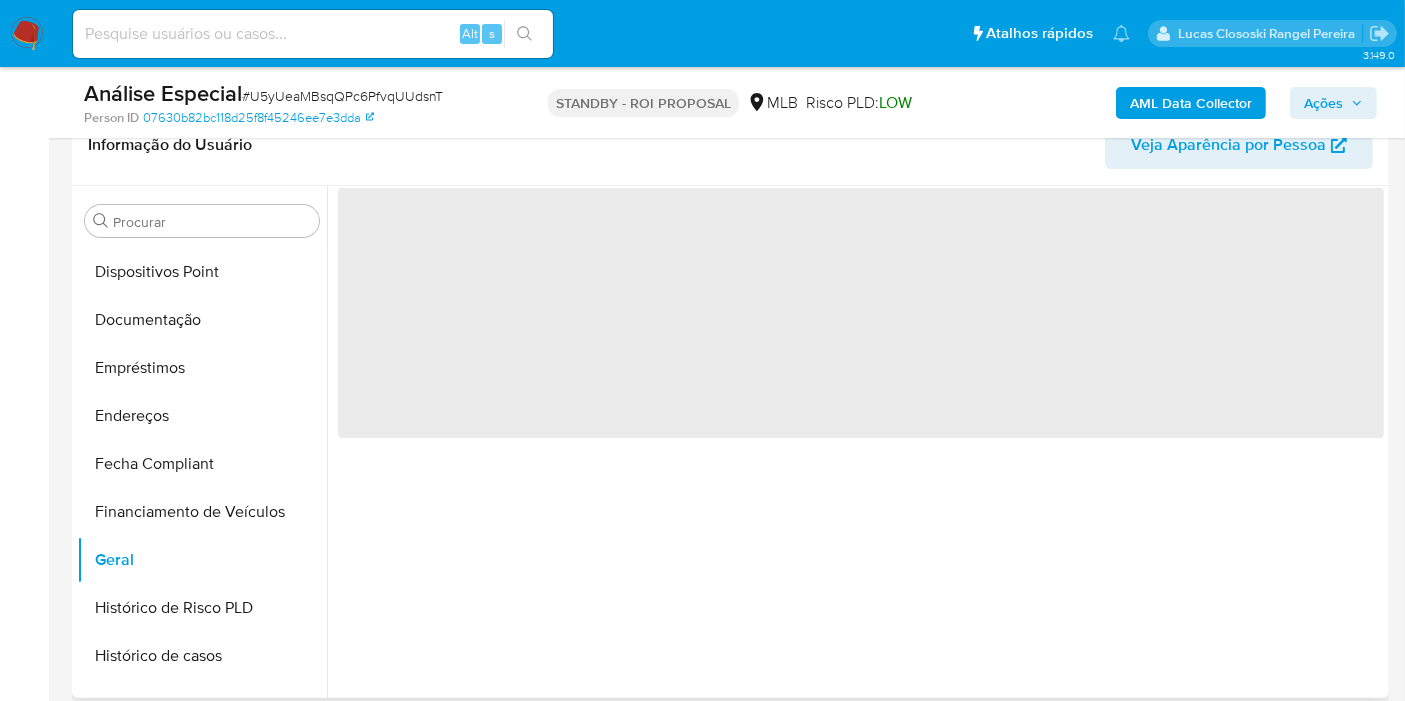 scroll, scrollTop: 0, scrollLeft: 0, axis: both 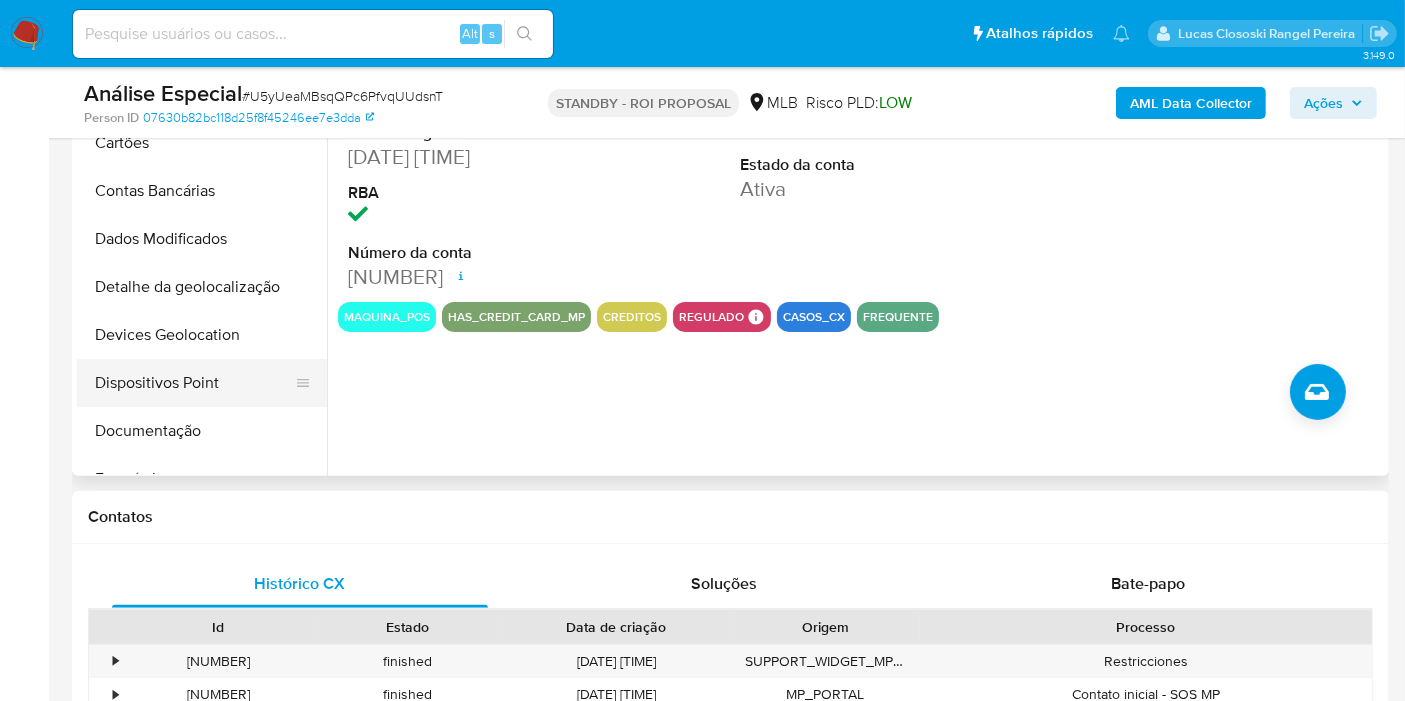 click on "Dispositivos Point" at bounding box center [194, 383] 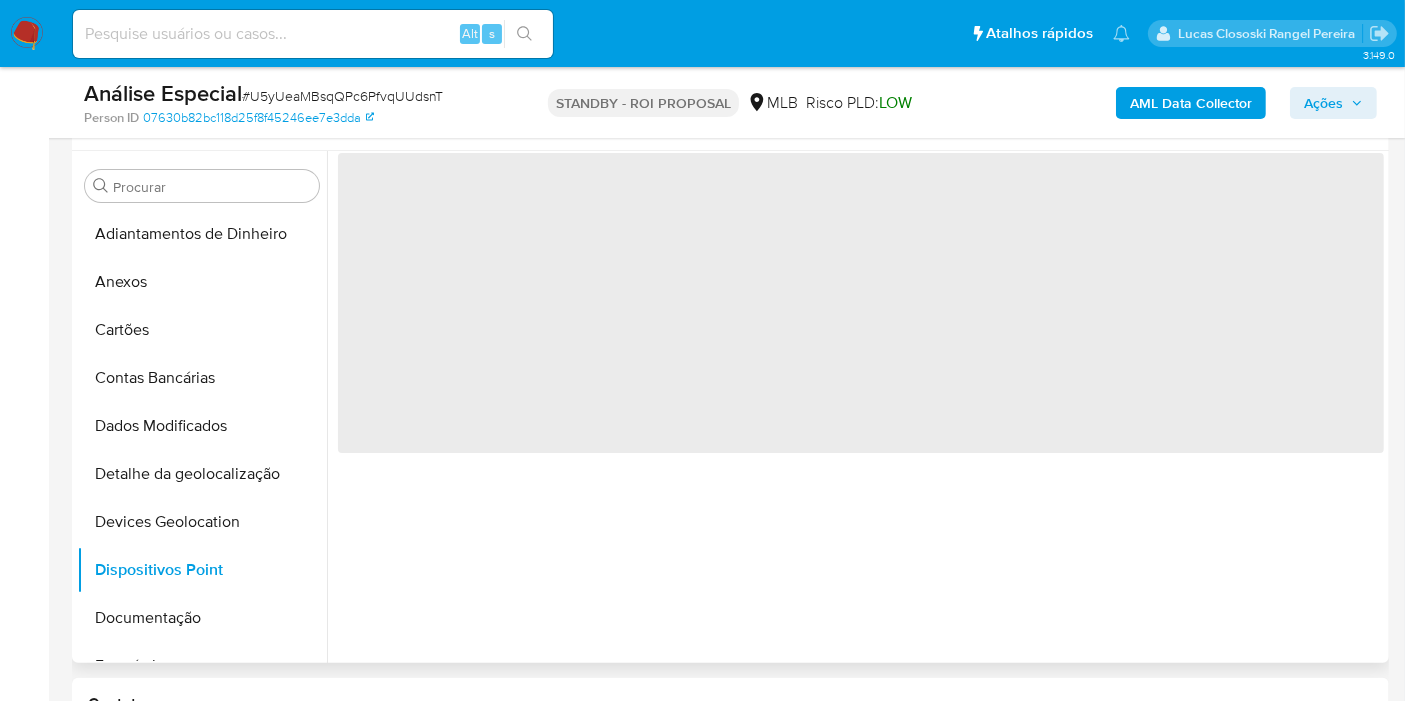 scroll, scrollTop: 333, scrollLeft: 0, axis: vertical 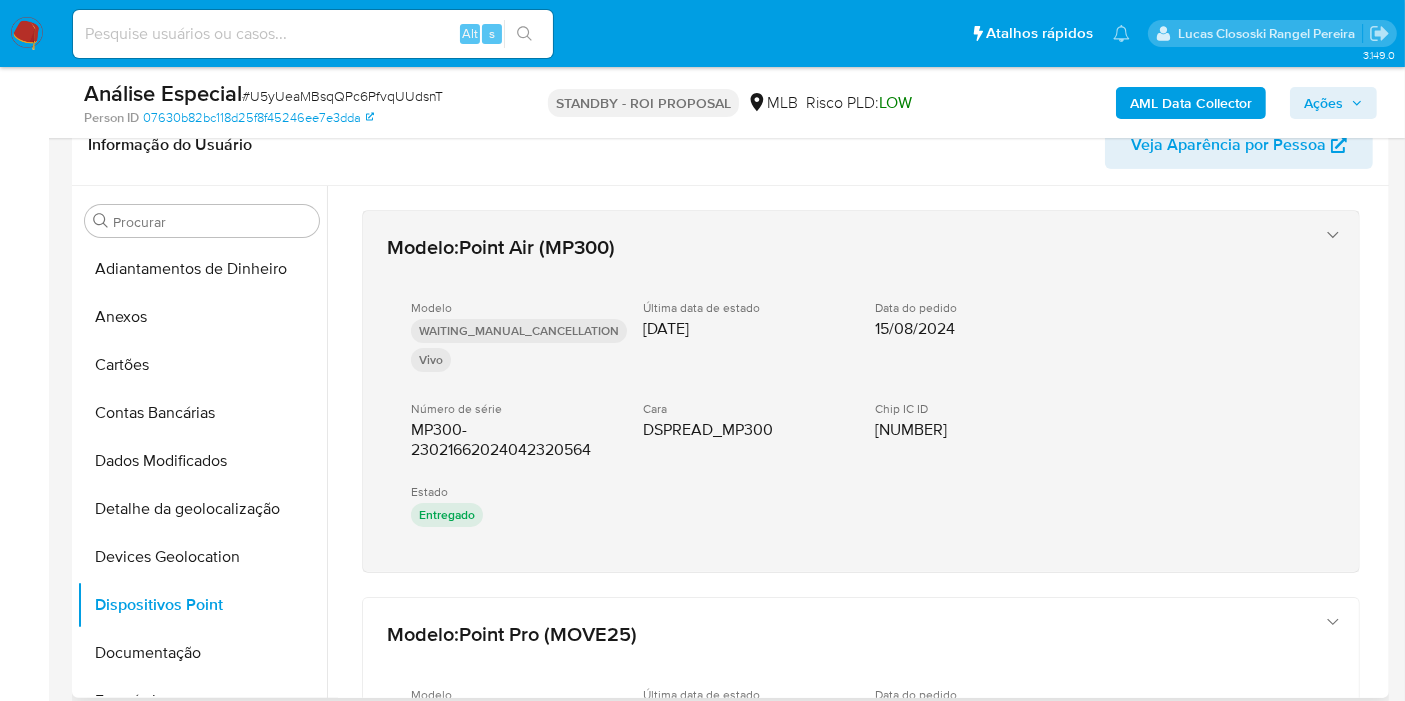click on "MP300-23021662024042320564" at bounding box center [511, 440] 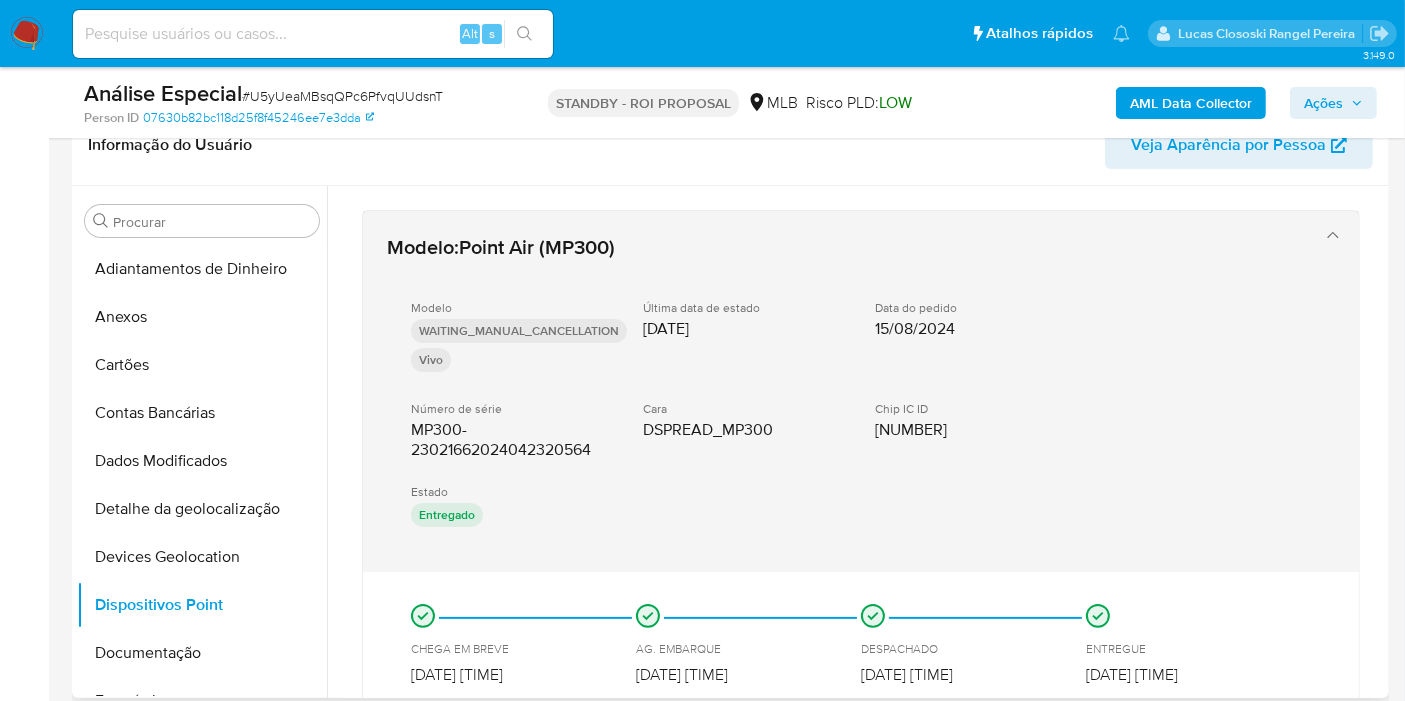 drag, startPoint x: 566, startPoint y: 665, endPoint x: 398, endPoint y: 421, distance: 296.24313 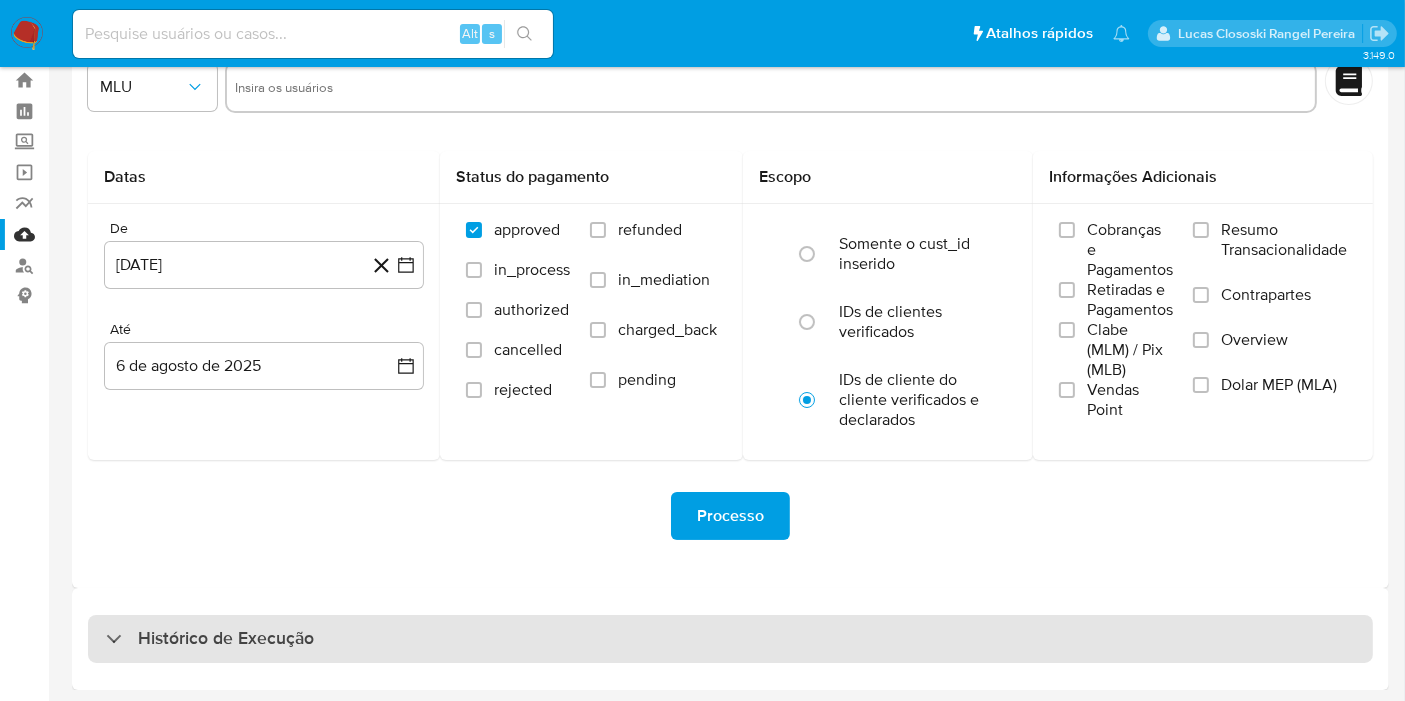 click on "Histórico de Execução" at bounding box center [730, 639] 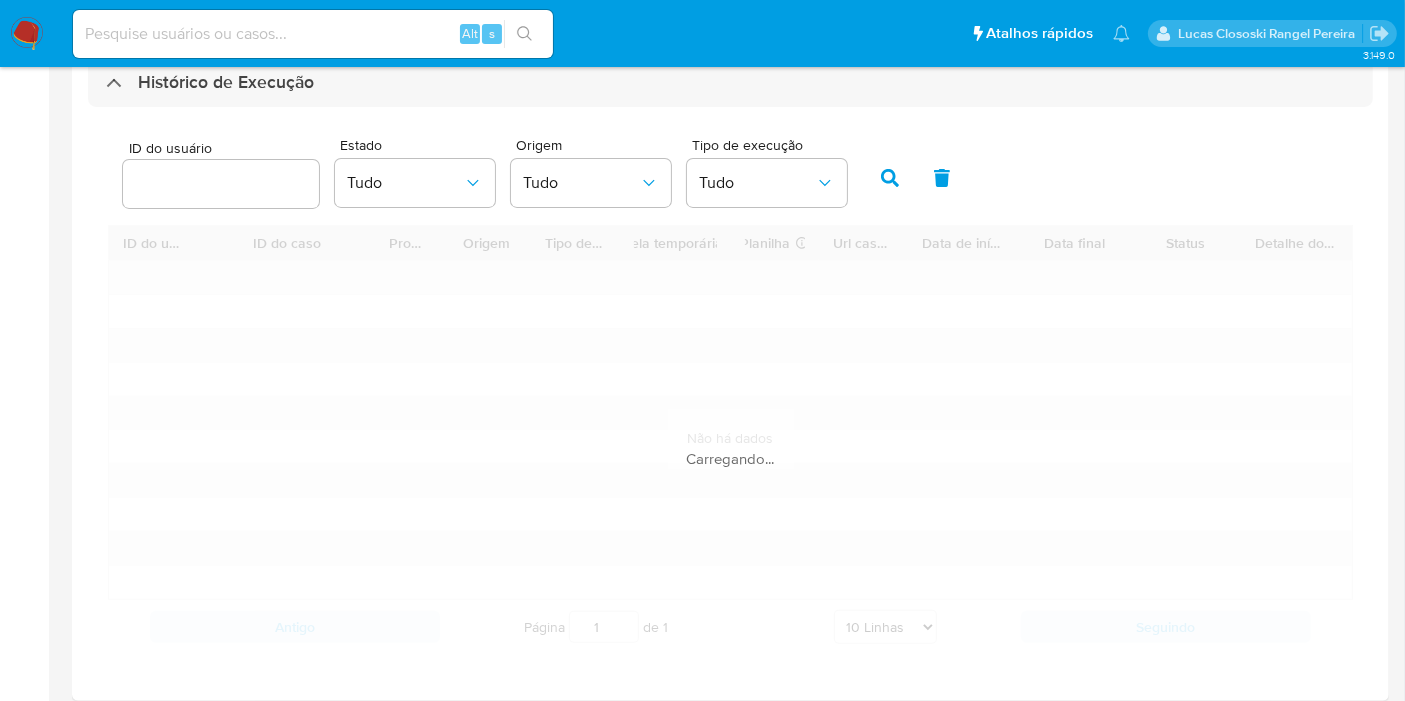 scroll, scrollTop: 617, scrollLeft: 0, axis: vertical 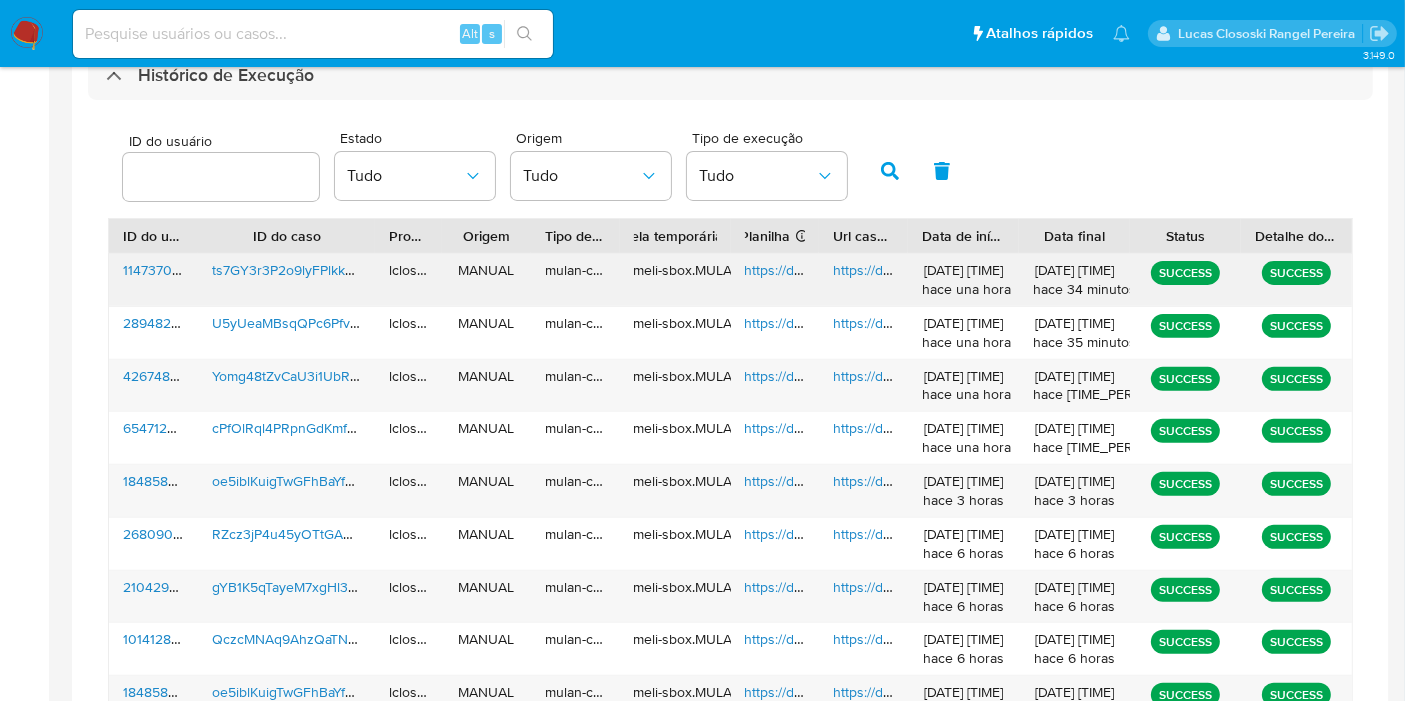click on "https://docs.google.com/spreadsheets/d/1nwLO4xvztcAIyCohpItXPcYwjeylho7ni4ISNx2jUHA/edit" at bounding box center (1040, 270) 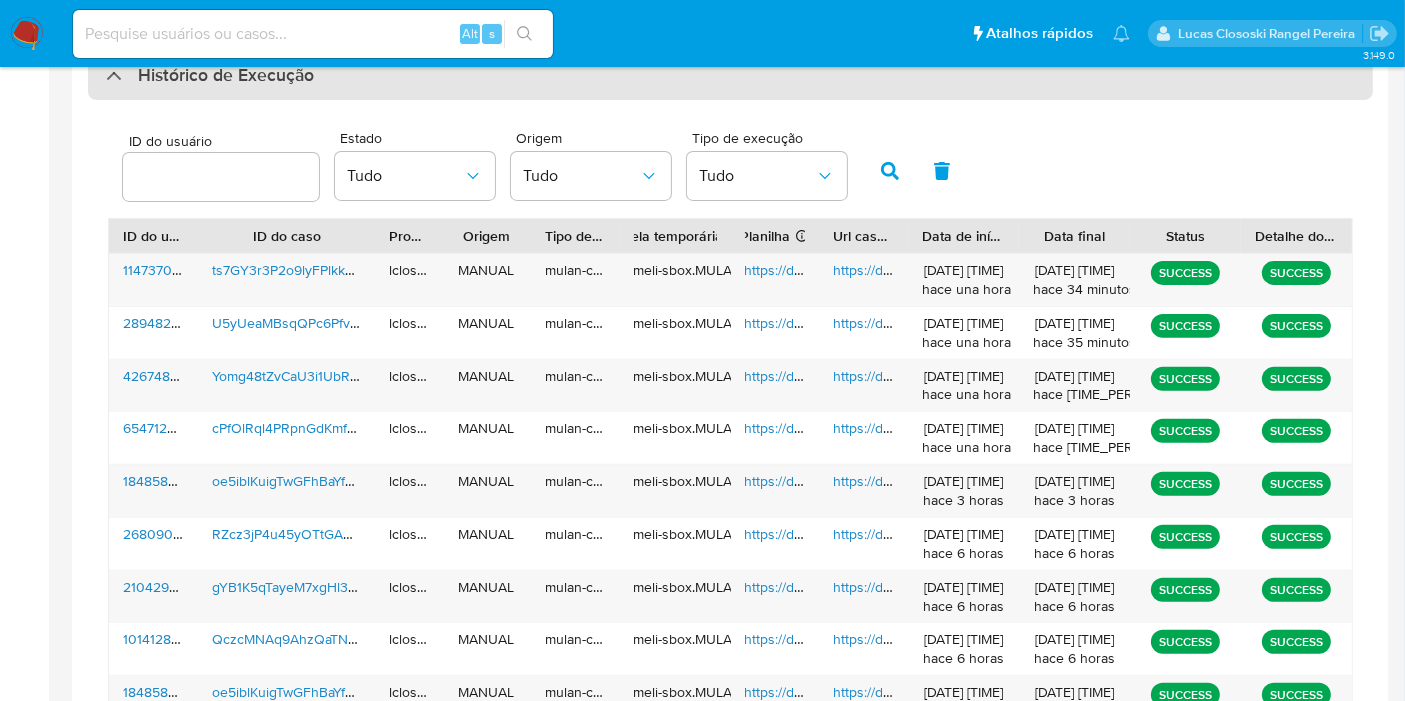 click on "Histórico de Execução" at bounding box center (730, 76) 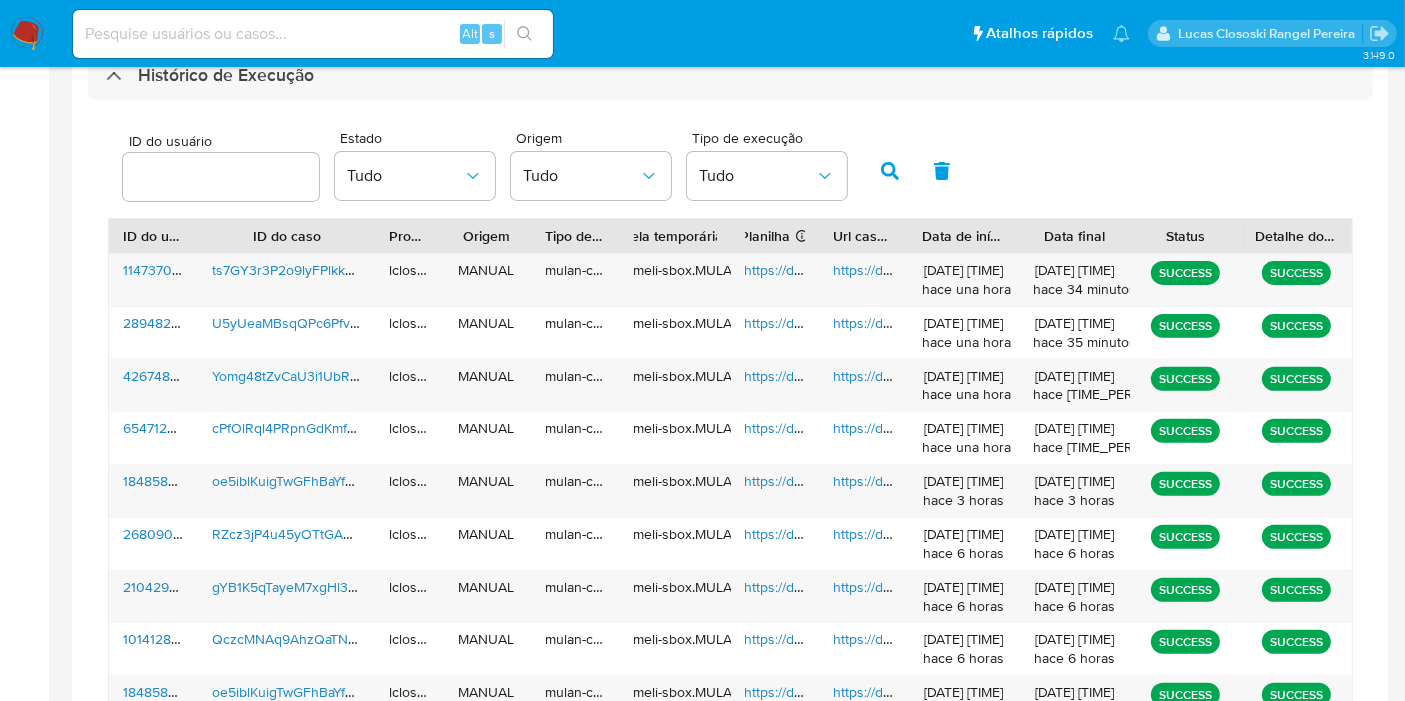 scroll, scrollTop: 54, scrollLeft: 0, axis: vertical 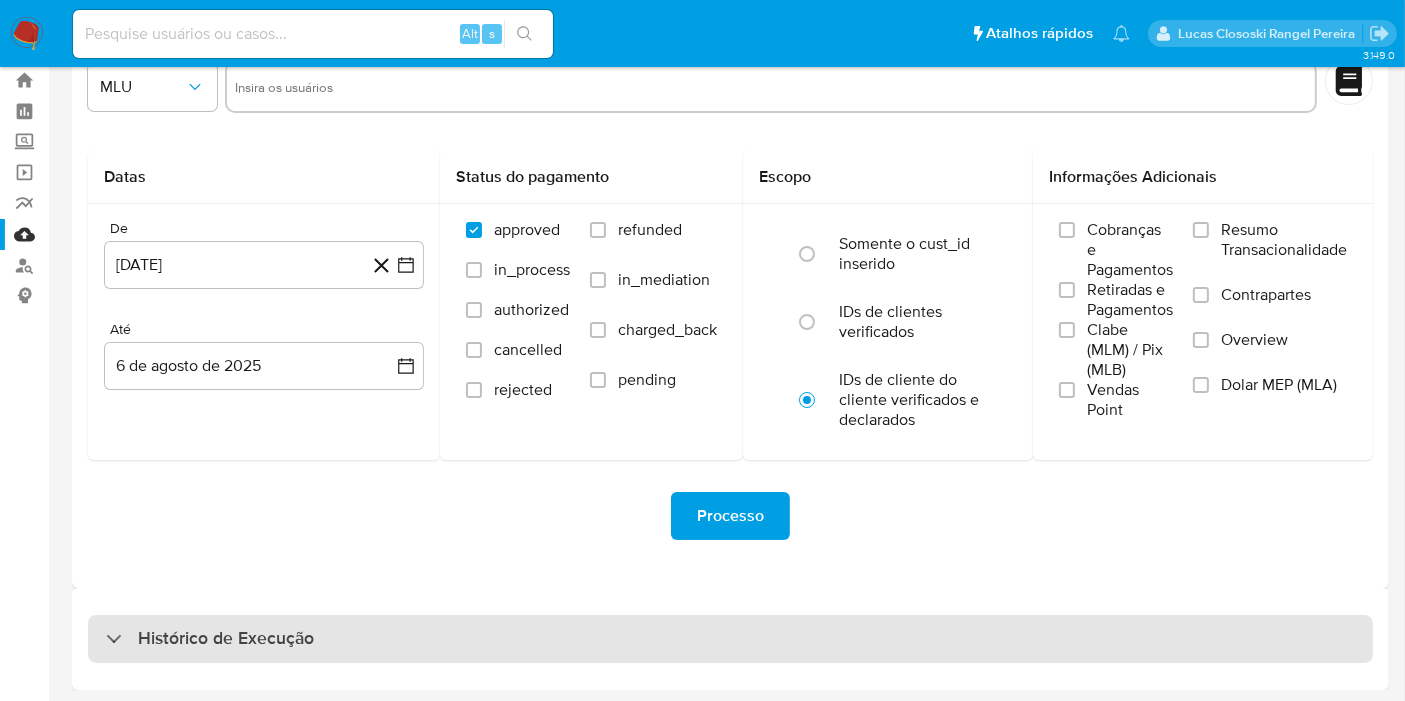 click on "Histórico de Execução" at bounding box center (730, 639) 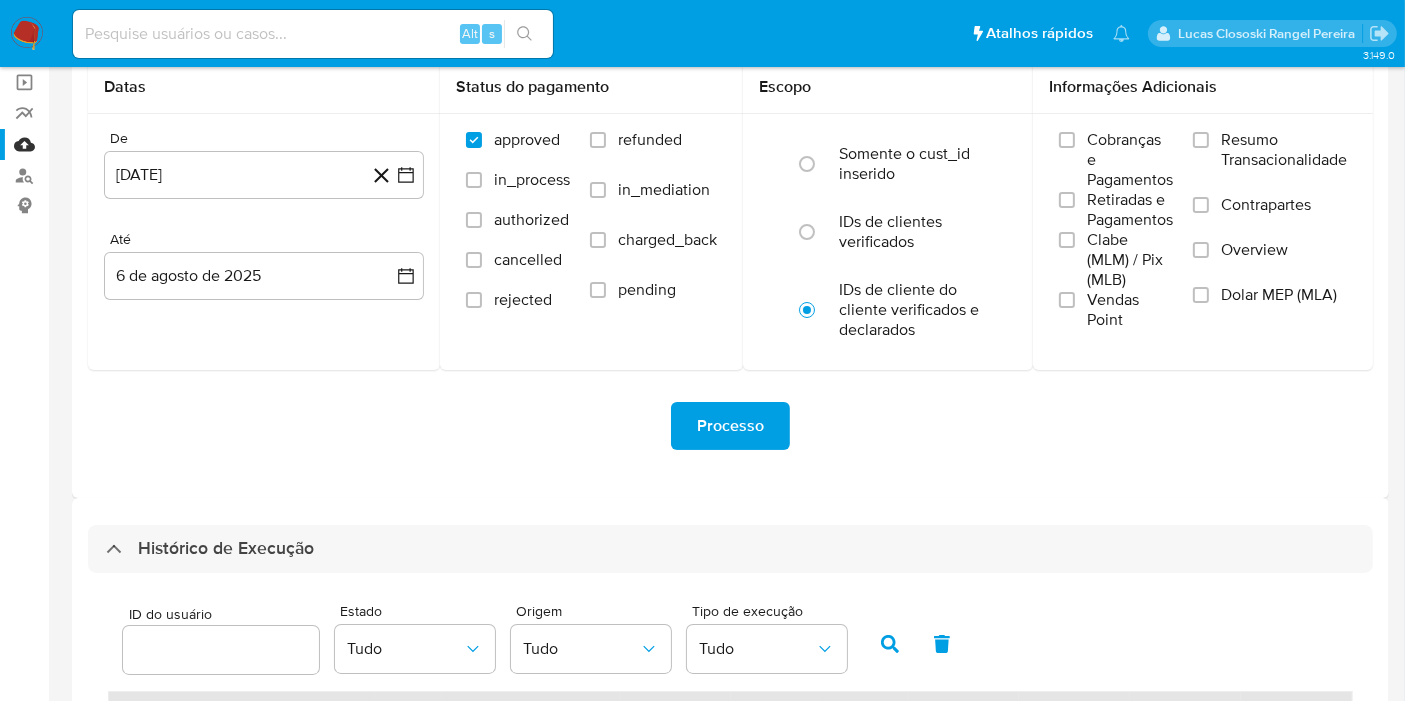 scroll, scrollTop: 444, scrollLeft: 0, axis: vertical 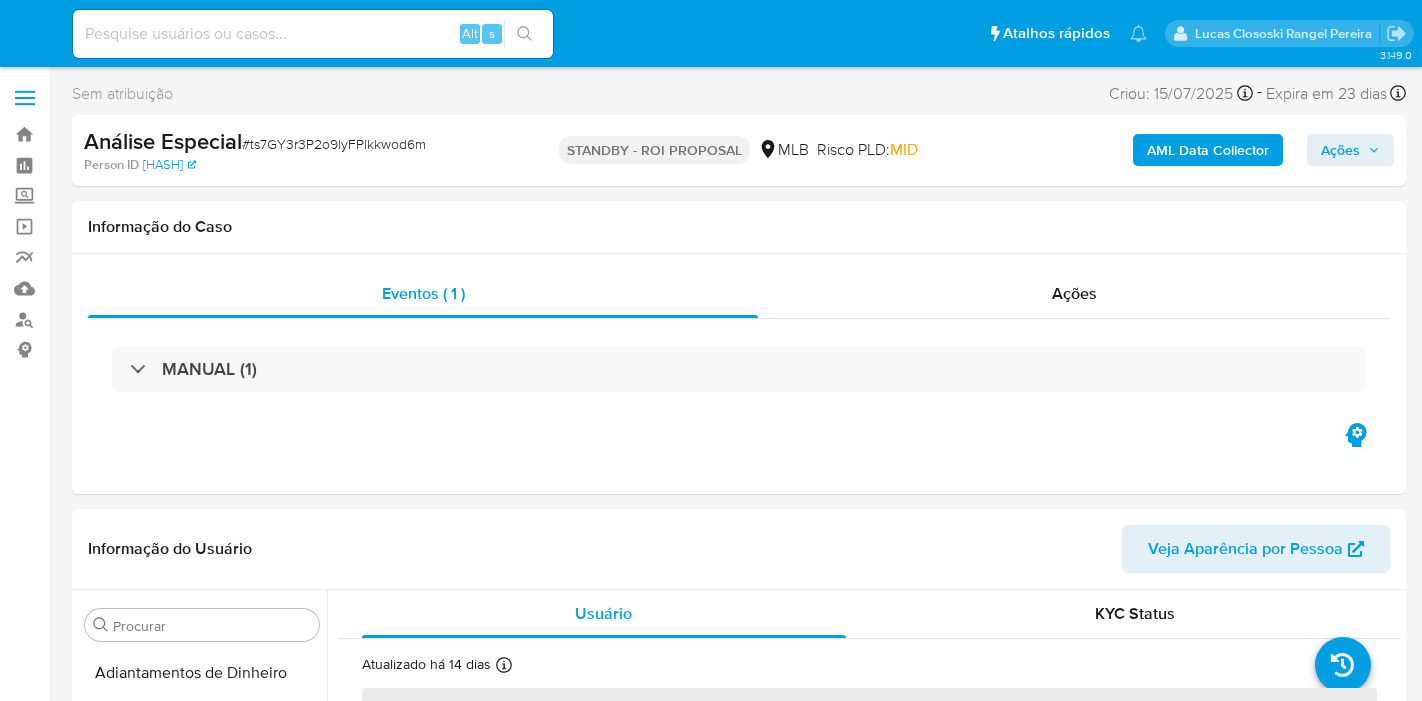 select on "10" 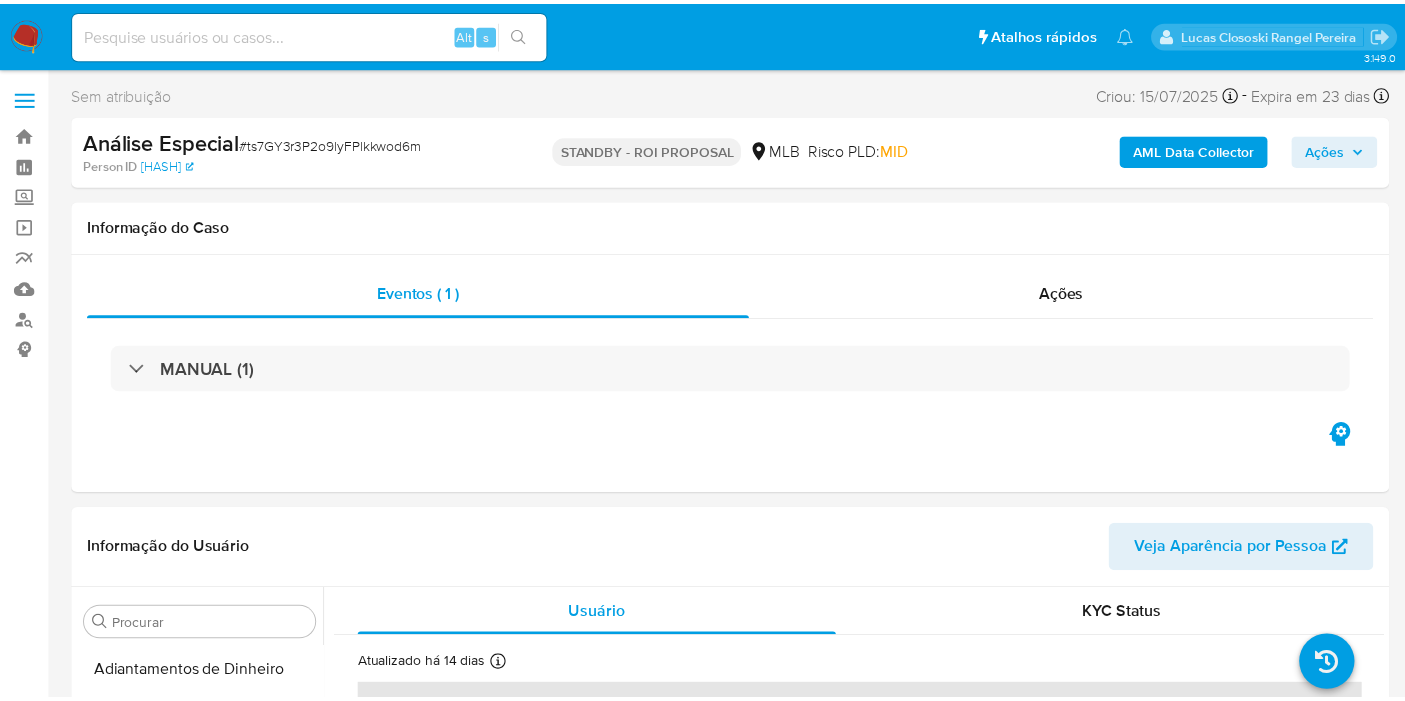 scroll, scrollTop: 0, scrollLeft: 0, axis: both 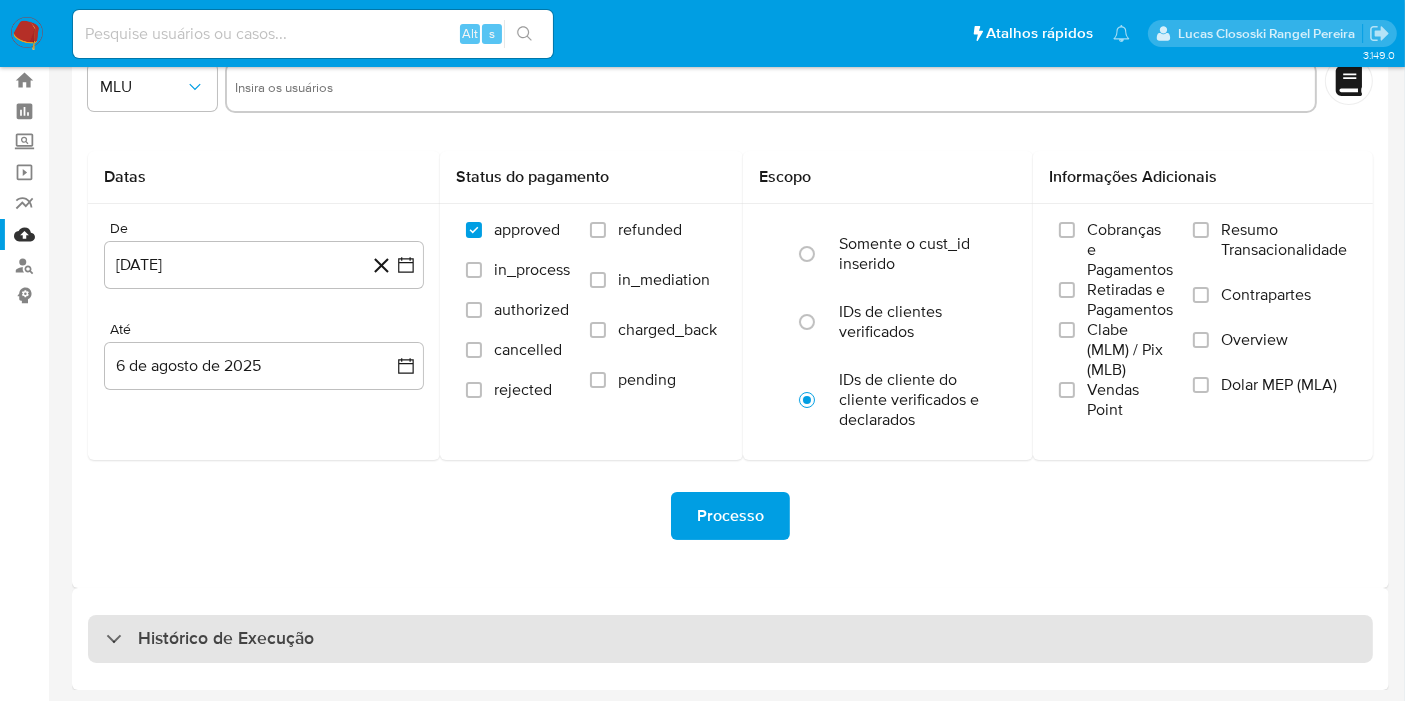 click on "Histórico de Execução" at bounding box center (730, 639) 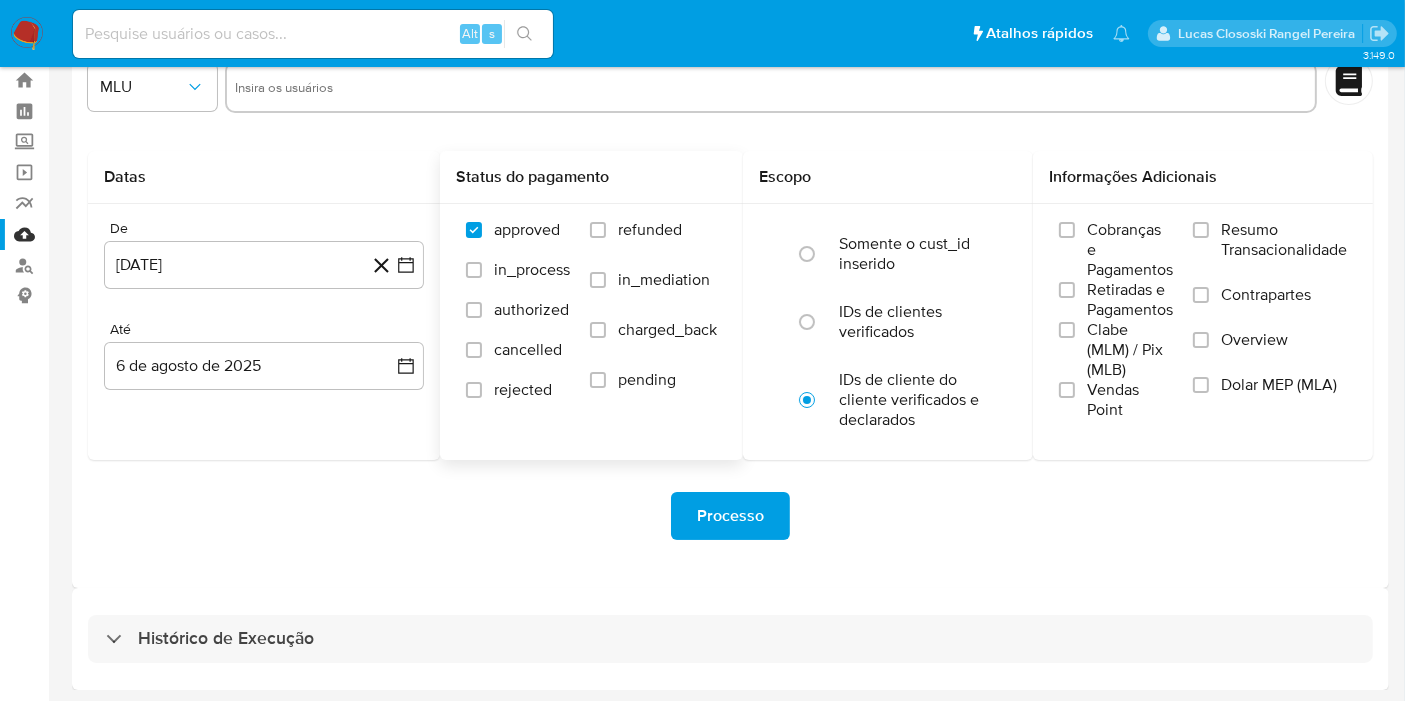 select on "10" 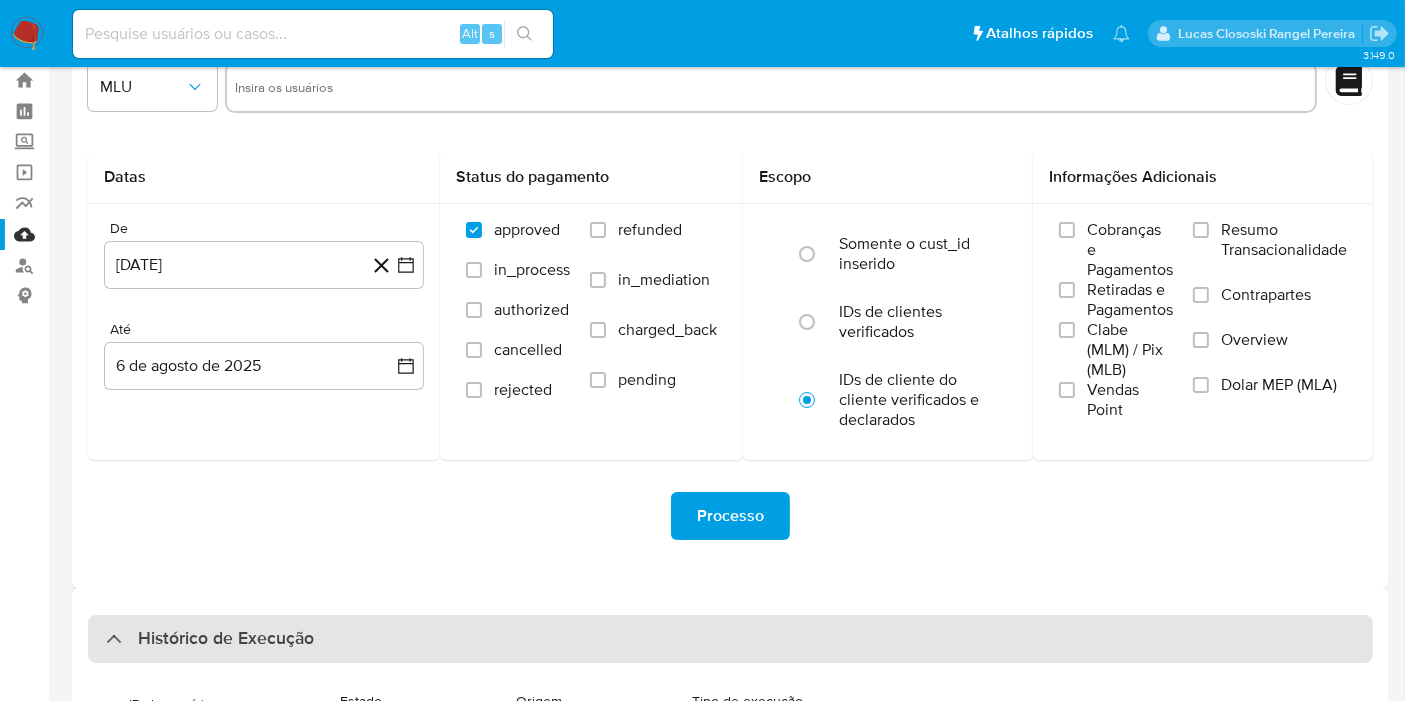 click on "Histórico de Execução" at bounding box center [730, 639] 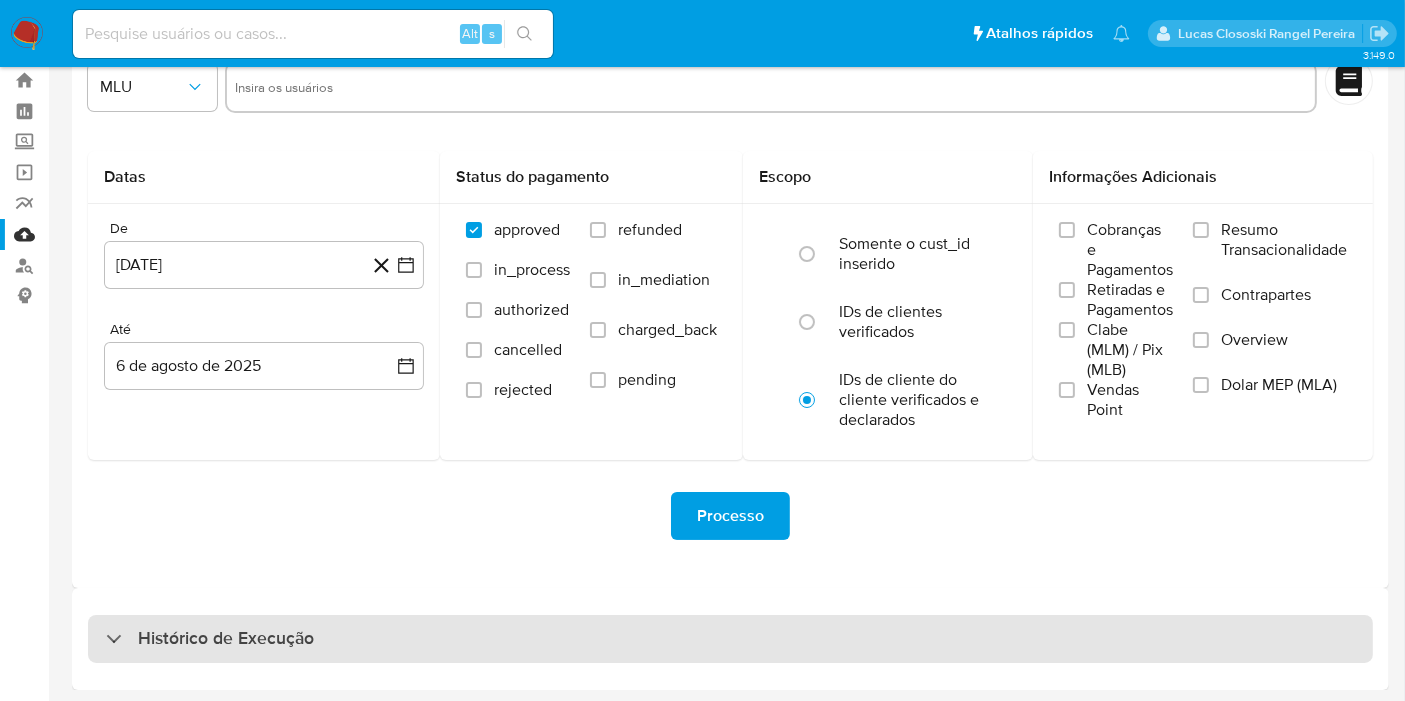 click on "Histórico de Execução" at bounding box center (730, 639) 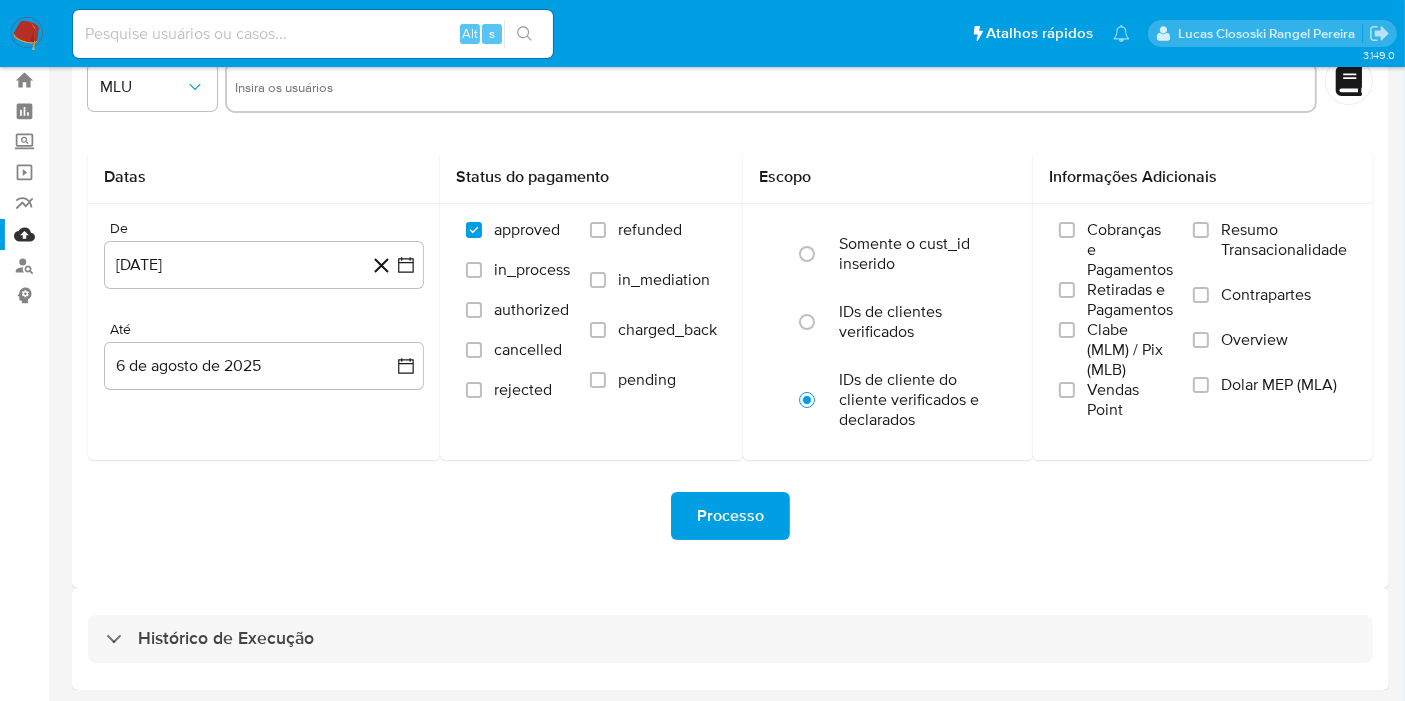 select on "10" 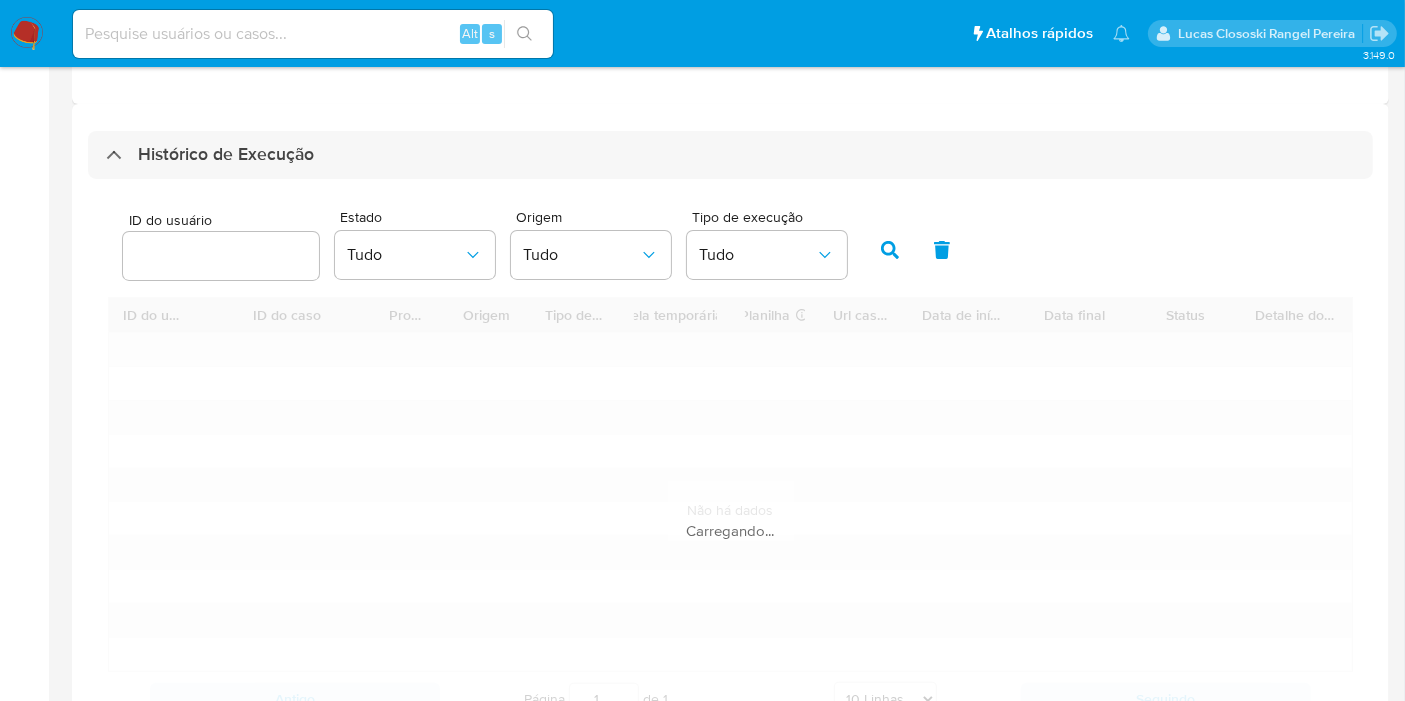 scroll, scrollTop: 610, scrollLeft: 0, axis: vertical 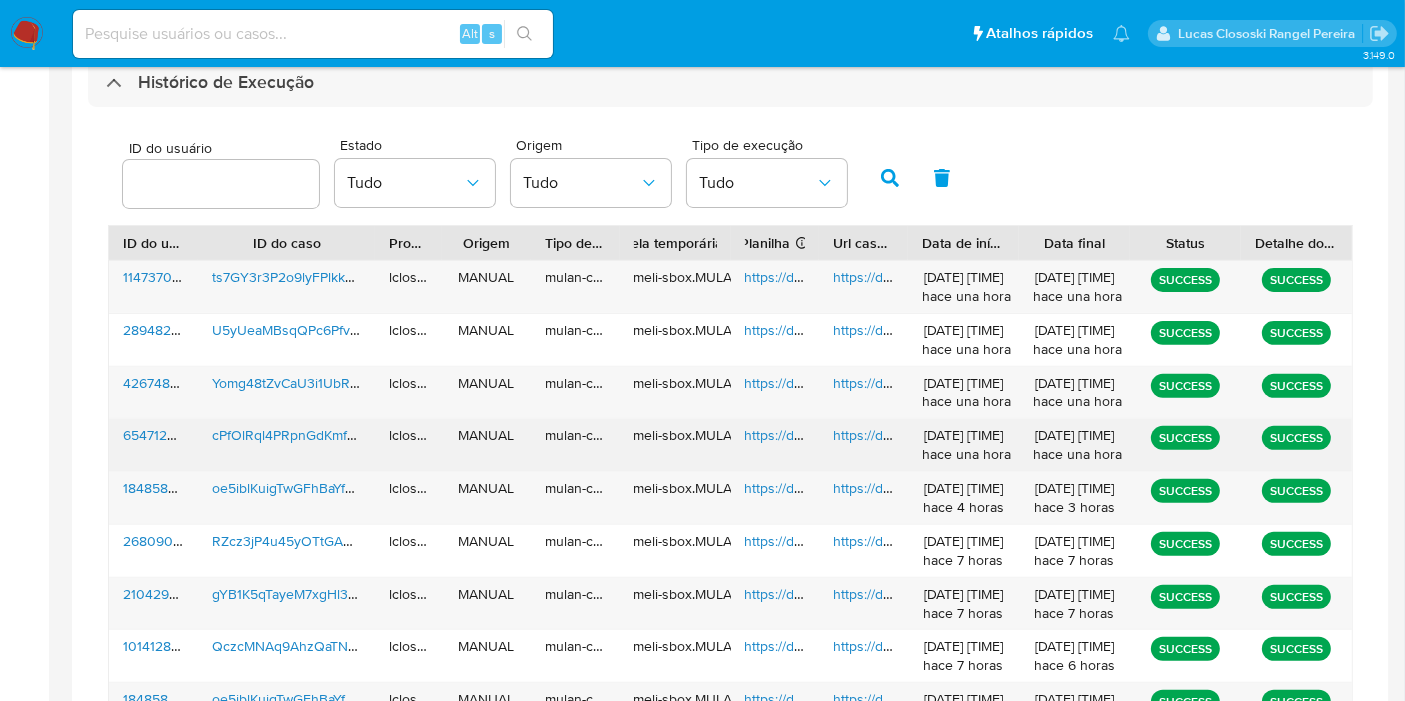 click on "https://docs.google.com/spreadsheets/d/1AO8haJNeidh3ud7SQI0DIZlv-_eLmOjnQ4O2cUDz5Ow/edit" at bounding box center [1057, 435] 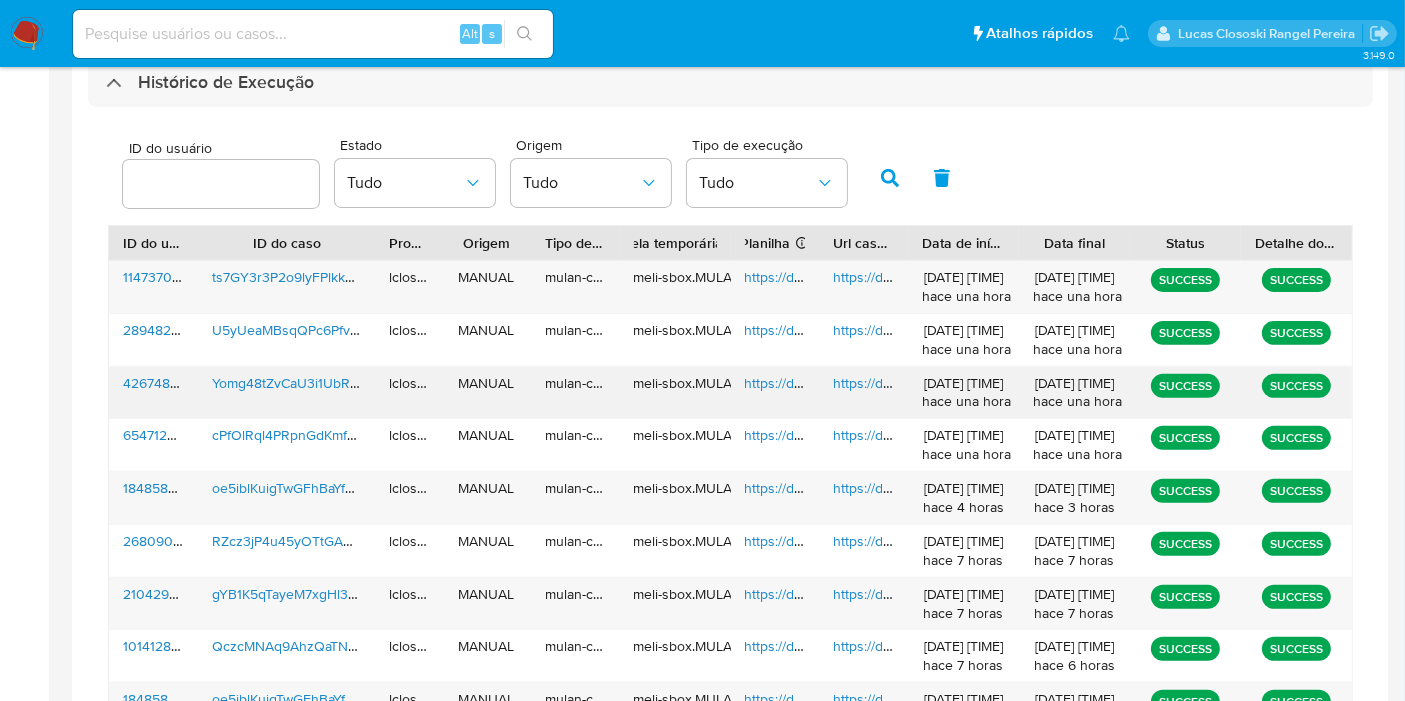 click on "https://docs.google.com/spreadsheets/d/1diswQoVF6OFbz_GbELEWvk9OwIyfGS4NV6_et0vHI04/edit" at bounding box center (1058, 383) 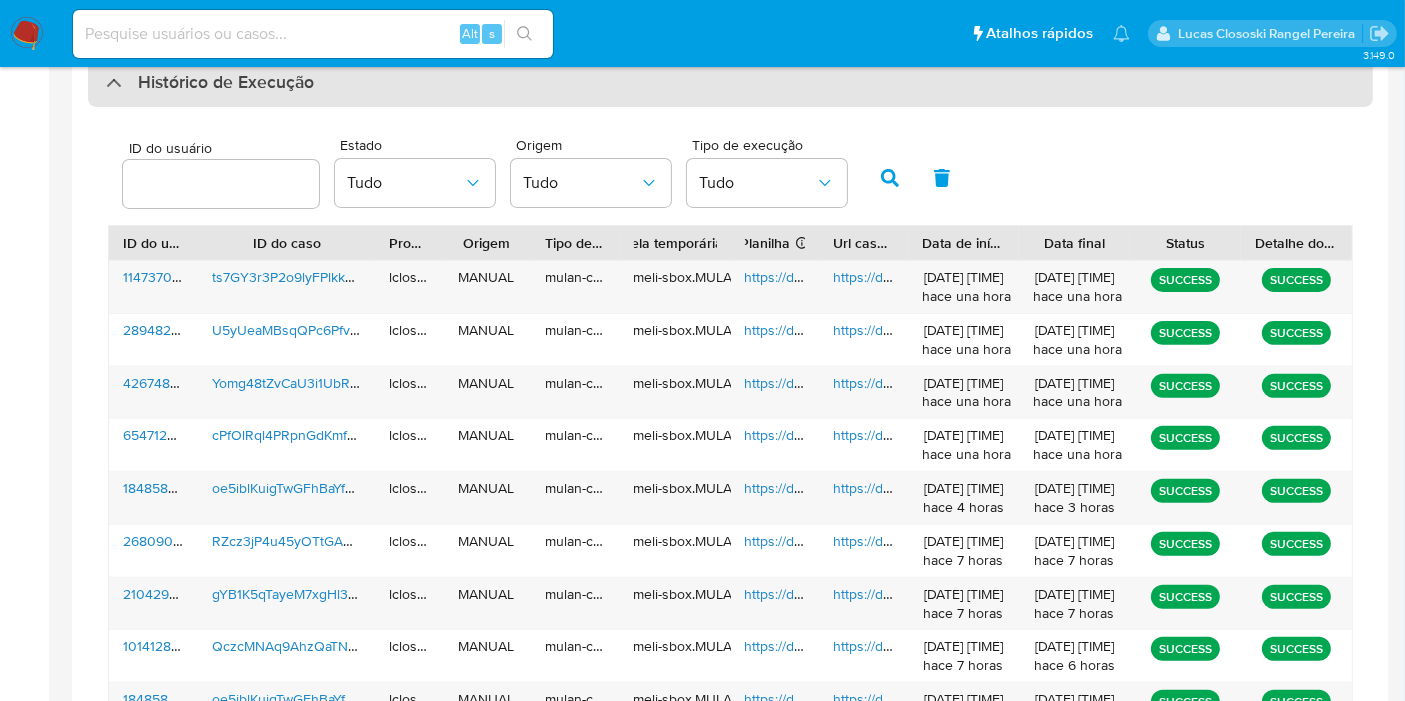 click on "Histórico de Execução" at bounding box center [730, 83] 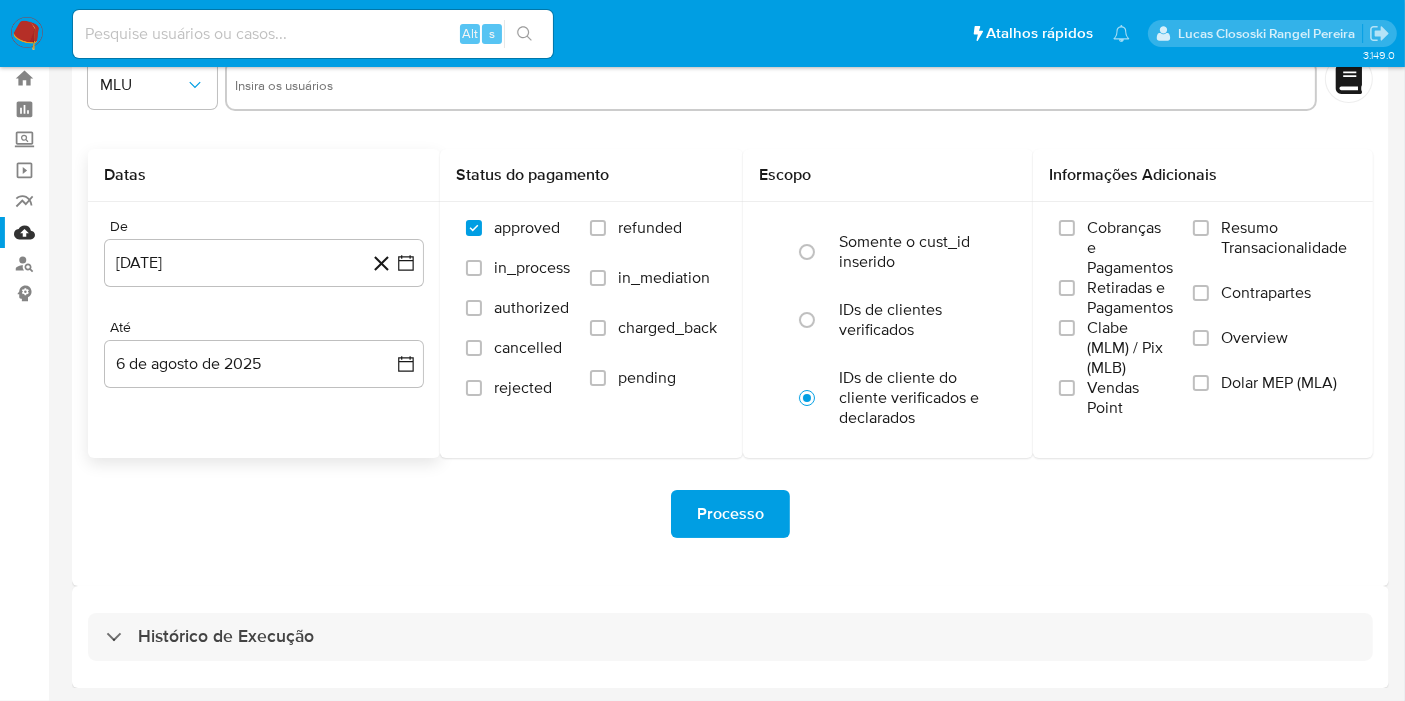 scroll, scrollTop: 54, scrollLeft: 0, axis: vertical 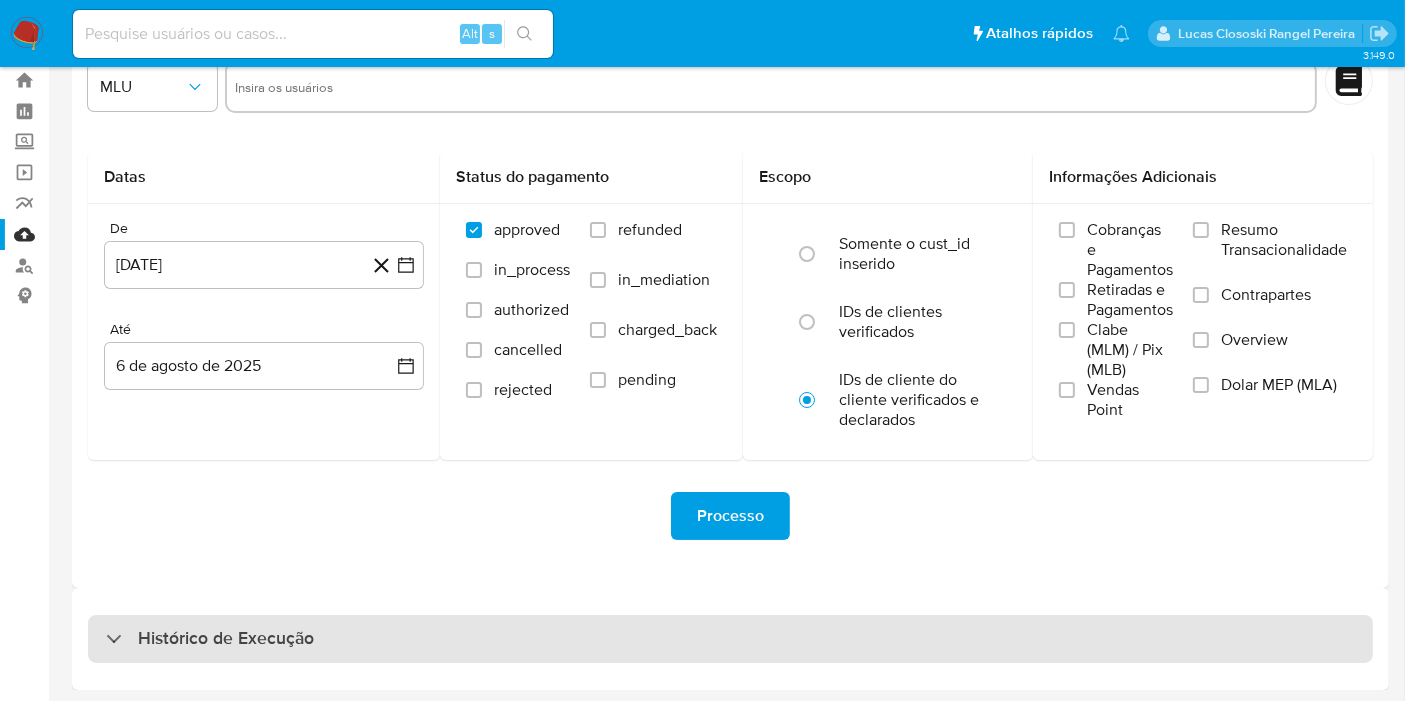 click on "Histórico de Execução" at bounding box center [730, 639] 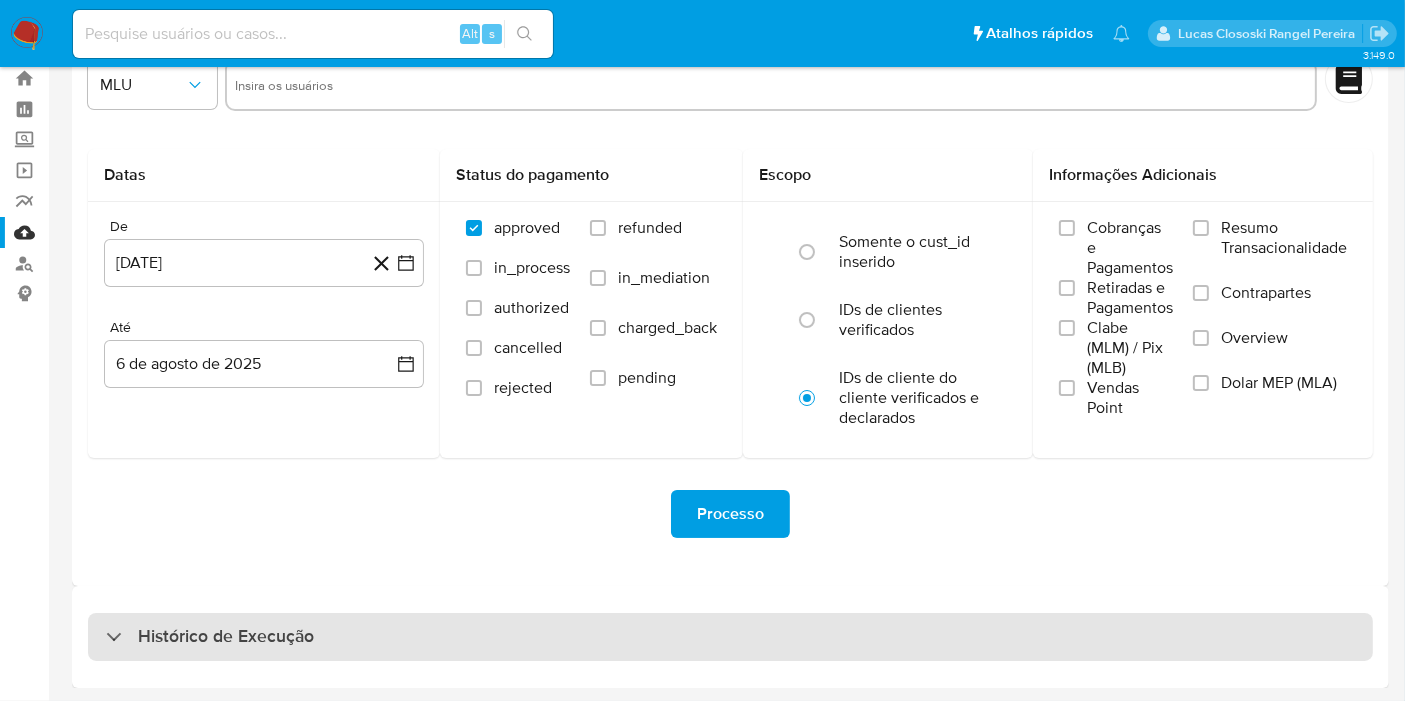 select on "10" 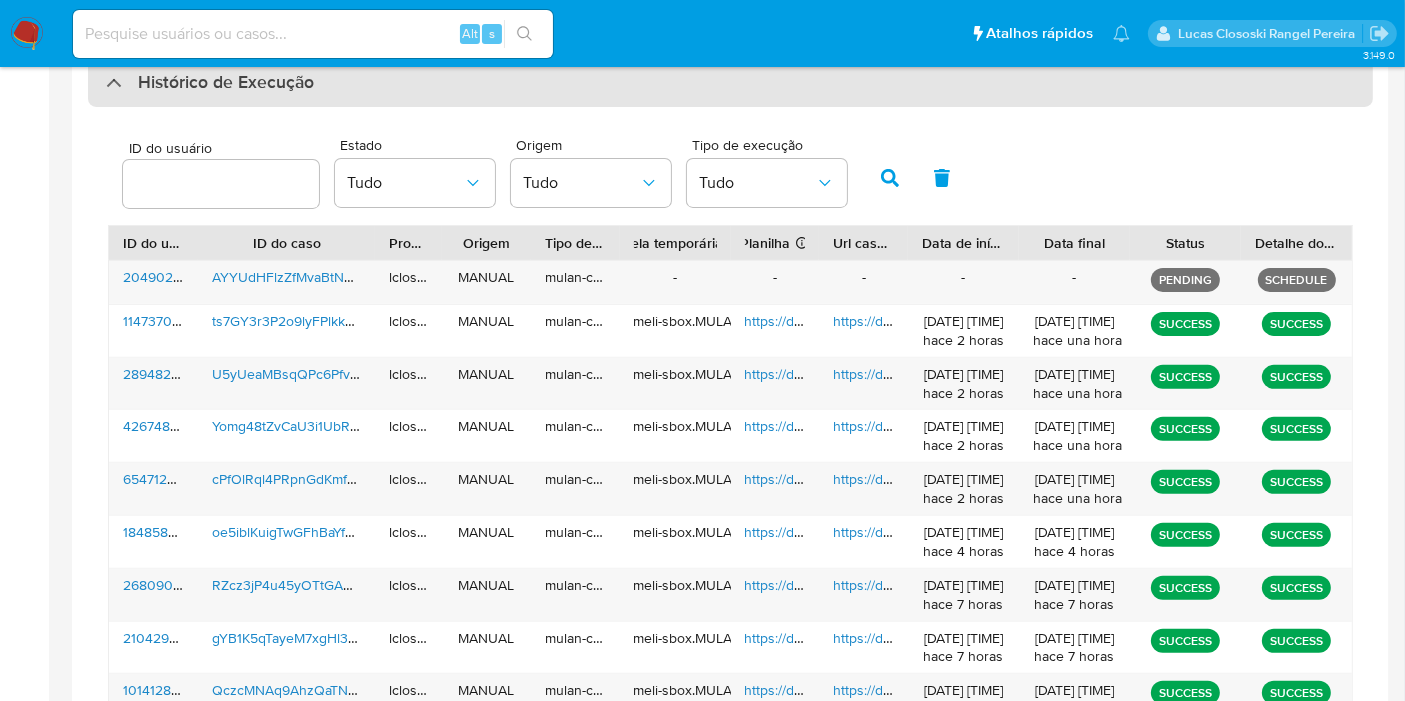 click on "Histórico de Execução" at bounding box center [730, 83] 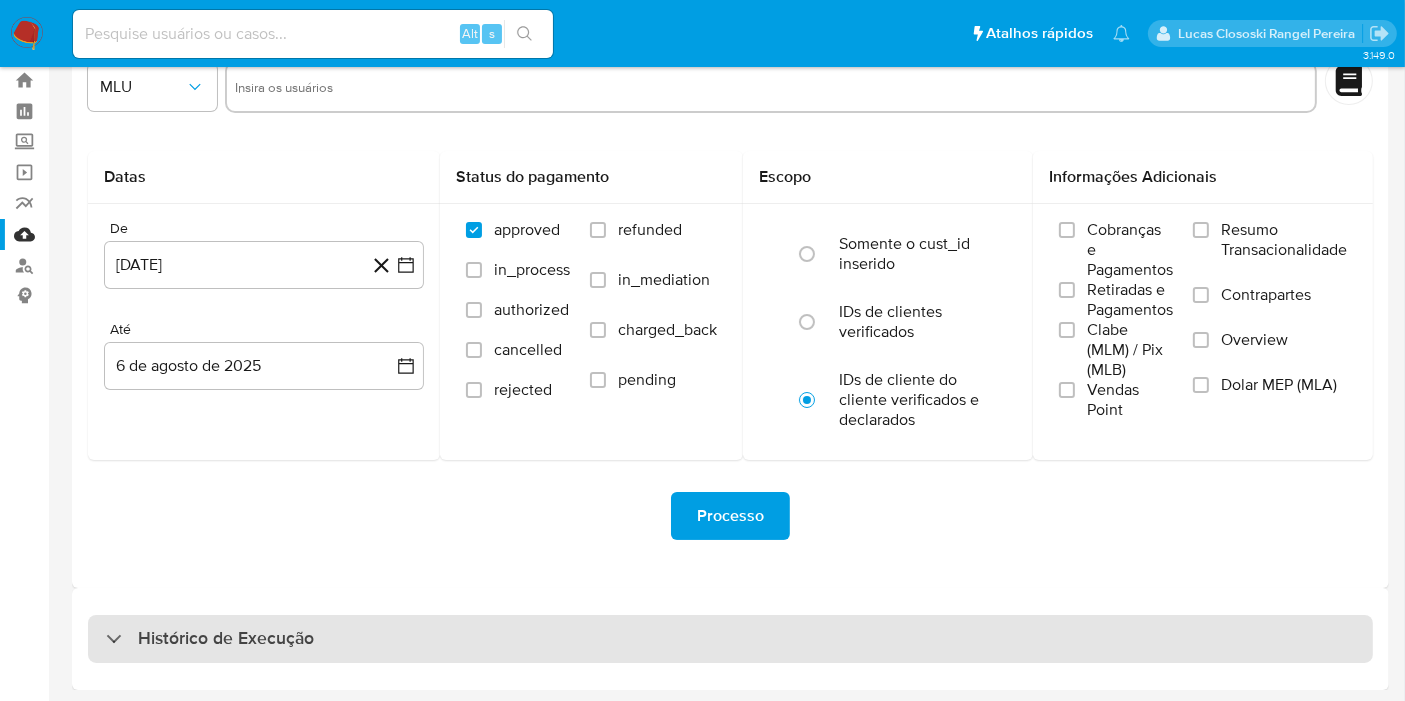 click on "Histórico de Execução" at bounding box center (730, 639) 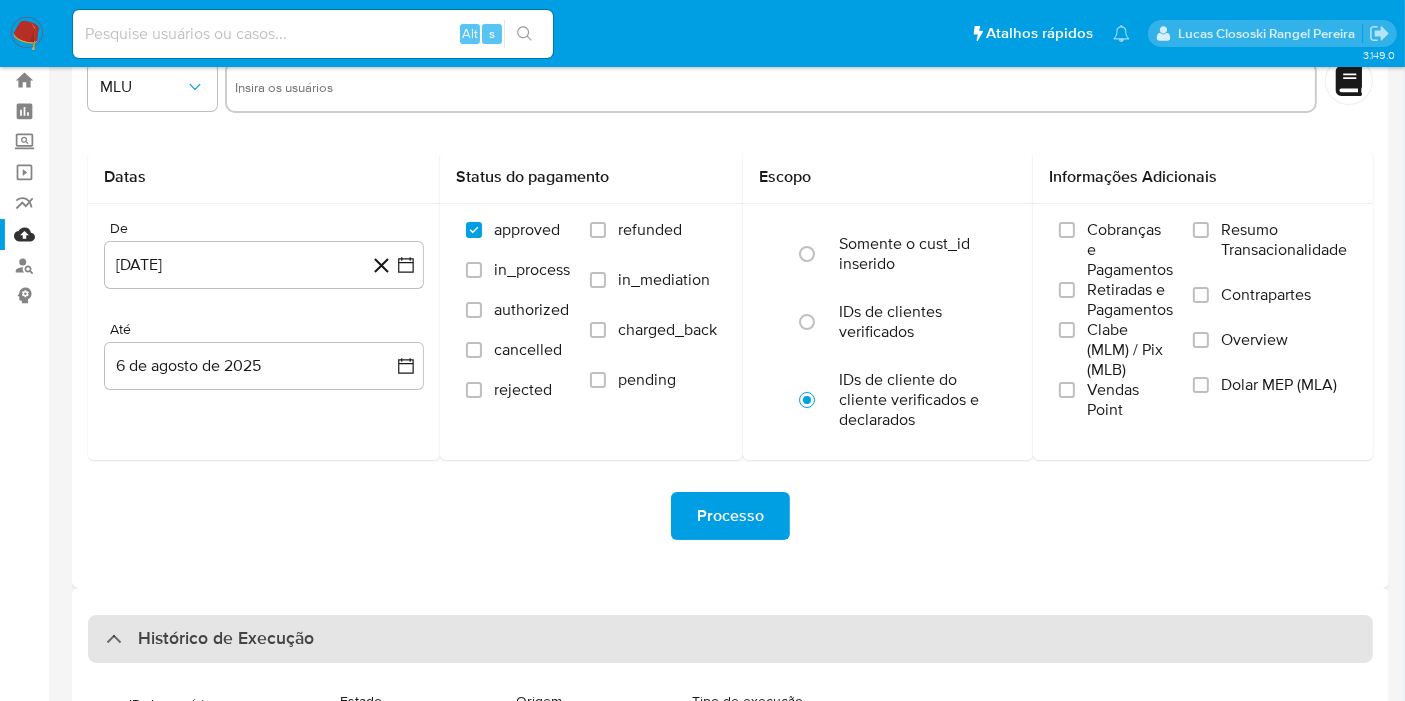 scroll, scrollTop: 610, scrollLeft: 0, axis: vertical 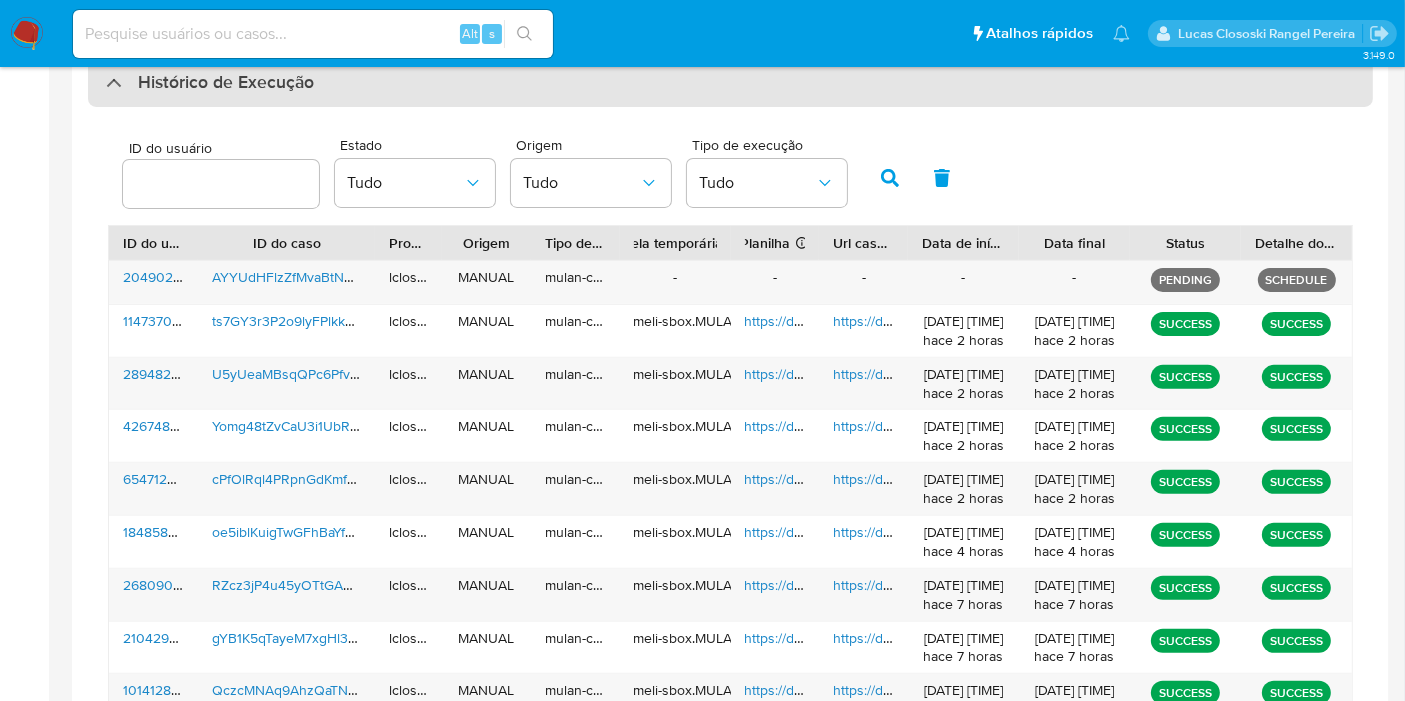 click on "Histórico de Execução" at bounding box center (730, 83) 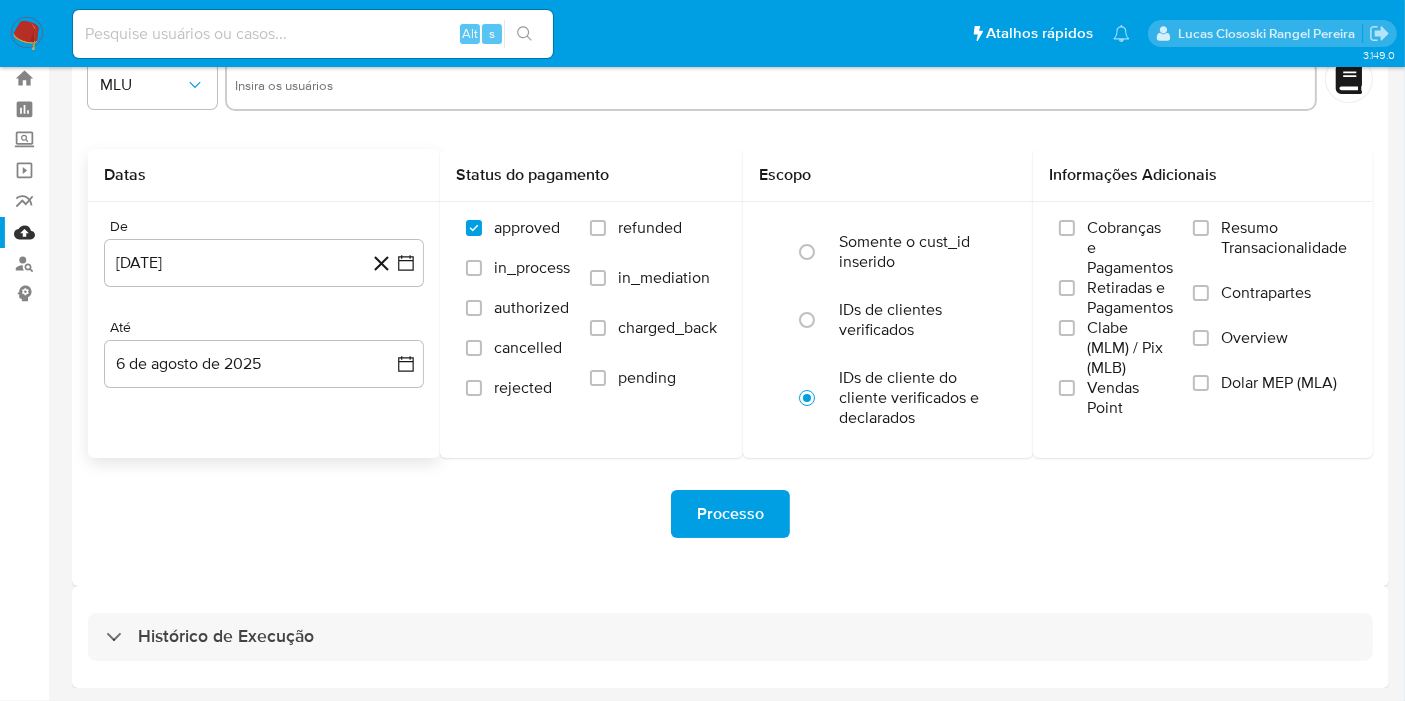 scroll, scrollTop: 54, scrollLeft: 0, axis: vertical 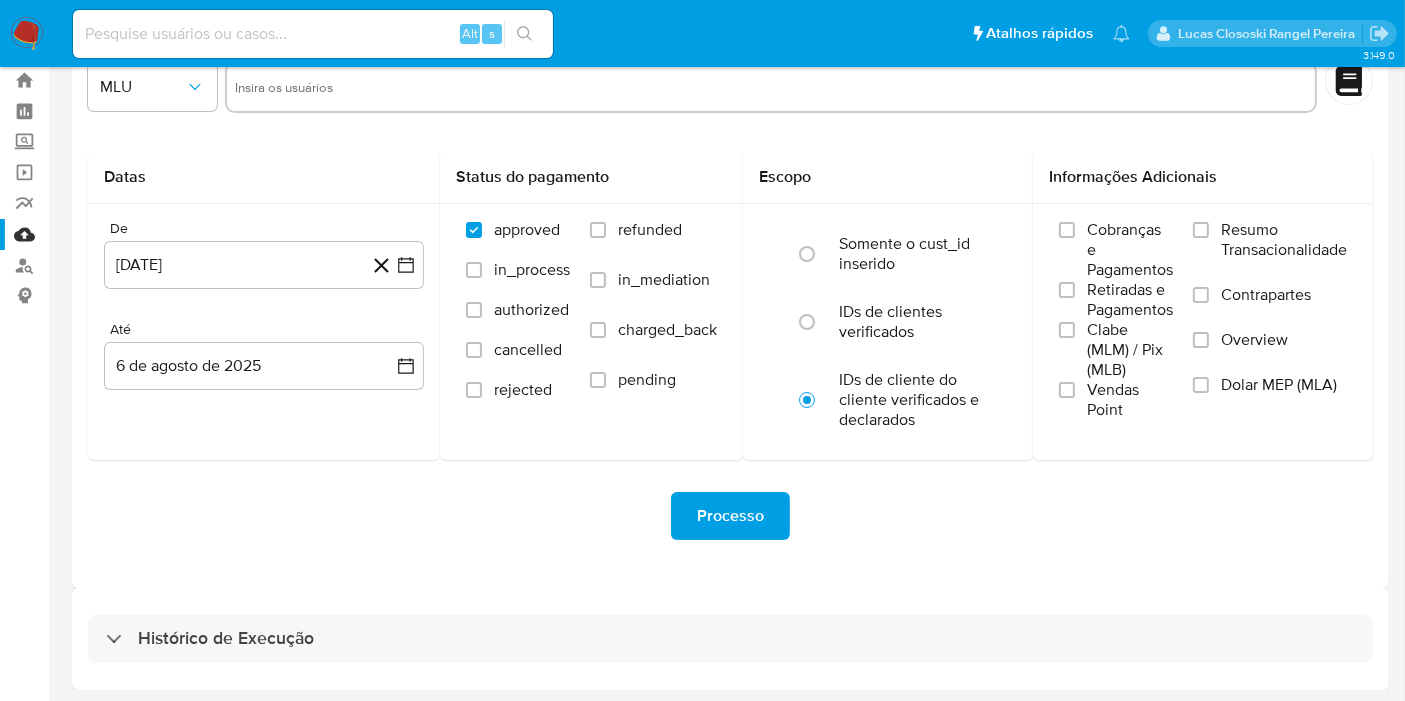 click on "Histórico de Execução" at bounding box center (730, 639) 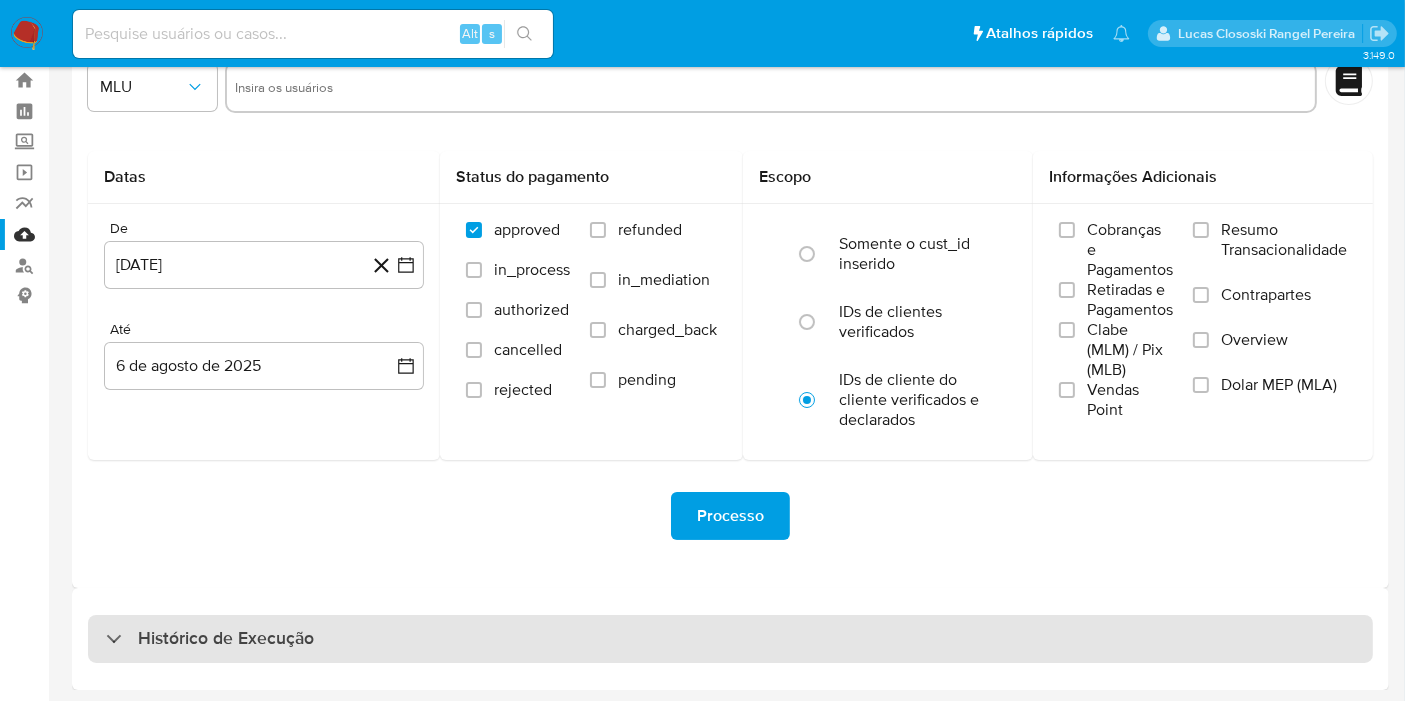 click on "Histórico de Execução" at bounding box center (730, 639) 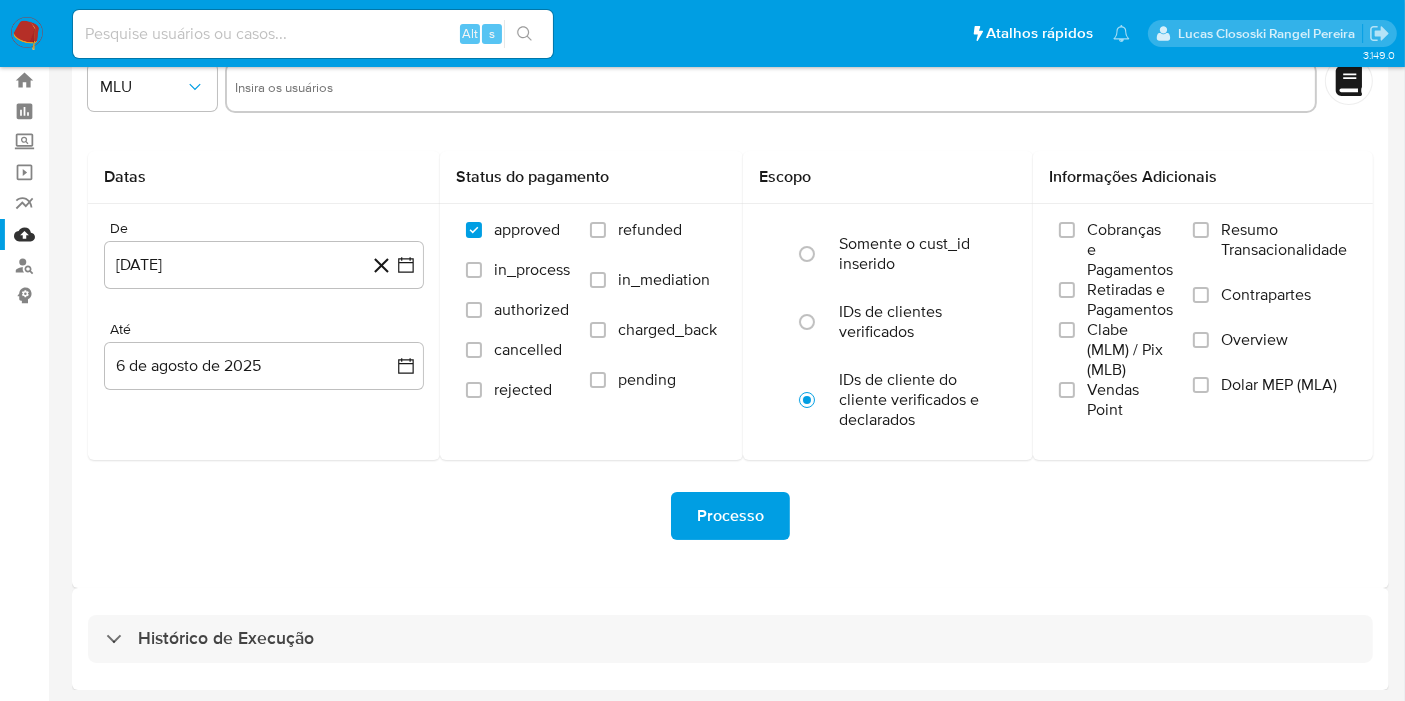 select on "10" 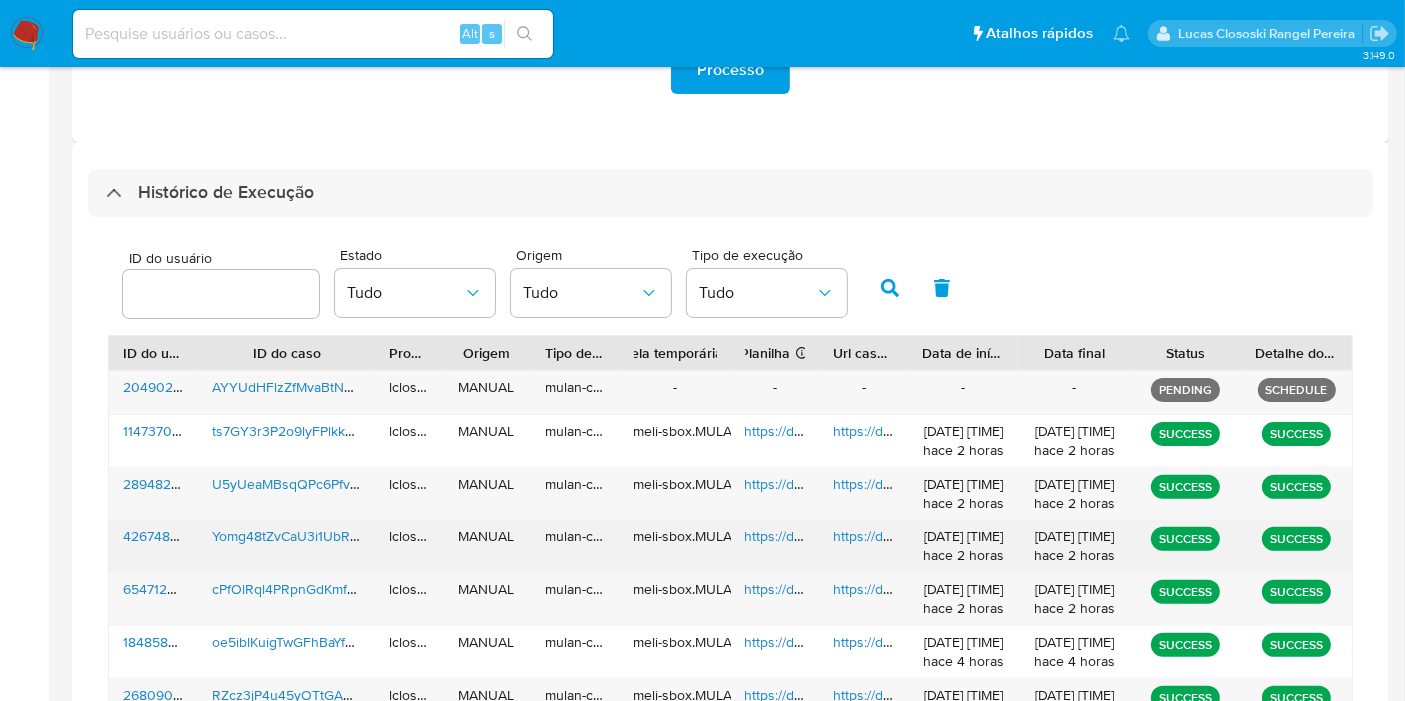 scroll, scrollTop: 610, scrollLeft: 0, axis: vertical 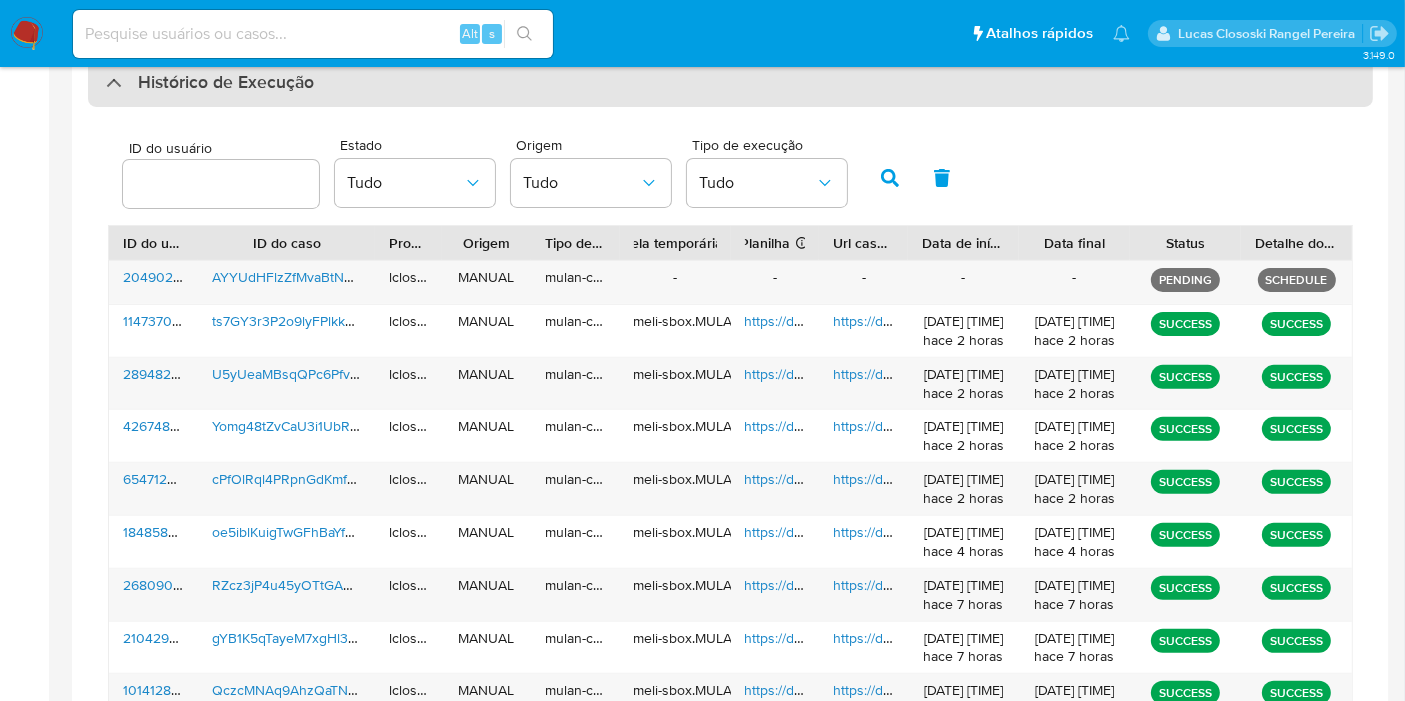 click on "Histórico de Execução" at bounding box center (730, 83) 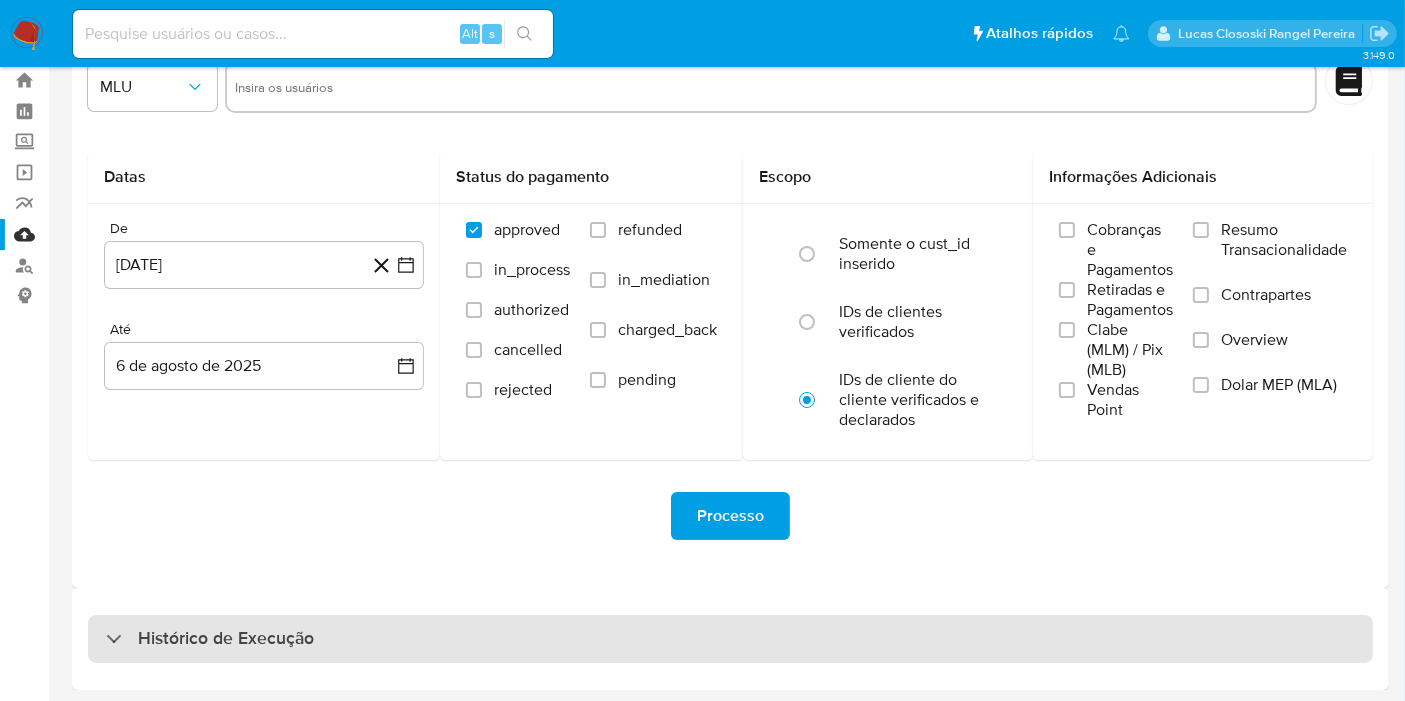 click on "Histórico de Execução" at bounding box center [730, 639] 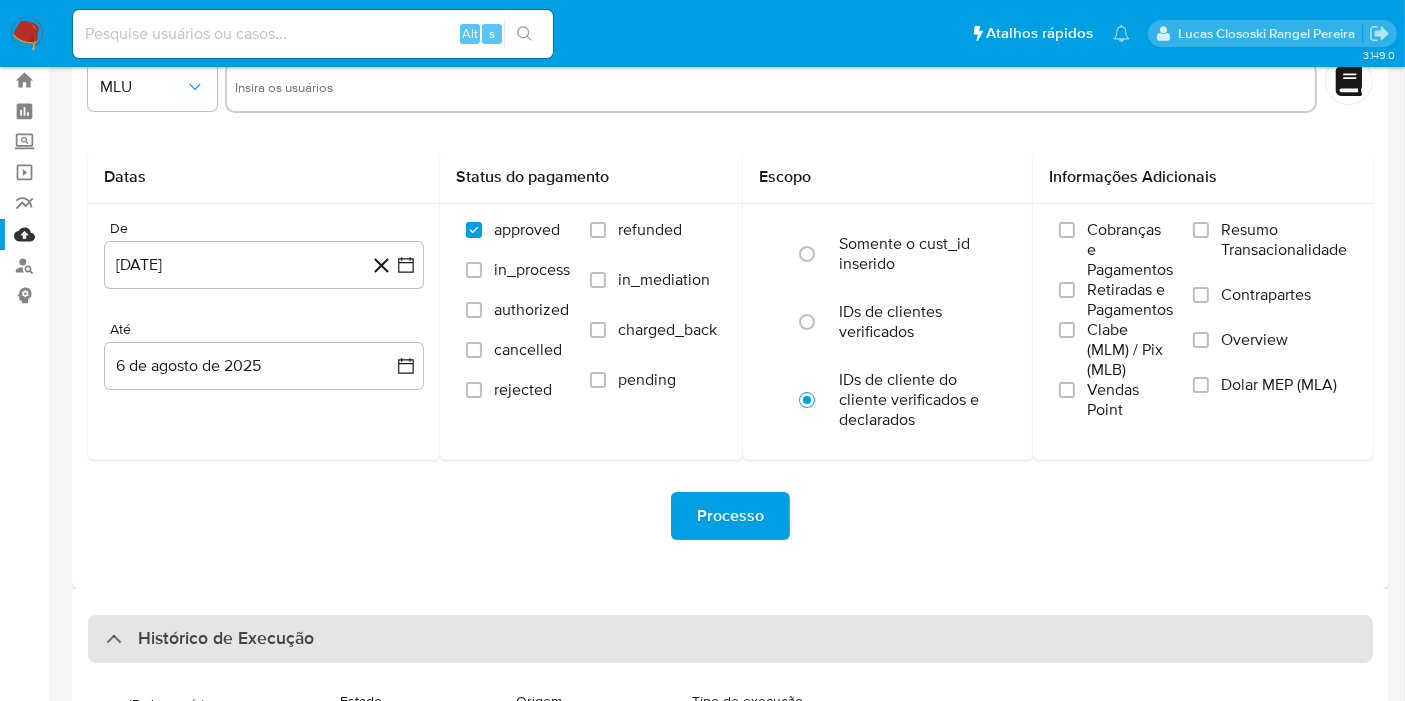 scroll, scrollTop: 610, scrollLeft: 0, axis: vertical 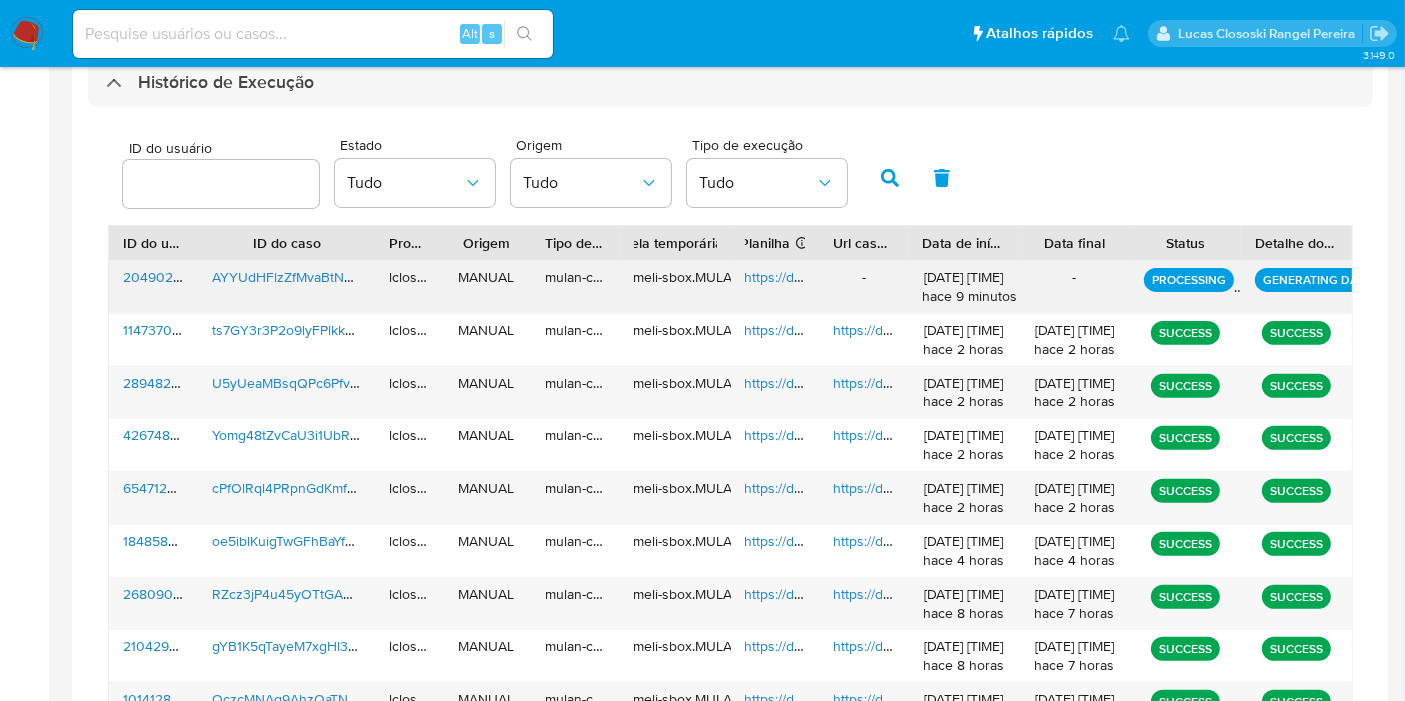 click on "https://docs.google.com/spreadsheets/d/1LZ_cNOO1J4iDyekxtn2yyYP1tpsXzGVxKGRaWDBYV_A/edit" at bounding box center [1056, 277] 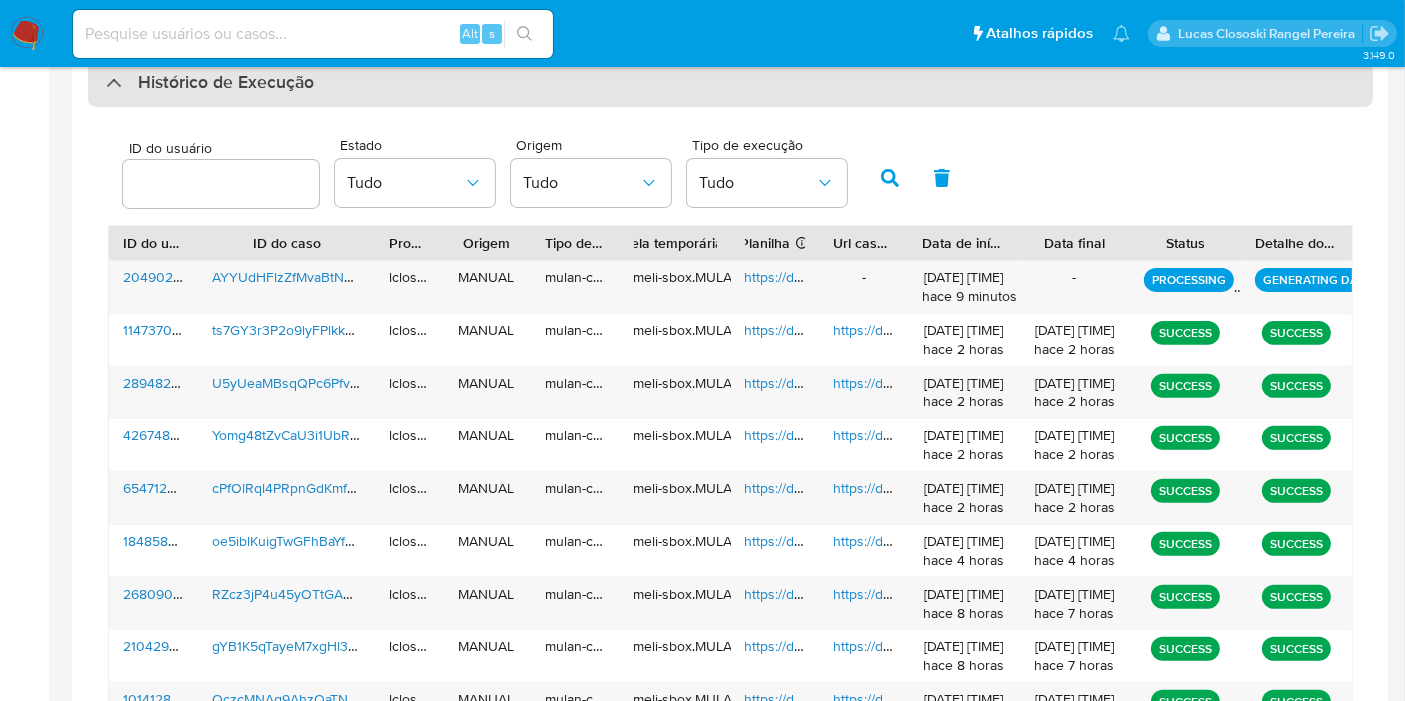 click on "Histórico de Execução" at bounding box center (730, 83) 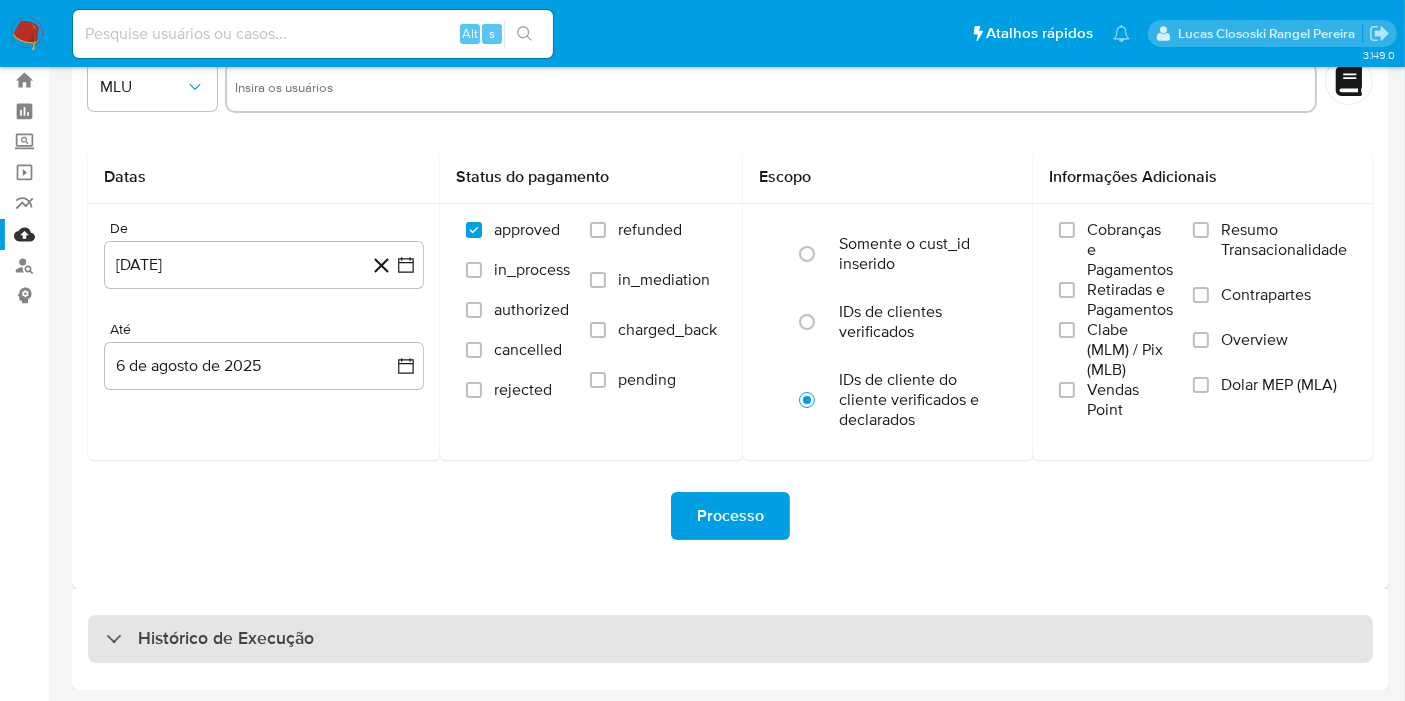 click on "Histórico de Execução" at bounding box center (730, 639) 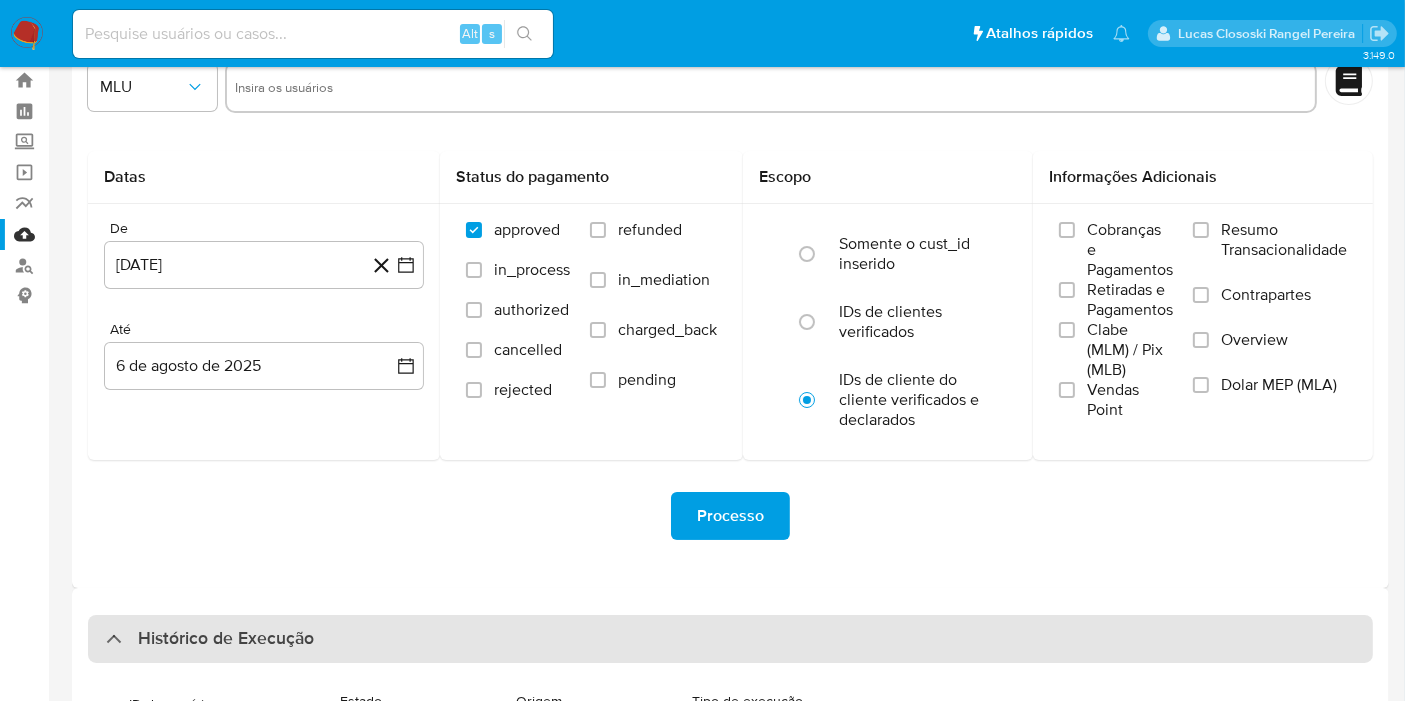 scroll, scrollTop: 610, scrollLeft: 0, axis: vertical 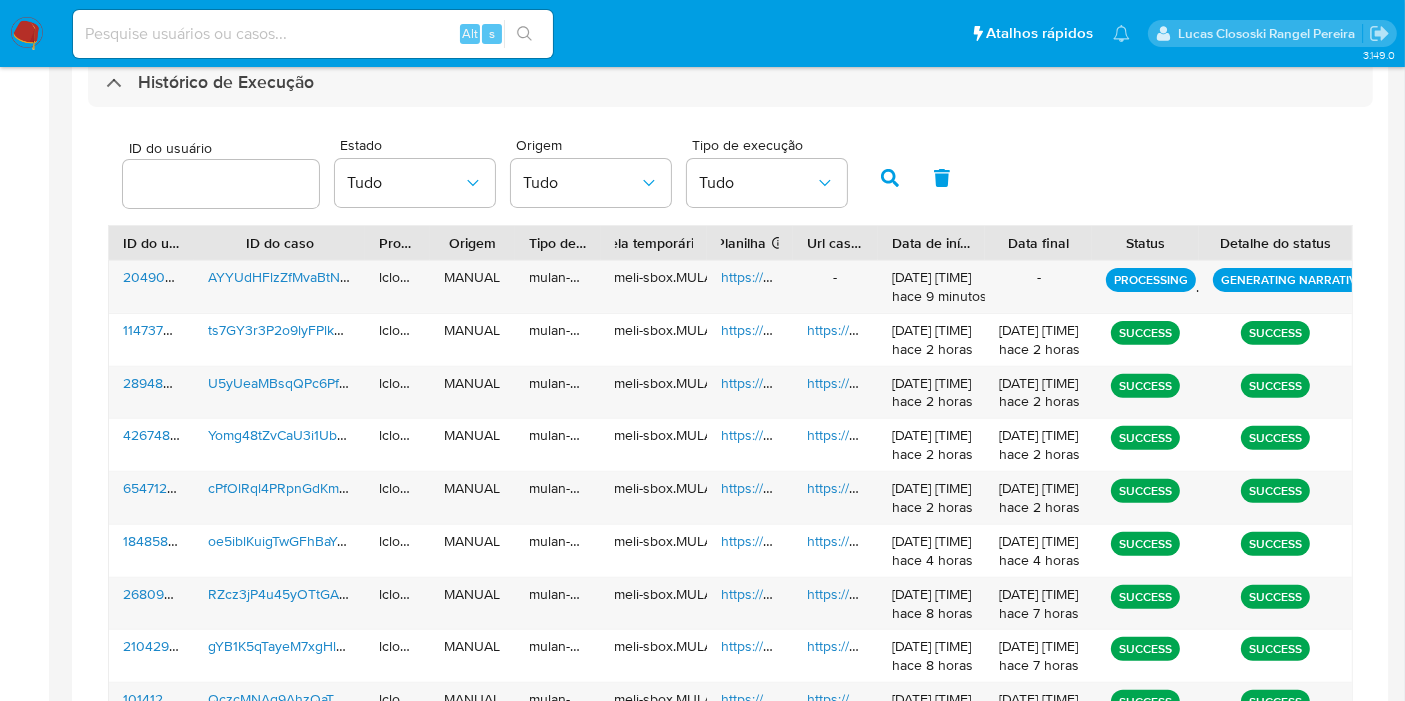 click at bounding box center (1352, 243) 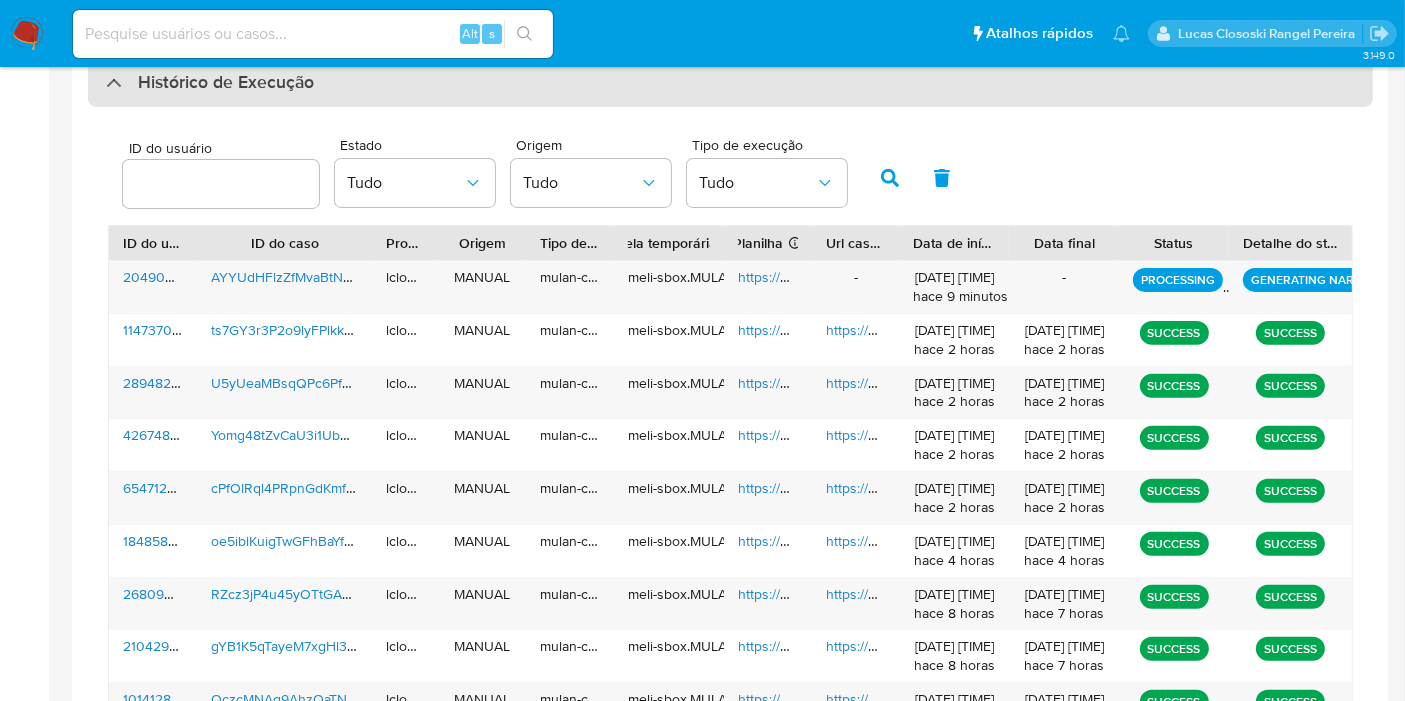 click on "Histórico de Execução" at bounding box center [730, 83] 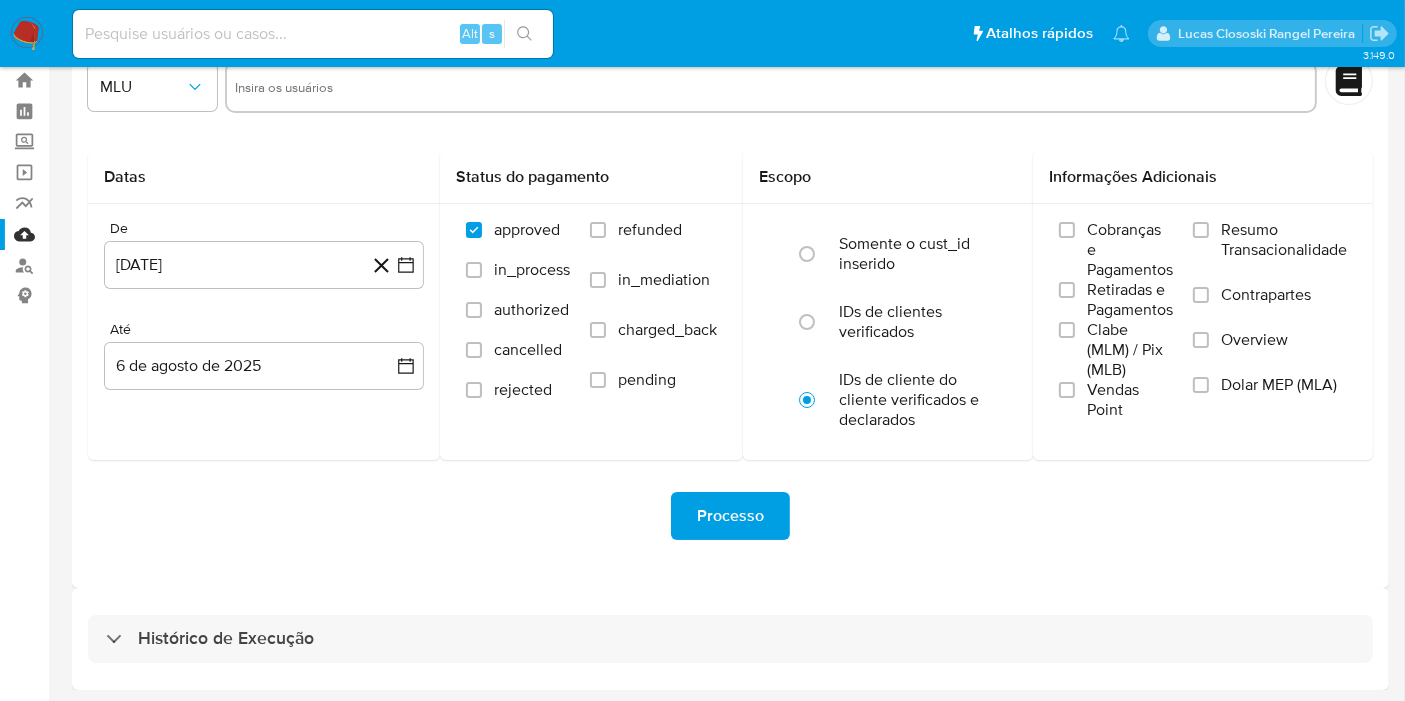 click on "Histórico de Execução" at bounding box center [730, 639] 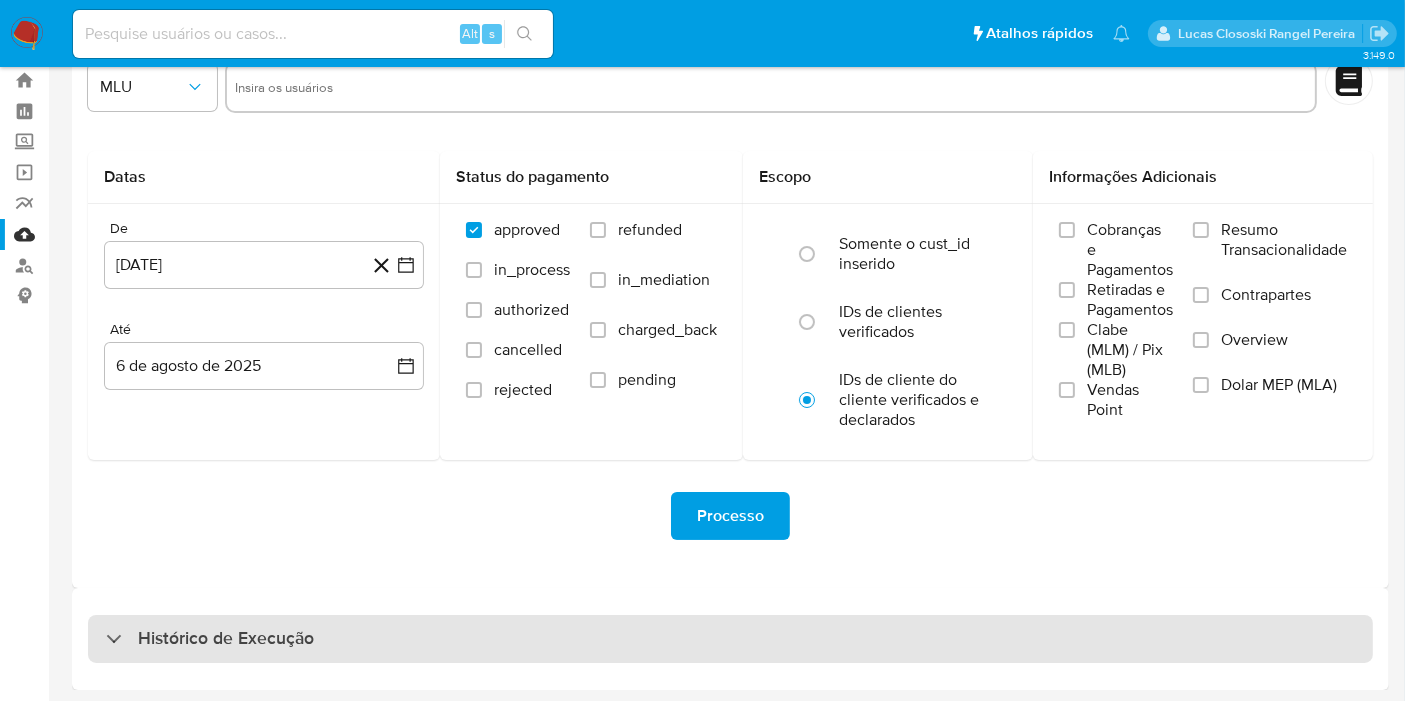 click on "Histórico de Execução" at bounding box center (730, 639) 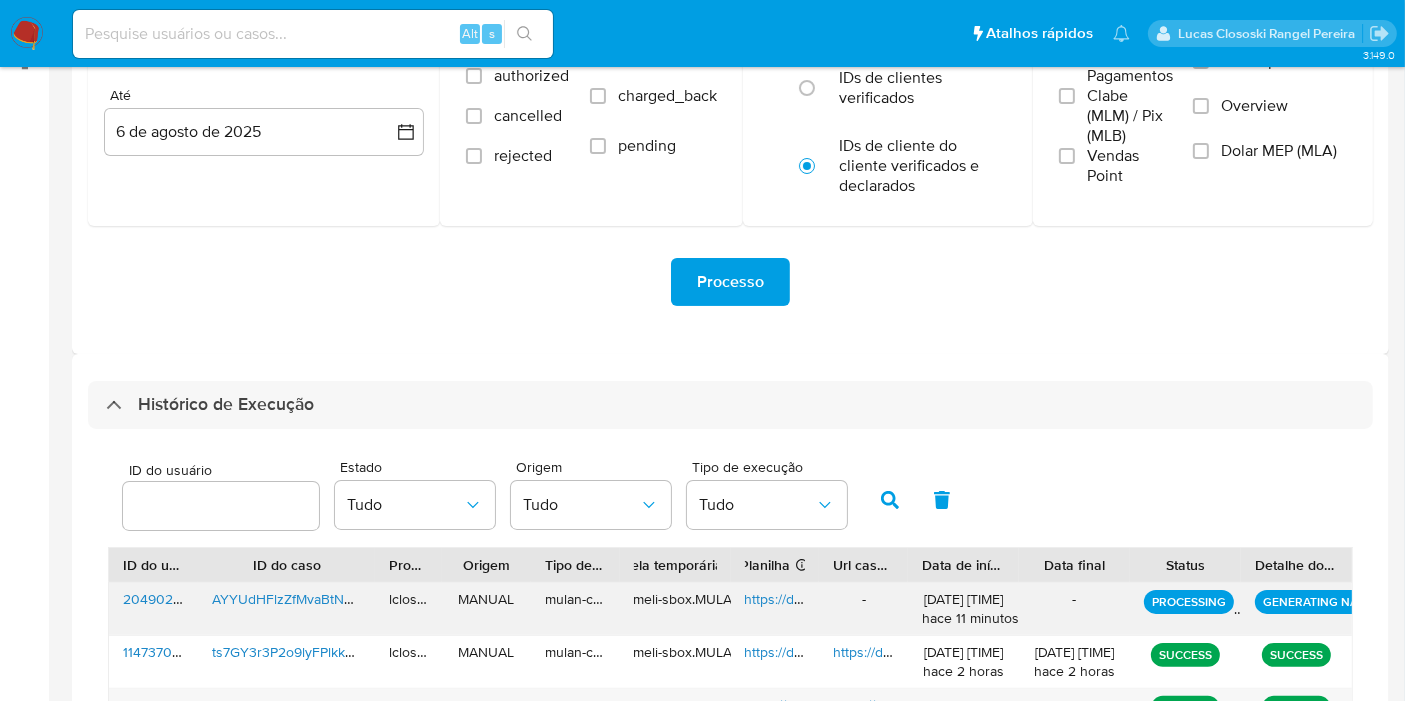 scroll, scrollTop: 388, scrollLeft: 0, axis: vertical 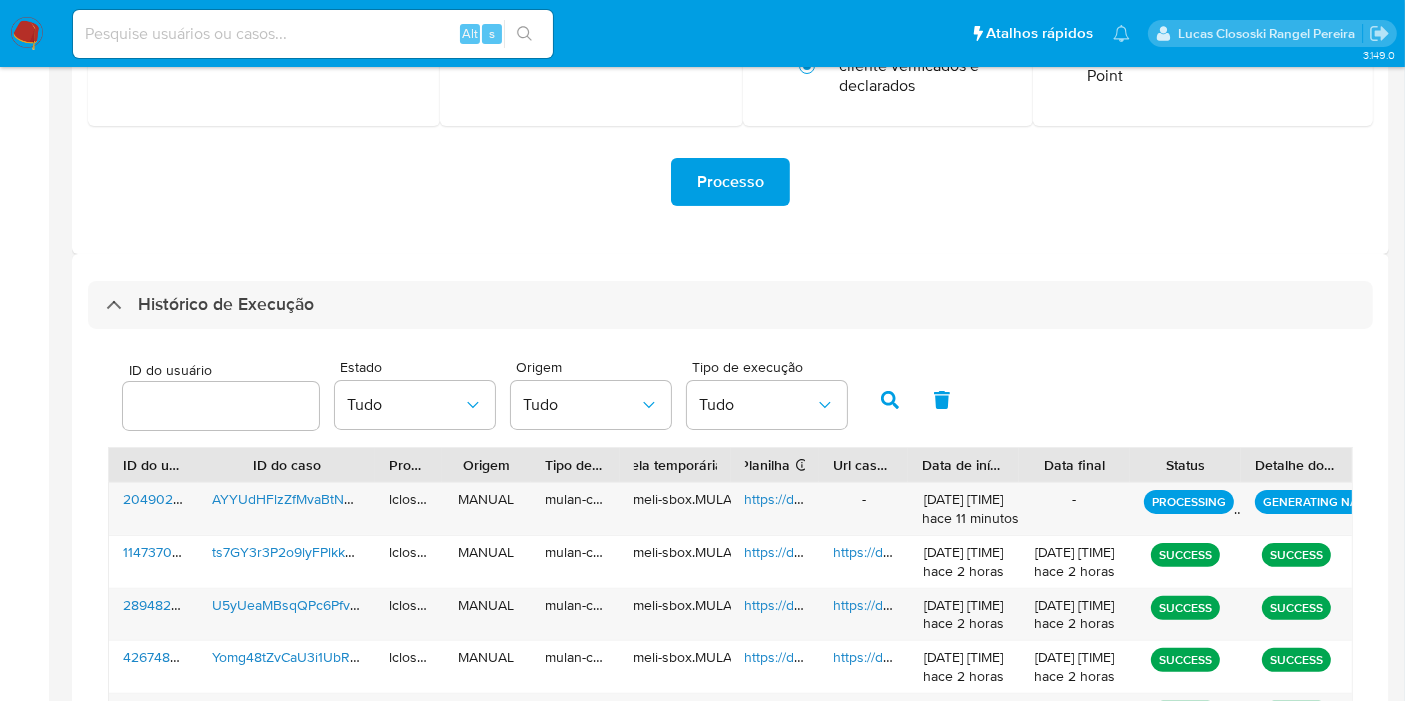 click on "Histórico de Execução ID do usuário Estado Tudo Origem Tudo Tipo de execução Tudo ID do usuário ID do caso Proprietário Origem Tipo de execução Tabela temporária Duração da tabela   Conclusão bem sucedida :  1 dia Com erro :  7 dias Planilha   Se o campo estiver vazio, é devido a um erro ao gerar Mulan Url caseLog Data de início Data final Status Detalhe do status 2049024764 AYYUdHFlzZfMvaBtNR6dhAsh lclososki MANUAL mulan-caselog meli-sbox.MULANIT.mulan_result_lclososki_20250806T145606_b0fc_2049024764 https://docs.google.com/spreadsheets/d/1LZ_cNOO1J4iDyekxtn2yyYP1tpsXzGVxKGRaWDBYV_A/edit - [DATE] [TIME] hace 11 minutos - PROCESSING GENERATING NARRATIVE 1147370765 ts7GY3r3P2o9lyFPlkkwod6m lclososki MANUAL mulan-caselog meli-sbox.MULANIT.mulan_result_lclososki_20250806T125932_5d22_1147370765 https://docs.google.com/spreadsheets/d/1nwLO4xvztcAIyCohpItXPcYwjeylho7ni4ISNx2jUHA/edit https://docs.google.com/document/d/1RDsJDBWE0bVOJzAJpL9cEWaZ5Pg2XxqqOd0WIRZS8aI/edit [DATE] [TIME] MANUAL" at bounding box center (730, 683) 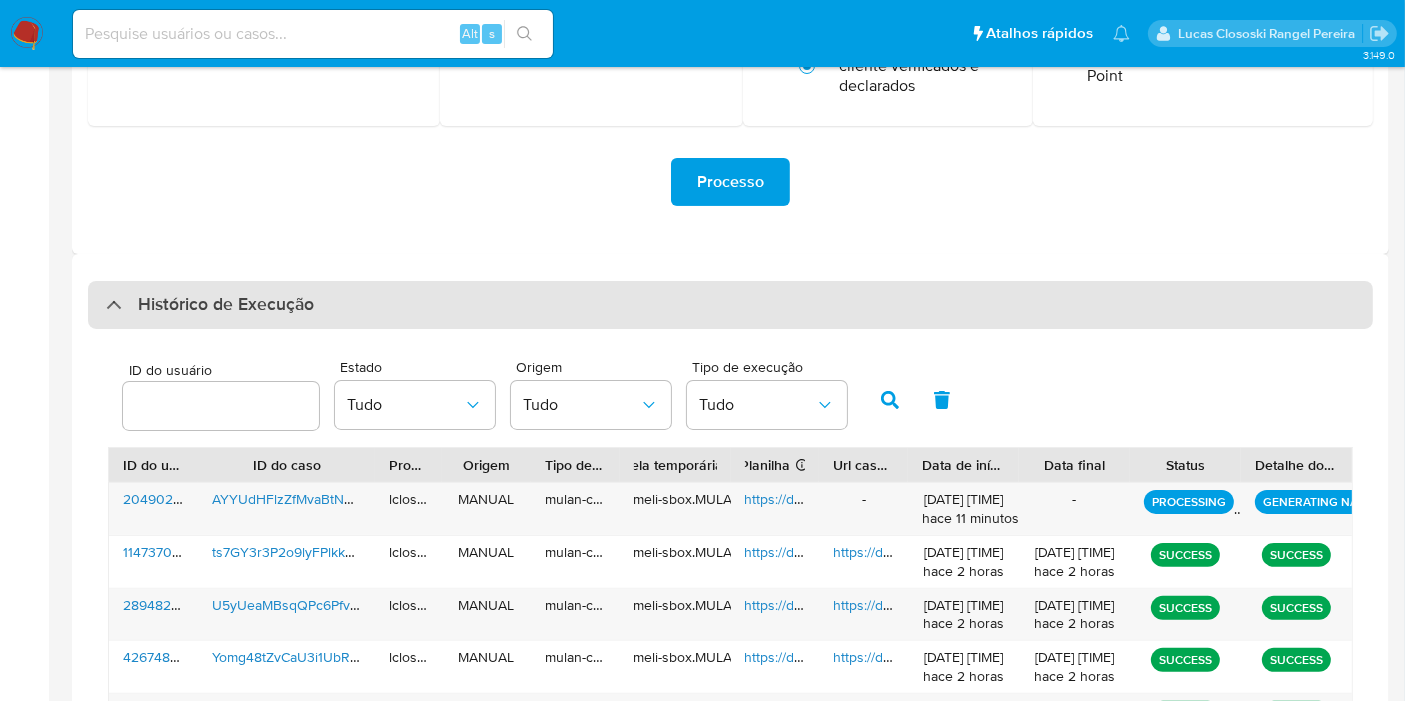 click on "Histórico de Execução" at bounding box center [730, 305] 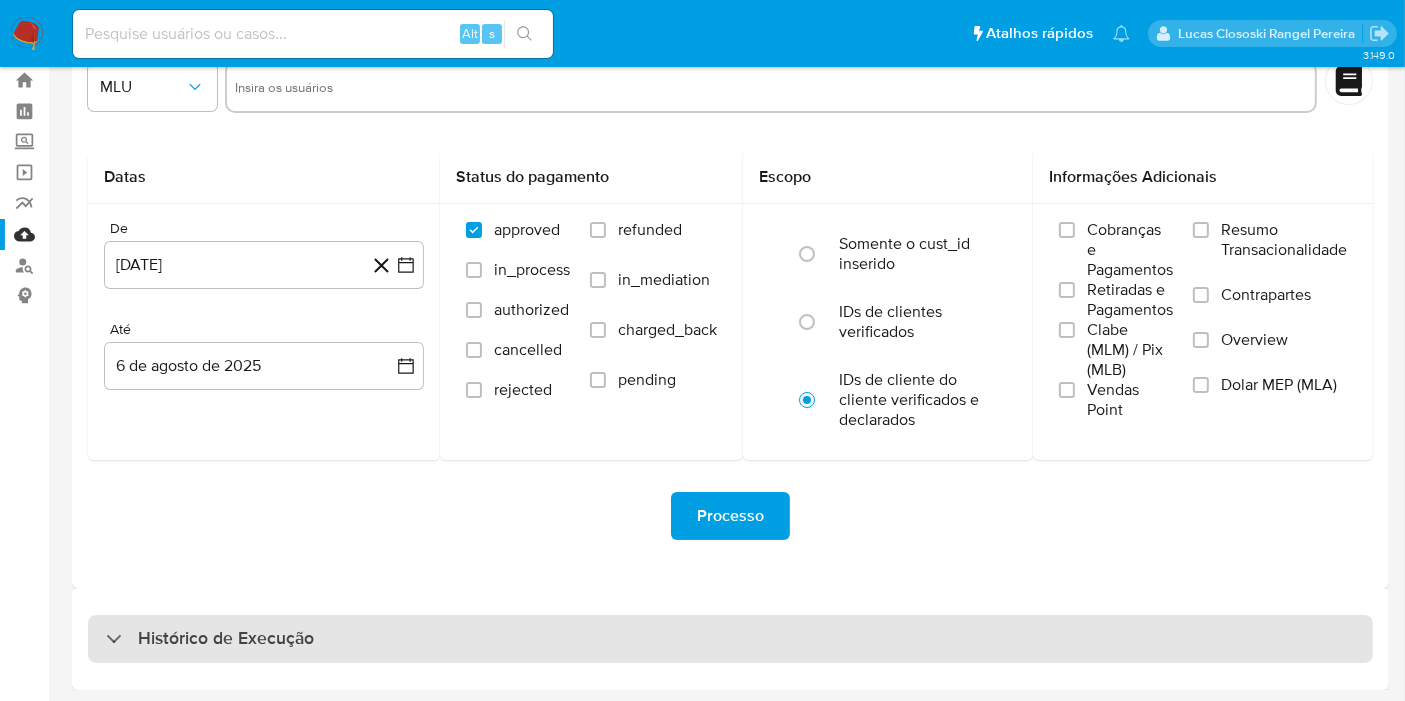 click on "Histórico de Execução" at bounding box center [730, 639] 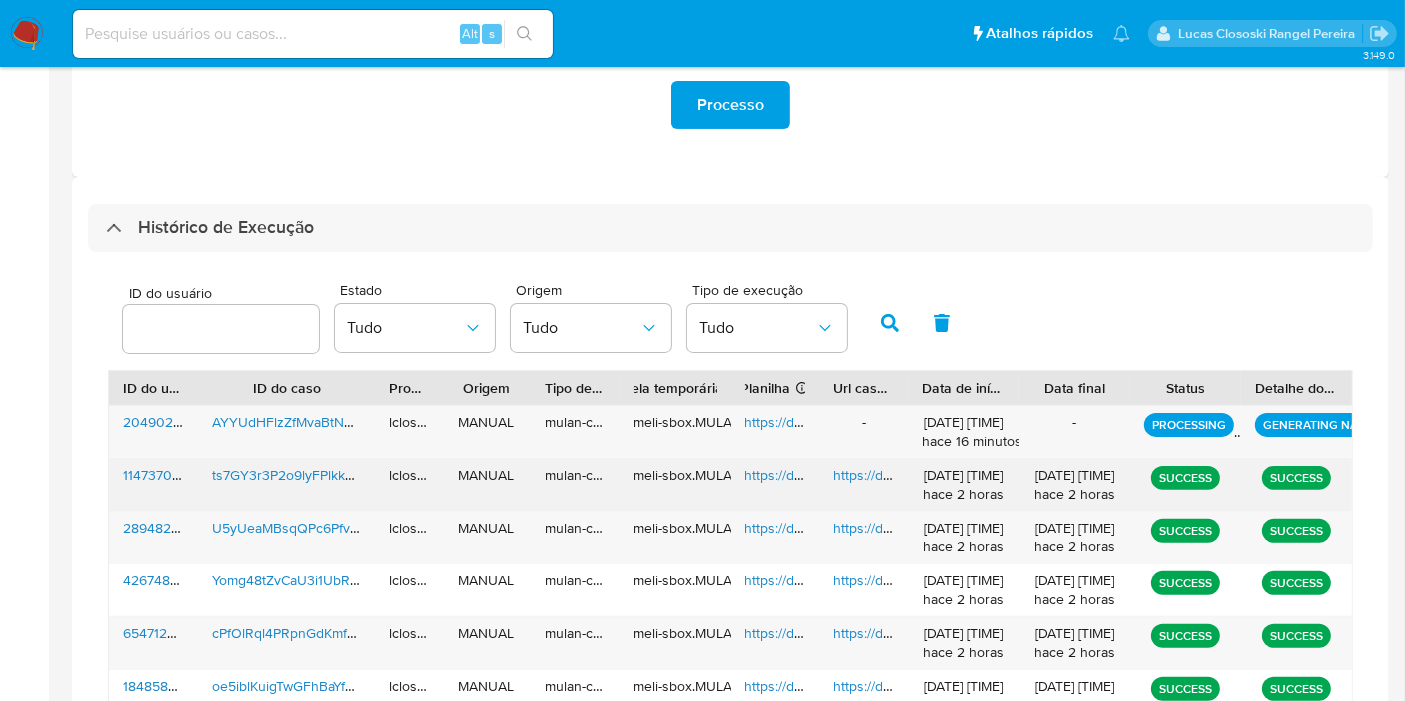 scroll, scrollTop: 499, scrollLeft: 0, axis: vertical 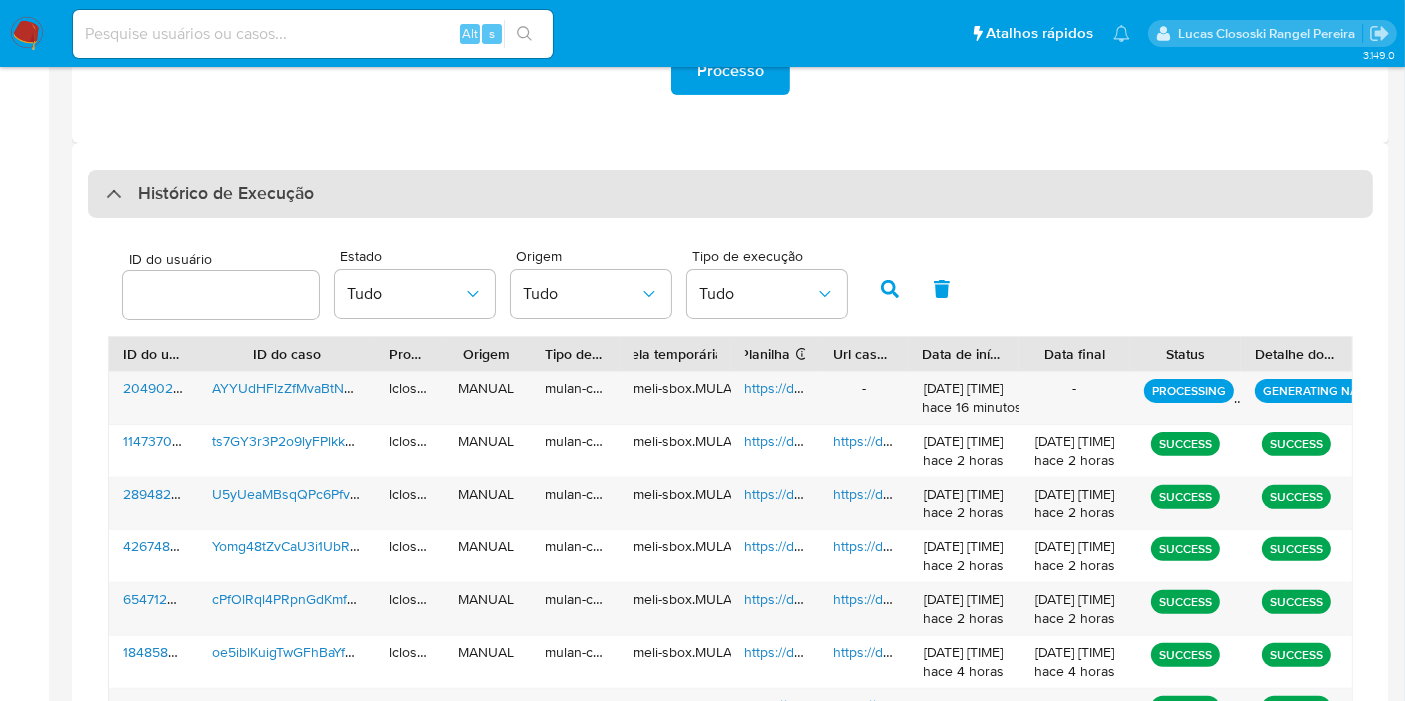 click on "Histórico de Execução" at bounding box center (730, 194) 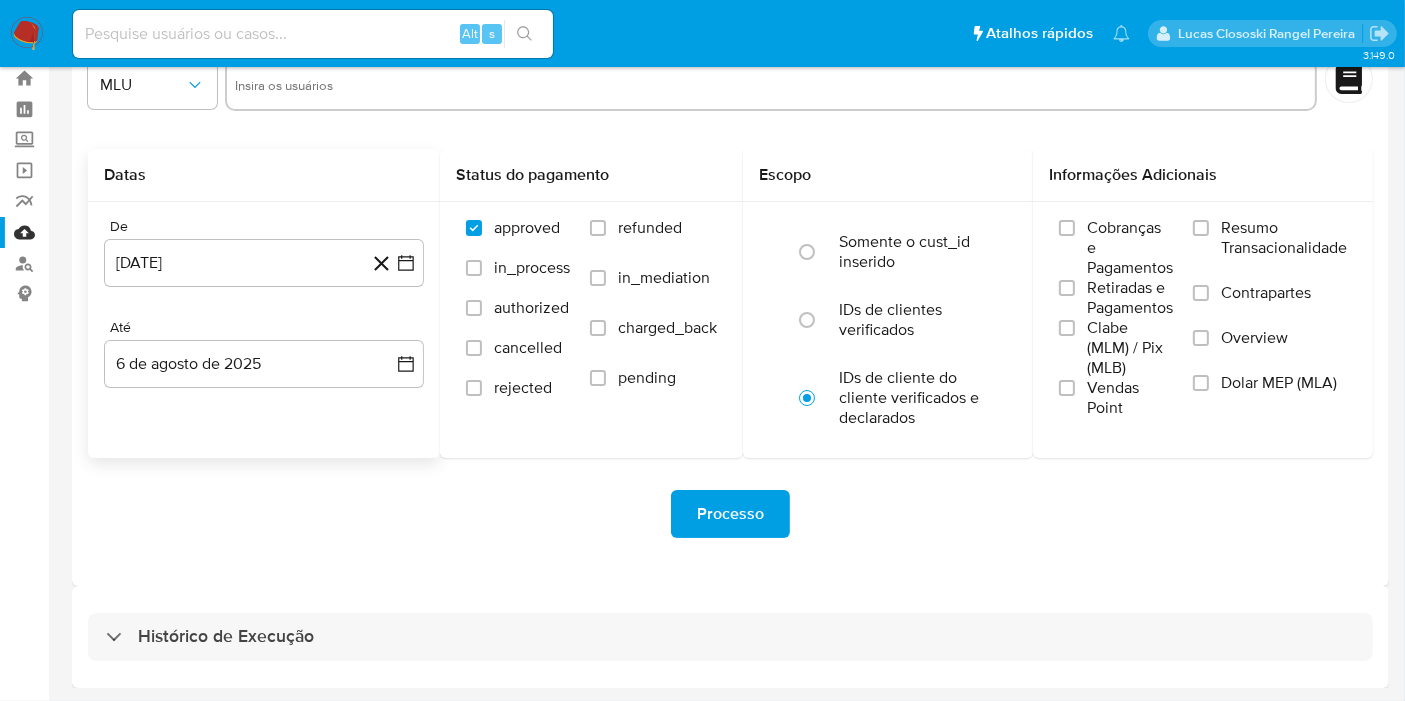 scroll, scrollTop: 54, scrollLeft: 0, axis: vertical 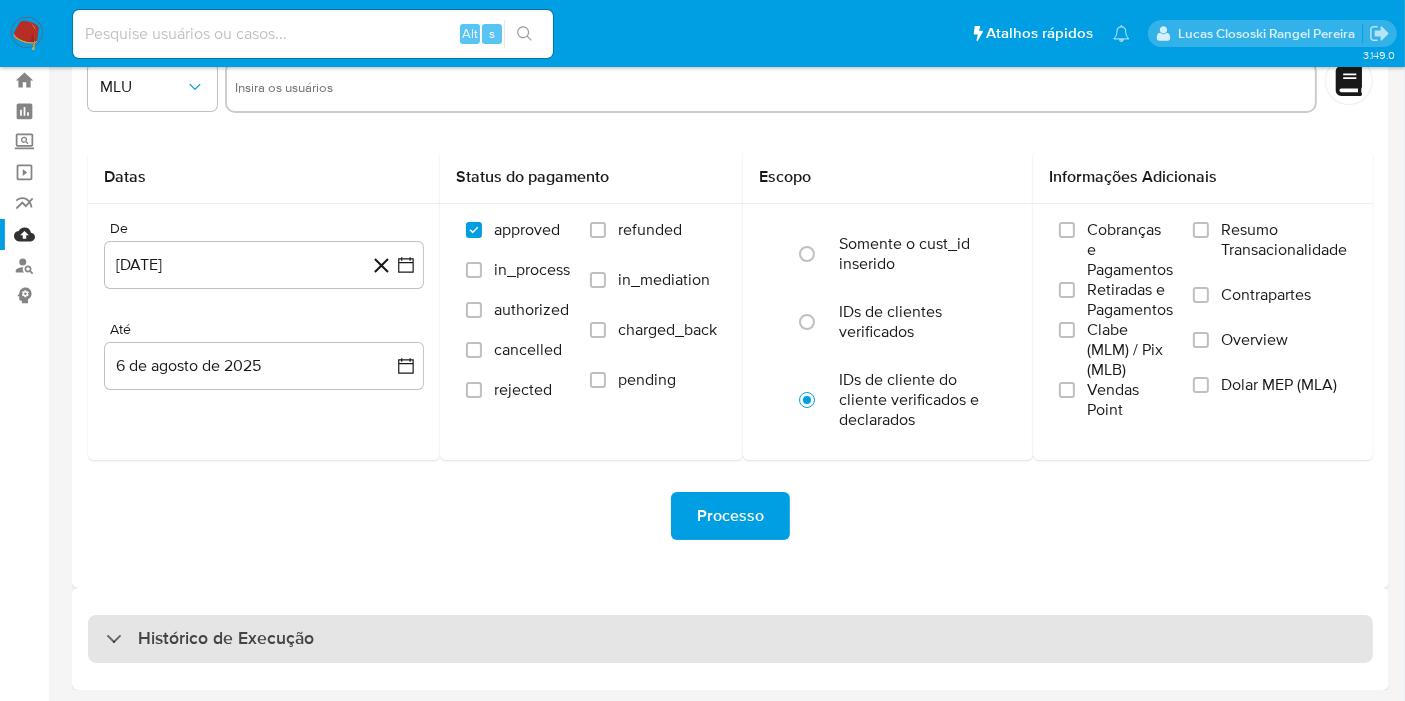click on "Histórico de Execução" at bounding box center [730, 639] 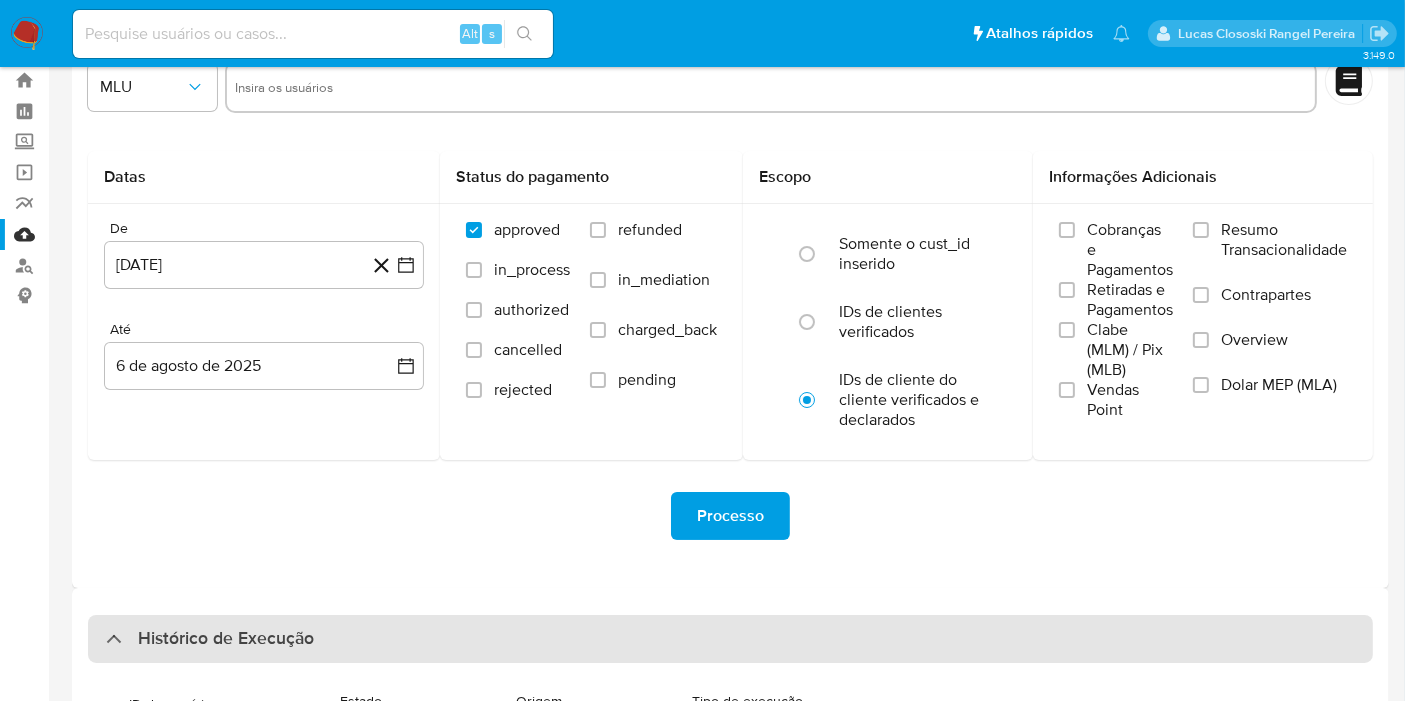 scroll, scrollTop: 499, scrollLeft: 0, axis: vertical 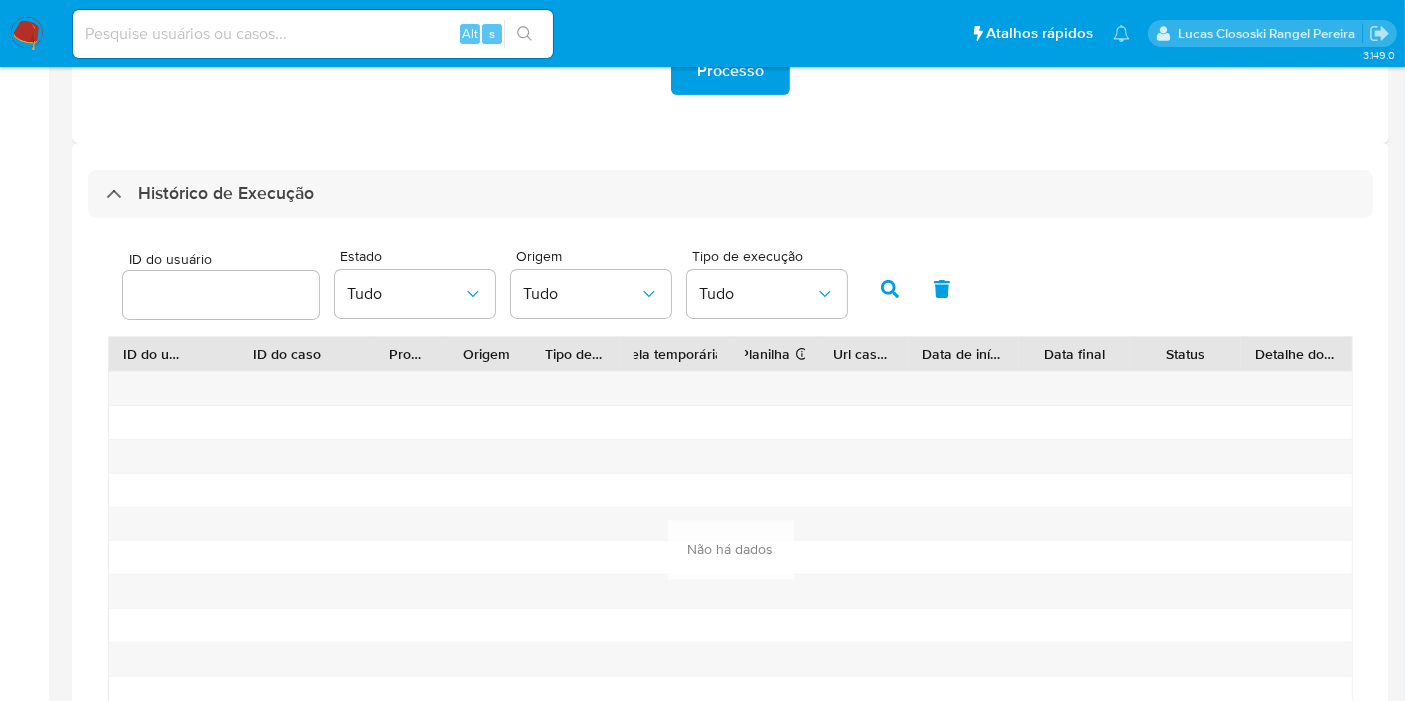 click on "ID do usuário Estado Tudo Origem Tudo Tipo de execução Tudo ID do usuário ID do caso Proprietário Origem Tipo de execução Tabela temporária Duração da tabela   Conclusão bem sucedida :  1 dia Com erro :  7 dias Planilha   Se o campo estiver vazio, é devido a um erro ao gerar Mulan Url caseLog Data de início Data final Status Detalhe do status                                                                                                                                                                                                                                                 Antigo Página   1   de   1 5   Linhas 10   Linhas 20   Linhas 25   Linhas 50   Linhas 100   Linhas Seguindo Não há dados Carregando... Ocorreu um erro ao carregar o módulo Repetir" at bounding box center (730, 527) 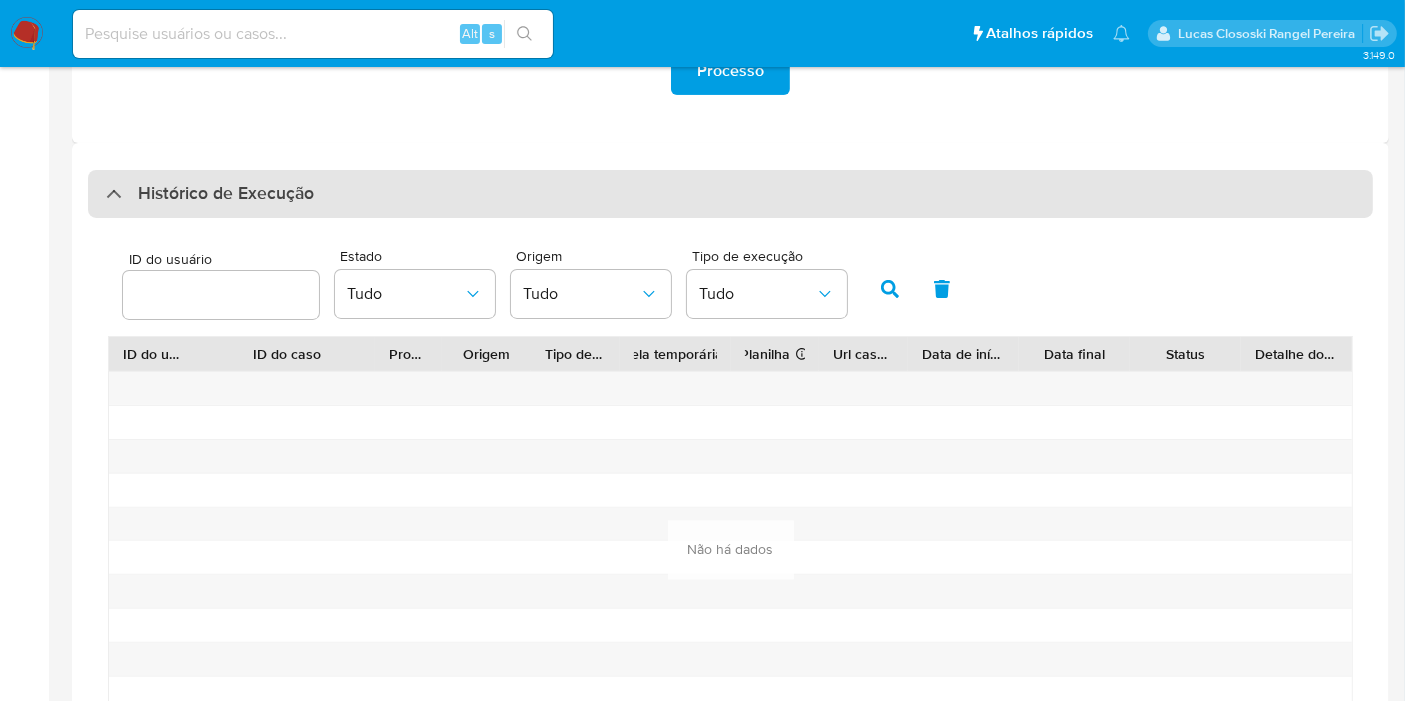 click on "Histórico de Execução" at bounding box center (210, 194) 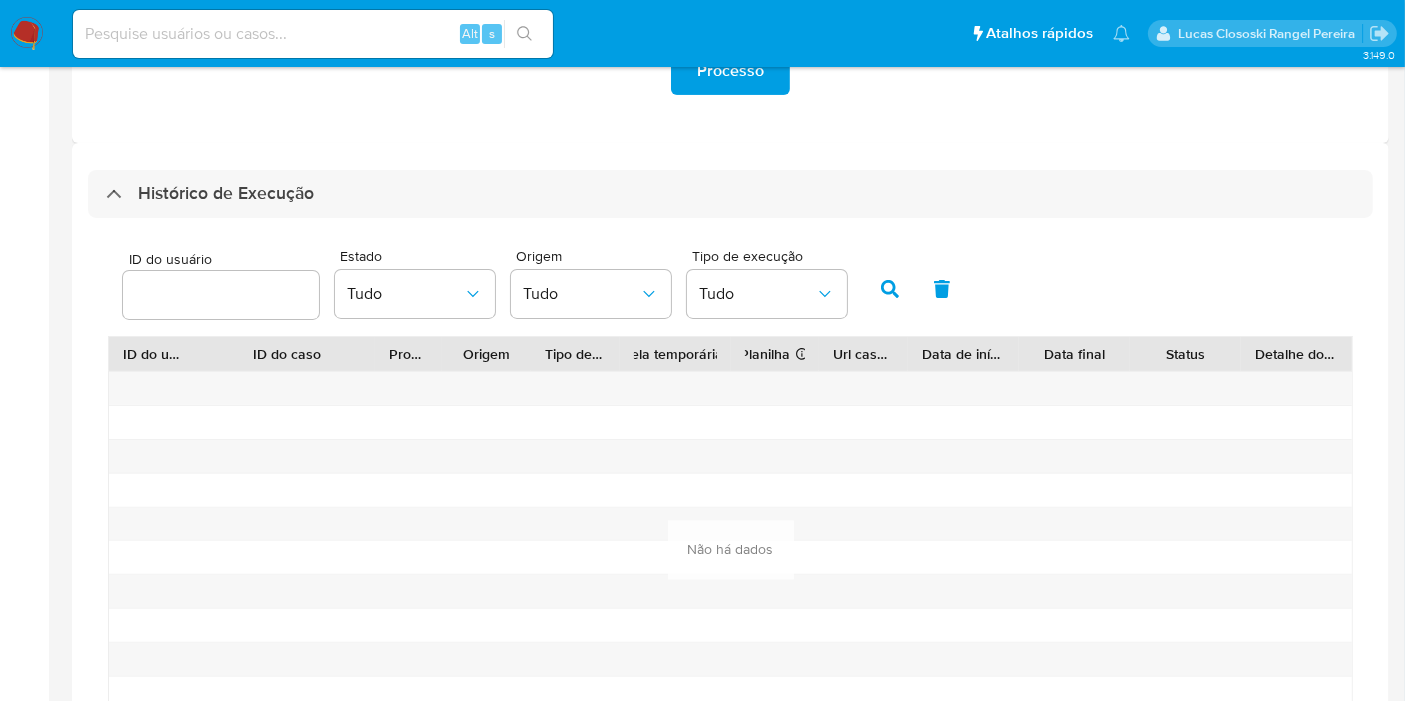 scroll, scrollTop: 54, scrollLeft: 0, axis: vertical 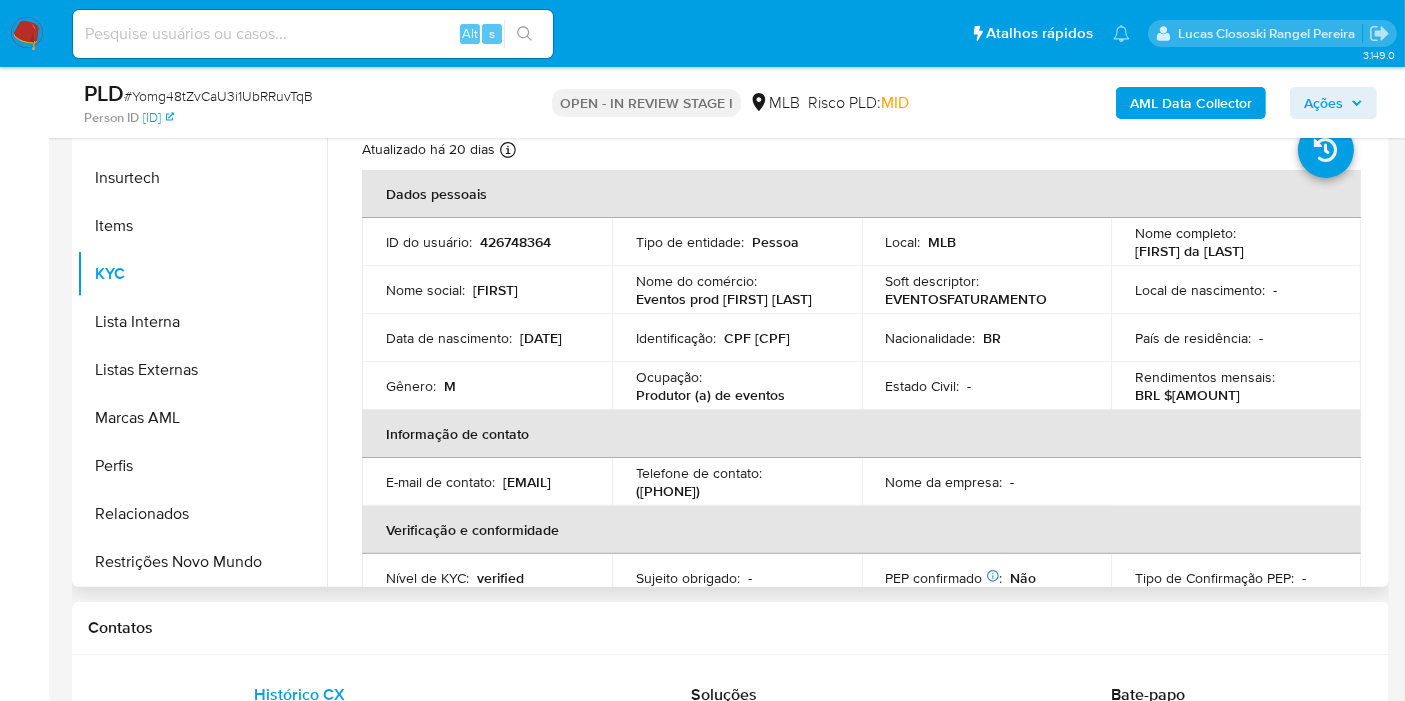 click on "CPF [CPF]" at bounding box center [757, 338] 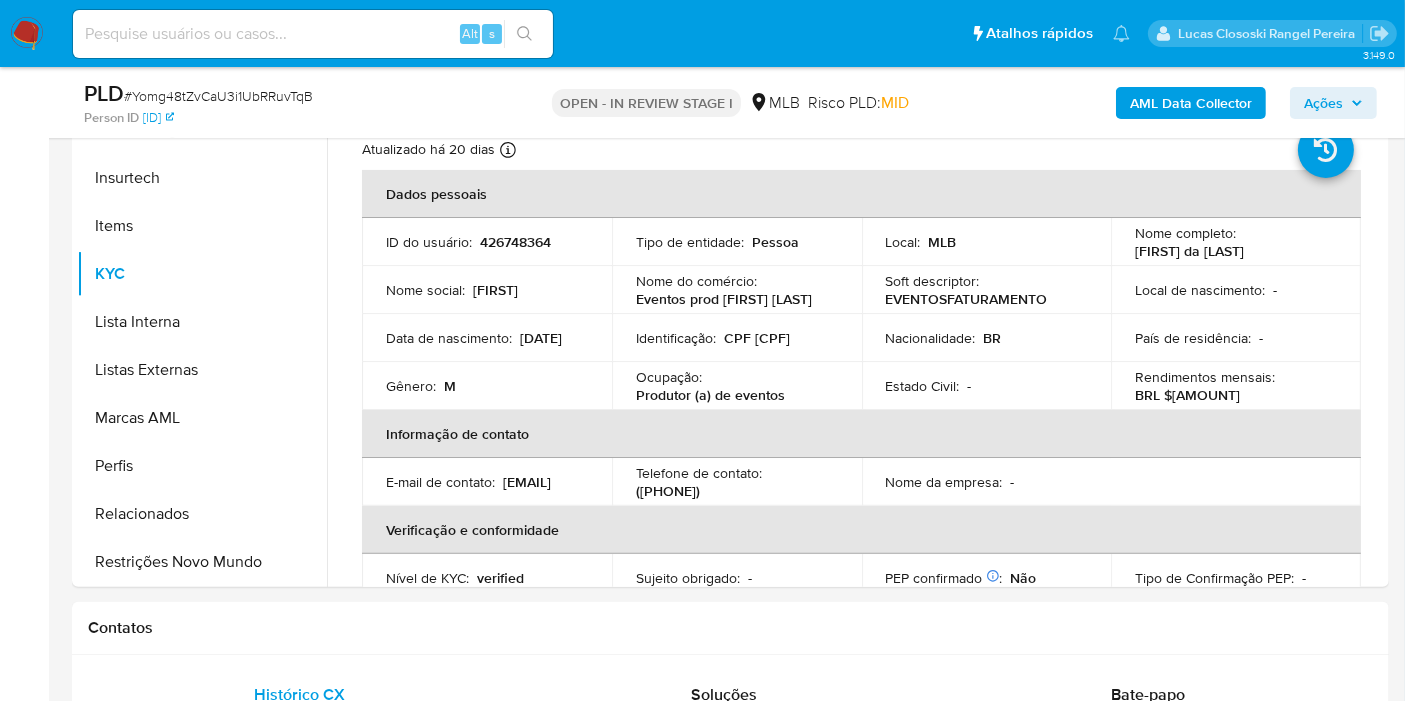copy on "05117819039" 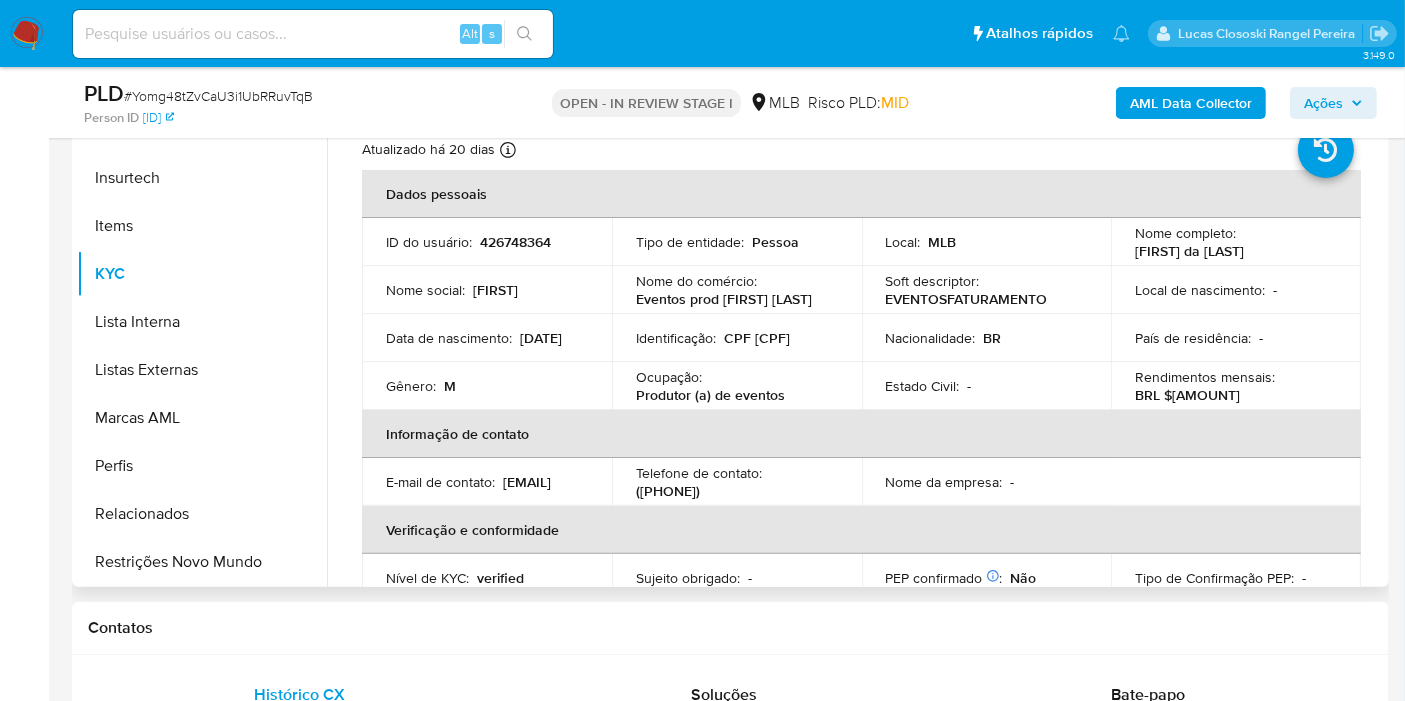 copy on "05117819039" 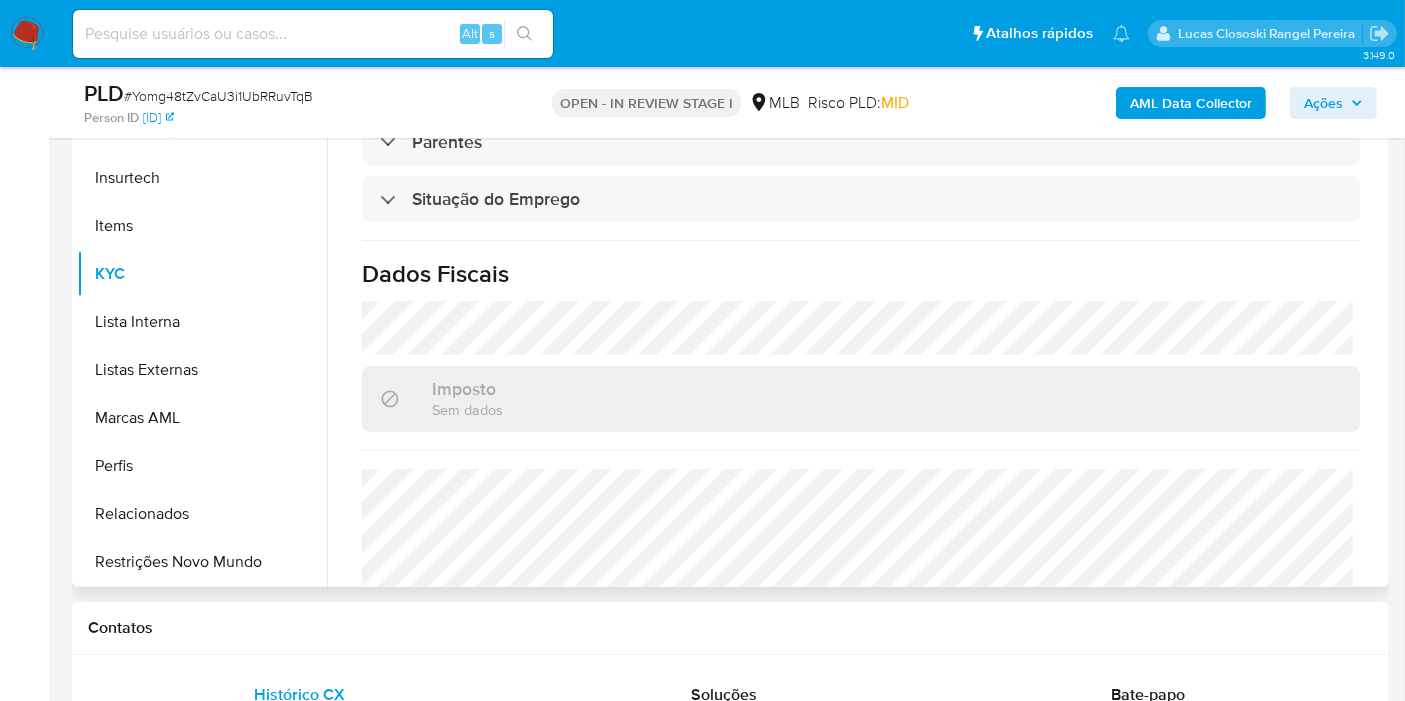 scroll, scrollTop: 888, scrollLeft: 0, axis: vertical 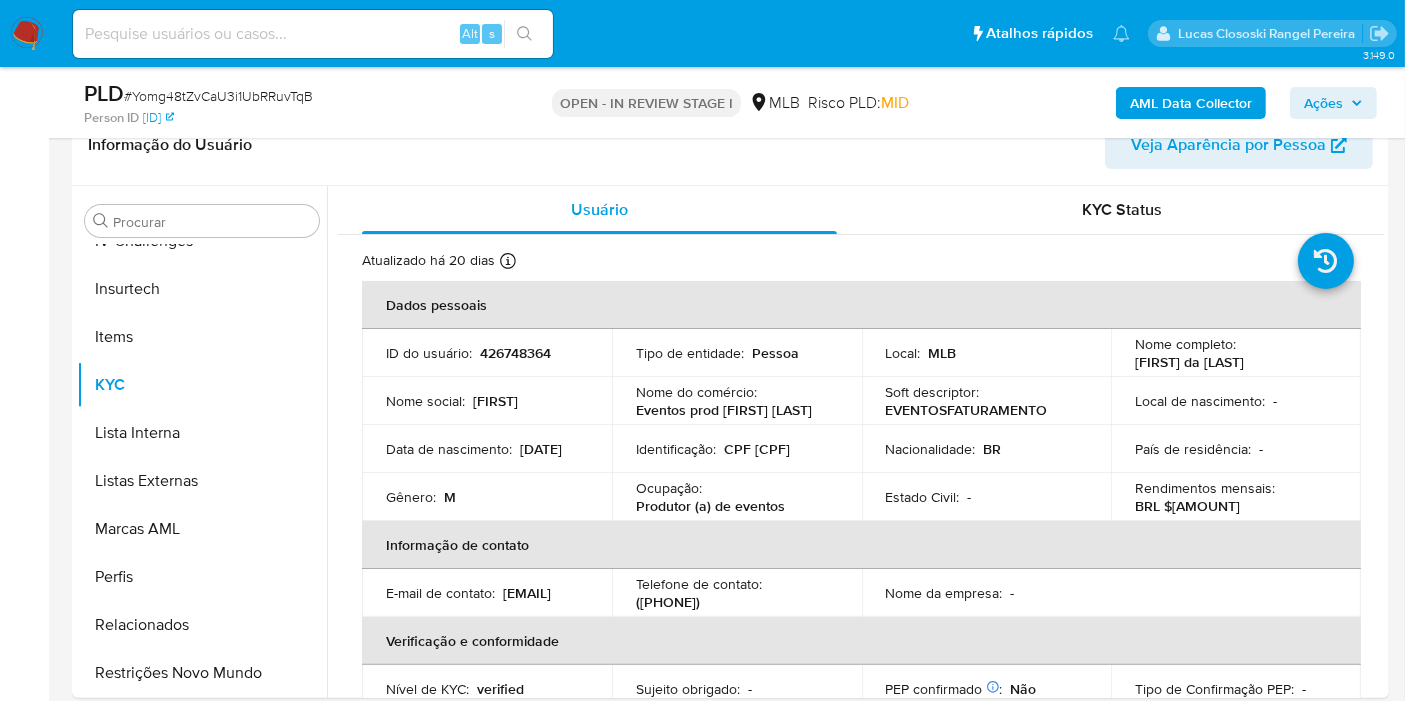 copy on "05117819039" 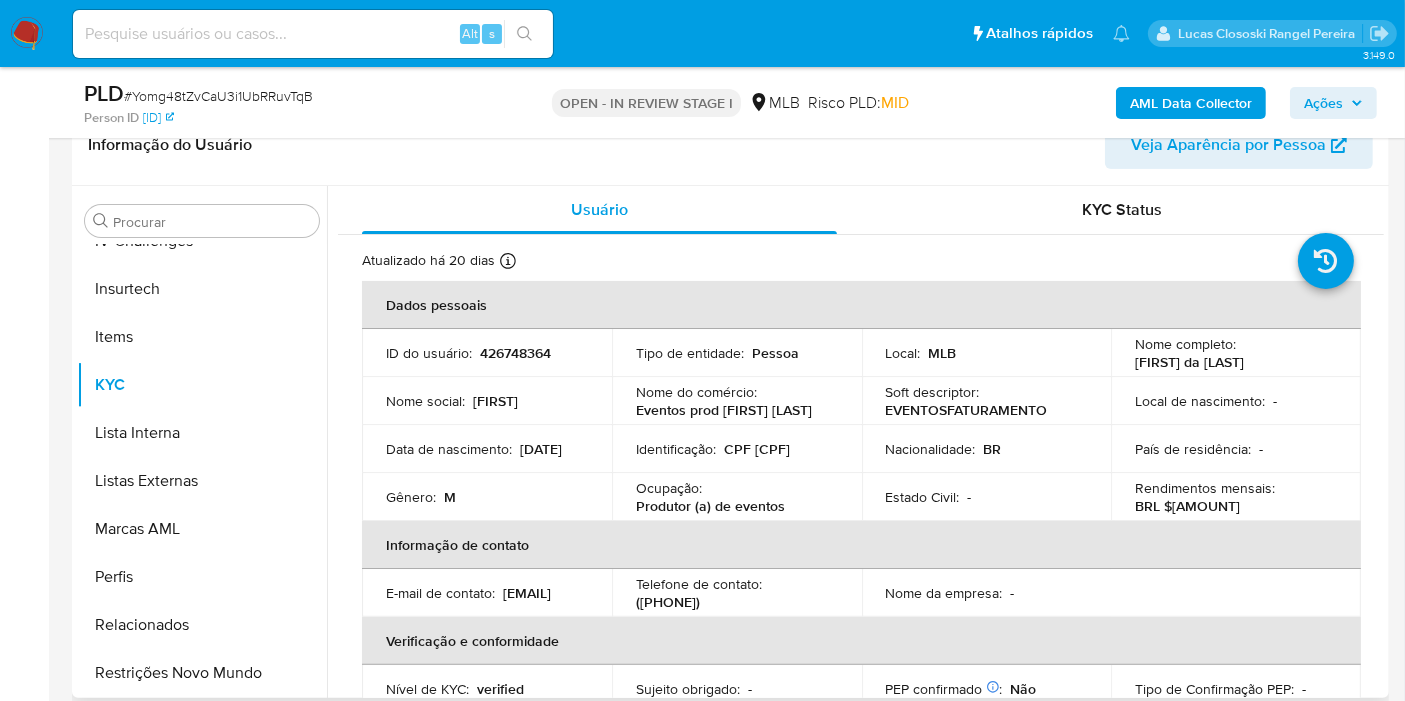 scroll, scrollTop: 0, scrollLeft: 0, axis: both 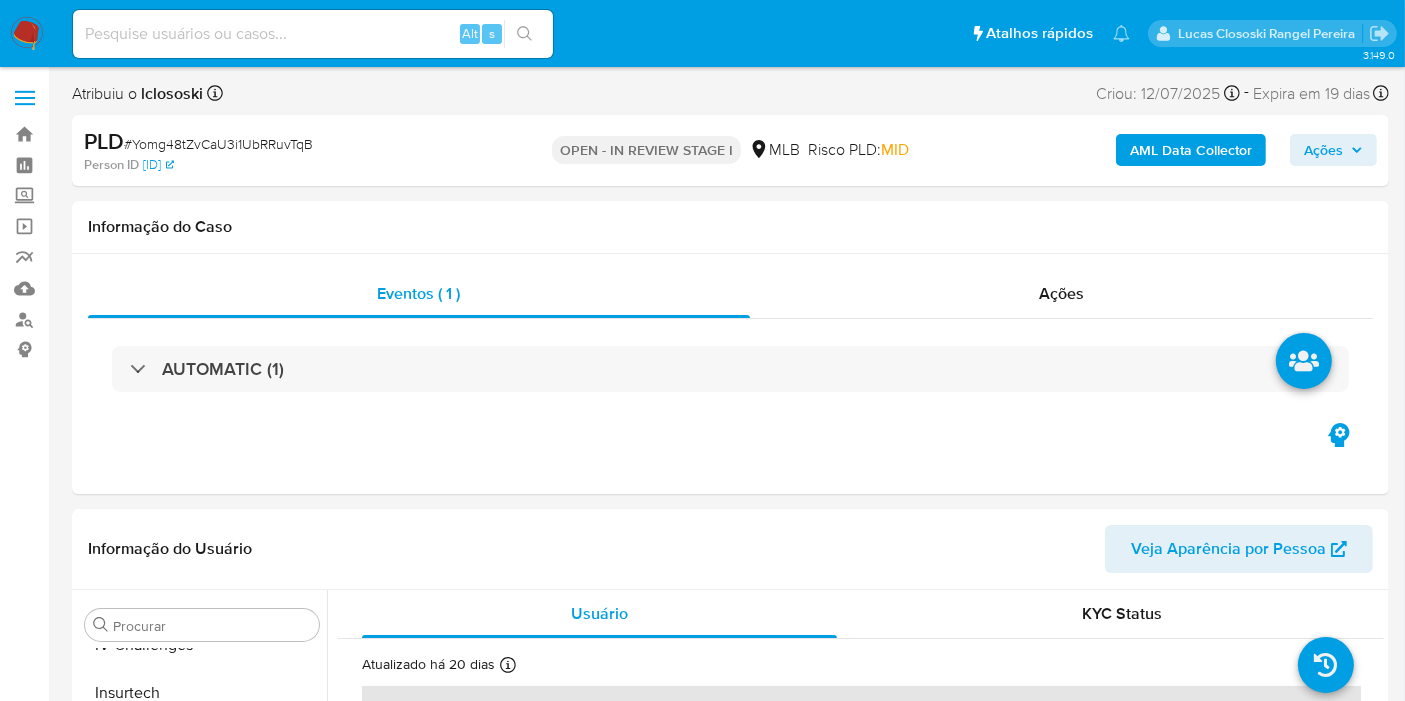 click on "PLD # [ID] Person ID [ID] OPEN - IN REVIEW STAGE I  MLB Risco PLD:  MID AML Data Collector Ações" at bounding box center [730, 150] 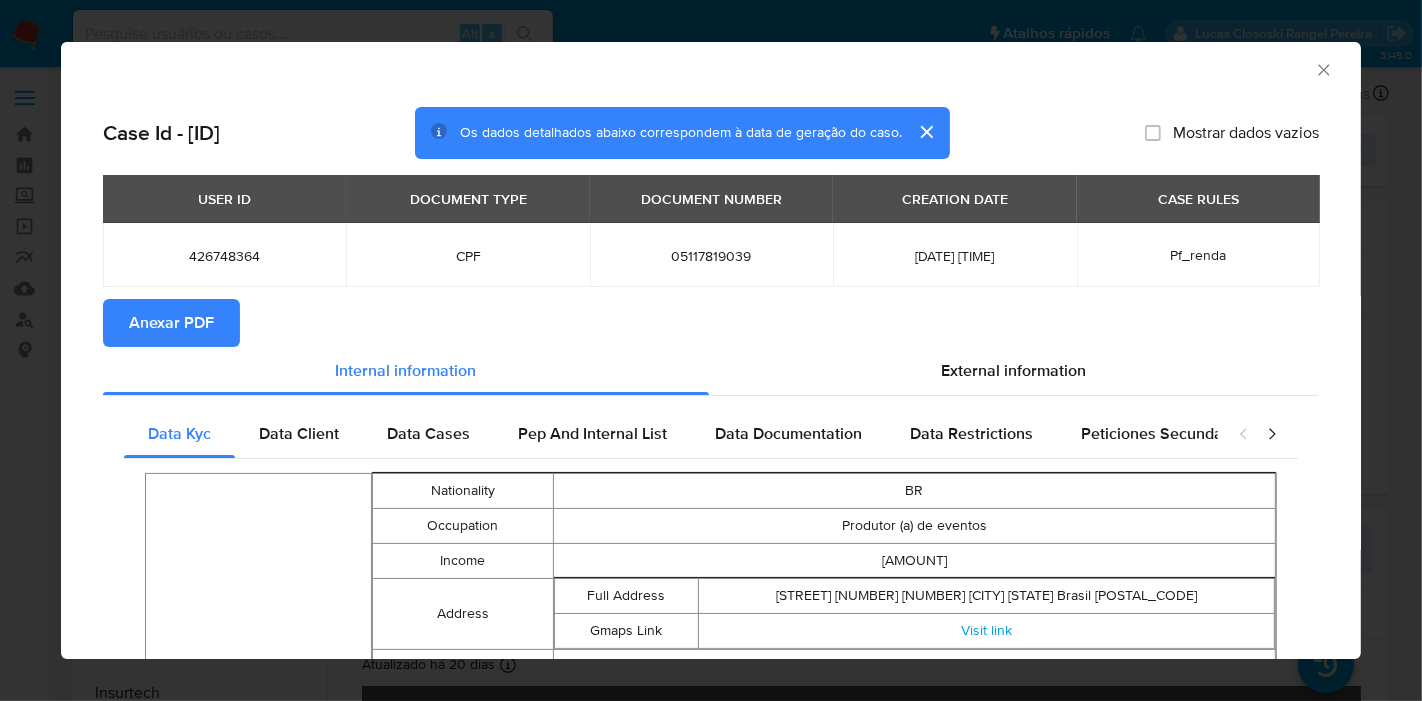click on "External information" at bounding box center [1014, 371] 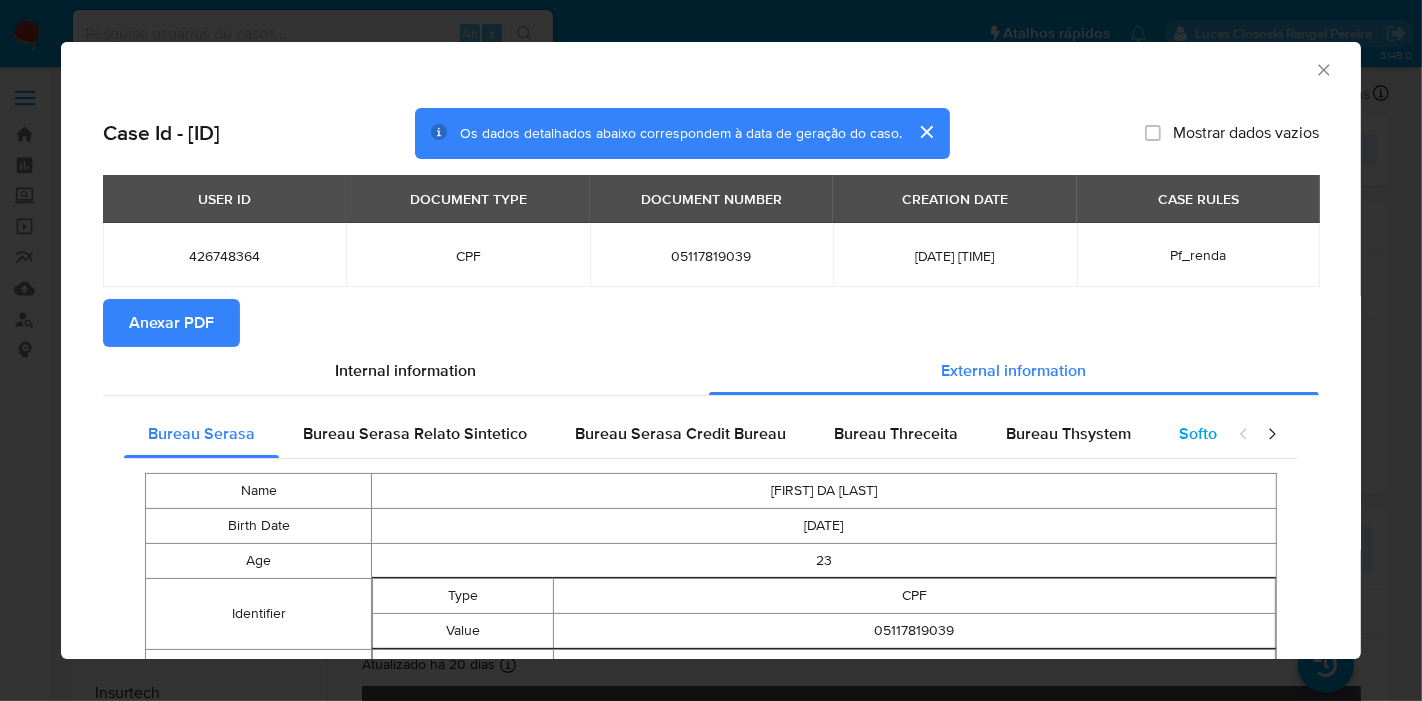 click on "Softon" at bounding box center (1202, 434) 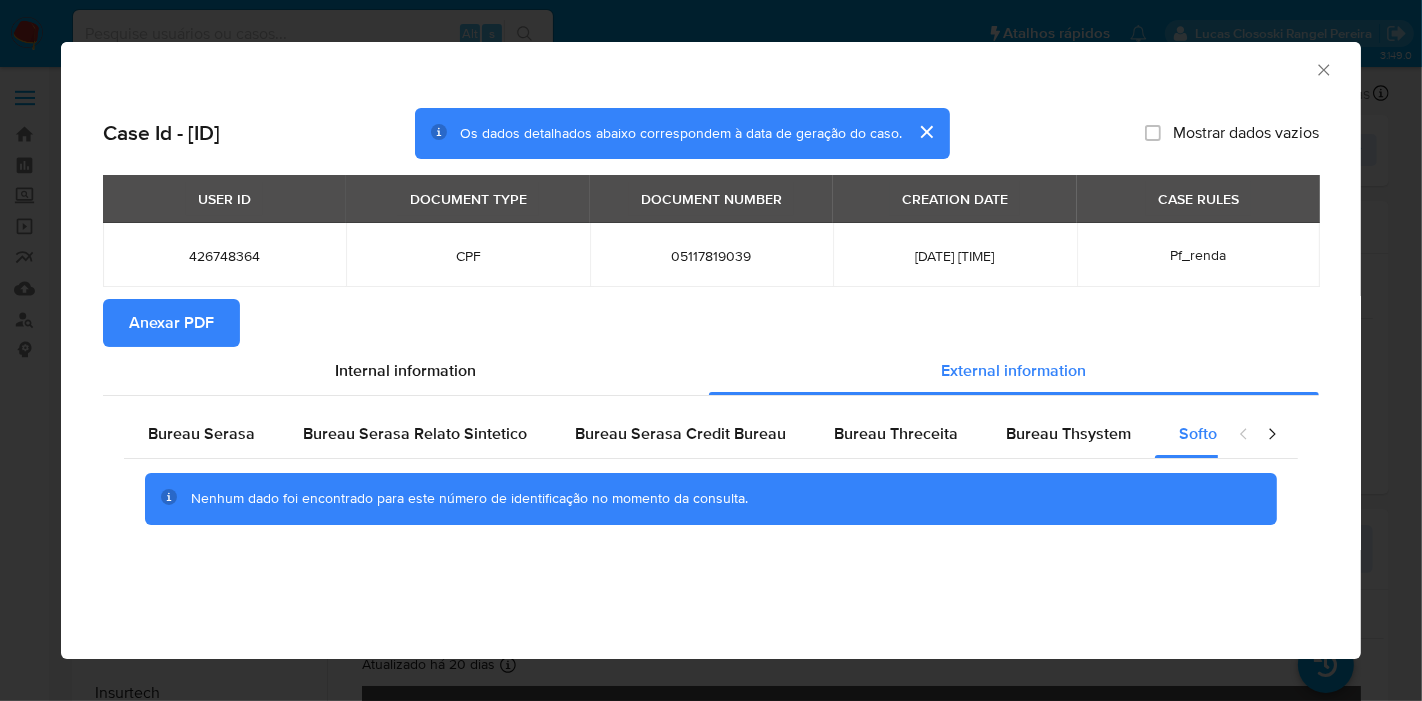 click 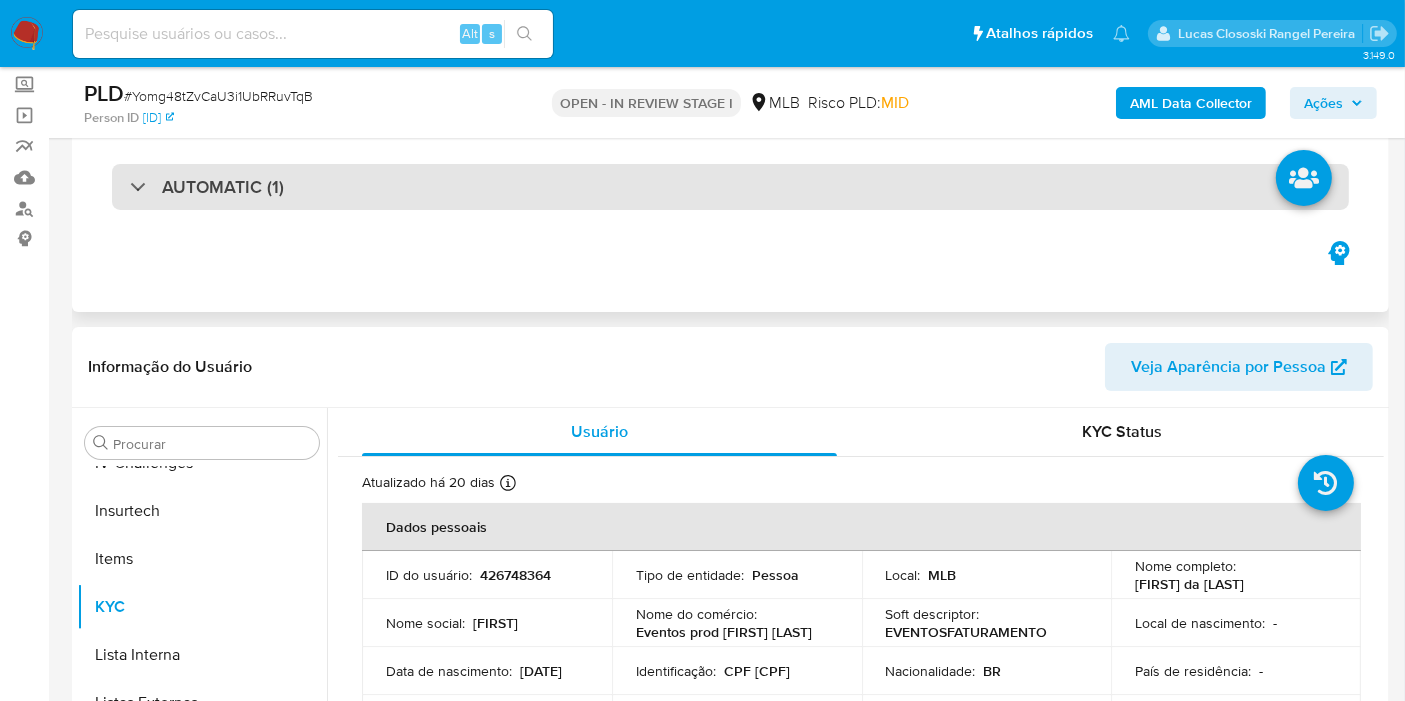 scroll, scrollTop: 444, scrollLeft: 0, axis: vertical 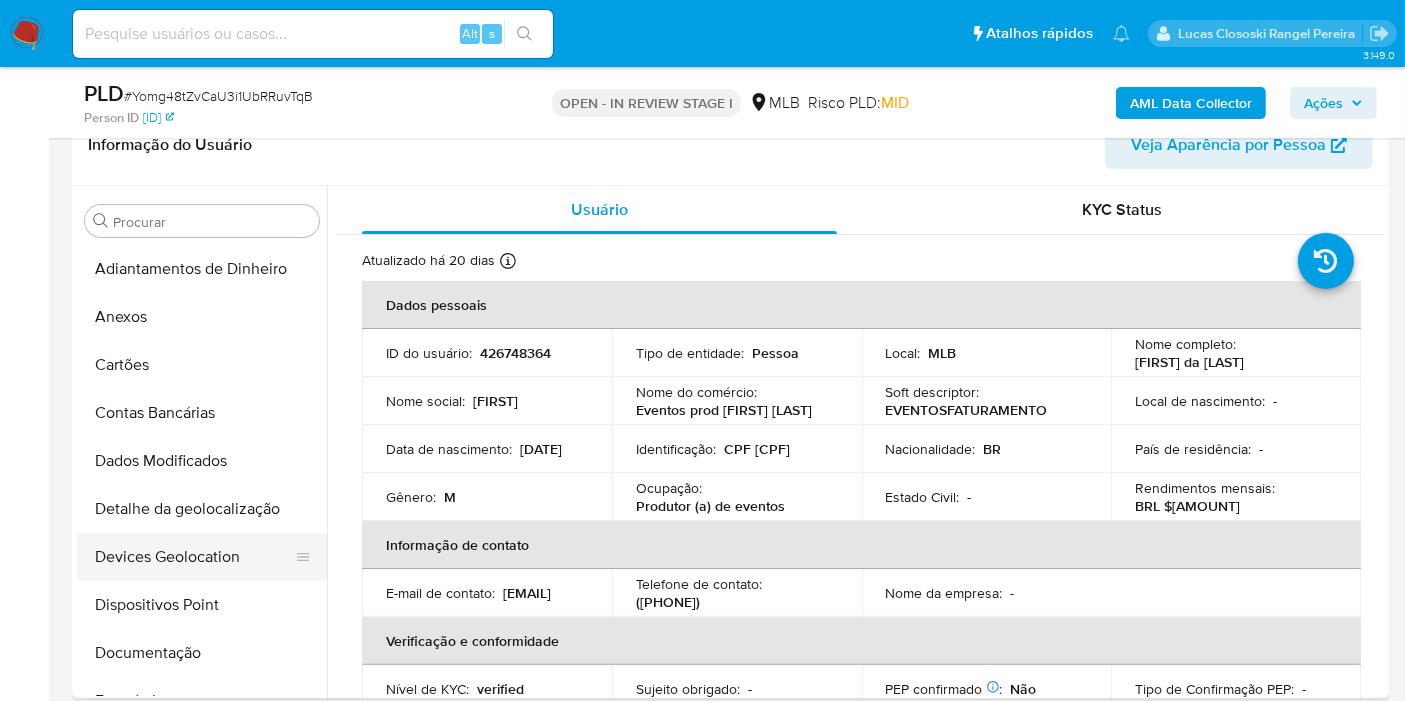 click on "Devices Geolocation" at bounding box center [194, 557] 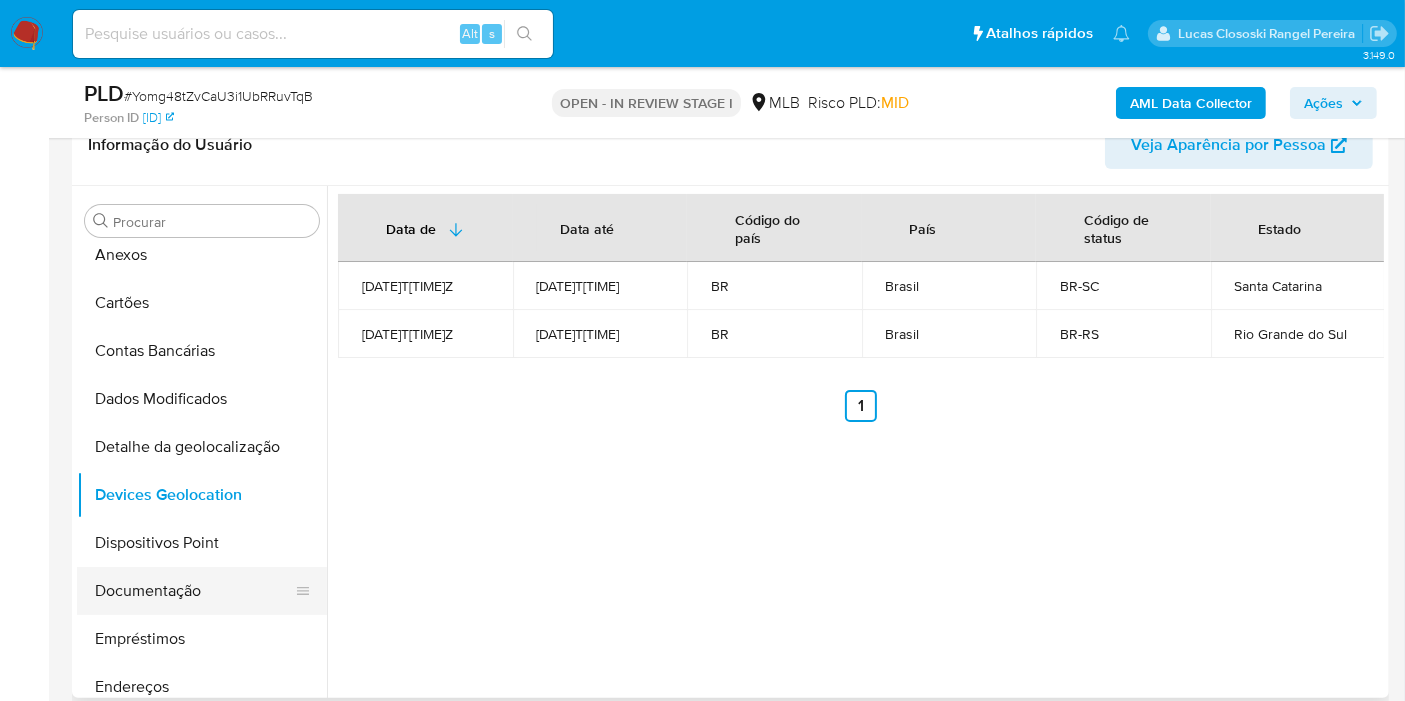 scroll, scrollTop: 111, scrollLeft: 0, axis: vertical 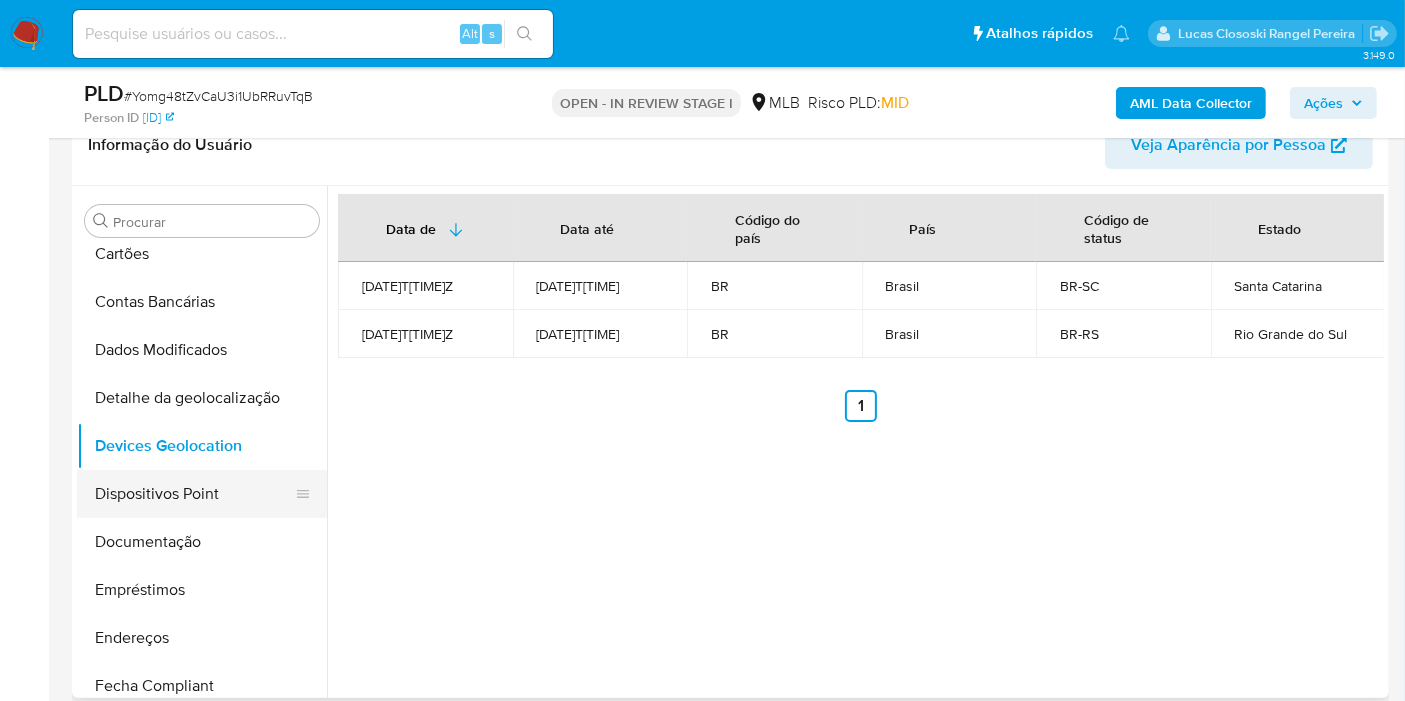 click on "Dispositivos Point" at bounding box center [194, 494] 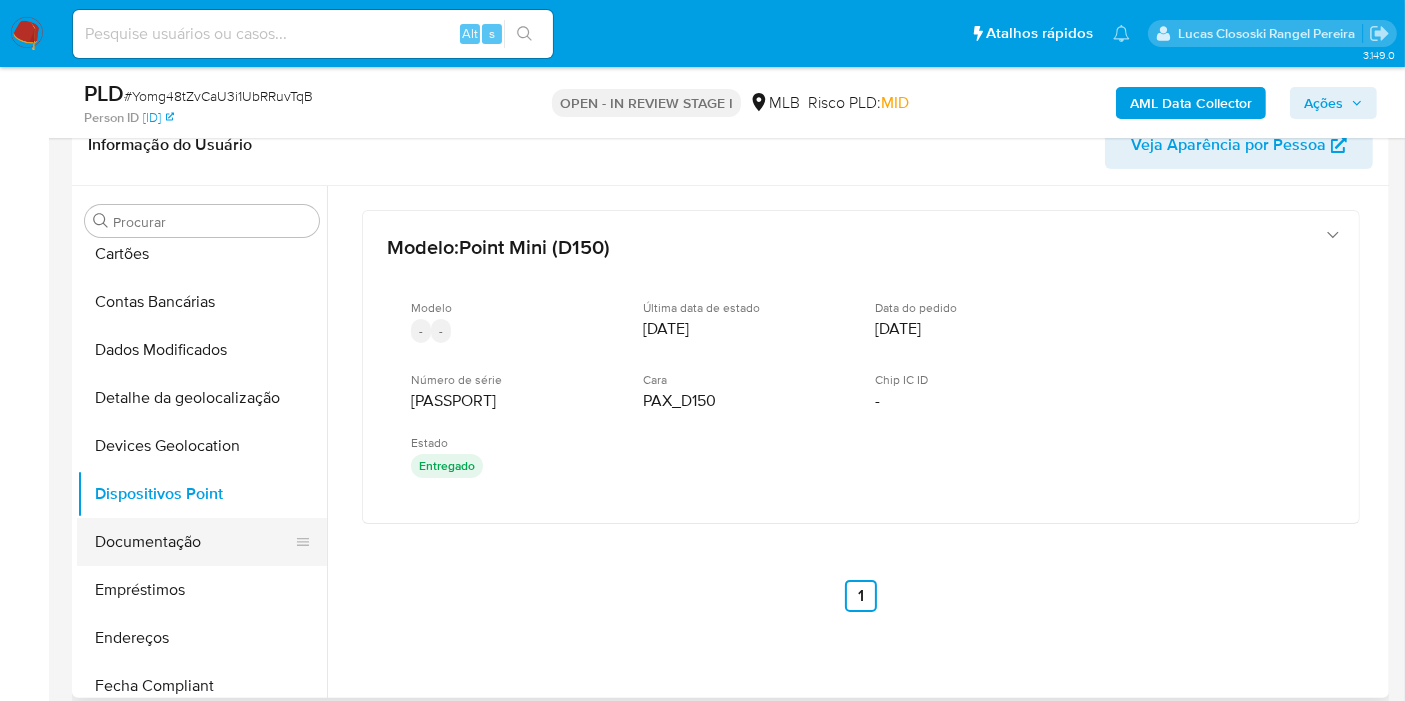 click on "Documentação" at bounding box center [194, 542] 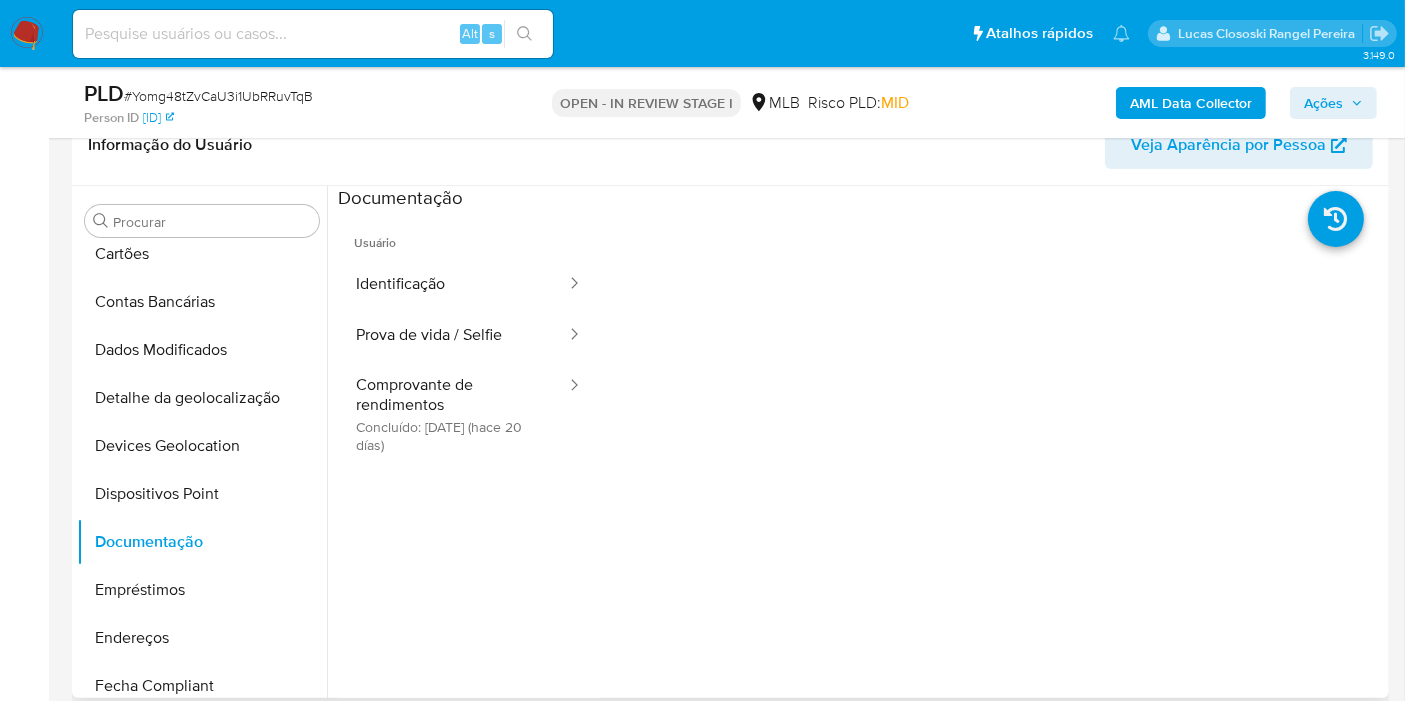 click at bounding box center (855, 442) 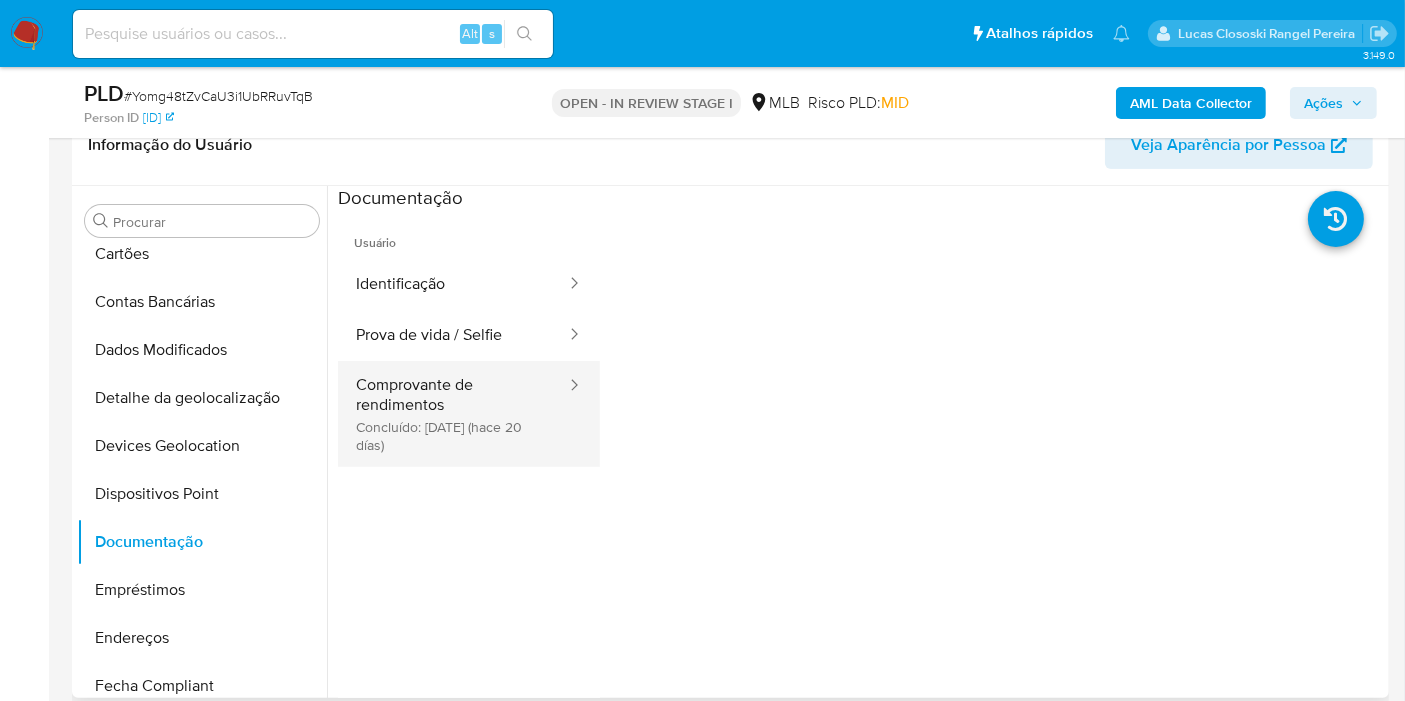 click on "Comprovante de rendimentos Concluído: [DATE] (hace 20 días)" at bounding box center [453, 414] 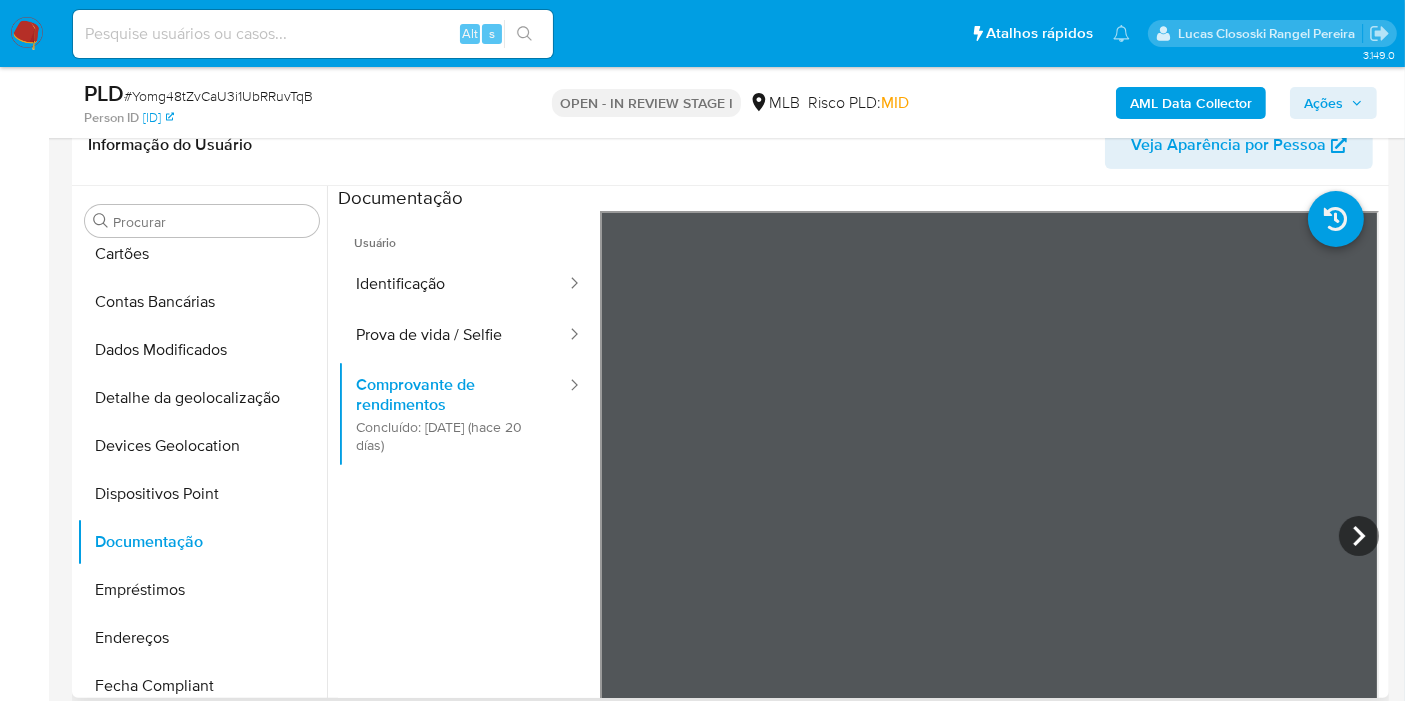click on "Usuário Identificação Prova de vida / Selfie Comprovante de rendimentos Concluído: [DATE] (hace 20 días)" at bounding box center (469, 499) 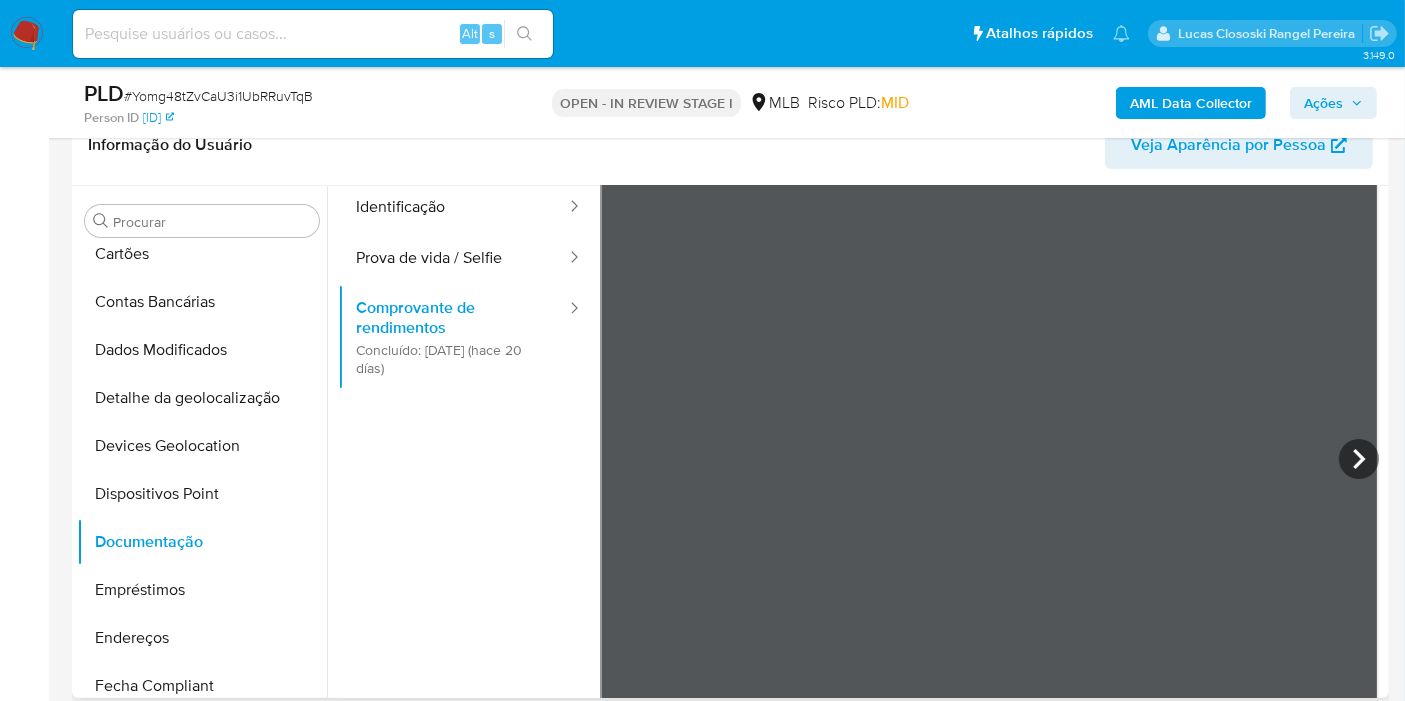 scroll, scrollTop: 111, scrollLeft: 0, axis: vertical 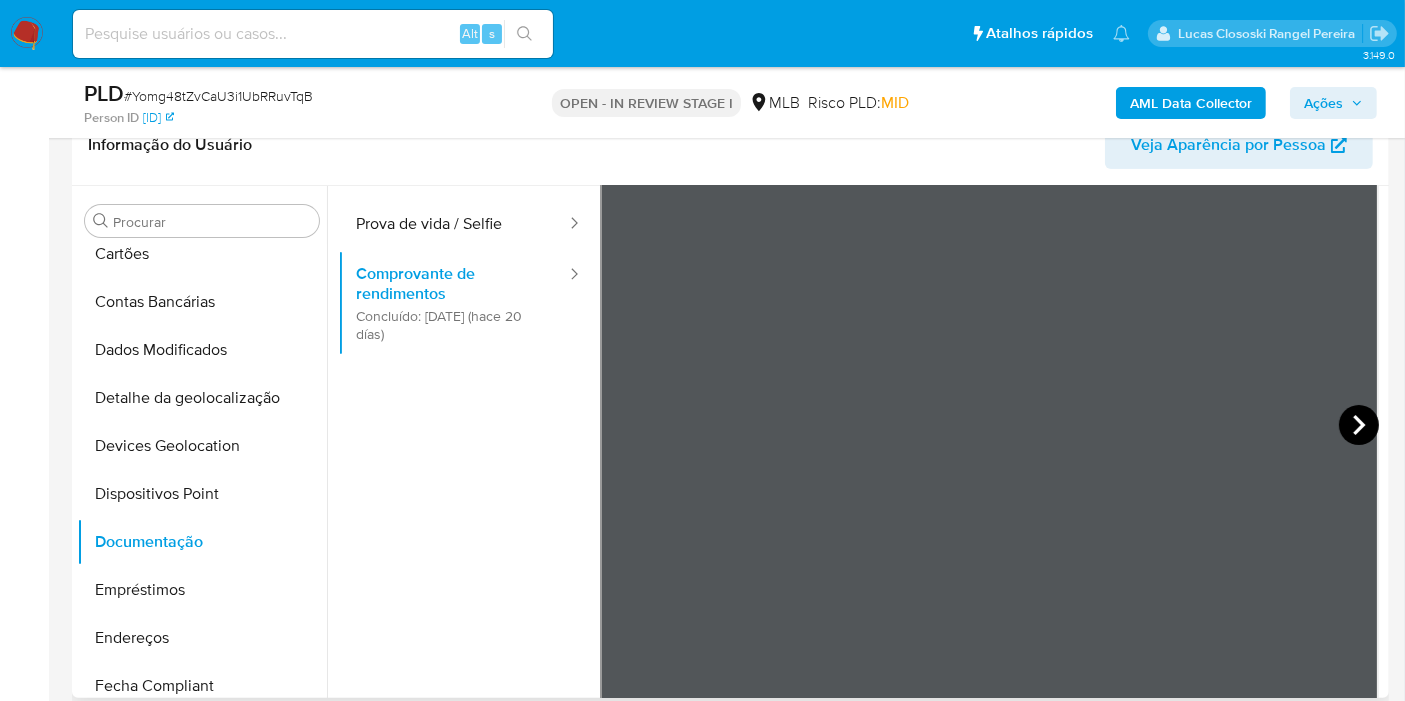 click 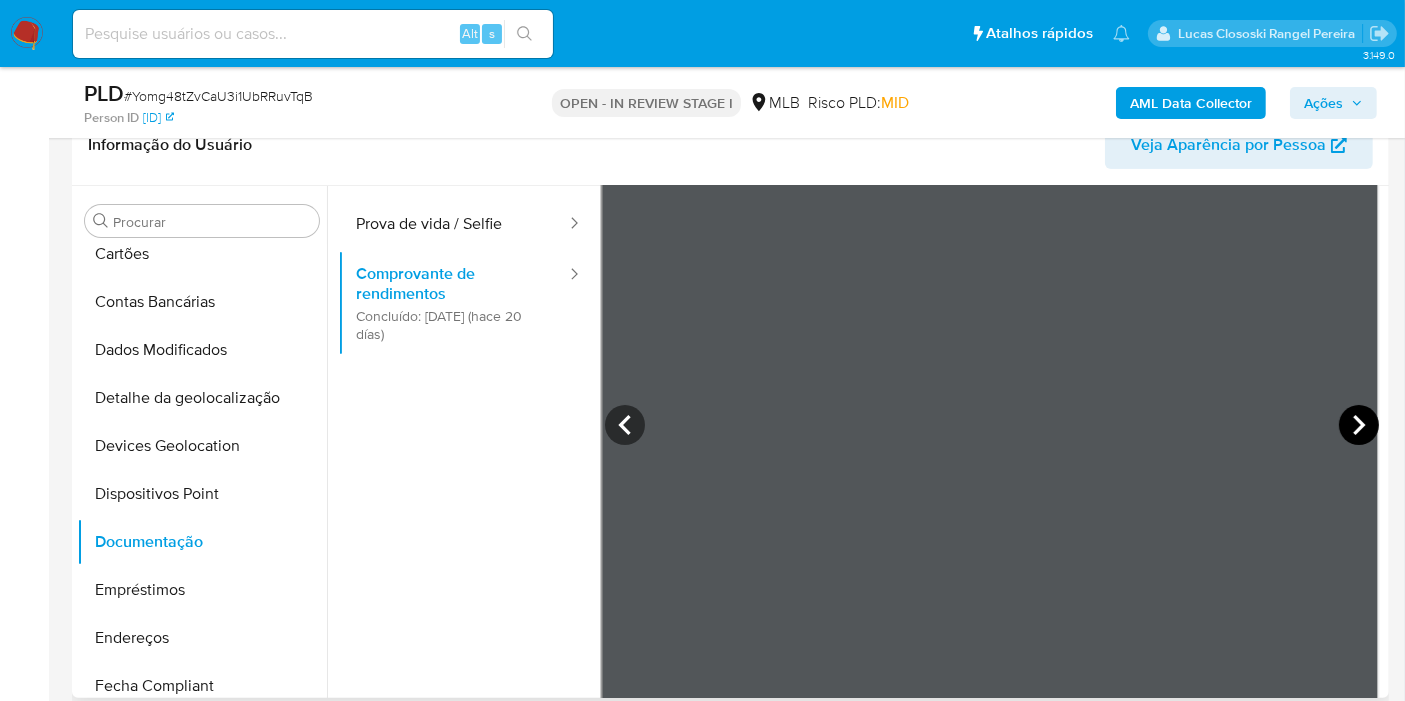 click 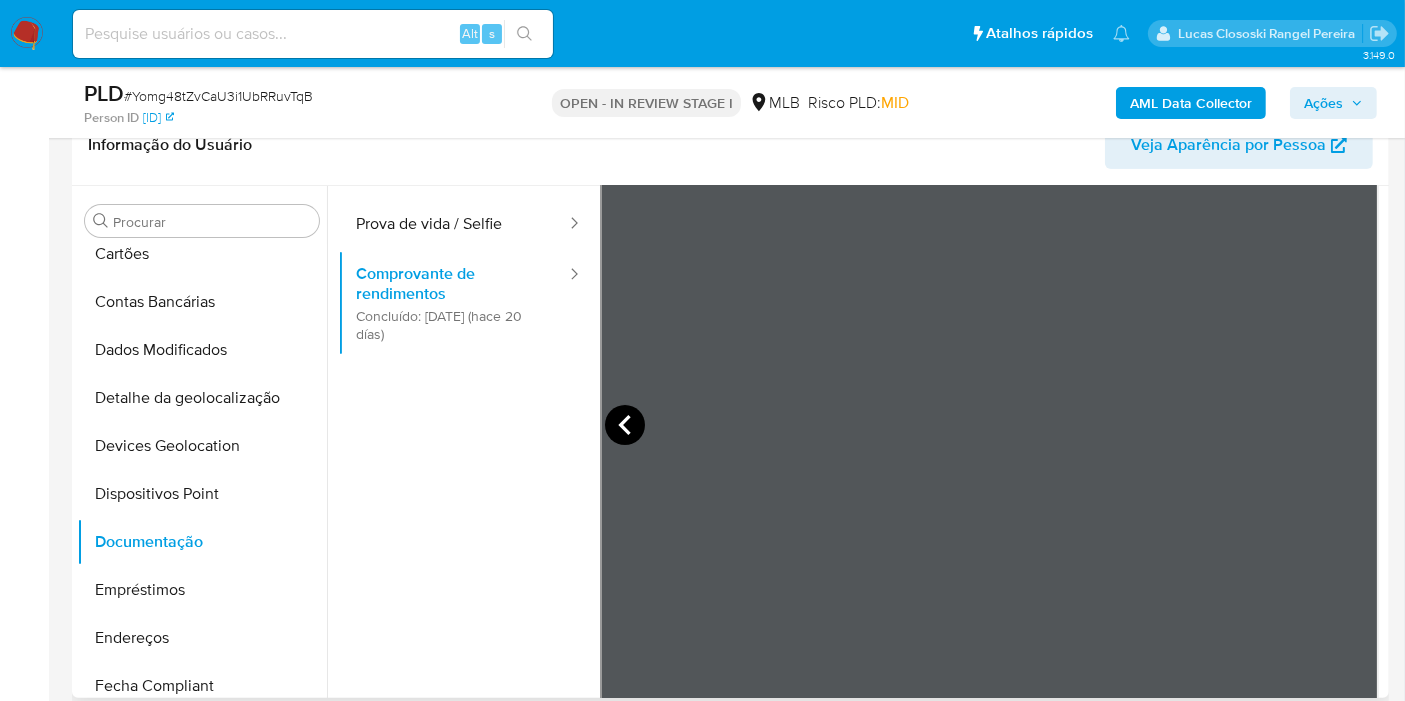 click 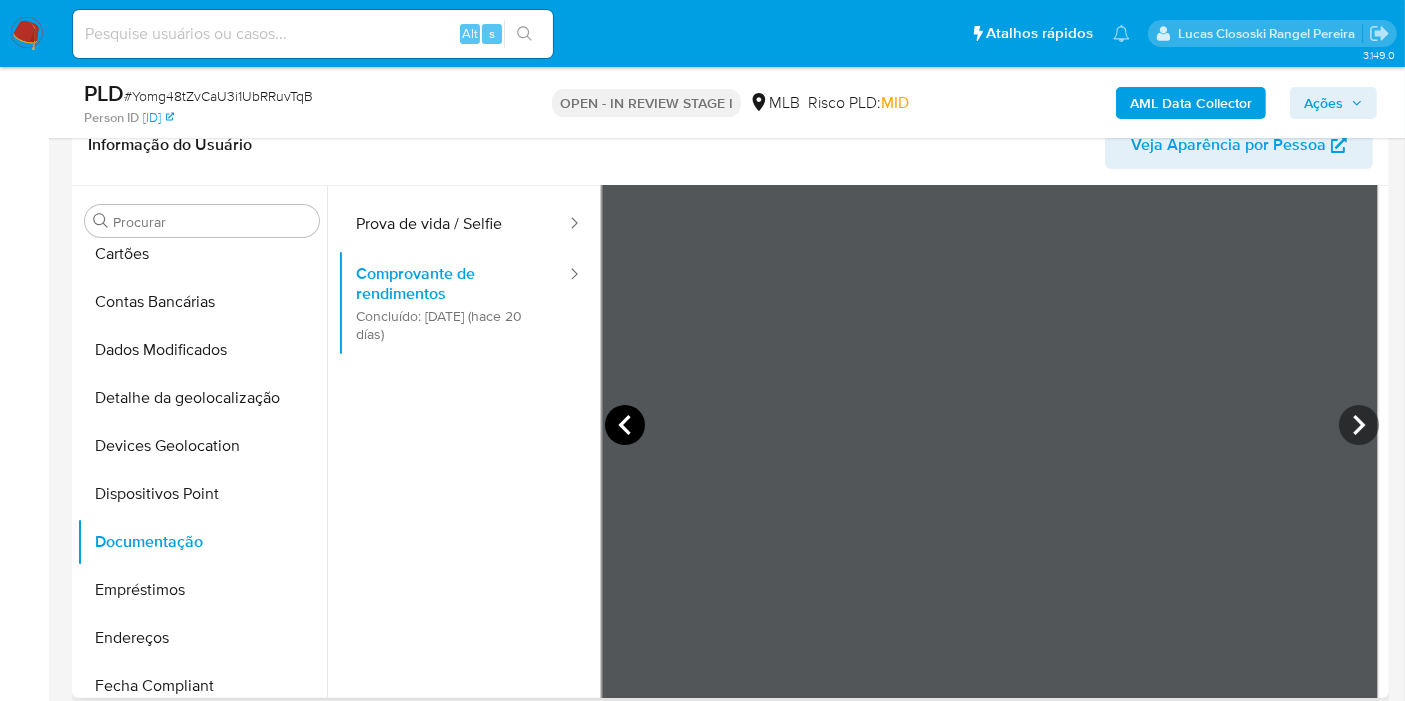 click 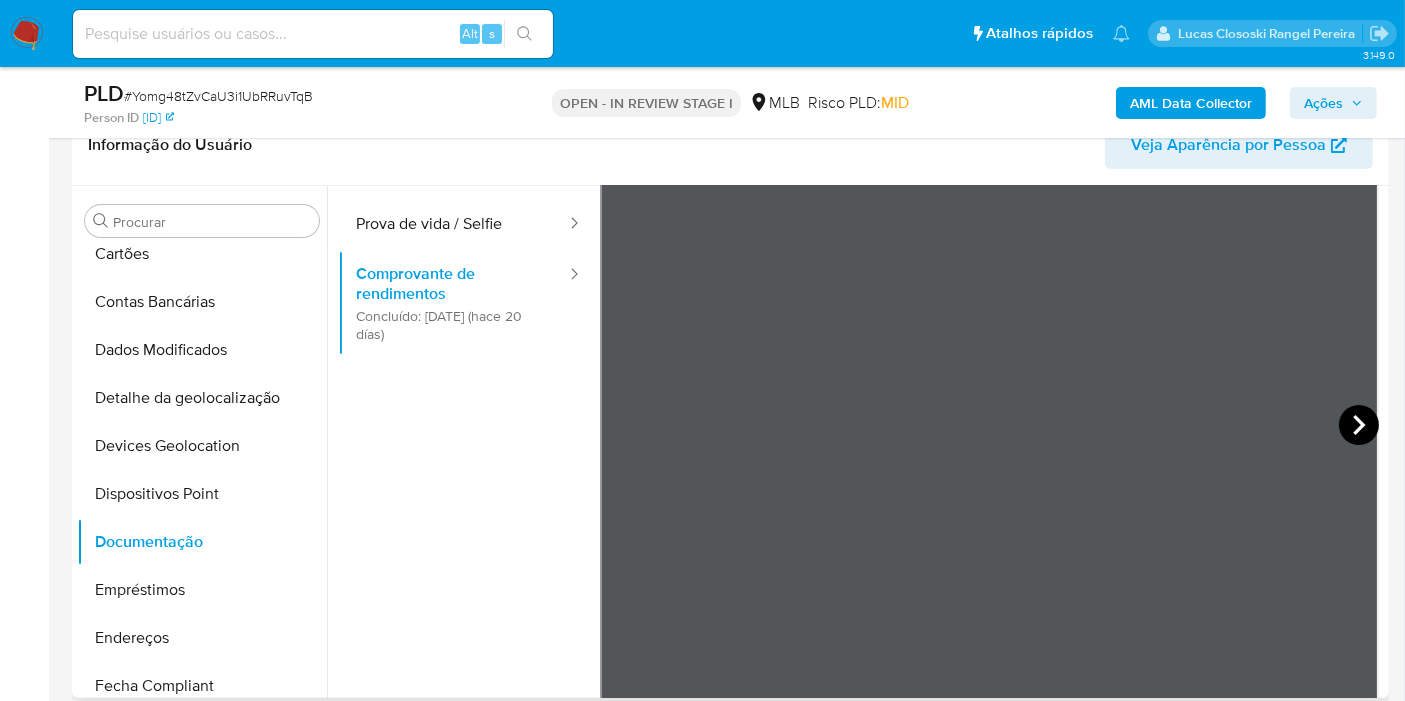 click 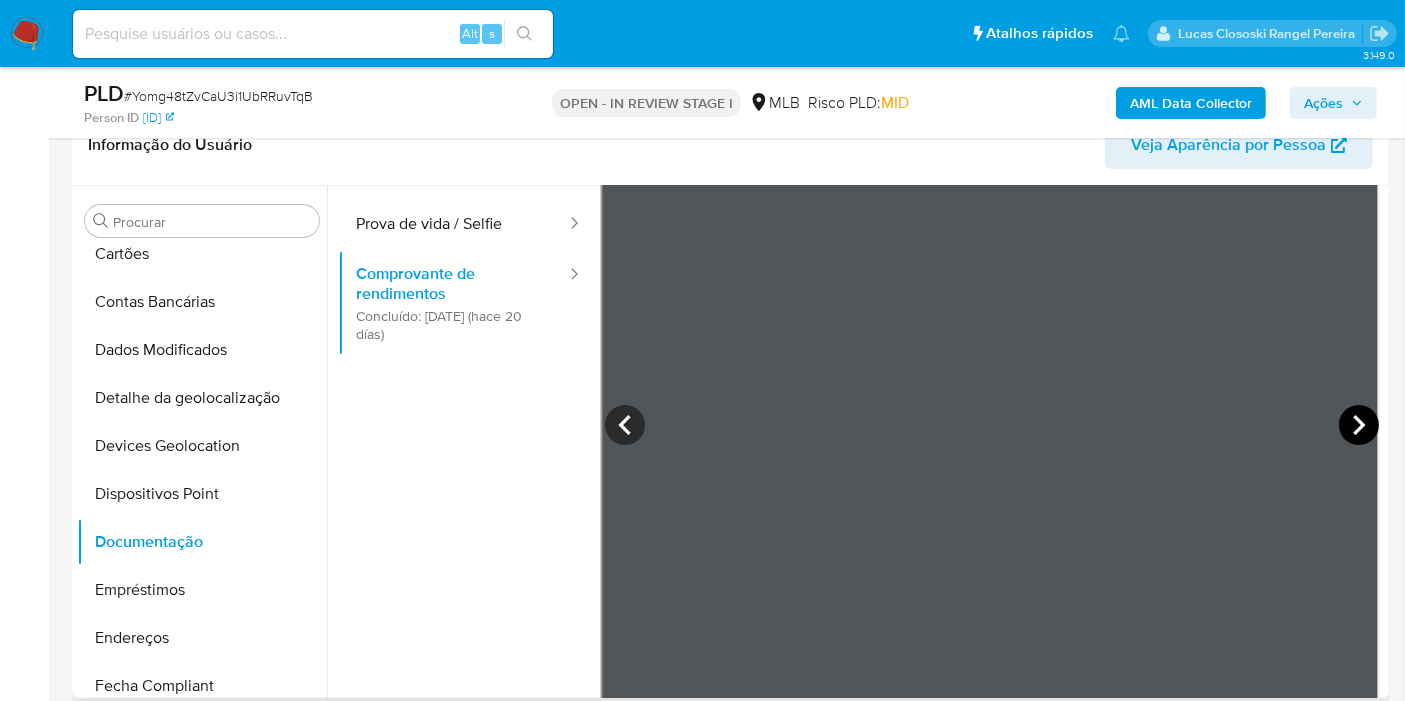 click 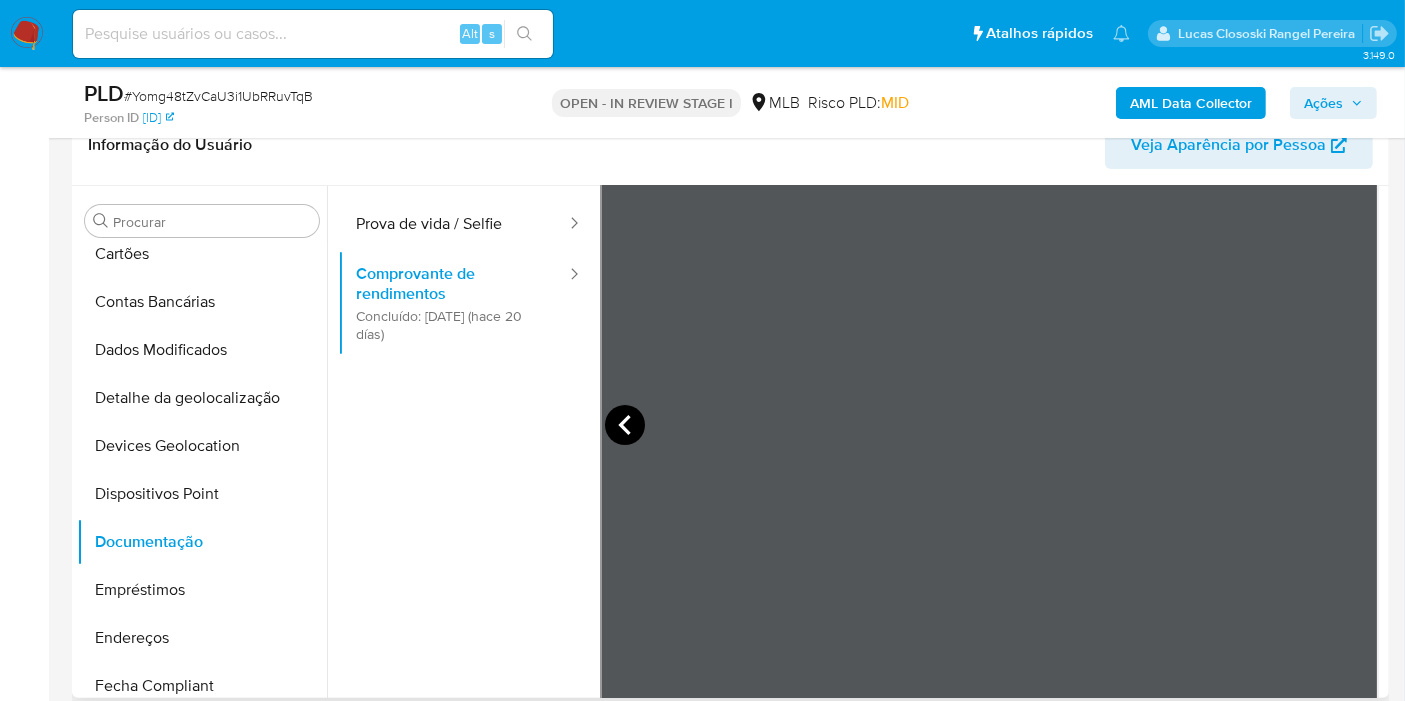 click 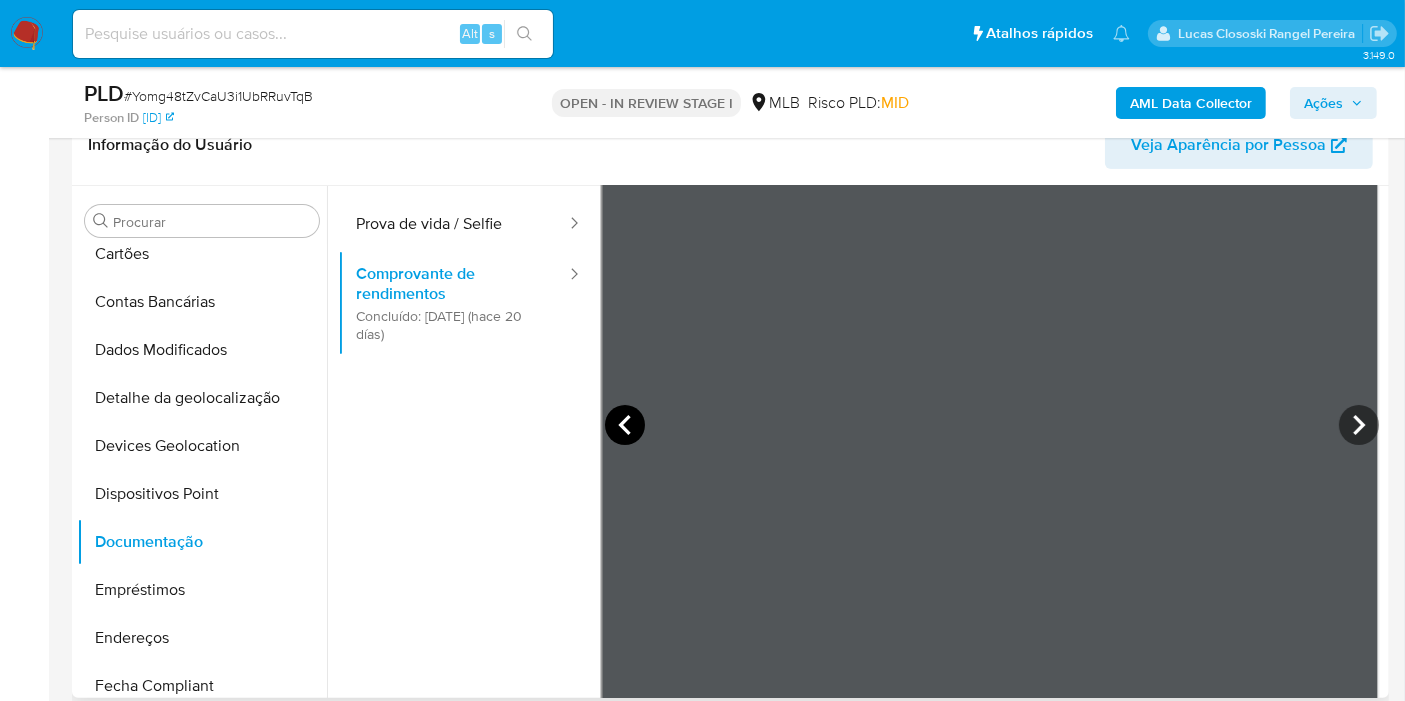 click 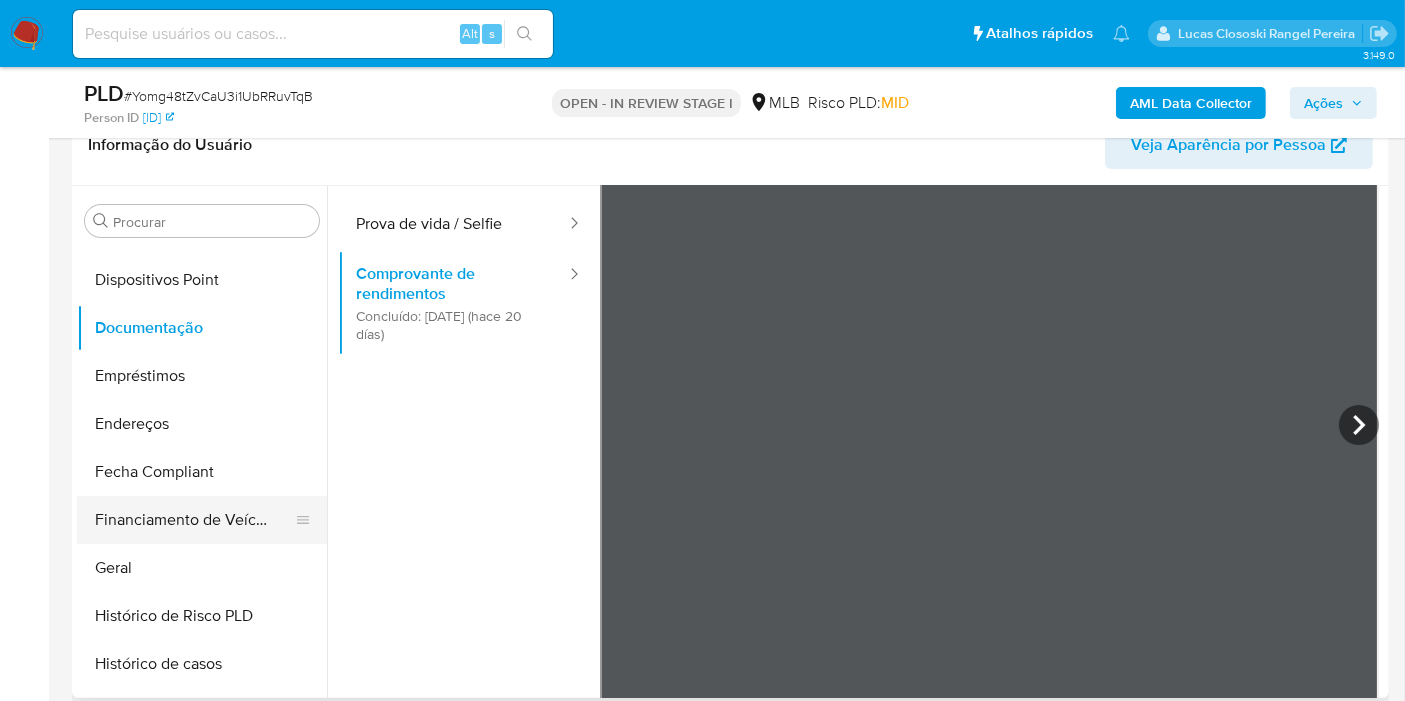 scroll, scrollTop: 333, scrollLeft: 0, axis: vertical 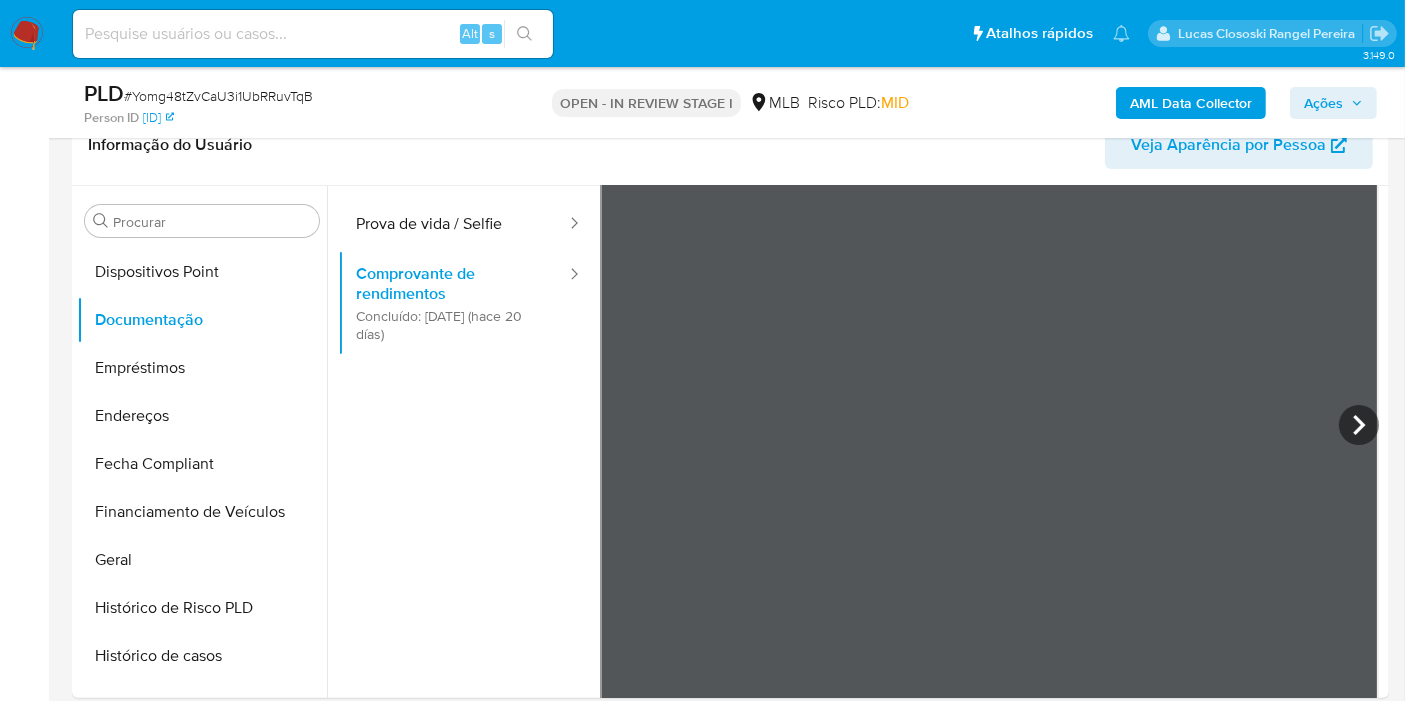 click on "Usuário Identificação Prova de vida / Selfie Comprovante de rendimentos Concluído: [DATE] (hace 20 días)" at bounding box center (469, 388) 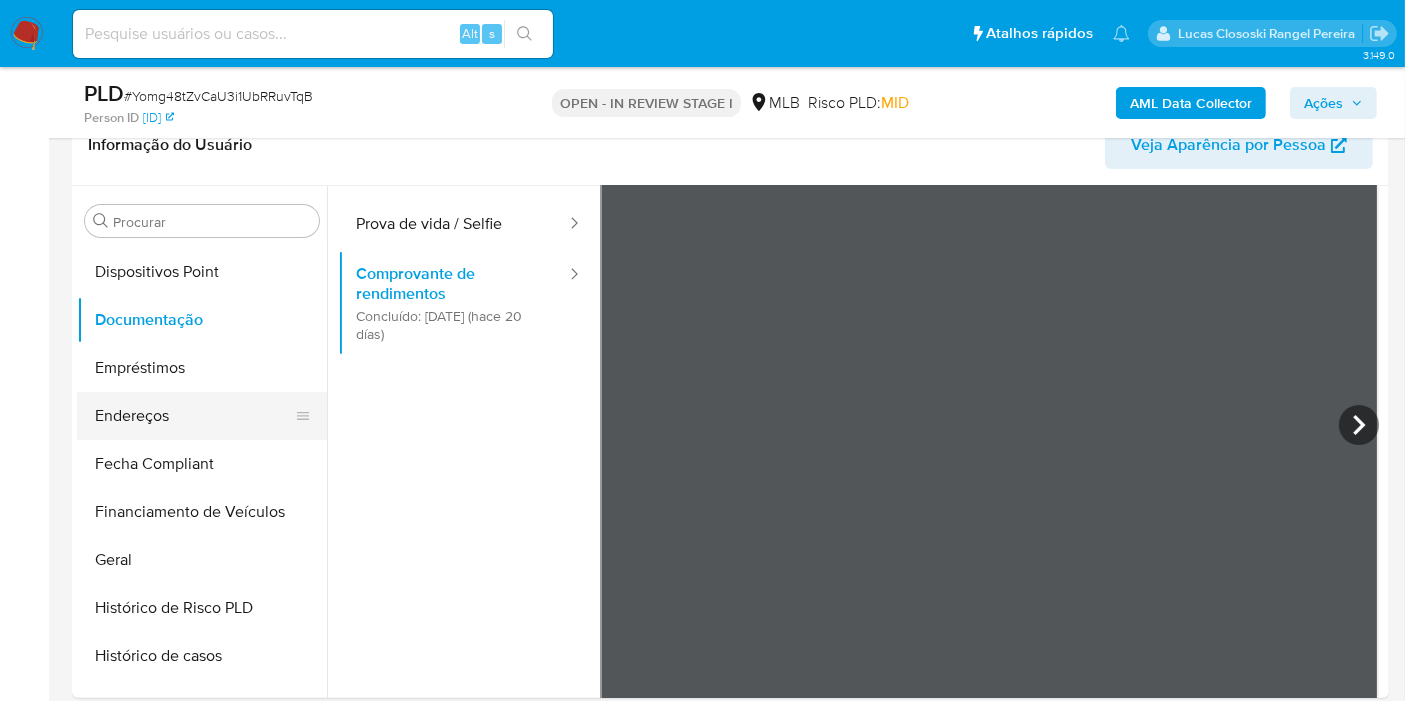 click on "Endereços" at bounding box center (194, 416) 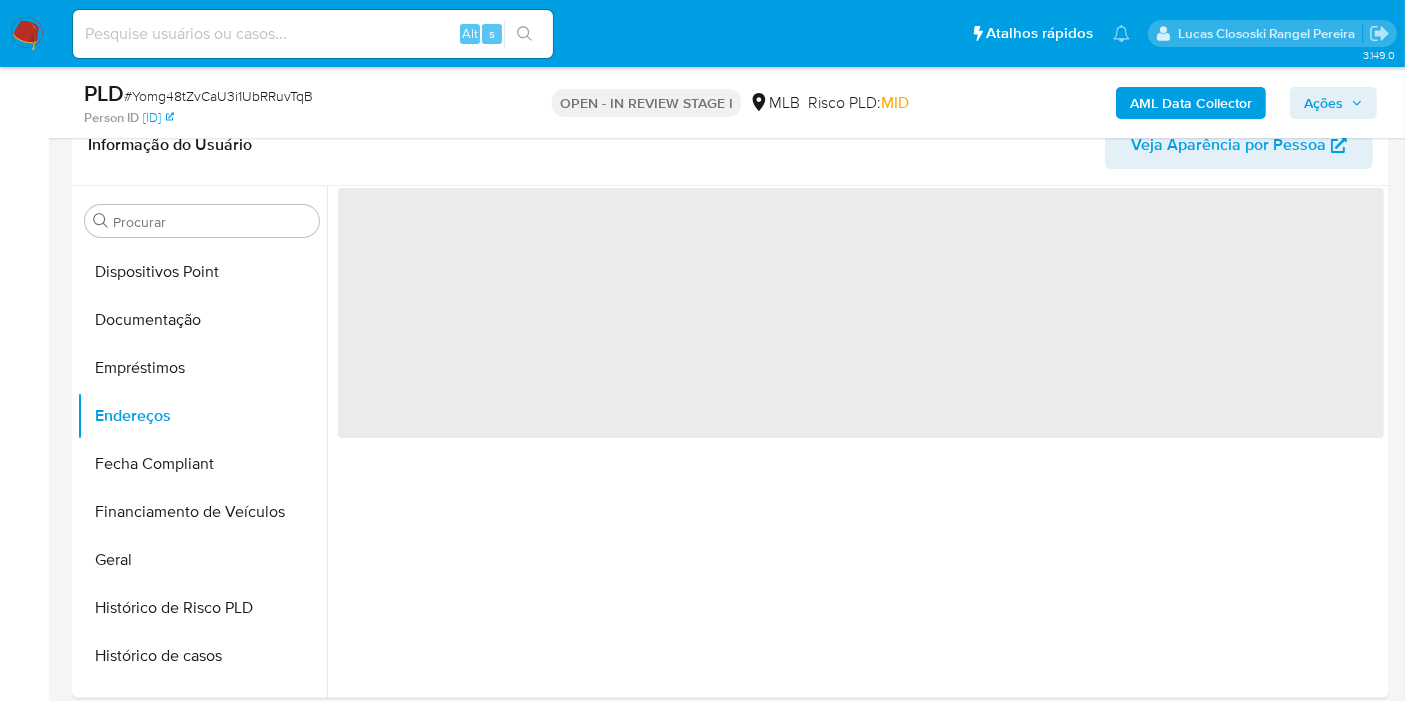 scroll, scrollTop: 0, scrollLeft: 0, axis: both 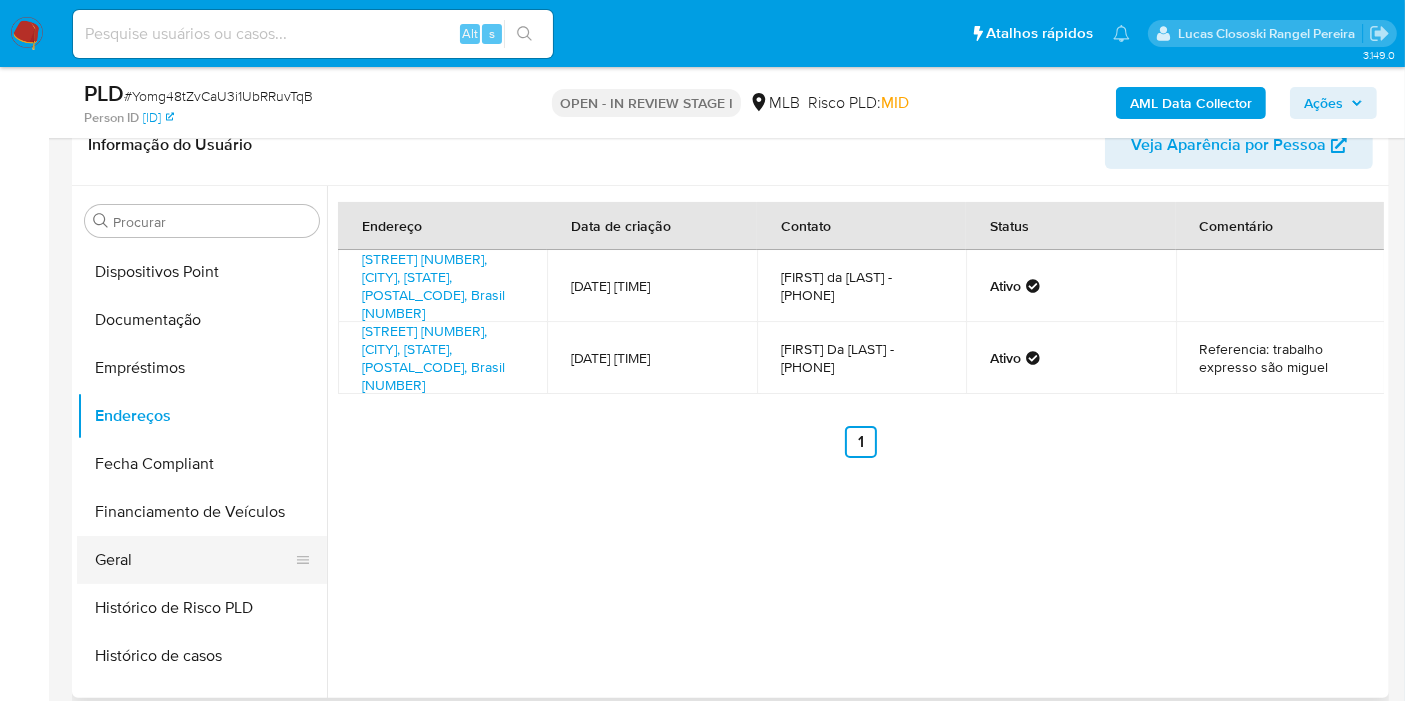 click on "Geral" at bounding box center (194, 560) 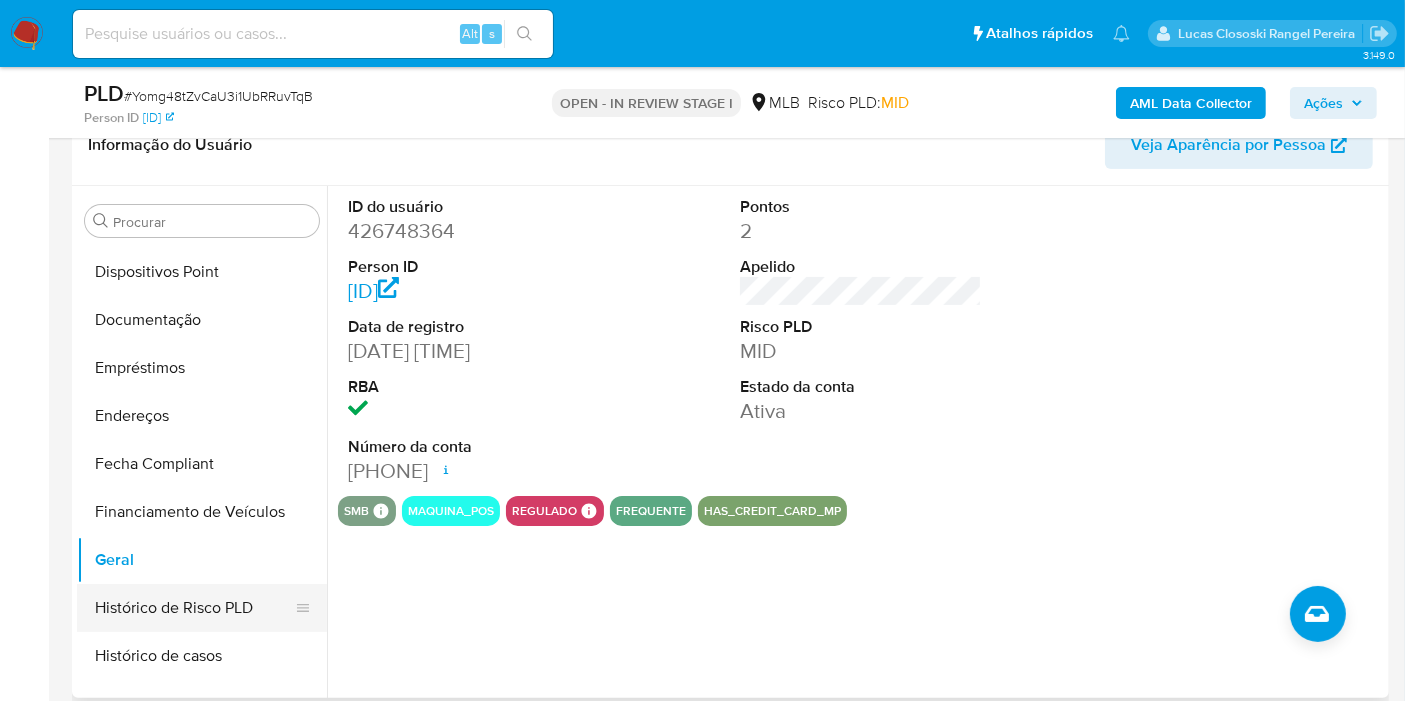 scroll, scrollTop: 555, scrollLeft: 0, axis: vertical 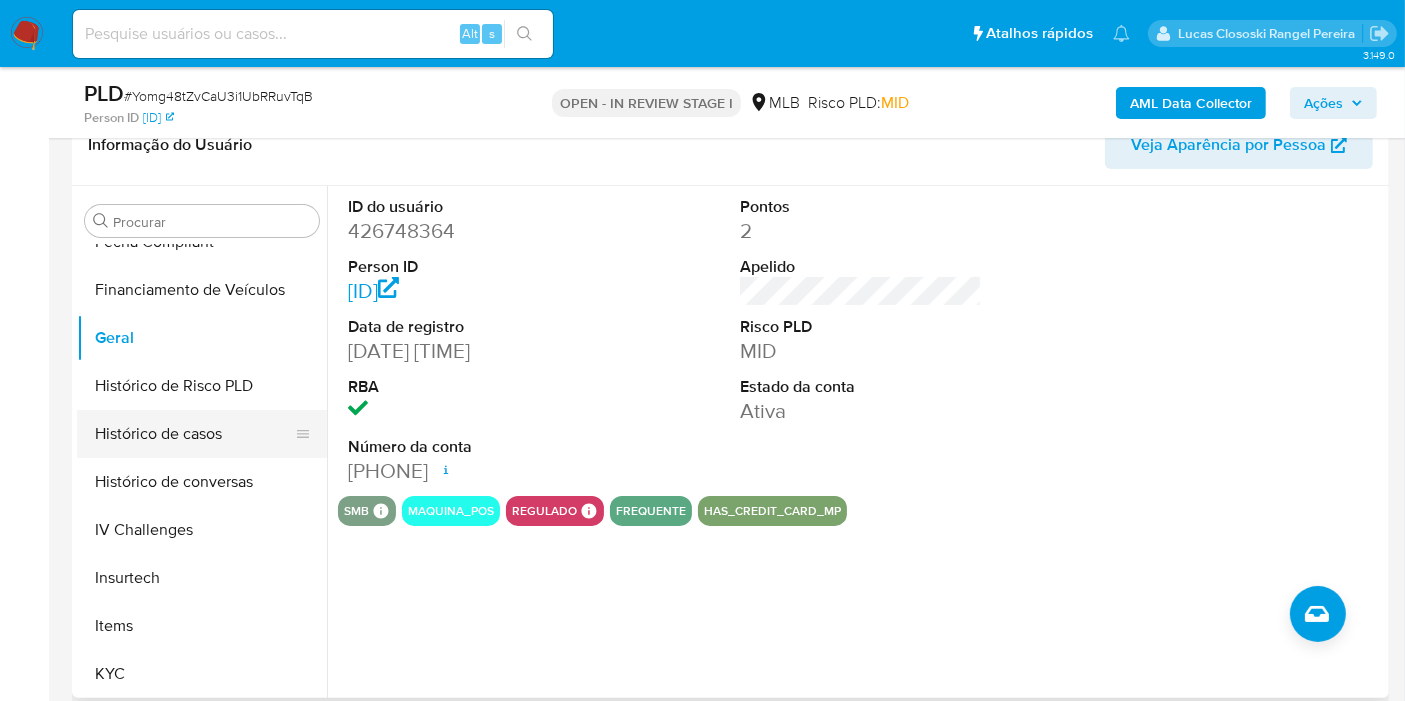 click on "Histórico de casos" at bounding box center (194, 434) 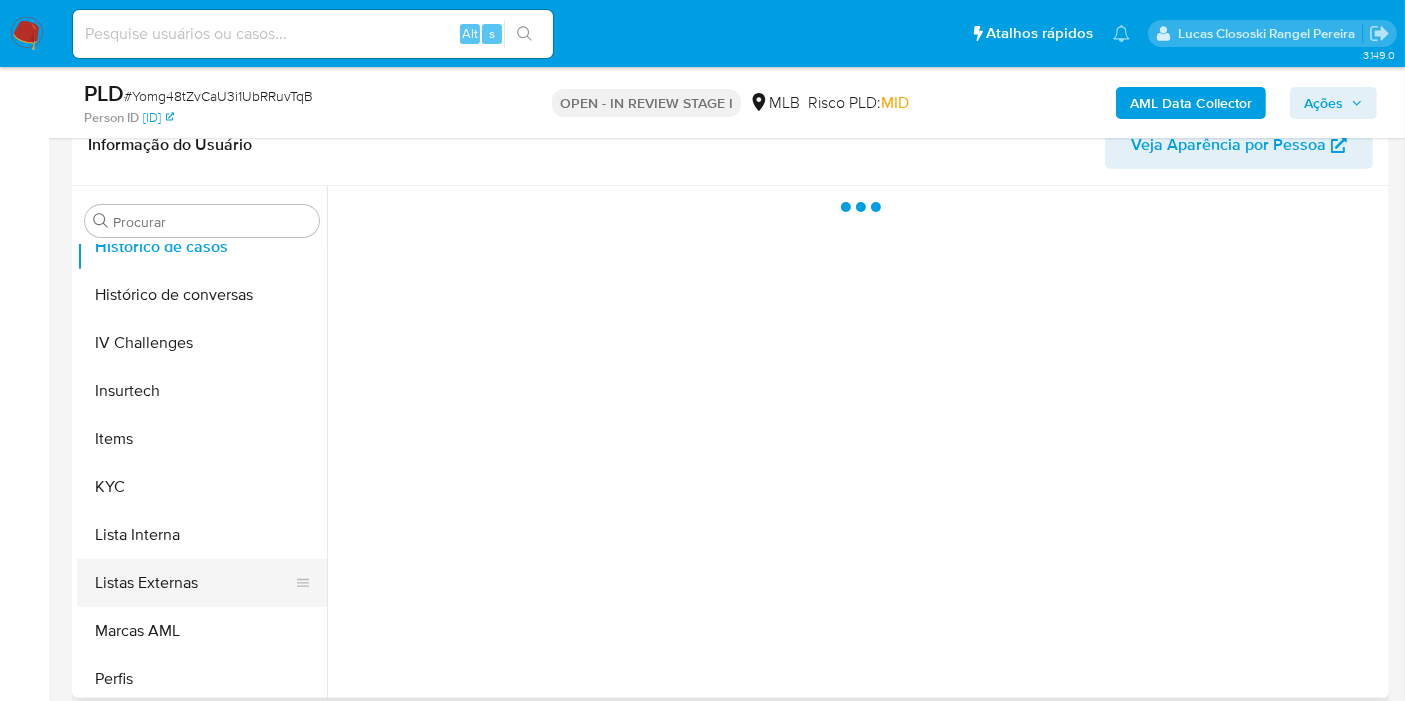 scroll, scrollTop: 777, scrollLeft: 0, axis: vertical 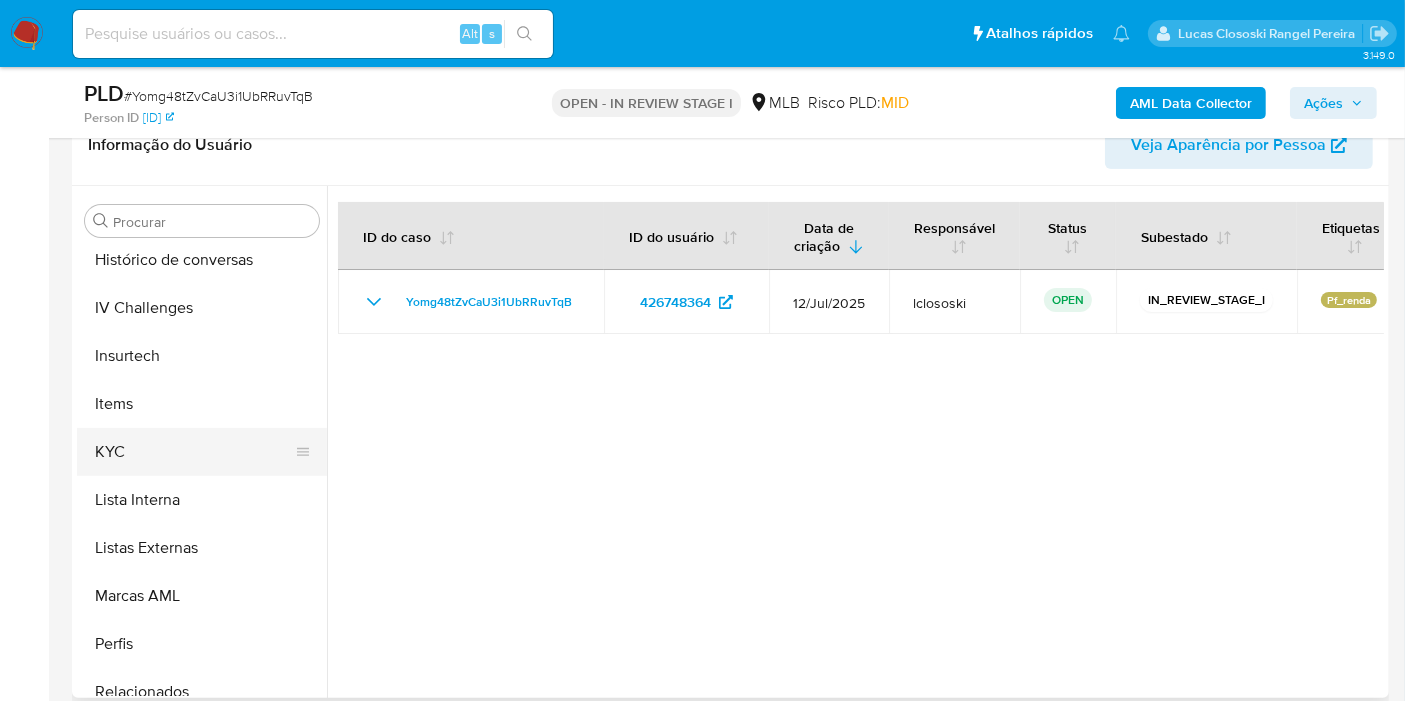 click on "KYC" at bounding box center (194, 452) 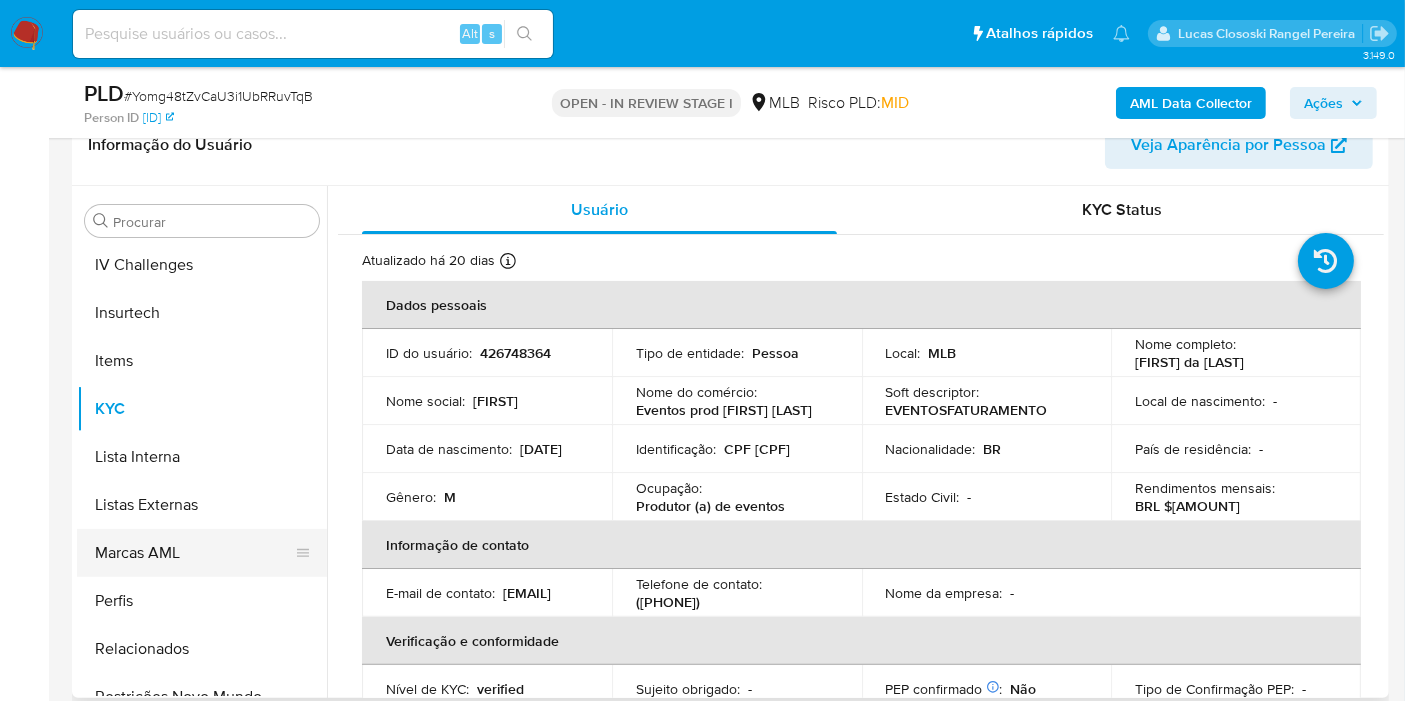 scroll, scrollTop: 844, scrollLeft: 0, axis: vertical 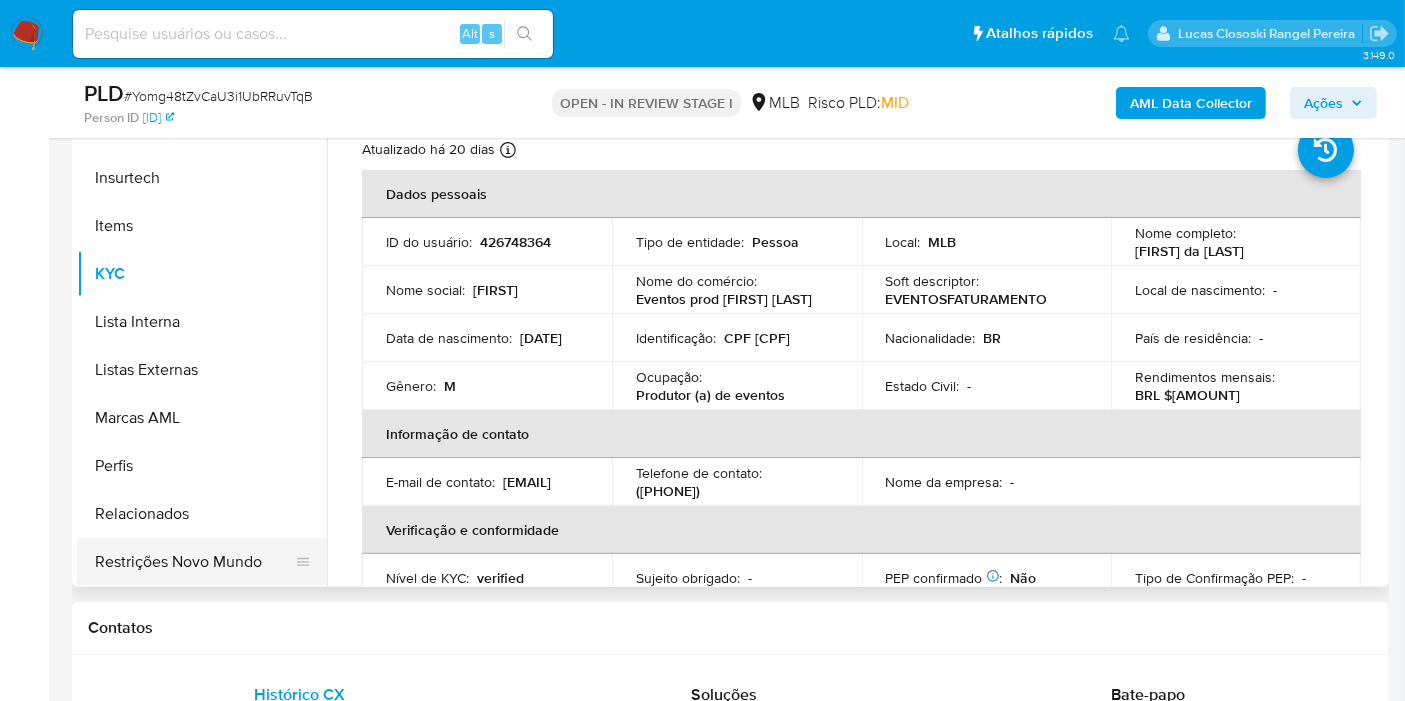 click on "Restrições Novo Mundo" at bounding box center (194, 562) 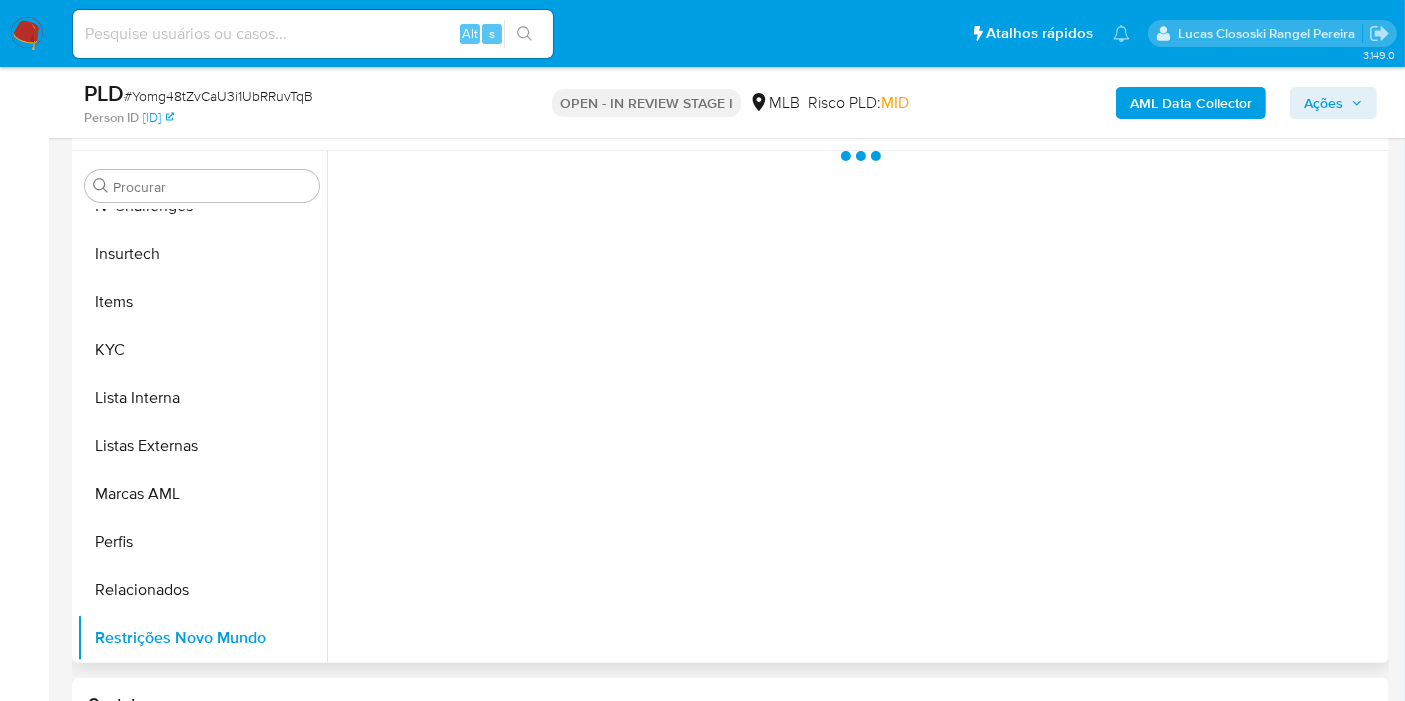 scroll, scrollTop: 333, scrollLeft: 0, axis: vertical 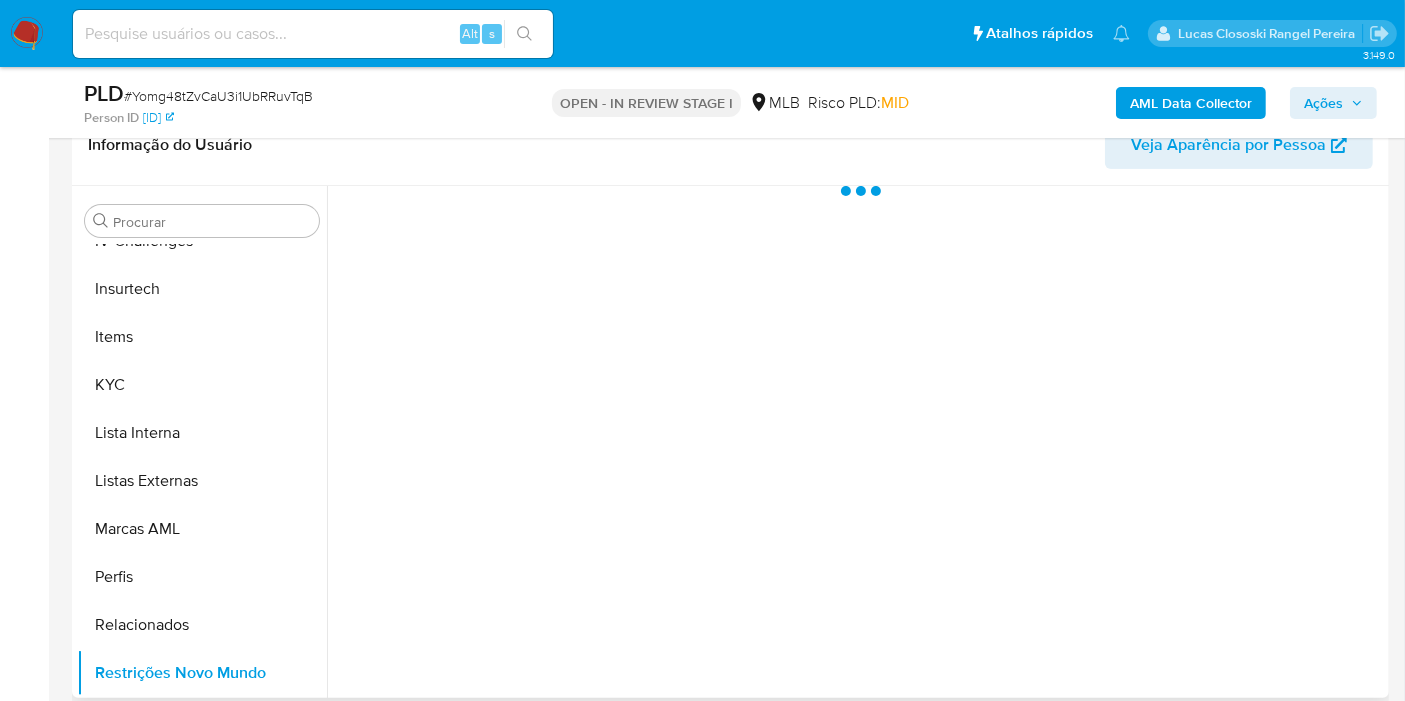 click at bounding box center [855, 442] 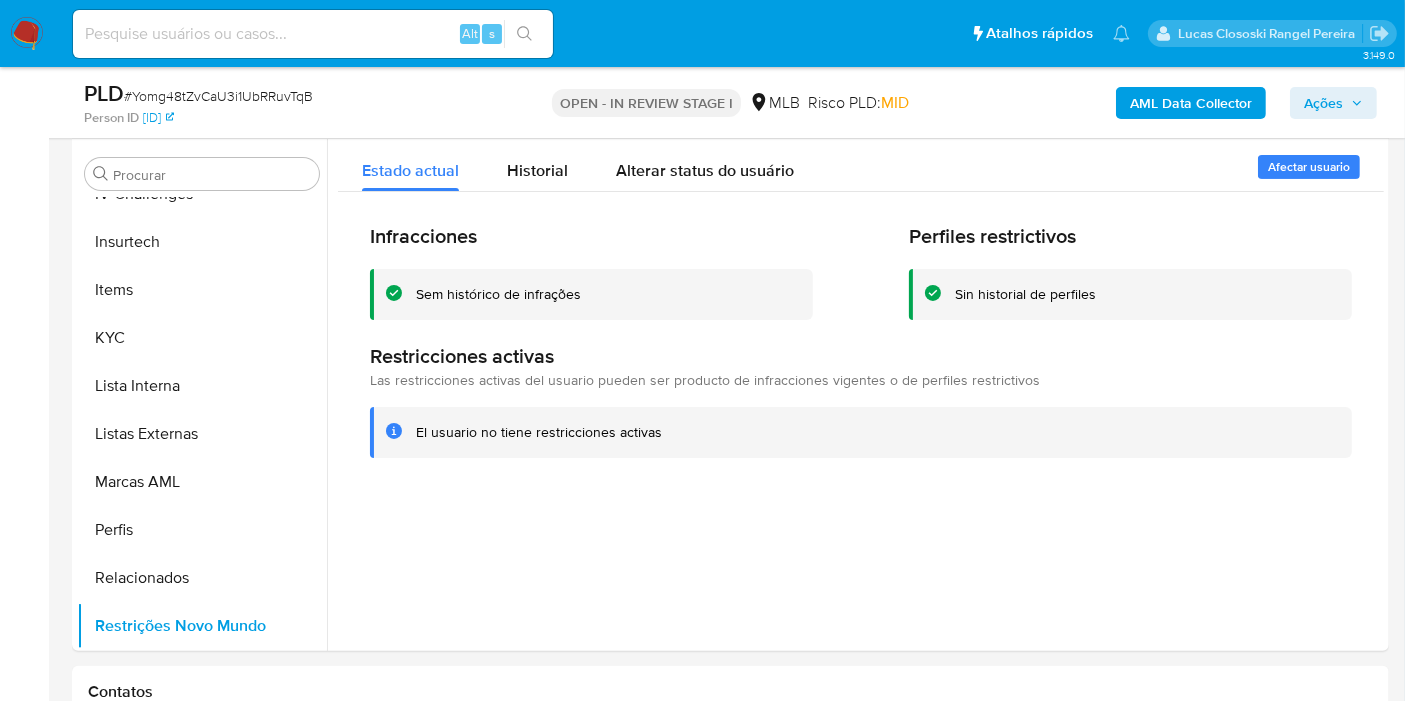 scroll, scrollTop: 385, scrollLeft: 0, axis: vertical 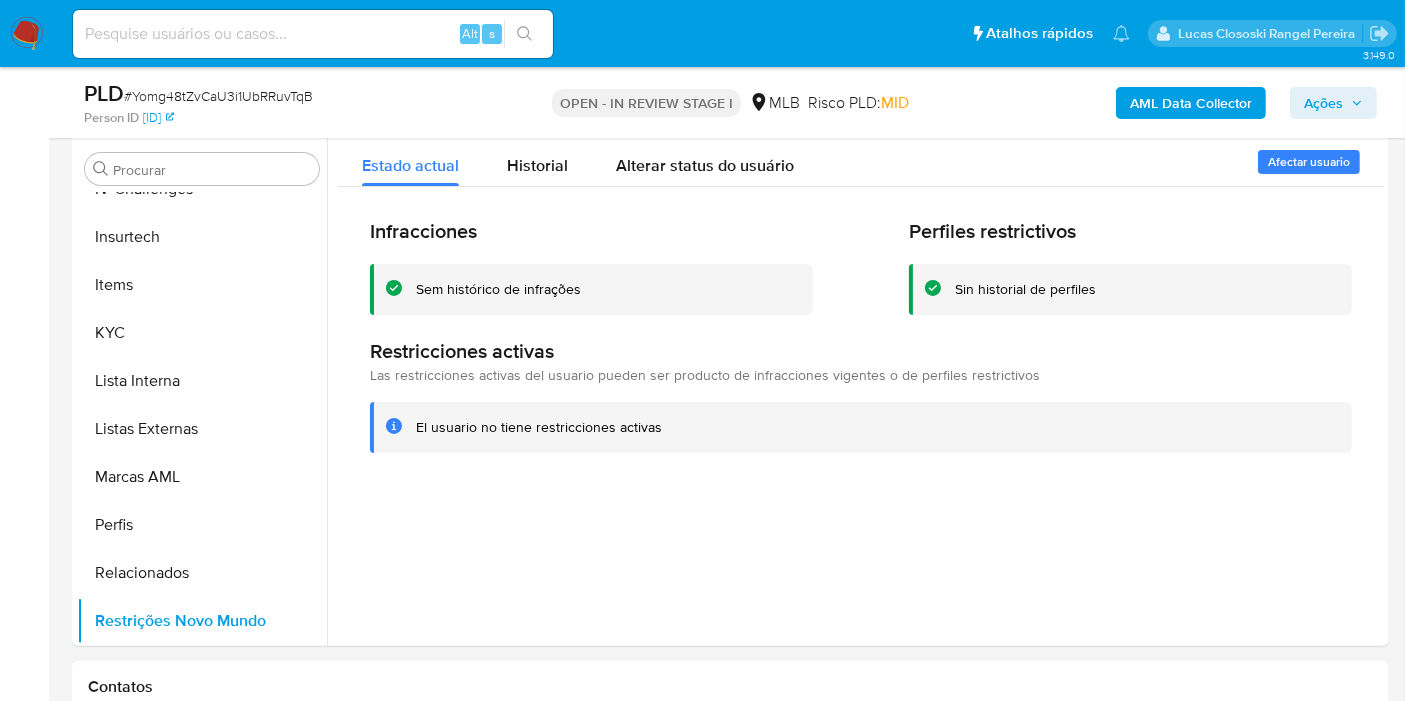 click on "# [ID]" at bounding box center (218, 96) 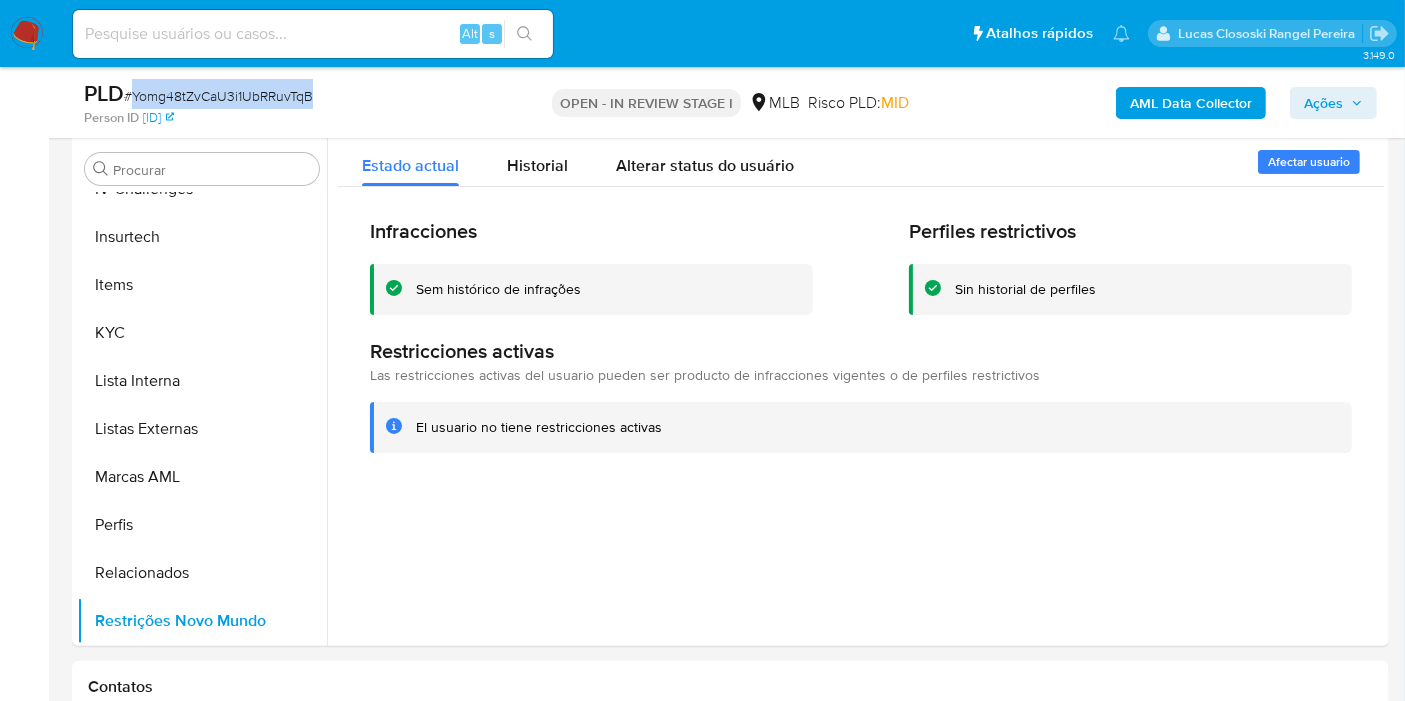click on "# [ID]" at bounding box center (218, 96) 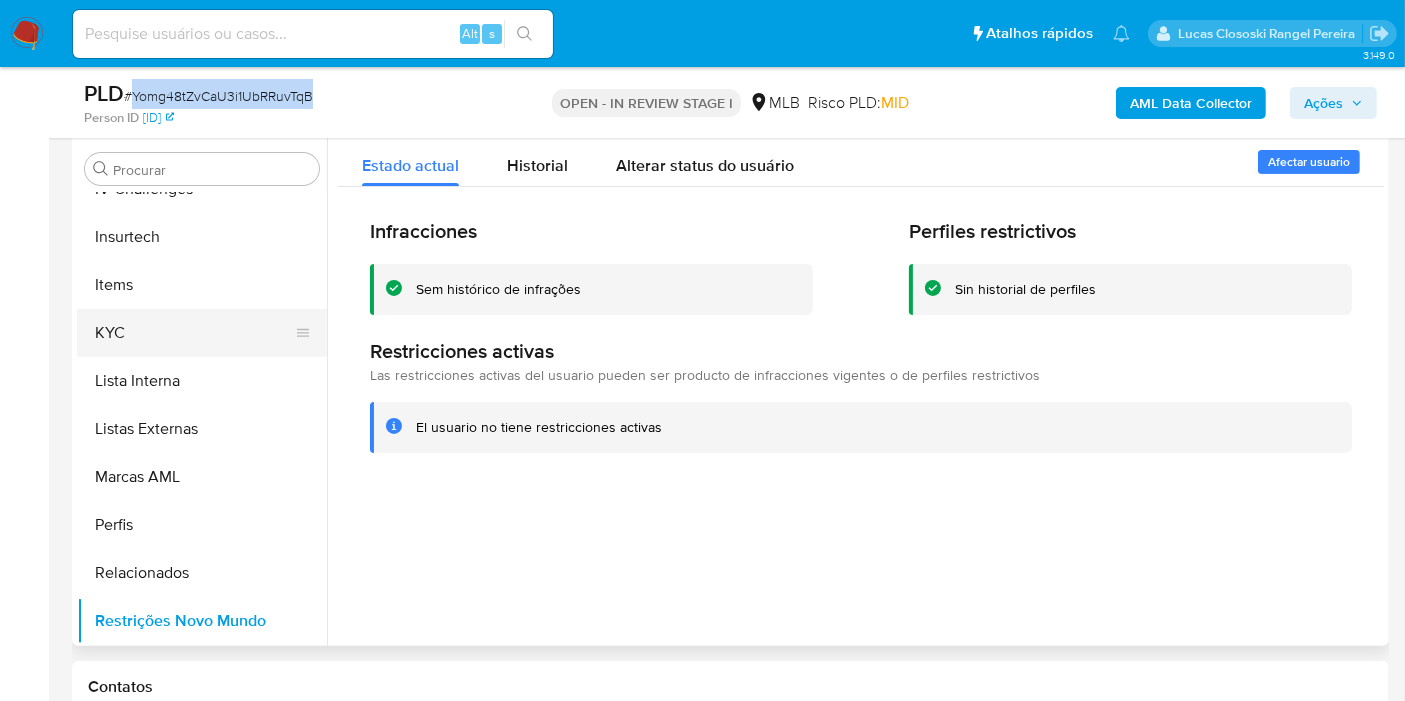 click on "KYC" at bounding box center [194, 333] 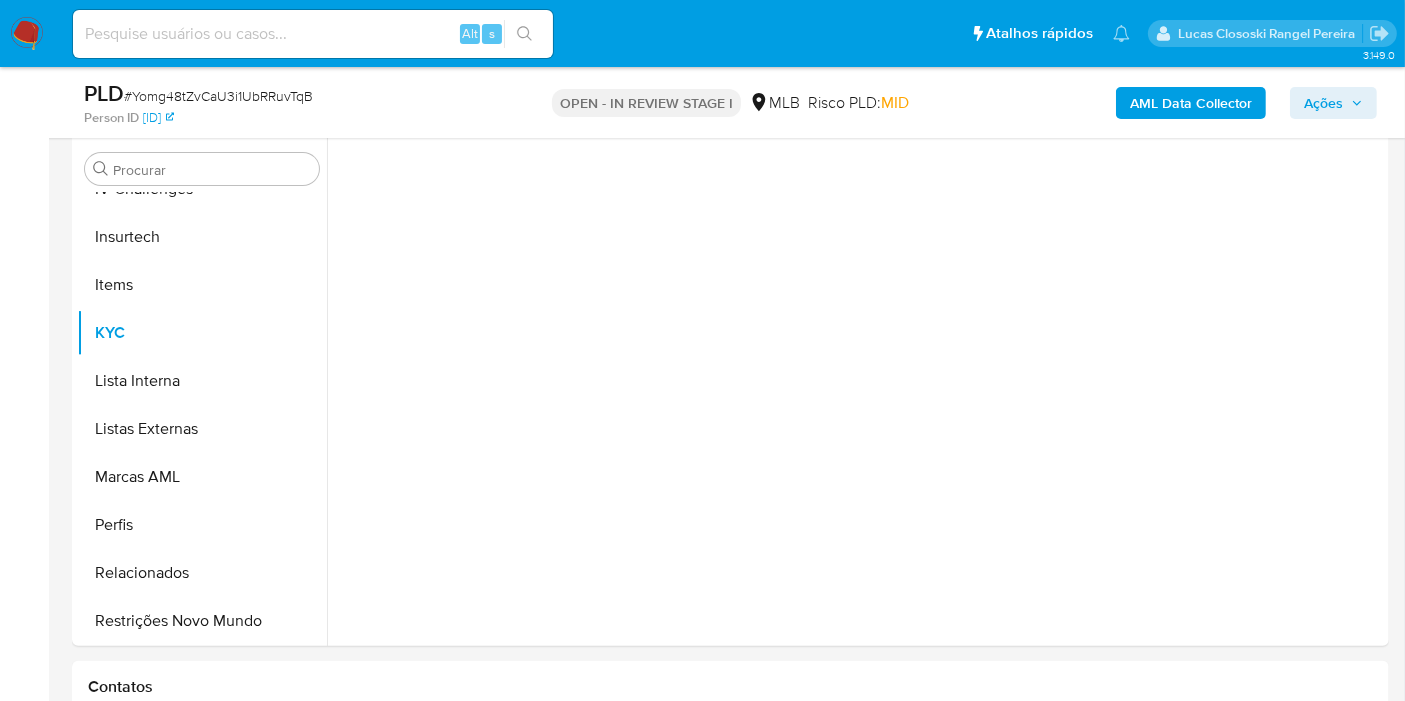 click on "OPEN - IN REVIEW STAGE I  MLB Risco PLD:  MID" at bounding box center (731, 102) 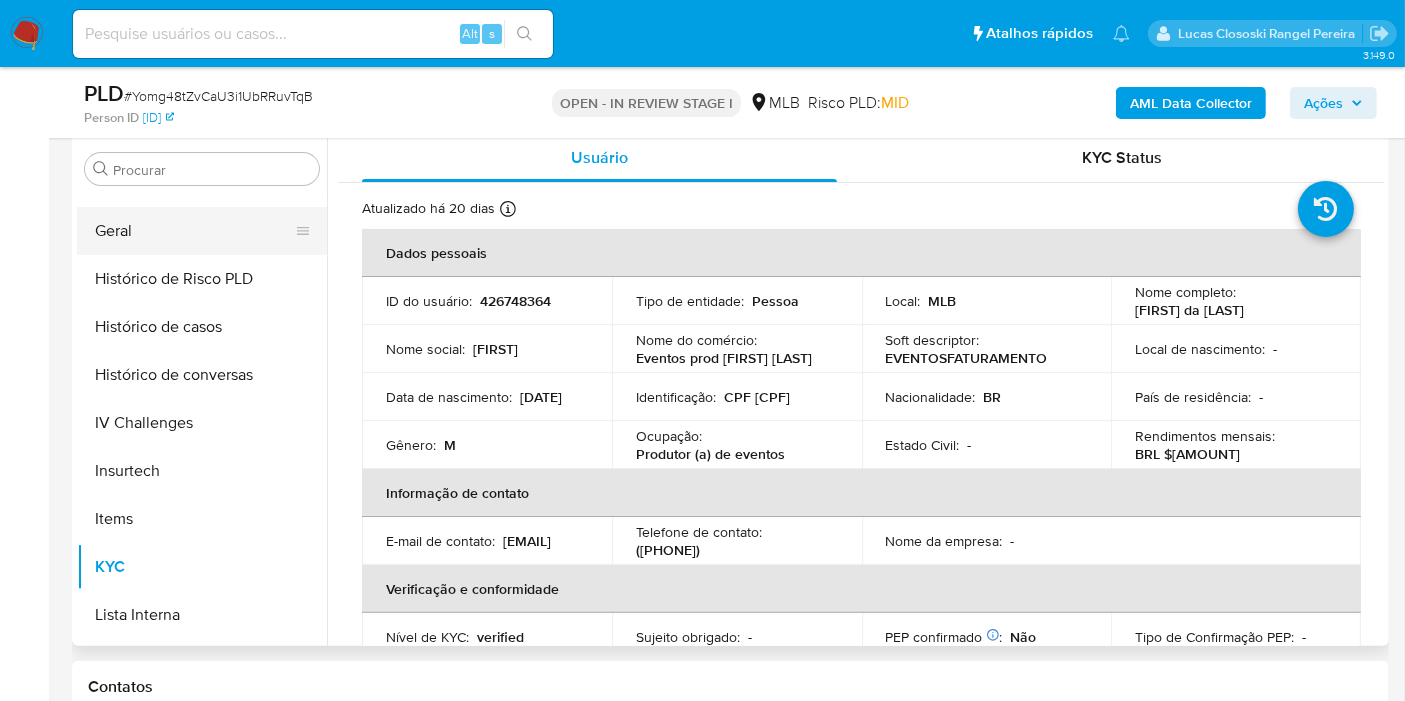 scroll, scrollTop: 511, scrollLeft: 0, axis: vertical 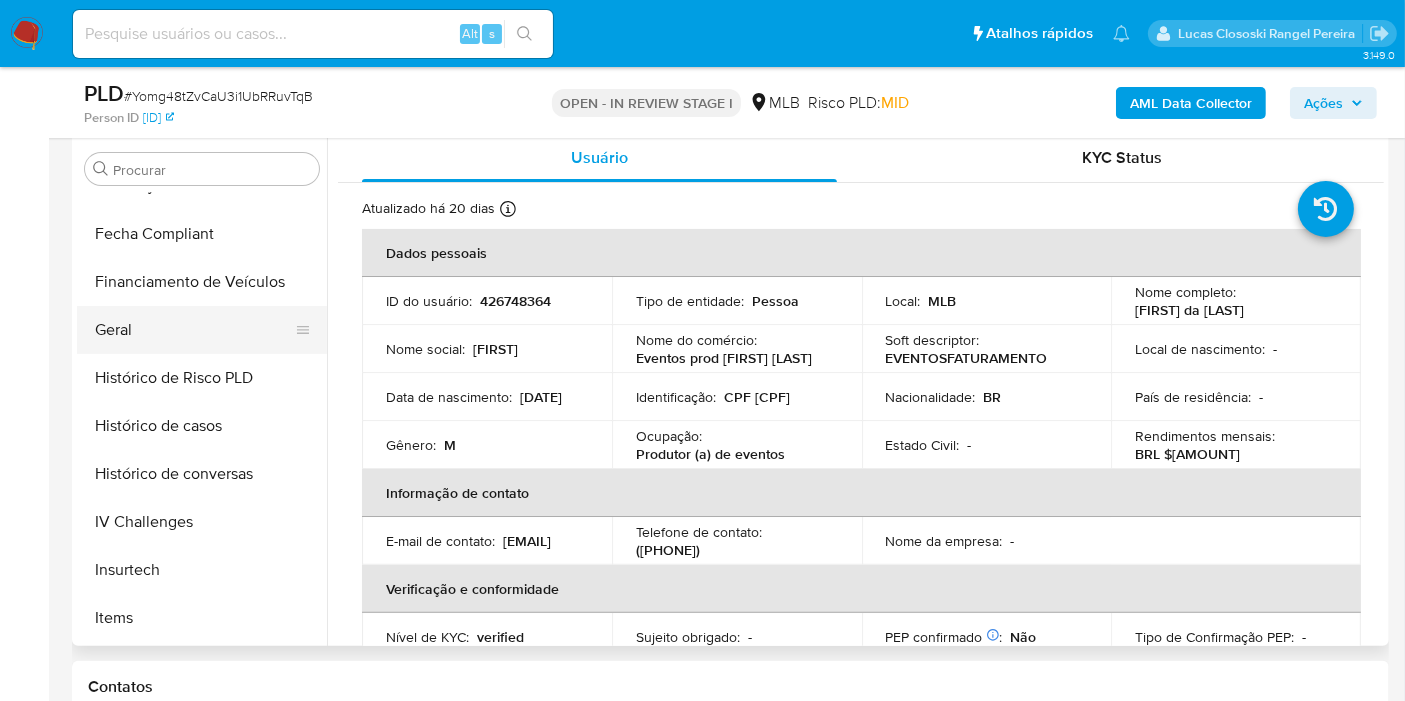 click on "Geral" at bounding box center [194, 330] 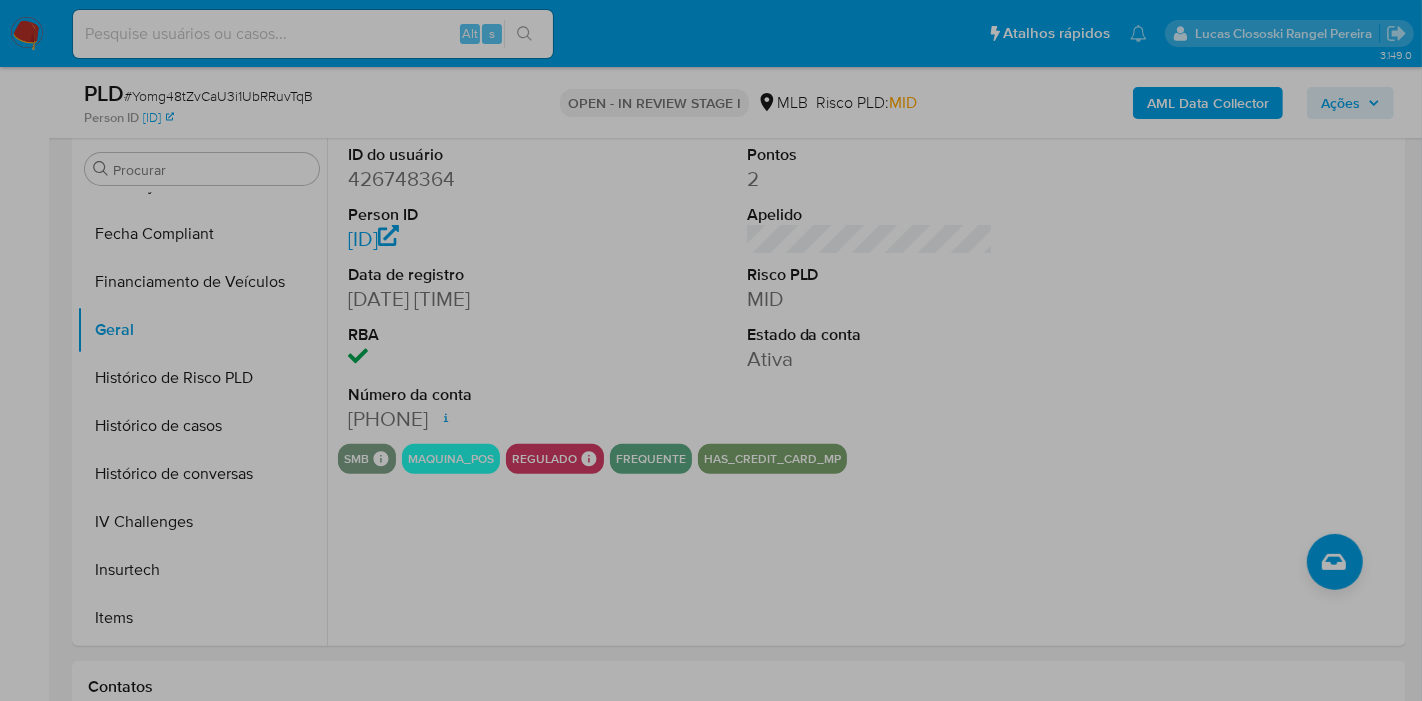 drag, startPoint x: 325, startPoint y: 467, endPoint x: 715, endPoint y: 468, distance: 390.00128 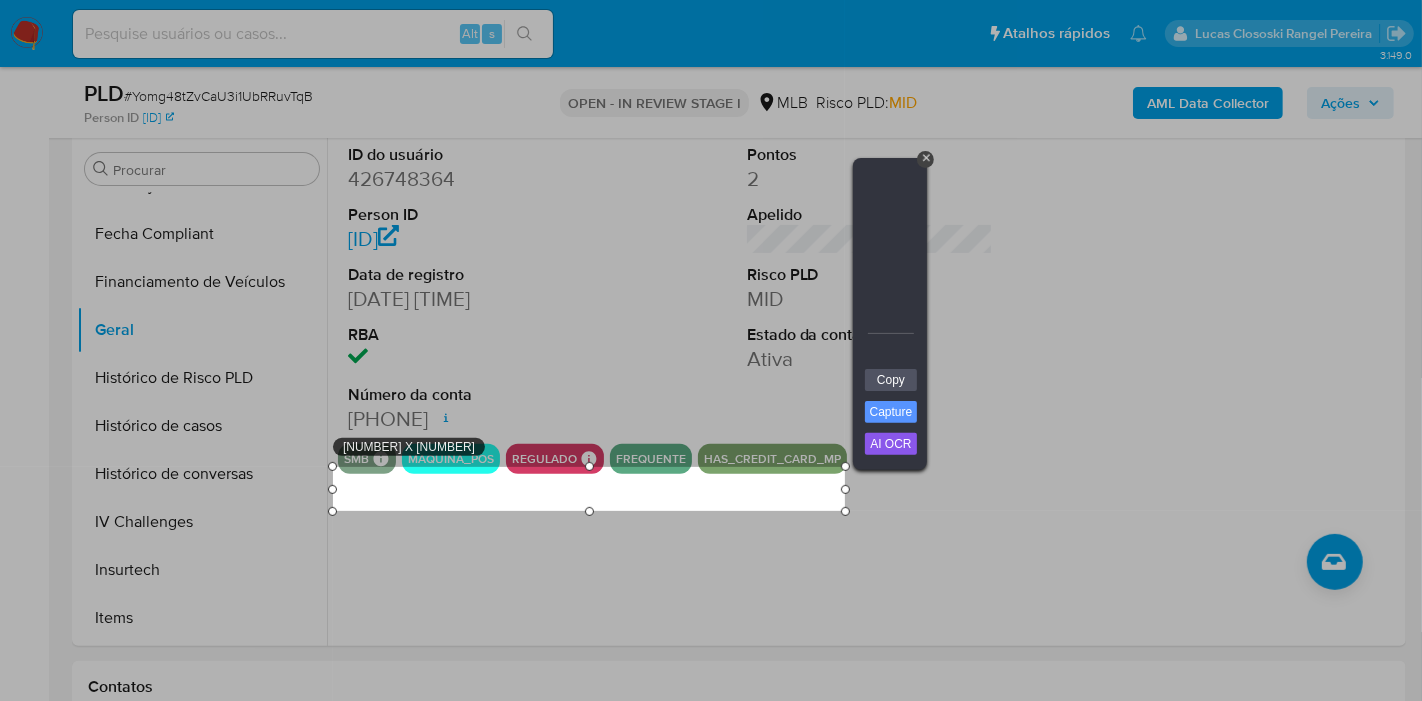 drag, startPoint x: 715, startPoint y: 468, endPoint x: 845, endPoint y: 511, distance: 136.92699 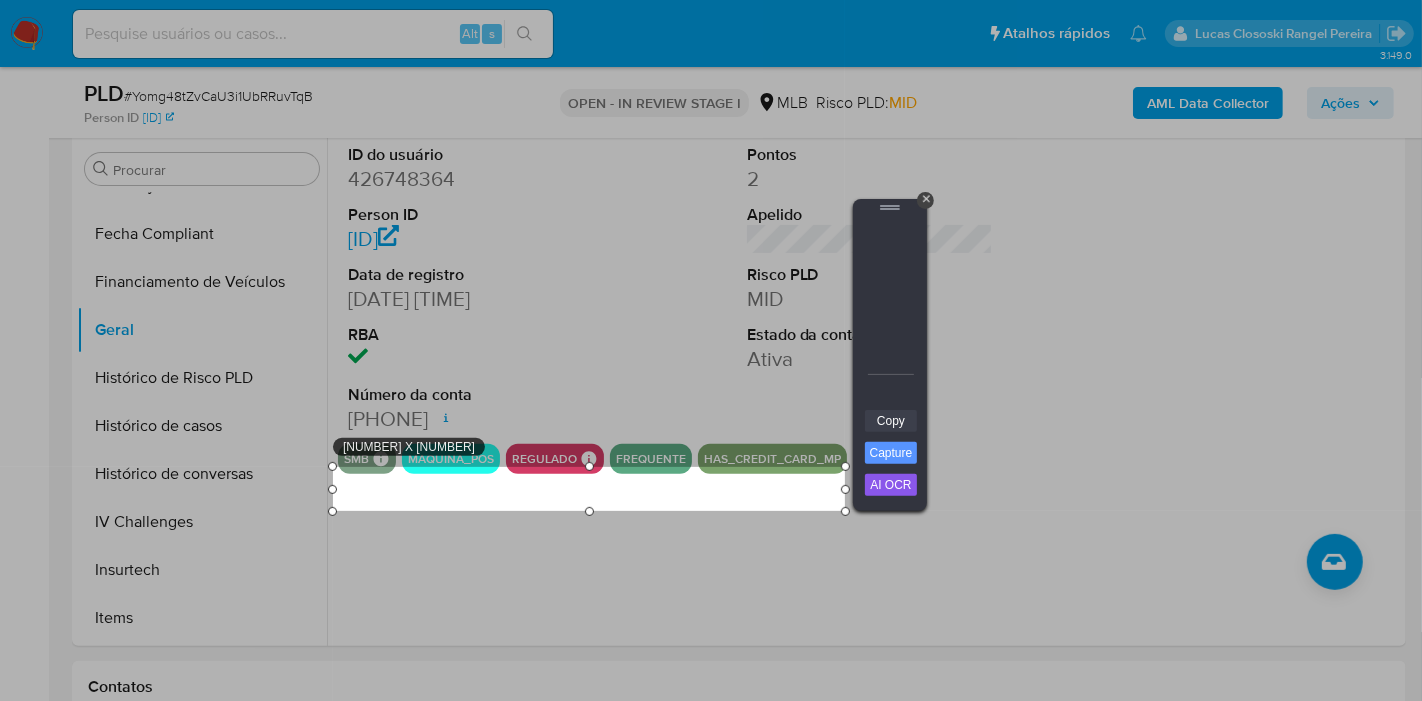 click on "Copy" at bounding box center (891, 421) 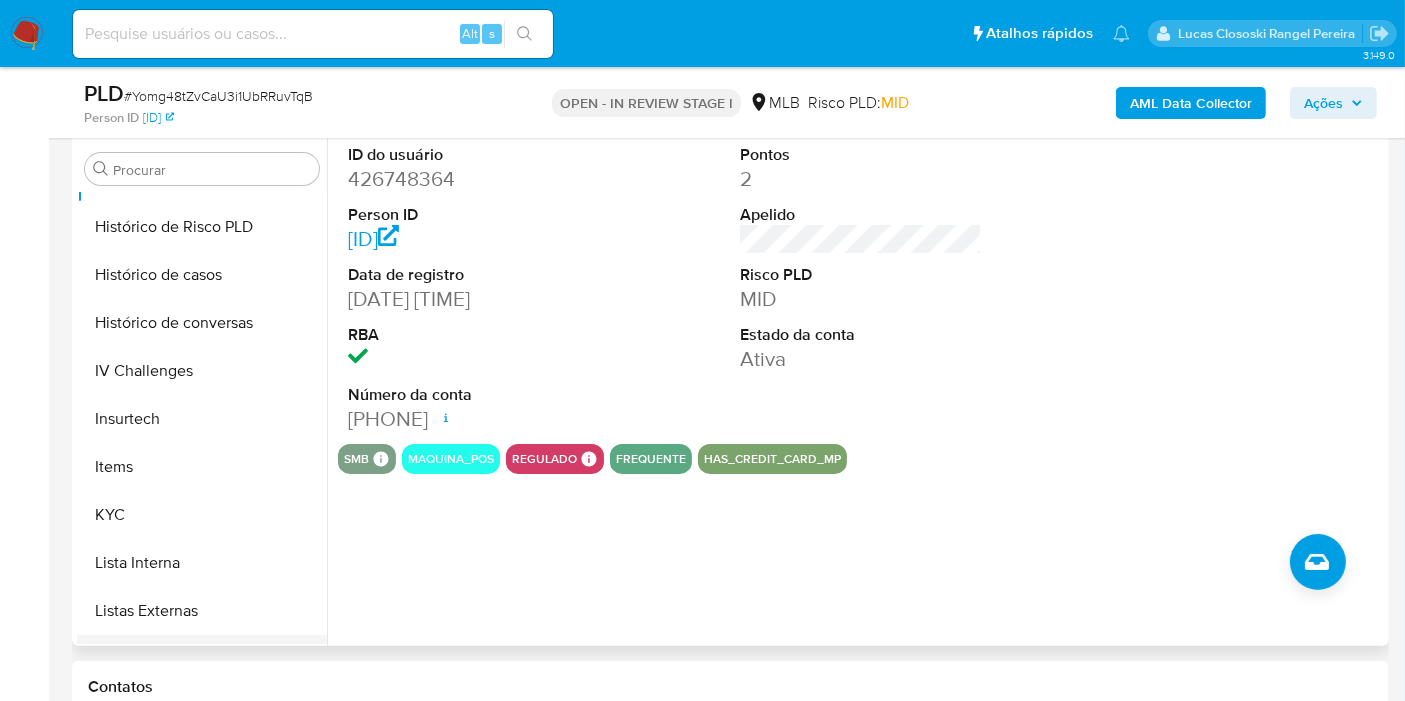 scroll, scrollTop: 844, scrollLeft: 0, axis: vertical 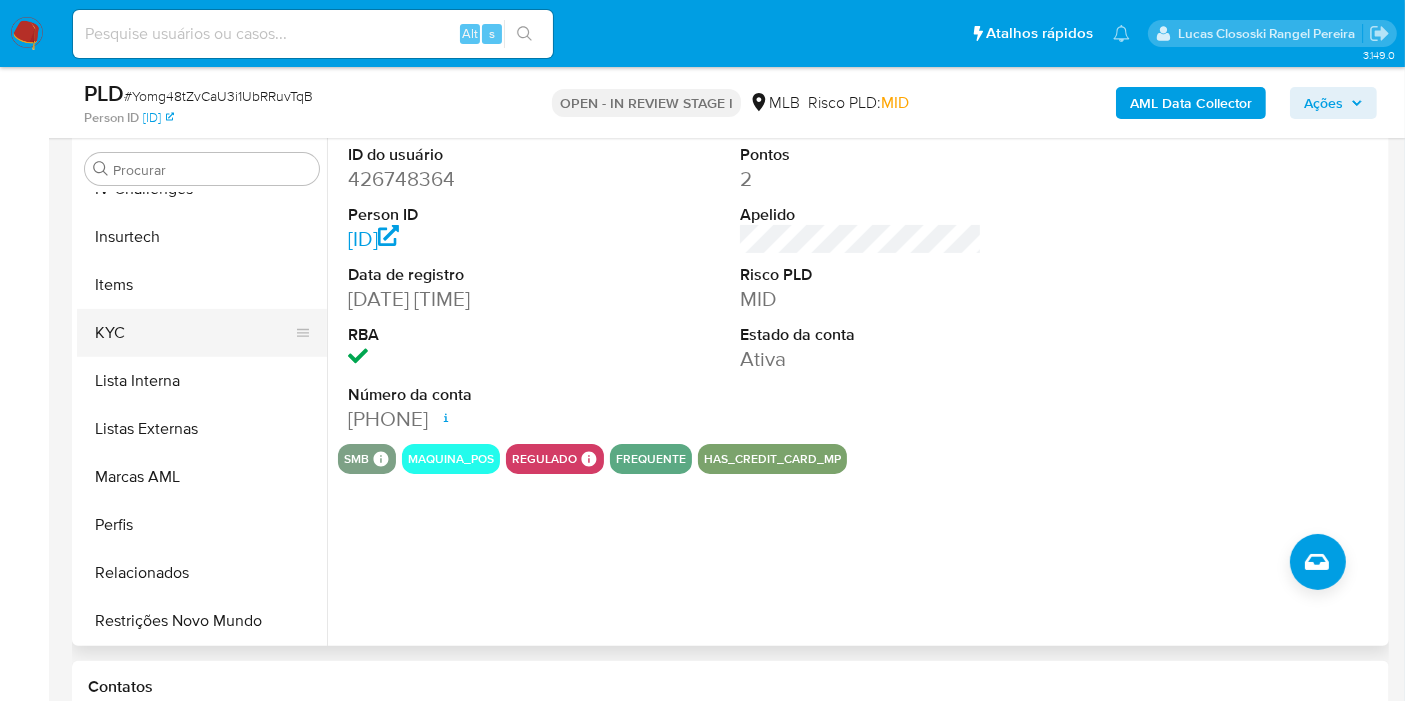 click on "KYC" at bounding box center (194, 333) 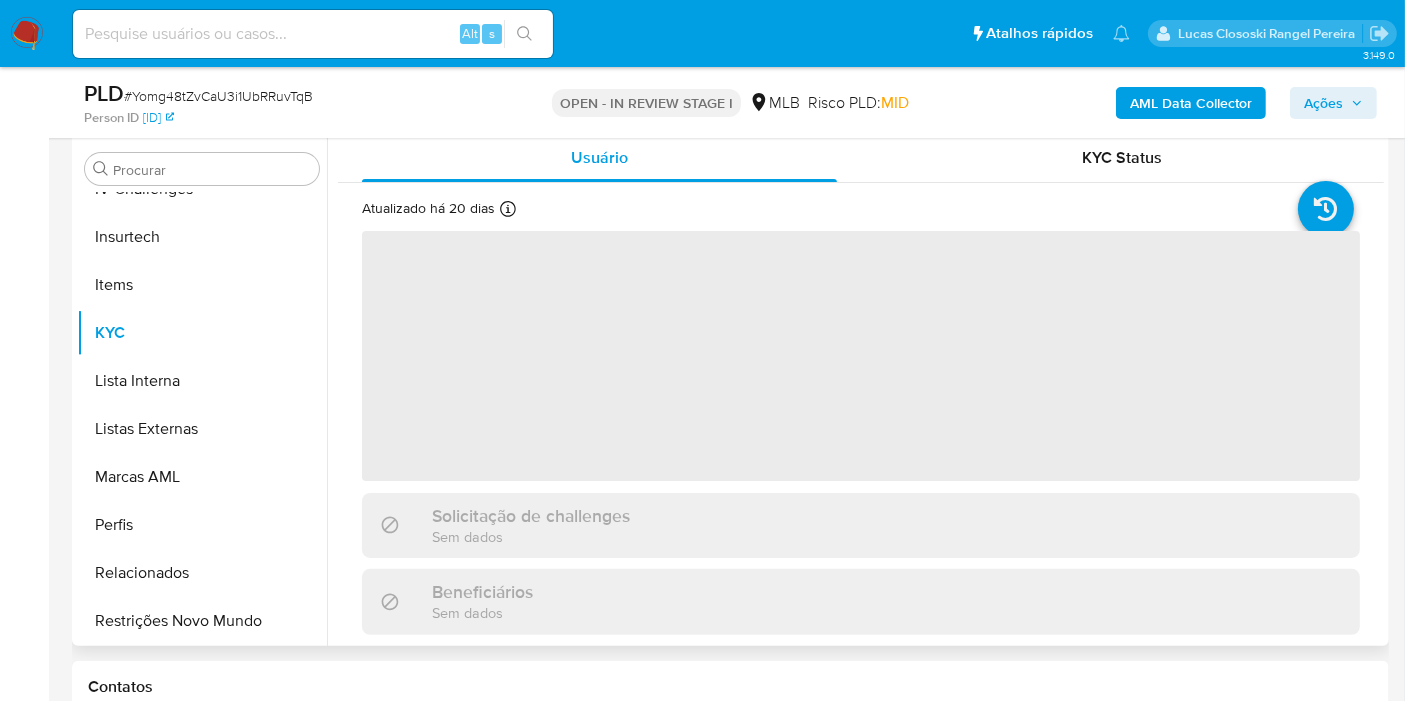 click on "‌" at bounding box center [861, 356] 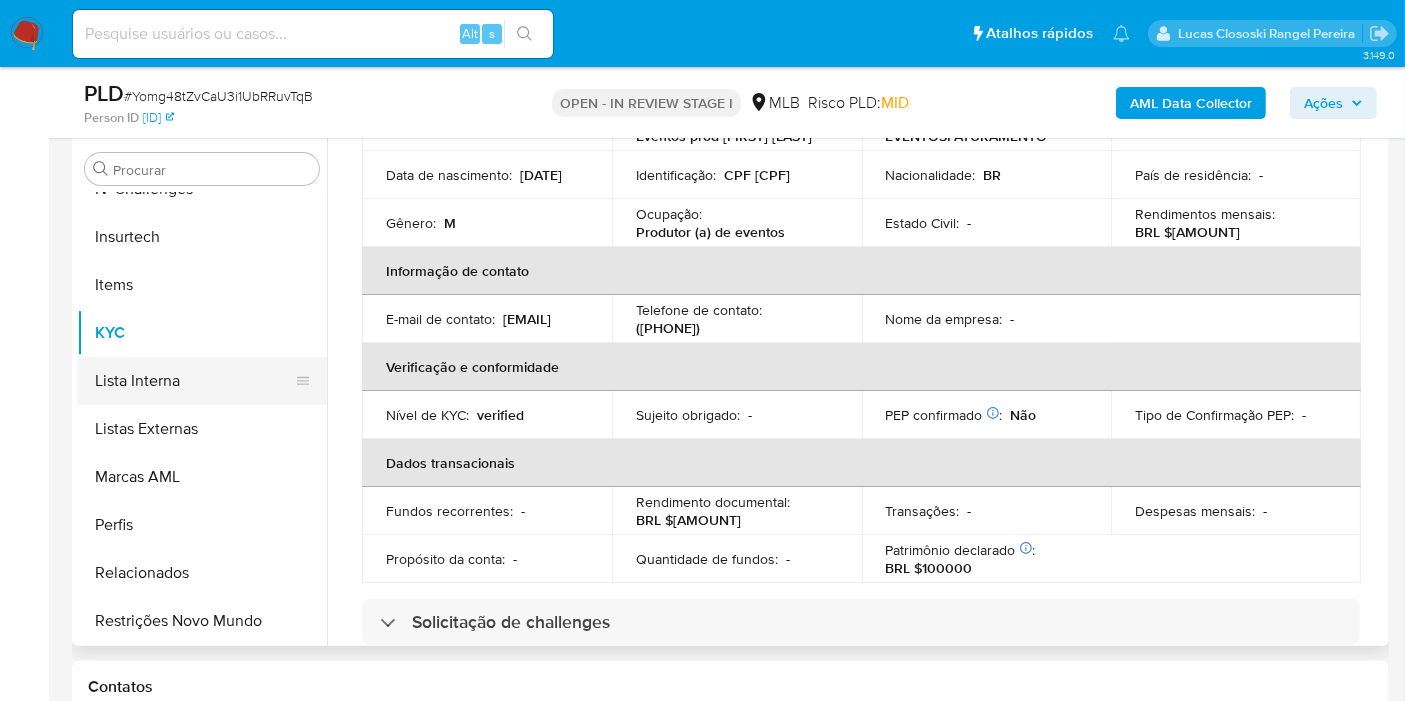 scroll, scrollTop: 0, scrollLeft: 0, axis: both 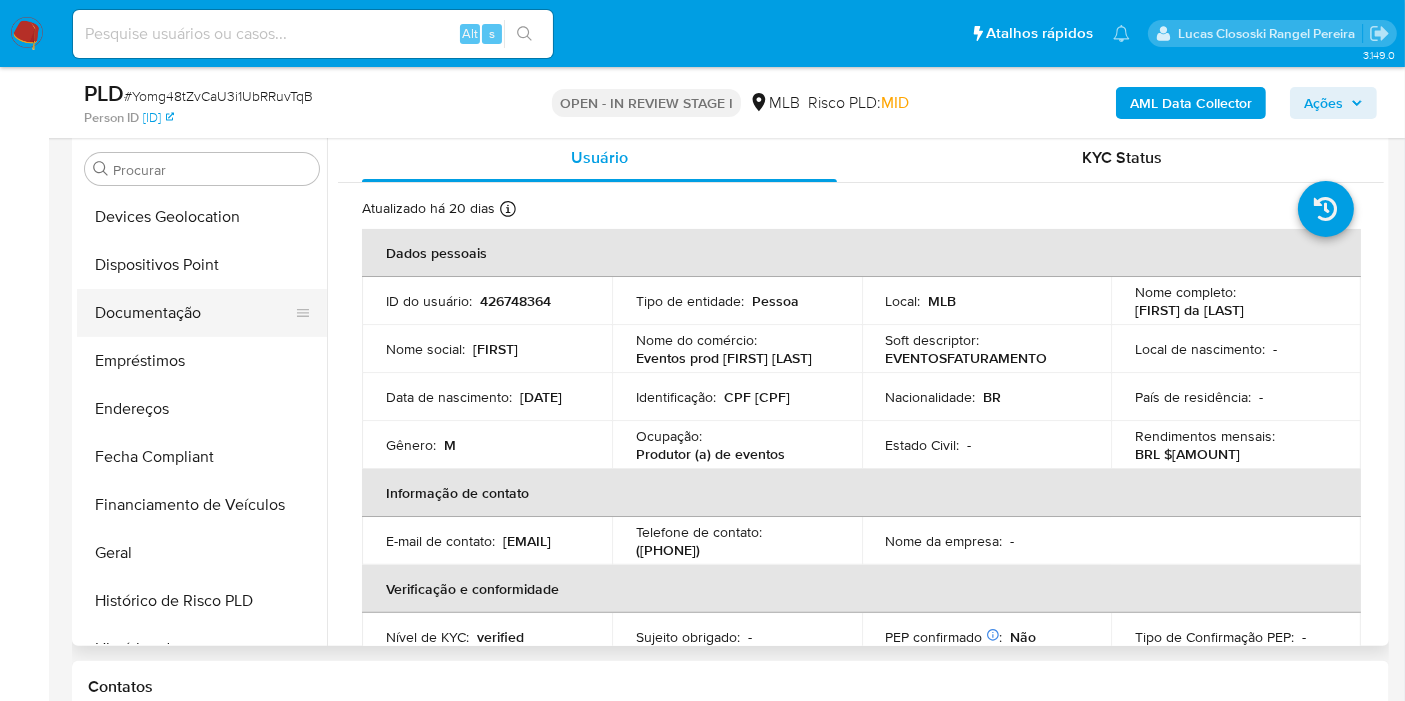 click on "Documentação" at bounding box center (194, 313) 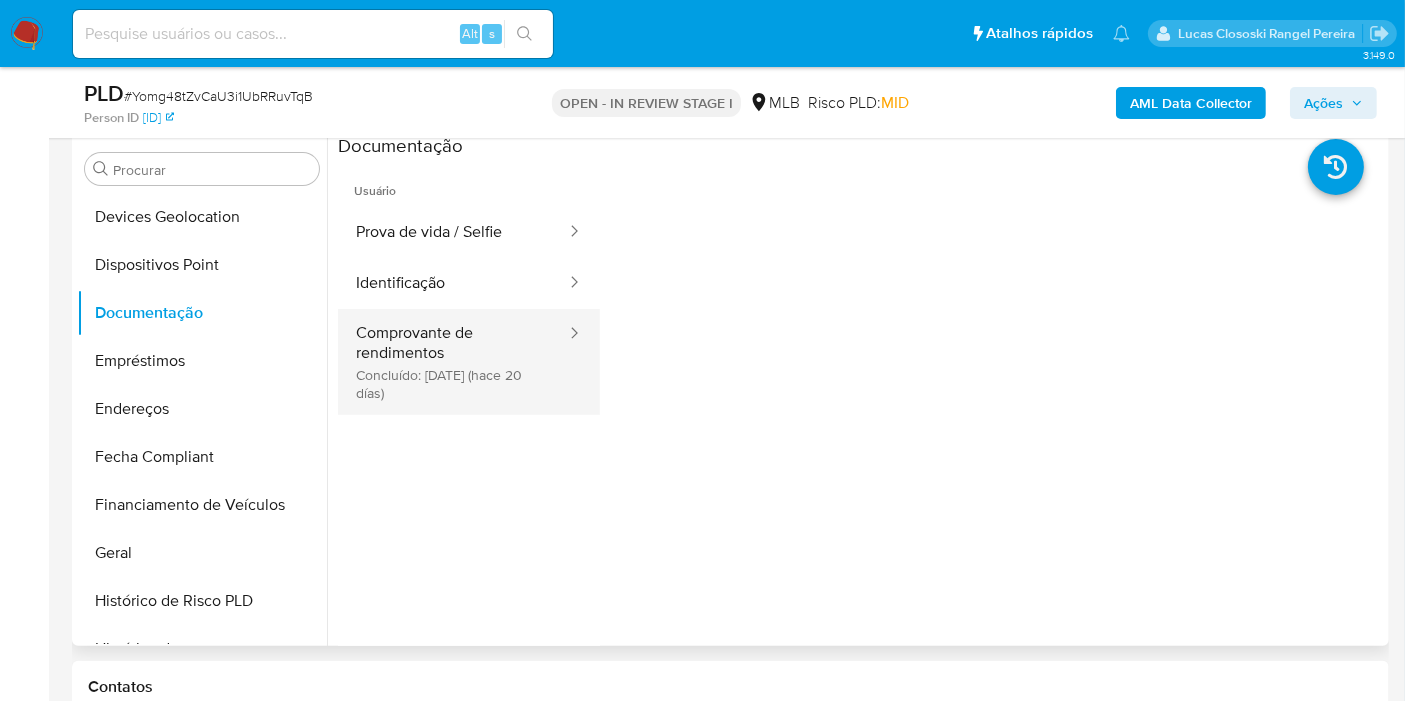 click on "Comprovante de rendimentos Concluído: [DATE] (hace 20 días)" at bounding box center (453, 362) 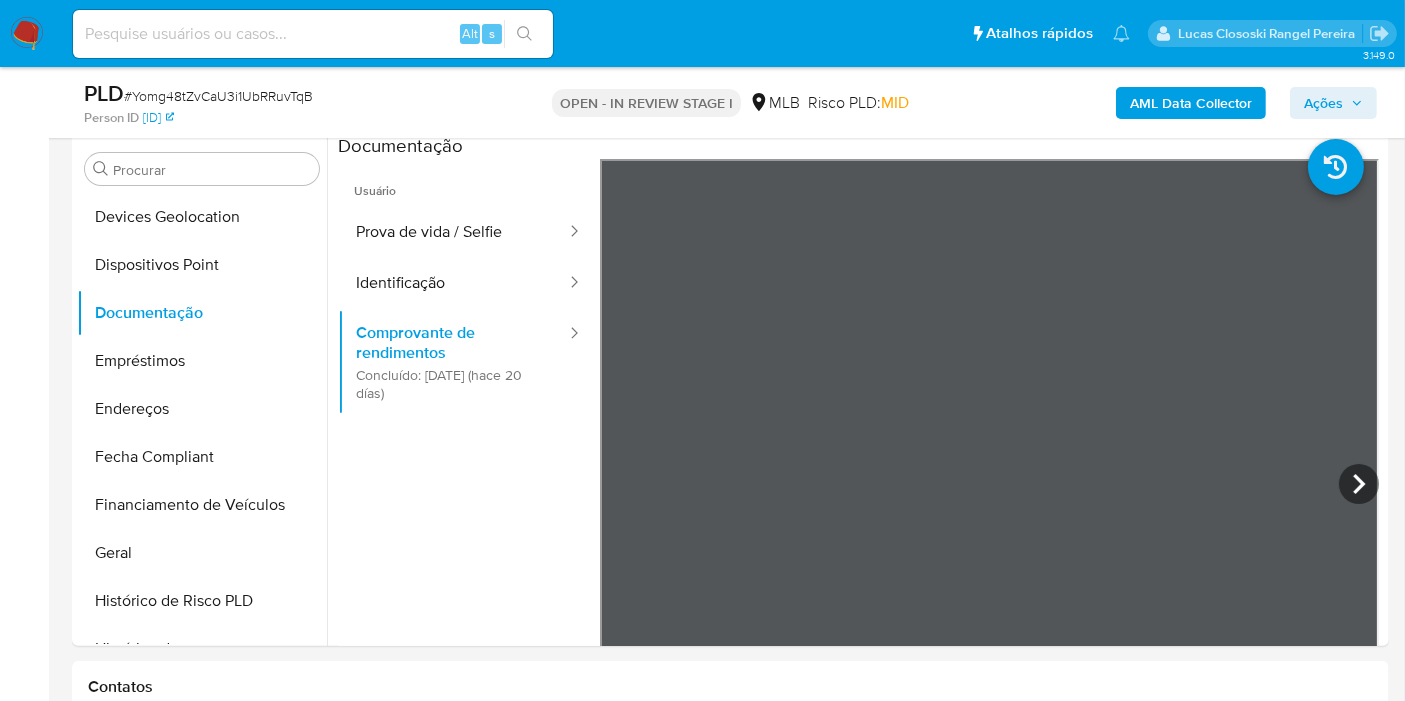 click on "Ações" at bounding box center (1323, 103) 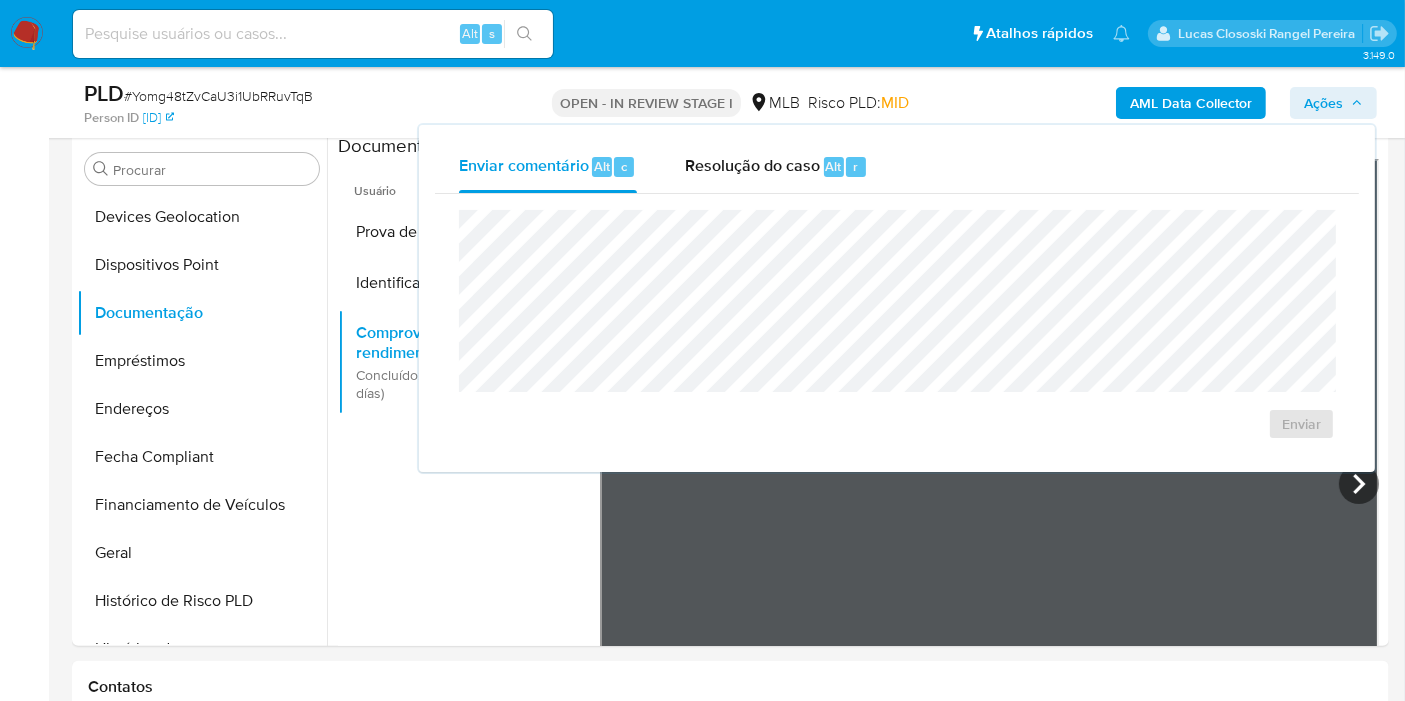 click on "Resolução do caso Alt r" at bounding box center [776, 167] 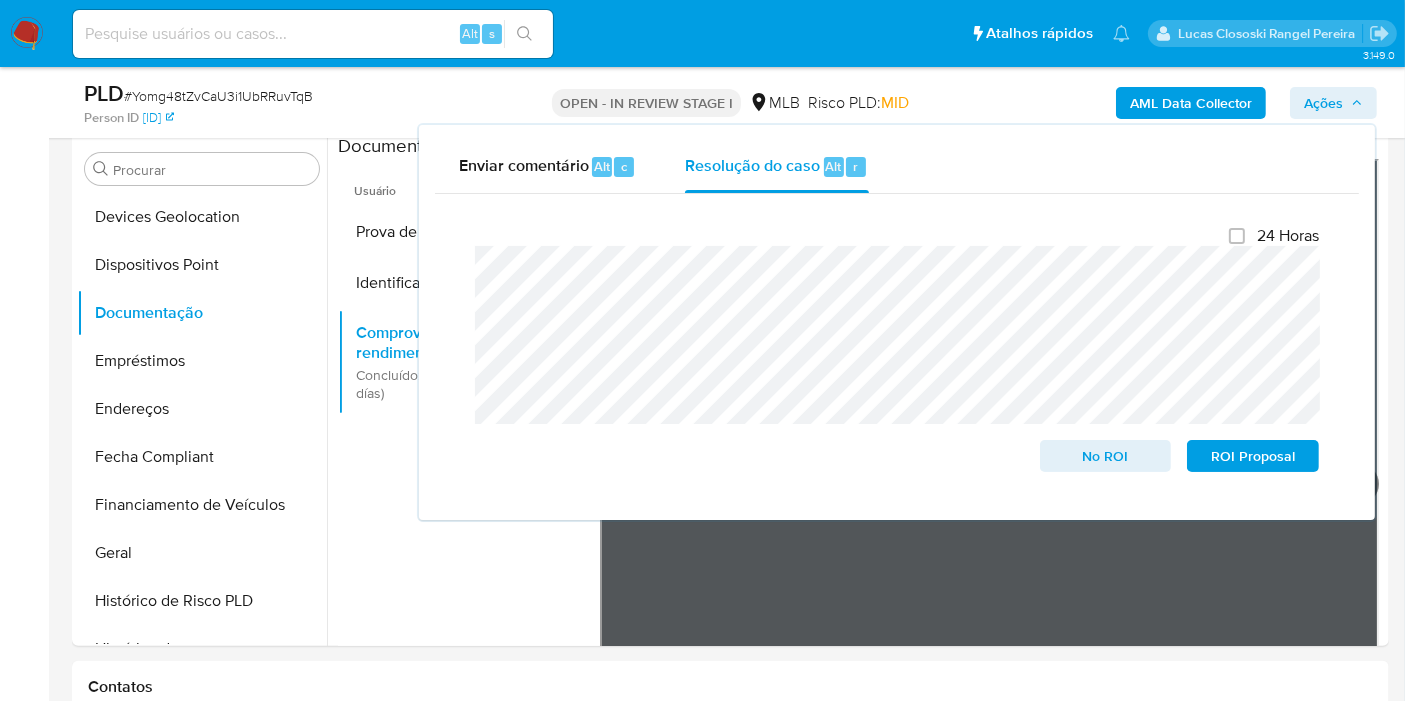 click on "Ações" at bounding box center (1323, 103) 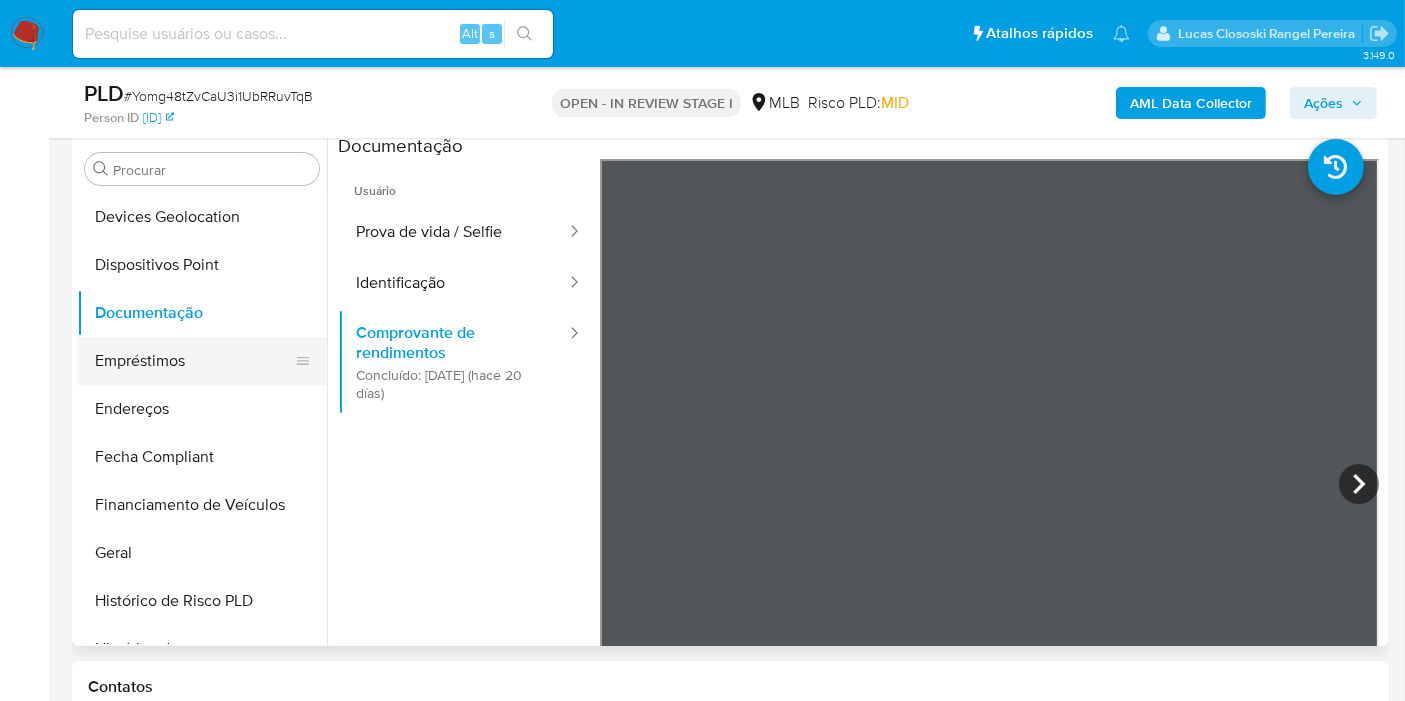 scroll, scrollTop: 0, scrollLeft: 0, axis: both 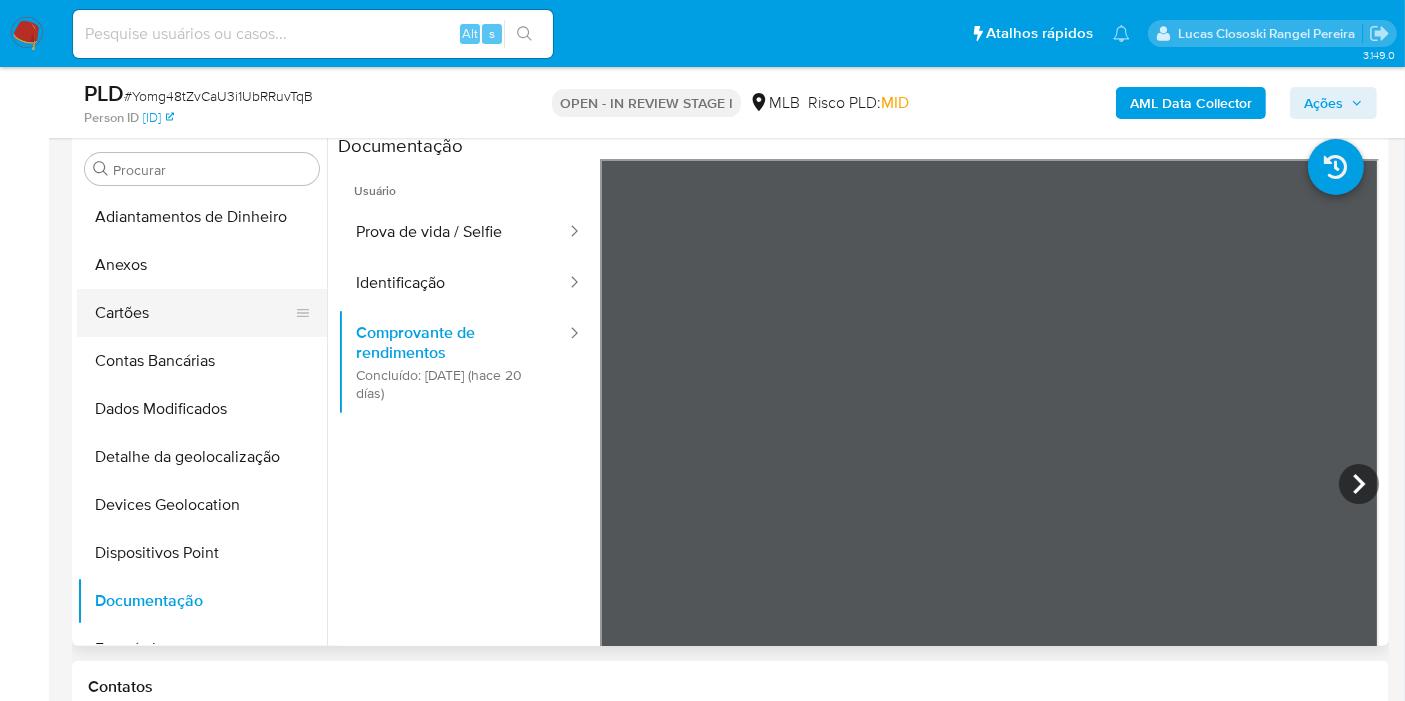 click on "Cartões" at bounding box center [194, 313] 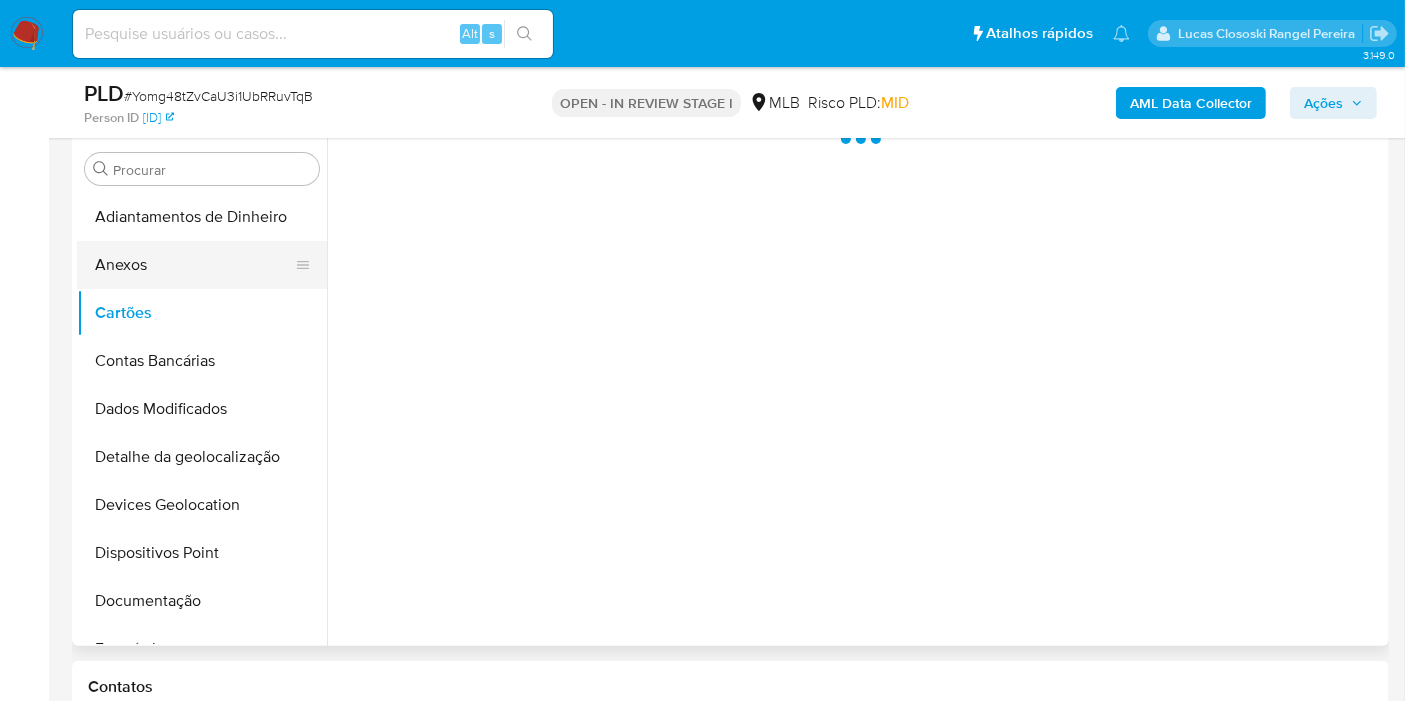 click on "Anexos" at bounding box center [194, 265] 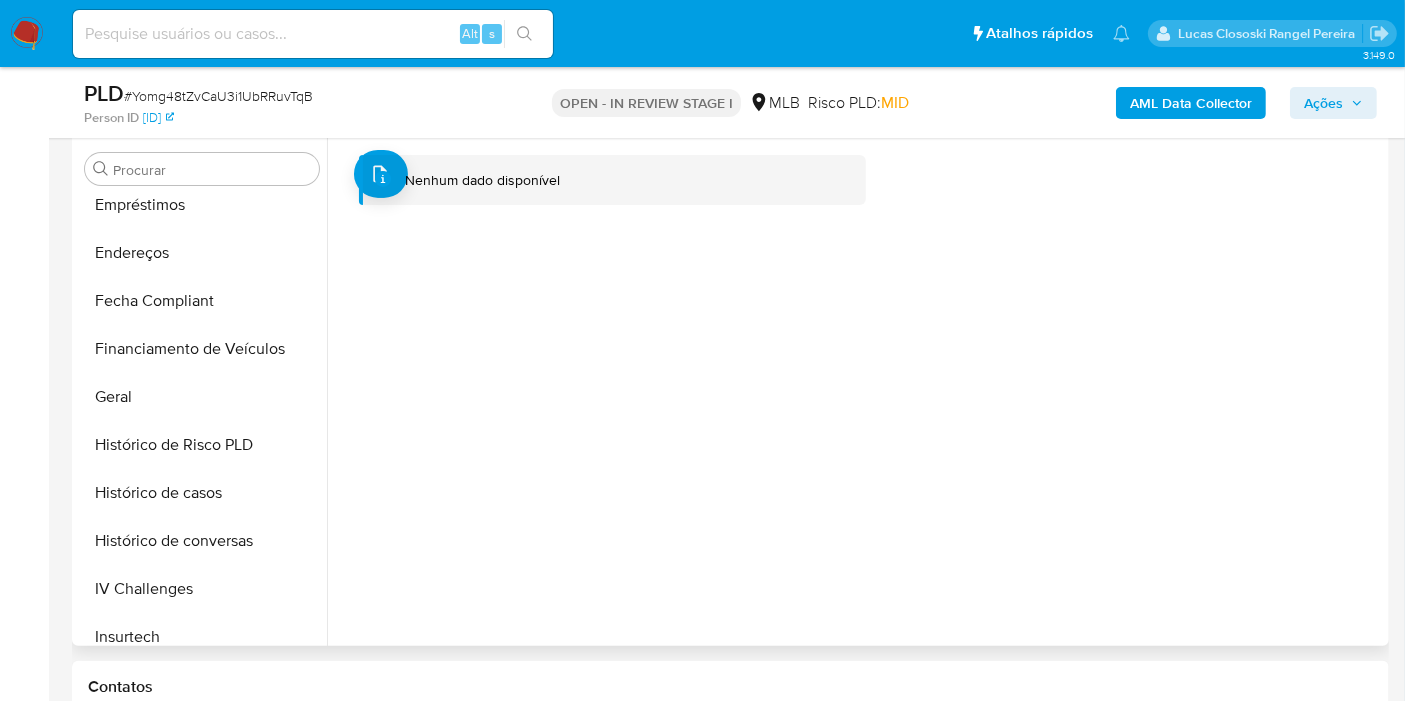 scroll, scrollTop: 0, scrollLeft: 0, axis: both 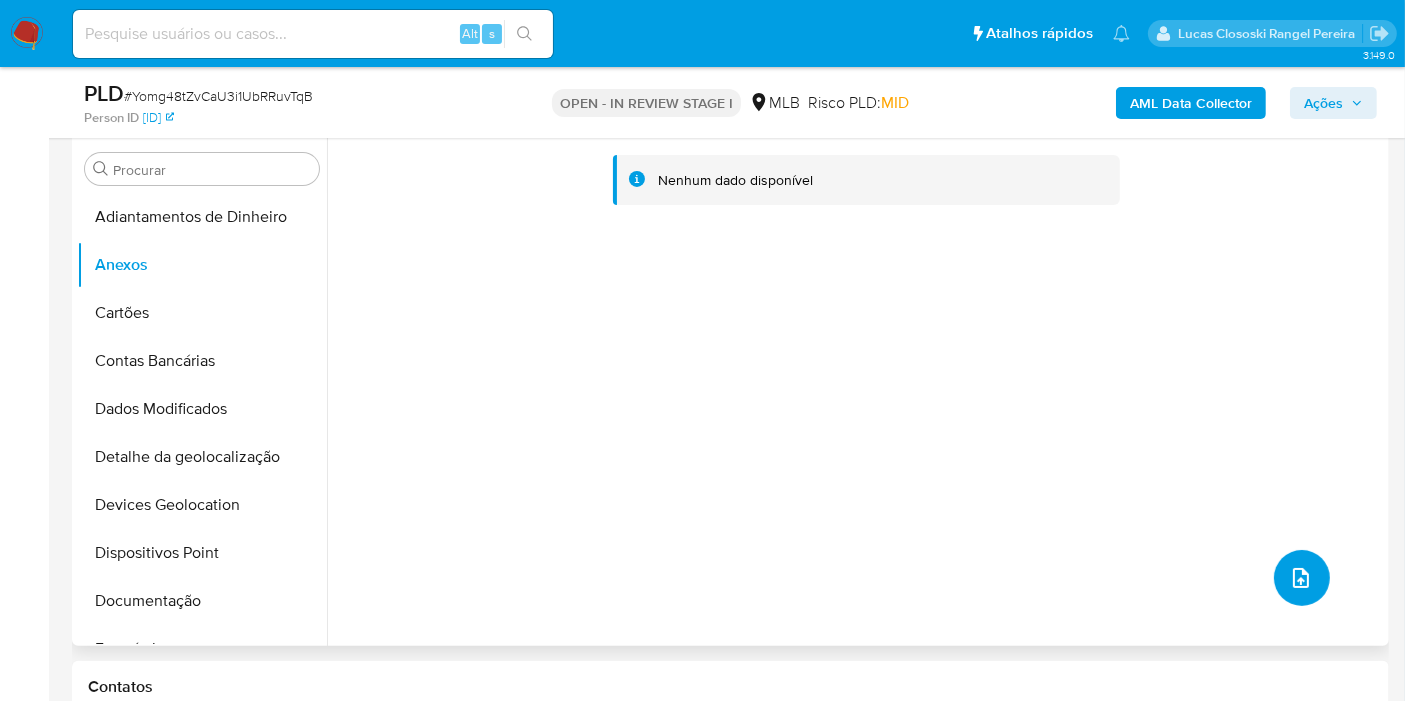 click at bounding box center (1302, 578) 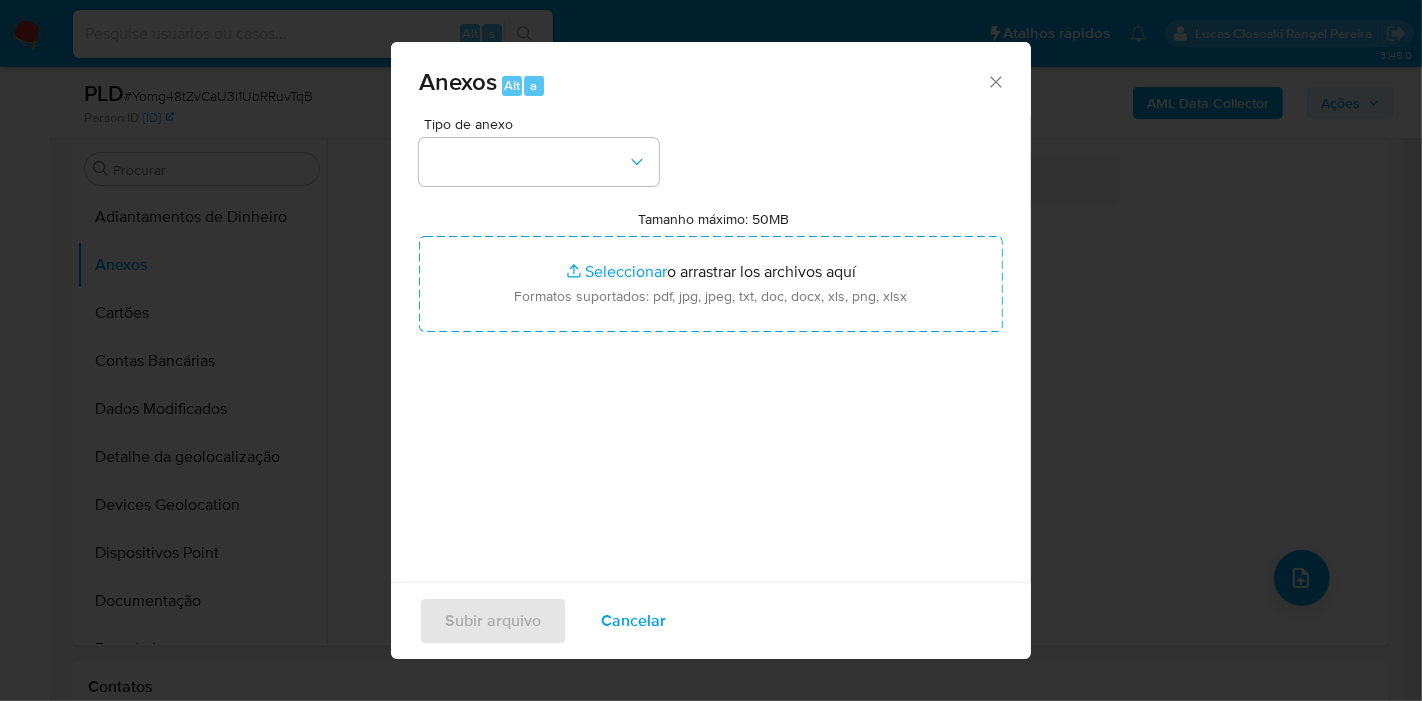 click on "Anexos Alt a Tipo de anexo Tamanho máximo: 50MB Seleccionar archivos Seleccionar  o arrastrar los archivos aquí Formatos suportados: pdf, jpg, jpeg, txt, doc, docx, xls, png, xlsx Subir arquivo Cancelar" at bounding box center (711, 350) 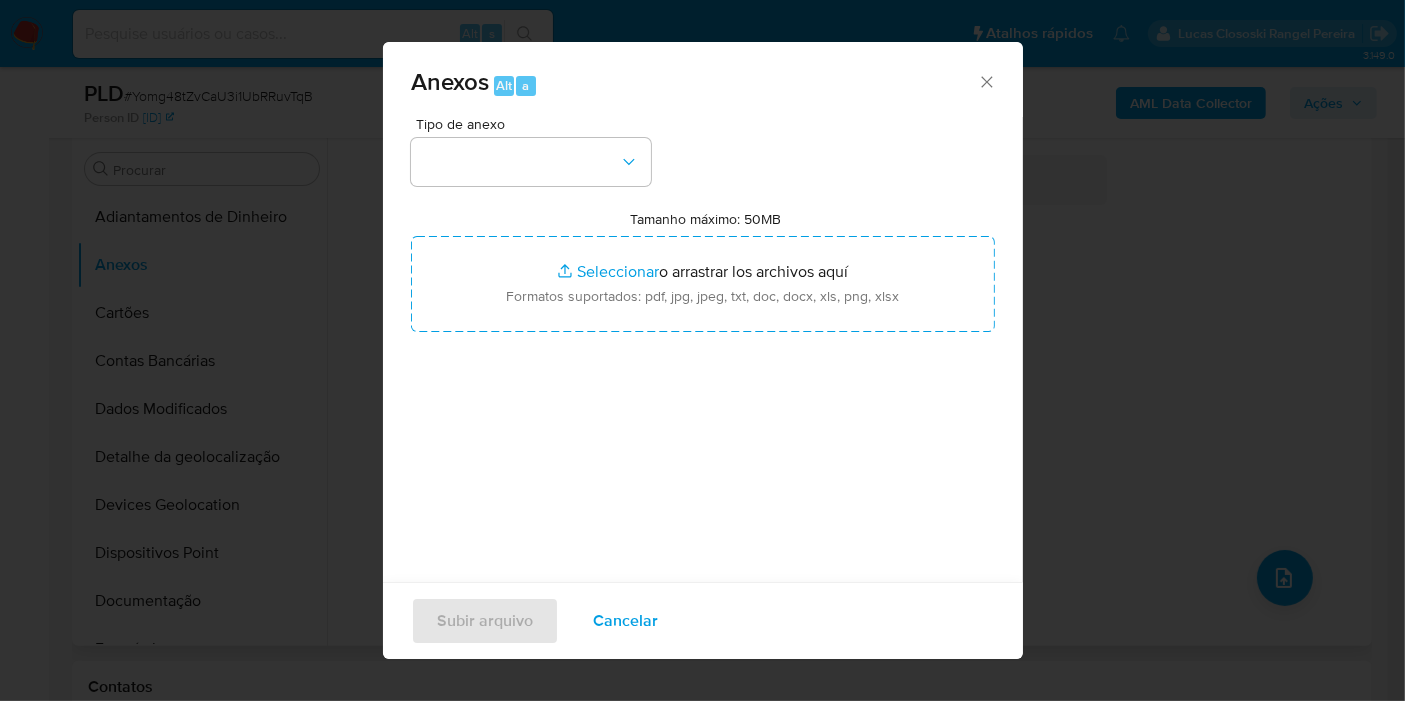 click on "Nenhum dado disponível" at bounding box center [852, 175] 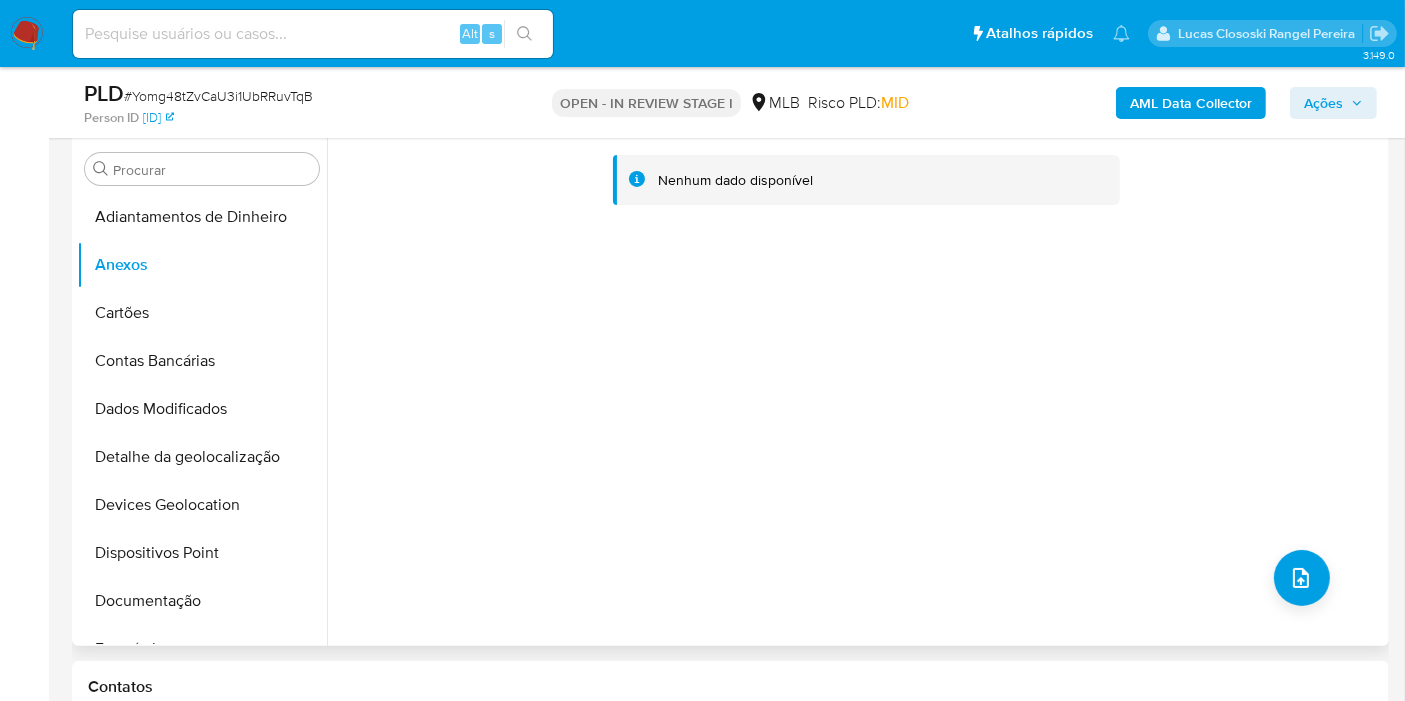 click on "Nenhum dado disponível" at bounding box center [855, 390] 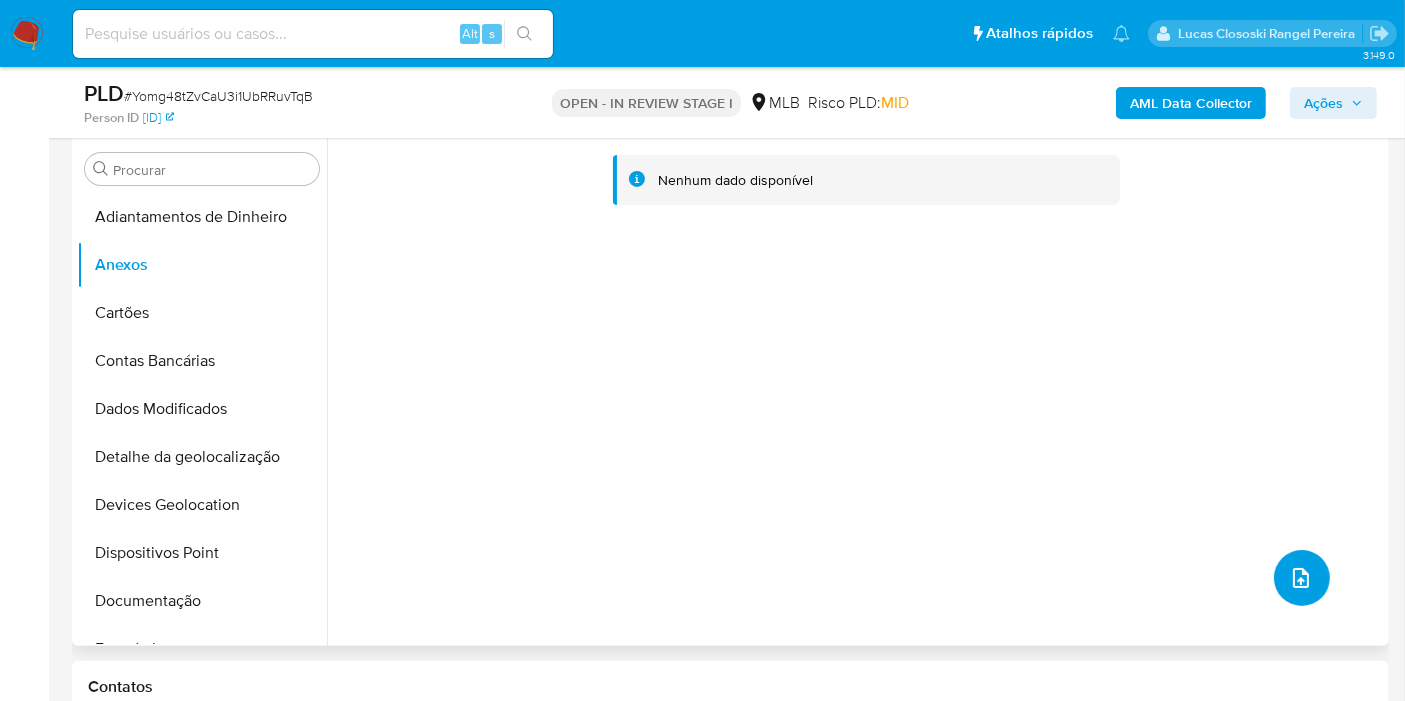 click at bounding box center (1302, 578) 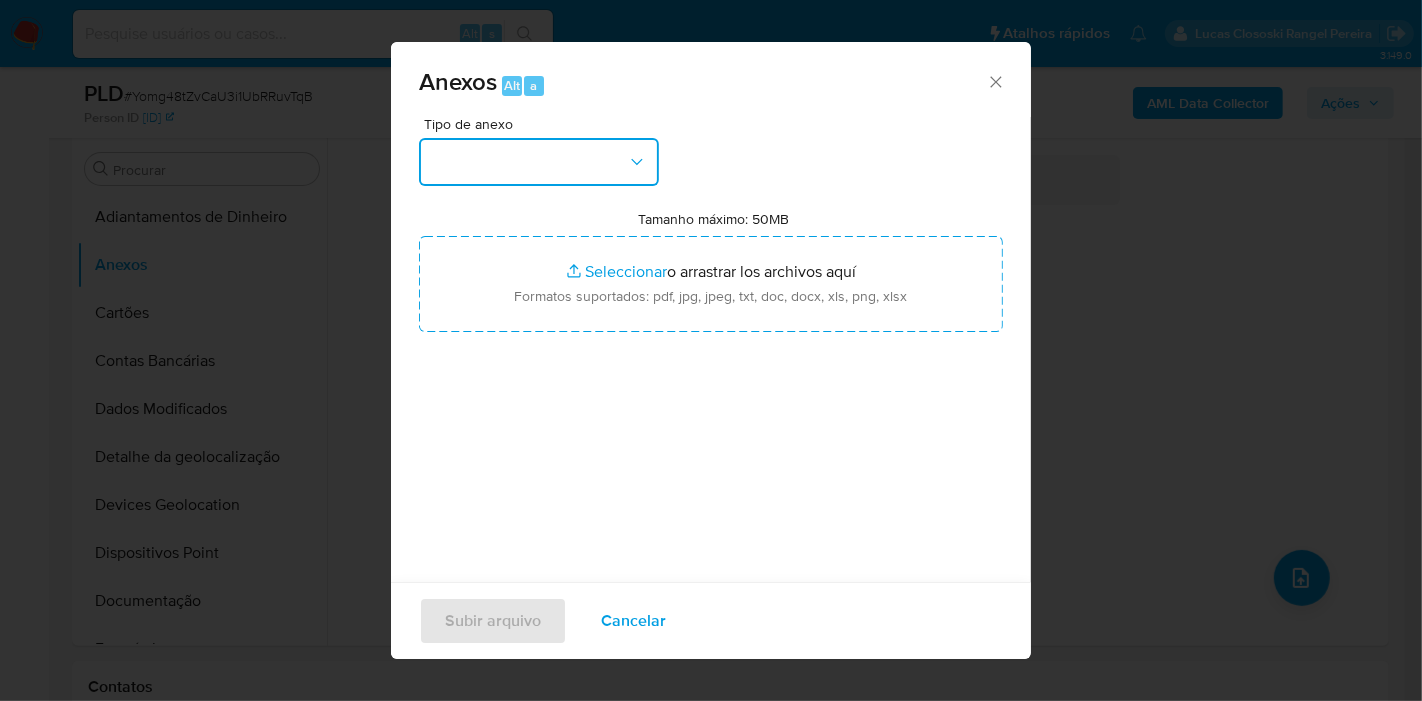 click 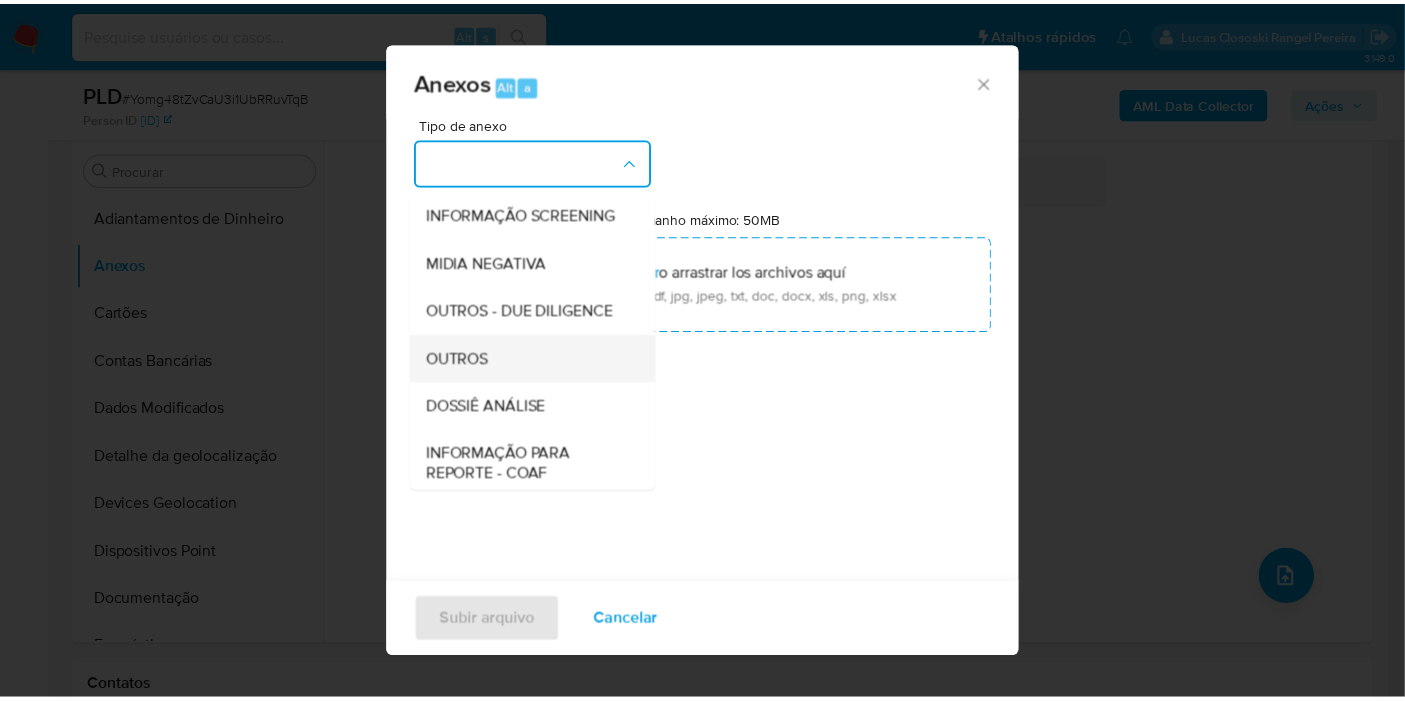 scroll, scrollTop: 222, scrollLeft: 0, axis: vertical 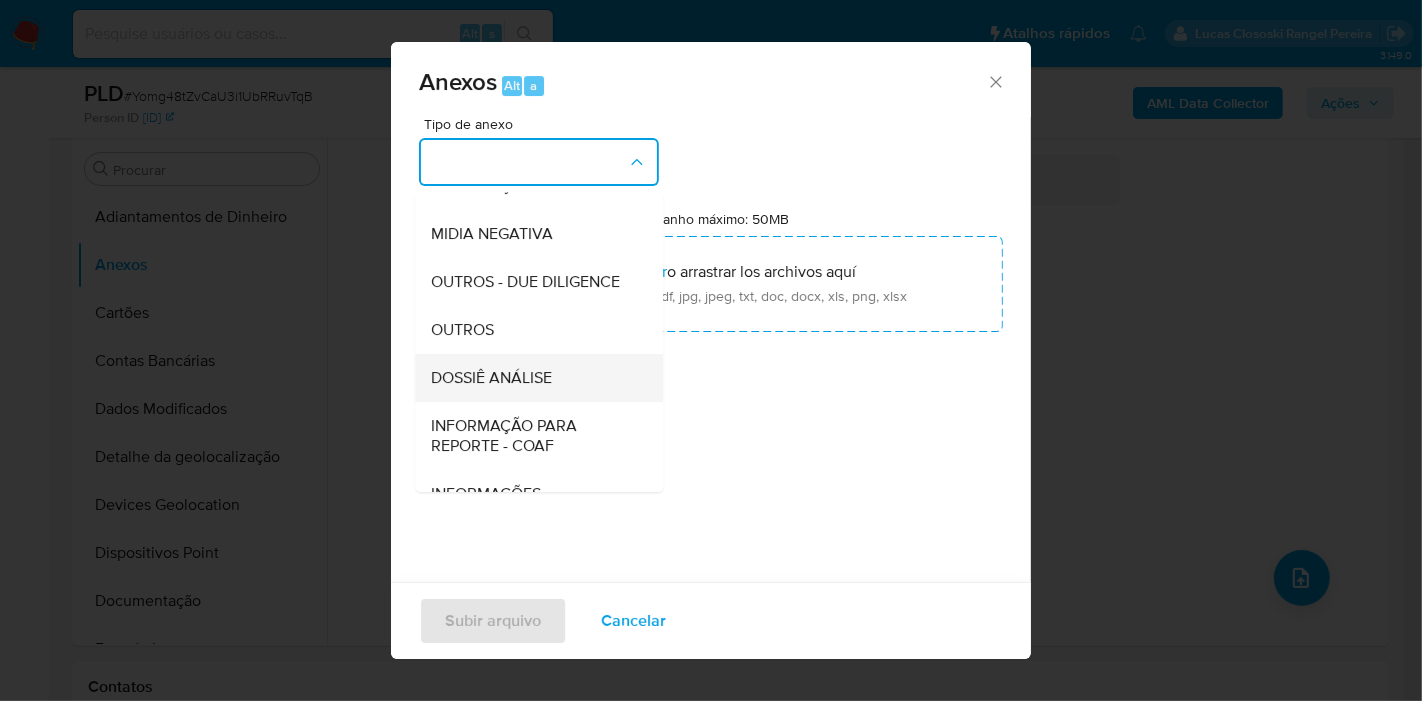 click on "DOSSIÊ ANÁLISE" at bounding box center [533, 378] 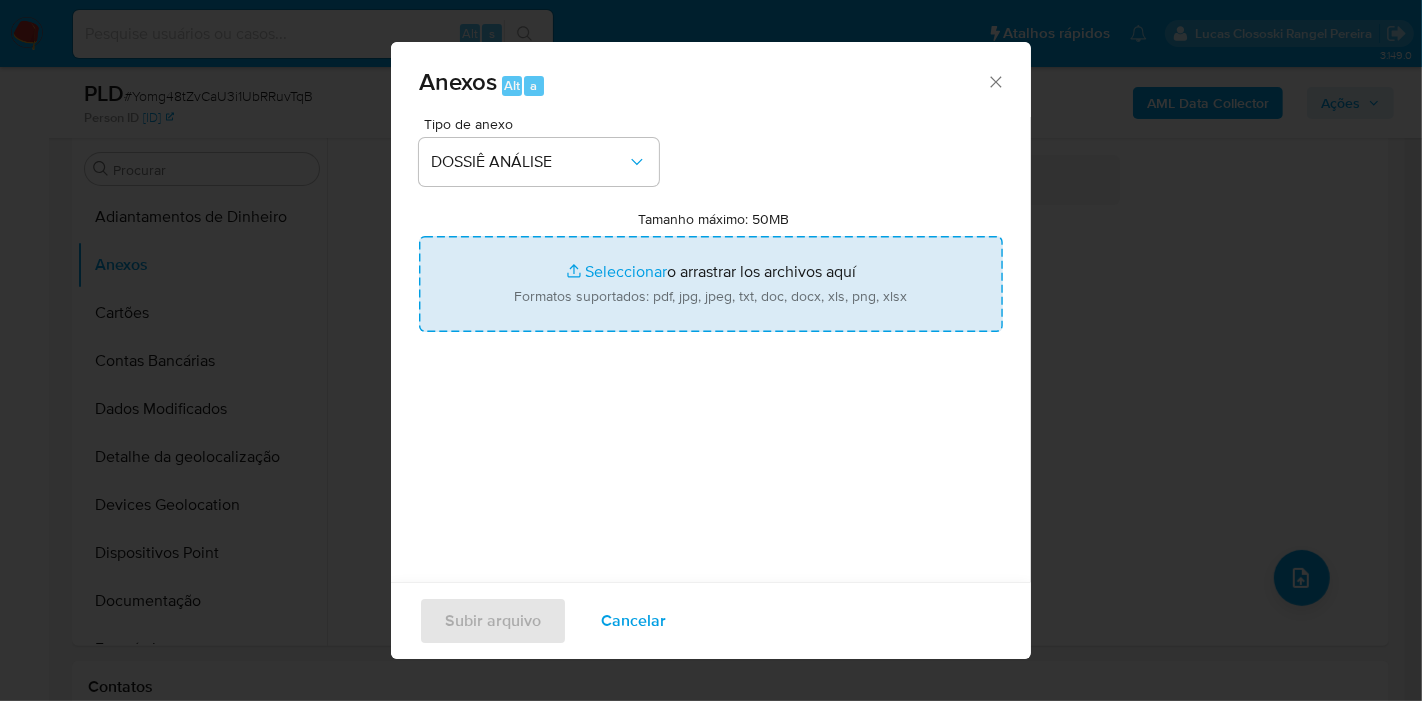 click on "Tamanho máximo: 50MB Seleccionar archivos" at bounding box center [711, 284] 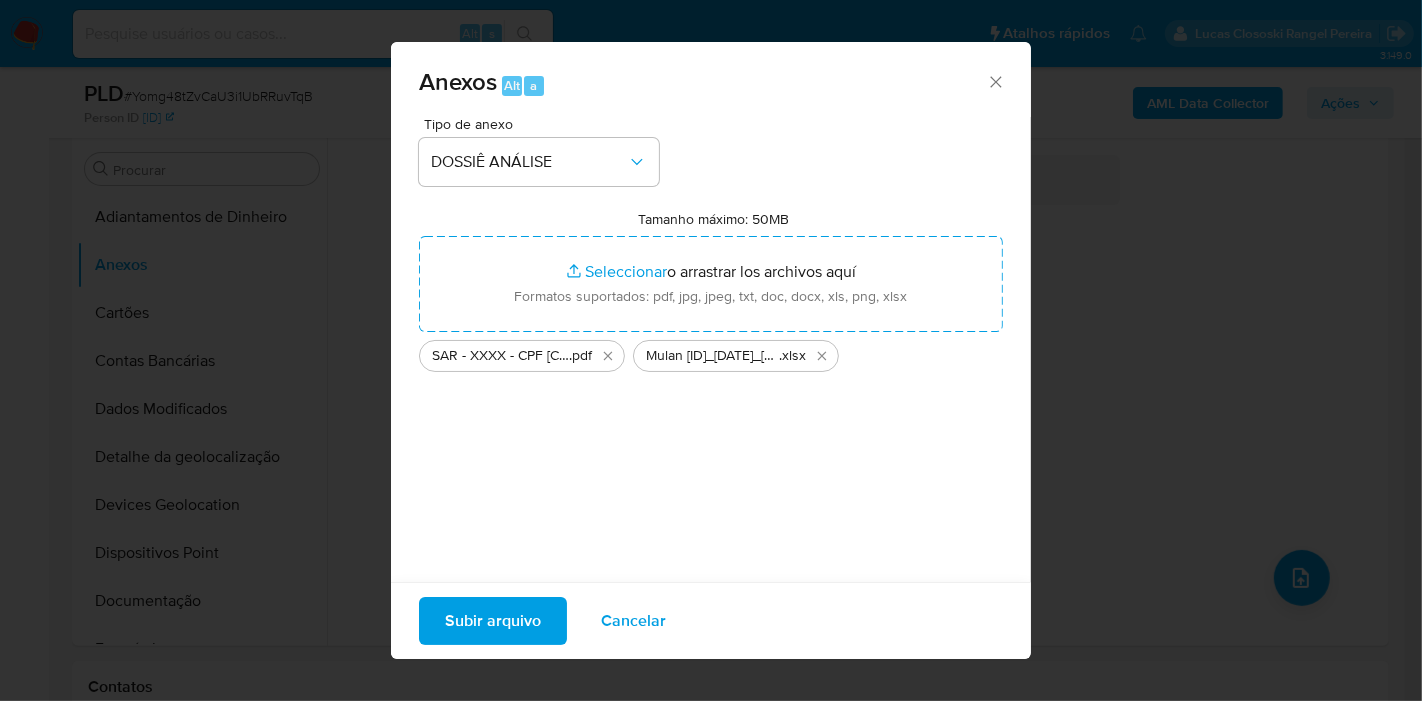 click on "Subir arquivo Cancelar" at bounding box center [711, 620] 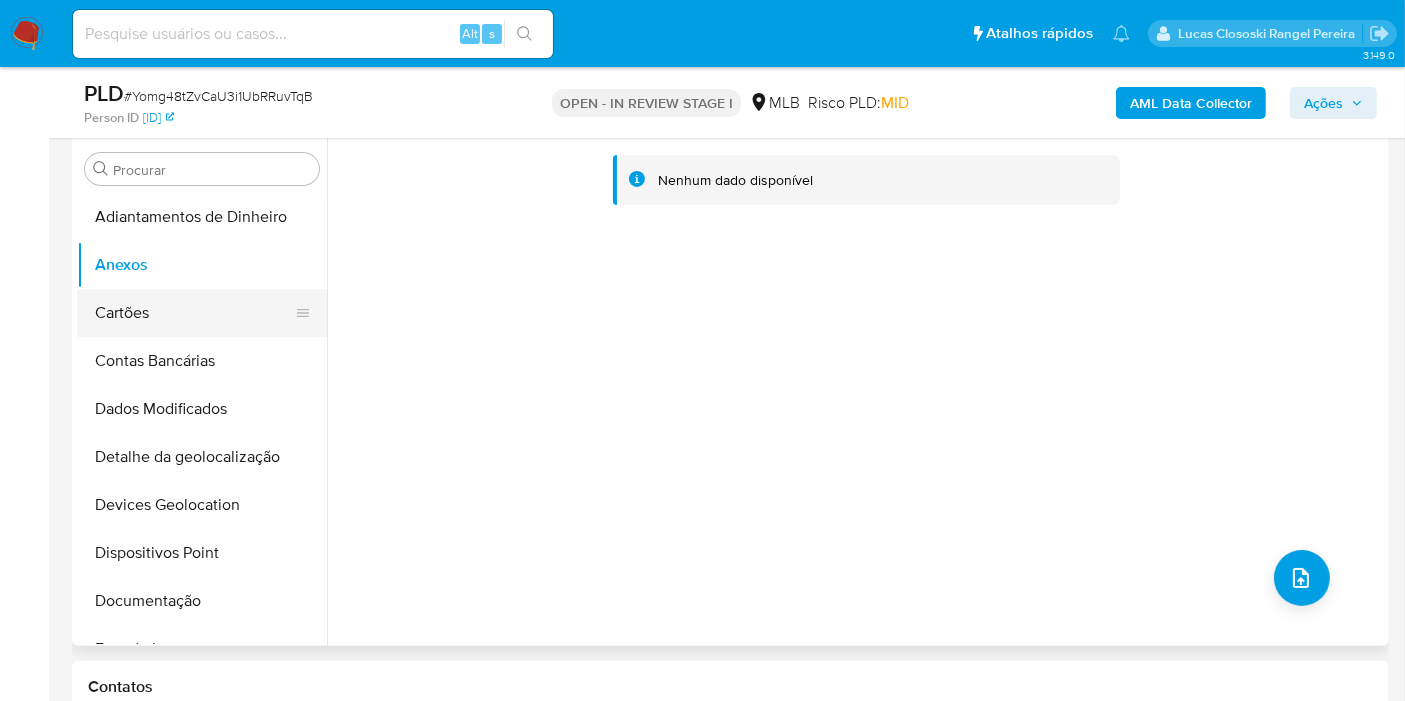 drag, startPoint x: 122, startPoint y: 321, endPoint x: 110, endPoint y: 287, distance: 36.05551 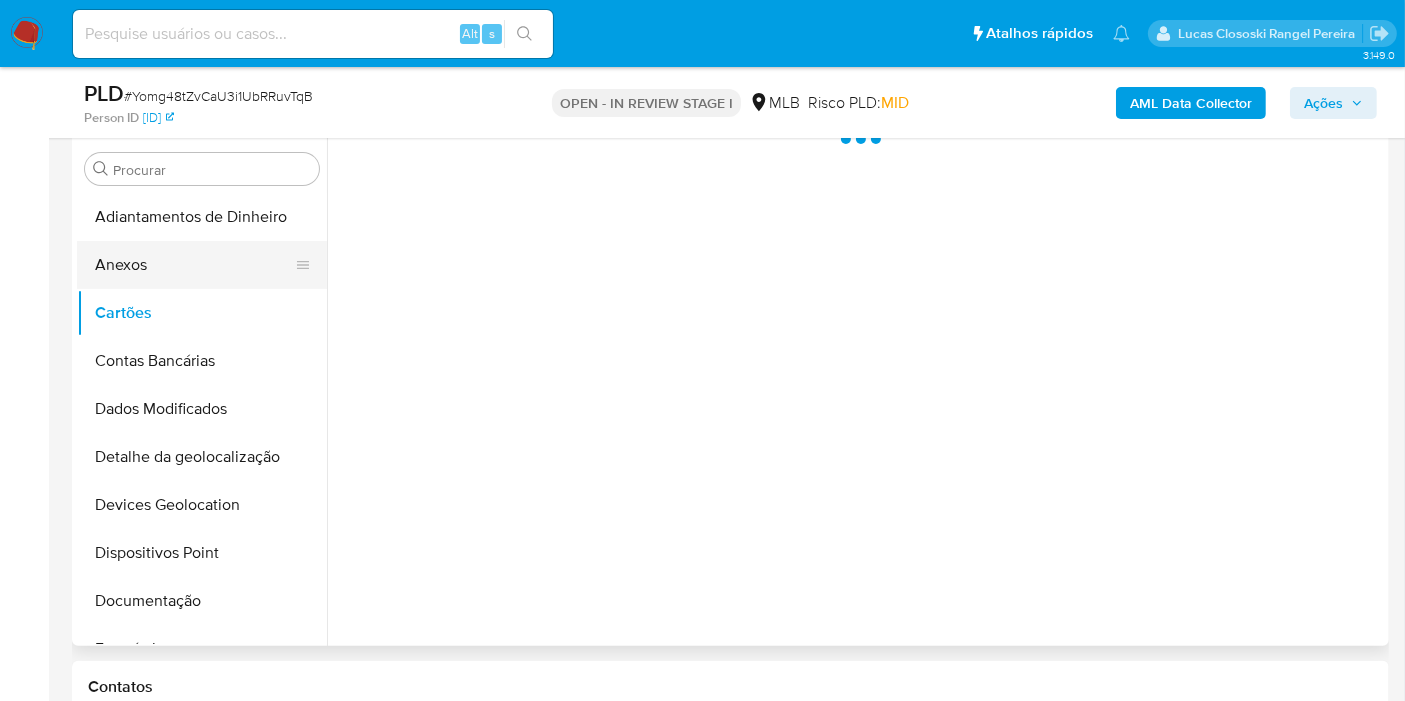 click on "Anexos" at bounding box center (194, 265) 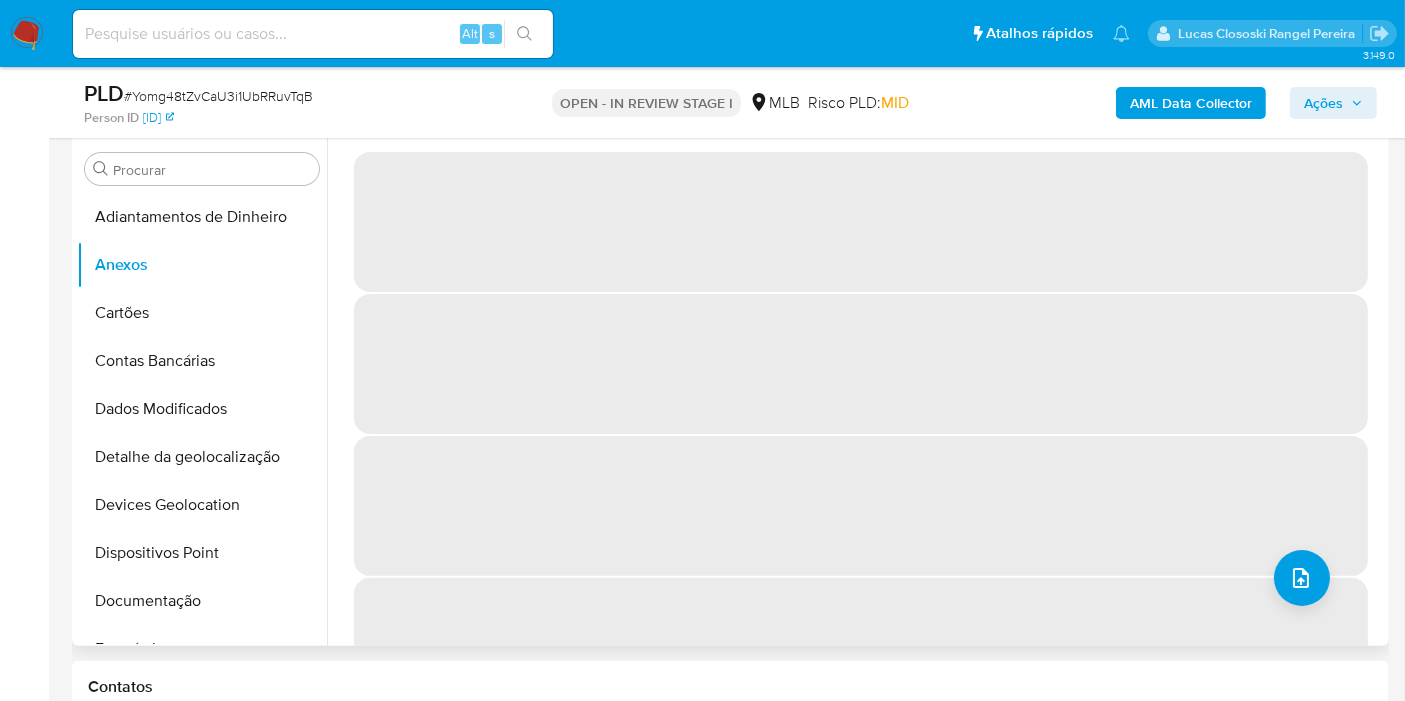 scroll, scrollTop: 274, scrollLeft: 0, axis: vertical 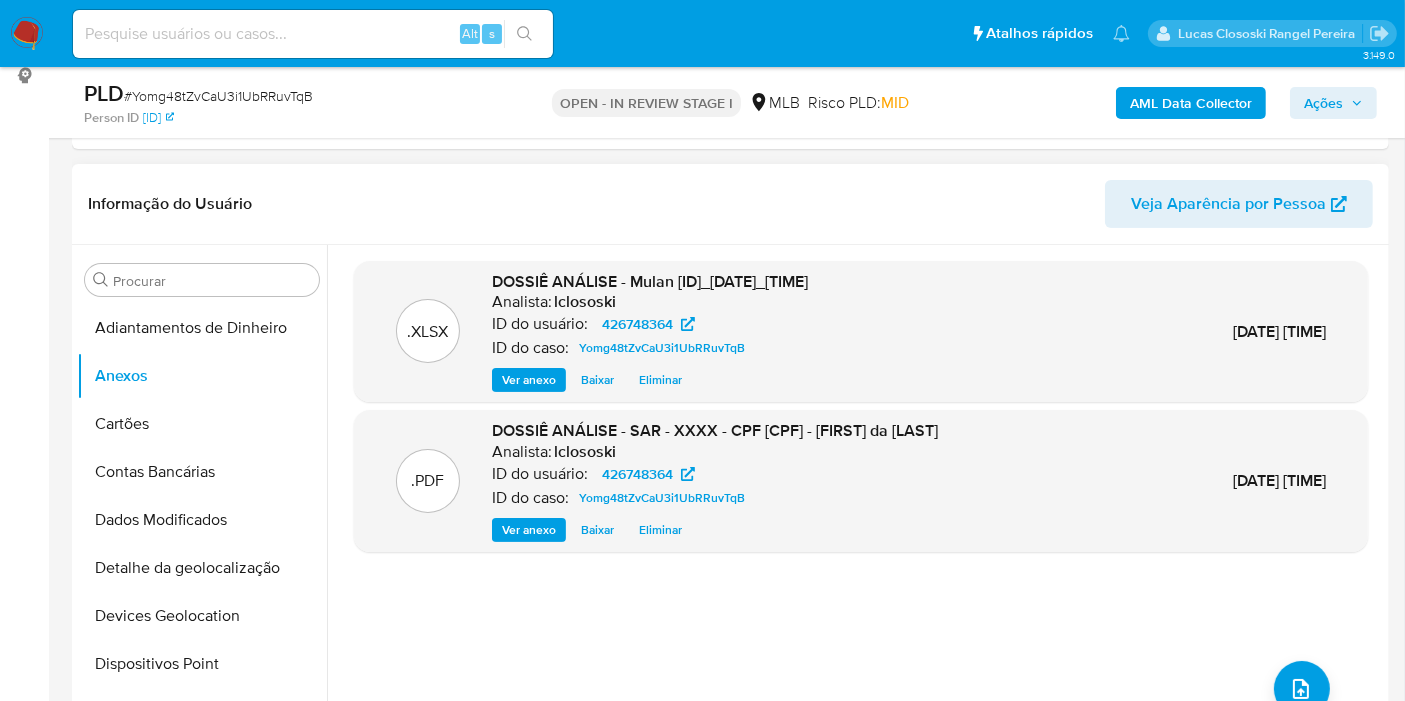 click on "Ações" at bounding box center [1323, 103] 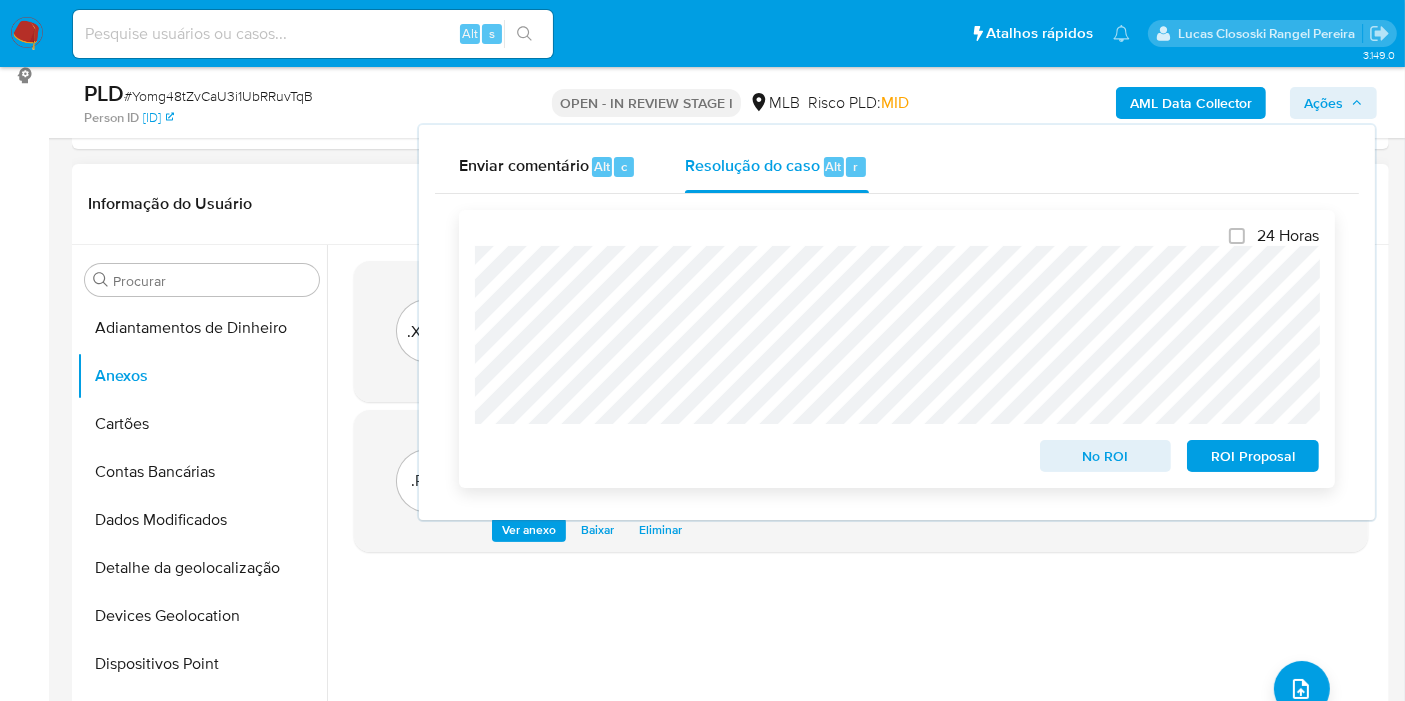 click on "ROI Proposal" at bounding box center [1253, 456] 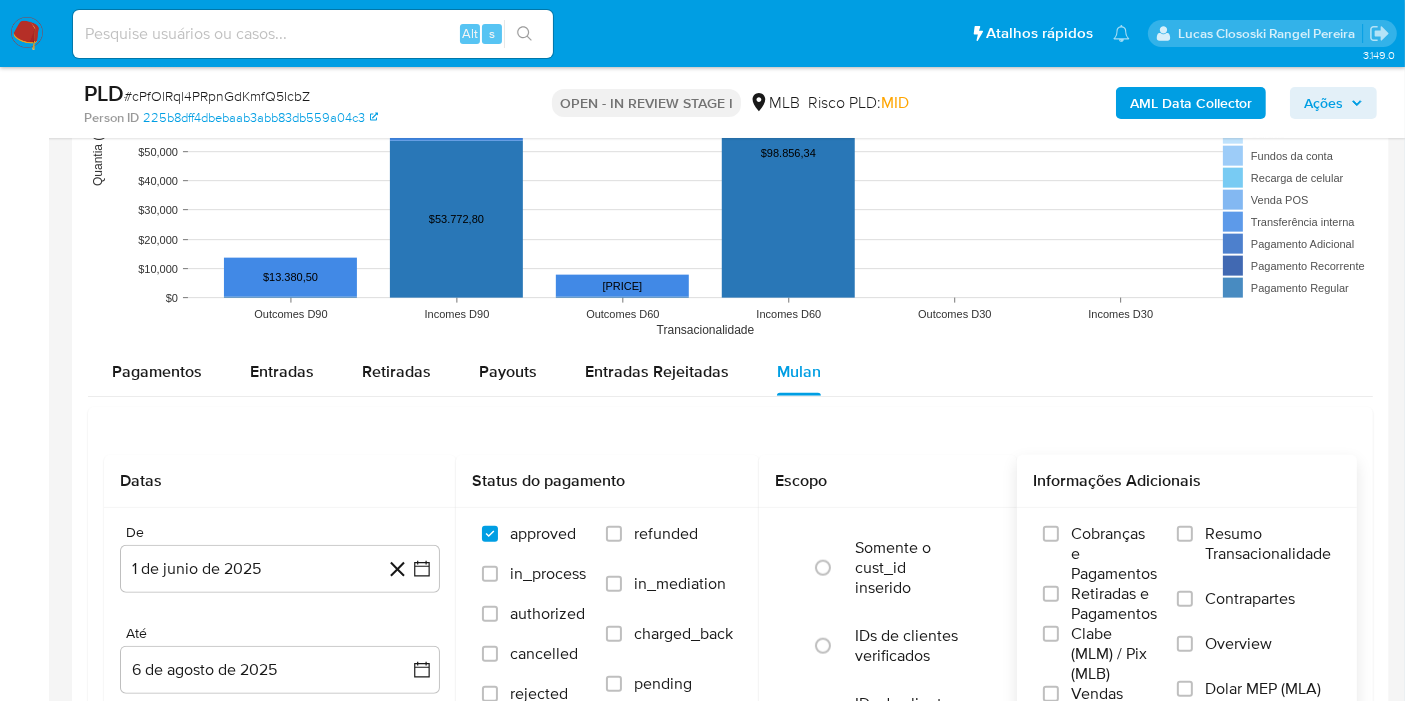 scroll, scrollTop: 2000, scrollLeft: 0, axis: vertical 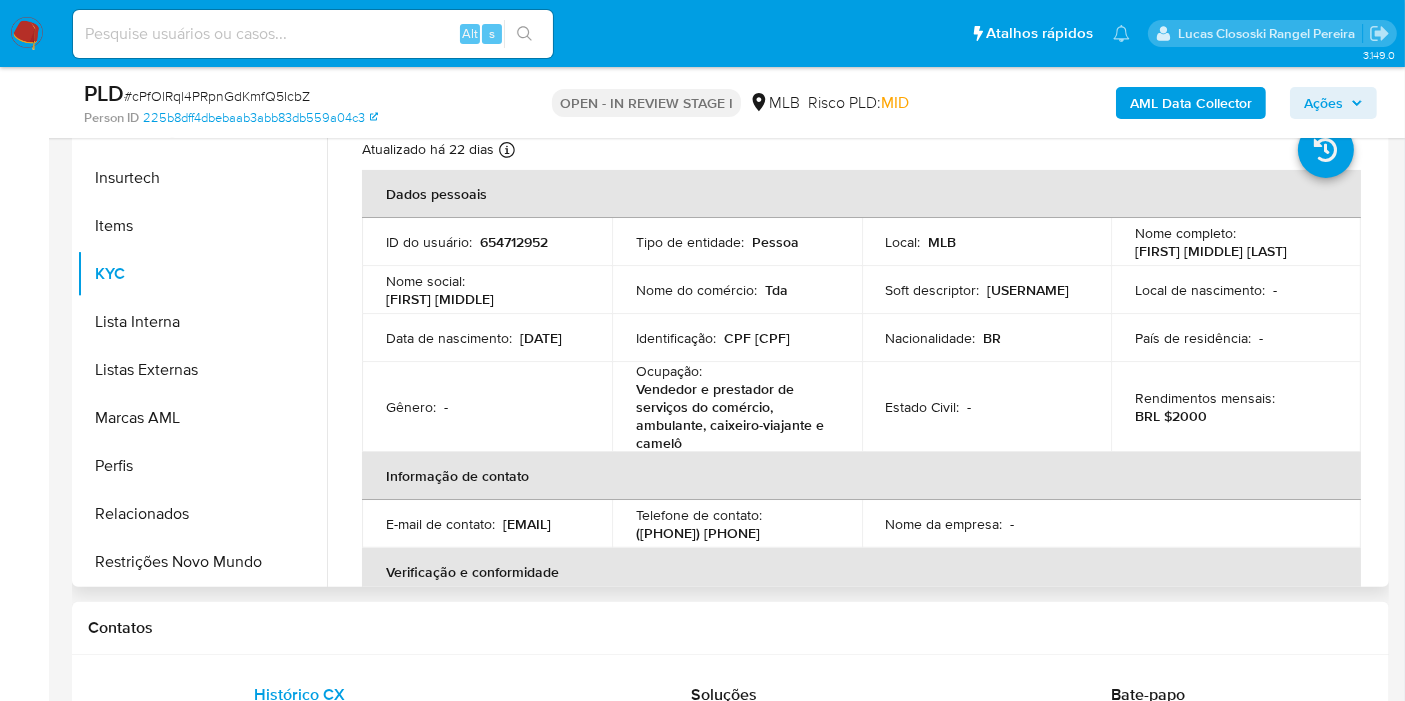 click on "CPF 57655952000" at bounding box center [757, 338] 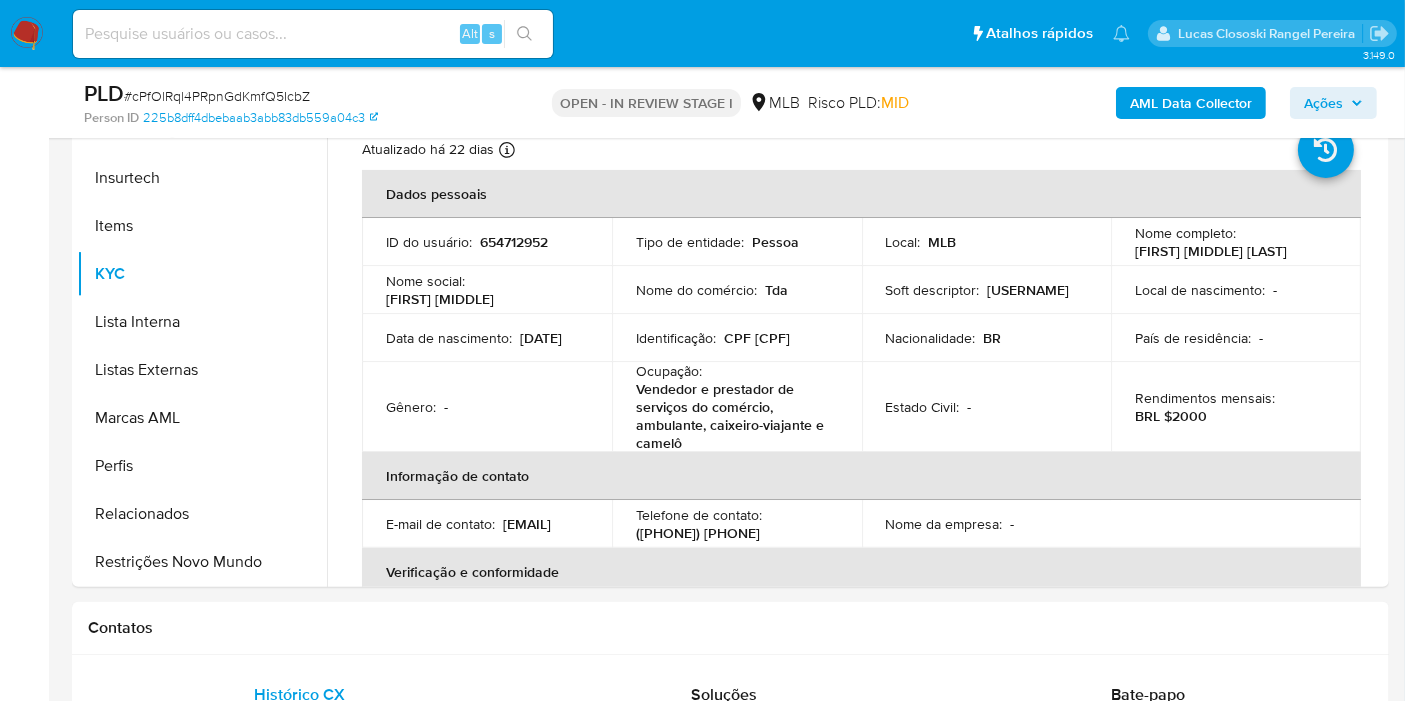 copy on "57655952000" 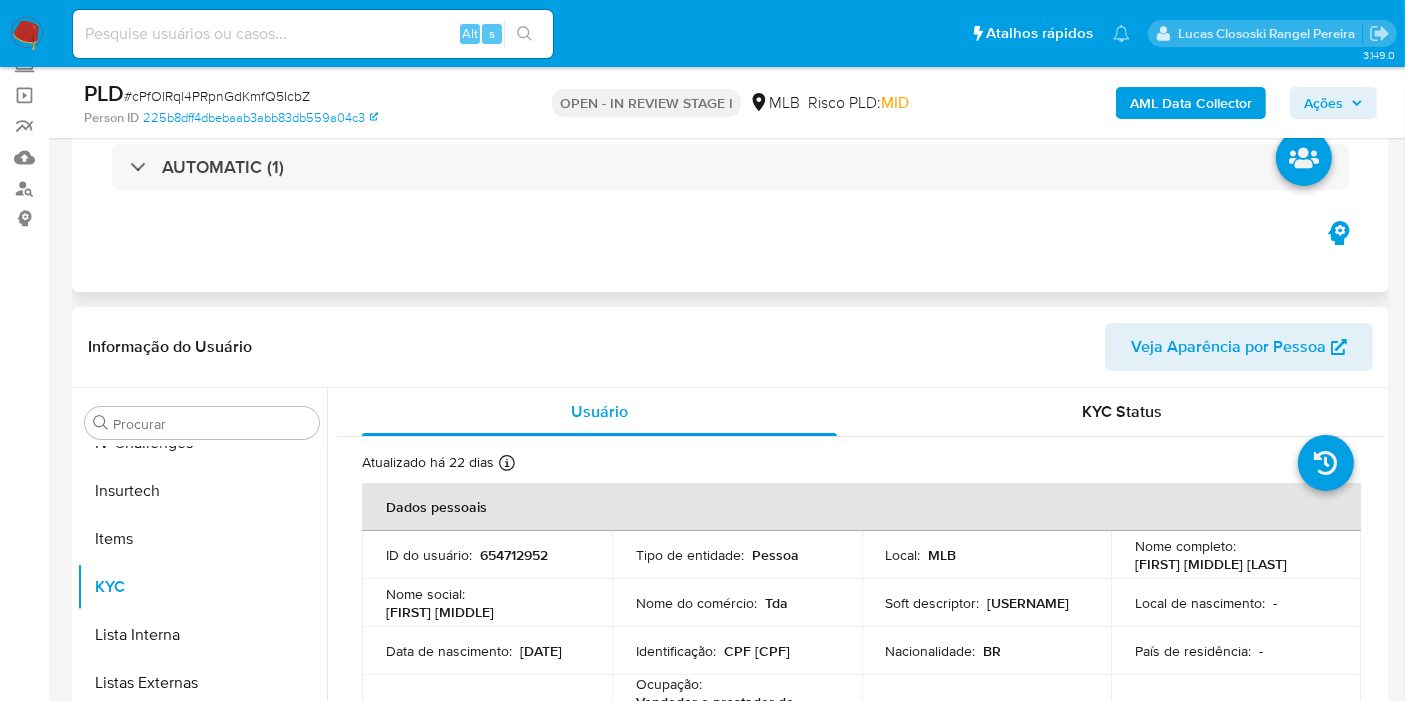 scroll, scrollTop: 0, scrollLeft: 0, axis: both 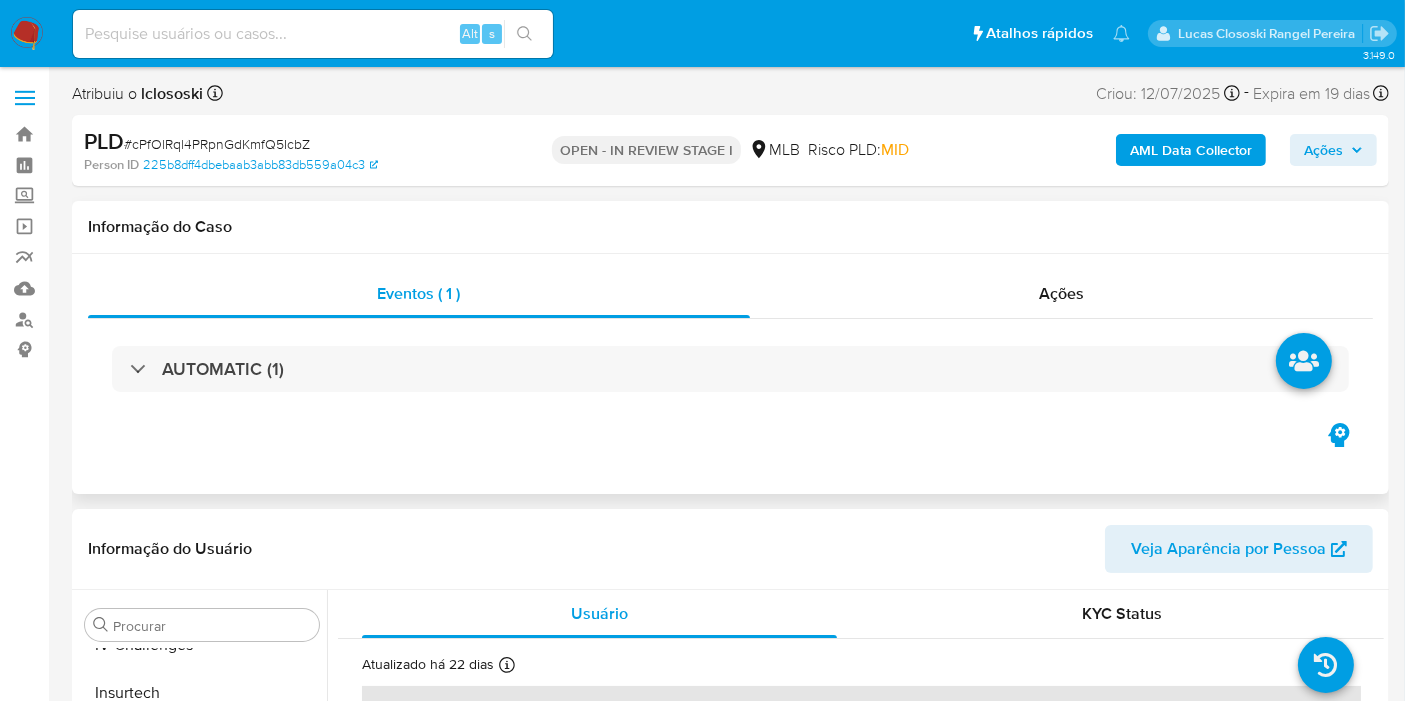 click on "AUTOMATIC (1)" at bounding box center (730, 369) 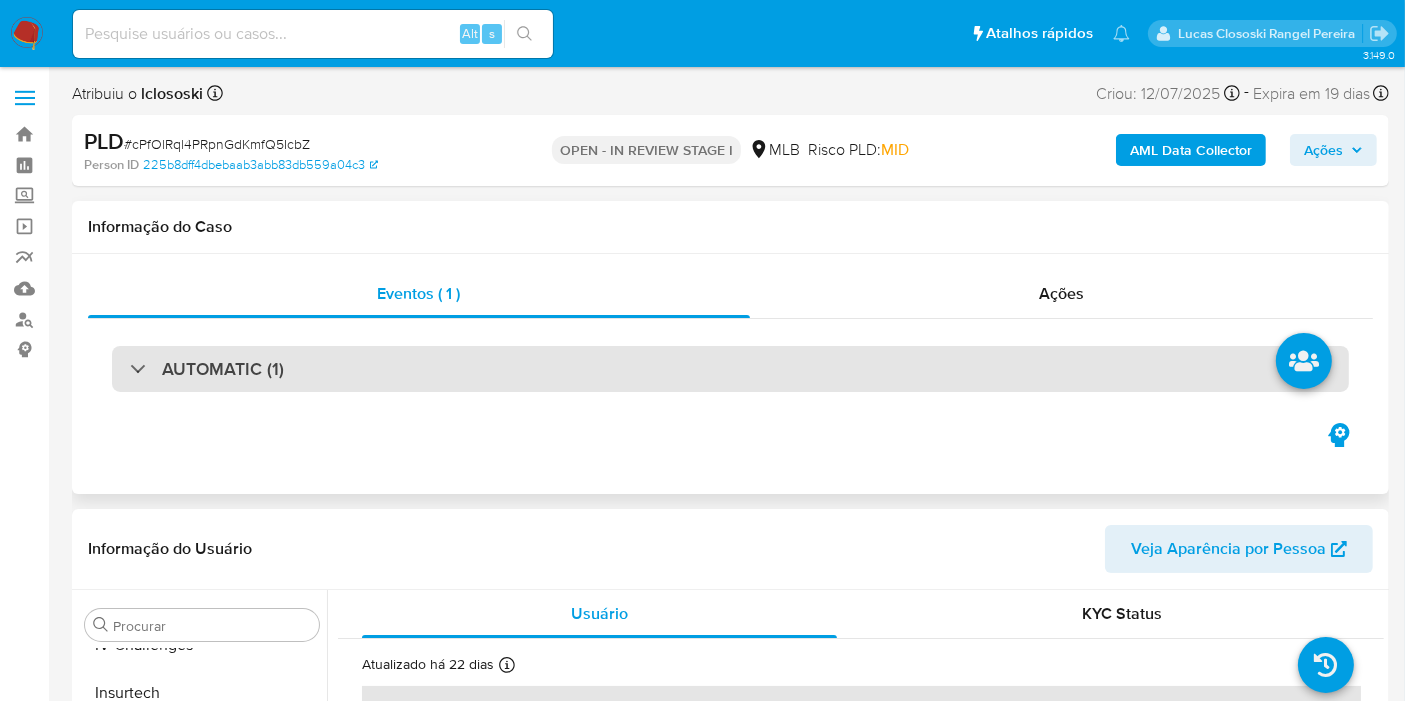 click on "AUTOMATIC (1)" at bounding box center [730, 369] 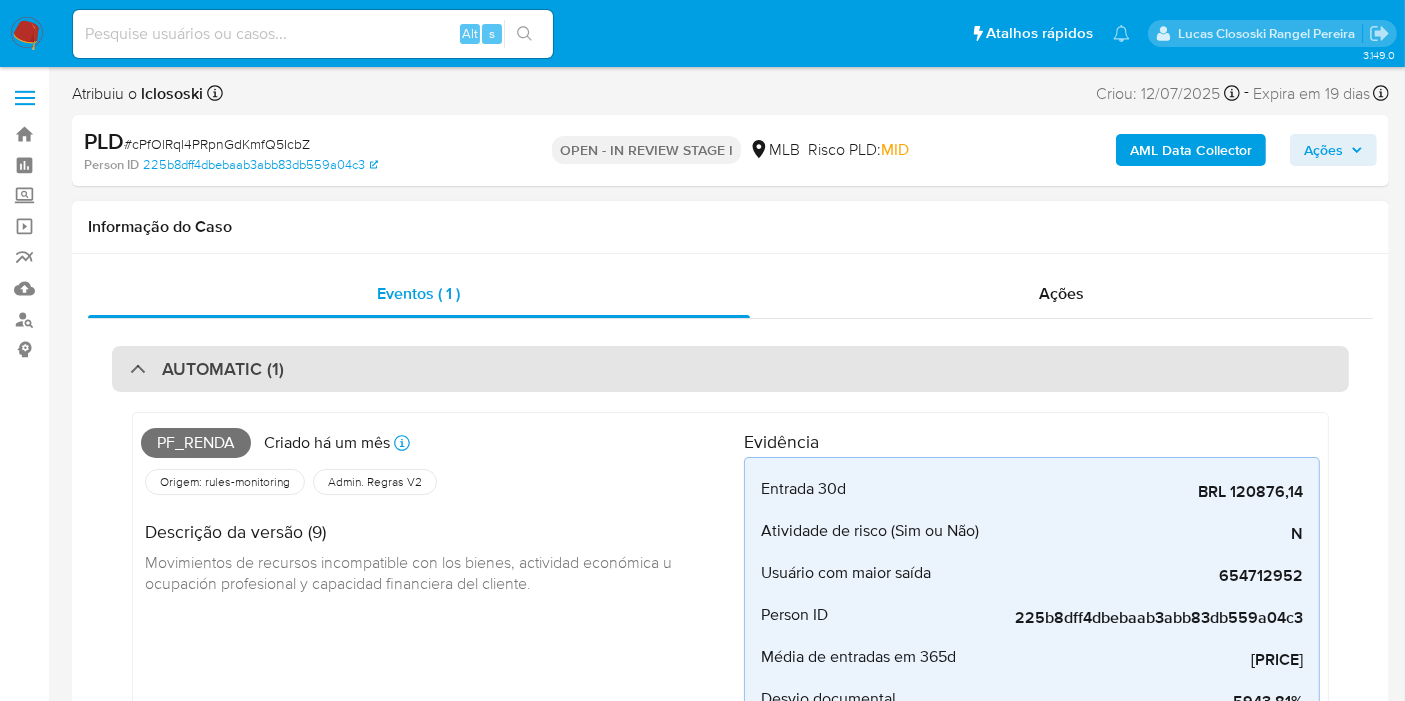 click on "AUTOMATIC (1)" at bounding box center (730, 369) 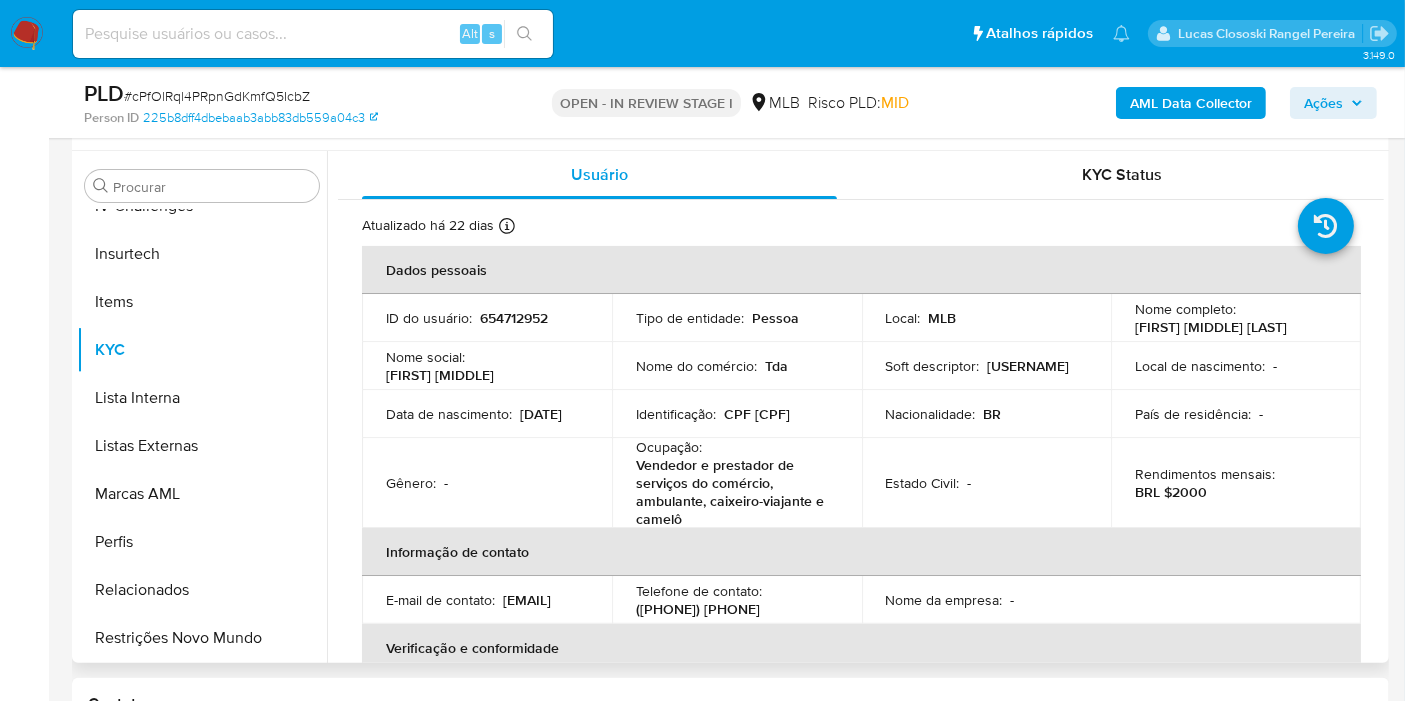 scroll, scrollTop: 333, scrollLeft: 0, axis: vertical 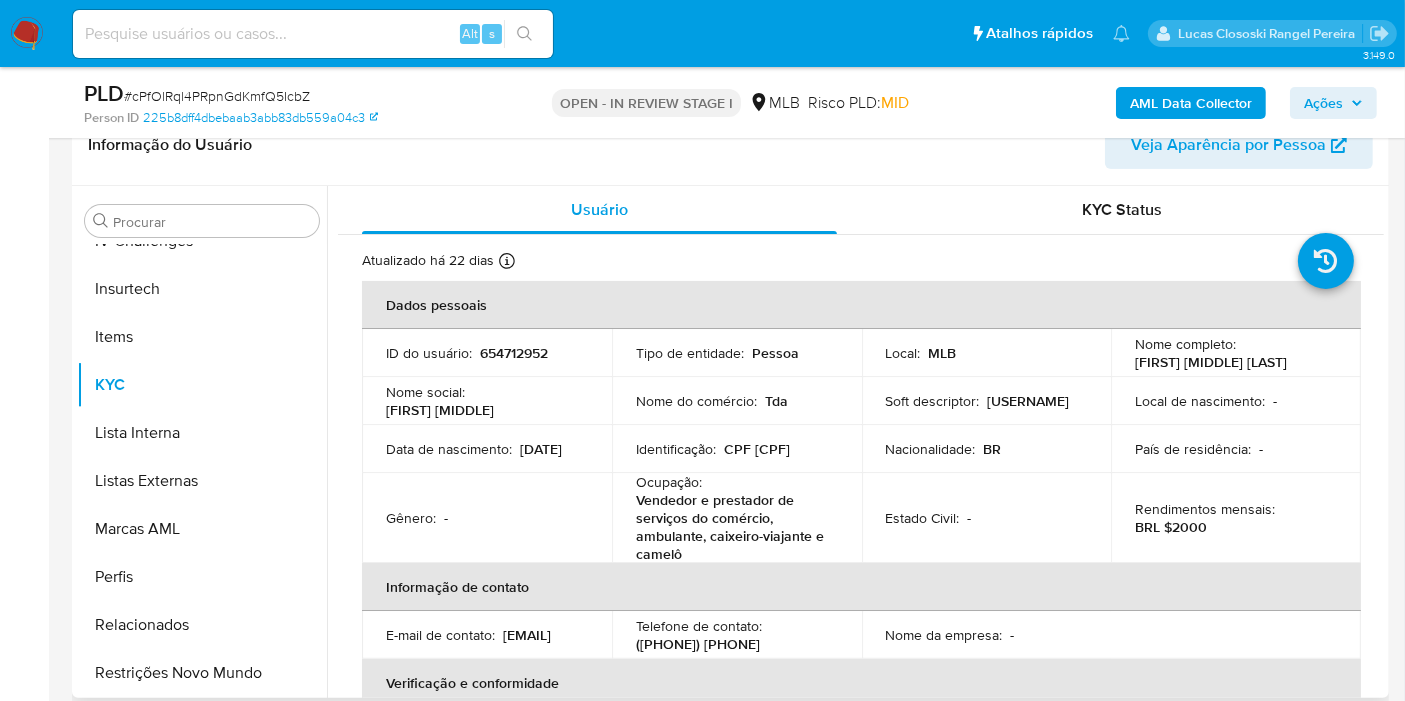 click on "CPF 57655952000" at bounding box center [757, 449] 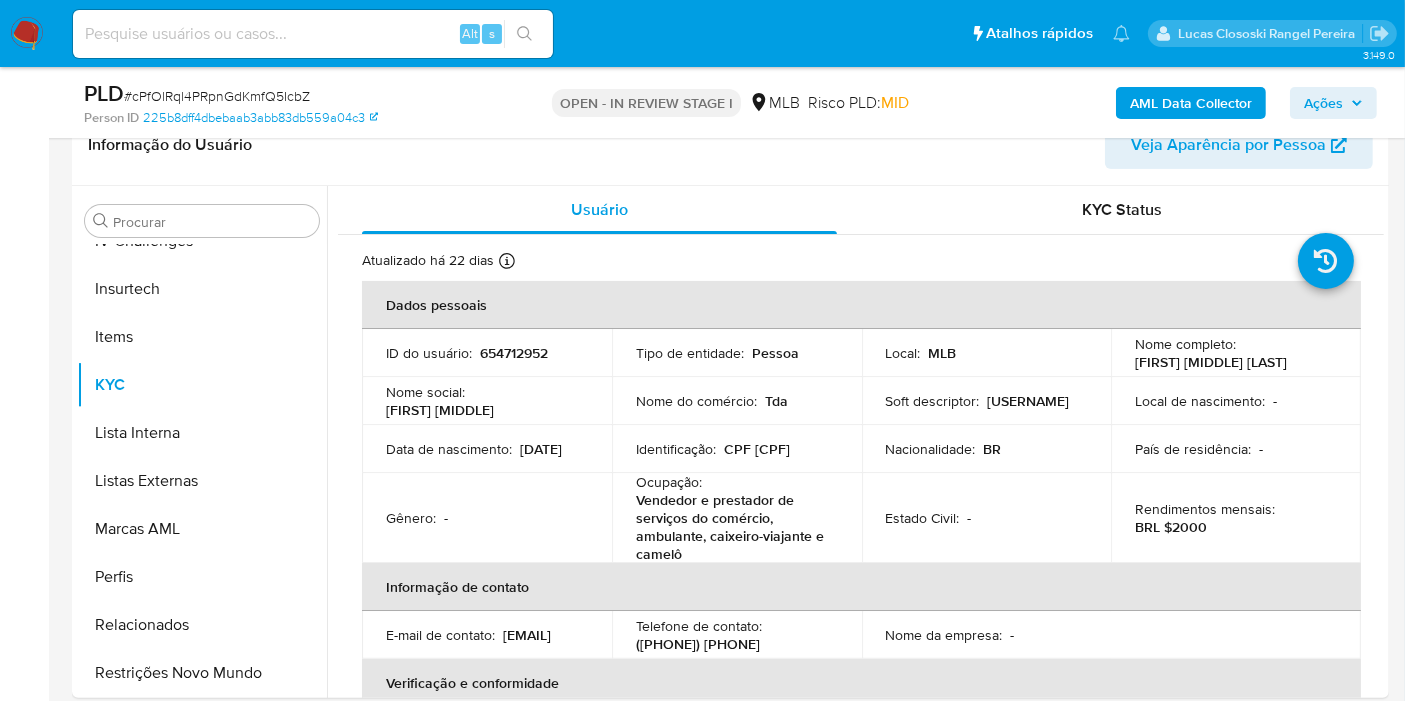copy on "57655952000" 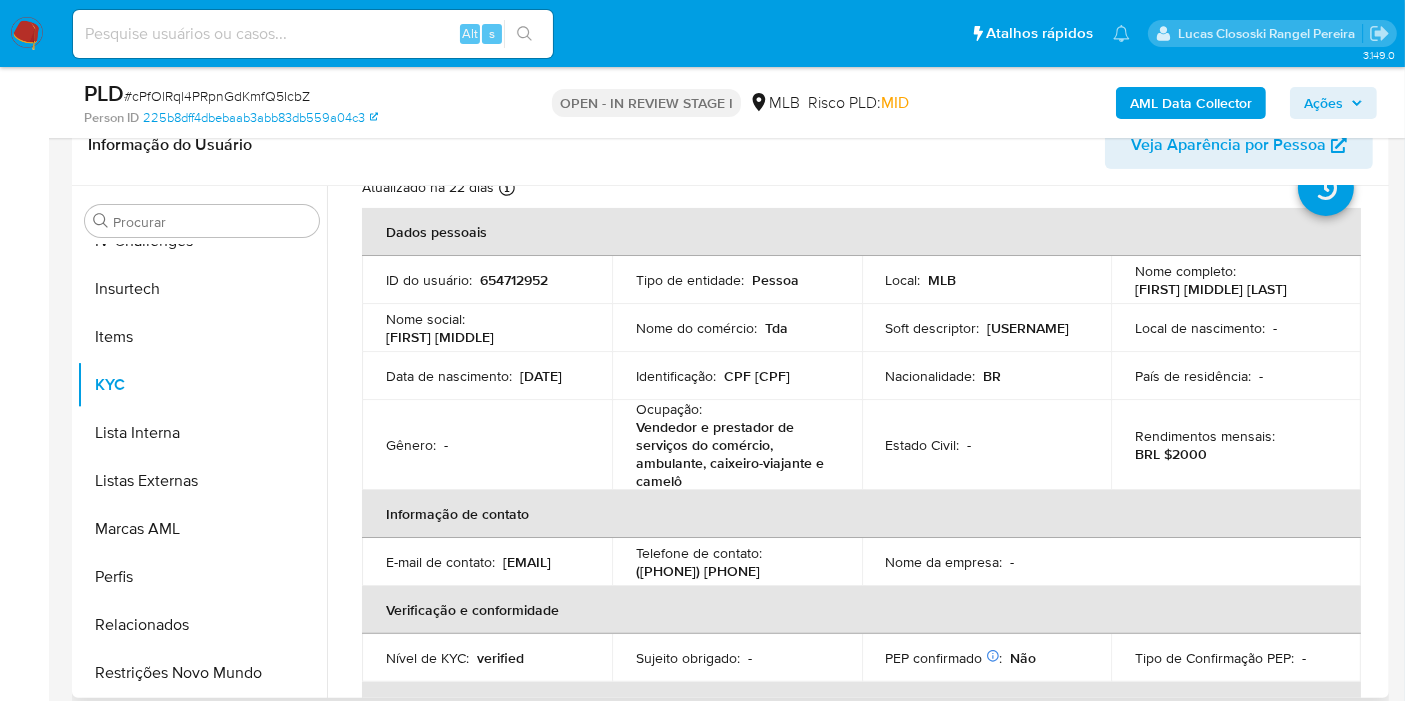 scroll, scrollTop: 0, scrollLeft: 0, axis: both 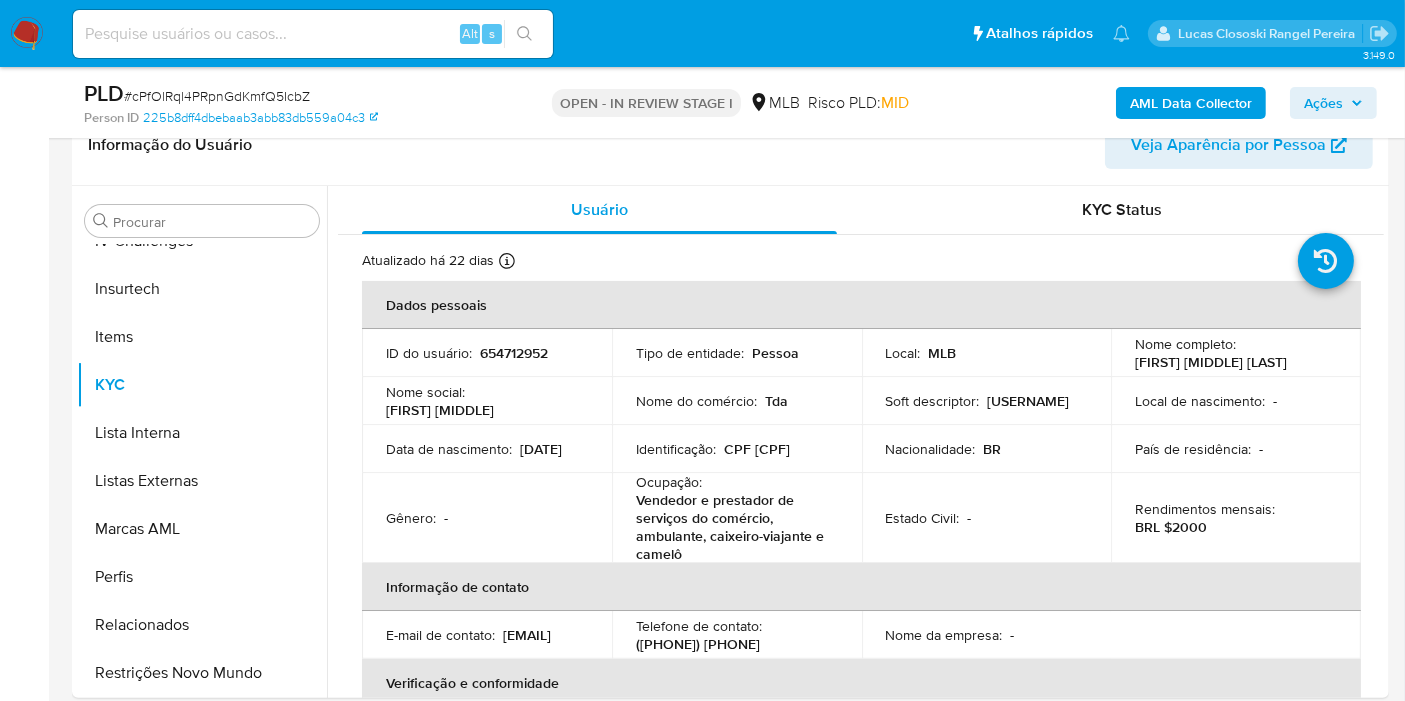 click on "AML Data Collector" at bounding box center (1191, 103) 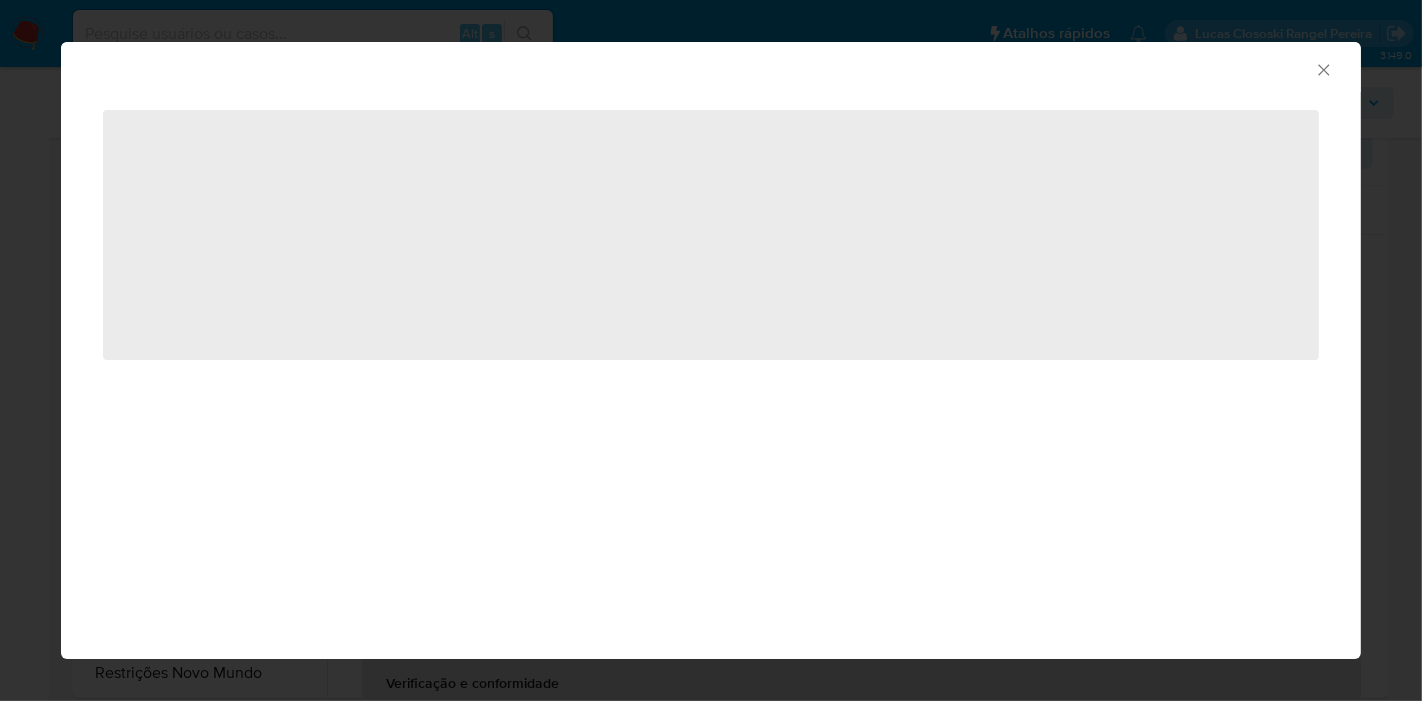 click on "‌" at bounding box center [711, 235] 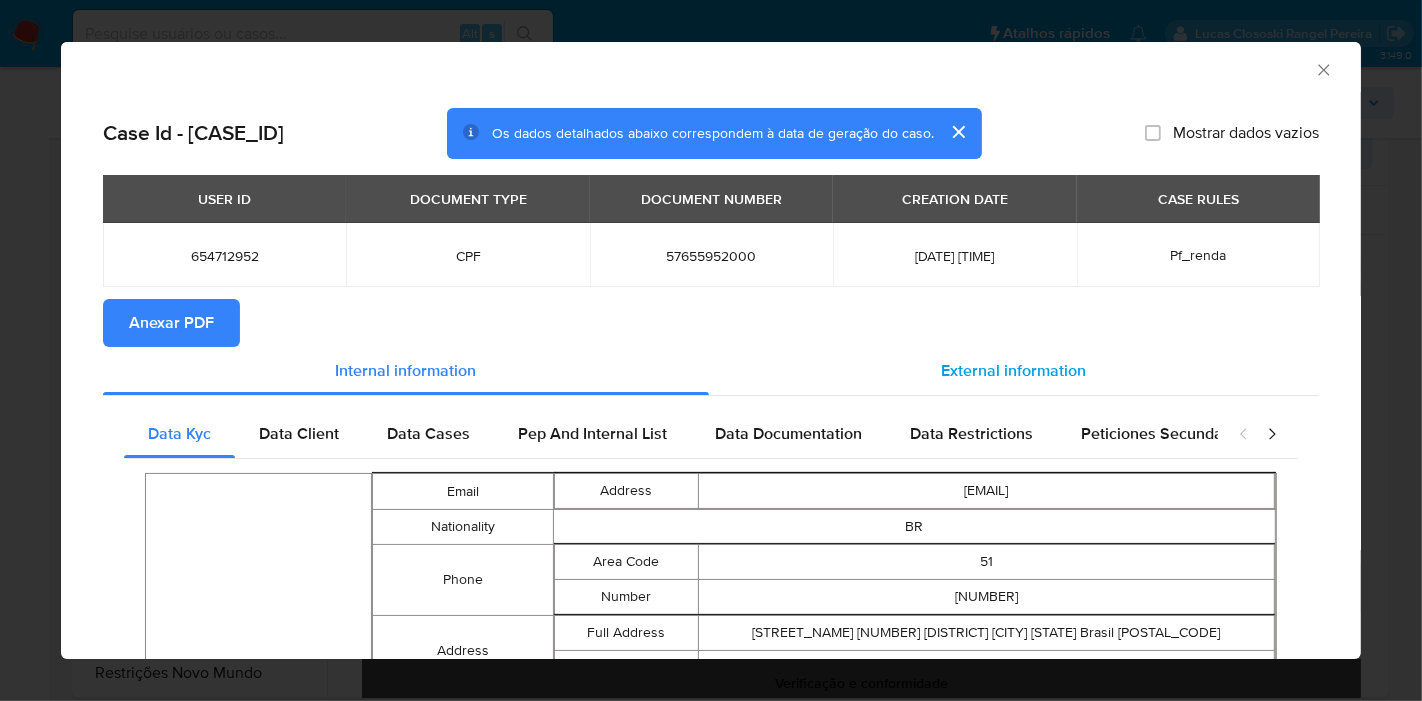 click on "External information" at bounding box center [1014, 370] 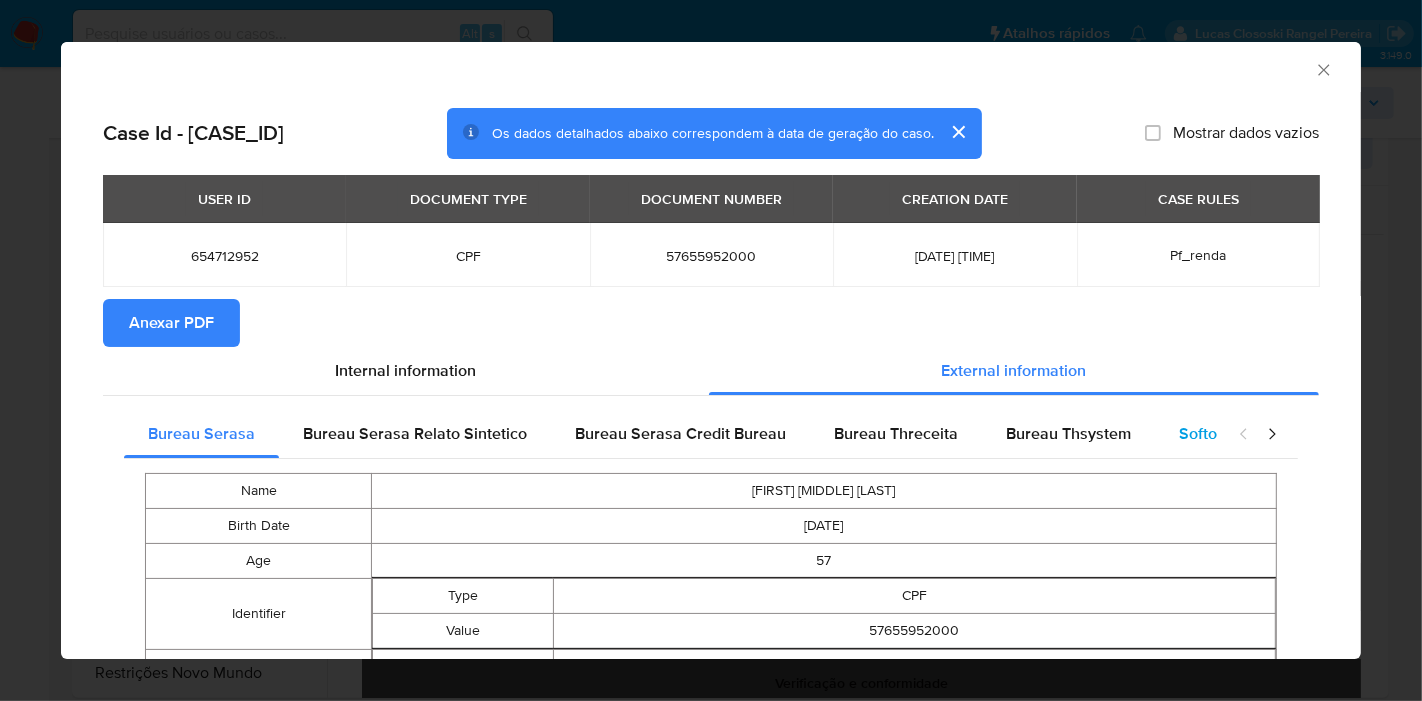 click on "Softon" at bounding box center [1202, 433] 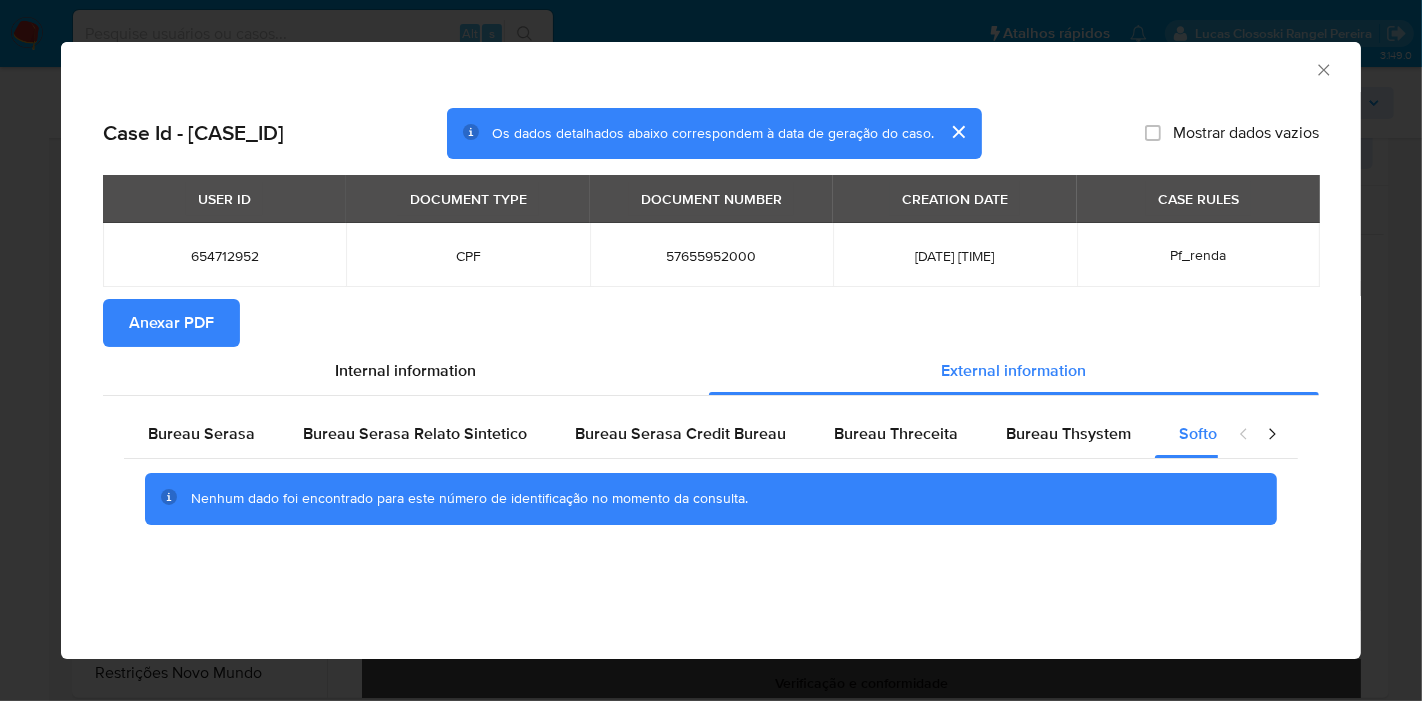 click 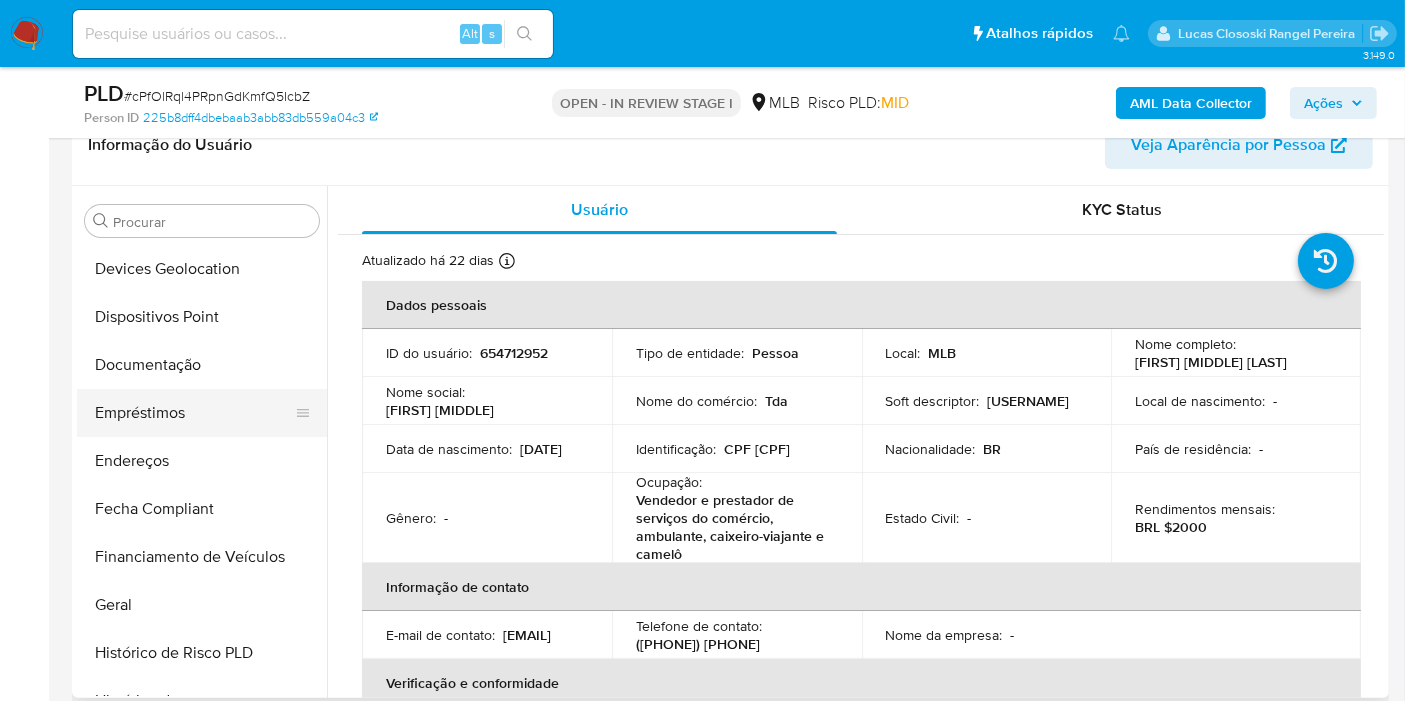 scroll, scrollTop: 0, scrollLeft: 0, axis: both 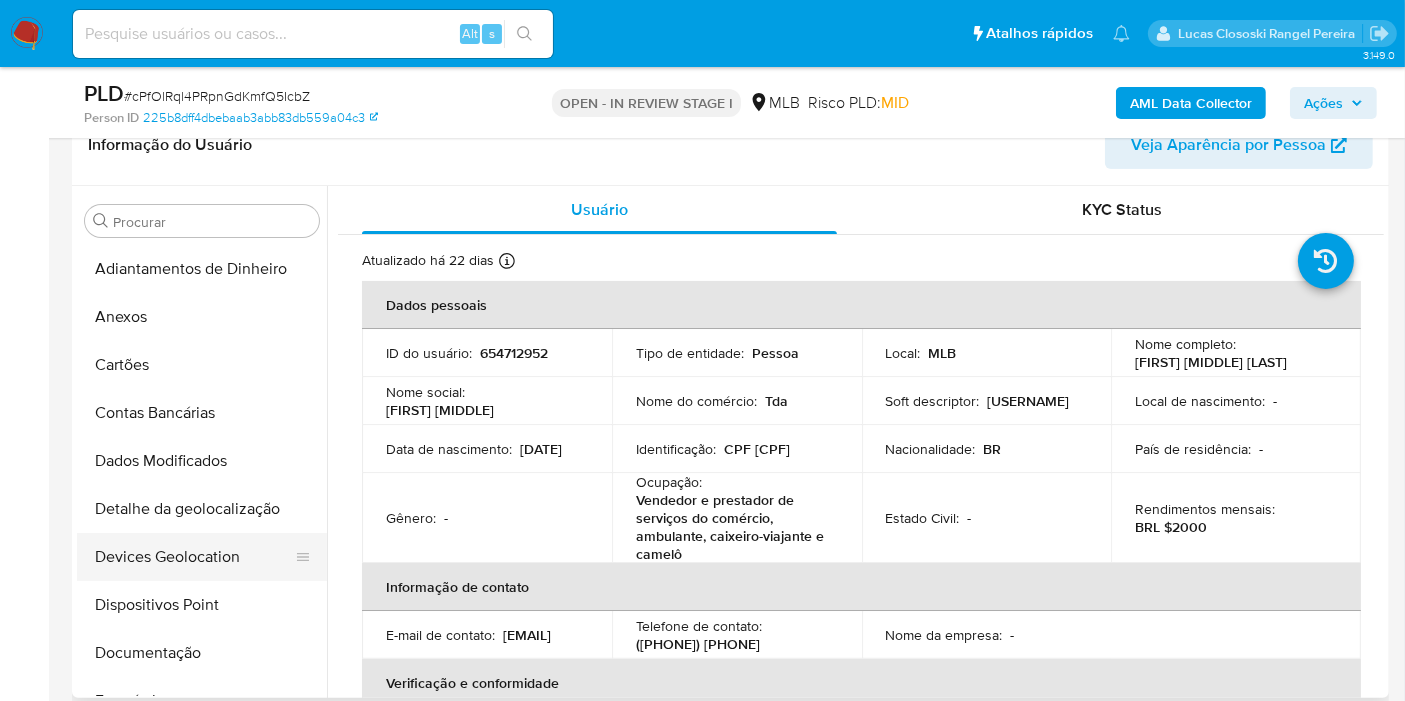 click on "Devices Geolocation" at bounding box center [194, 557] 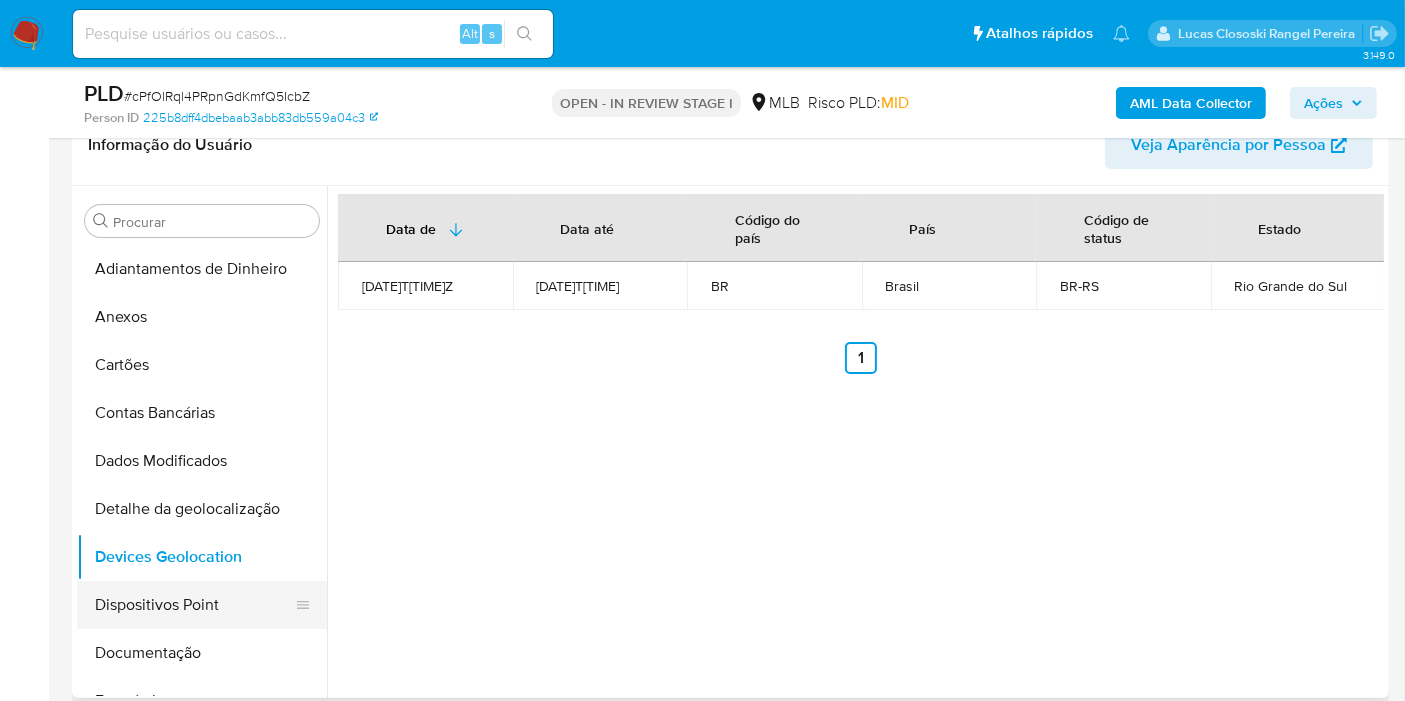 click on "Dispositivos Point" at bounding box center (194, 605) 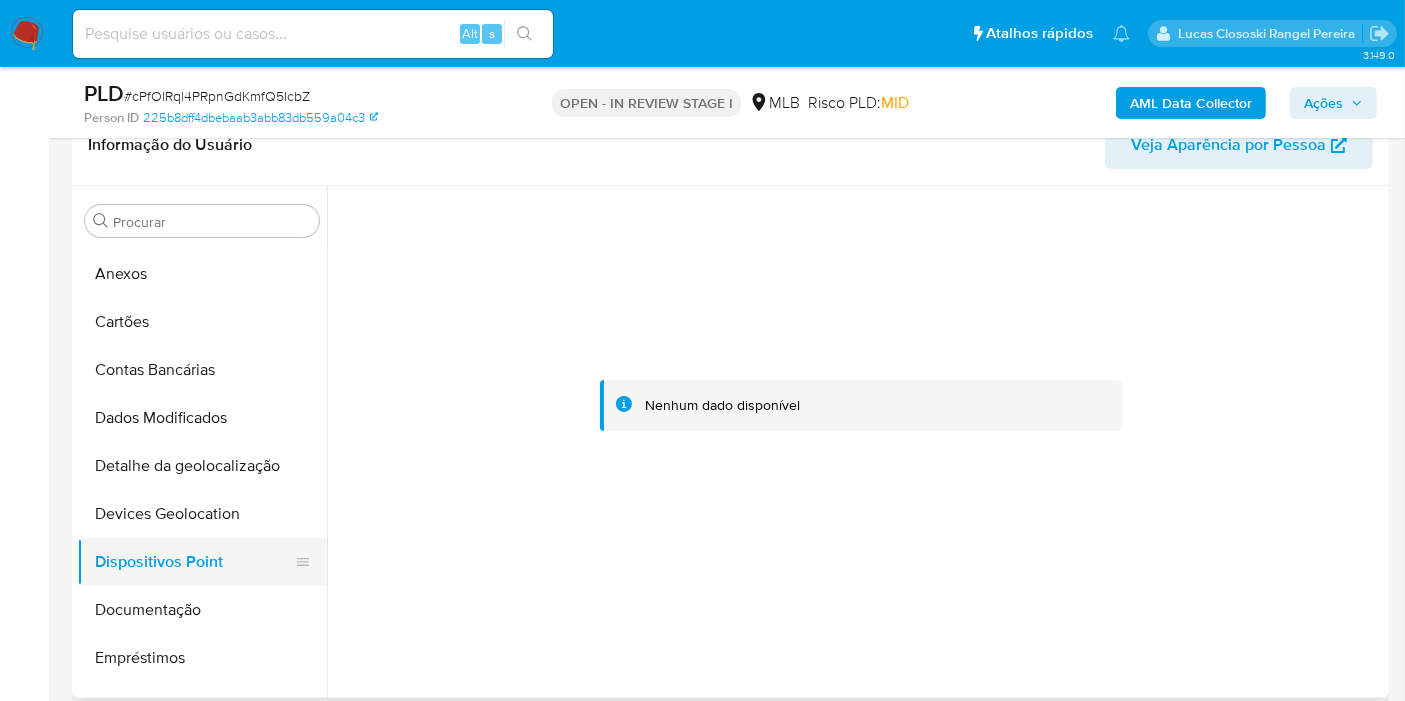 scroll, scrollTop: 111, scrollLeft: 0, axis: vertical 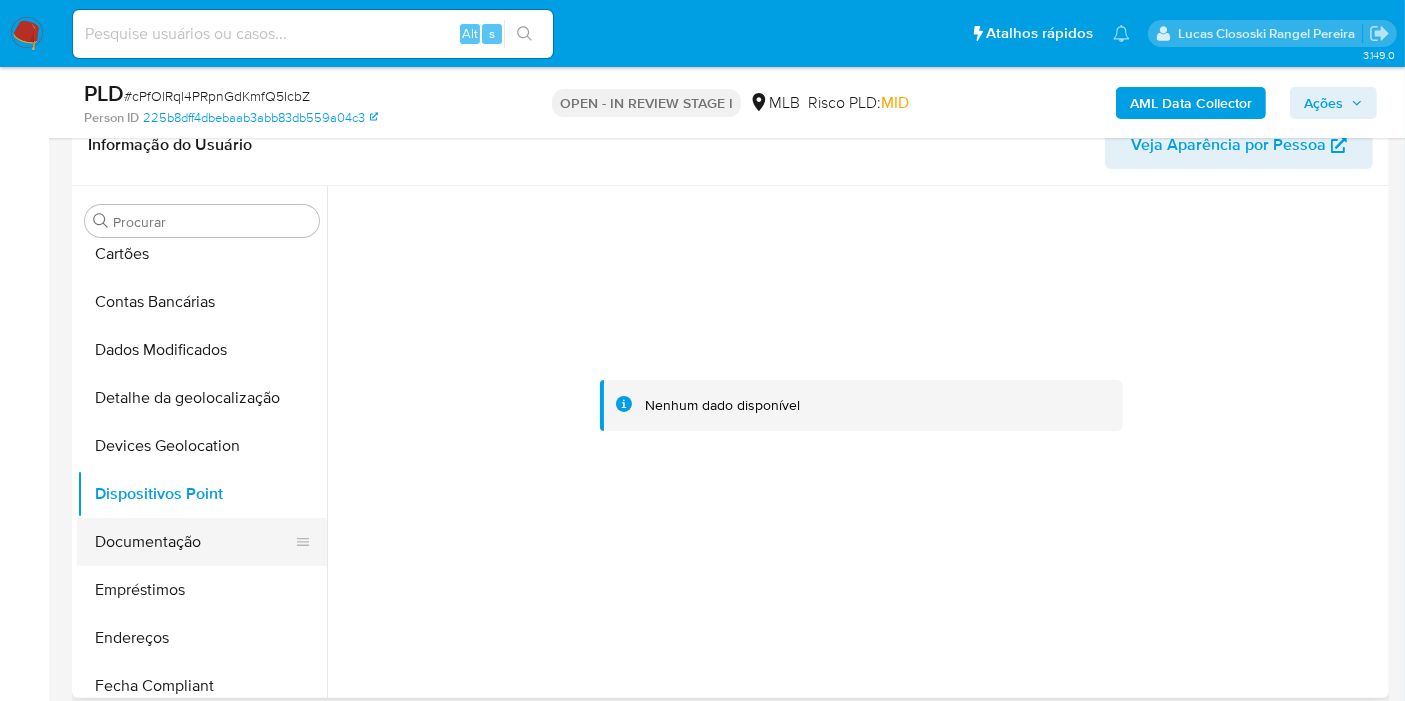 click on "Documentação" at bounding box center [194, 542] 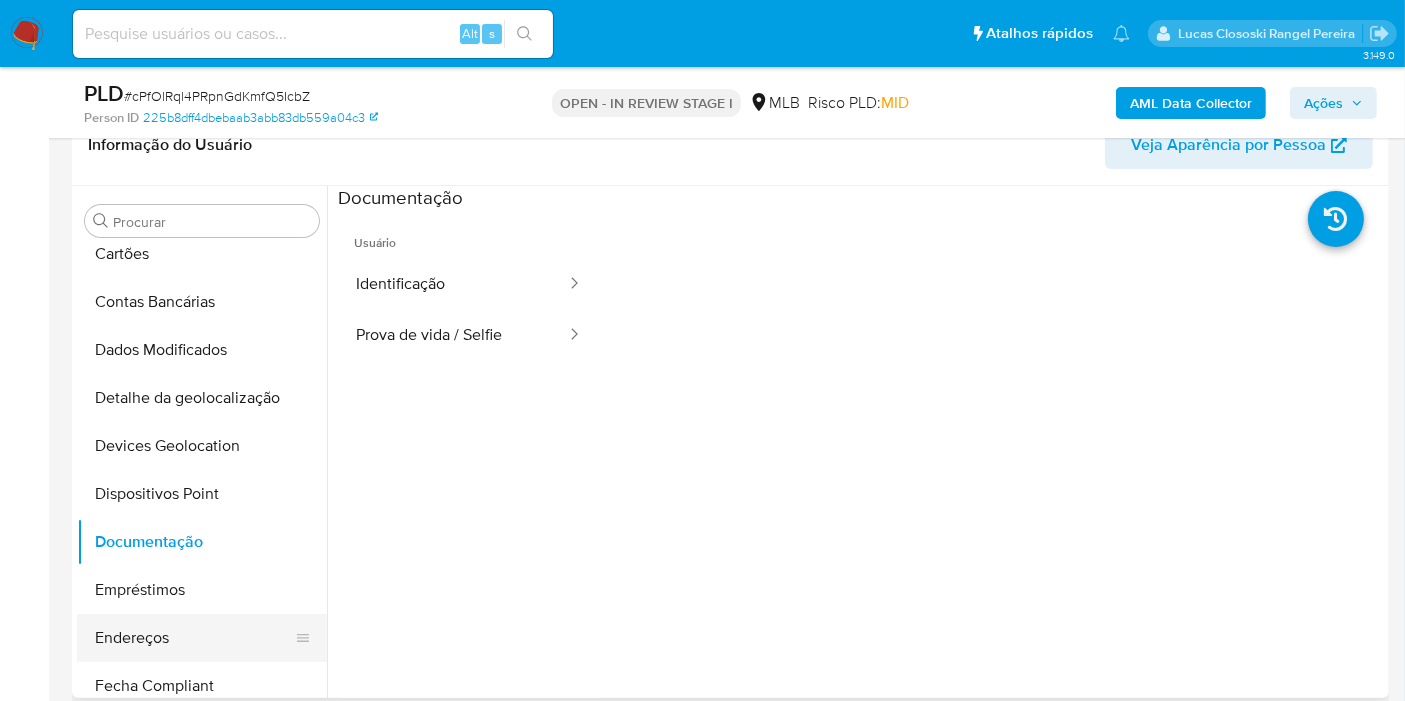 click on "Endereços" at bounding box center [194, 638] 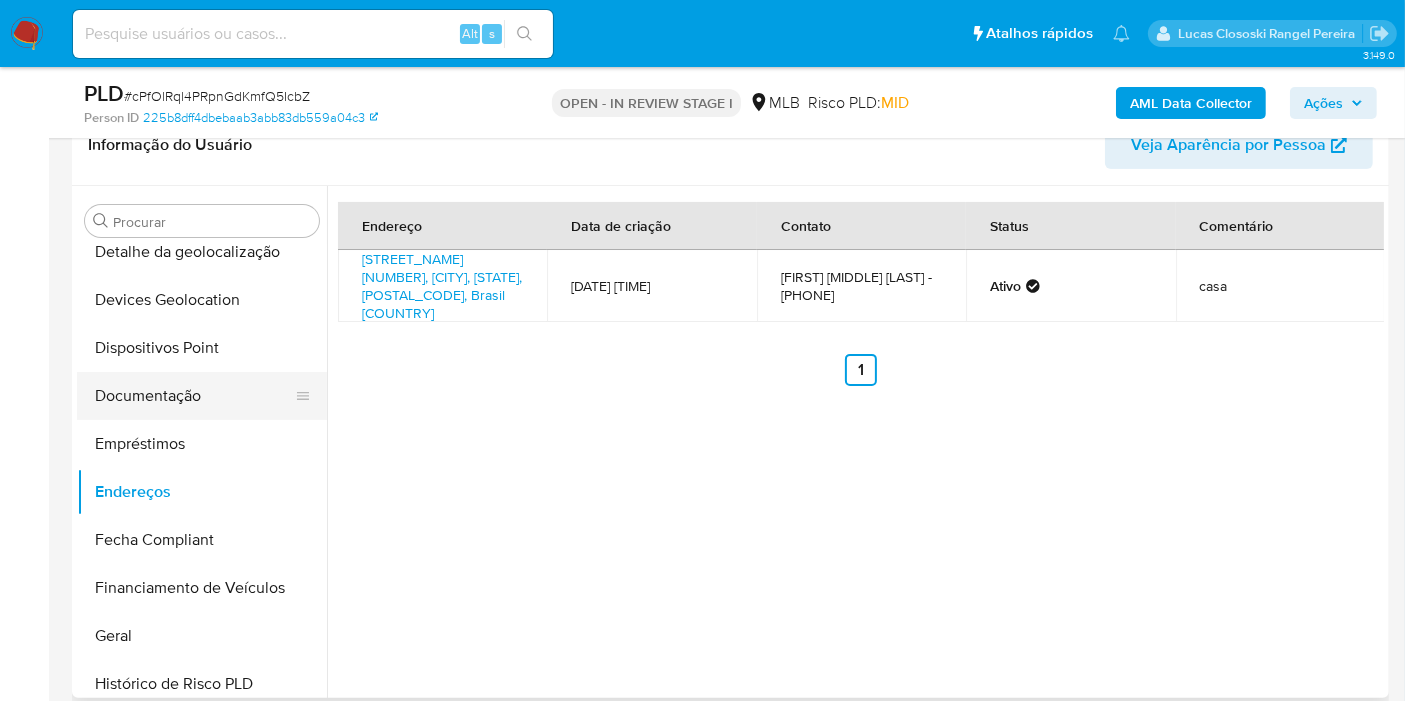 scroll, scrollTop: 444, scrollLeft: 0, axis: vertical 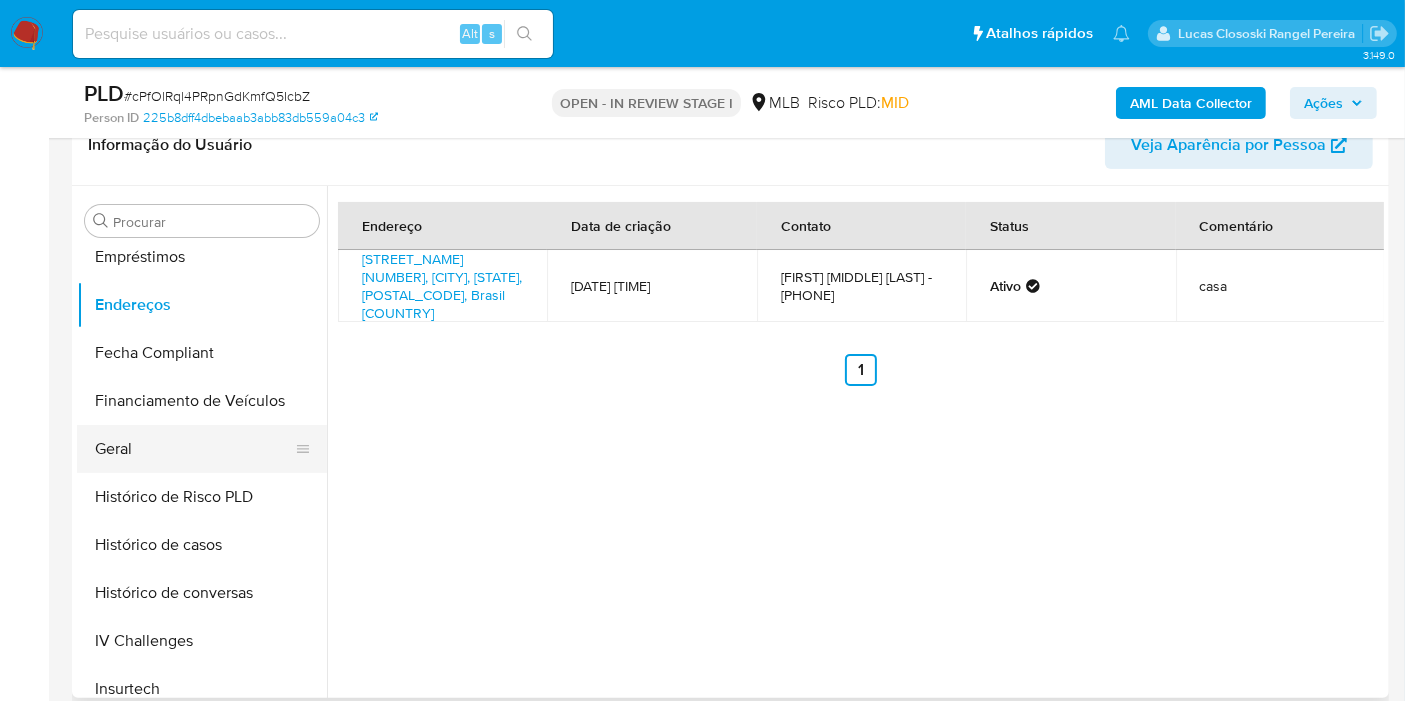 click on "Geral" at bounding box center [194, 449] 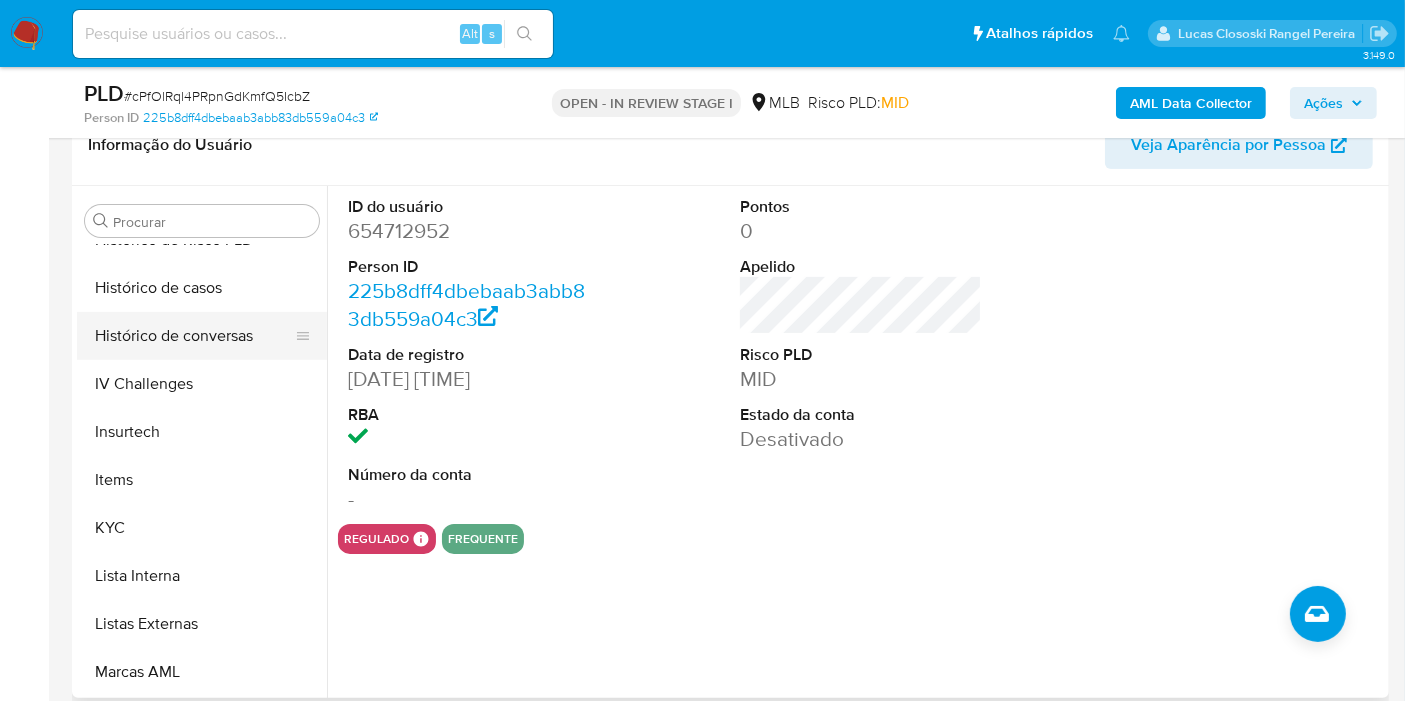 scroll, scrollTop: 666, scrollLeft: 0, axis: vertical 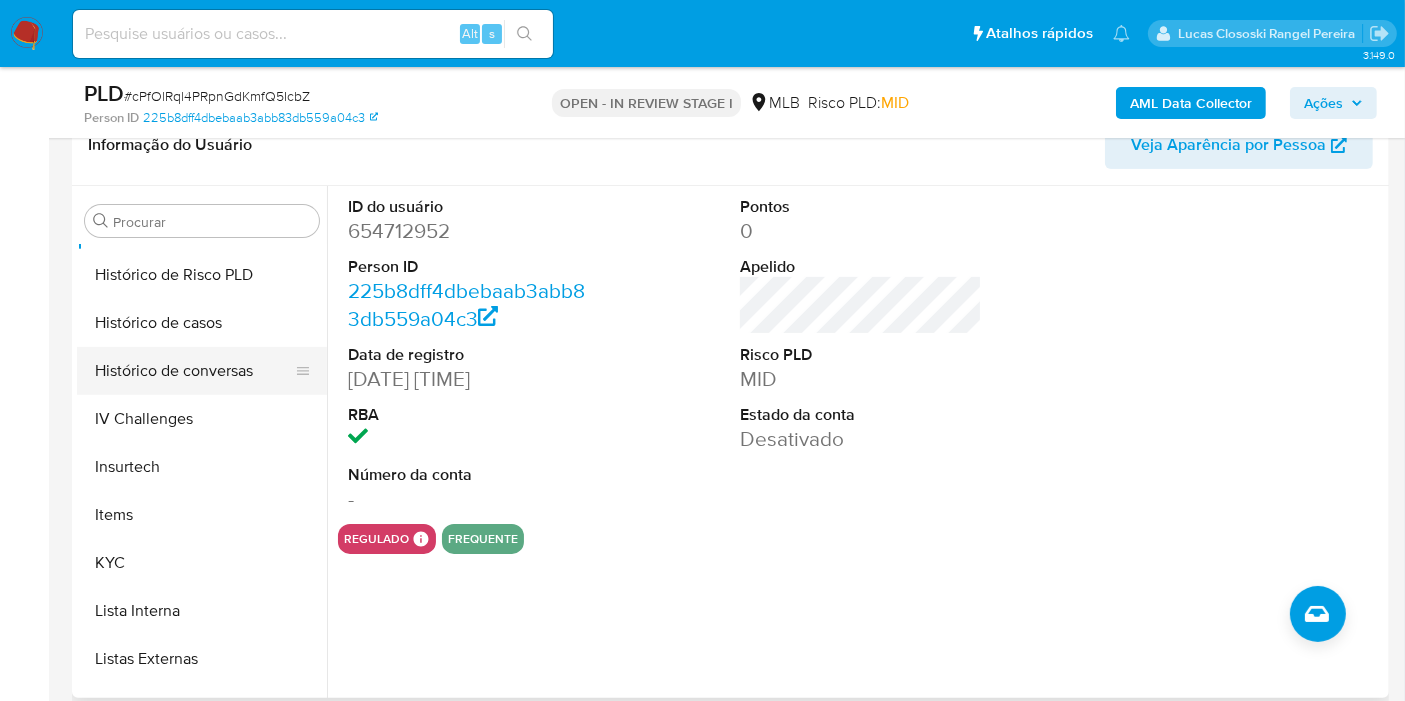 click on "Histórico de conversas" at bounding box center (194, 371) 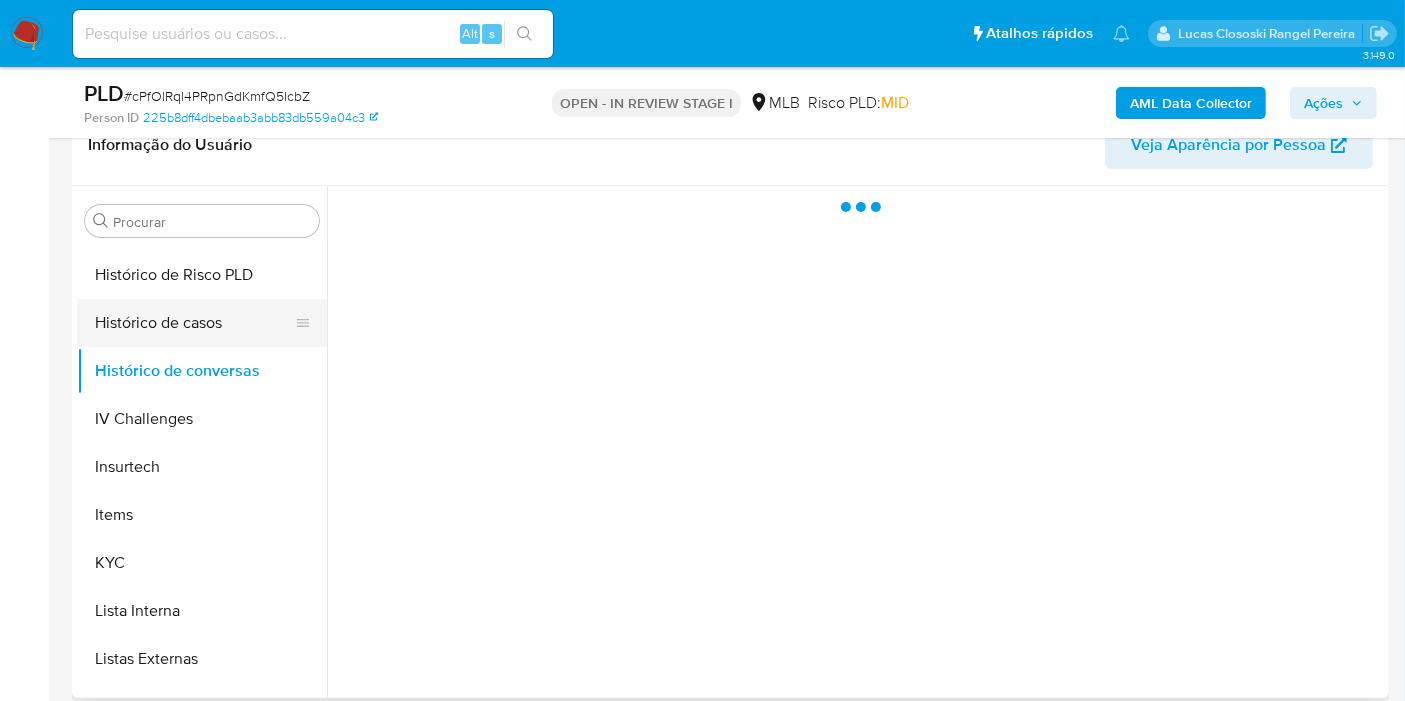 click on "Histórico de casos" at bounding box center (194, 323) 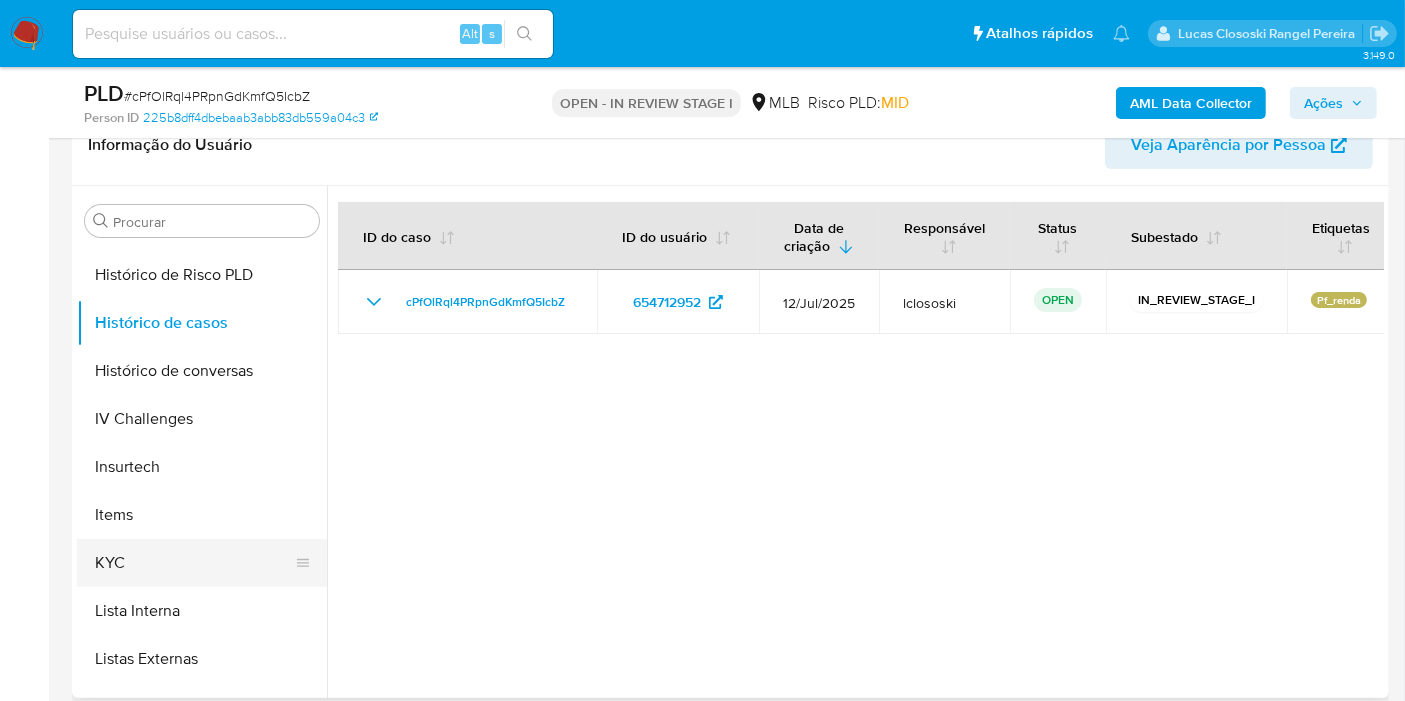 click on "KYC" at bounding box center (194, 563) 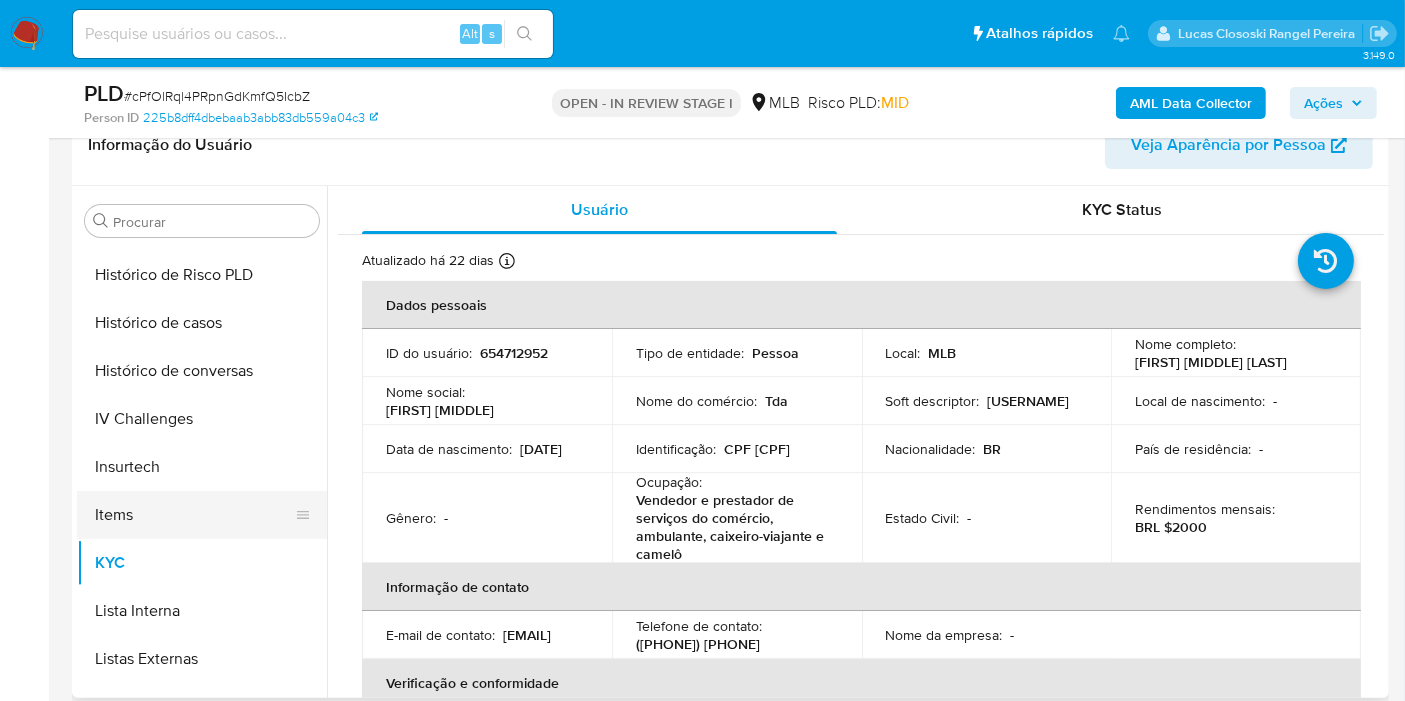 scroll, scrollTop: 844, scrollLeft: 0, axis: vertical 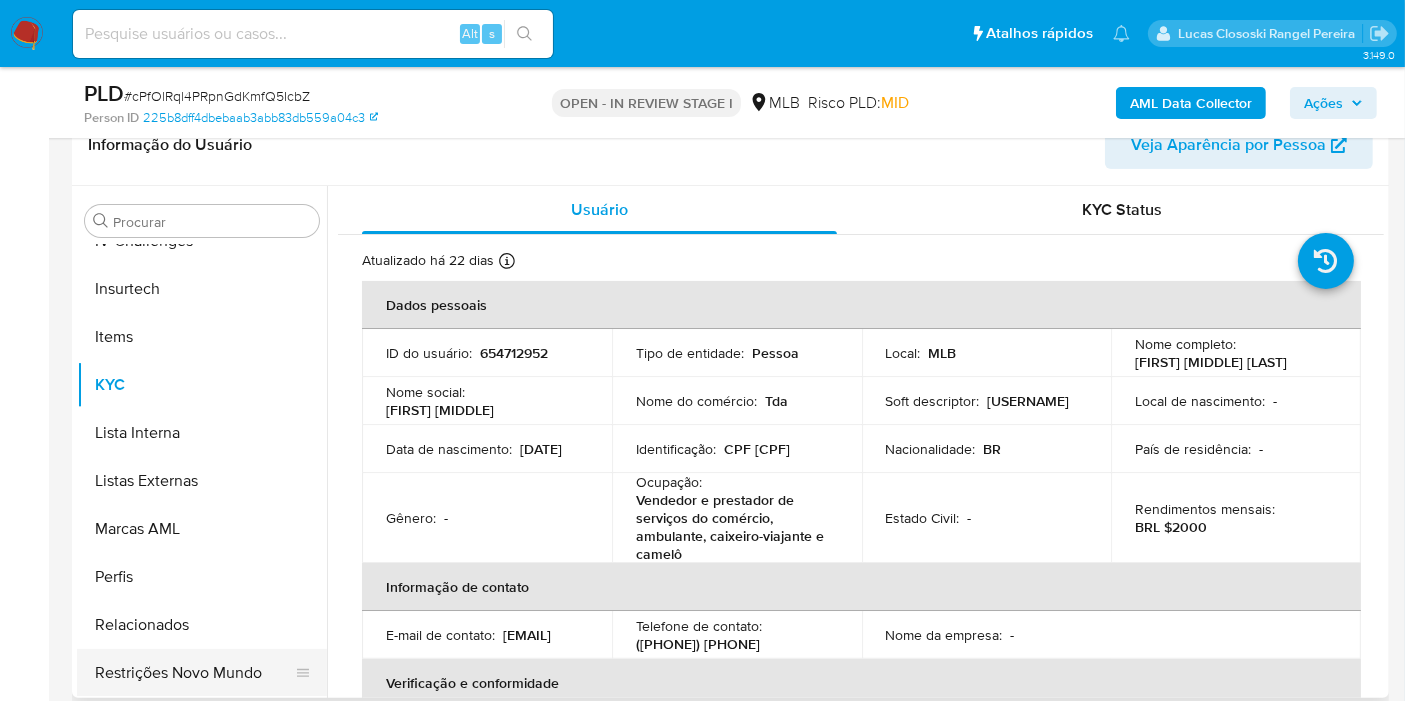 click on "Restrições Novo Mundo" at bounding box center [194, 673] 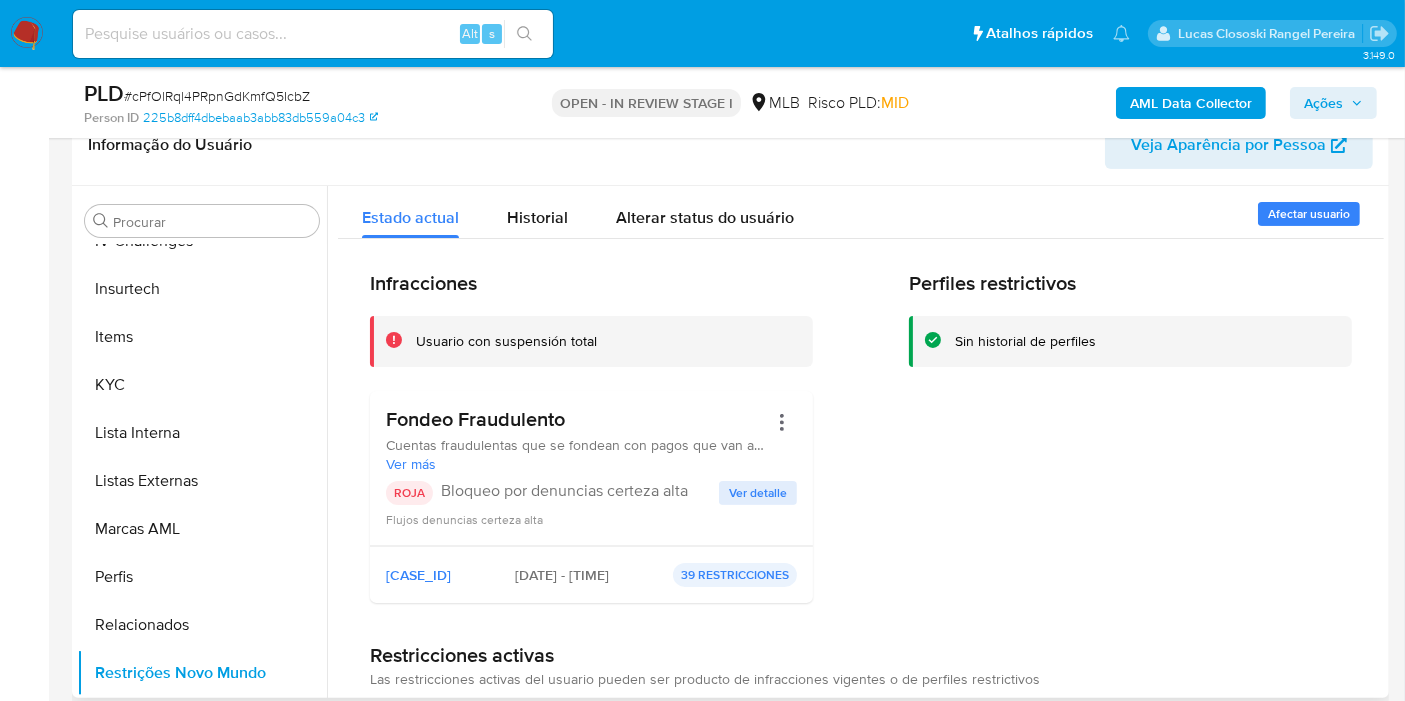click on "Fondeo Fraudulento Cuentas fraudulentas que se fondean con pagos que van a terminar en cbk (TC) o en denuncias (pagos con dinero en cuenta). Se caracteriza por ser vendedor de Mercado Pago fraudulento (a diferencia del Vendedor fraudulento del ON, que tiene la casuística de BPP). Ver más ROJA Bloqueo por denuncias certeza alta Ver detalle Flujos denuncias certeza alta" at bounding box center (591, 468) 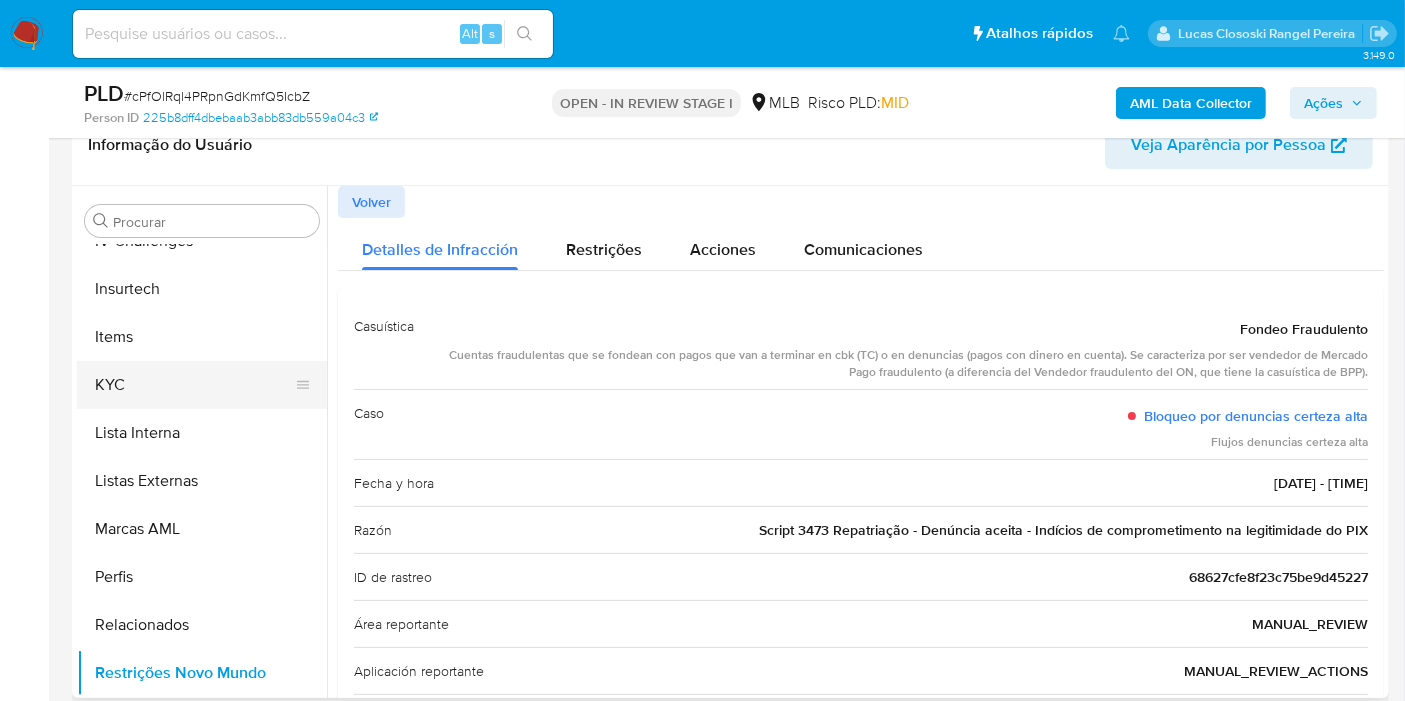 click on "KYC" at bounding box center [194, 385] 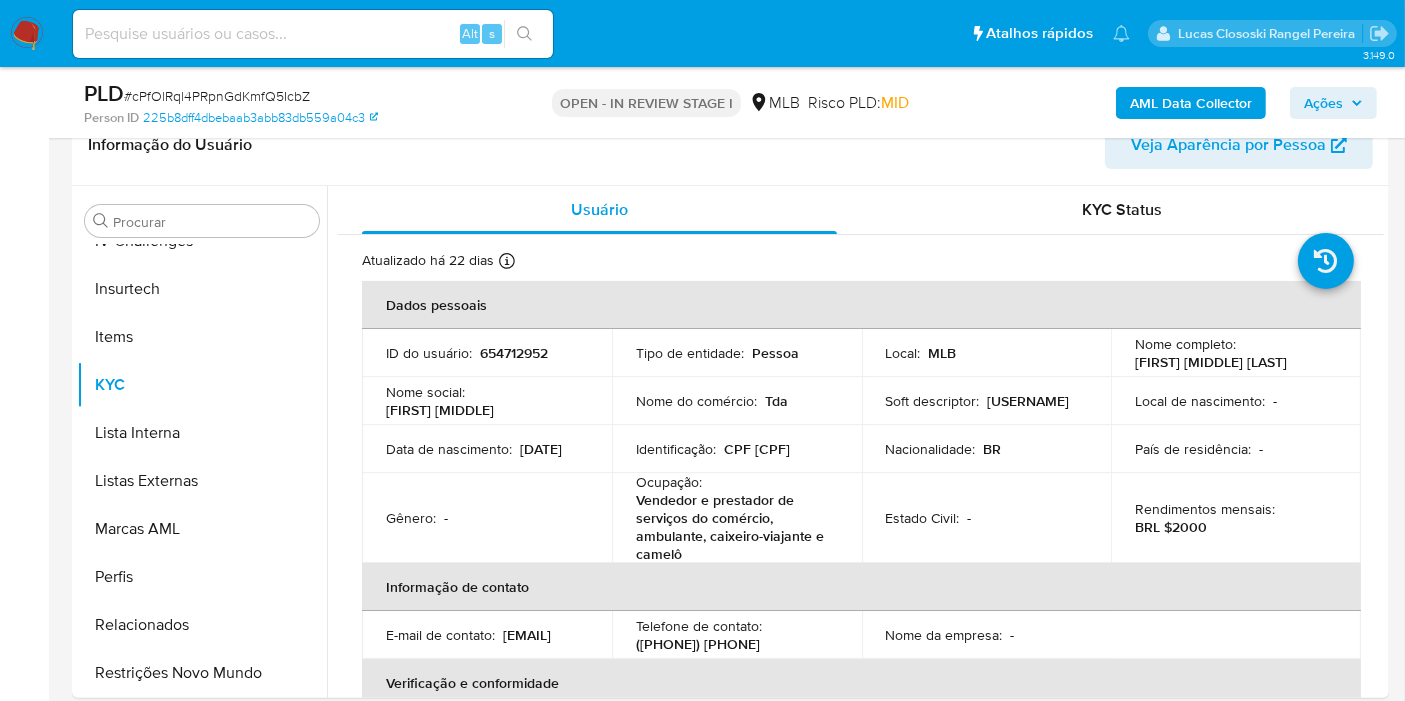 click on "# cPfOlRql4PRpnGdKmfQ5IcbZ" at bounding box center (217, 96) 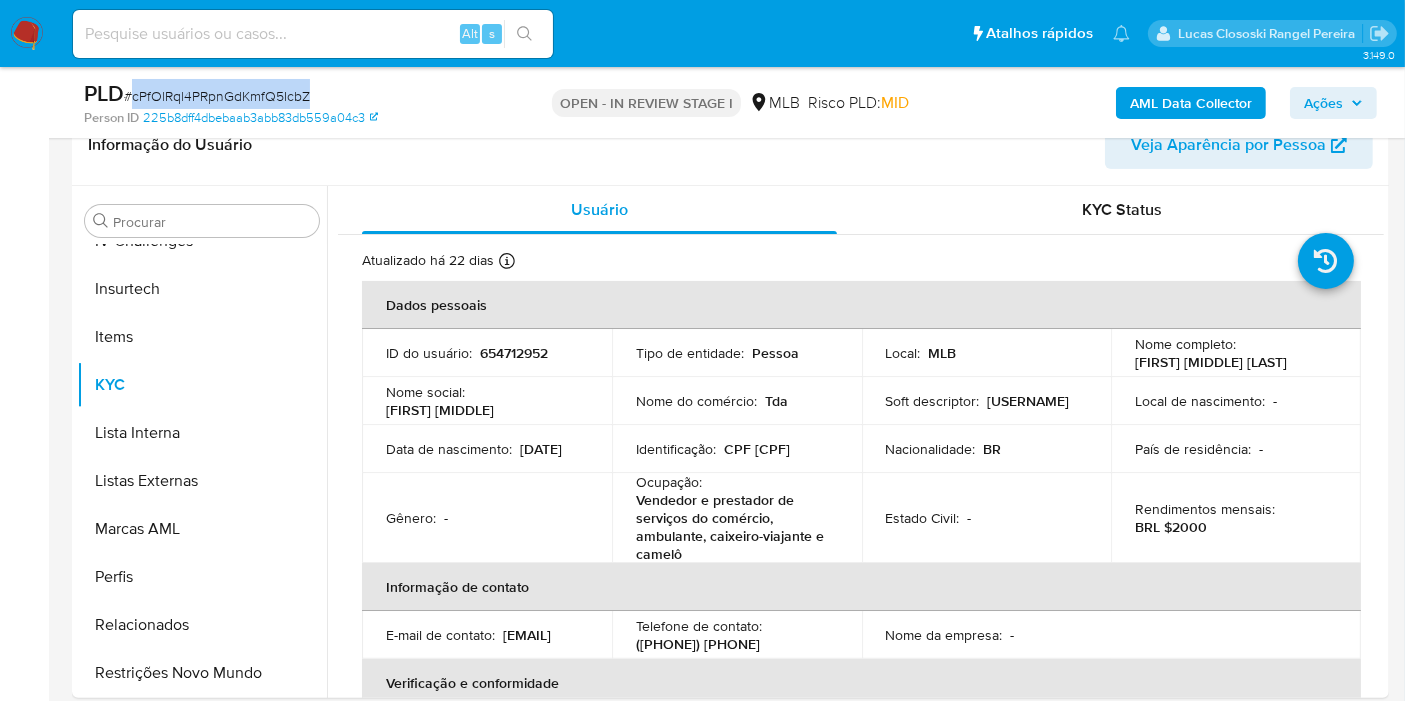 click on "# cPfOlRql4PRpnGdKmfQ5IcbZ" at bounding box center (217, 96) 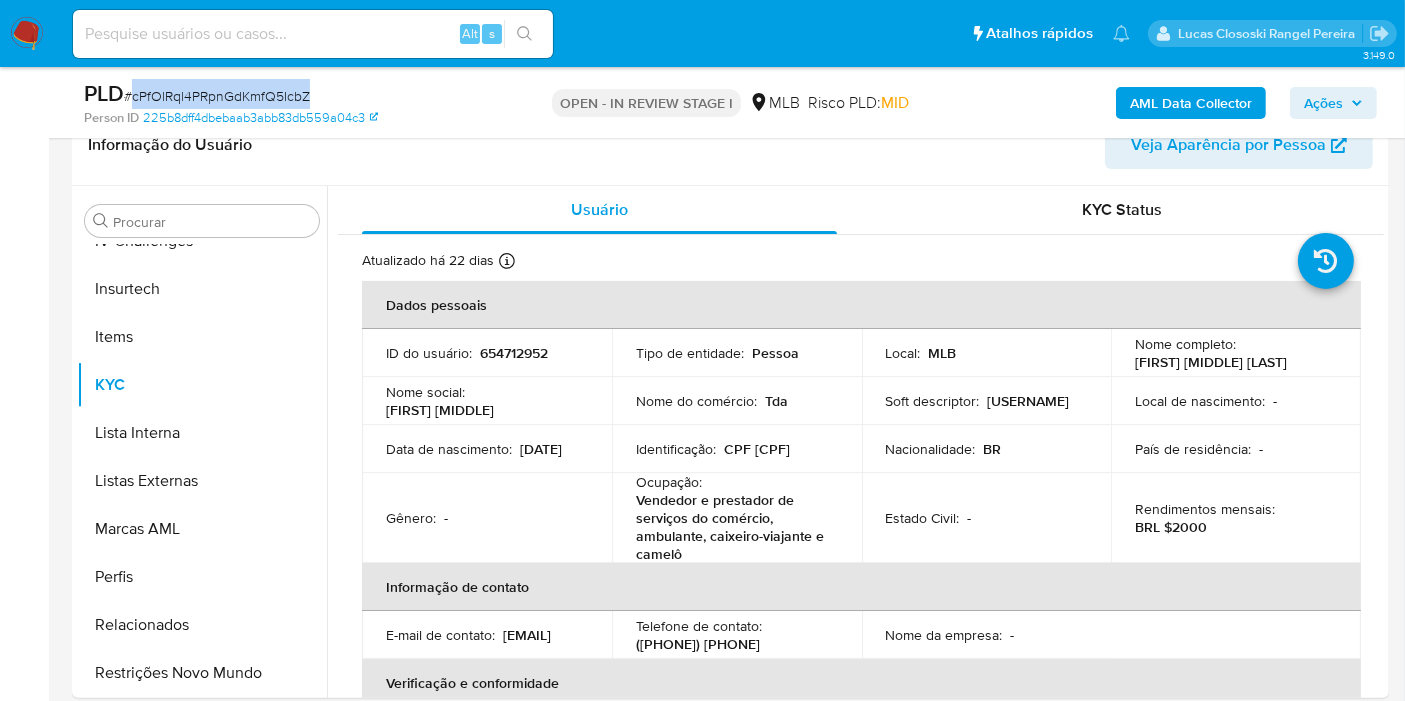 copy on "cPfOlRql4PRpnGdKmfQ5IcbZ" 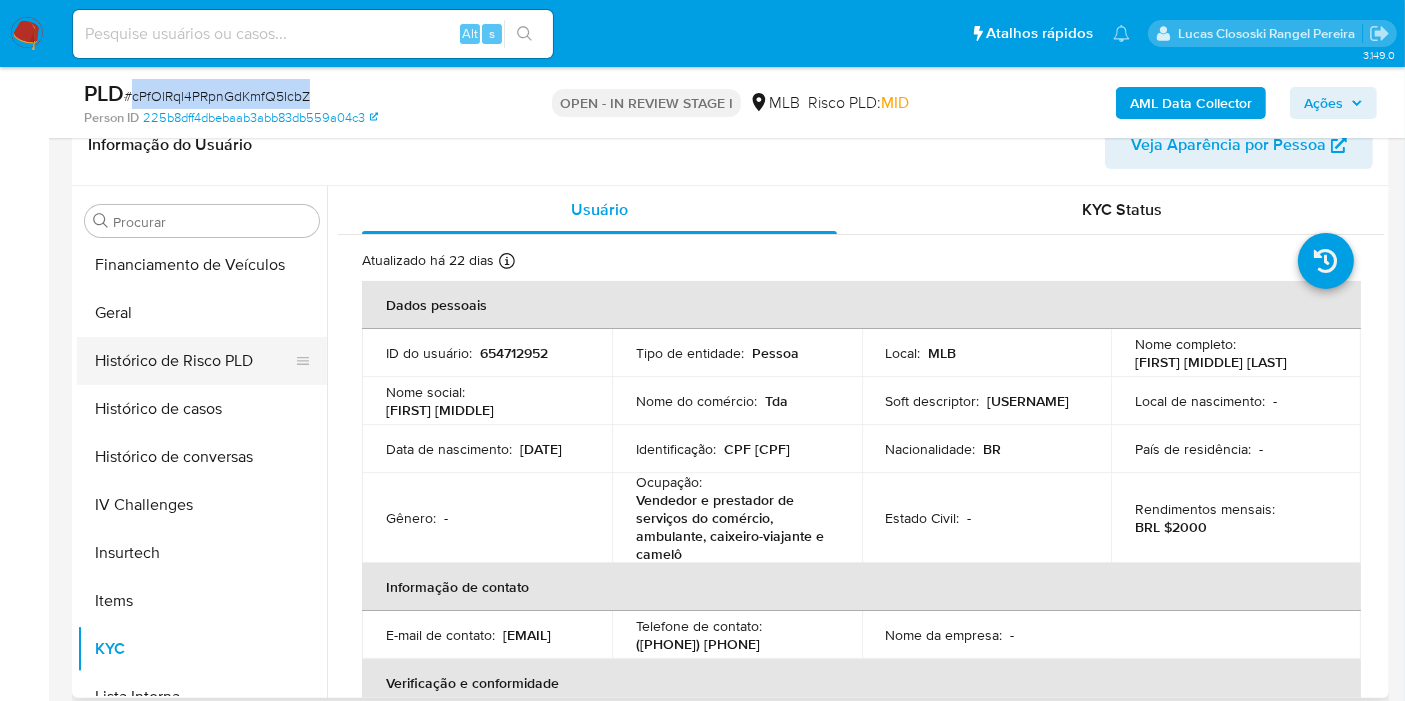 scroll, scrollTop: 511, scrollLeft: 0, axis: vertical 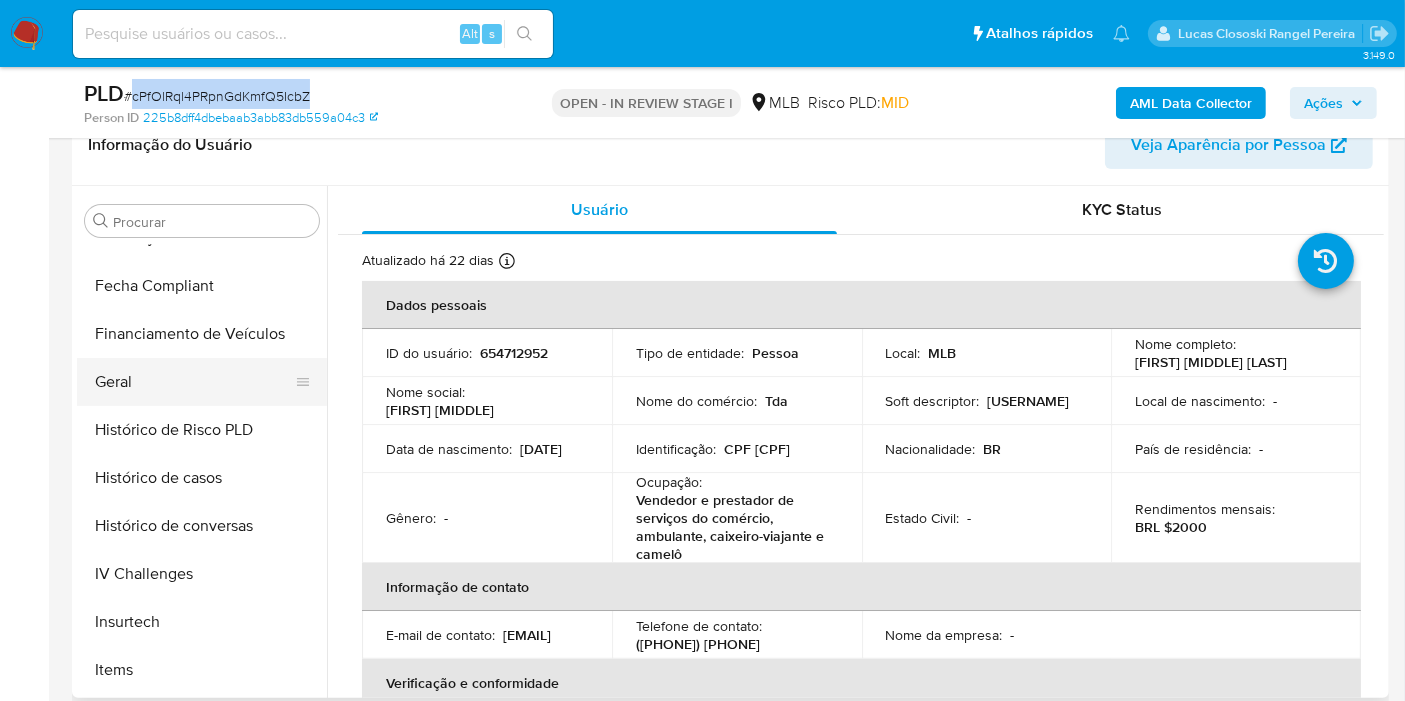 click on "Geral" at bounding box center (194, 382) 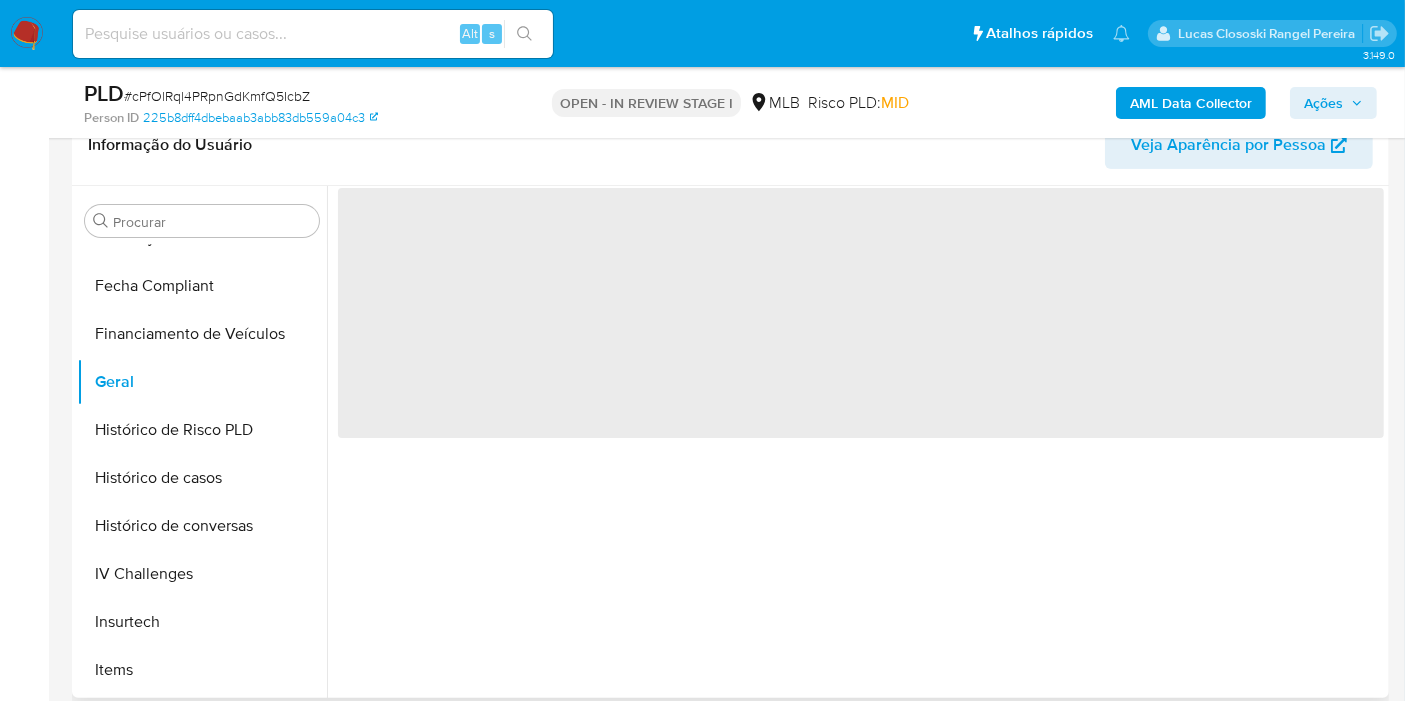 click on "Informação do Usuário Veja Aparência por Pessoa" at bounding box center [730, 145] 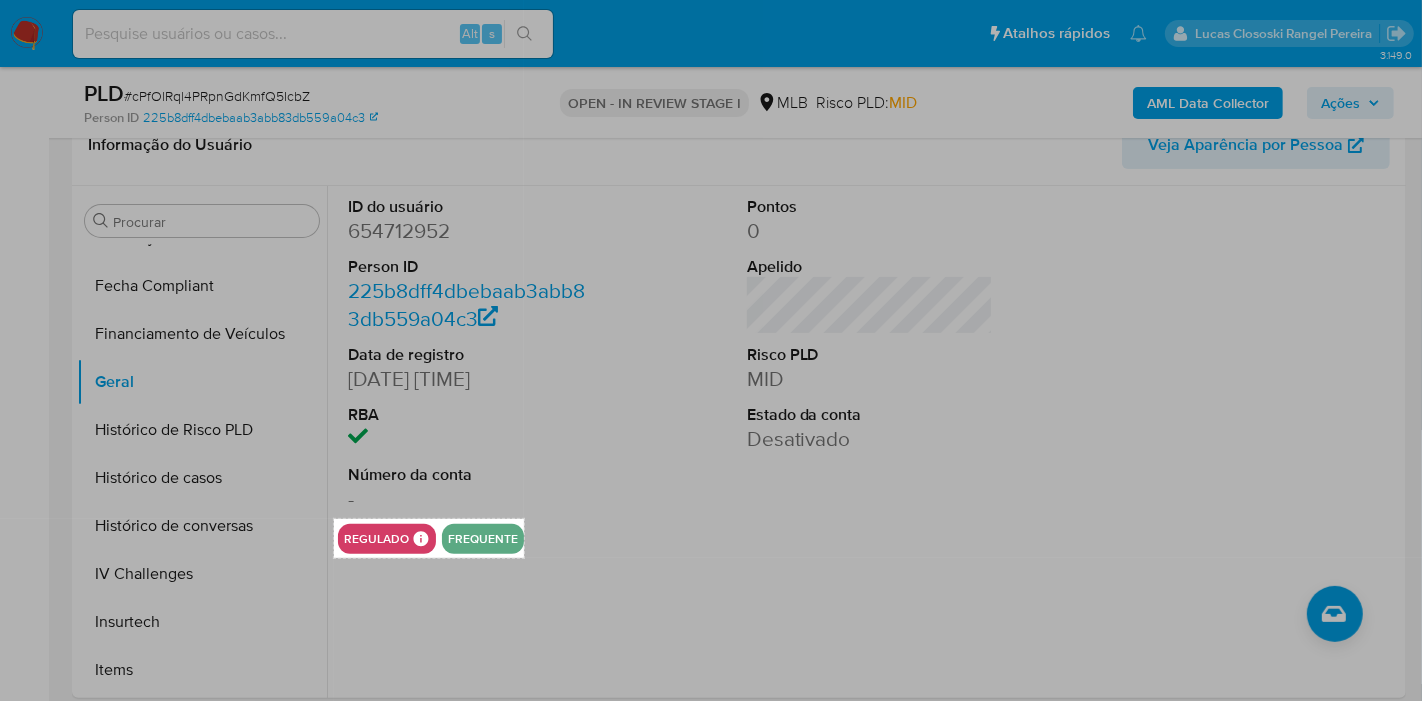 drag, startPoint x: 333, startPoint y: 518, endPoint x: 524, endPoint y: 558, distance: 195.14354 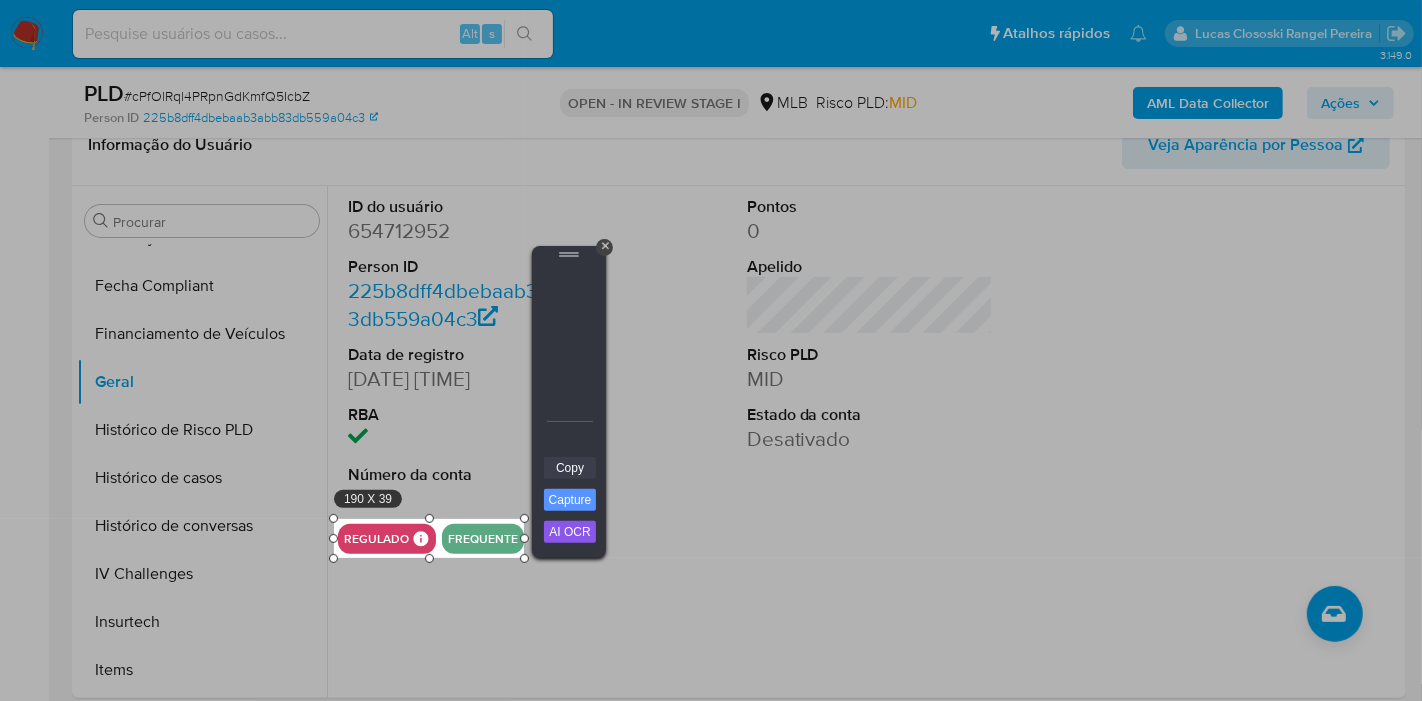 click on "Copy" at bounding box center [570, 468] 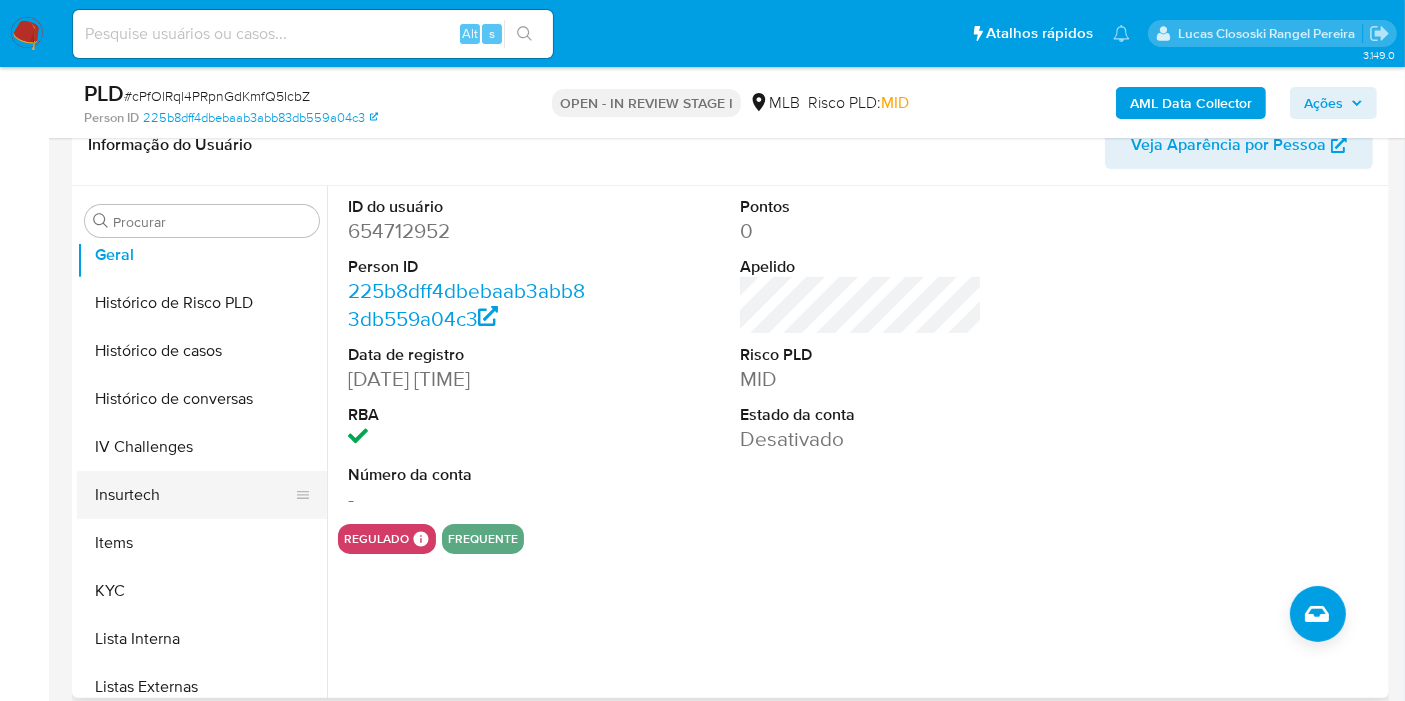 scroll, scrollTop: 733, scrollLeft: 0, axis: vertical 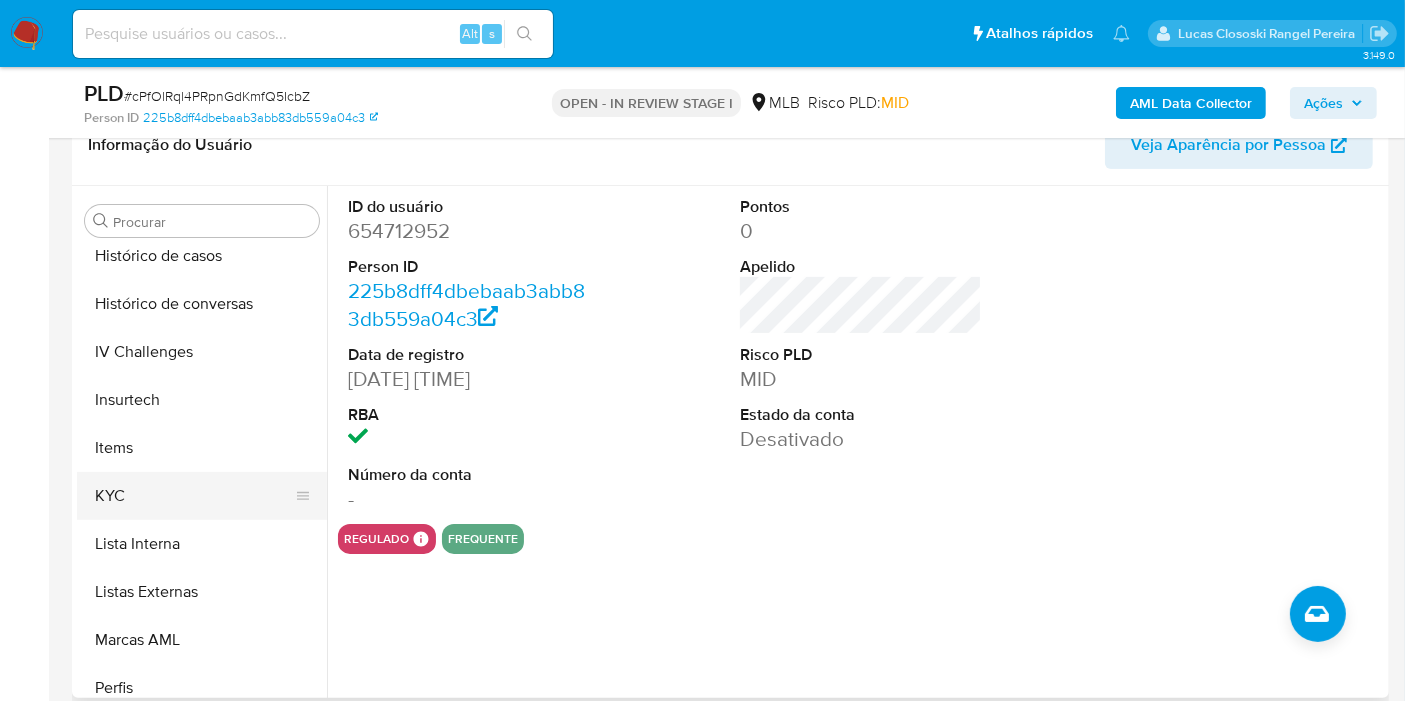 click on "KYC" at bounding box center [194, 496] 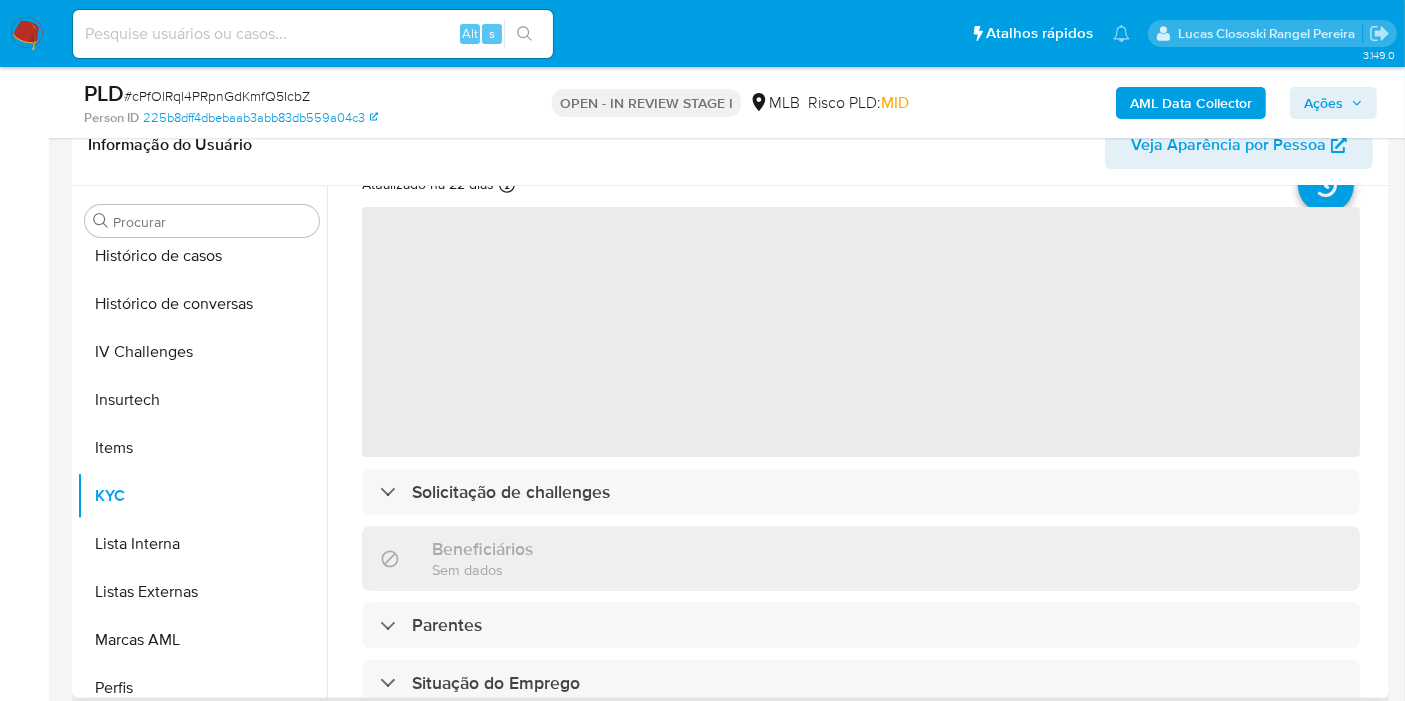 scroll, scrollTop: 111, scrollLeft: 0, axis: vertical 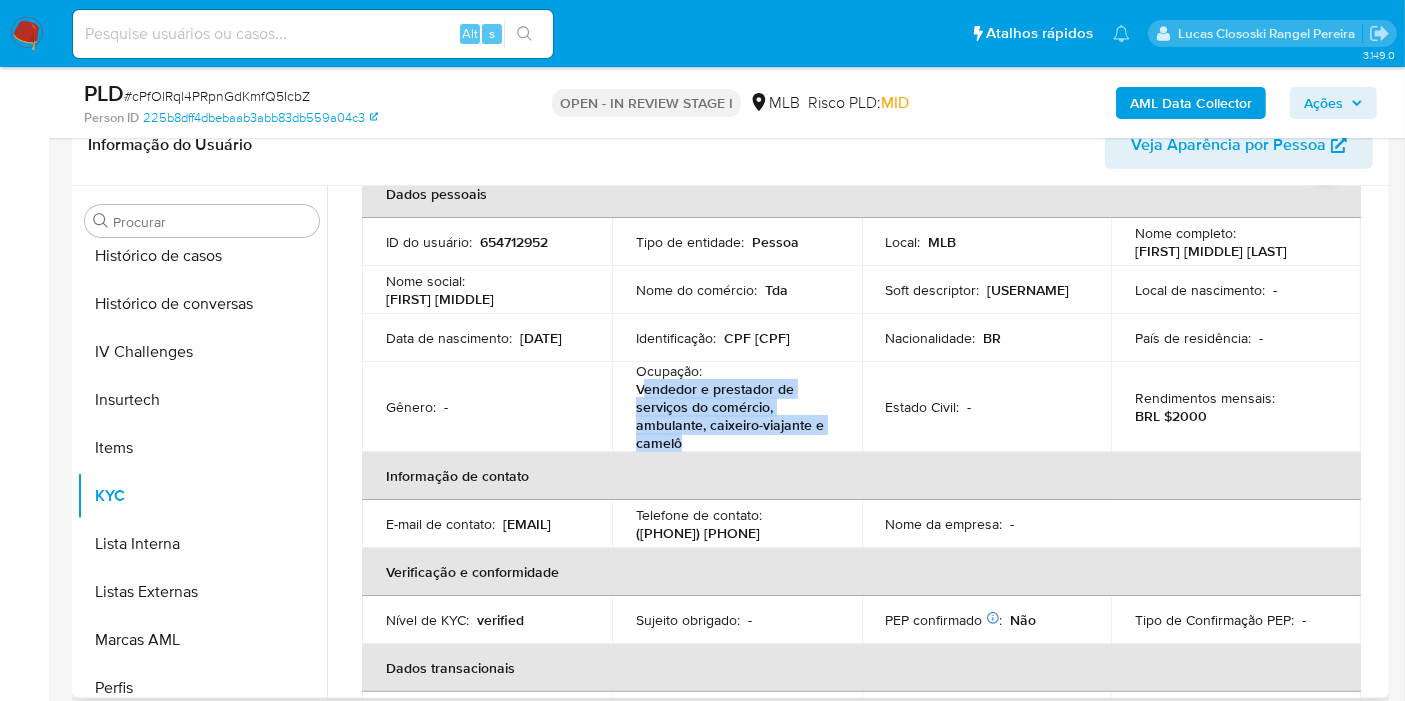 drag, startPoint x: 698, startPoint y: 439, endPoint x: 640, endPoint y: 388, distance: 77.23341 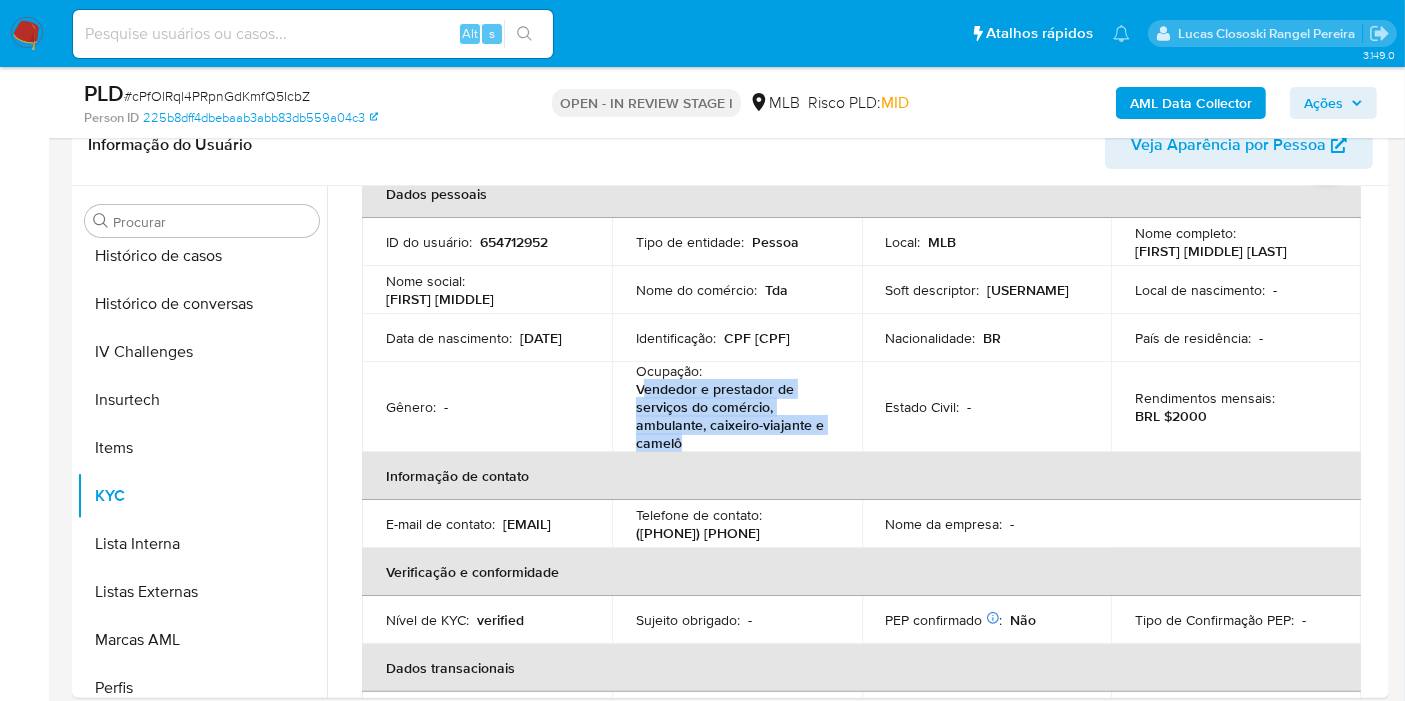 click on "Ações" at bounding box center (1323, 103) 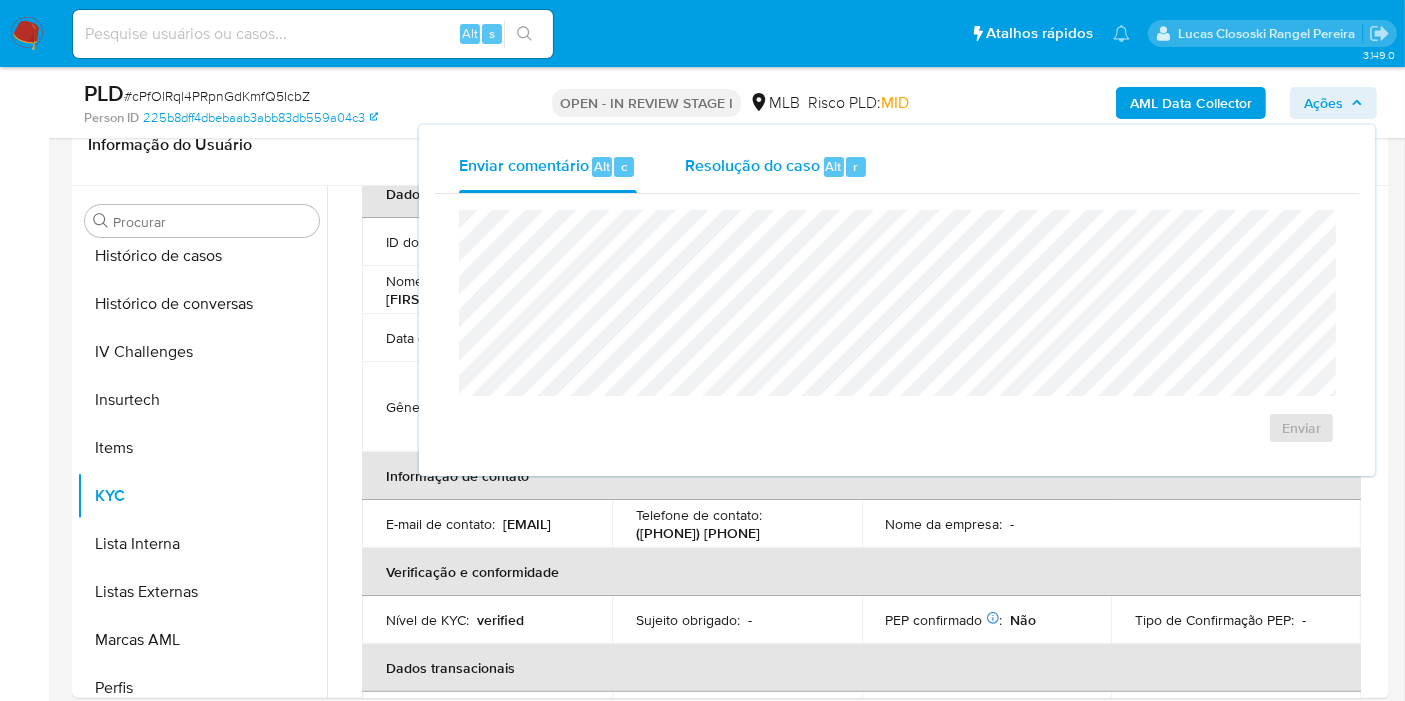 click on "Resolução do caso Alt r" at bounding box center [776, 167] 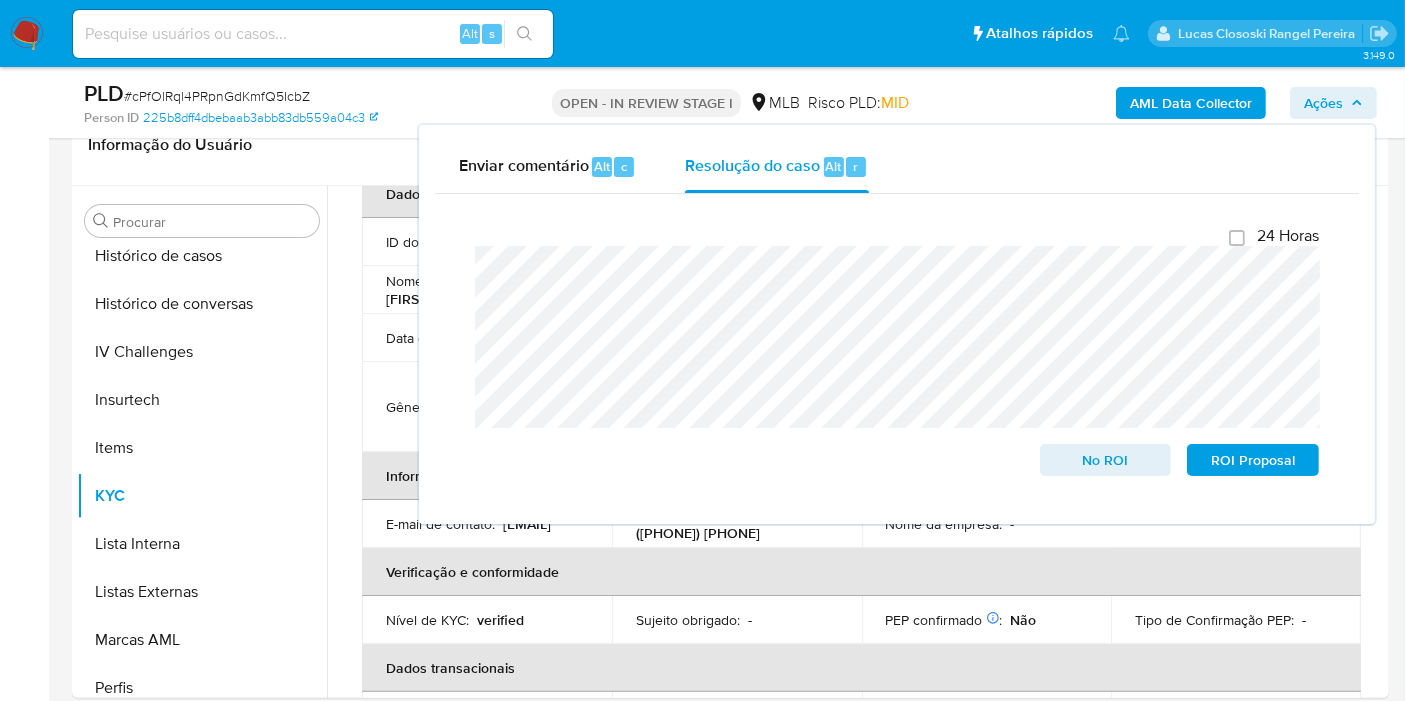 click on "Ações" at bounding box center [1323, 103] 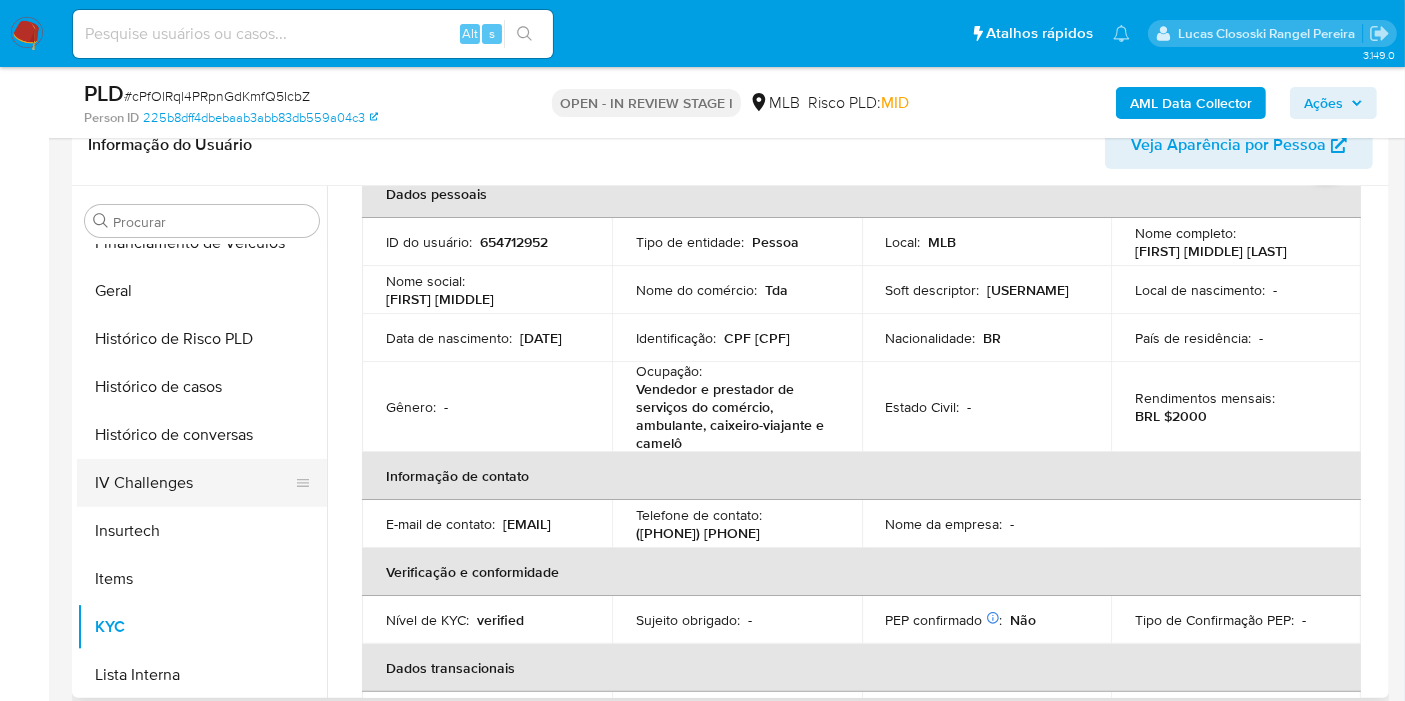 scroll, scrollTop: 621, scrollLeft: 0, axis: vertical 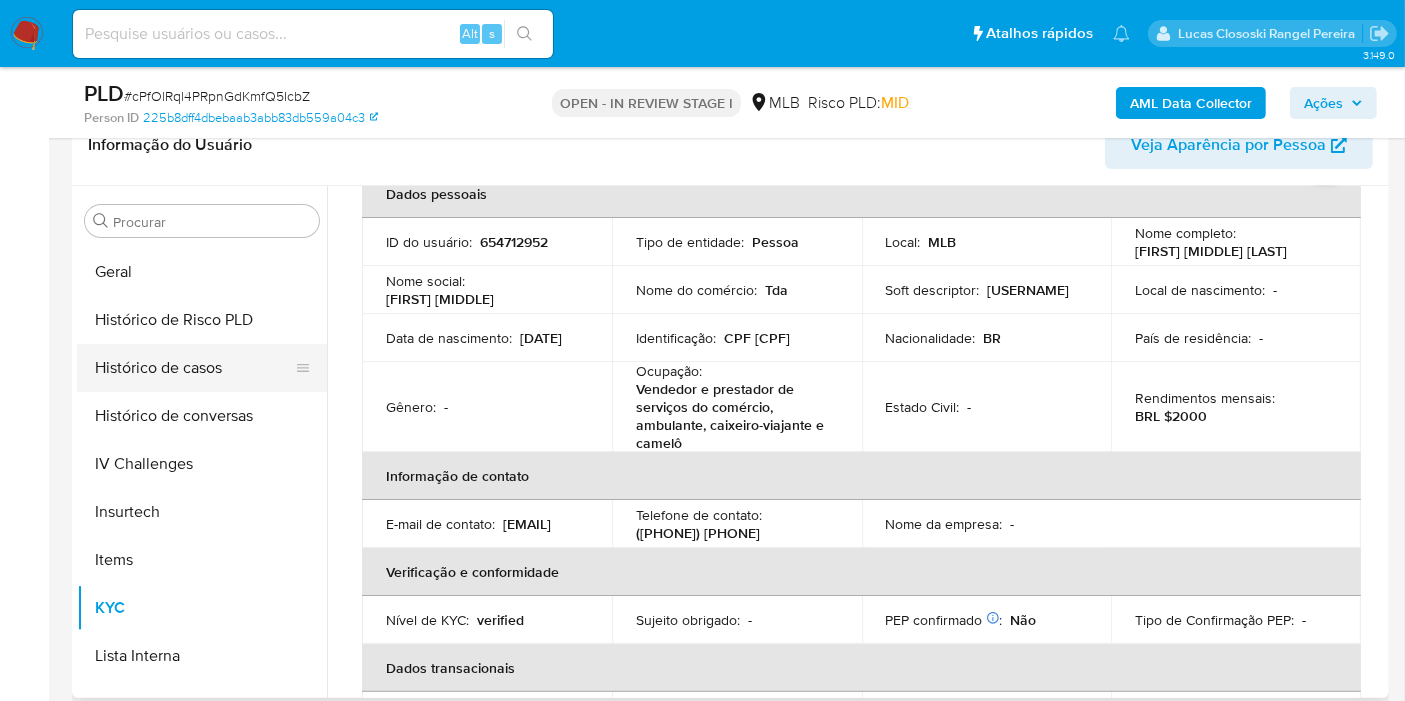 click on "Histórico de casos" at bounding box center [194, 368] 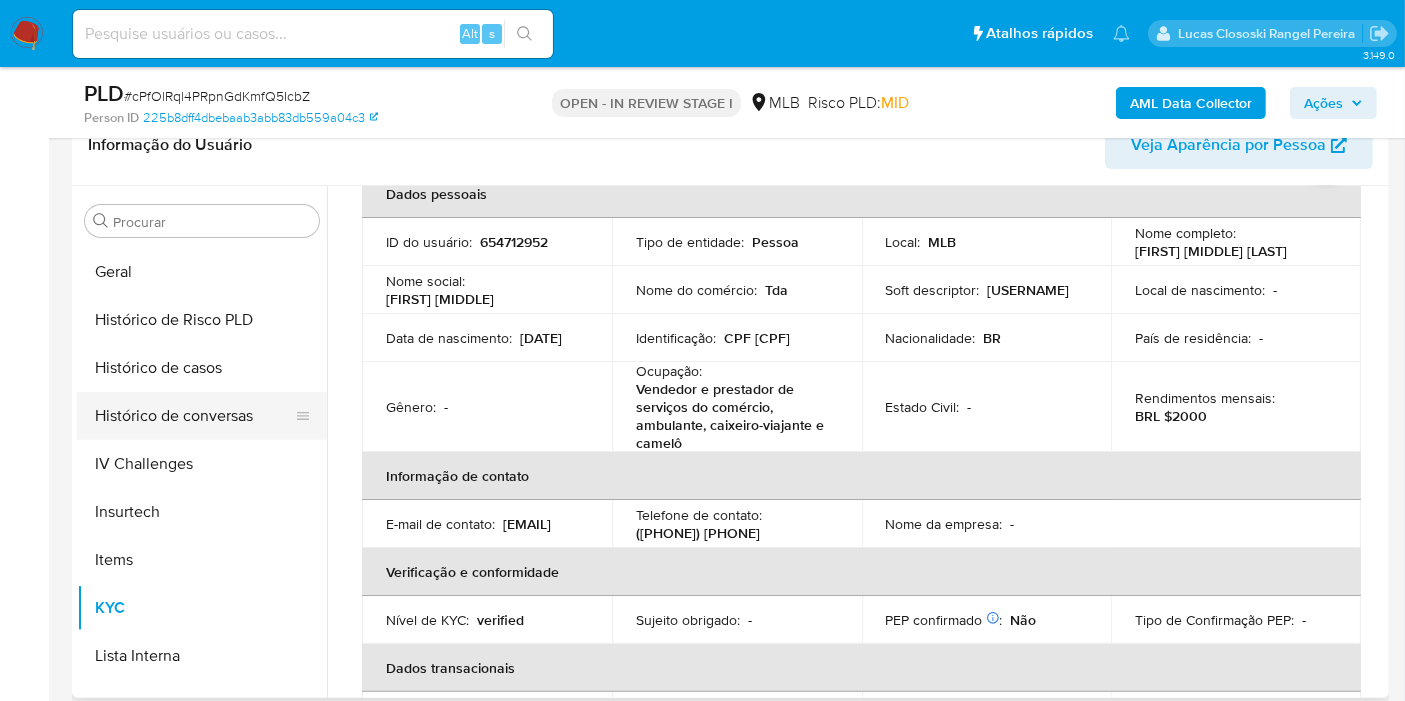 scroll, scrollTop: 0, scrollLeft: 0, axis: both 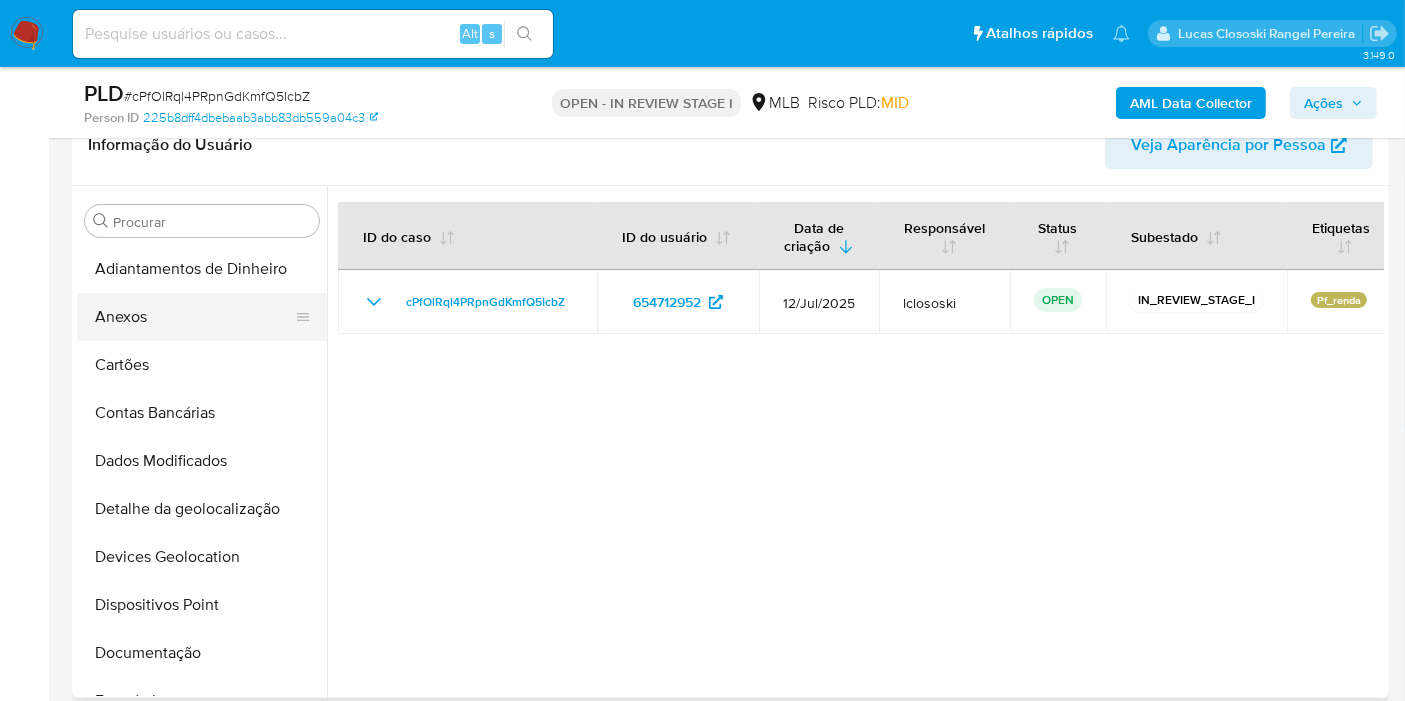 click on "Anexos" at bounding box center (194, 317) 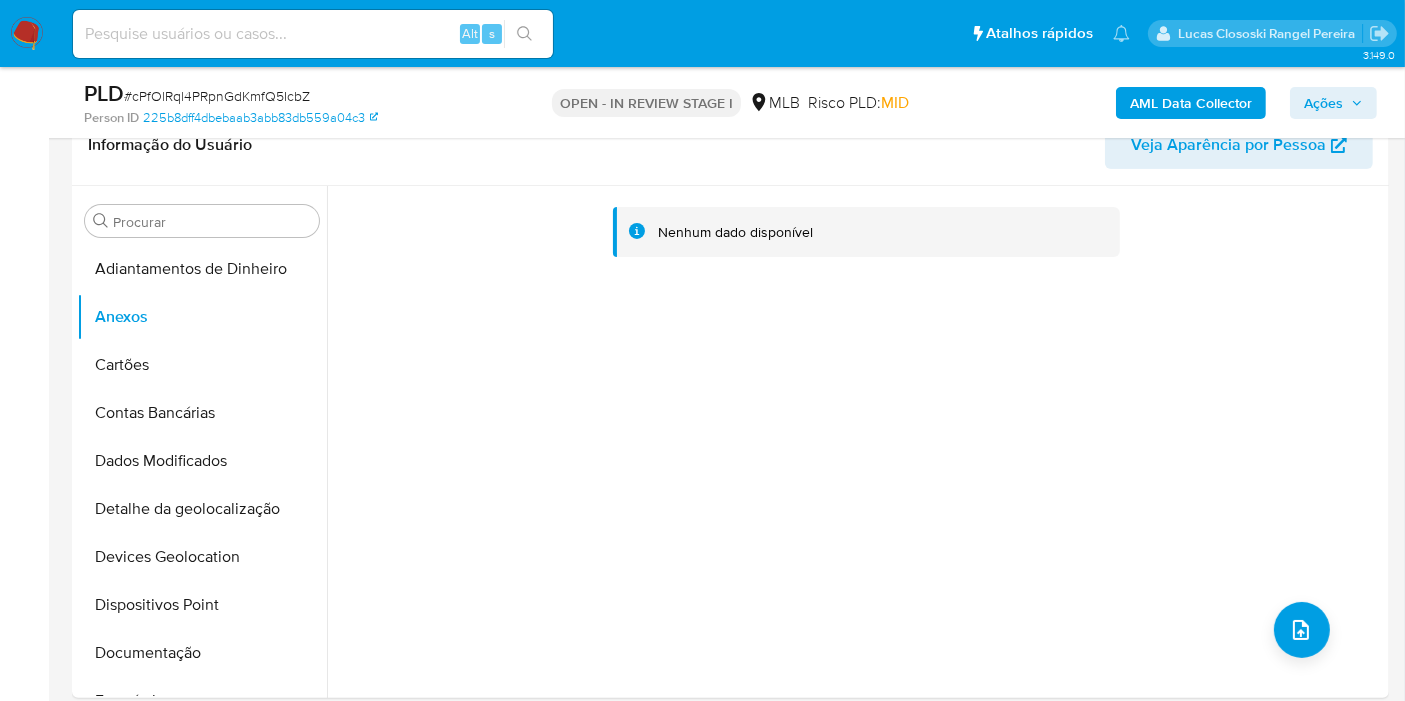 click on "Ações" at bounding box center [1333, 103] 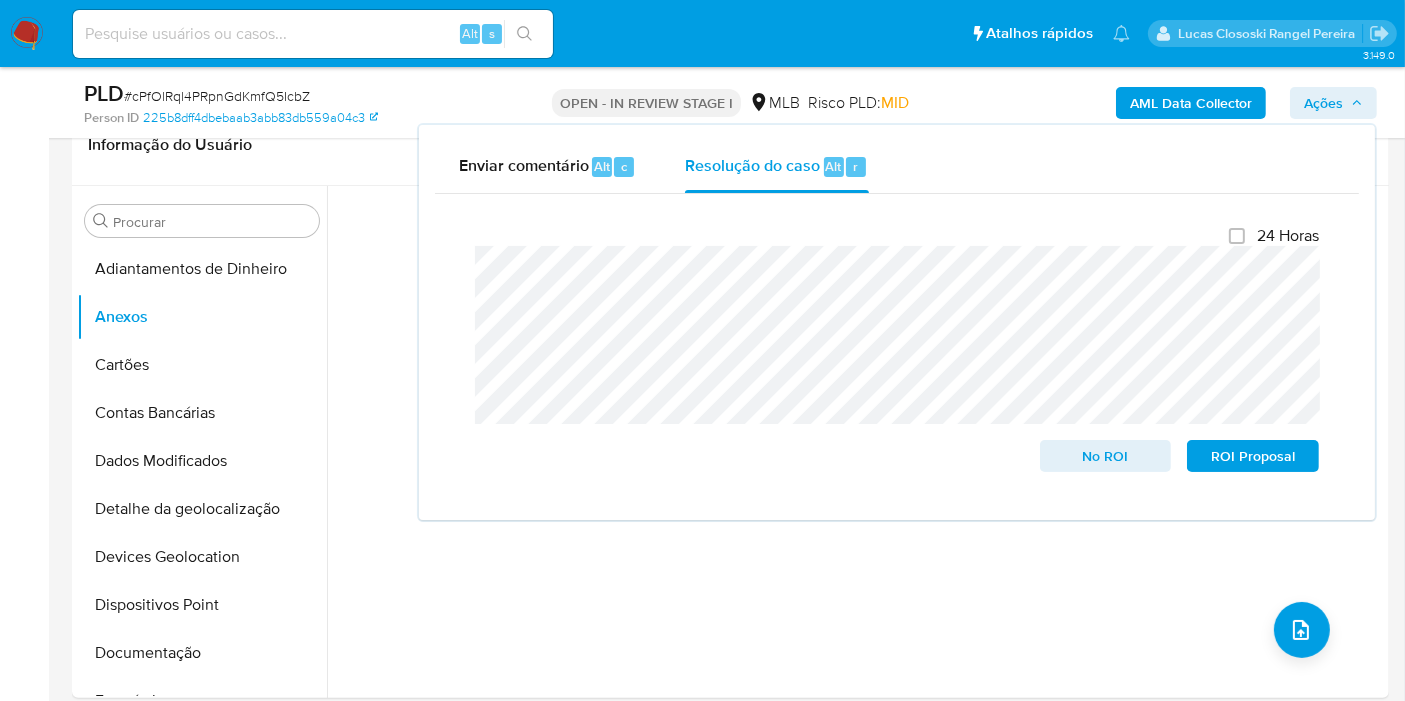 click on "Ações" at bounding box center (1333, 103) 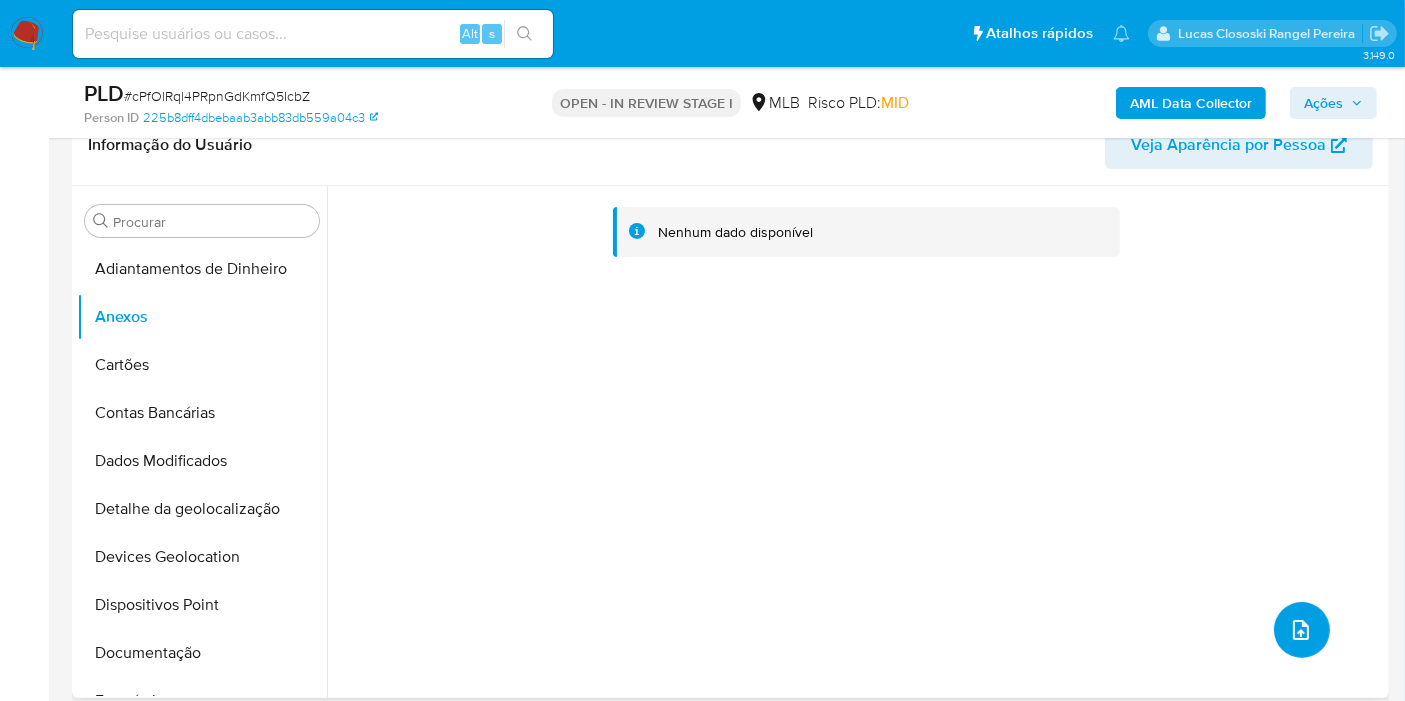 click at bounding box center [1301, 630] 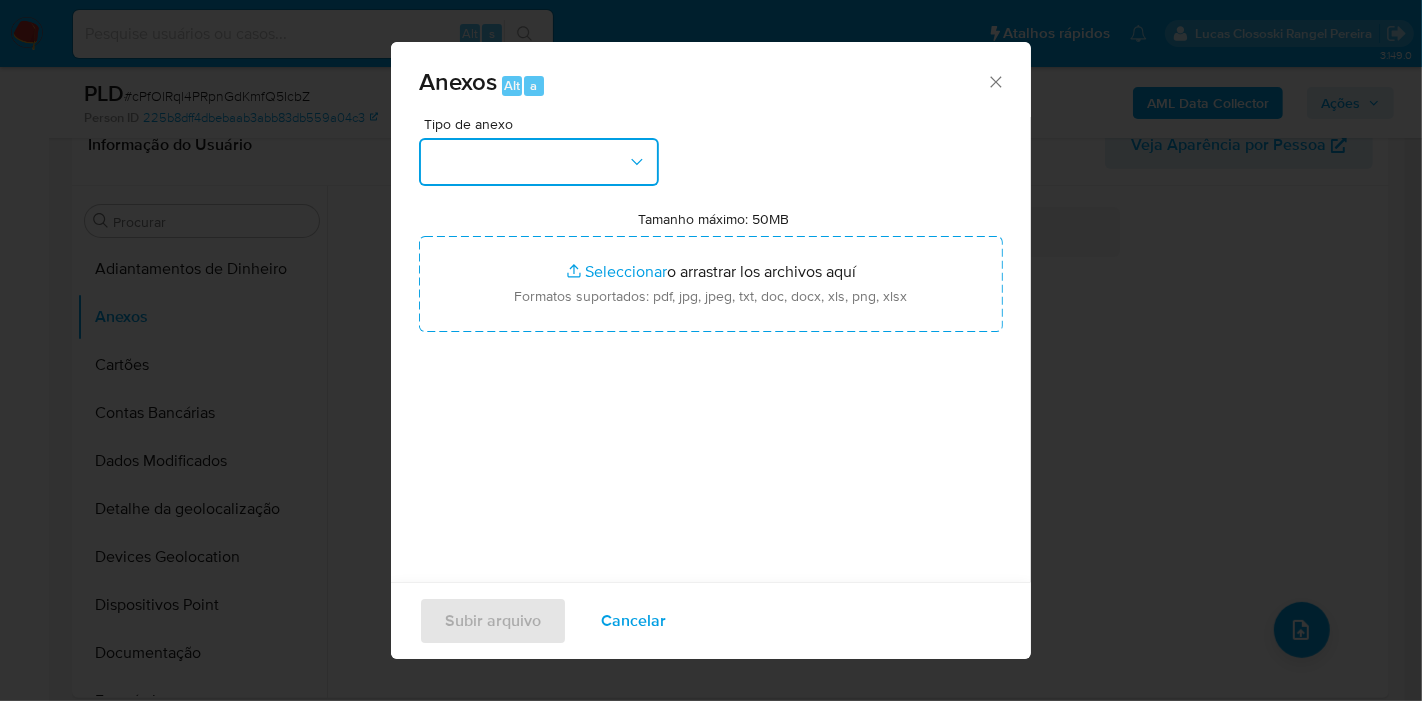 click at bounding box center [539, 162] 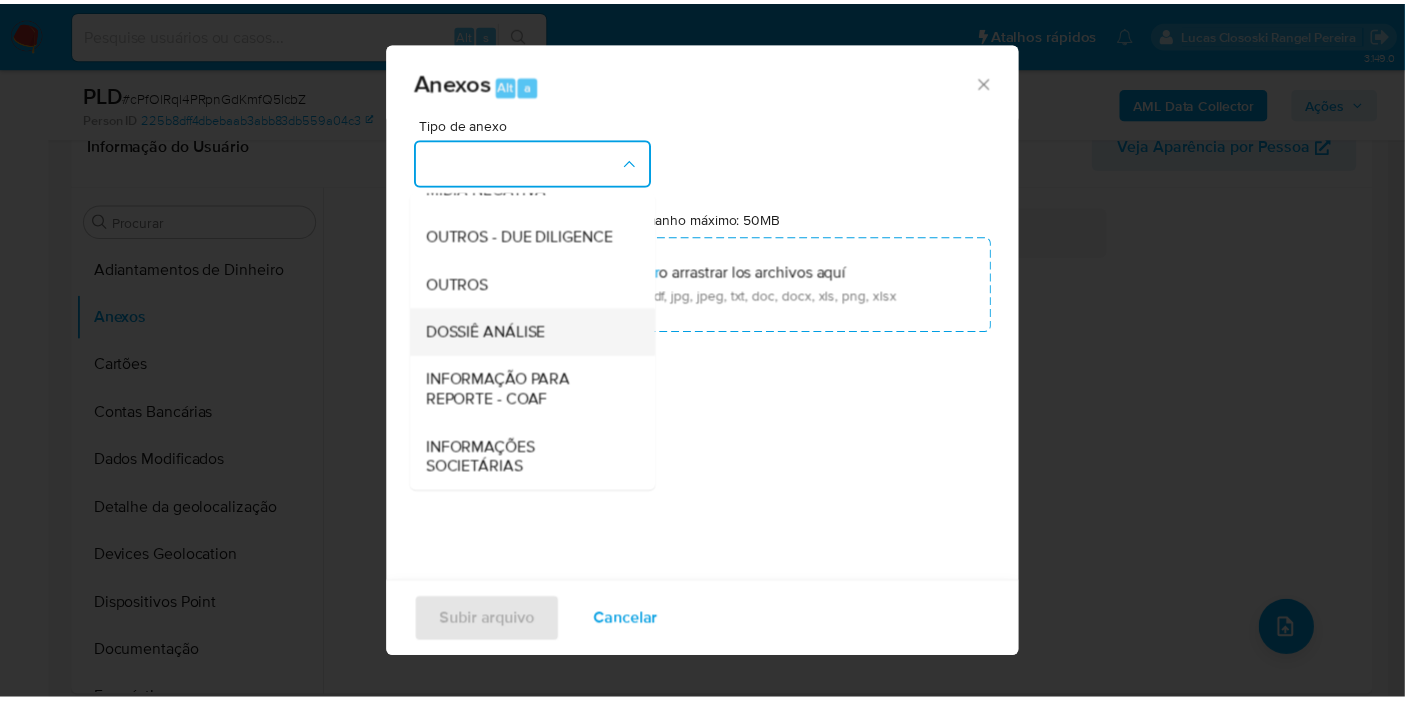 scroll, scrollTop: 307, scrollLeft: 0, axis: vertical 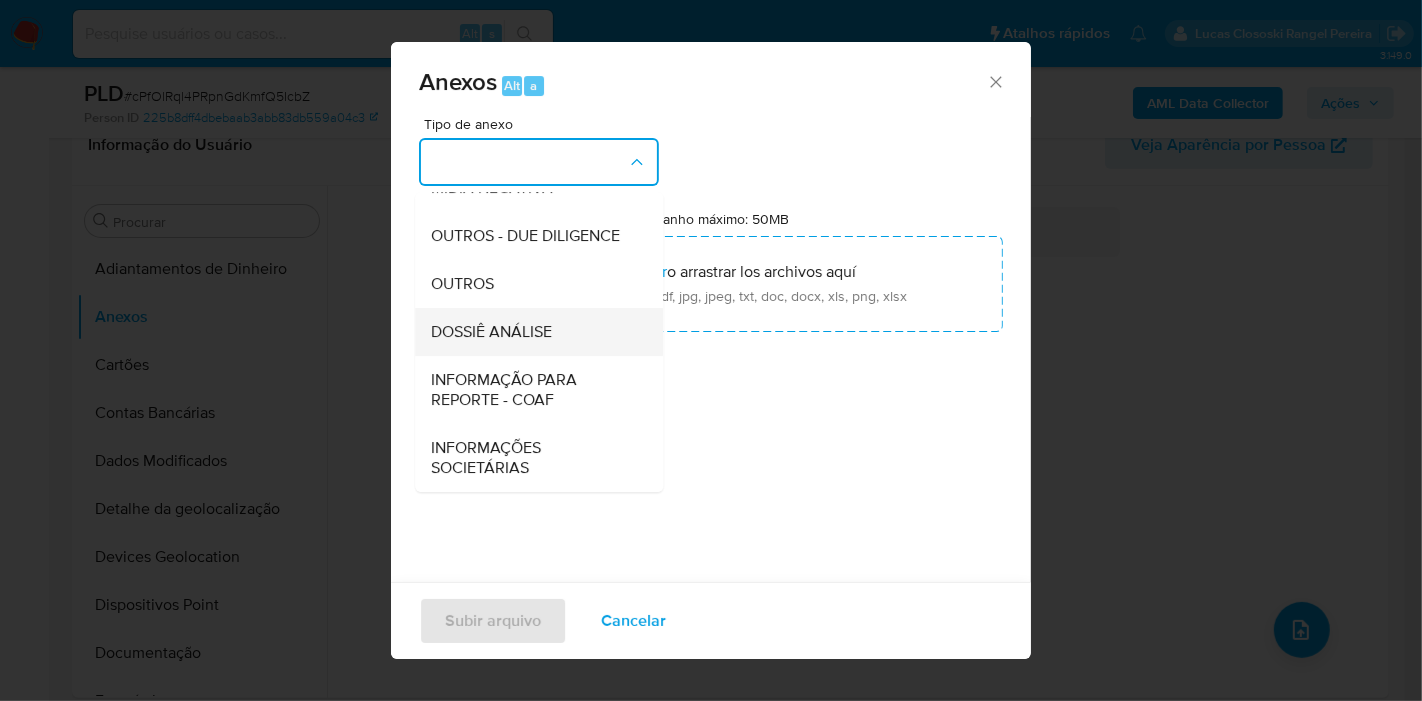 click on "DOSSIÊ ANÁLISE" at bounding box center [491, 332] 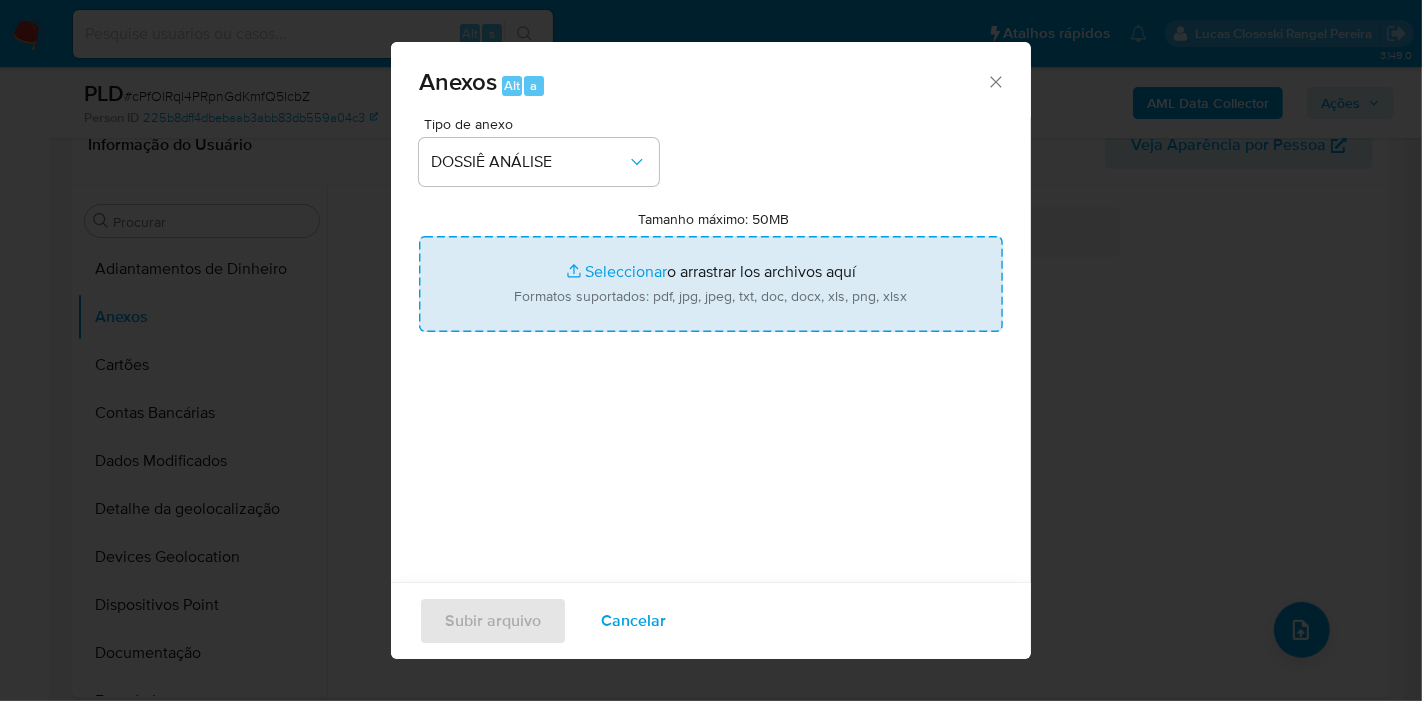 click on "Tamanho máximo: 50MB Seleccionar archivos" at bounding box center (711, 284) 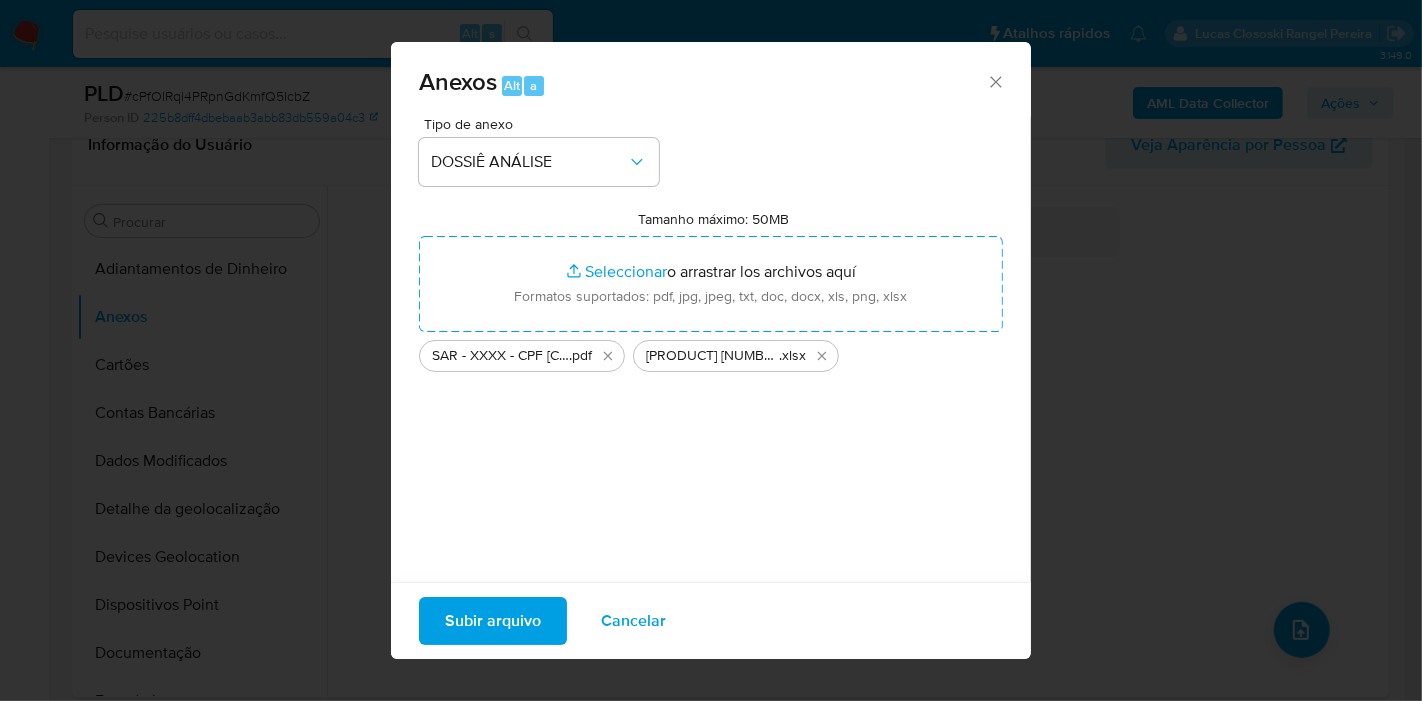 click on "Subir arquivo" at bounding box center (493, 621) 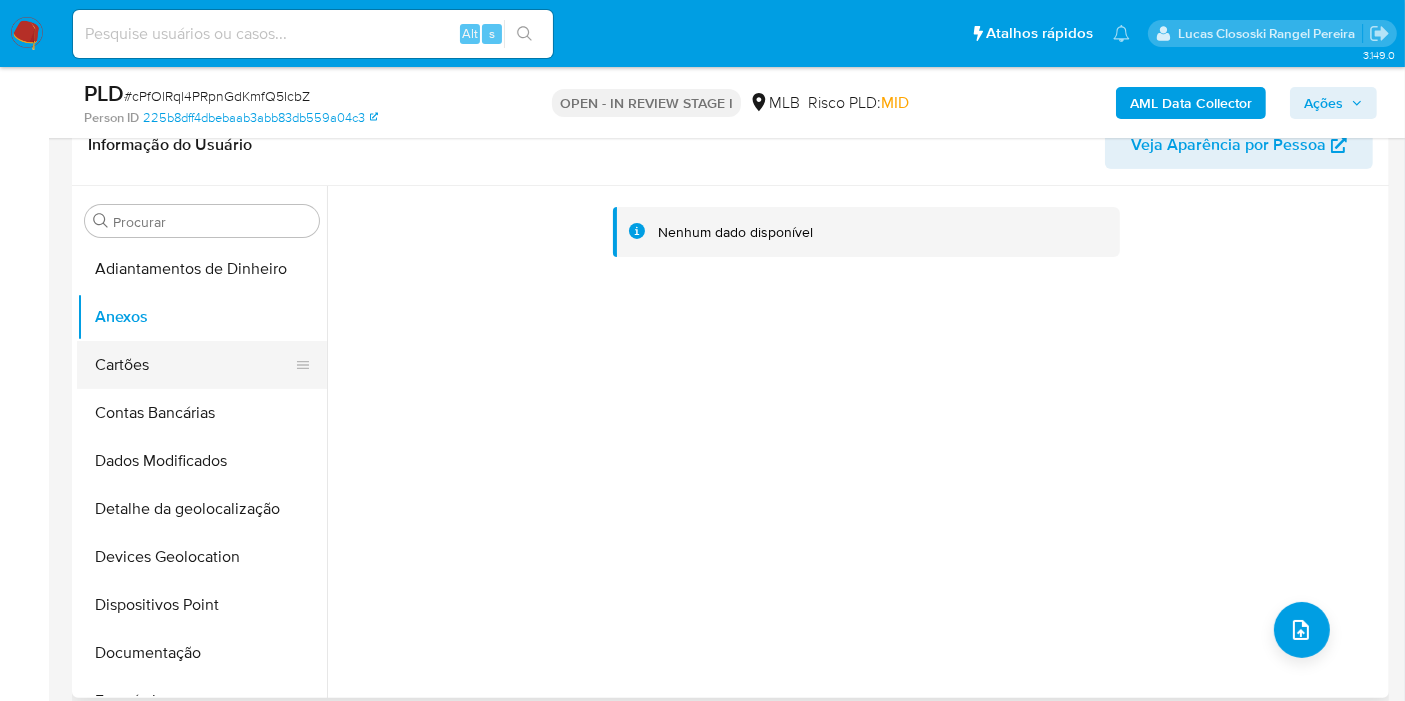 click on "Cartões" at bounding box center (194, 365) 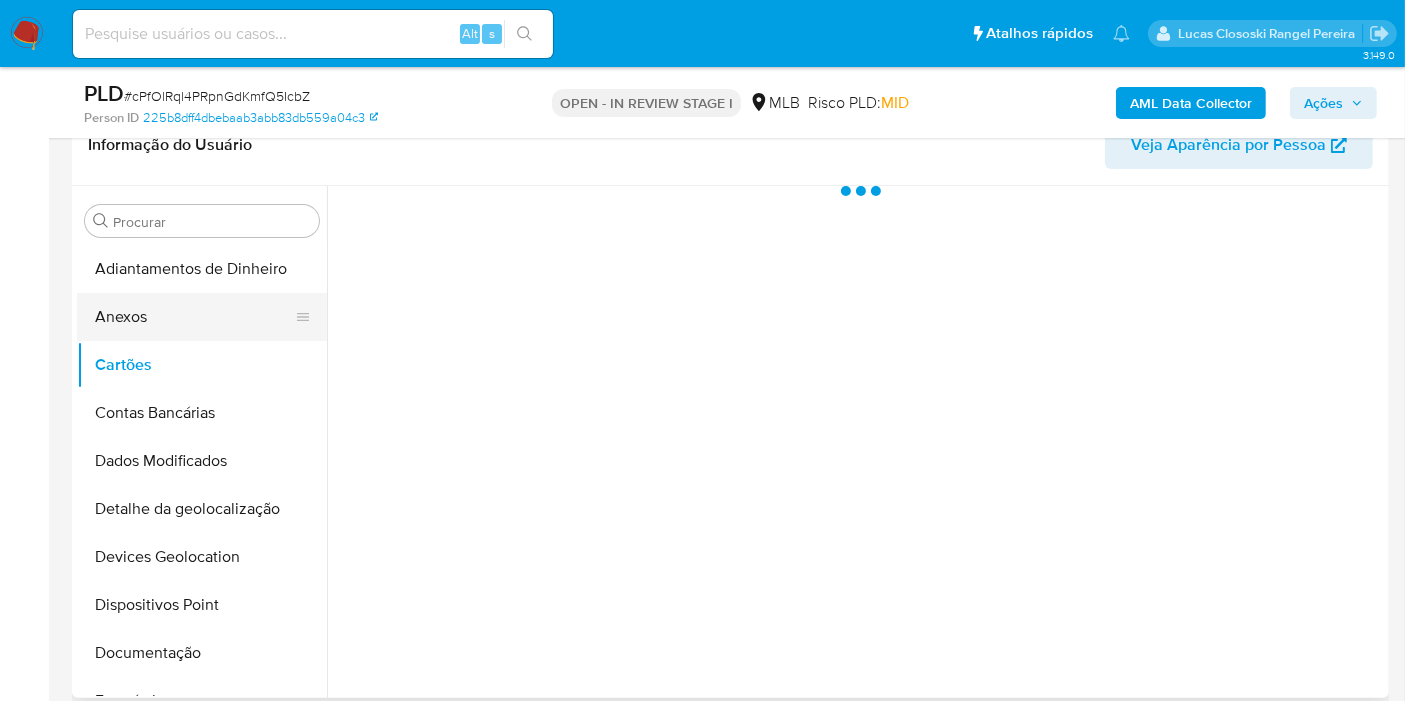 click on "Anexos" at bounding box center [194, 317] 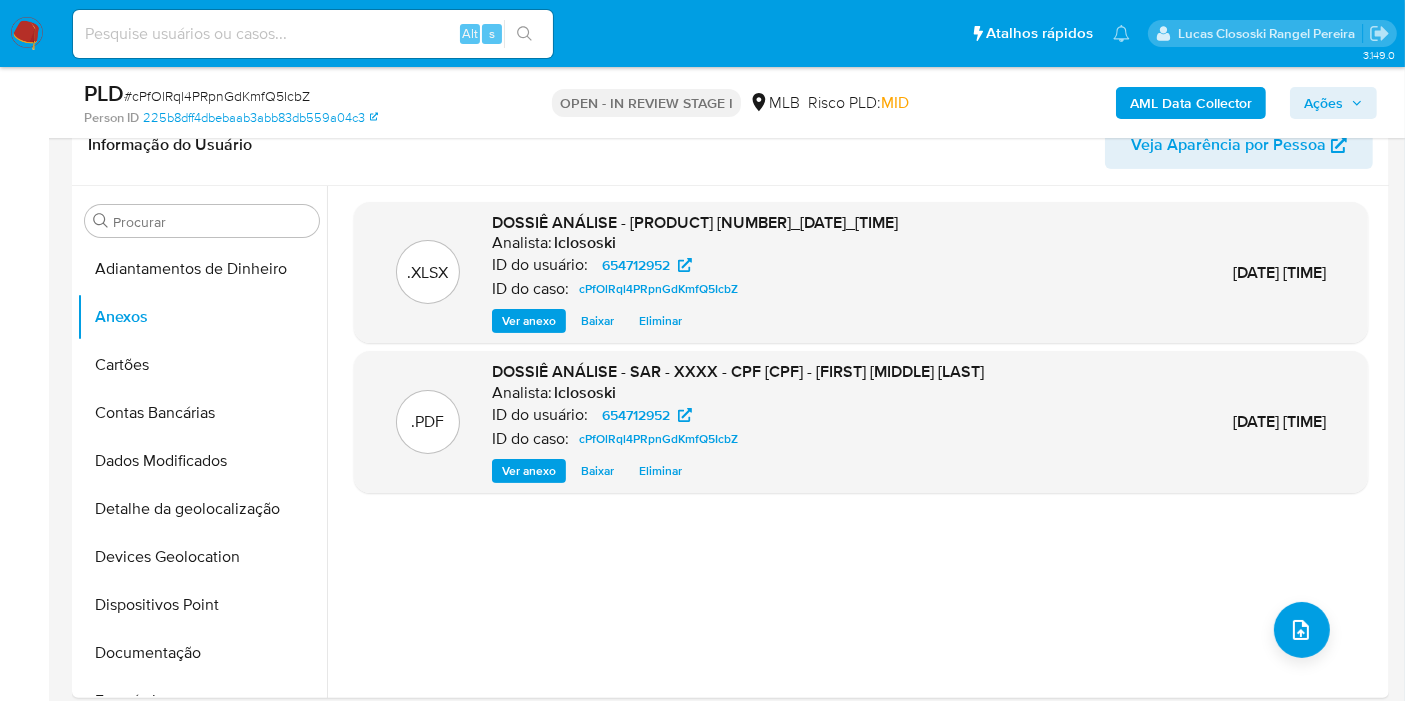 click on "Ações" at bounding box center [1333, 103] 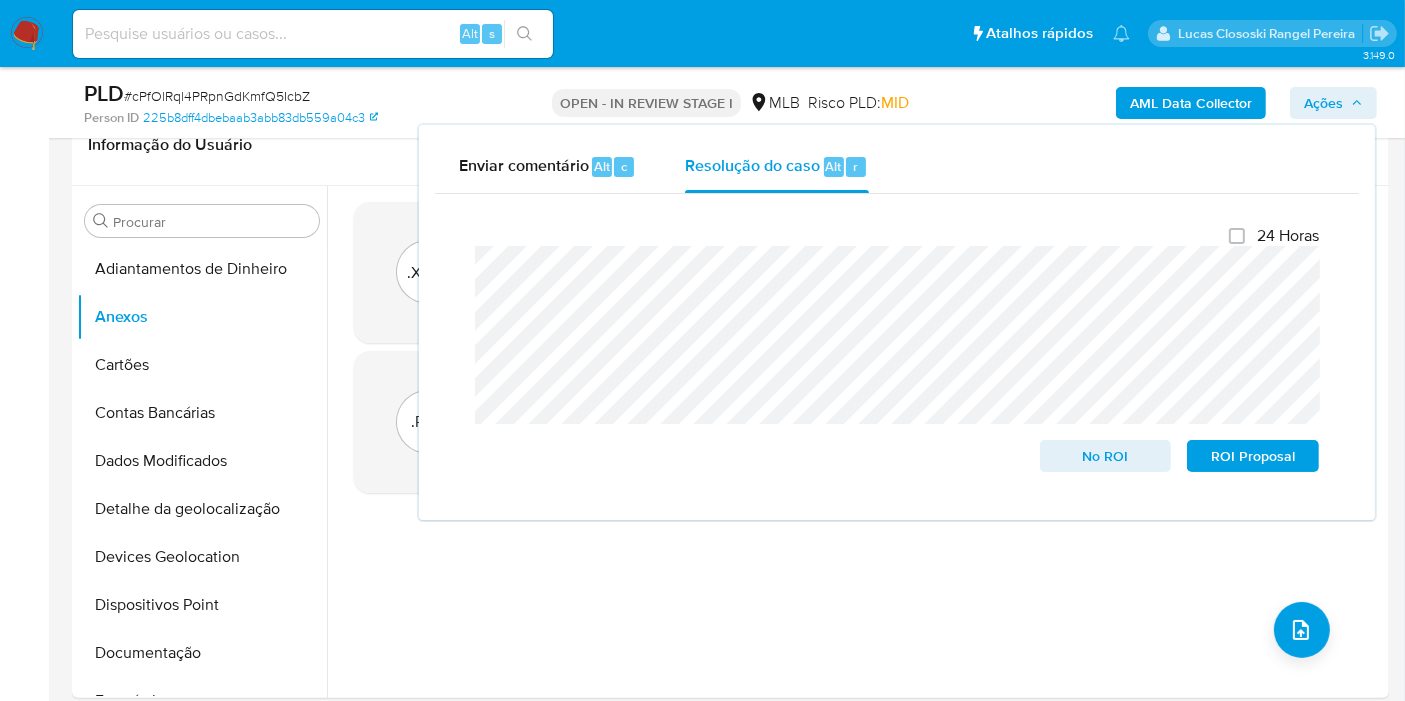 click on "Ações" at bounding box center [1323, 103] 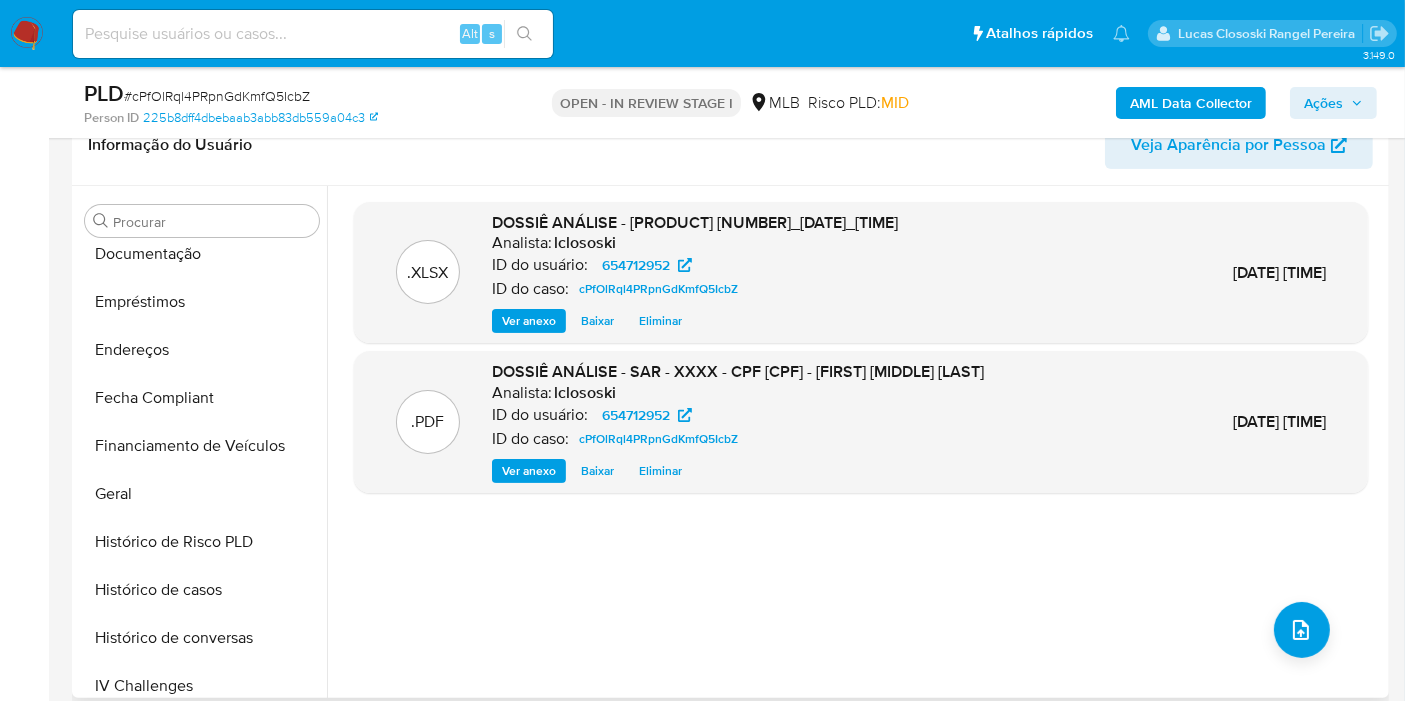 scroll, scrollTop: 665, scrollLeft: 0, axis: vertical 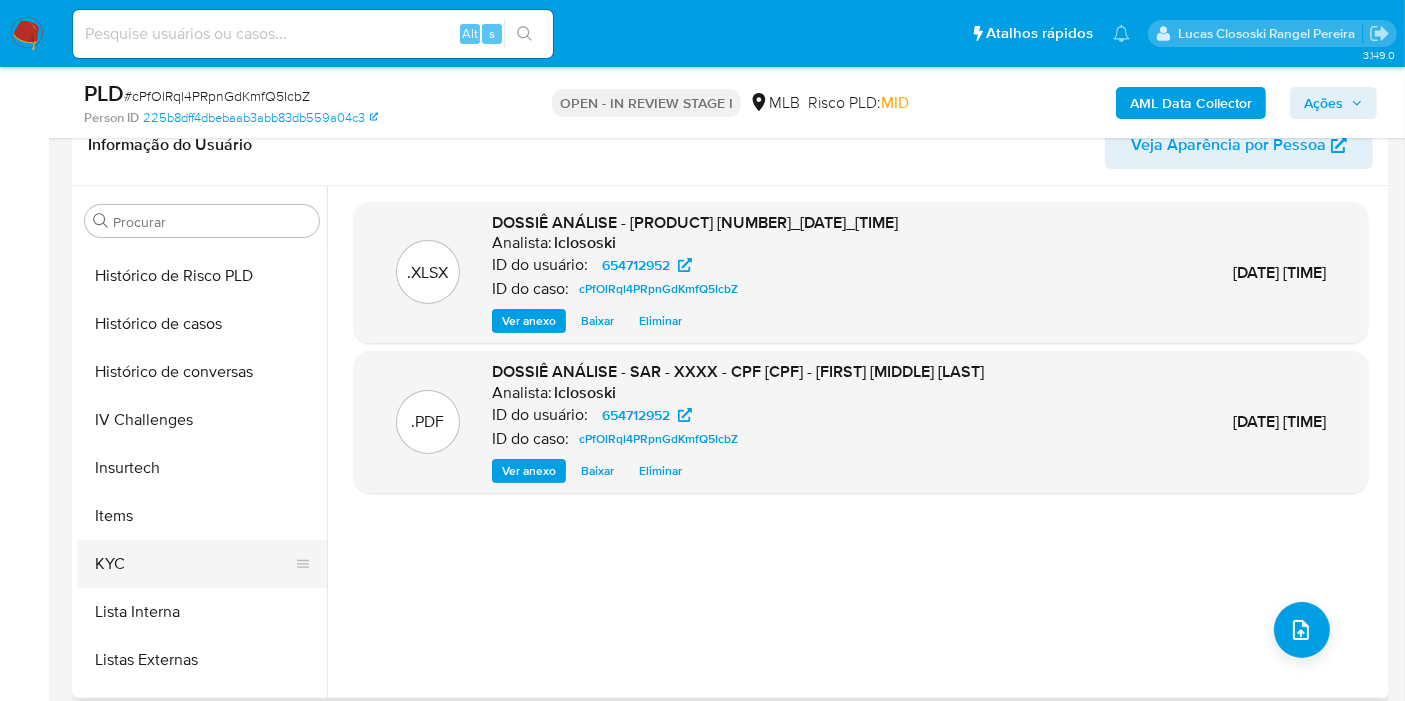 click on "KYC" at bounding box center (194, 564) 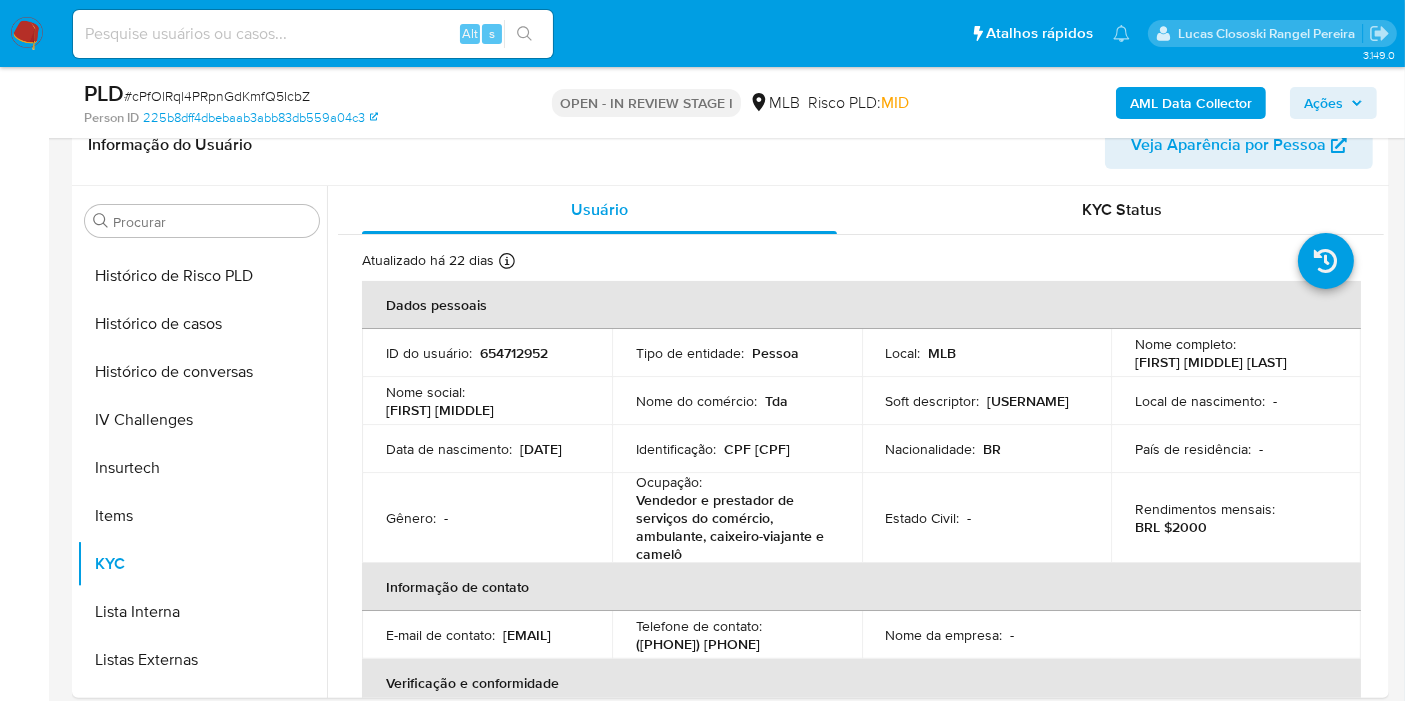 click on "Ações" at bounding box center [1323, 103] 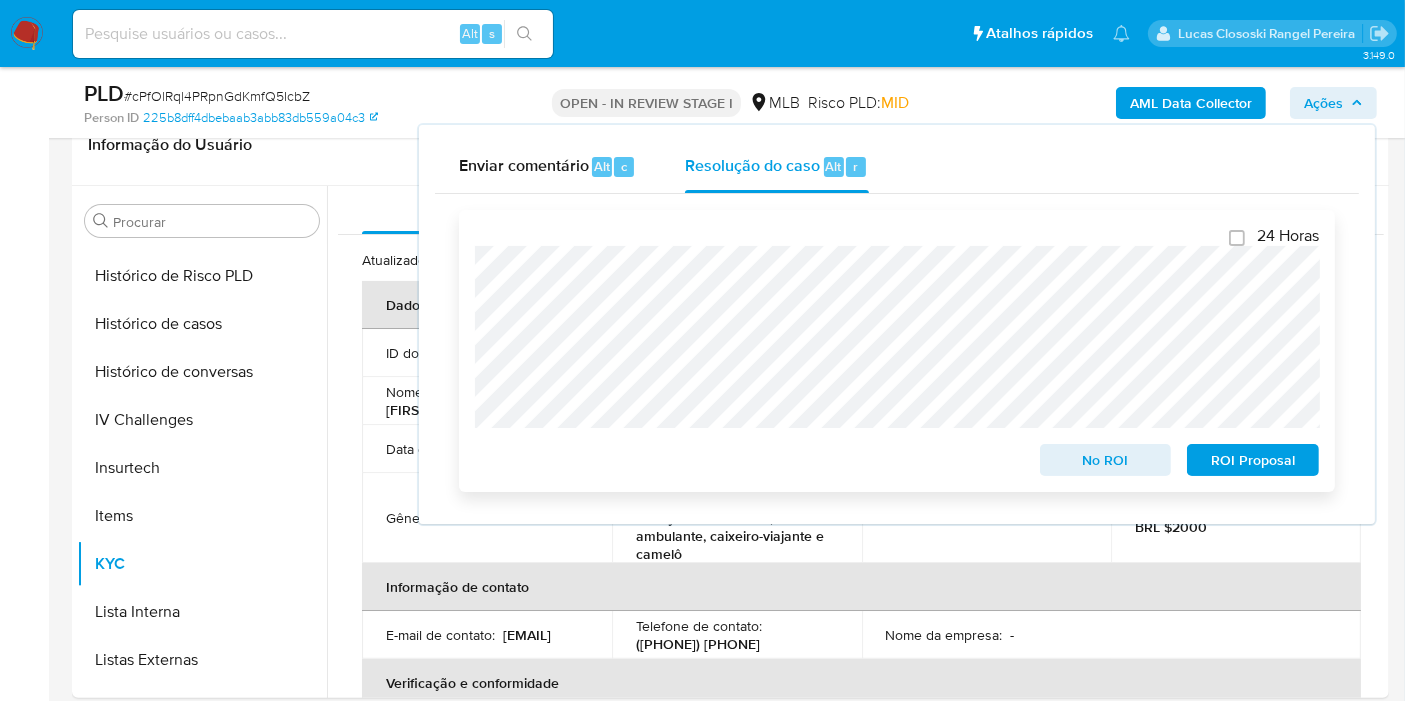click on "ROI Proposal" at bounding box center (1253, 460) 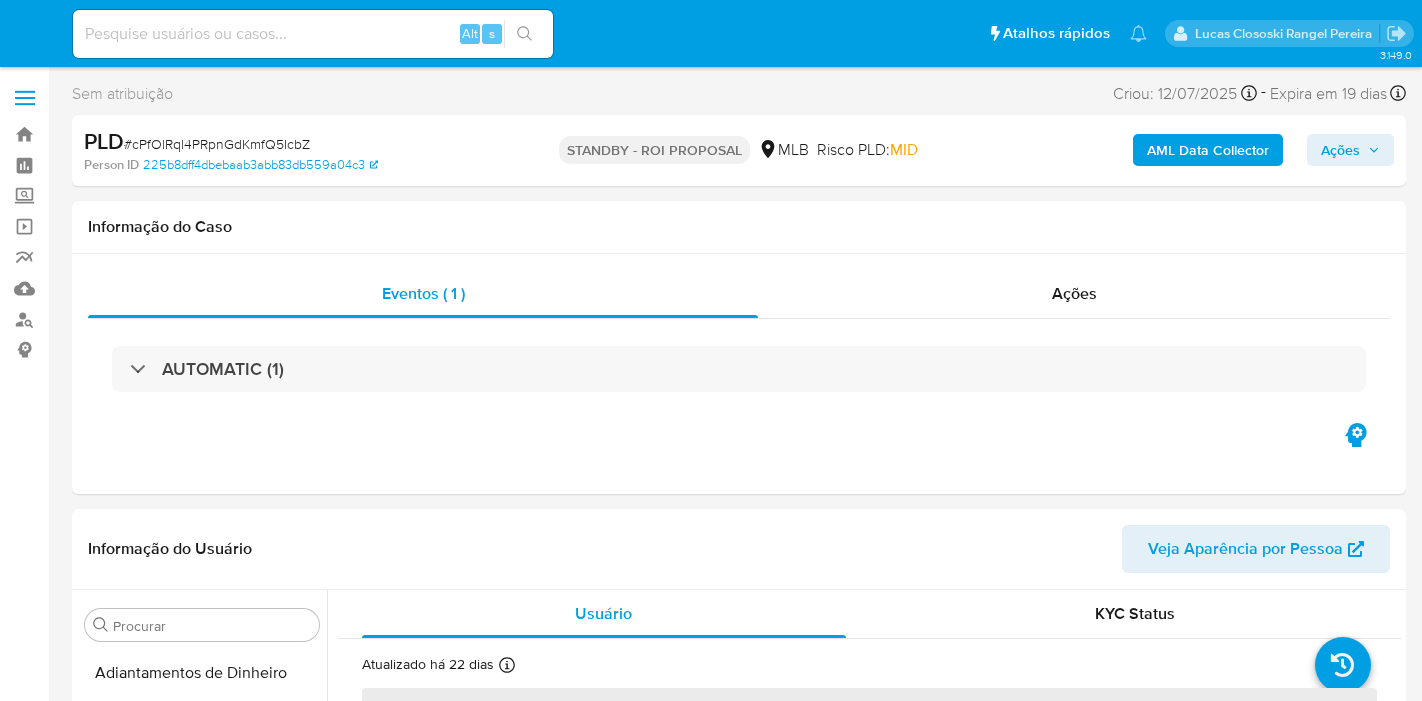 select on "10" 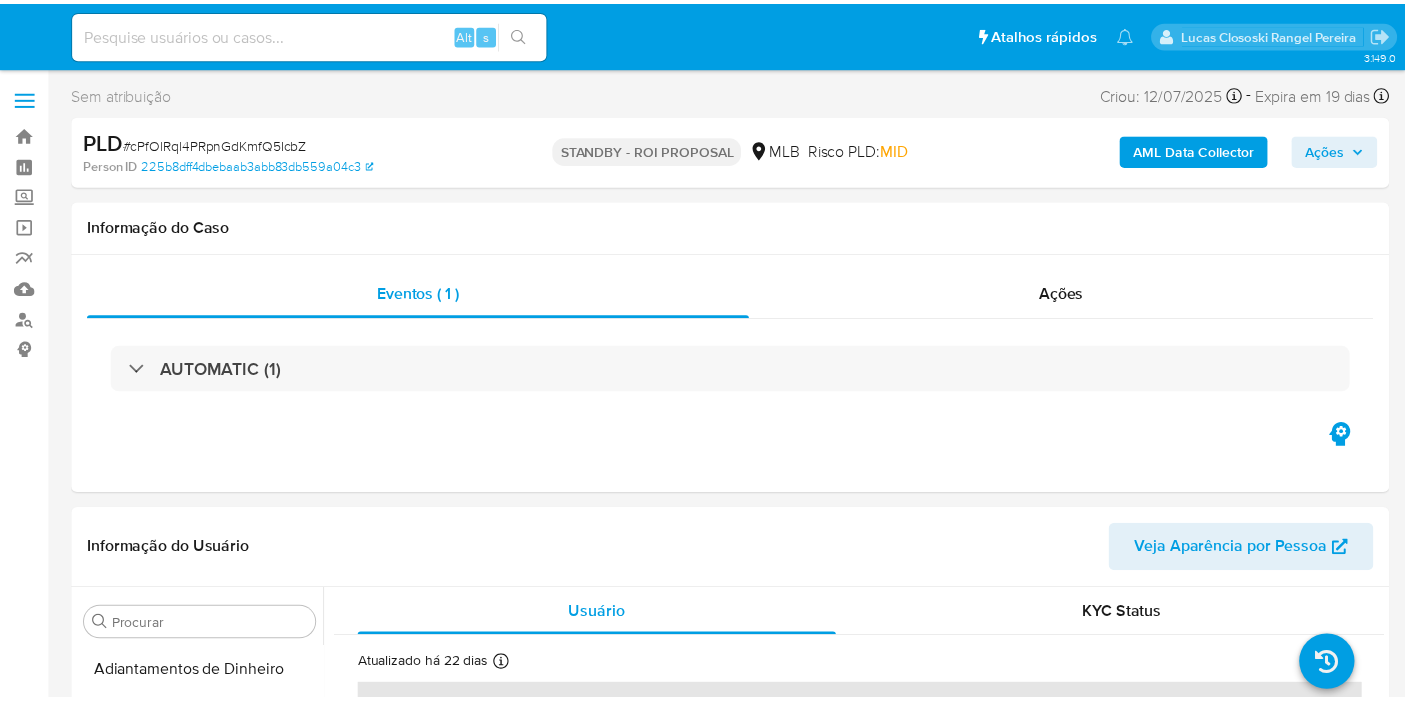 scroll, scrollTop: 0, scrollLeft: 0, axis: both 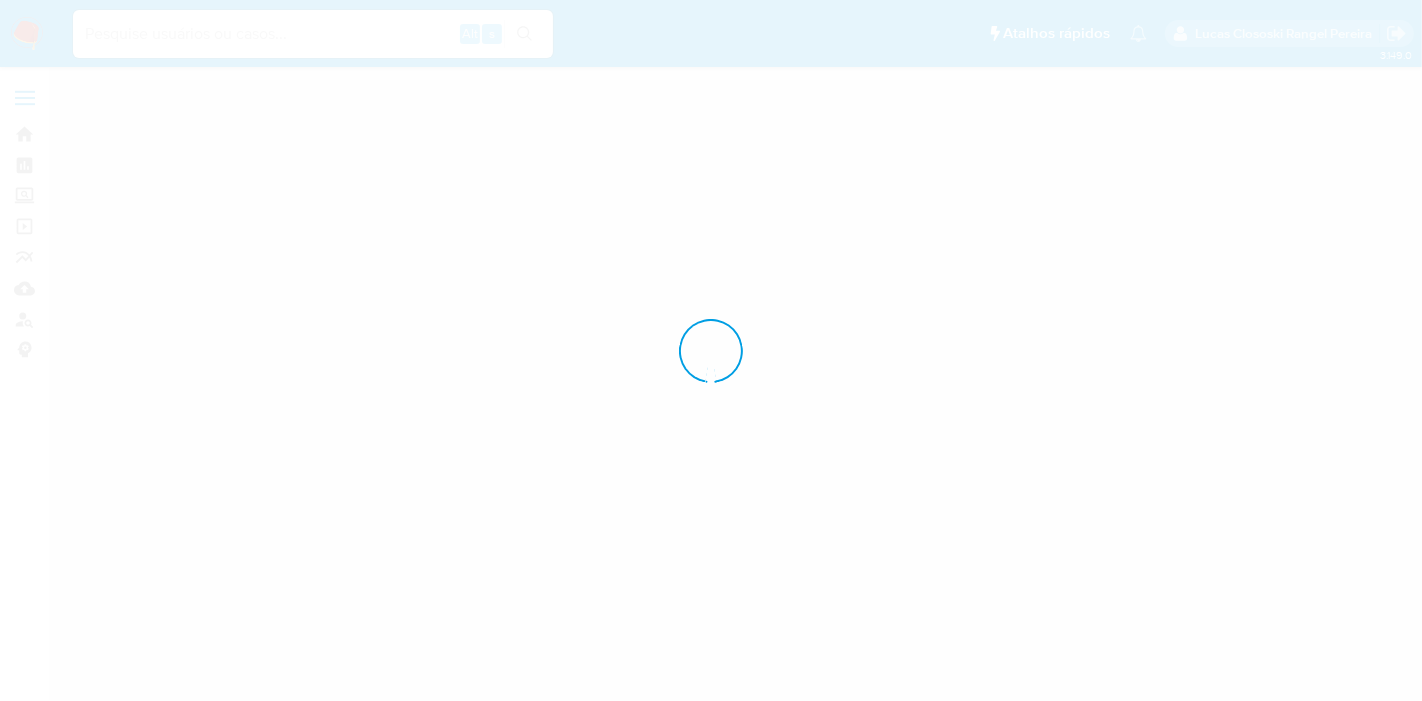 click at bounding box center (711, 350) 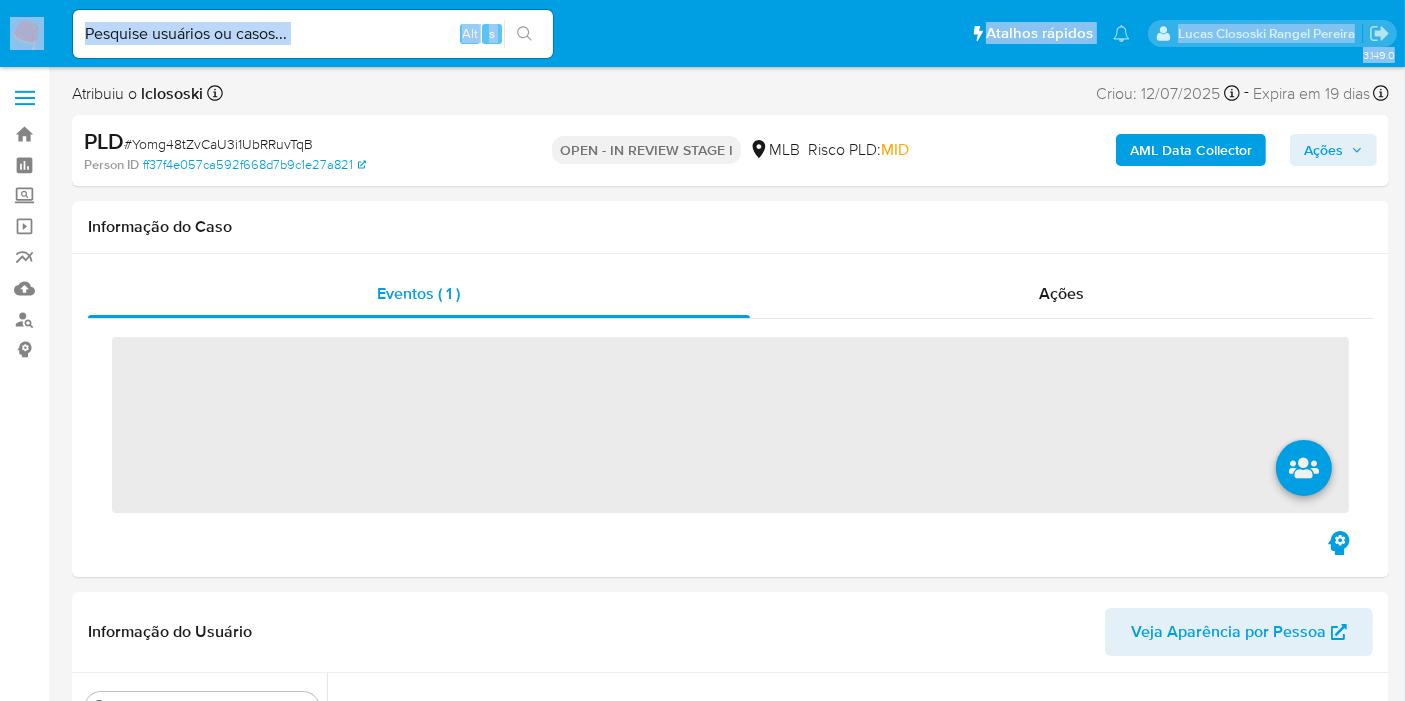 click at bounding box center [27, 34] 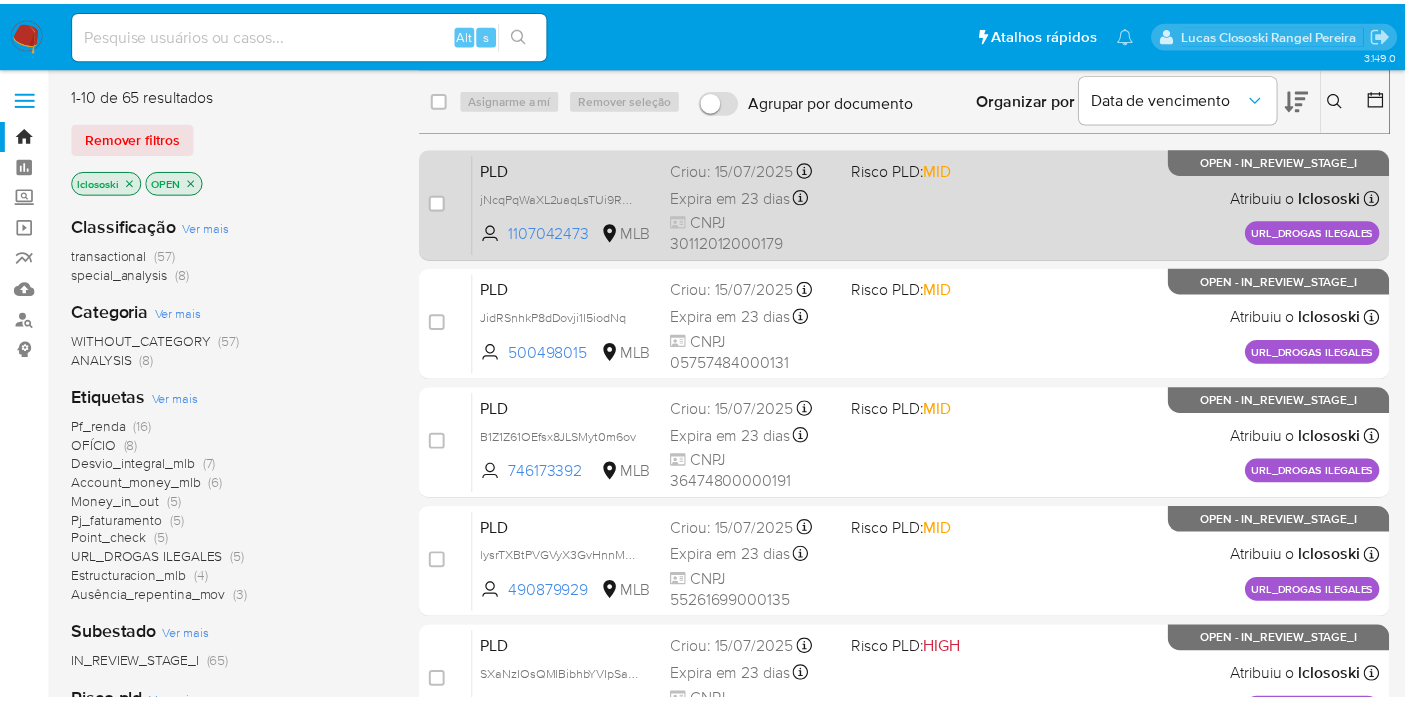 scroll, scrollTop: 0, scrollLeft: 0, axis: both 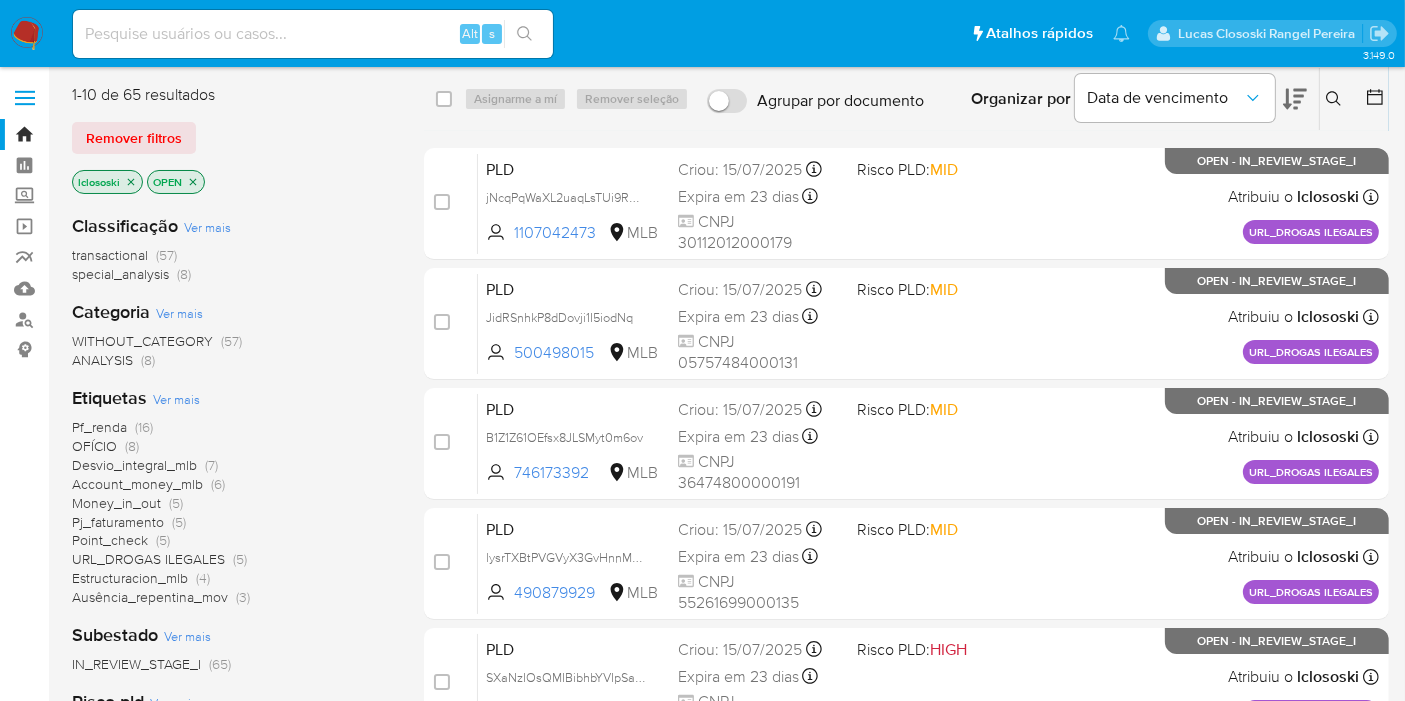 click on "Pf_renda" at bounding box center [99, 427] 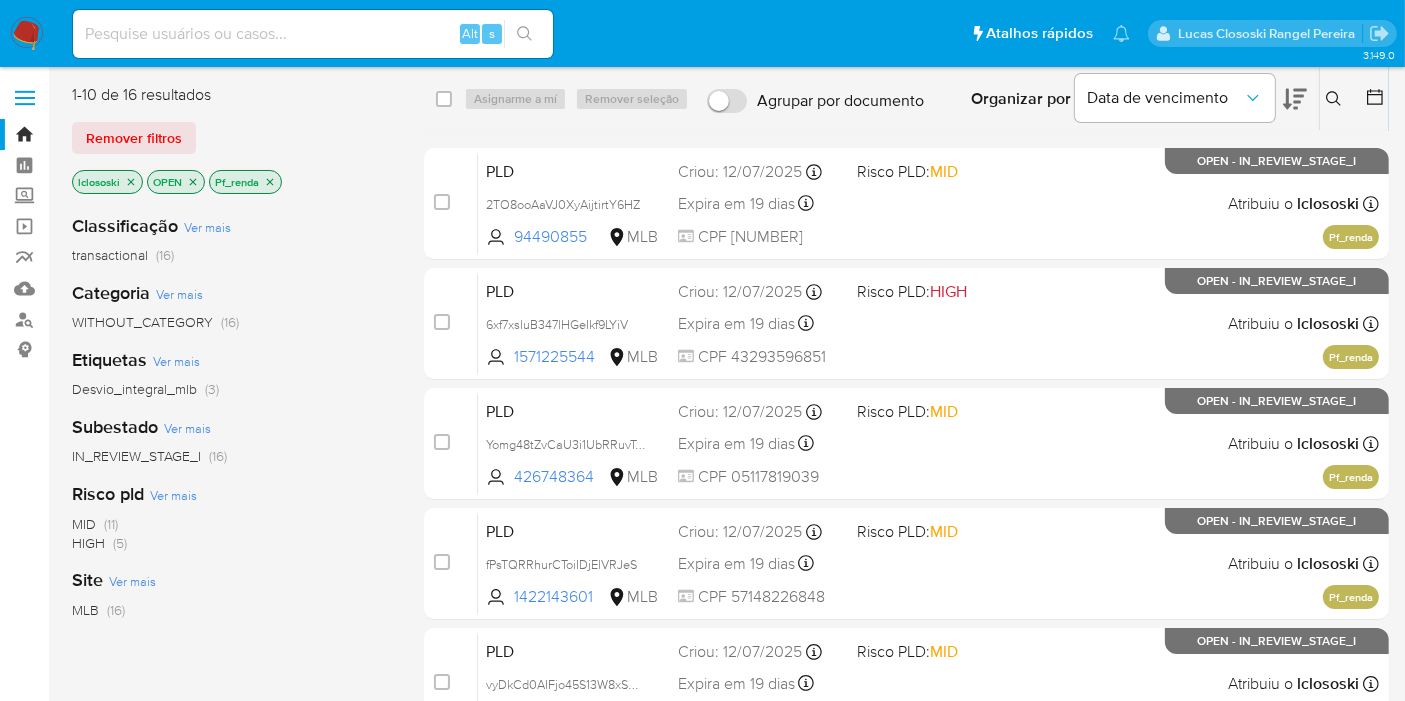 click 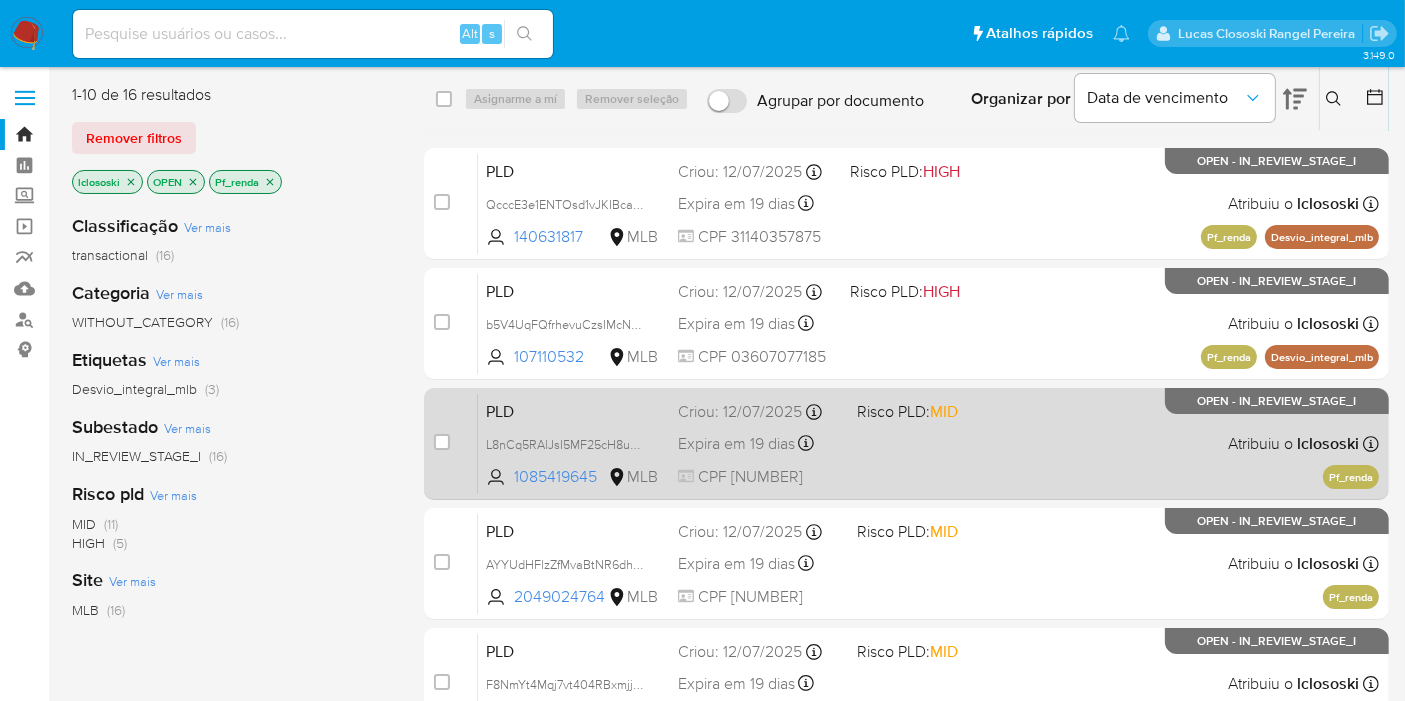 click on "MID" at bounding box center [944, 411] 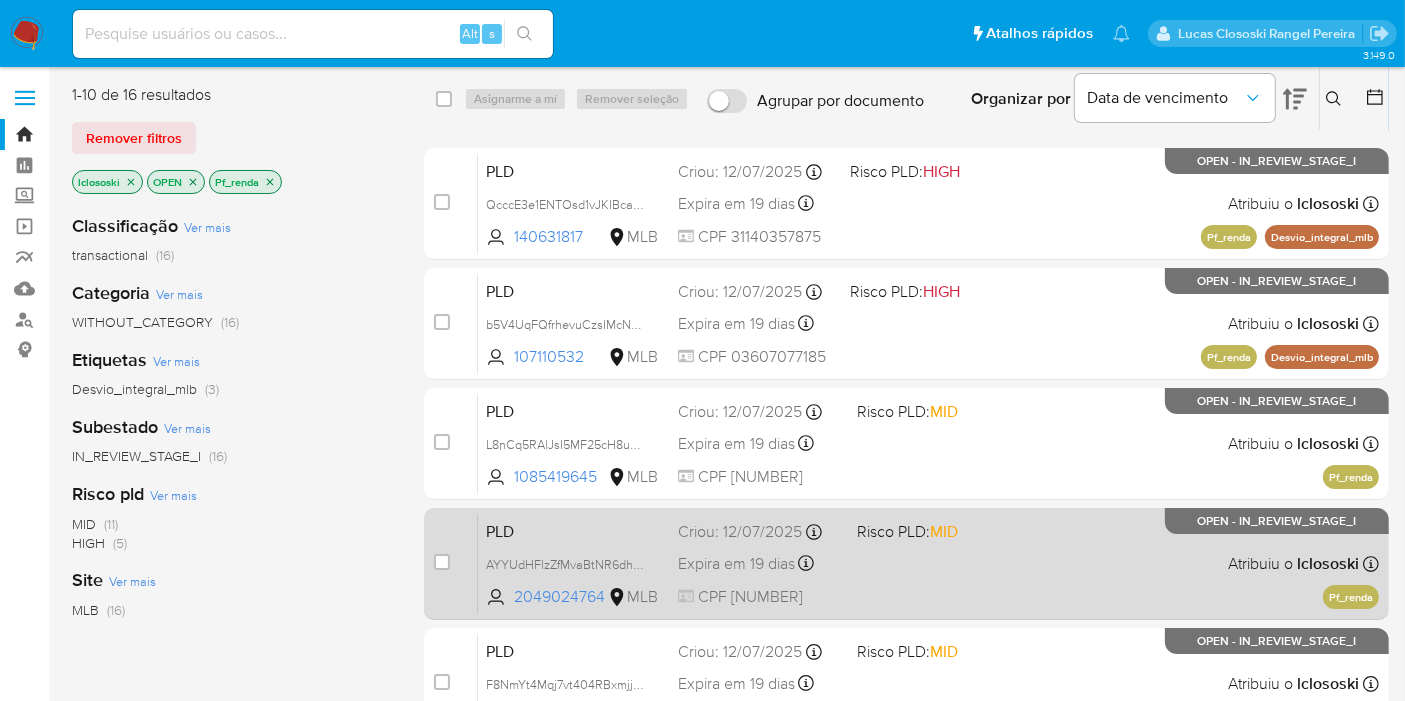 click on "PLD AYYUdHFlzZfMvaBtNR6dhAsh [NUMBER] MLB Risco PLD: MID Criou: [DATE] Criou: [DATE] [TIME] Expira em 19 dias Expira em [DATE] [TIME] CPF [NUMBER] Atribuiu o lclososki Asignado el: [DATE] [TIME] Pf_renda OPEN - IN_REVIEW_STAGE_I" at bounding box center (928, 563) 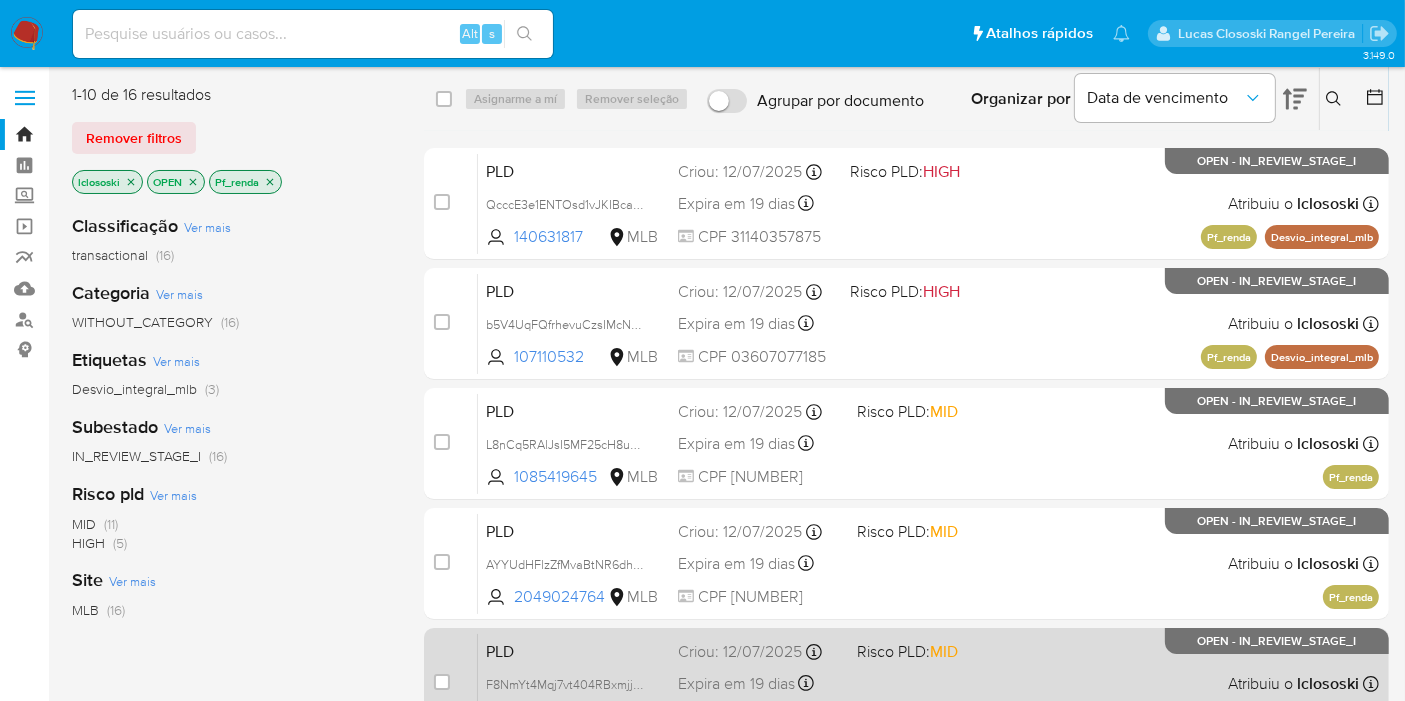 click on "Risco PLD:  MID" at bounding box center (938, 650) 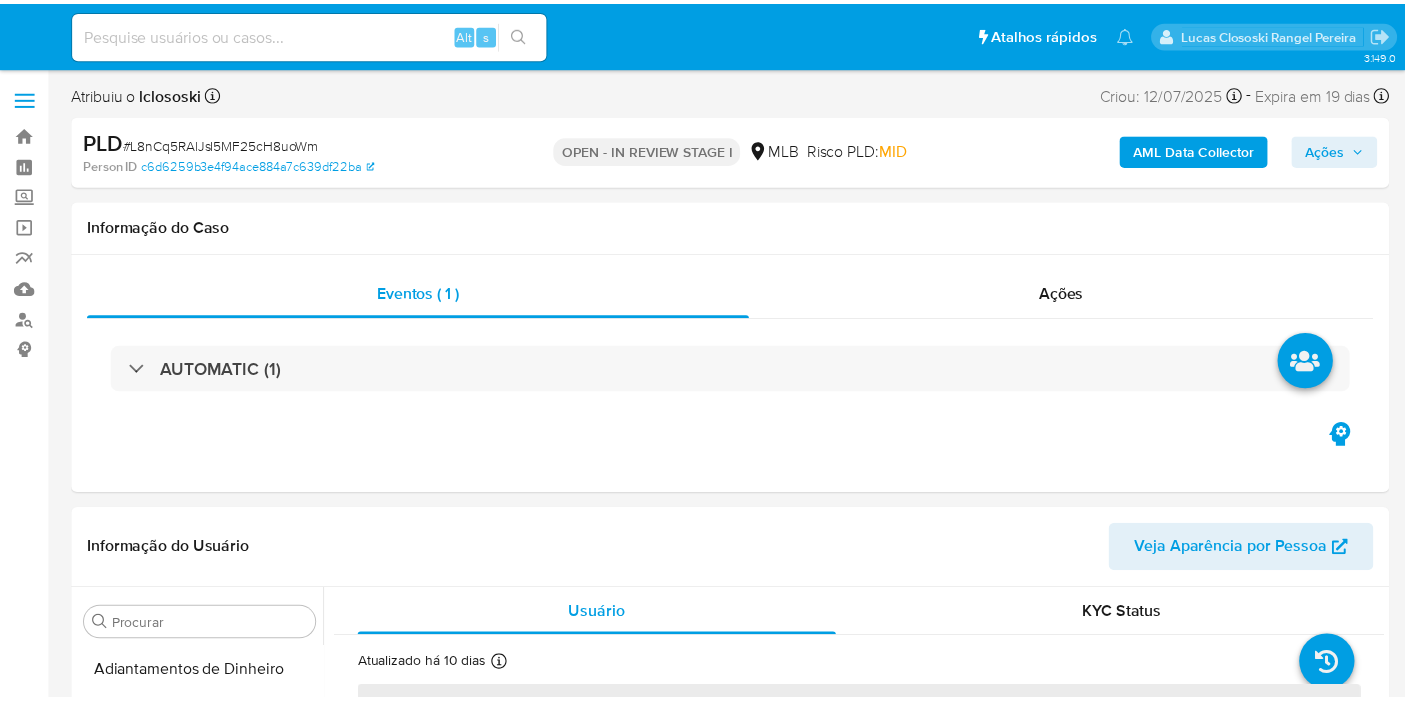 scroll, scrollTop: 0, scrollLeft: 0, axis: both 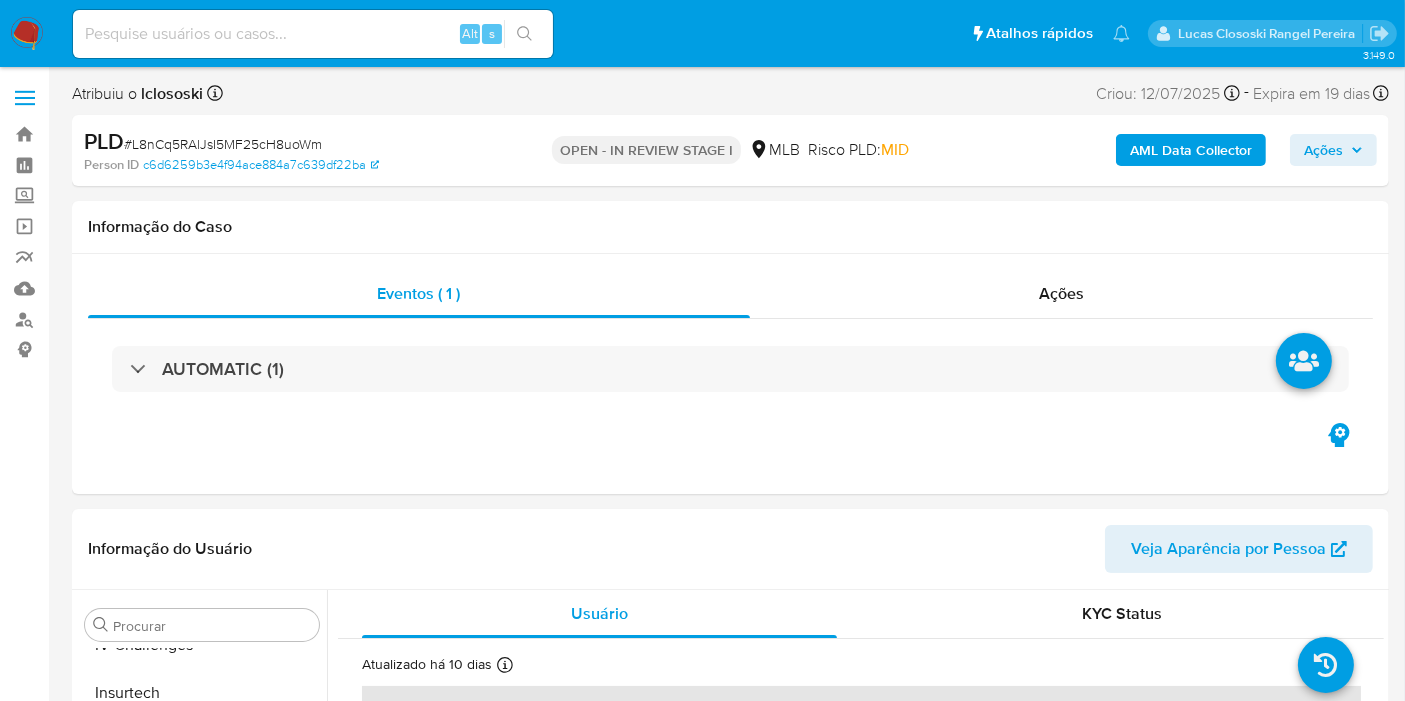 select on "10" 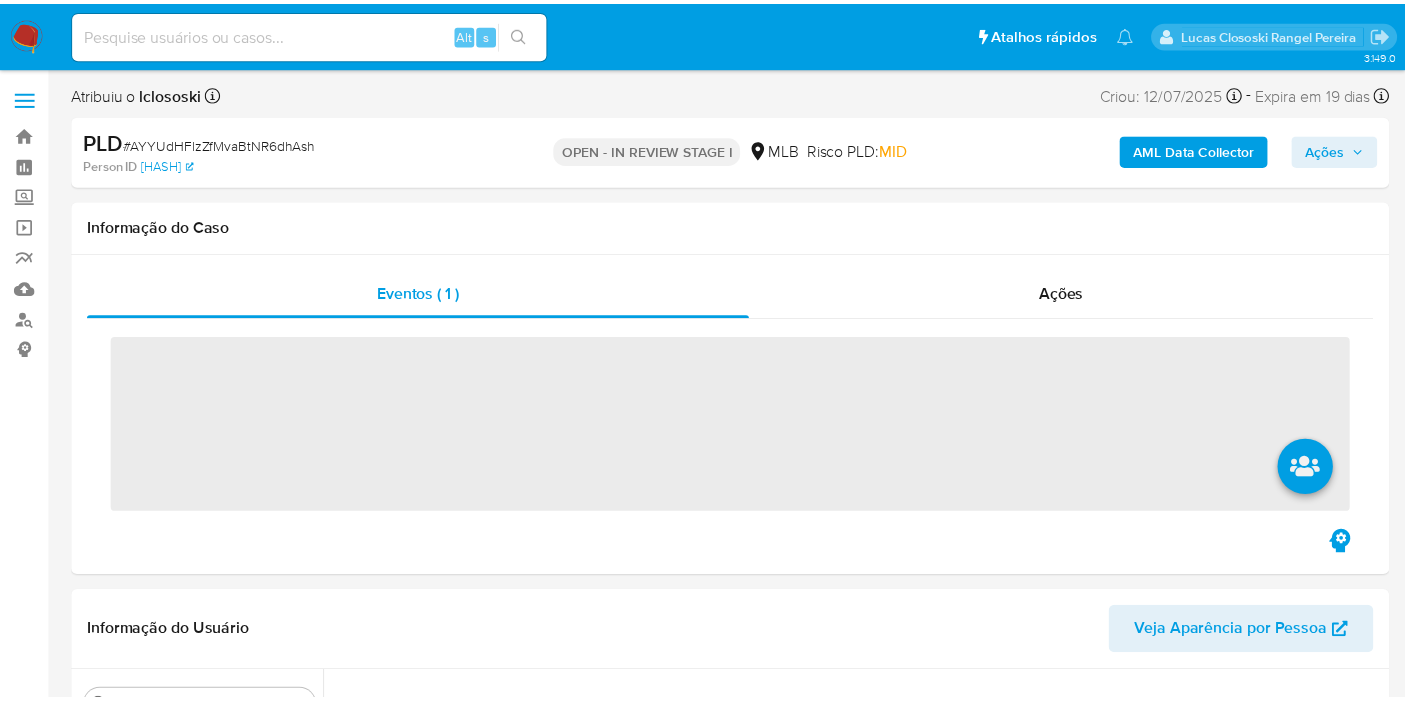 scroll, scrollTop: 0, scrollLeft: 0, axis: both 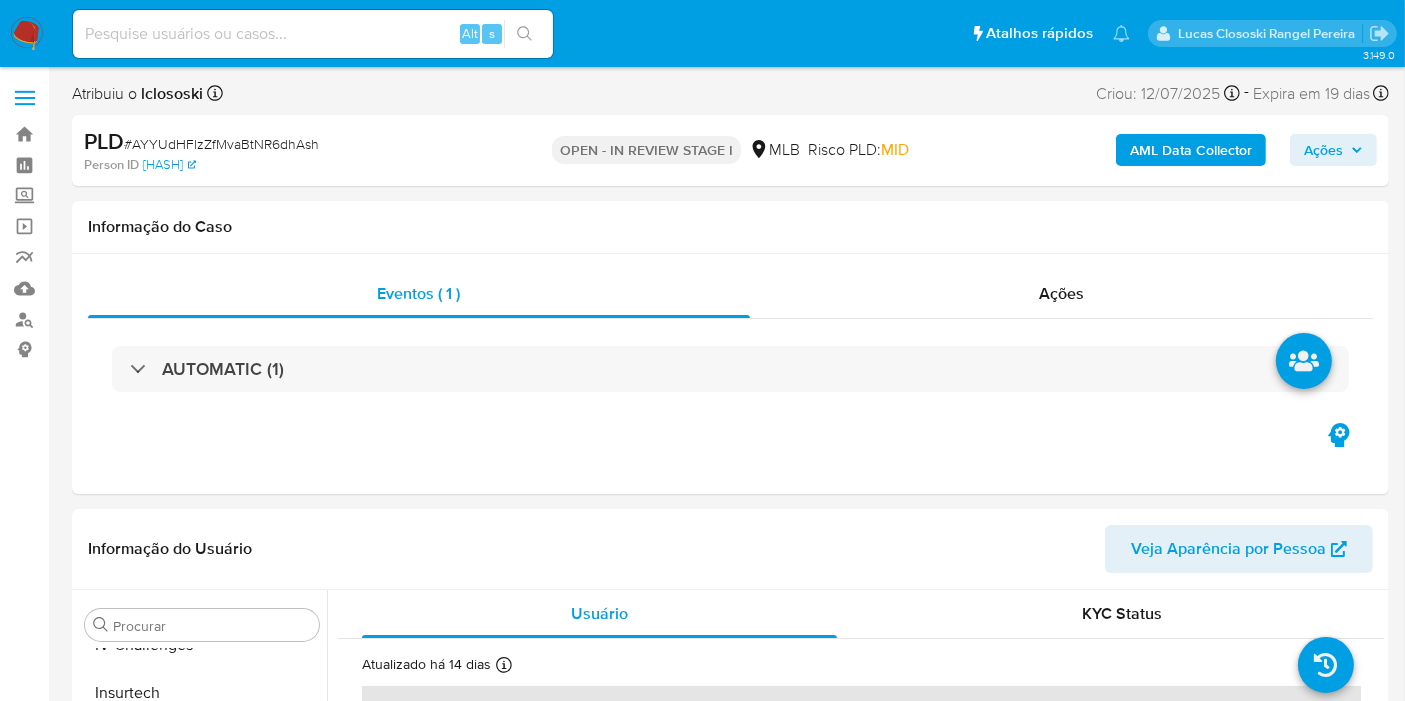 select on "10" 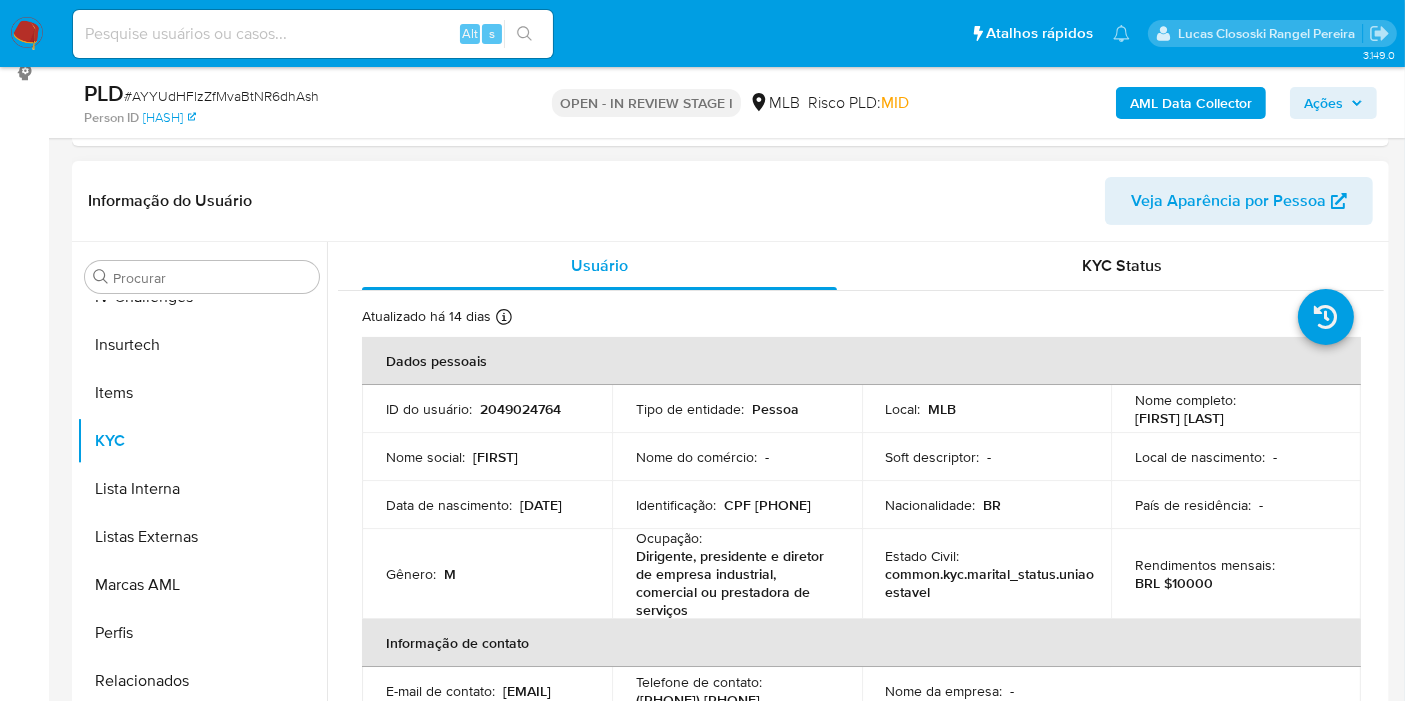 scroll, scrollTop: 333, scrollLeft: 0, axis: vertical 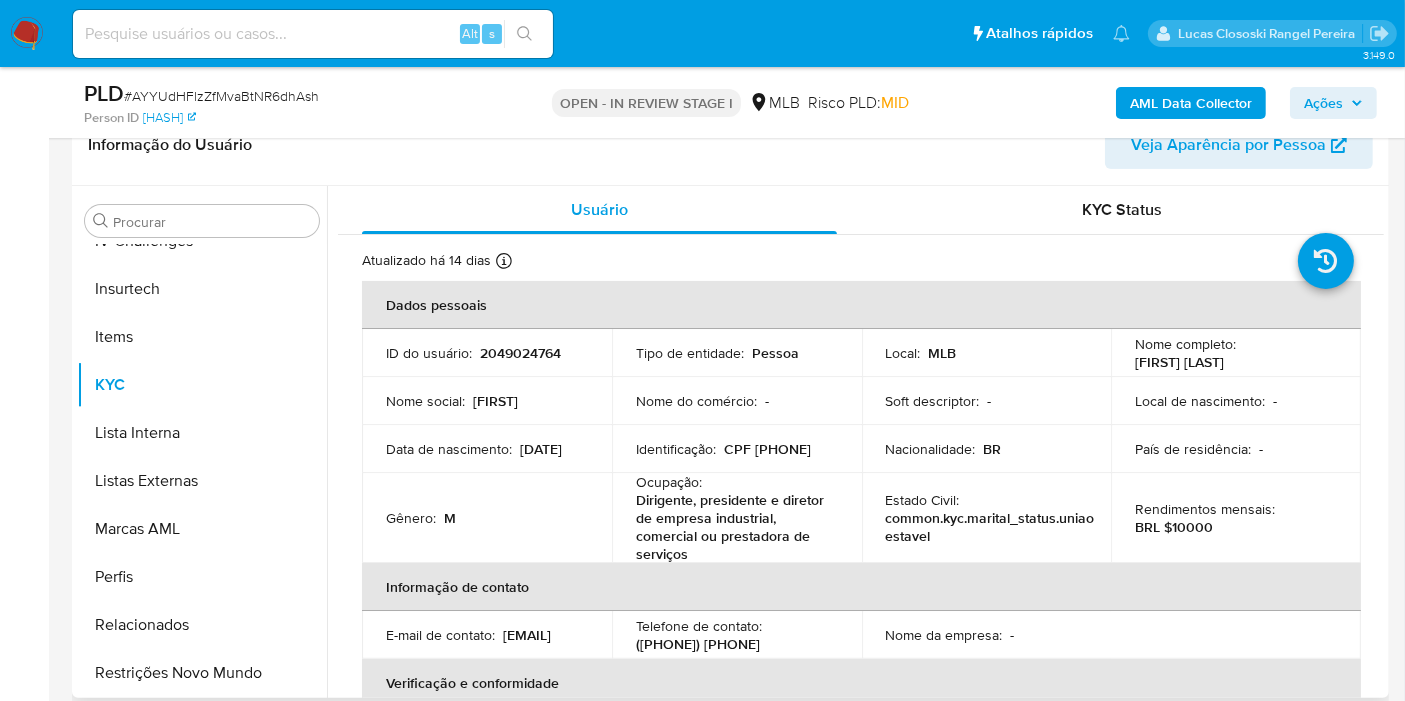 click on "CPF [PHONE]" at bounding box center (767, 449) 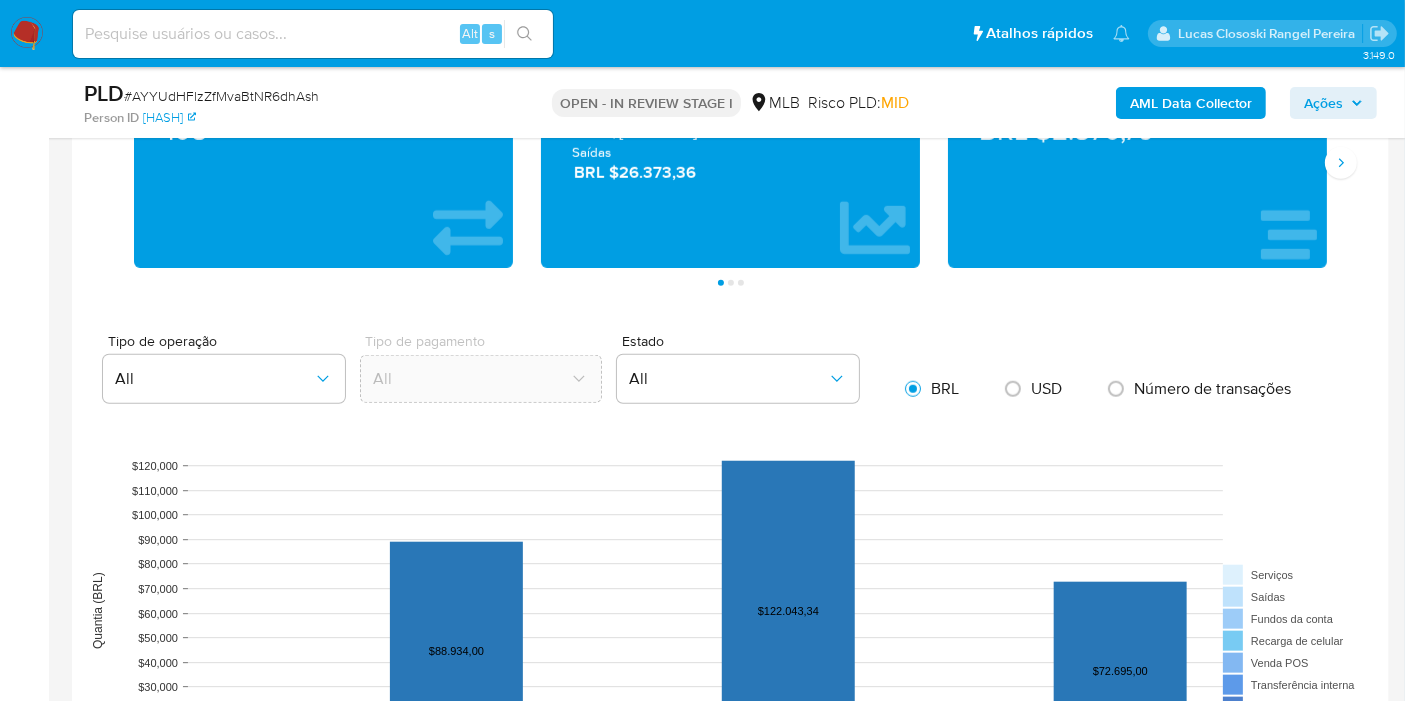 scroll, scrollTop: 1777, scrollLeft: 0, axis: vertical 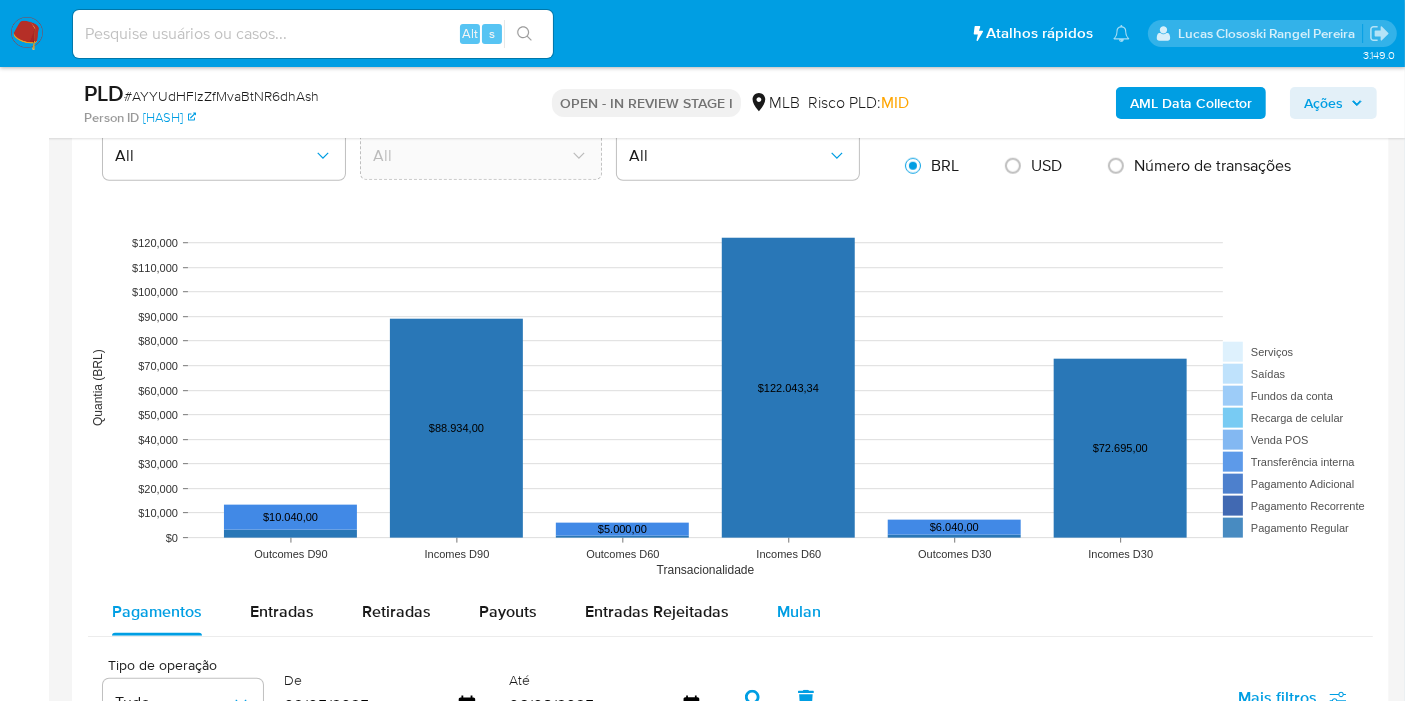 click on "Mulan" at bounding box center (799, 612) 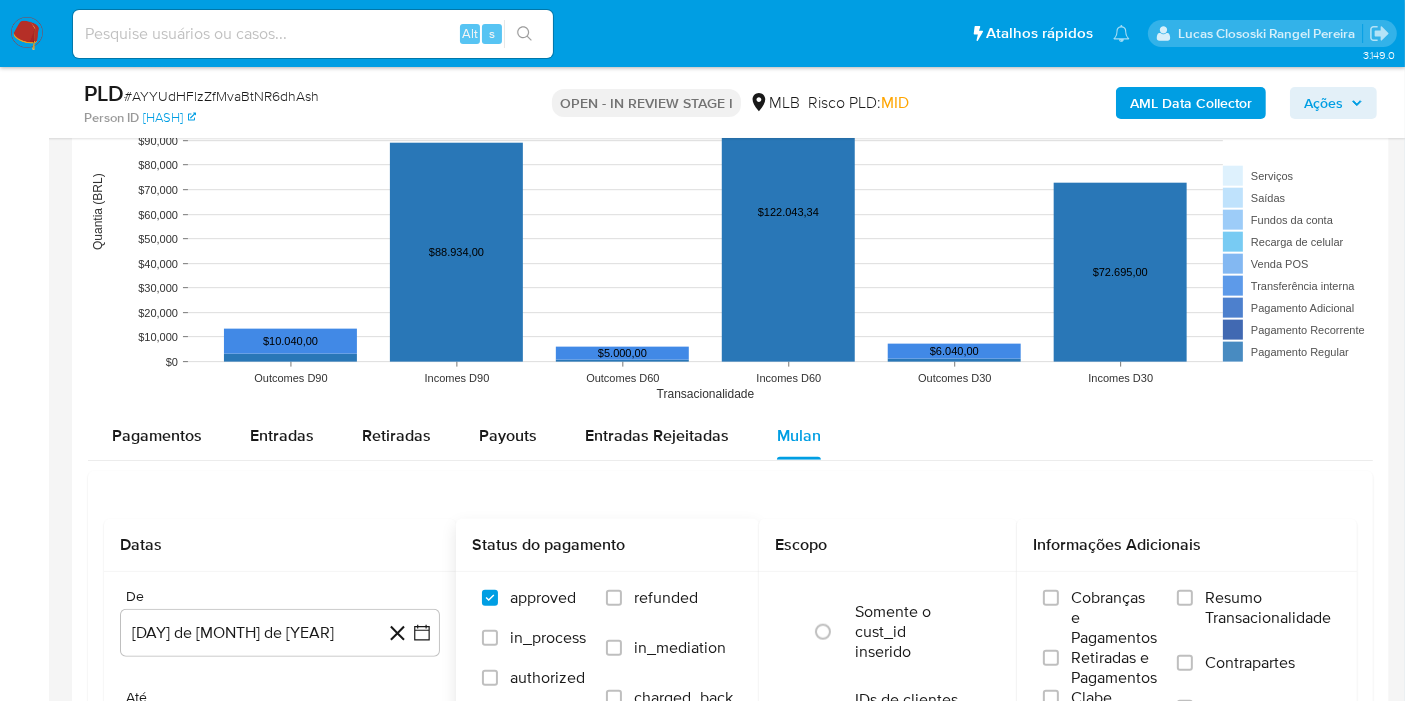scroll, scrollTop: 2111, scrollLeft: 0, axis: vertical 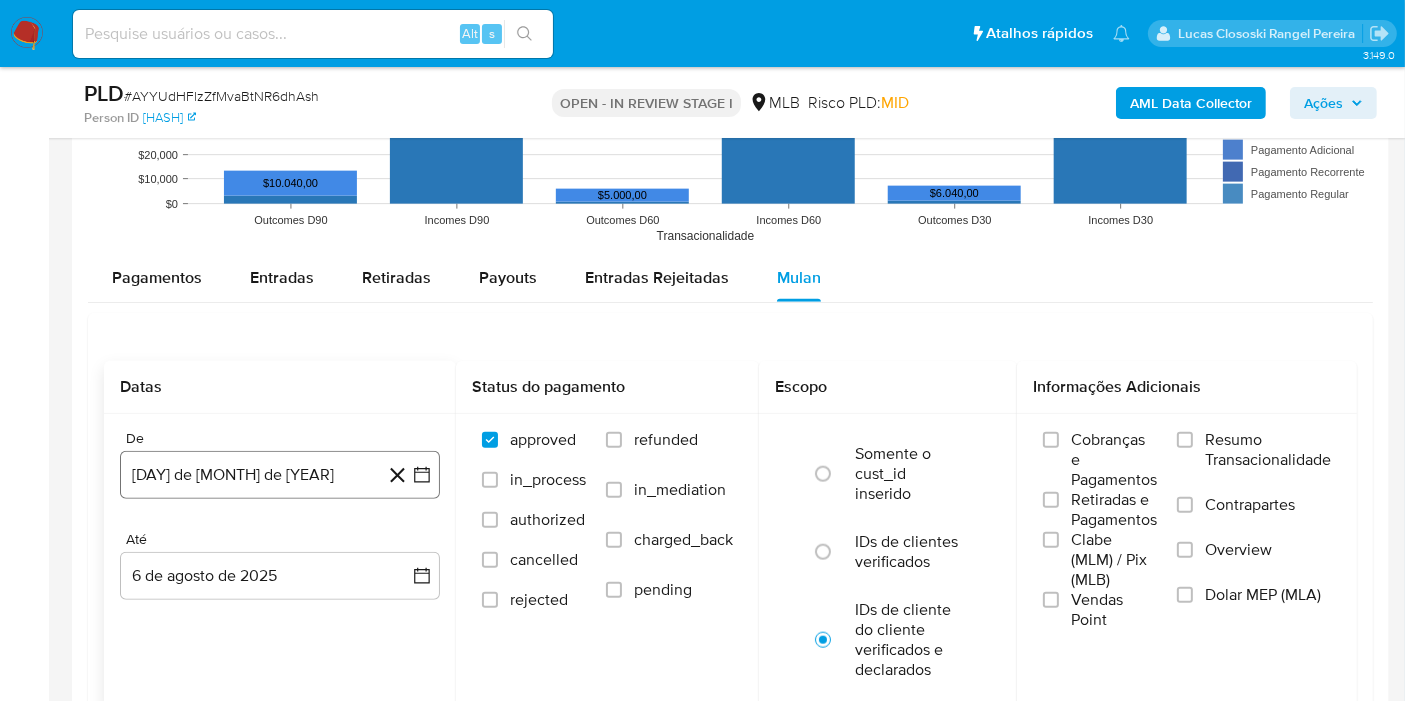click on "[DAY] de [MONTH] de [YEAR]" at bounding box center (280, 475) 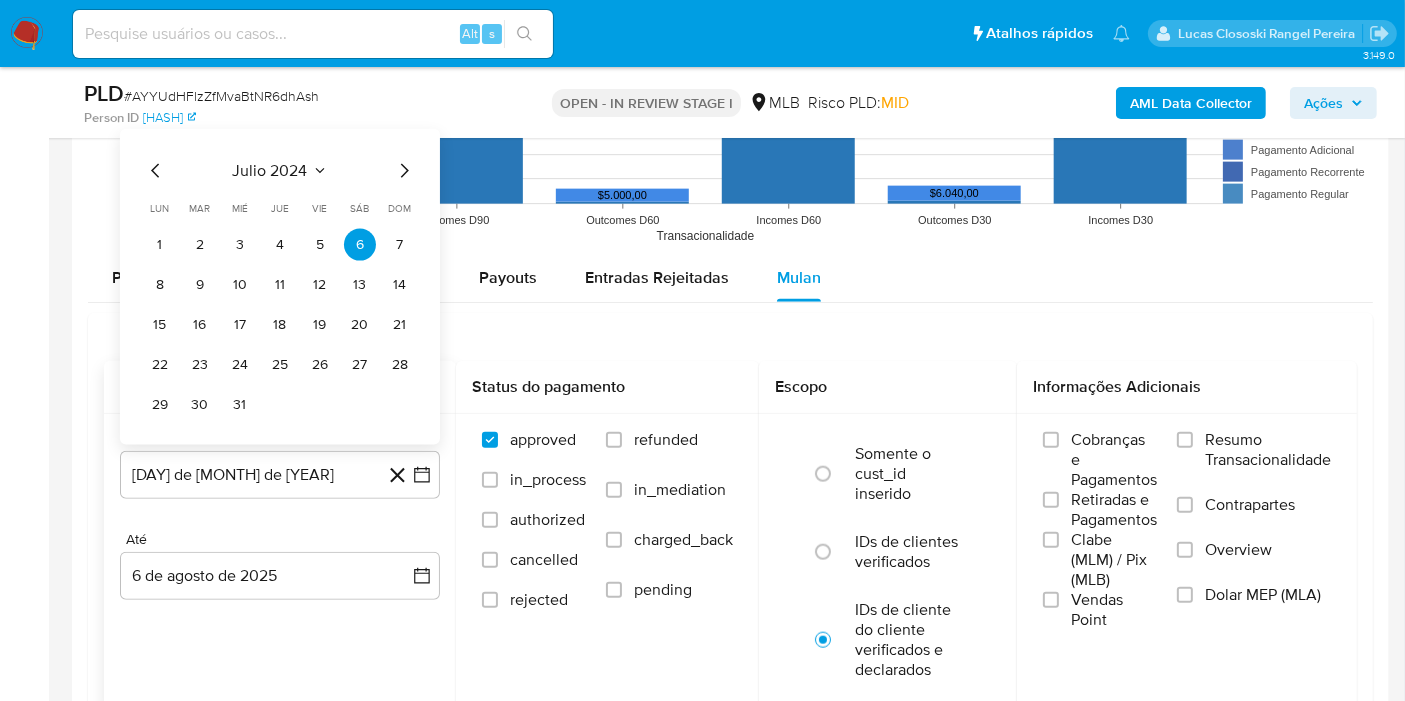 click on "julio 2024" at bounding box center [270, 171] 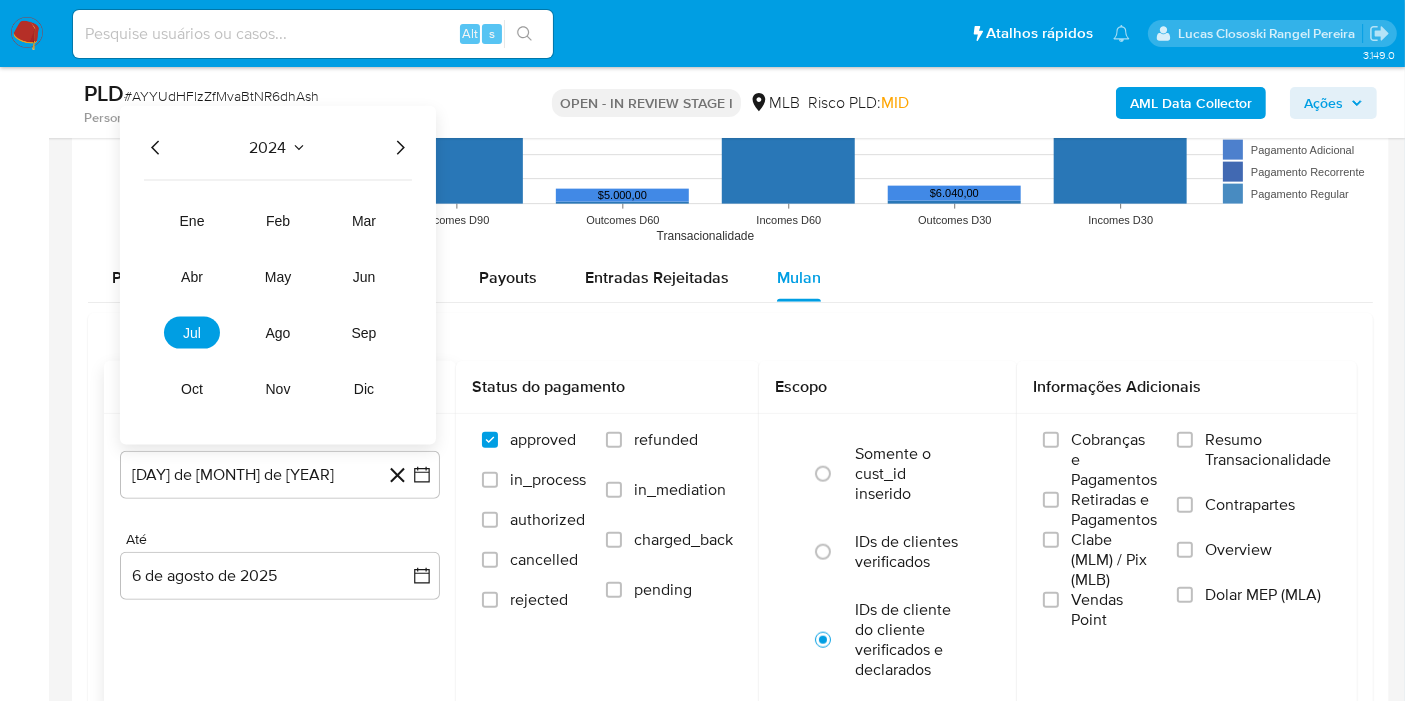 click 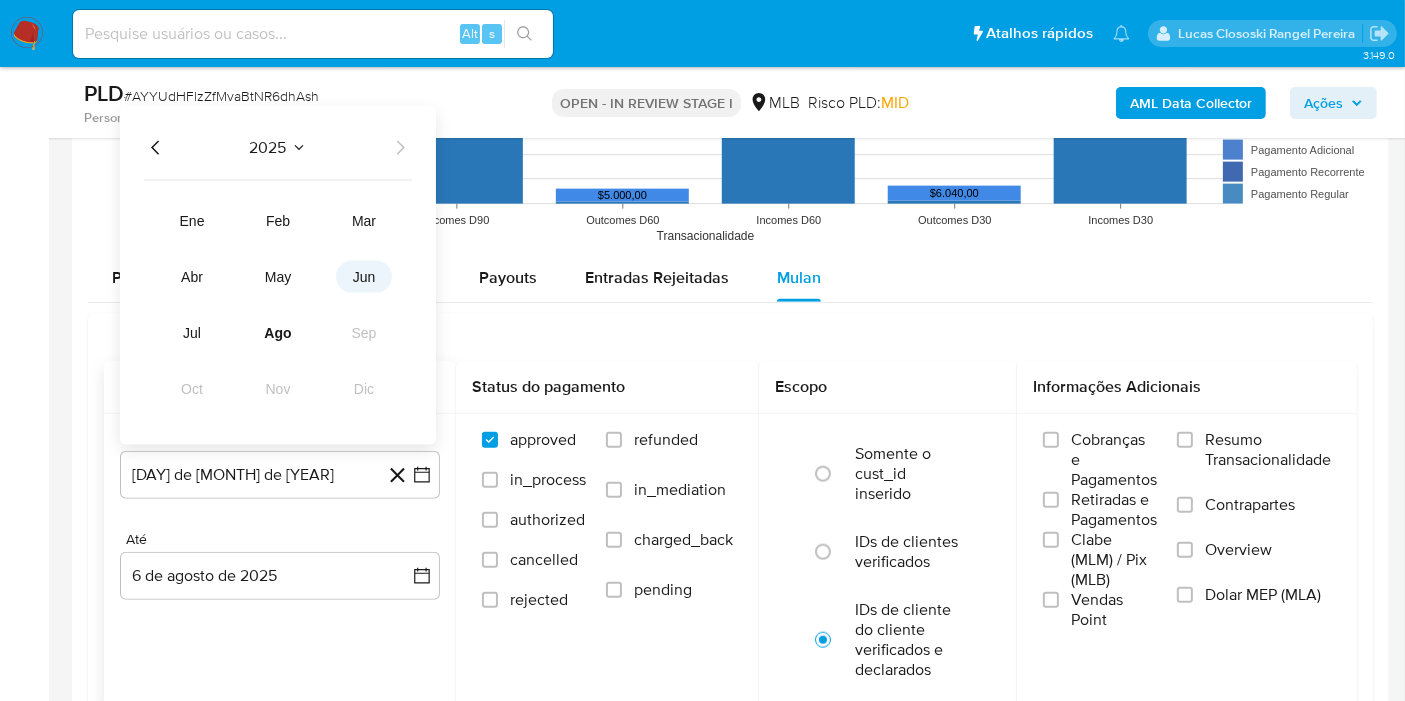 click on "jun" at bounding box center [364, 277] 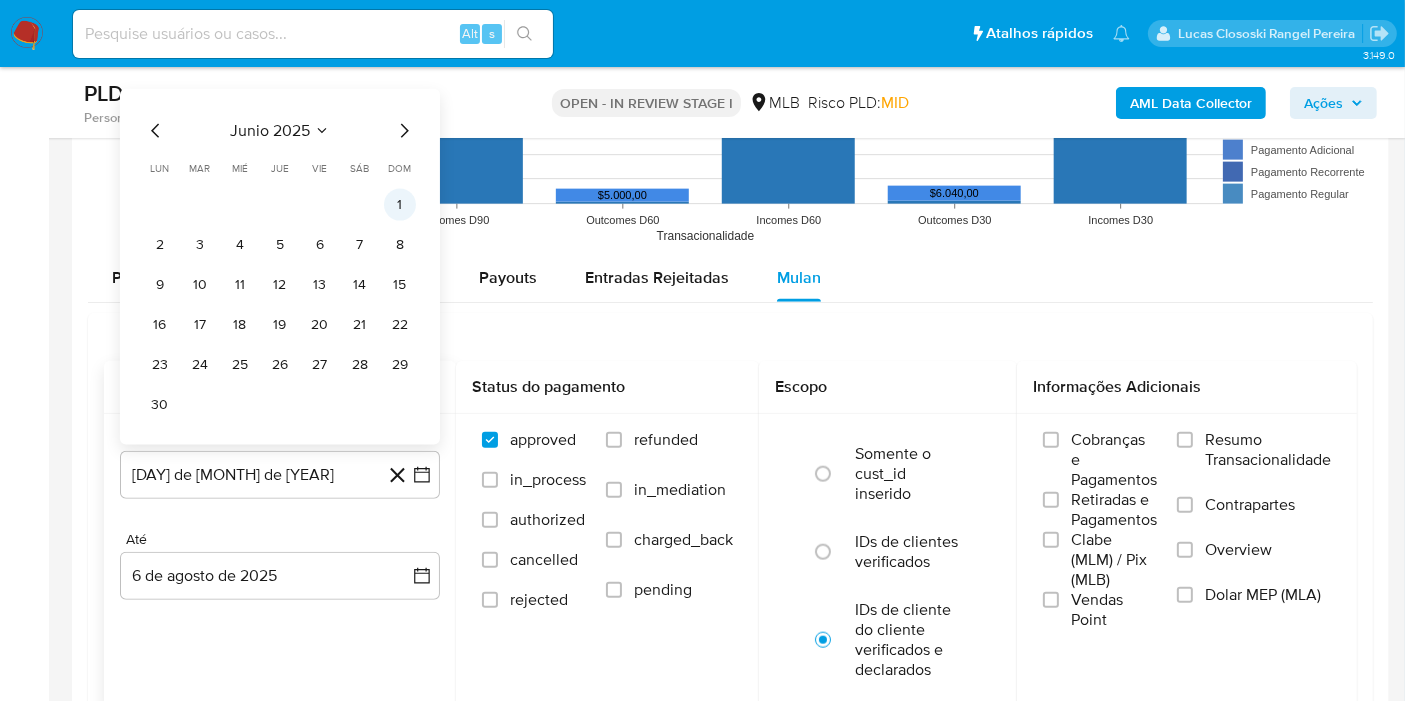 click on "1" at bounding box center (400, 205) 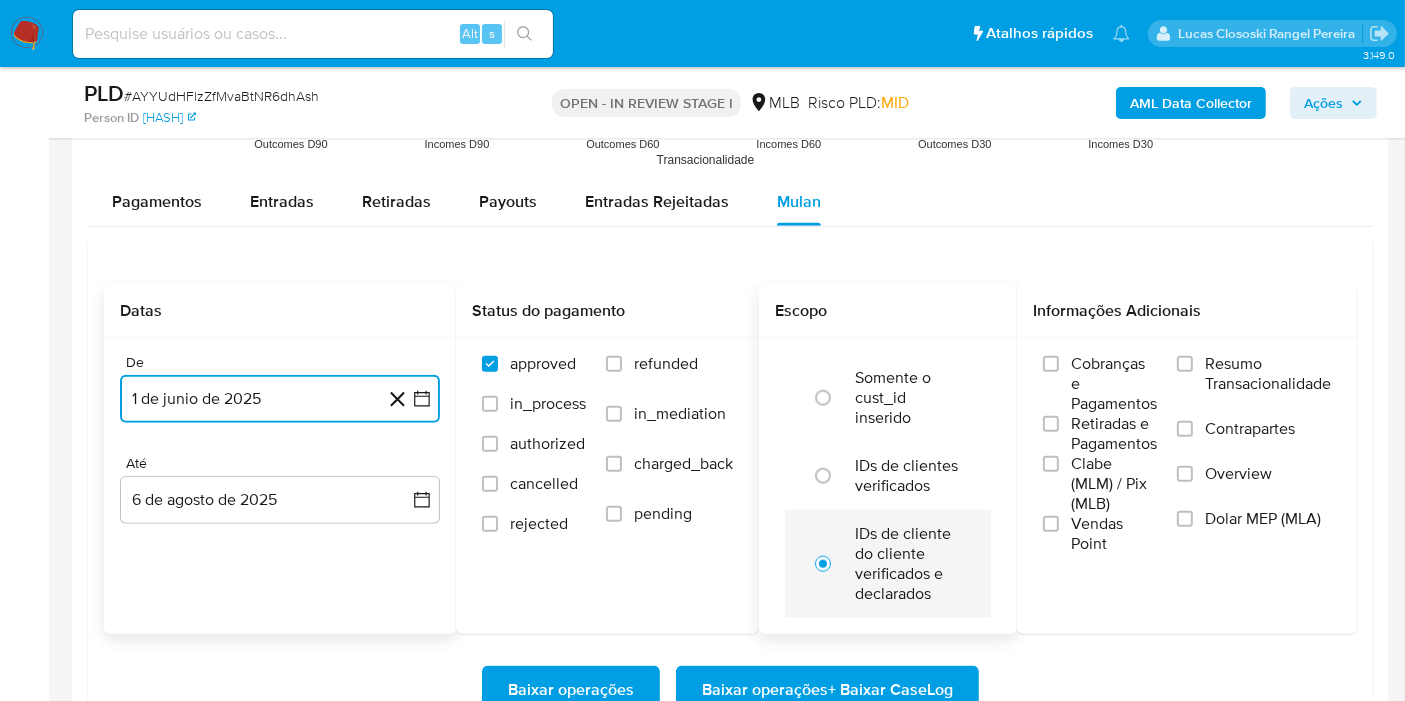scroll, scrollTop: 2222, scrollLeft: 0, axis: vertical 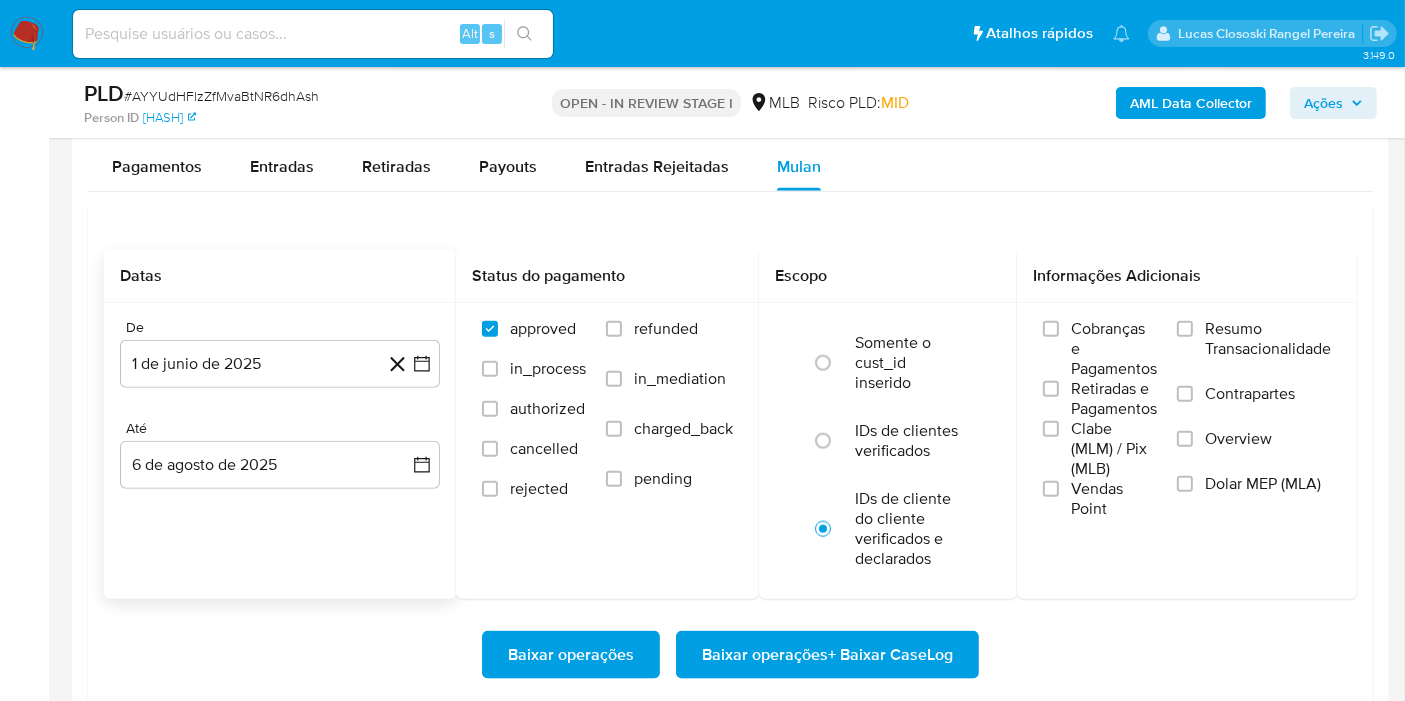 click on "Baixar operações Baixar operações  +   Baixar CaseLog" at bounding box center (730, 655) 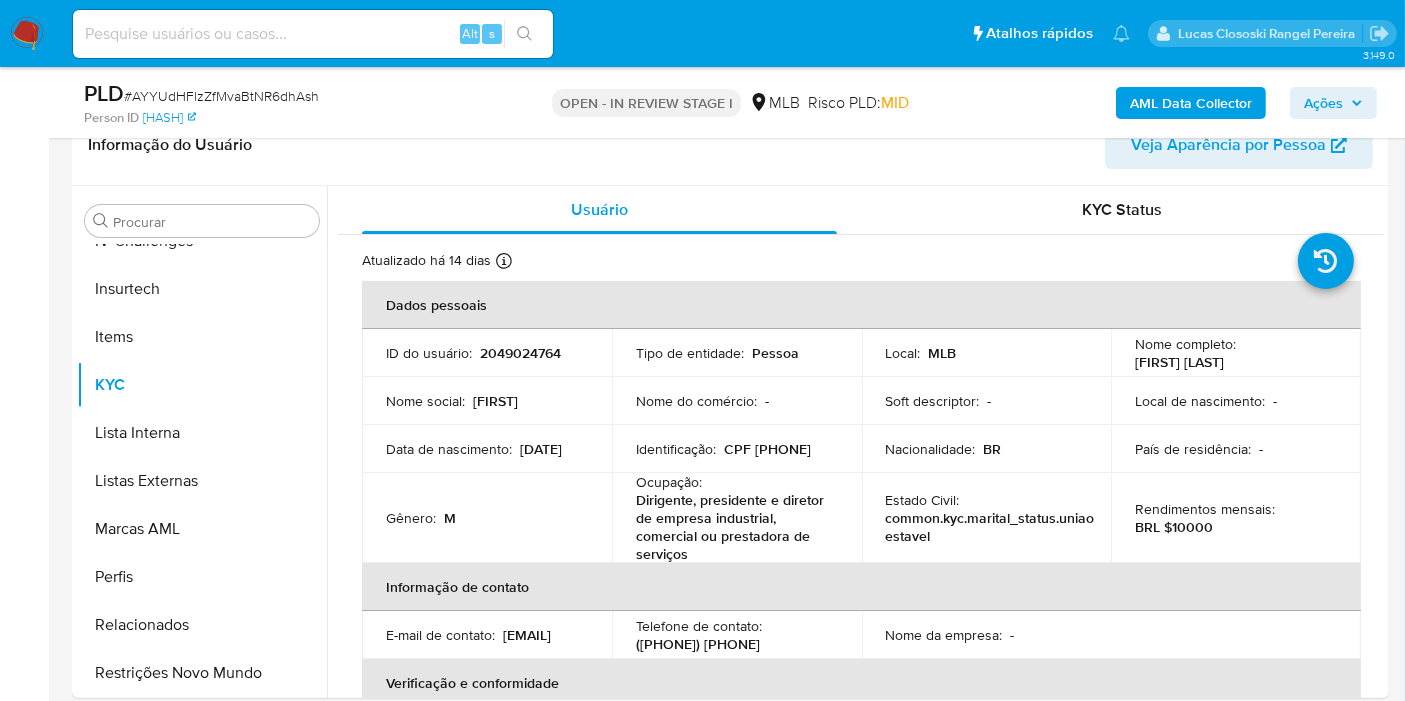 scroll, scrollTop: 0, scrollLeft: 0, axis: both 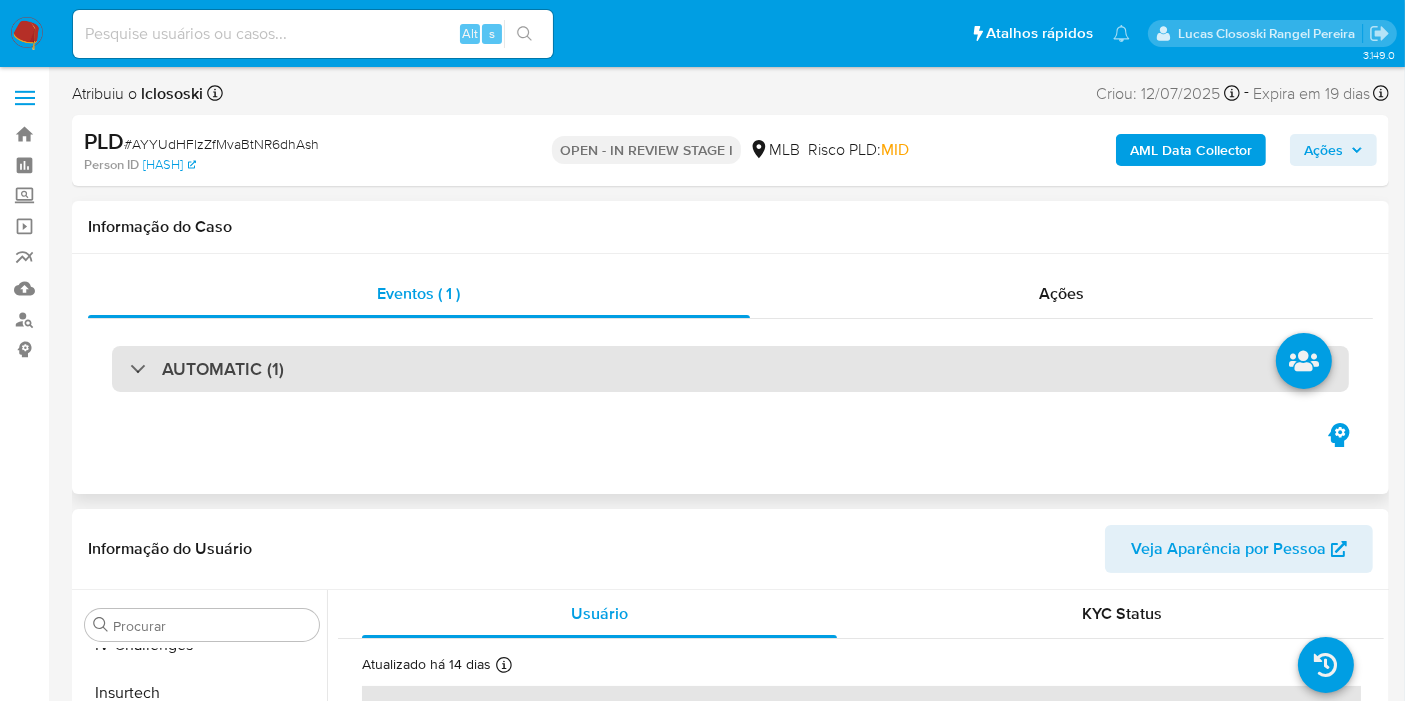 click on "AUTOMATIC (1)" at bounding box center [730, 369] 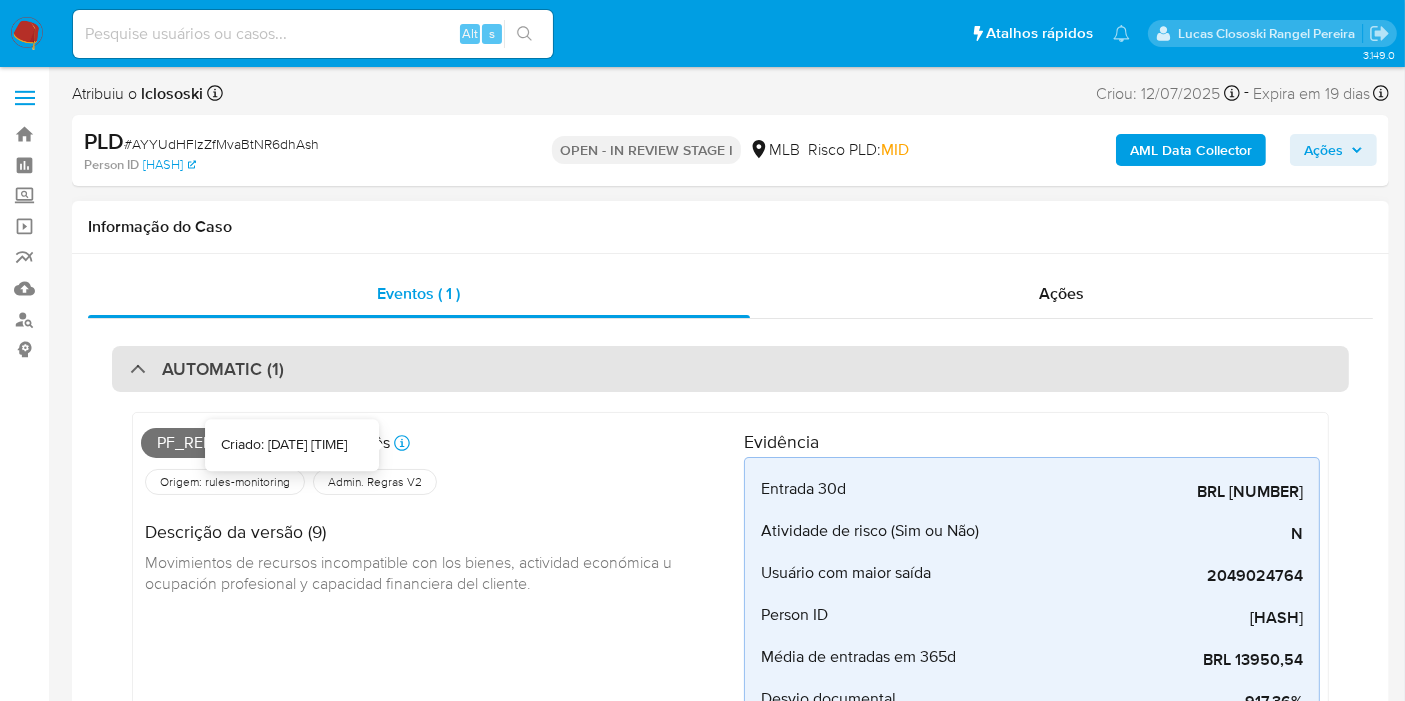 click on "AUTOMATIC (1)" at bounding box center [730, 369] 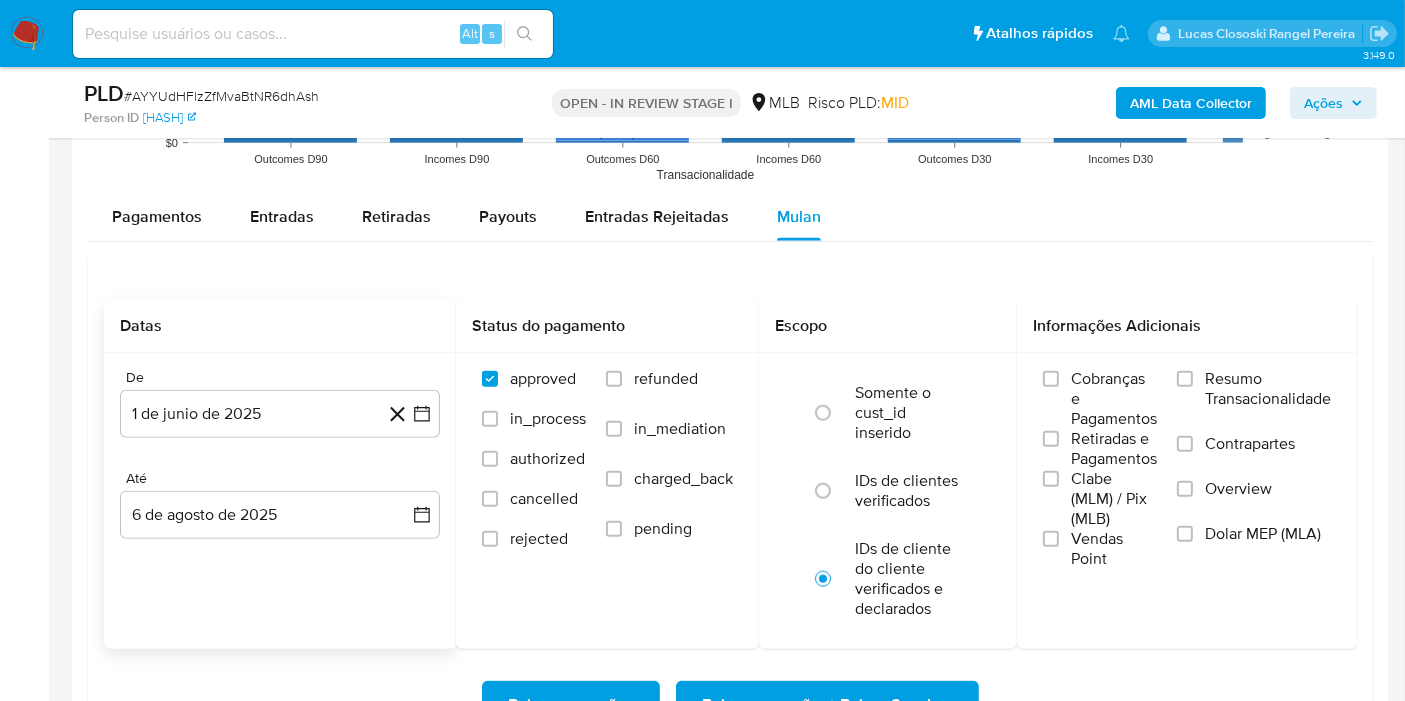 scroll, scrollTop: 2333, scrollLeft: 0, axis: vertical 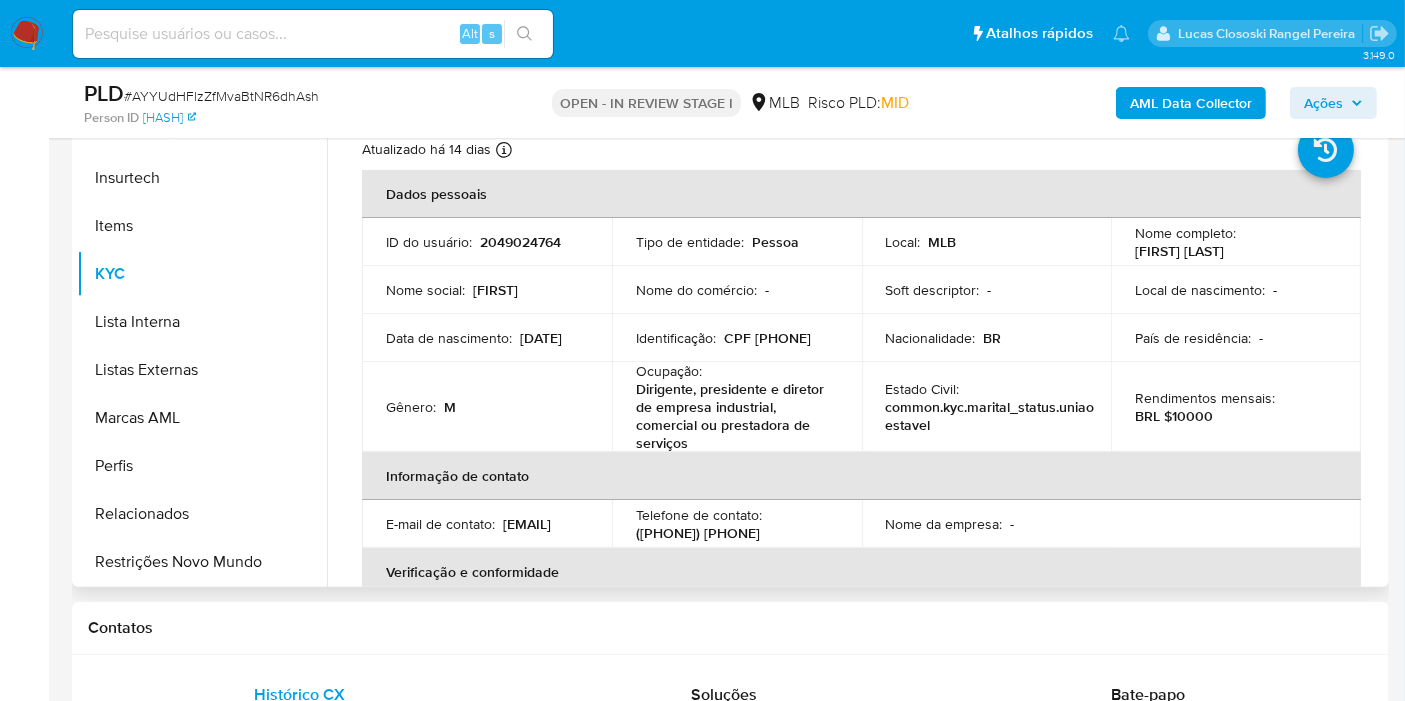 click on "CPF 14533994881" at bounding box center [767, 338] 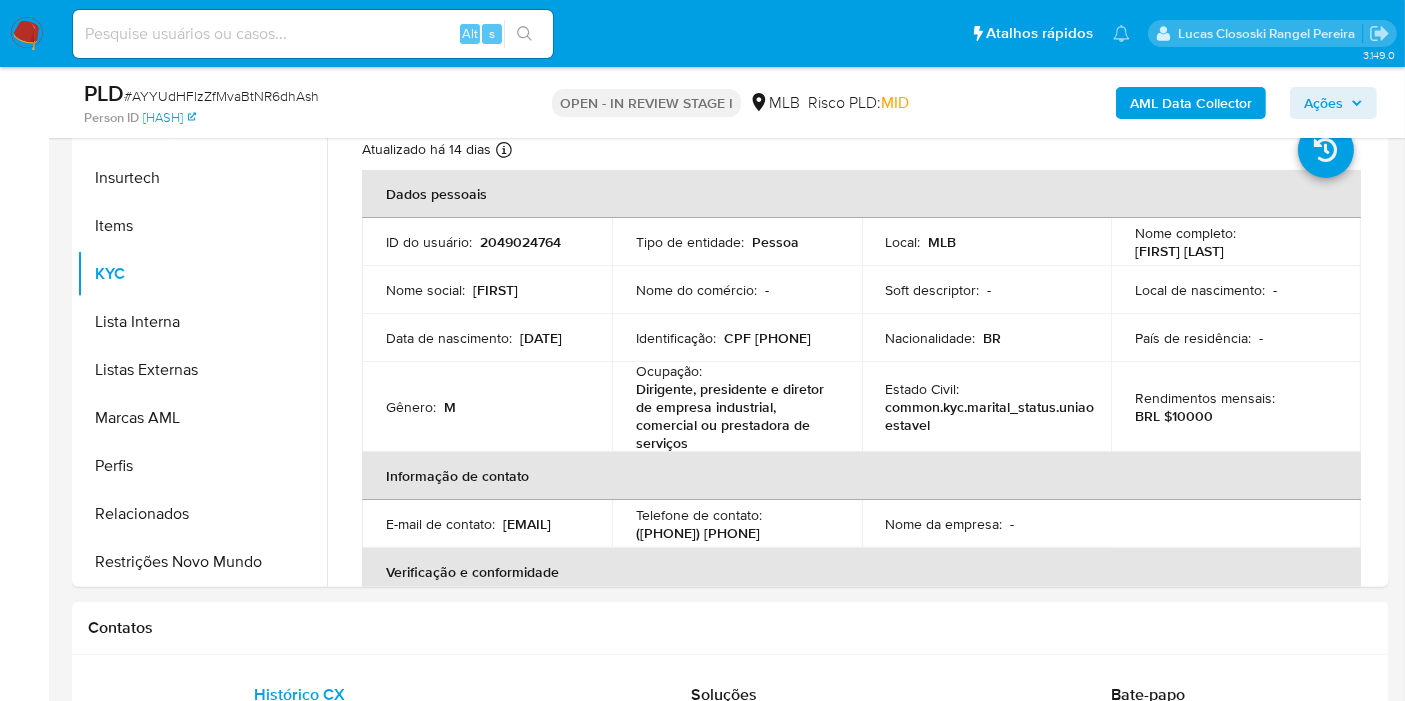 copy on "14533994881" 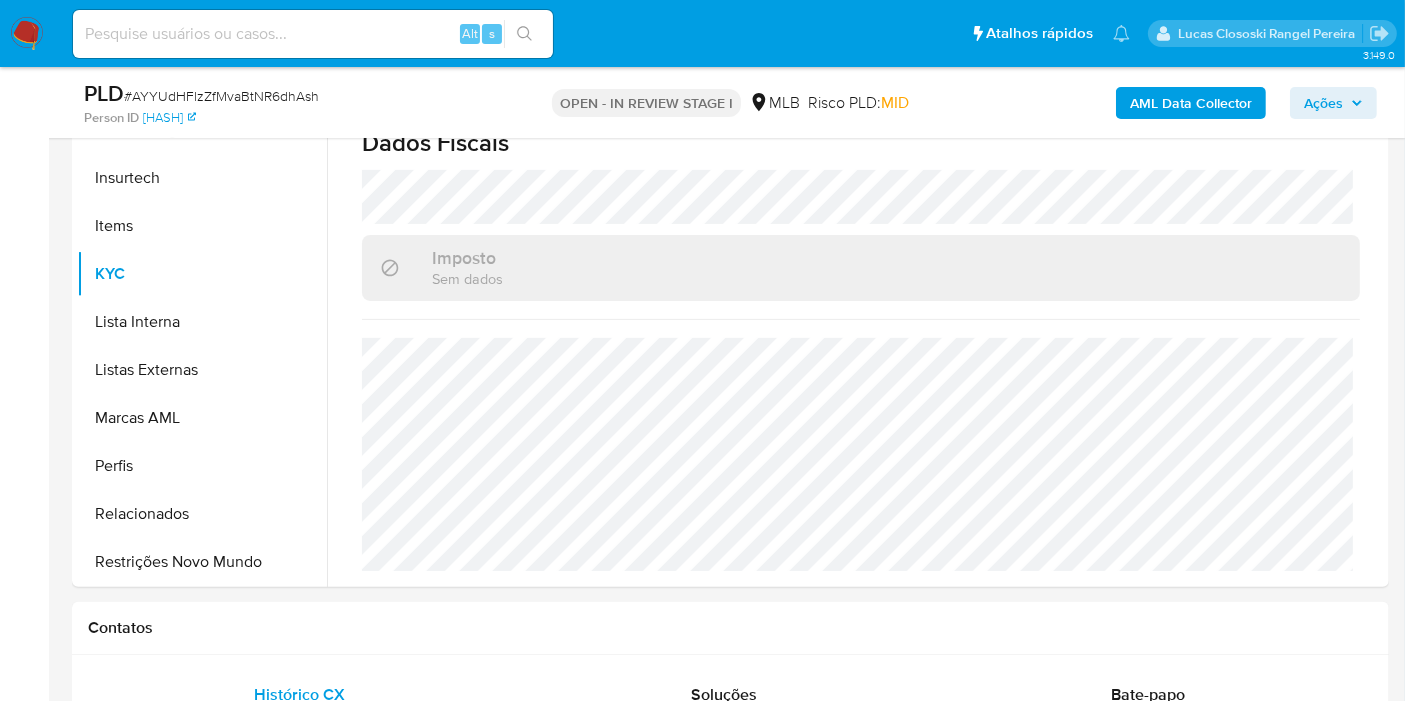 scroll, scrollTop: 394, scrollLeft: 0, axis: vertical 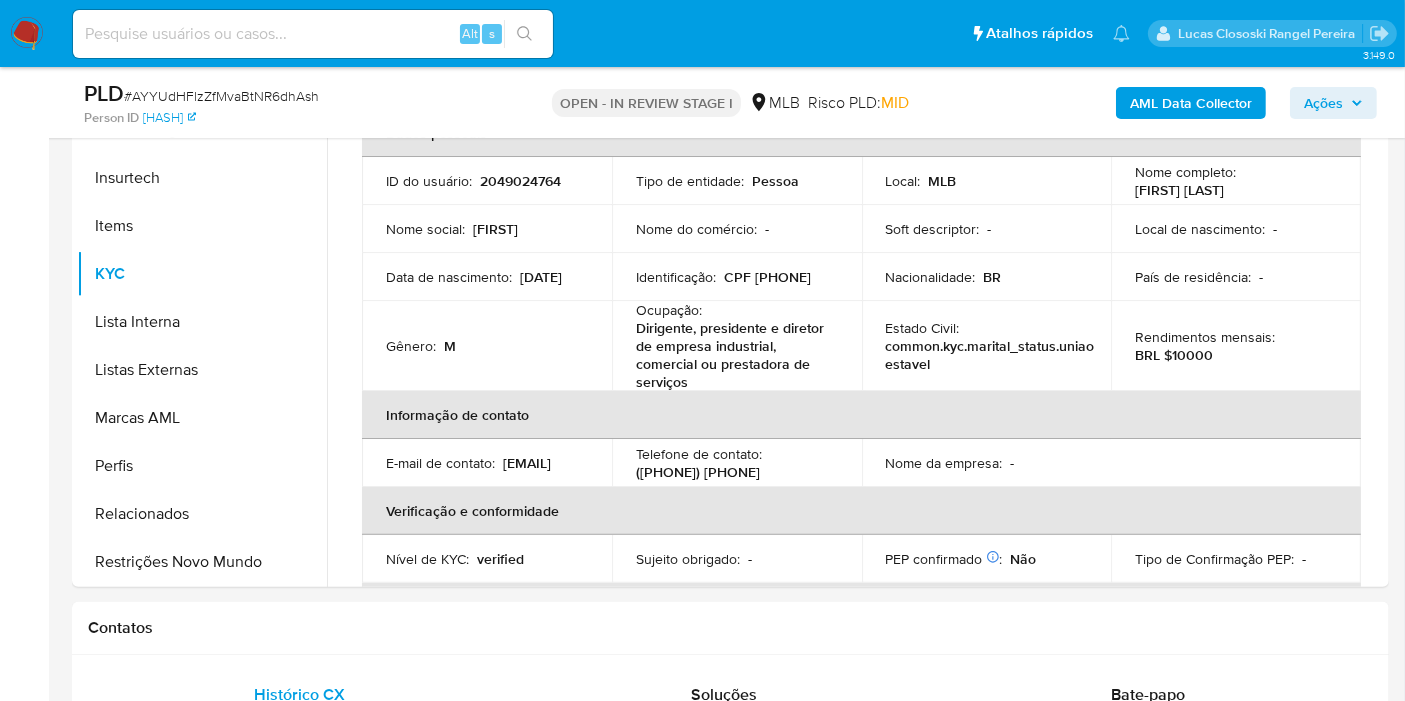 copy on "14533994881" 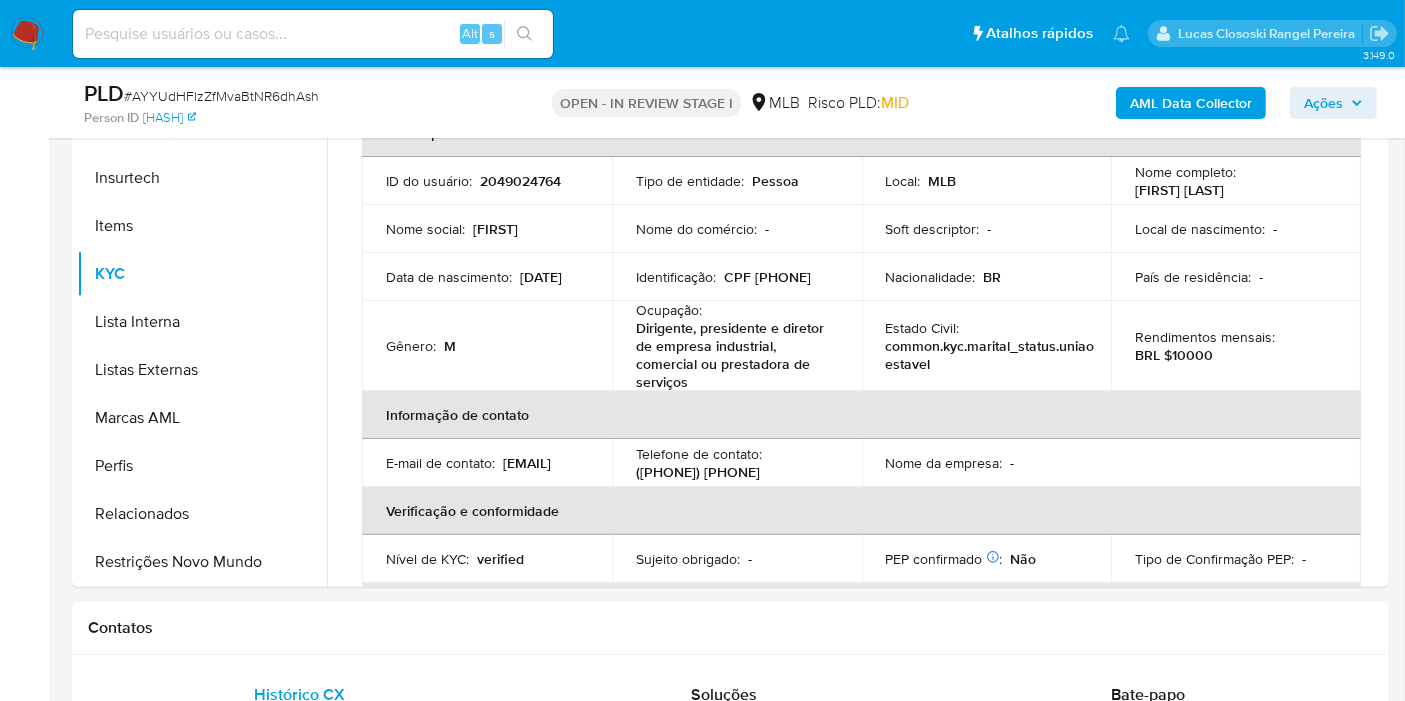 copy on "14533994881" 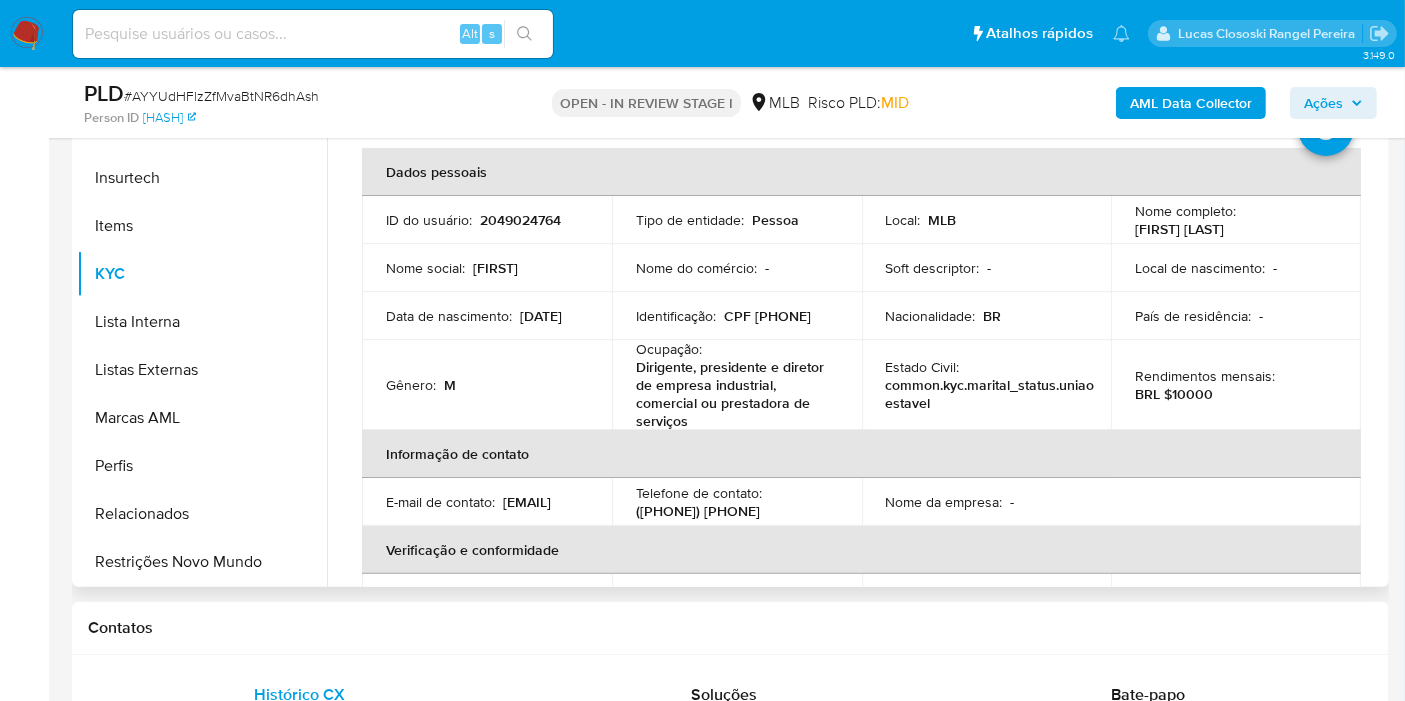 scroll, scrollTop: 0, scrollLeft: 0, axis: both 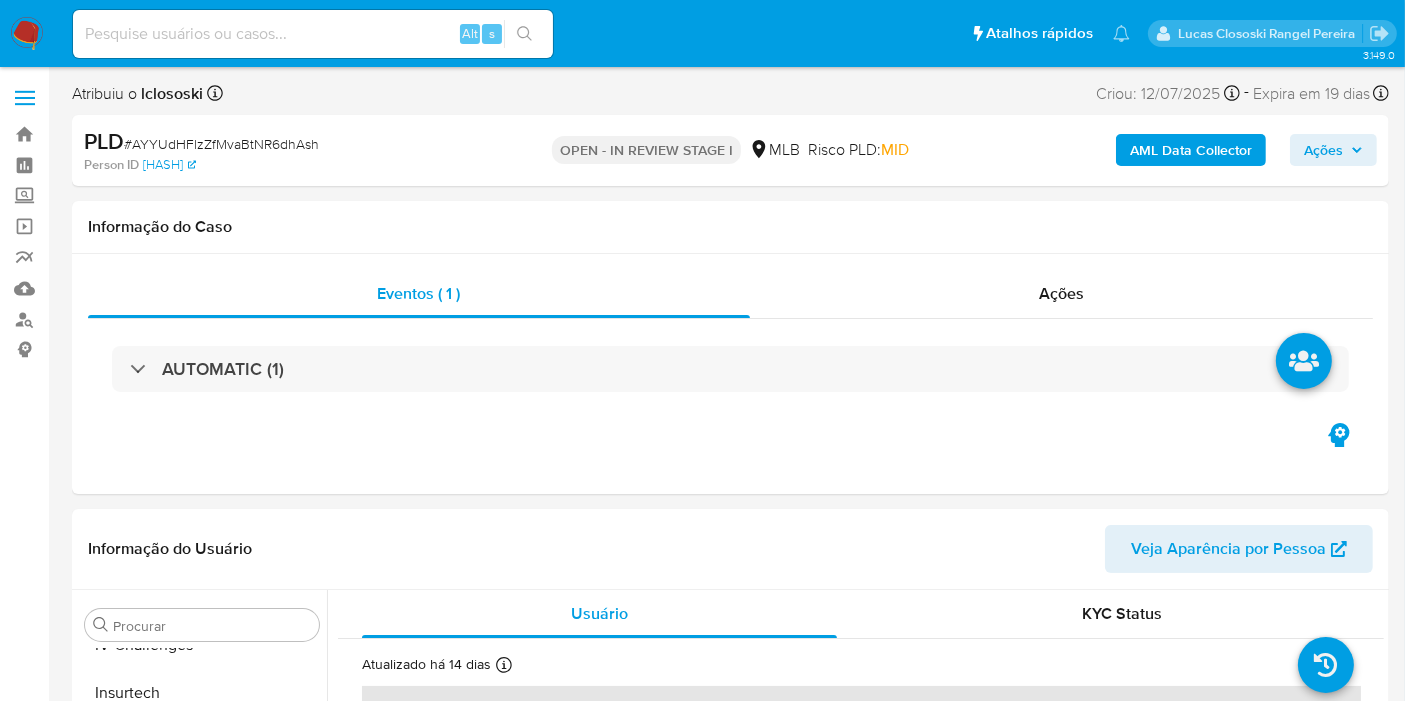 click on "AML Data Collector" at bounding box center (1191, 150) 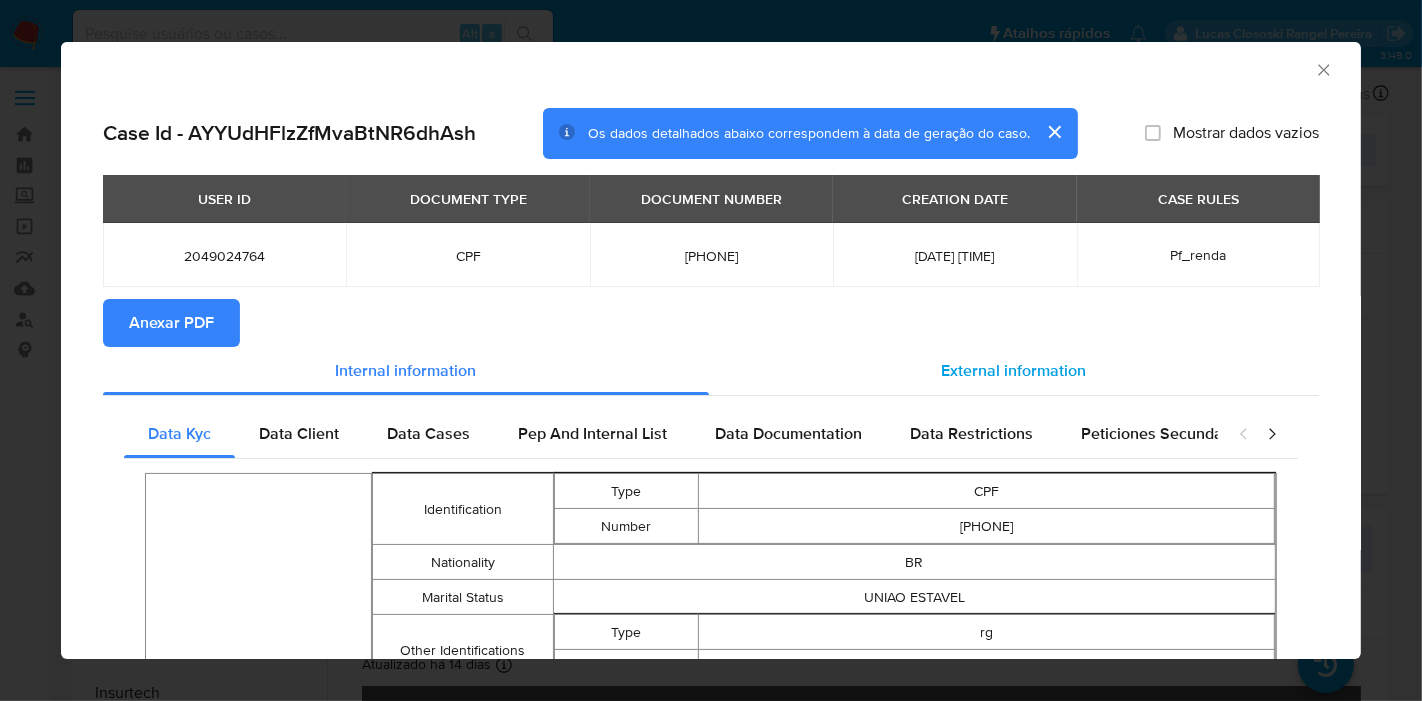 click on "External information" at bounding box center [1014, 370] 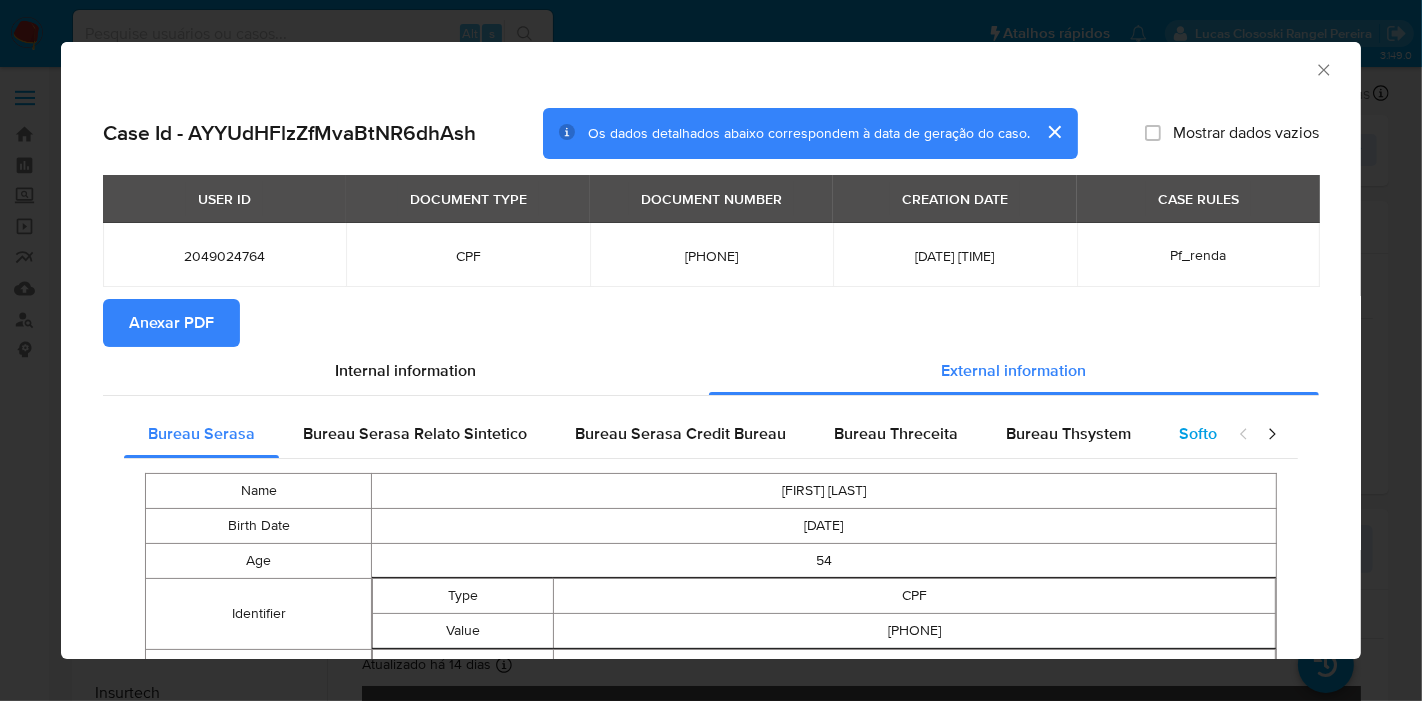 click on "Softon" at bounding box center (1202, 433) 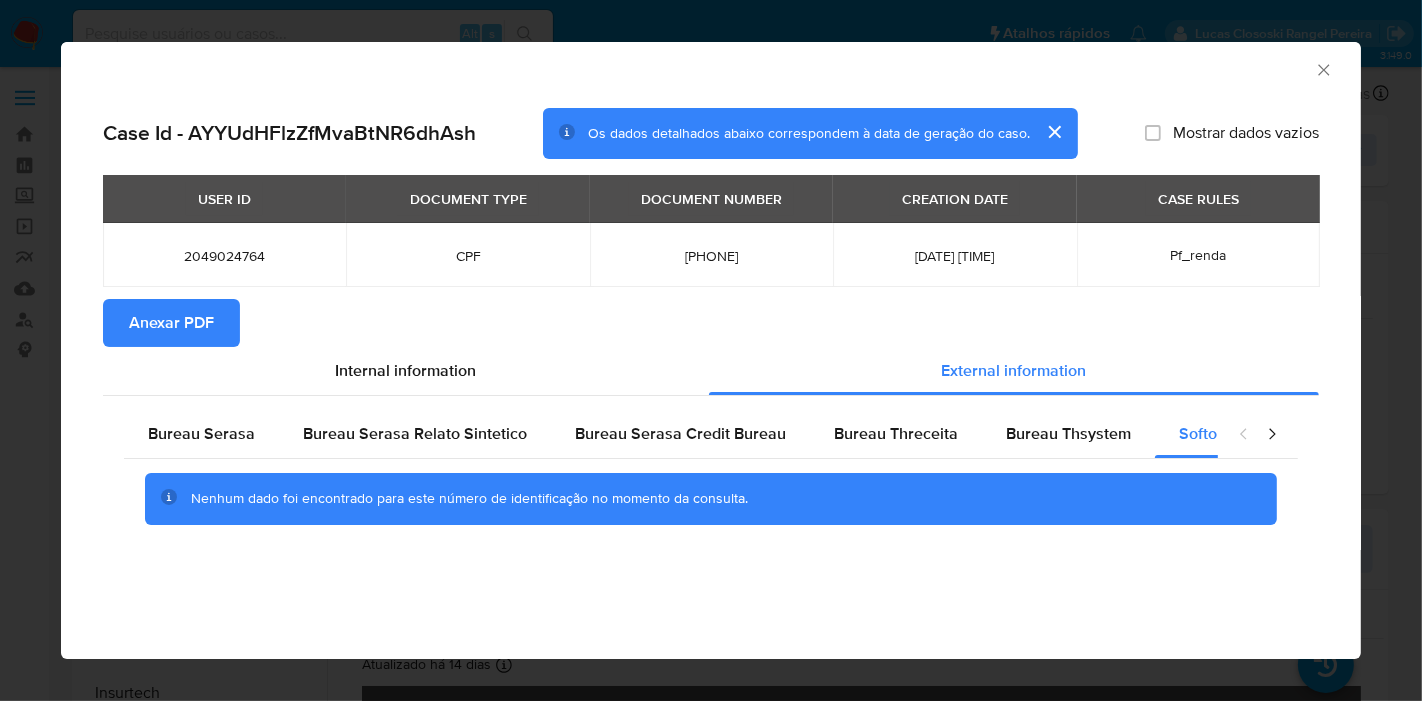 click 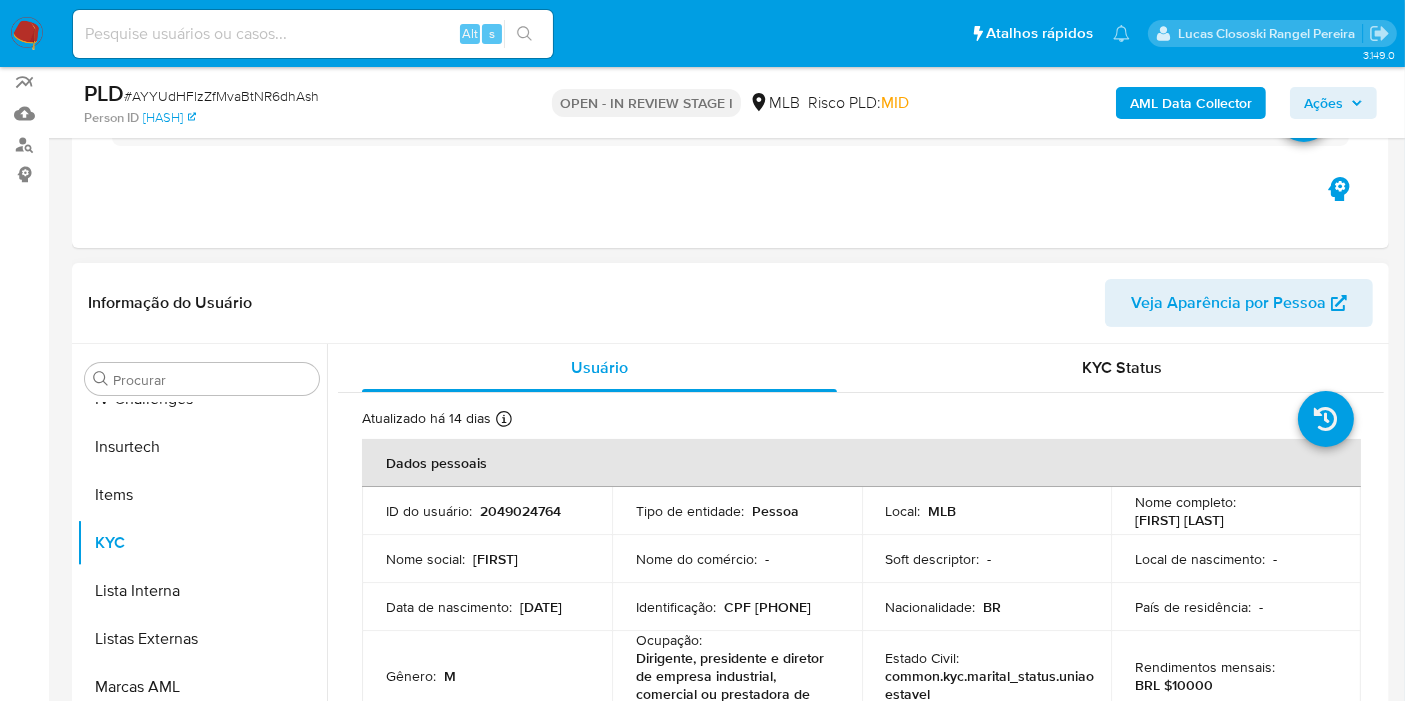 scroll, scrollTop: 333, scrollLeft: 0, axis: vertical 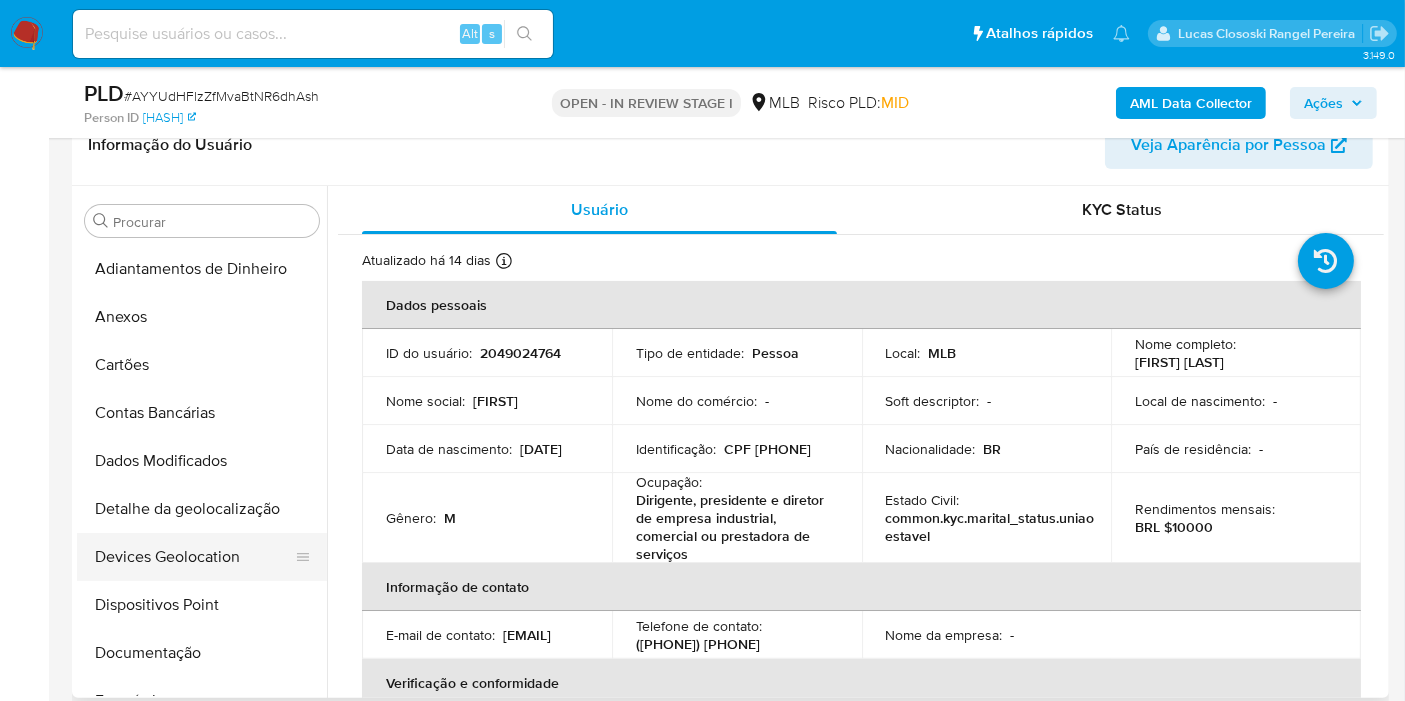 drag, startPoint x: 195, startPoint y: 560, endPoint x: 190, endPoint y: 550, distance: 11.18034 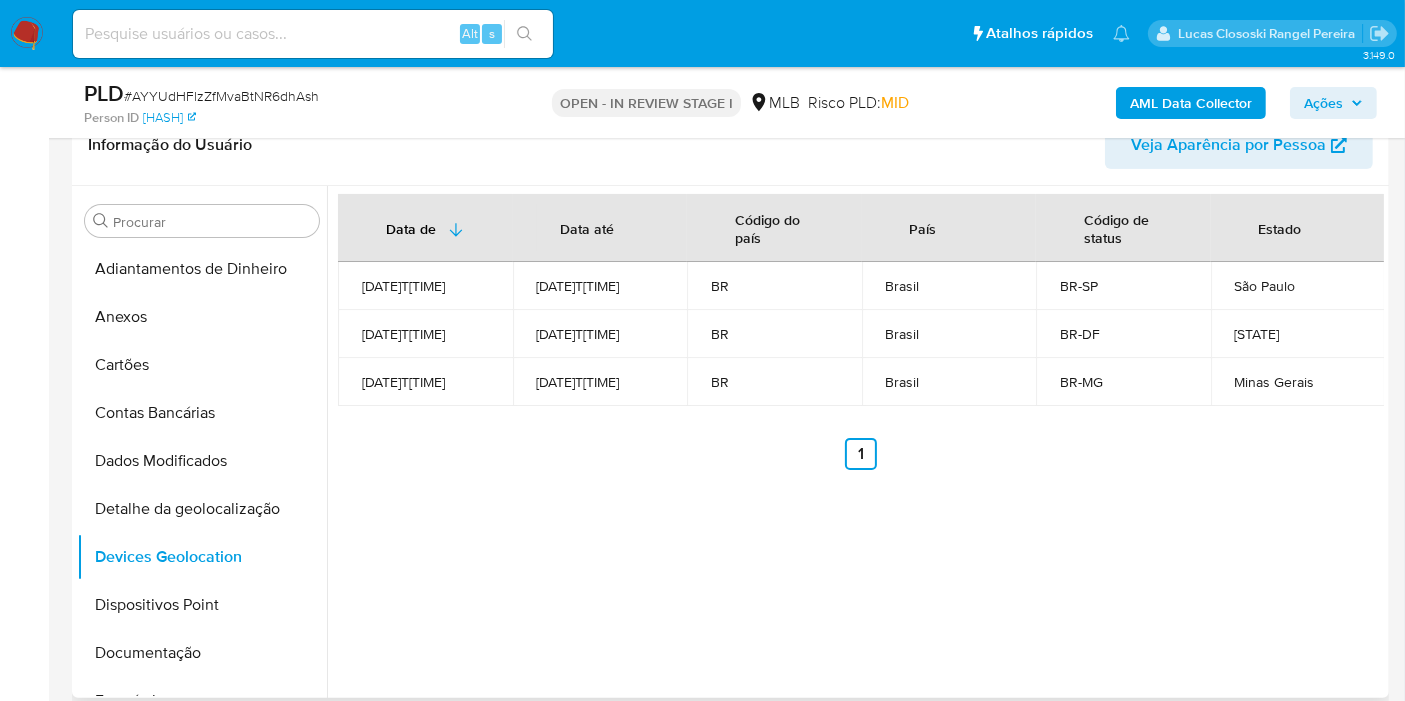 click on "Data de     Data até     Código do país     País     Código de status     Estado     2024-10-20T15:18:21.43-04:00     2025-08-05T19:58:06.842-04:00     BR     Brasil     BR-SP     São Paulo     2025-07-25T16:25:02.252-04:00     2025-07-27T22:39:40.856-04:00     BR     Brasil     BR-DF     Distrito Federal     2025-07-24T07:34:43.424-04:00     2025-07-24T07:34:43.424-04:00     BR     Brasil     BR-MG     Minas Gerais   Anterior 1 Siguiente" at bounding box center [855, 442] 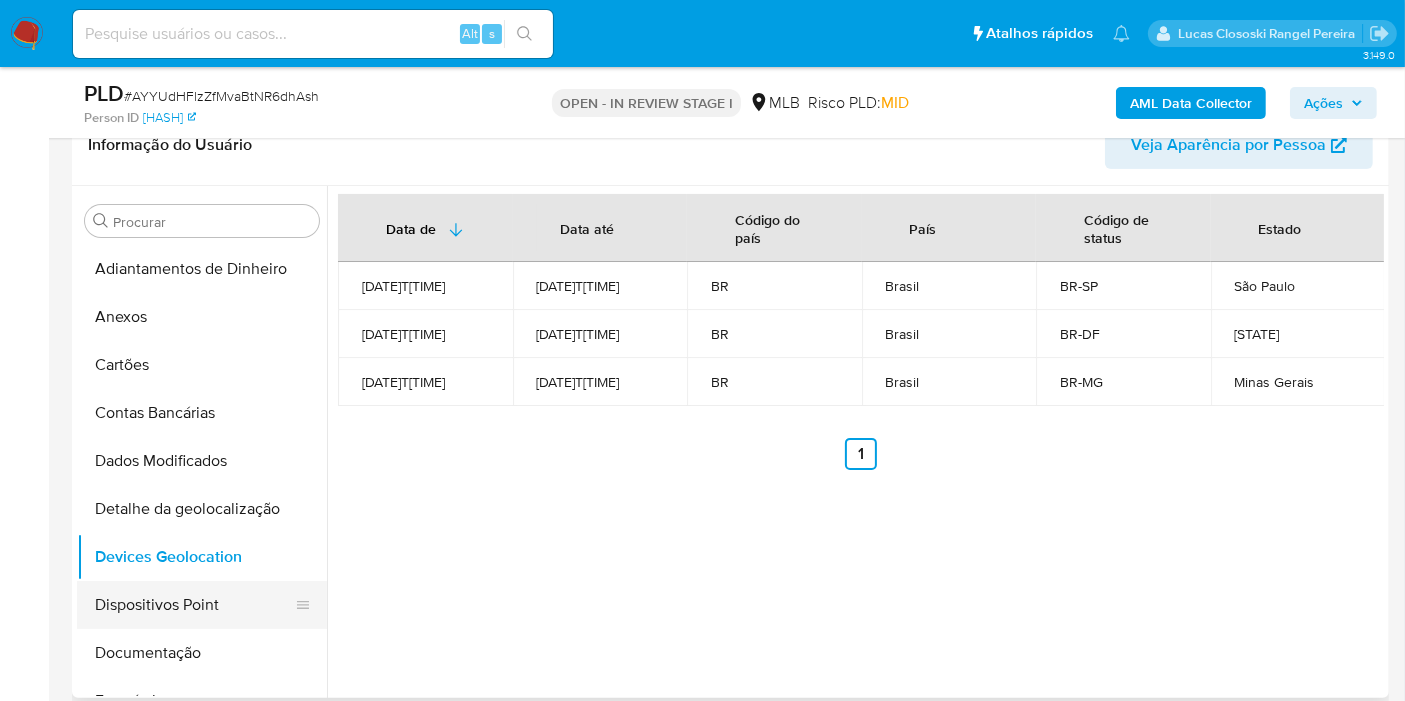 scroll, scrollTop: 111, scrollLeft: 0, axis: vertical 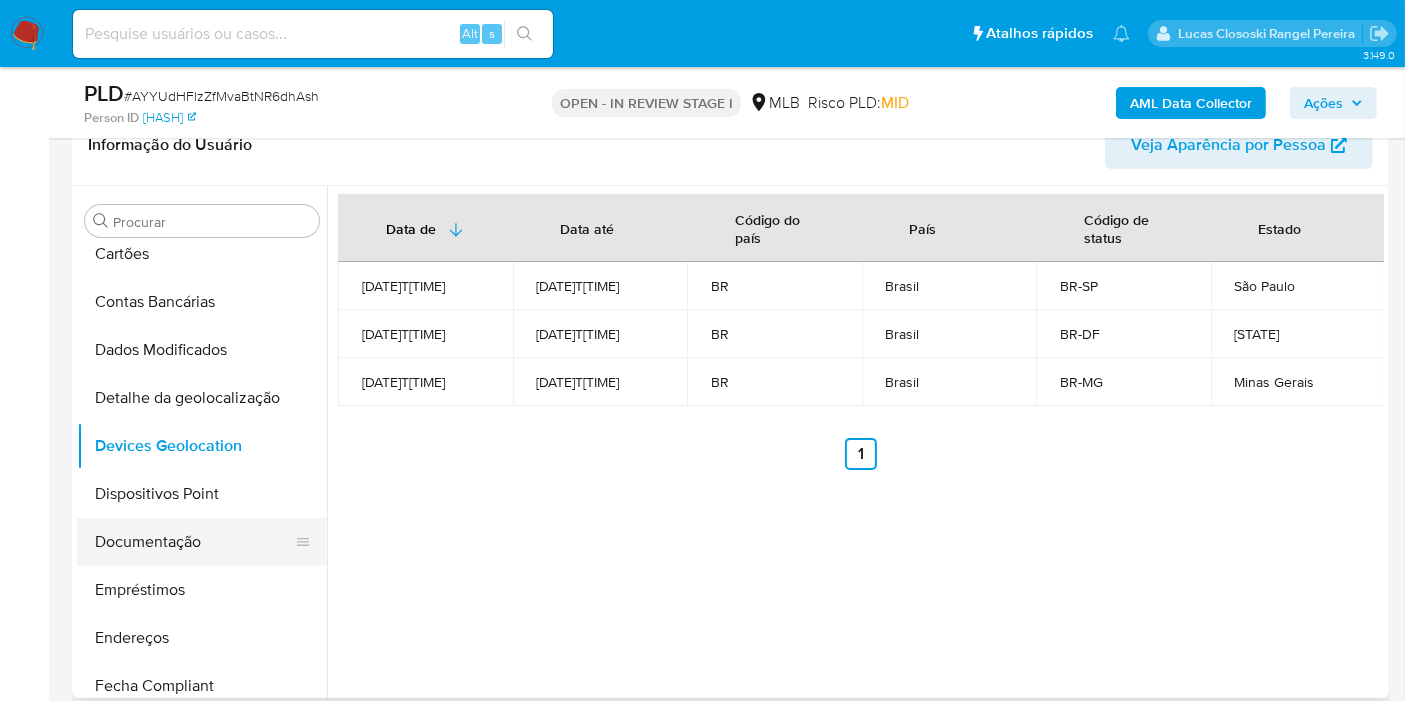 click on "Documentação" at bounding box center (194, 542) 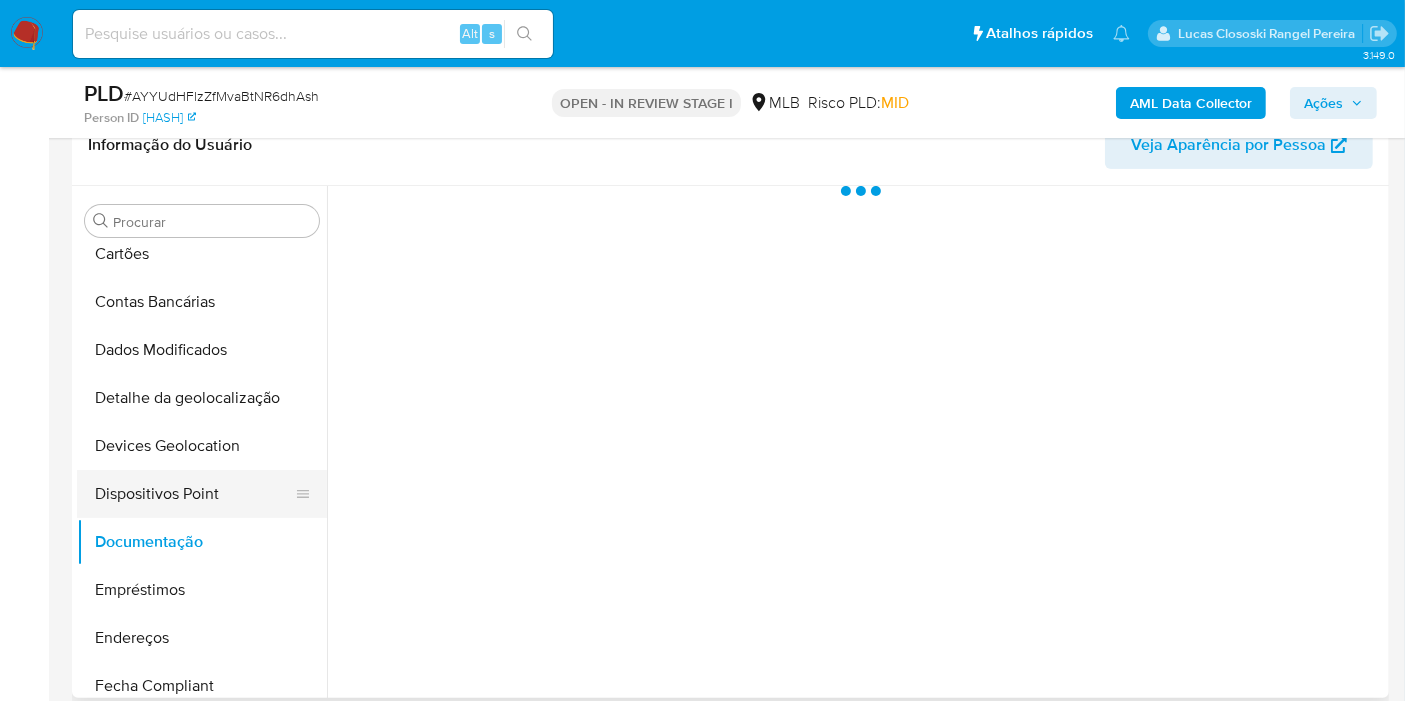 click on "Dispositivos Point" at bounding box center [194, 494] 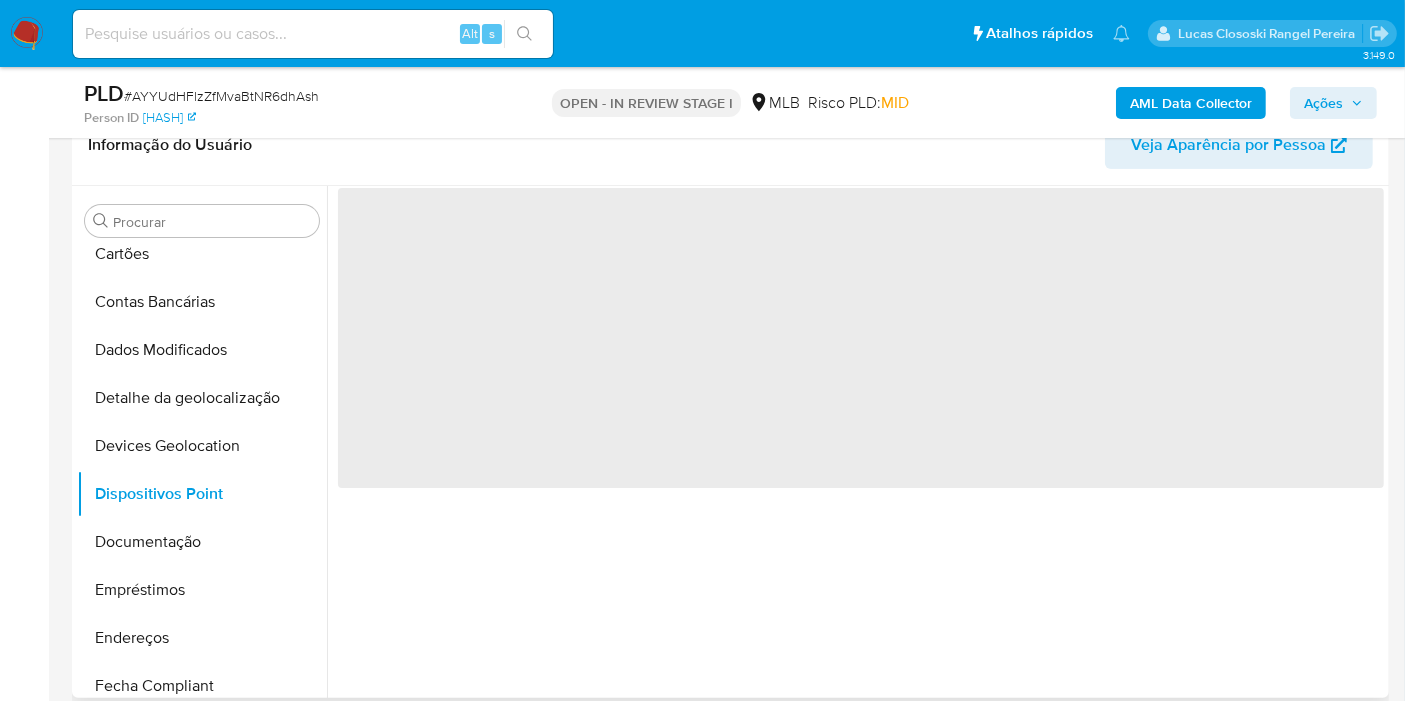 click on "‌" at bounding box center [861, 338] 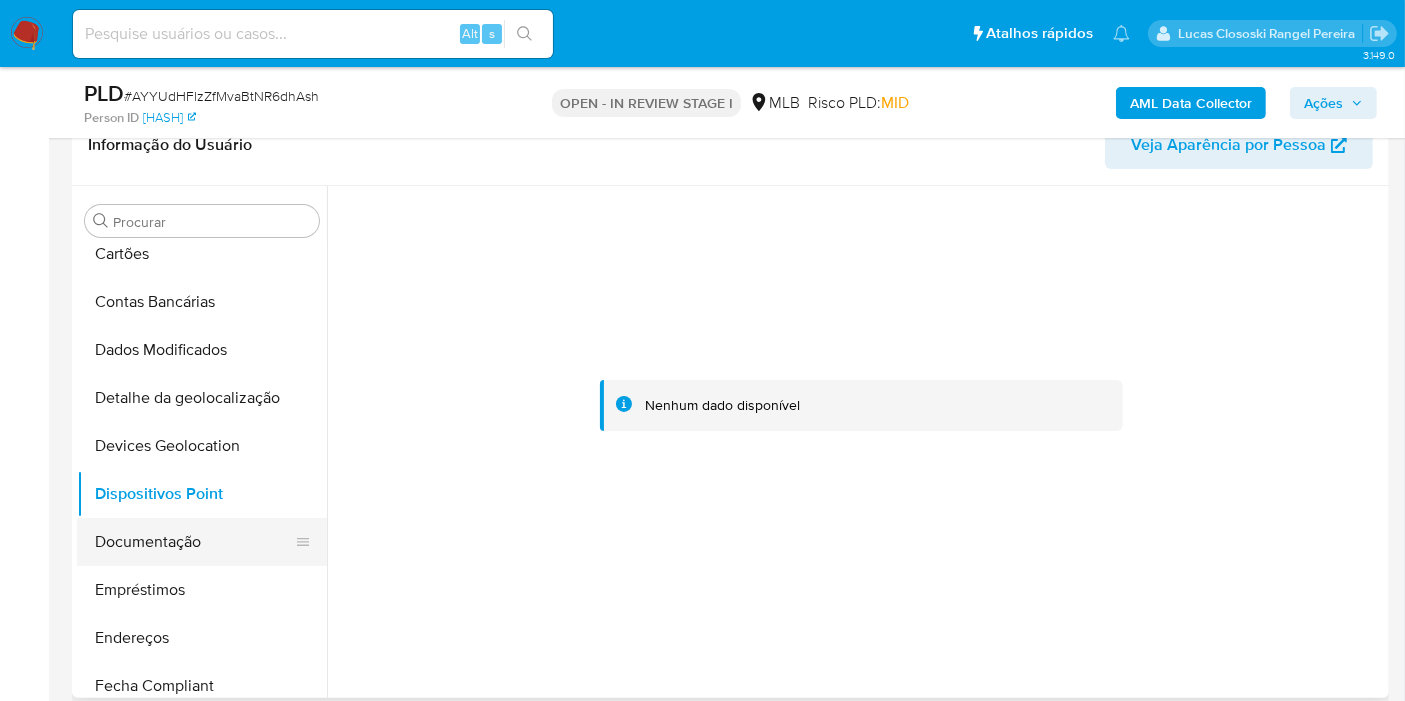click on "Documentação" at bounding box center (194, 542) 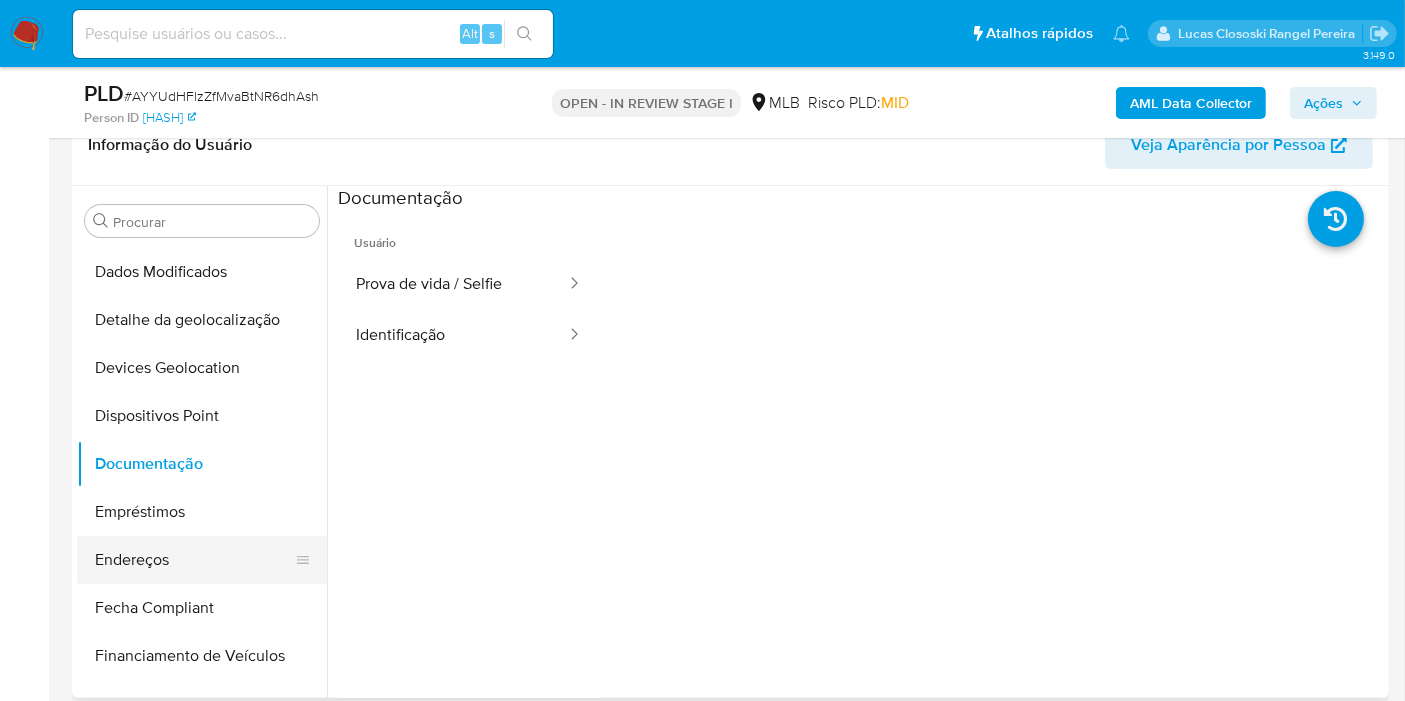 scroll, scrollTop: 222, scrollLeft: 0, axis: vertical 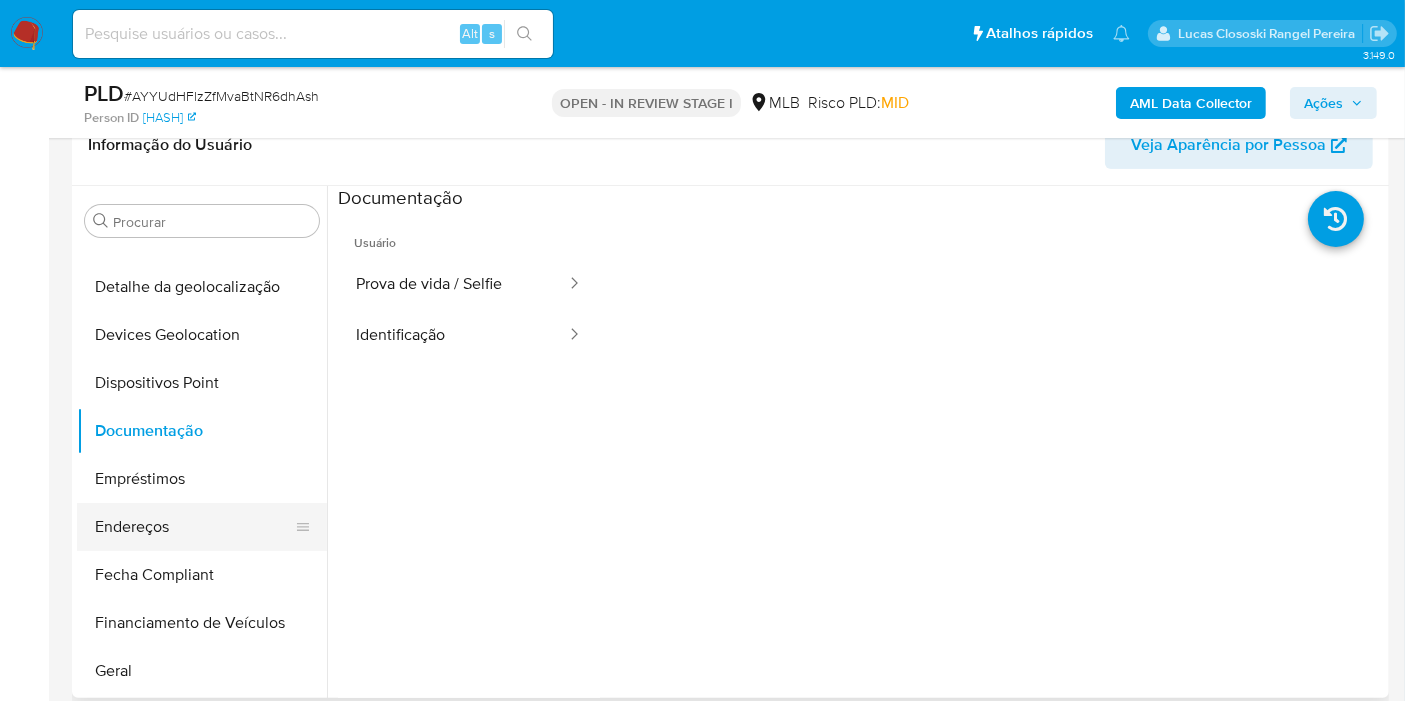 click on "Endereços" at bounding box center (194, 527) 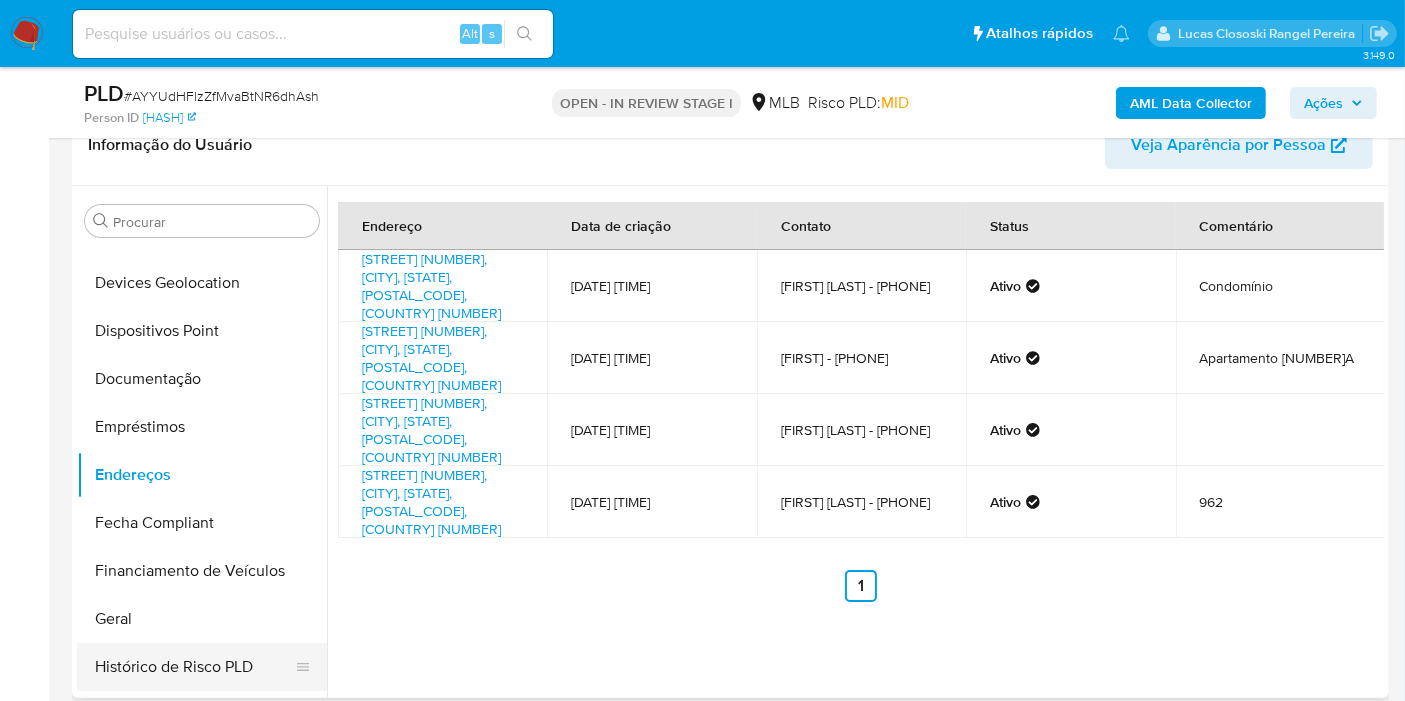 scroll, scrollTop: 444, scrollLeft: 0, axis: vertical 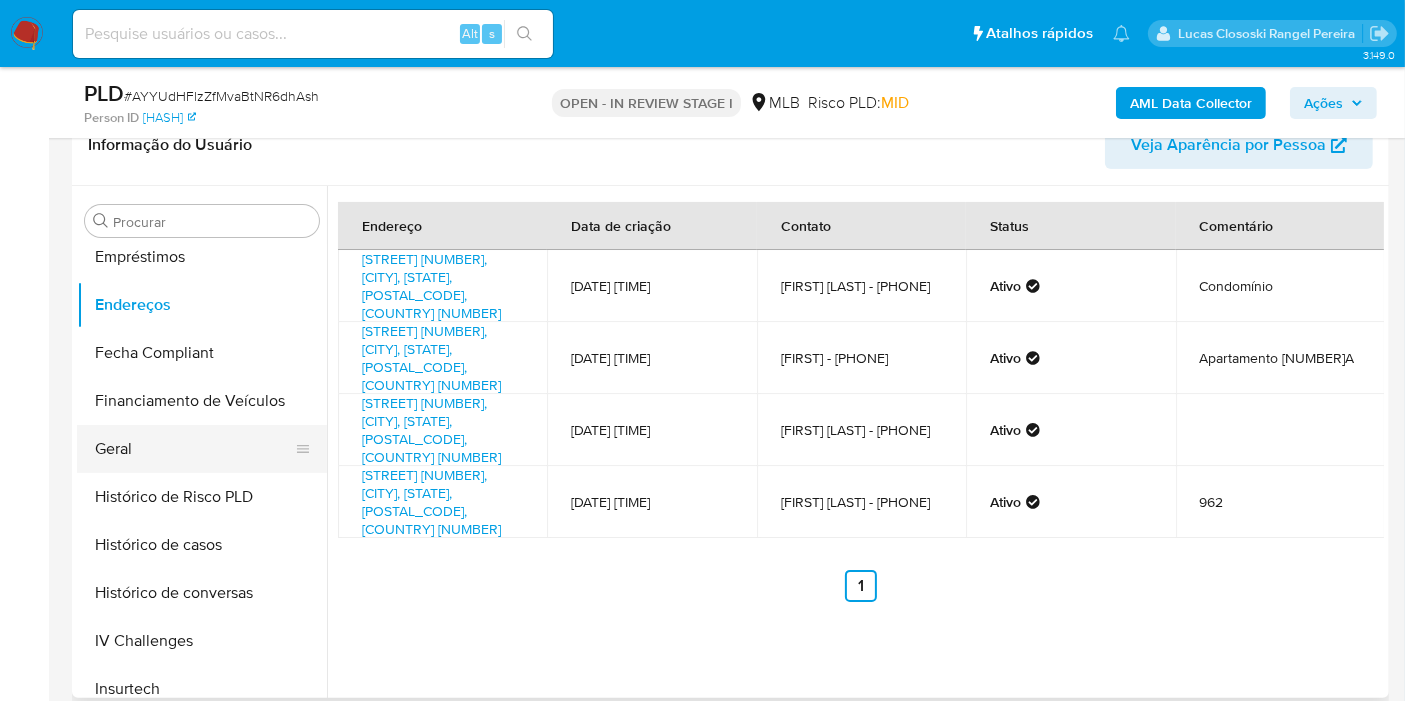 click on "Geral" at bounding box center [194, 449] 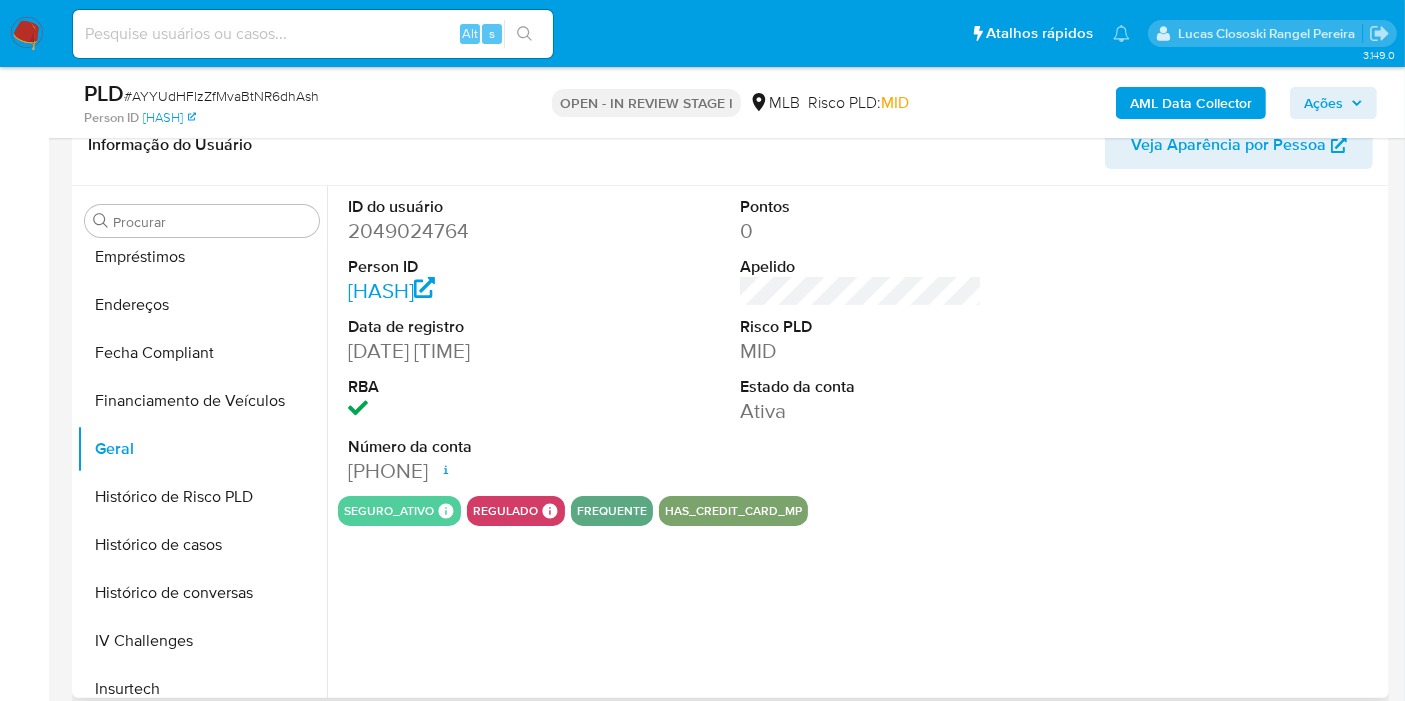 click on "Informação do Usuário Veja Aparência por Pessoa" at bounding box center (730, 145) 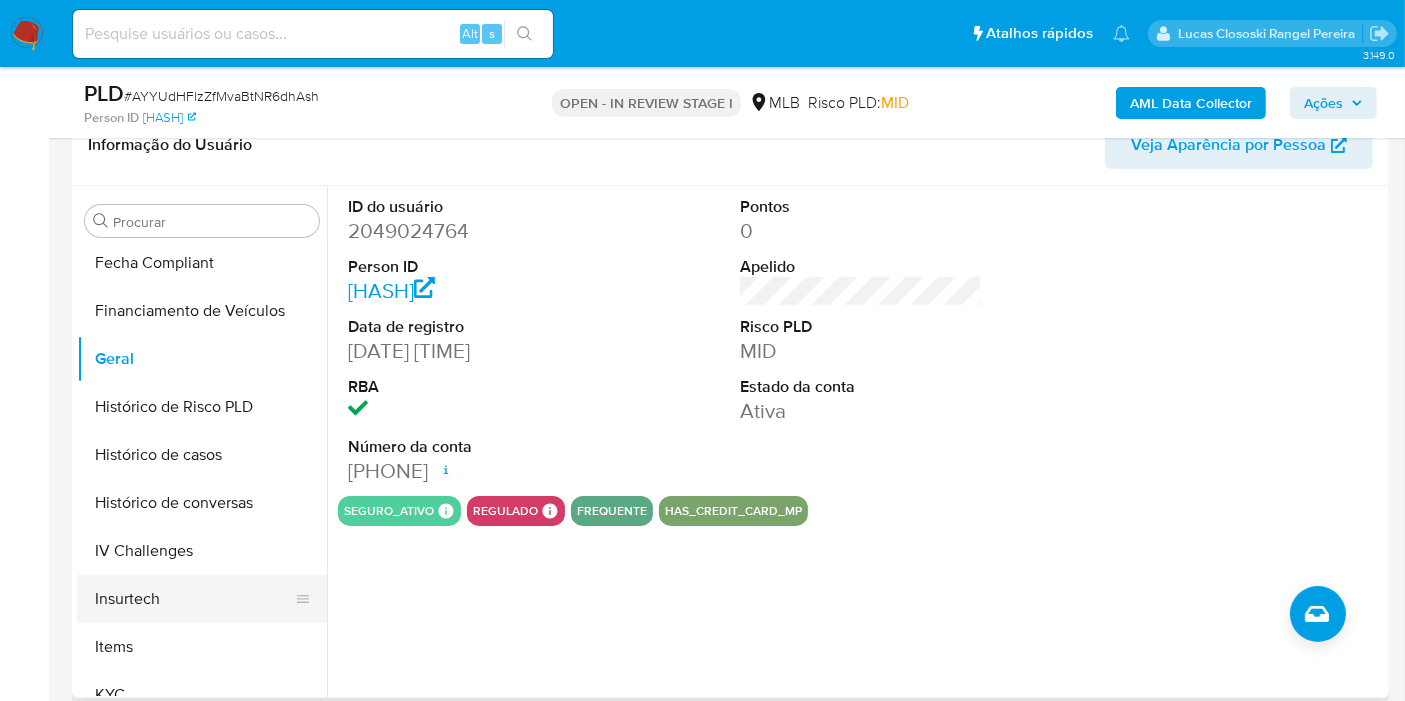 scroll, scrollTop: 555, scrollLeft: 0, axis: vertical 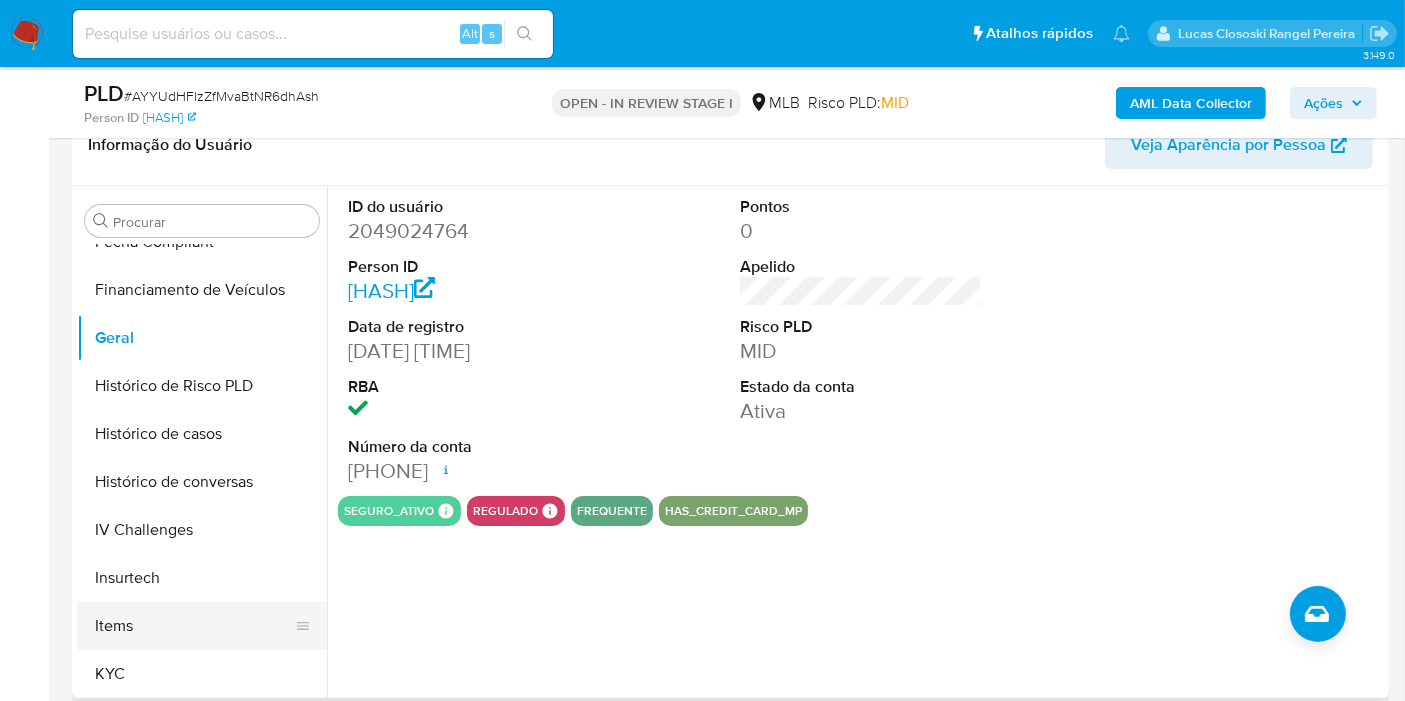 click on "Items" at bounding box center (194, 626) 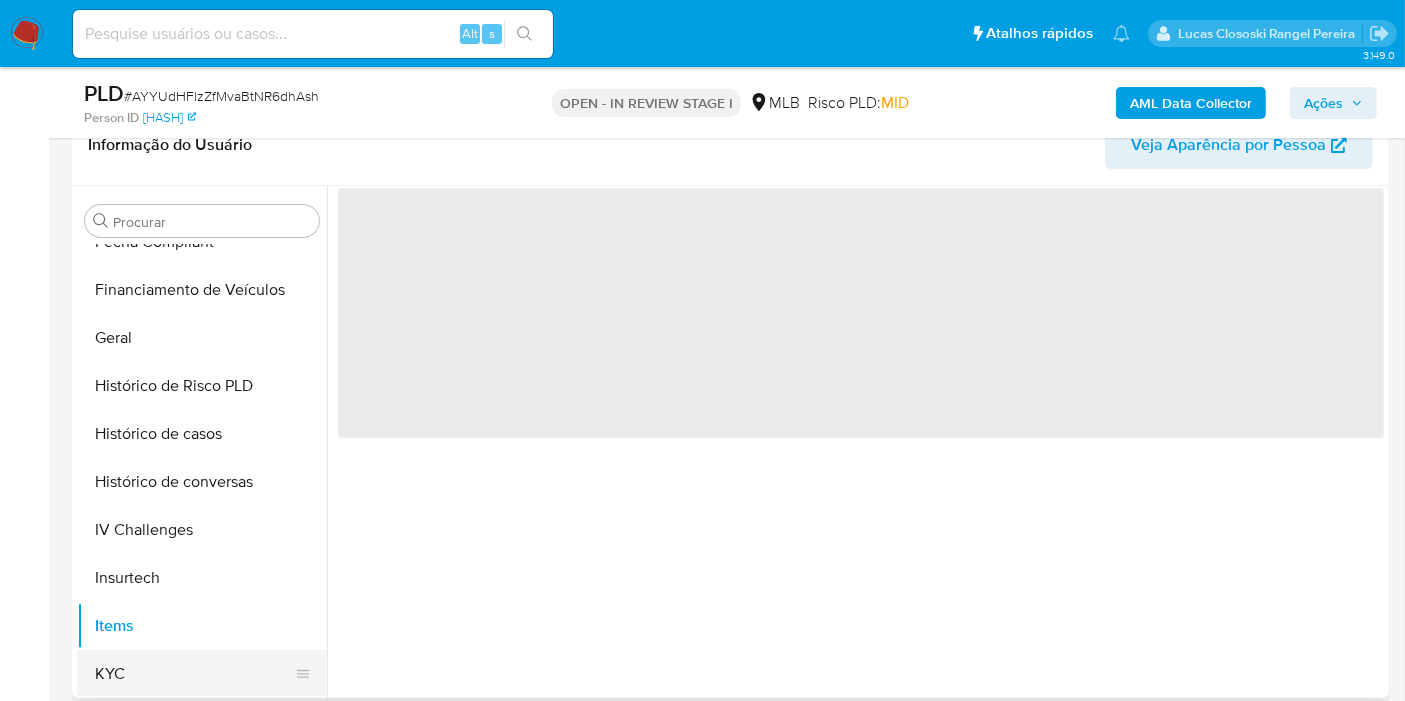 click on "KYC" at bounding box center [194, 674] 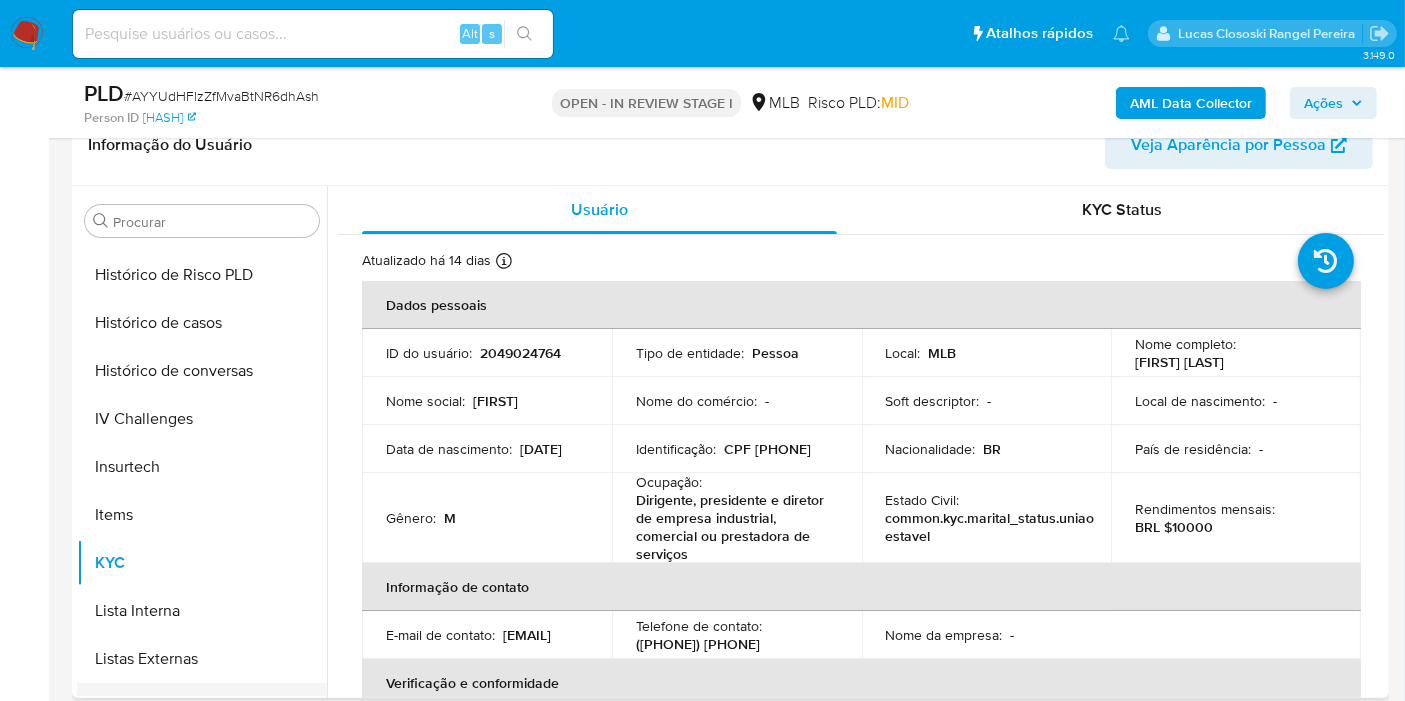 scroll, scrollTop: 844, scrollLeft: 0, axis: vertical 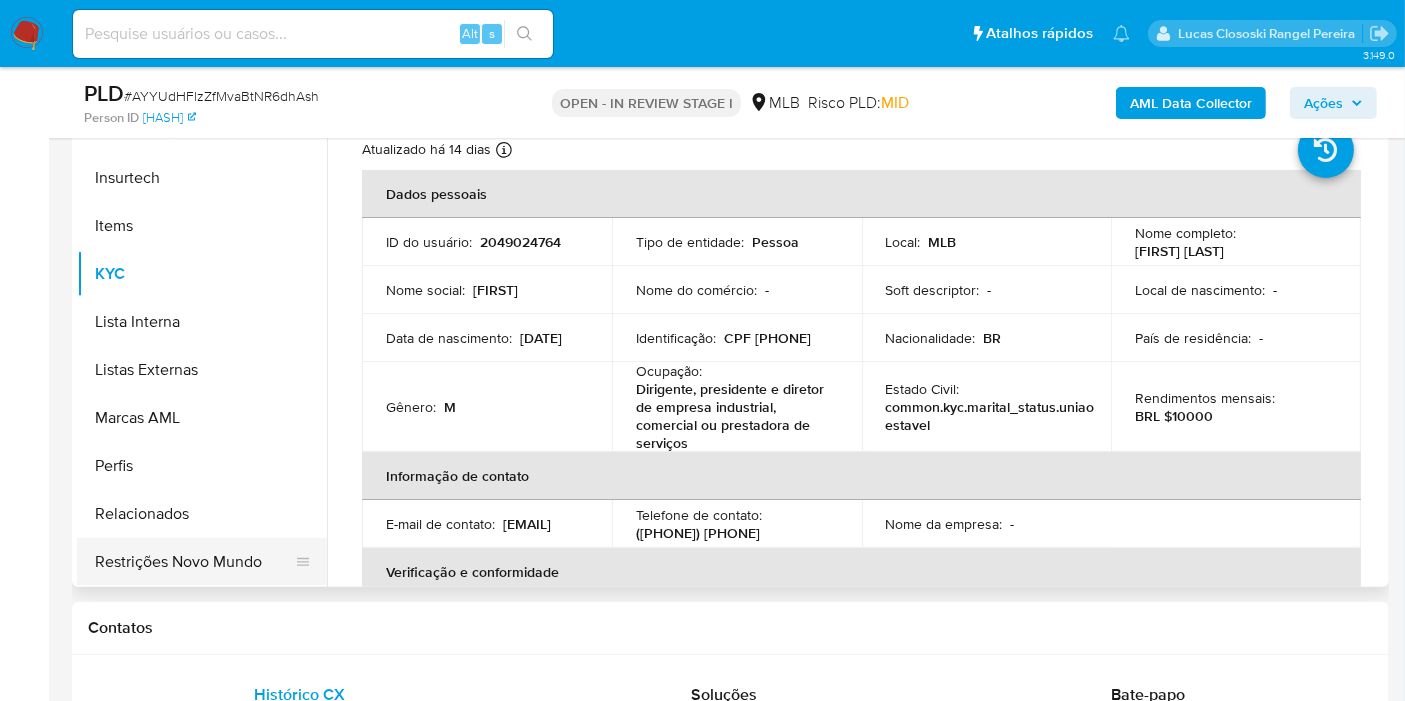 click on "Restrições Novo Mundo" at bounding box center (194, 562) 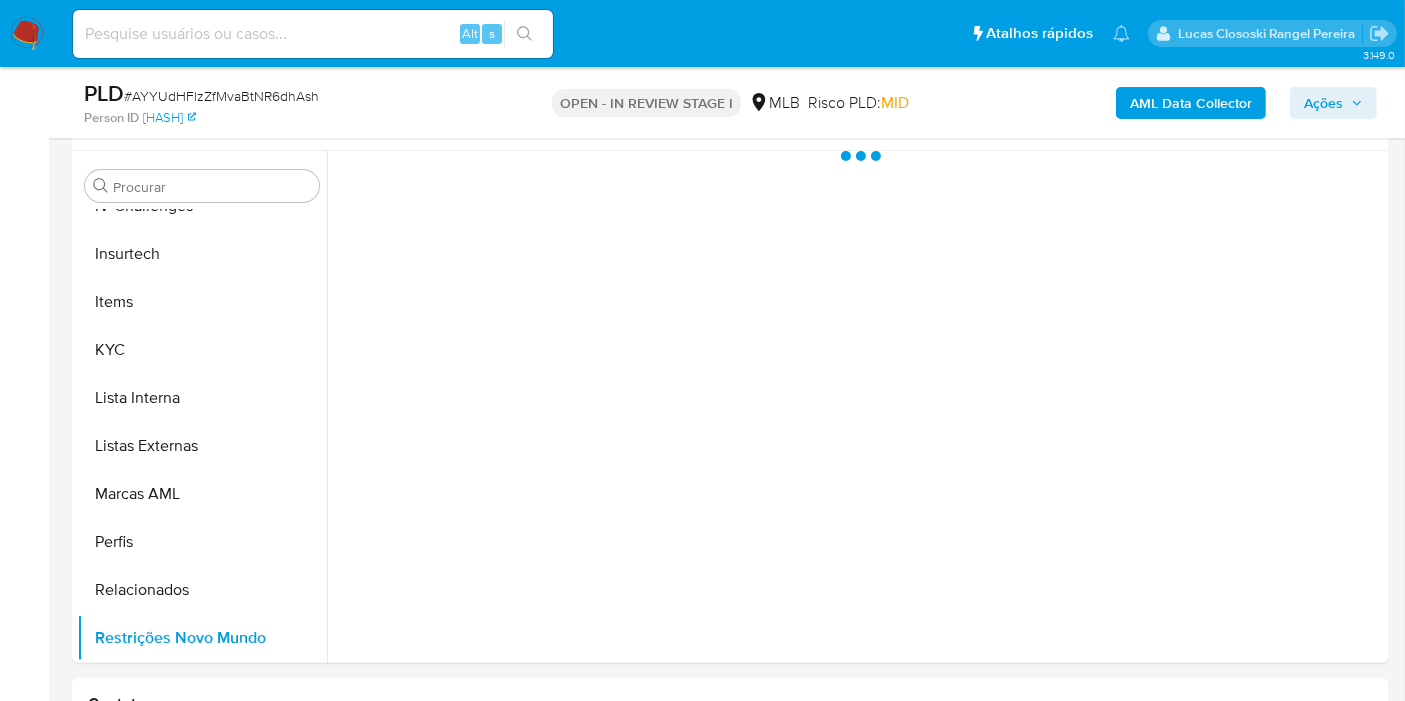 scroll, scrollTop: 333, scrollLeft: 0, axis: vertical 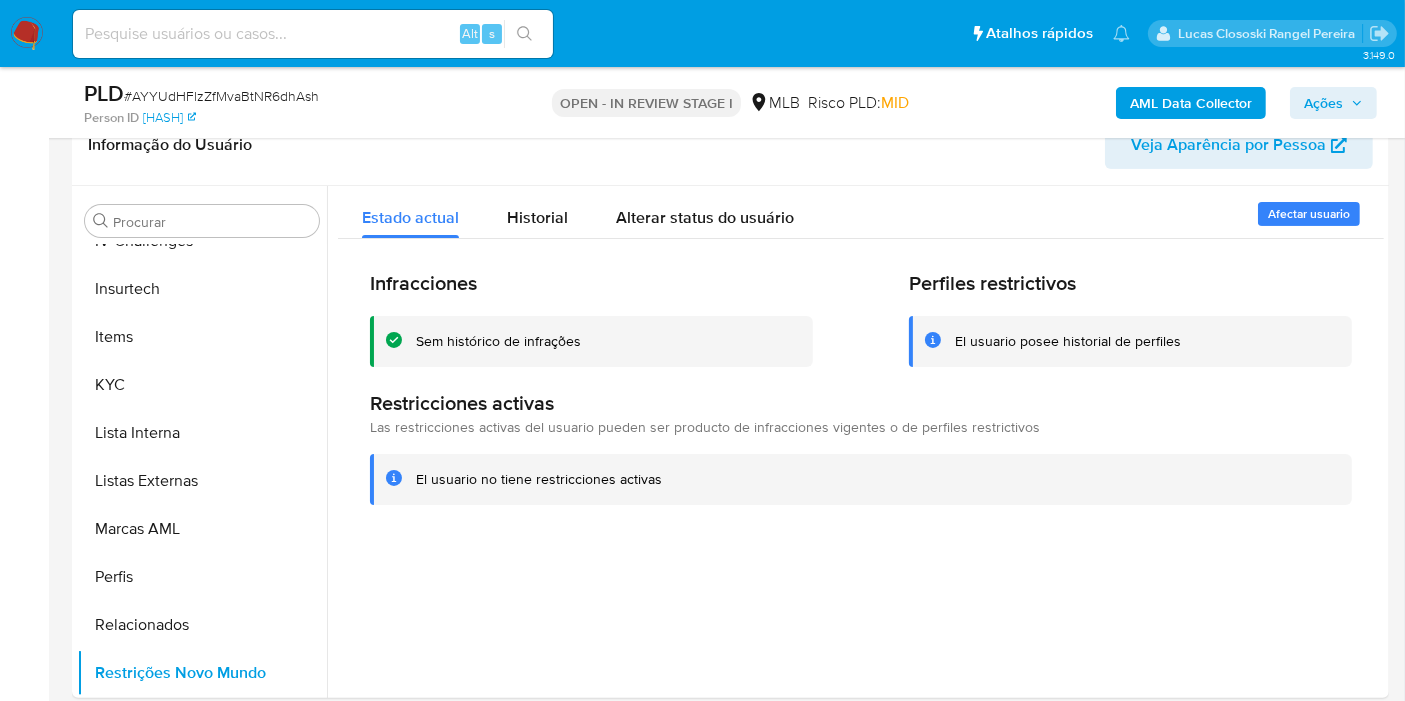 click on "# AYYUdHFlzZfMvaBtNR6dhAsh" at bounding box center (221, 96) 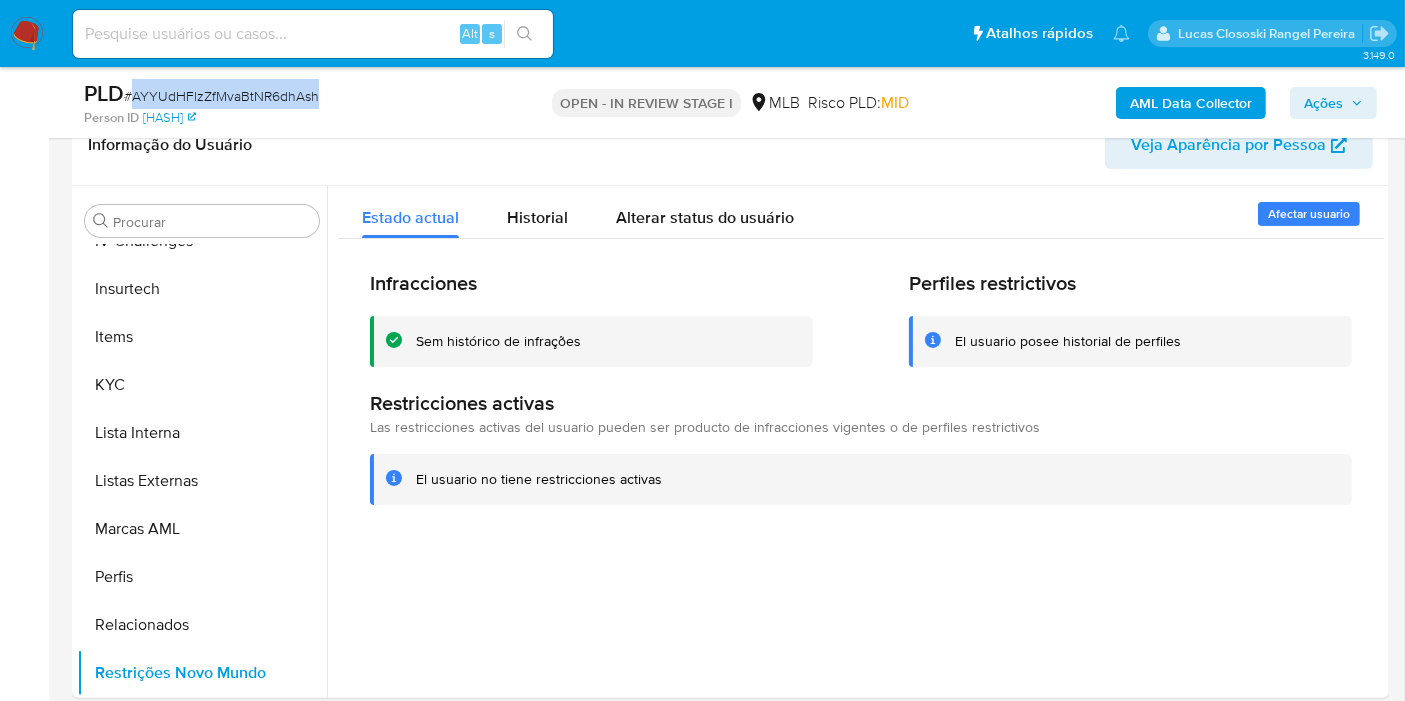 click on "# AYYUdHFlzZfMvaBtNR6dhAsh" at bounding box center (221, 96) 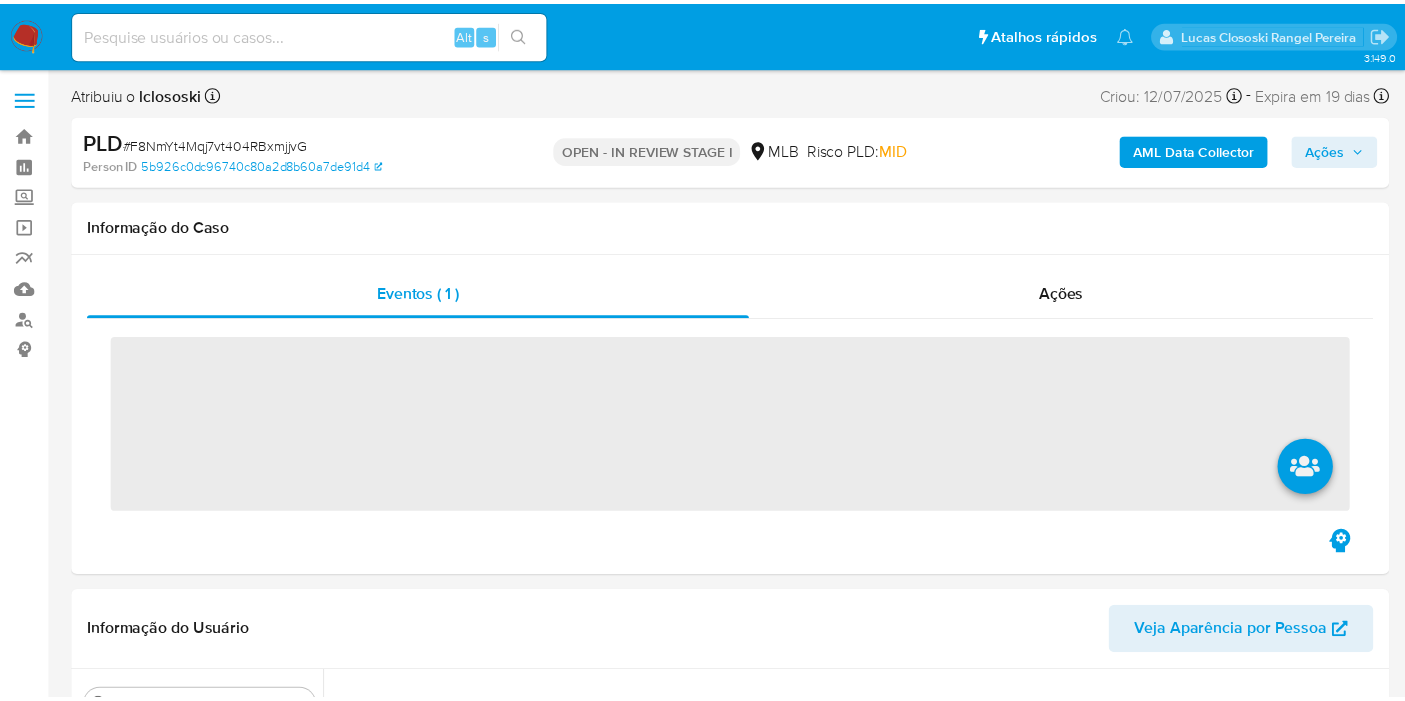 scroll, scrollTop: 0, scrollLeft: 0, axis: both 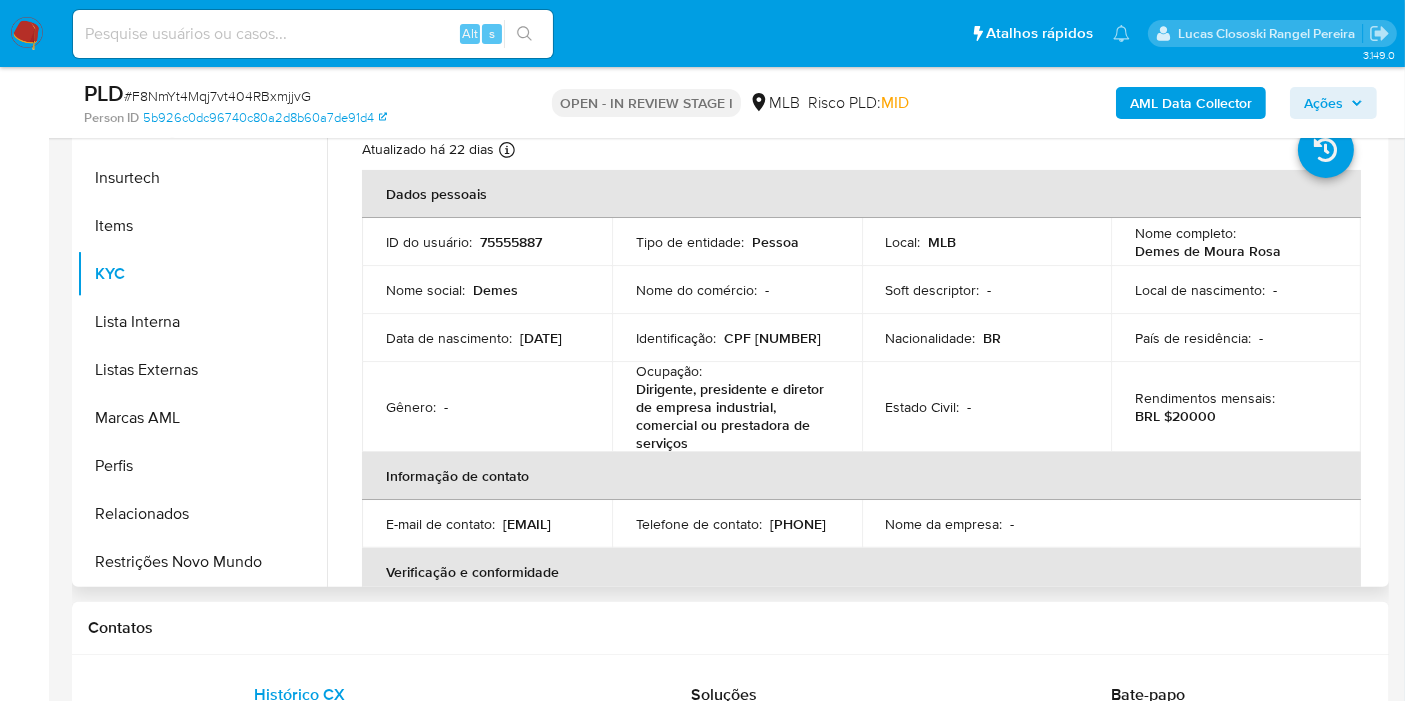 click on "CPF 76986837100" at bounding box center (772, 338) 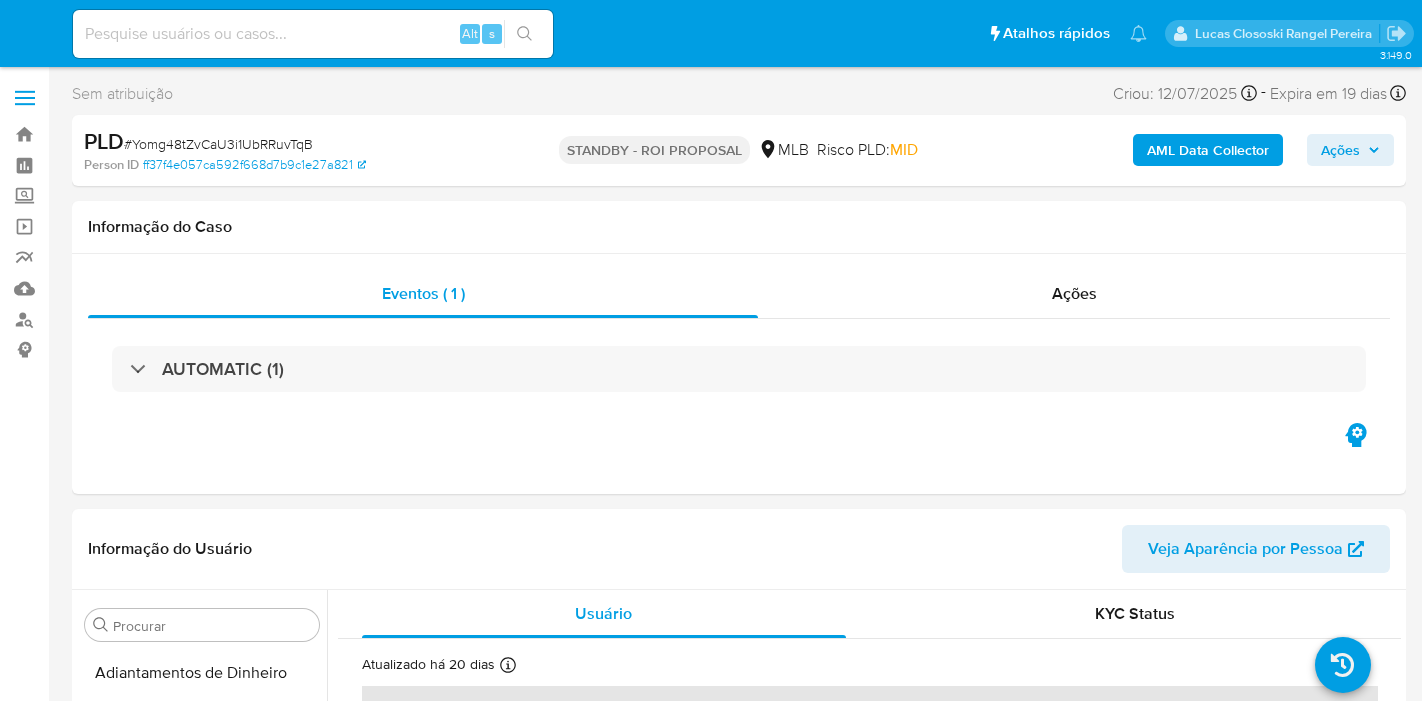 select on "10" 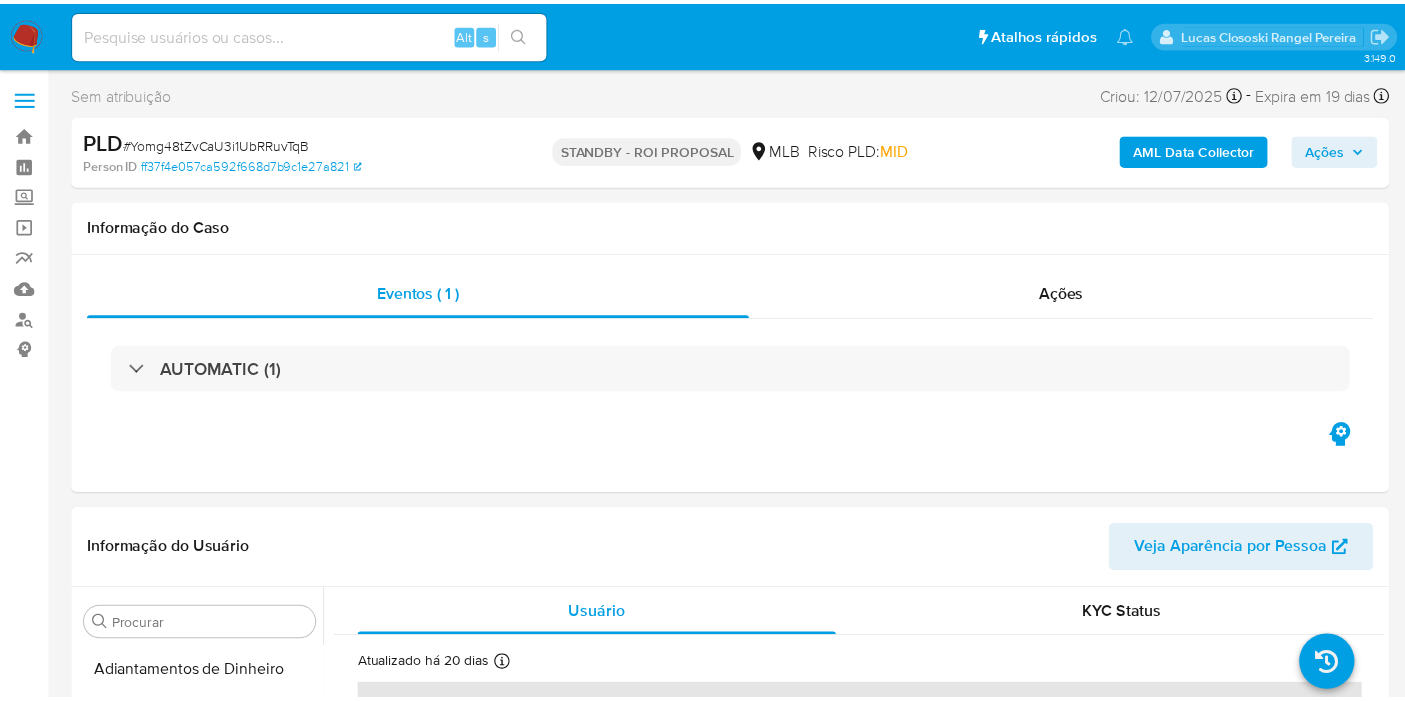 scroll, scrollTop: 0, scrollLeft: 0, axis: both 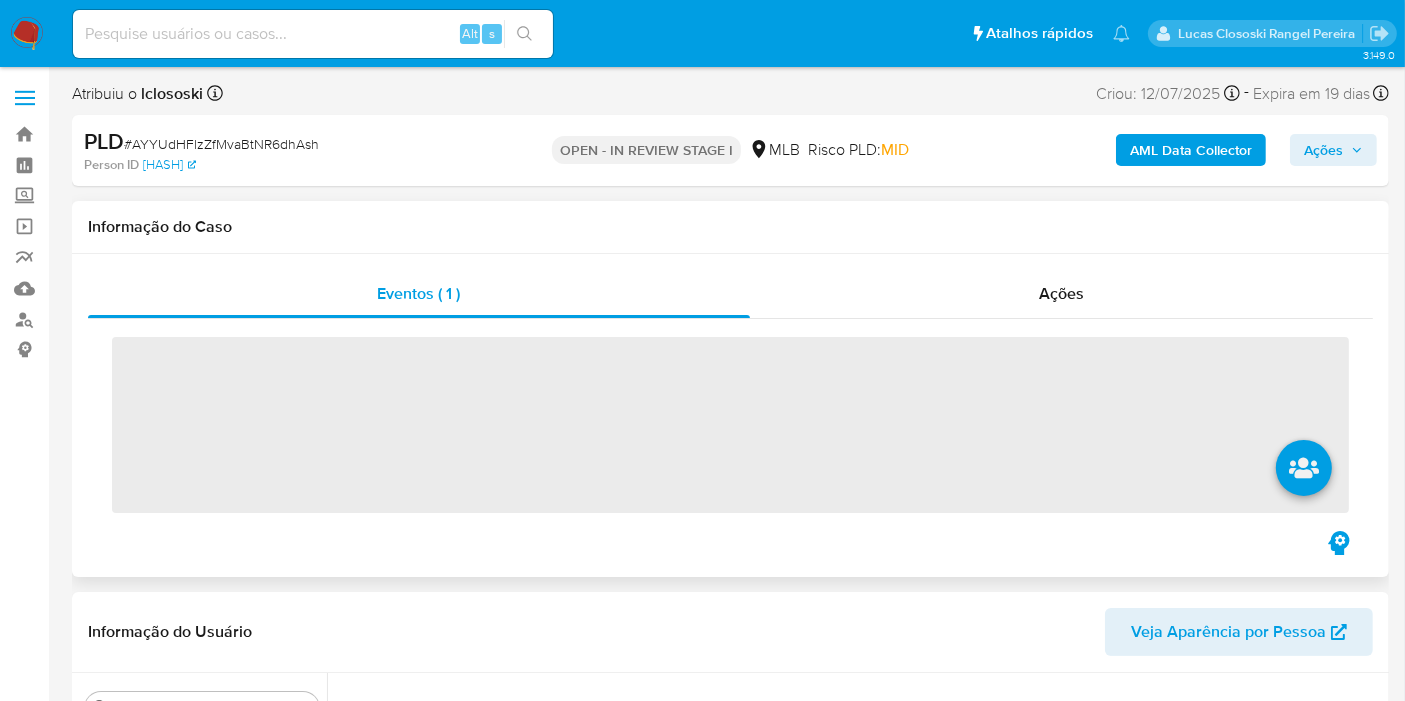 drag, startPoint x: 0, startPoint y: 0, endPoint x: 541, endPoint y: 239, distance: 591.4406 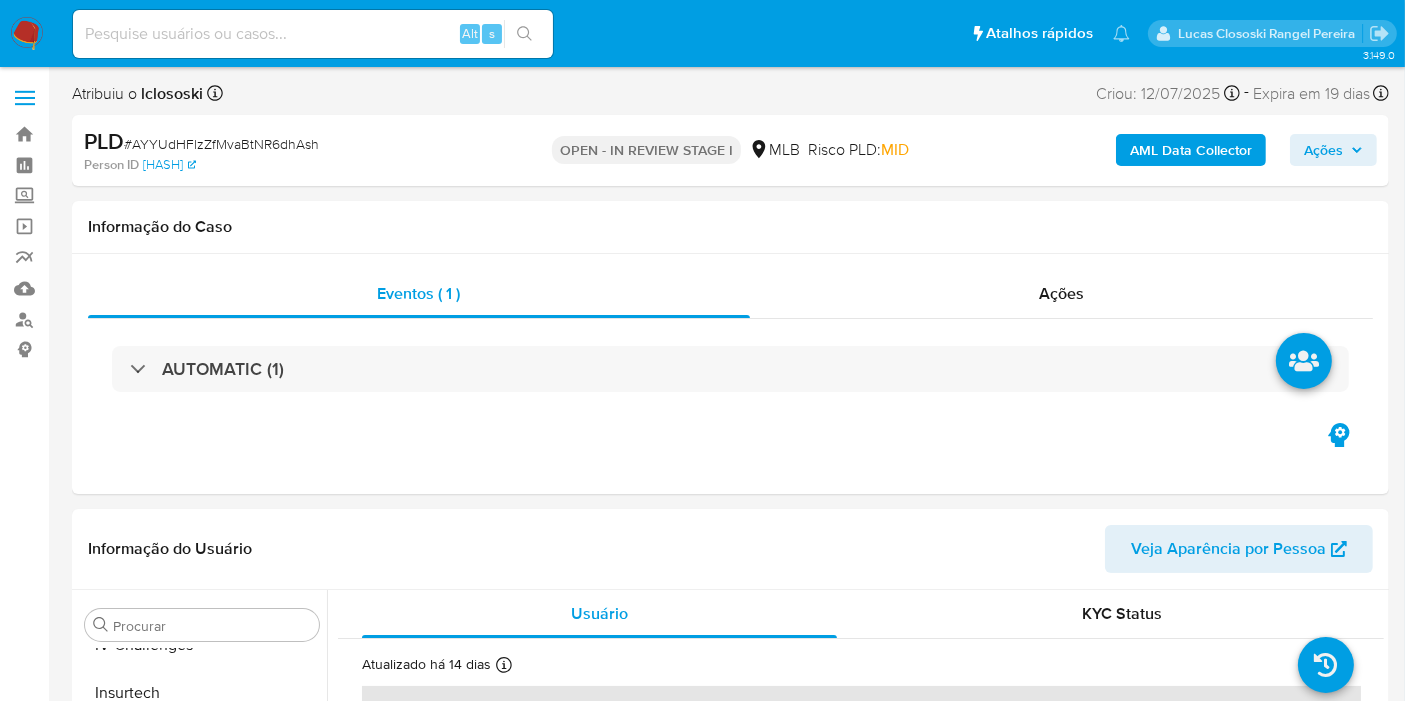 select on "10" 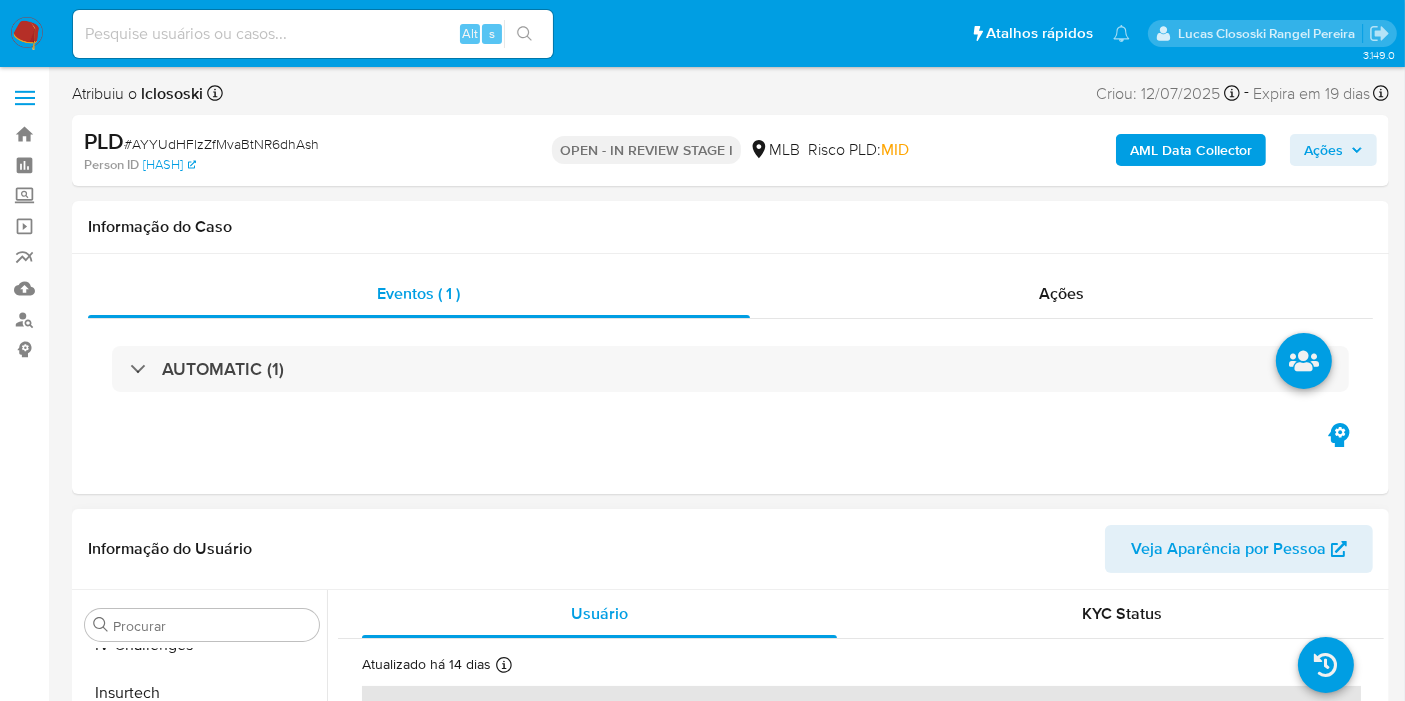 click on "Informação do Usuário Veja Aparência por Pessoa" at bounding box center (730, 549) 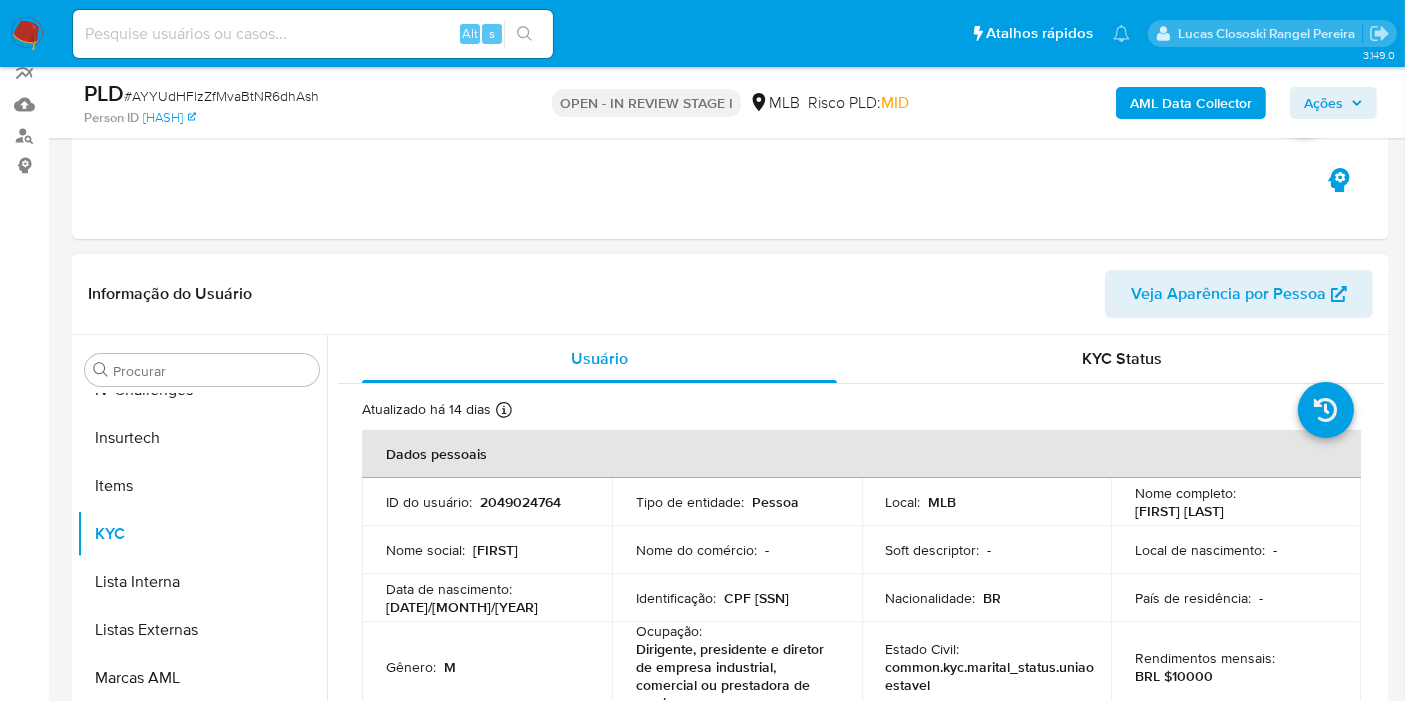 scroll, scrollTop: 333, scrollLeft: 0, axis: vertical 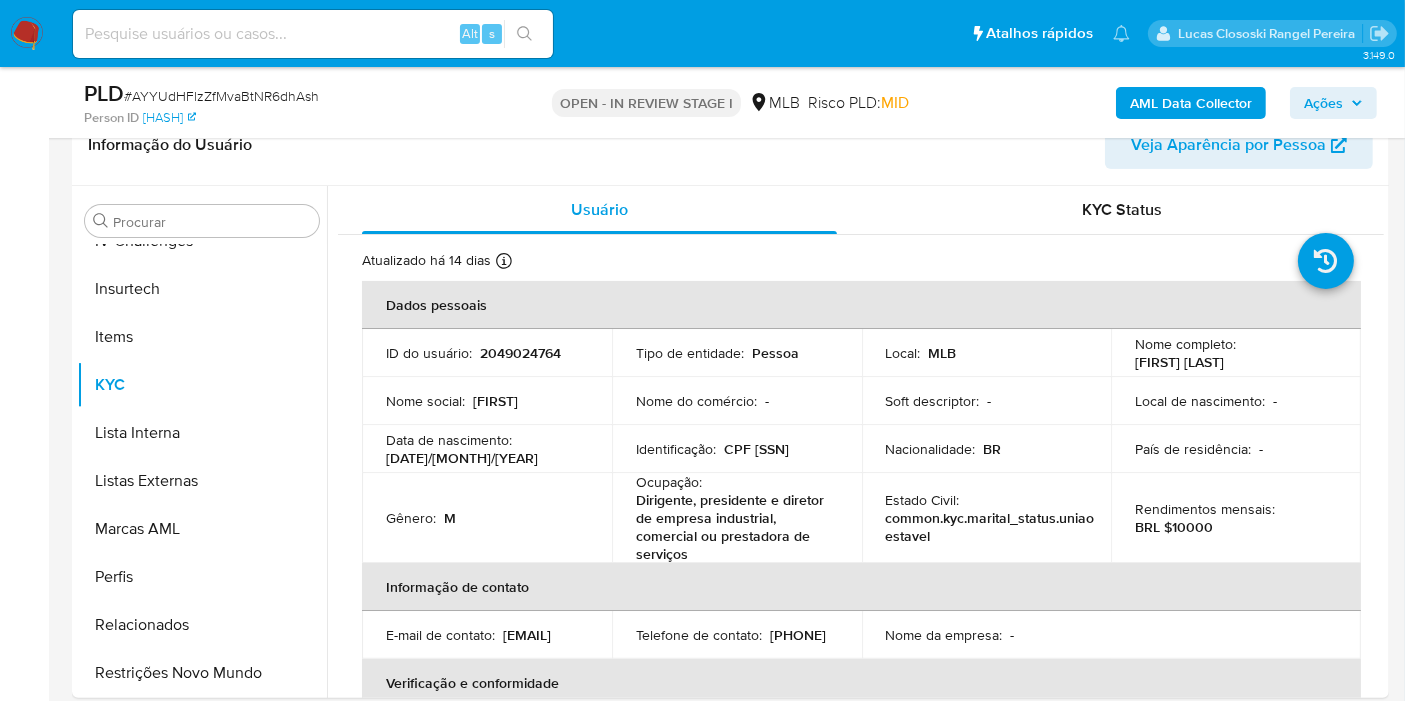 click on "# AYYUdHFlzZfMvaBtNR6dhAsh" at bounding box center (221, 96) 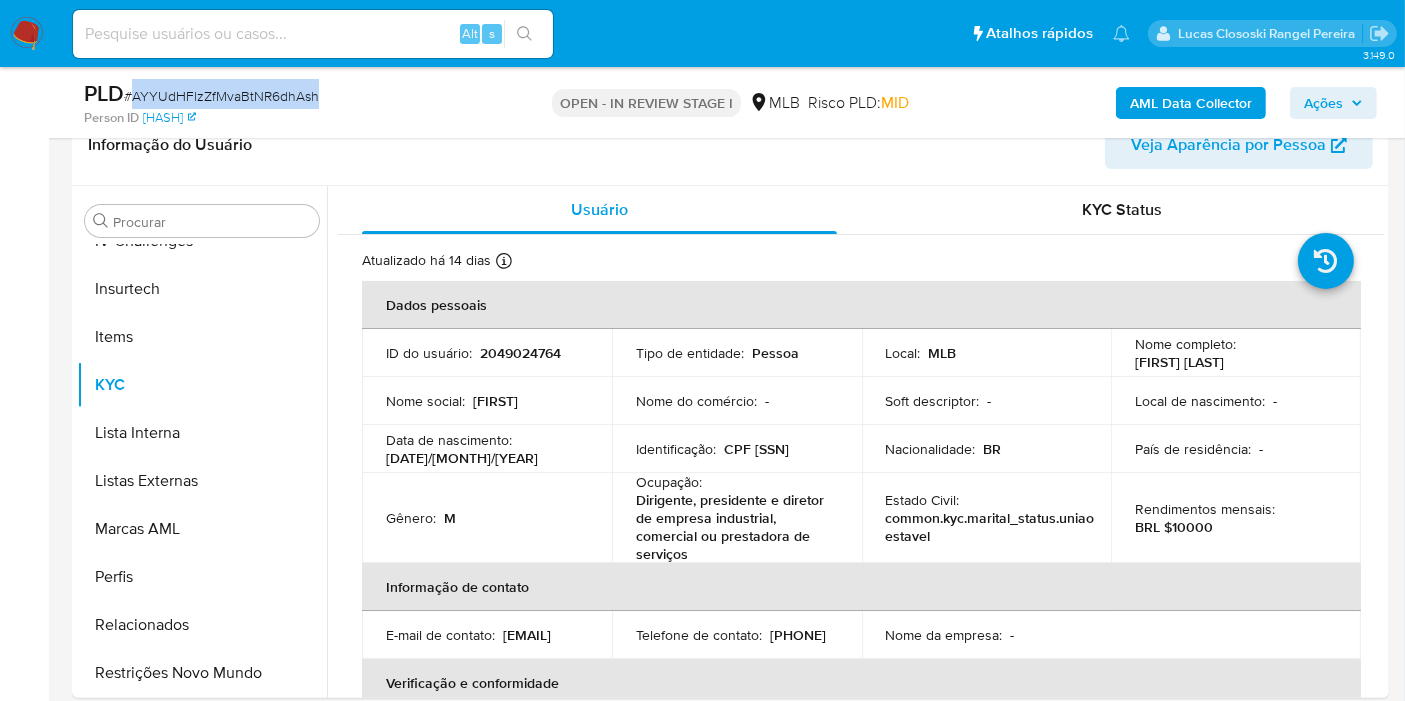 copy on "AYYUdHFlzZfMvaBtNR6dhAsh" 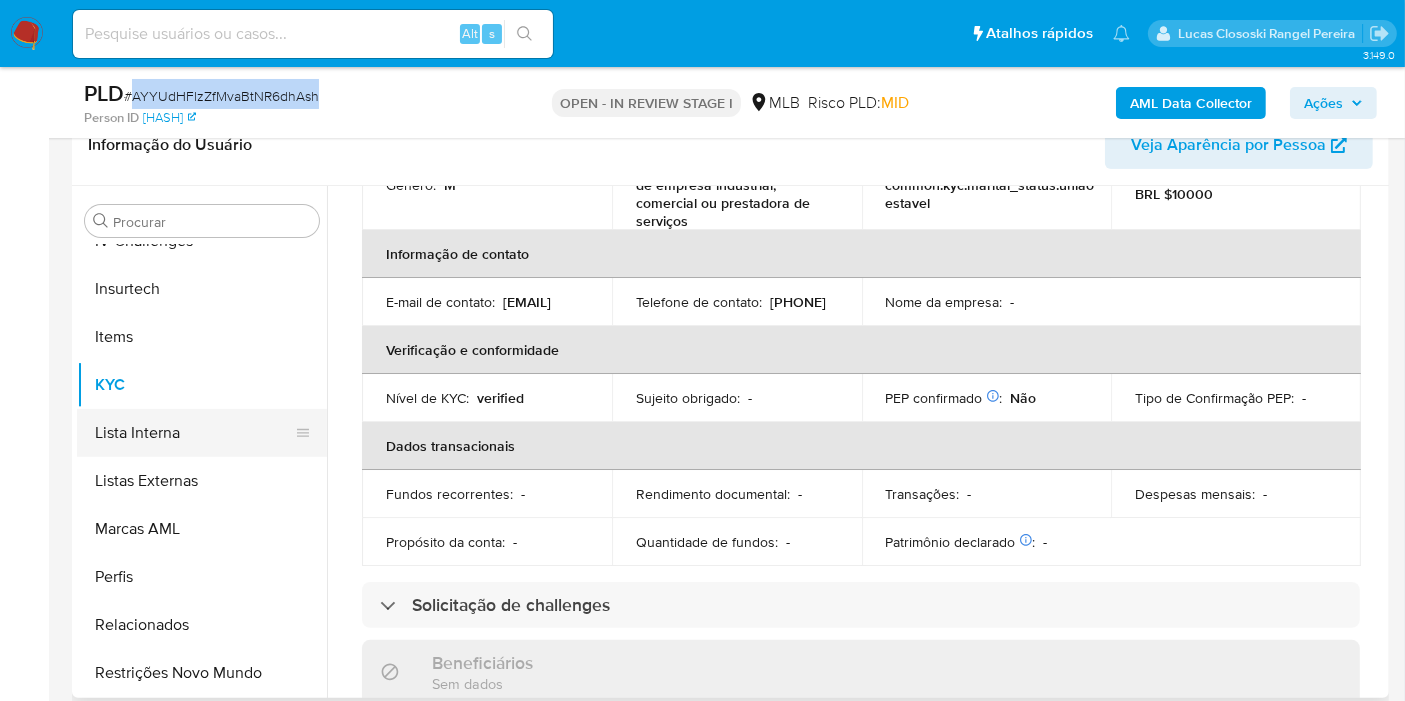 scroll, scrollTop: 0, scrollLeft: 0, axis: both 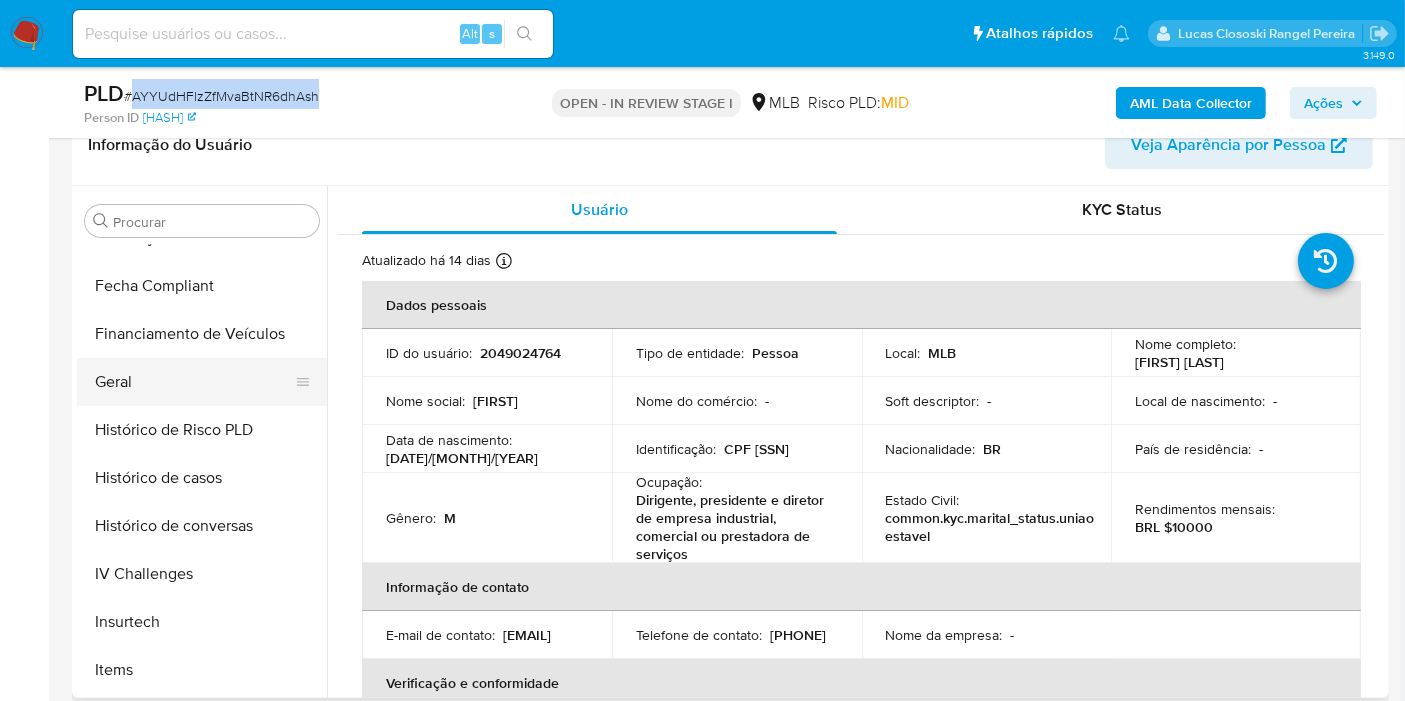 click on "Geral" at bounding box center [194, 382] 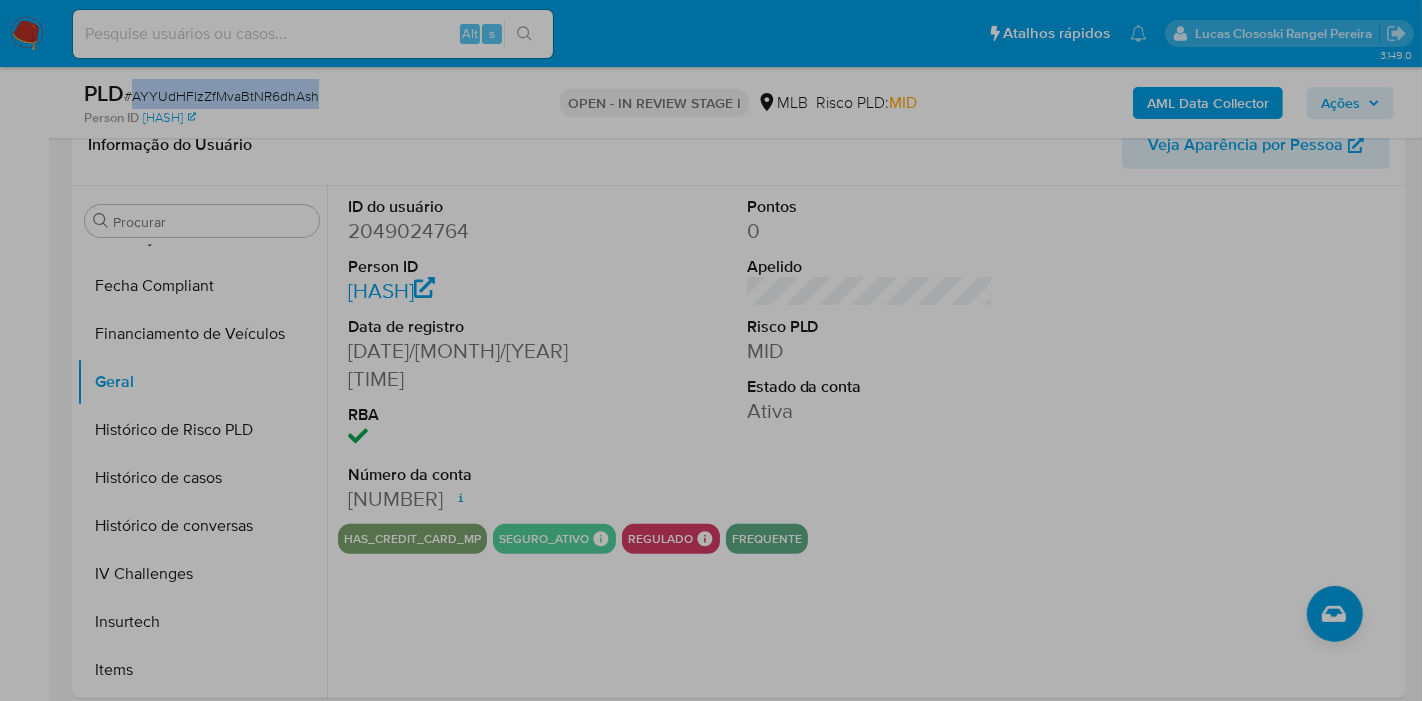 drag, startPoint x: 331, startPoint y: 521, endPoint x: 444, endPoint y: 530, distance: 113.35784 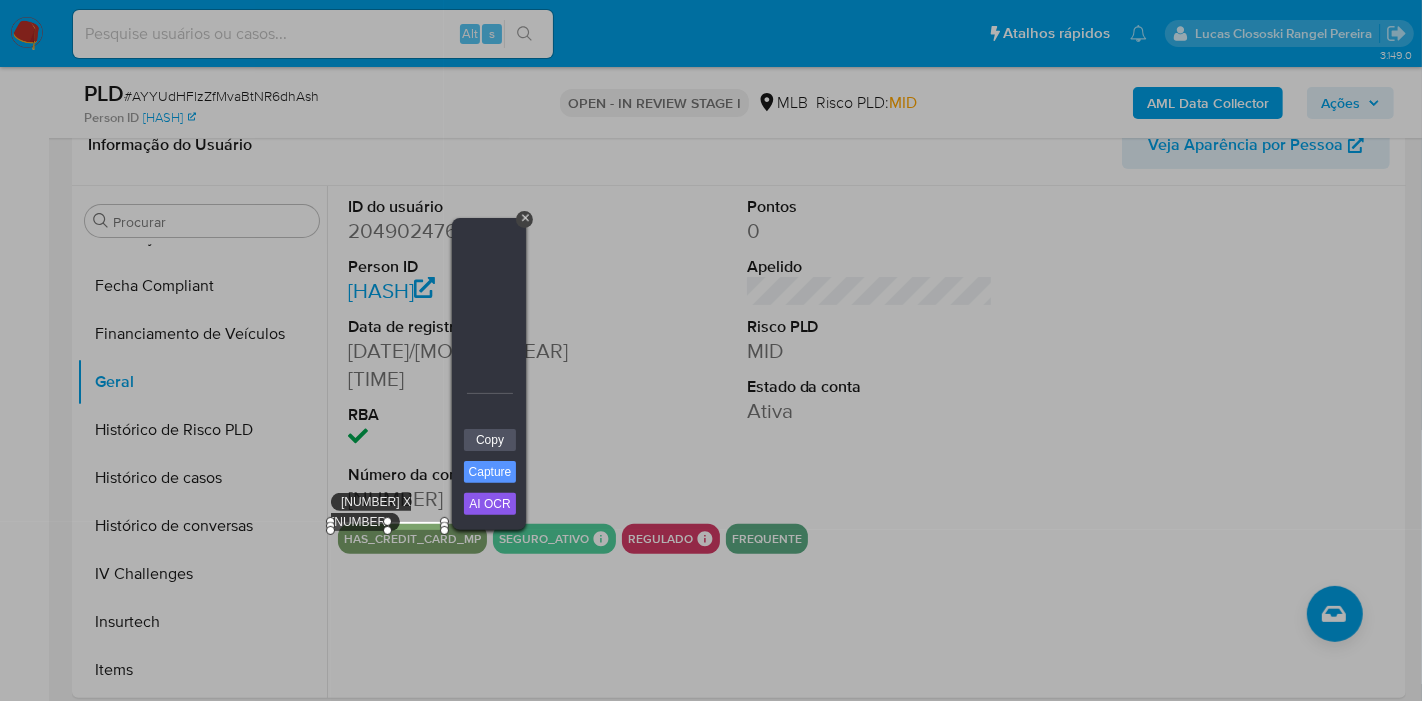 drag, startPoint x: 493, startPoint y: 535, endPoint x: 691, endPoint y: 554, distance: 198.90953 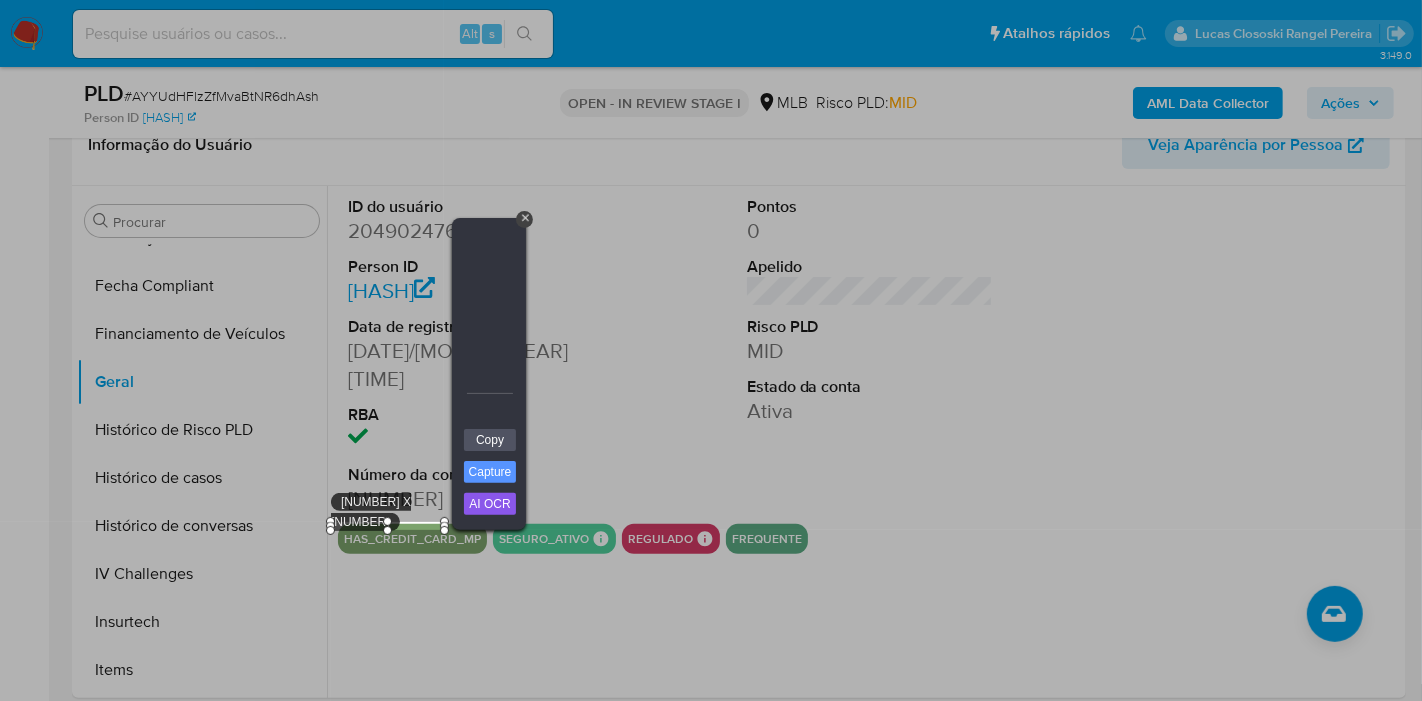 drag, startPoint x: 439, startPoint y: 529, endPoint x: 508, endPoint y: 535, distance: 69.260376 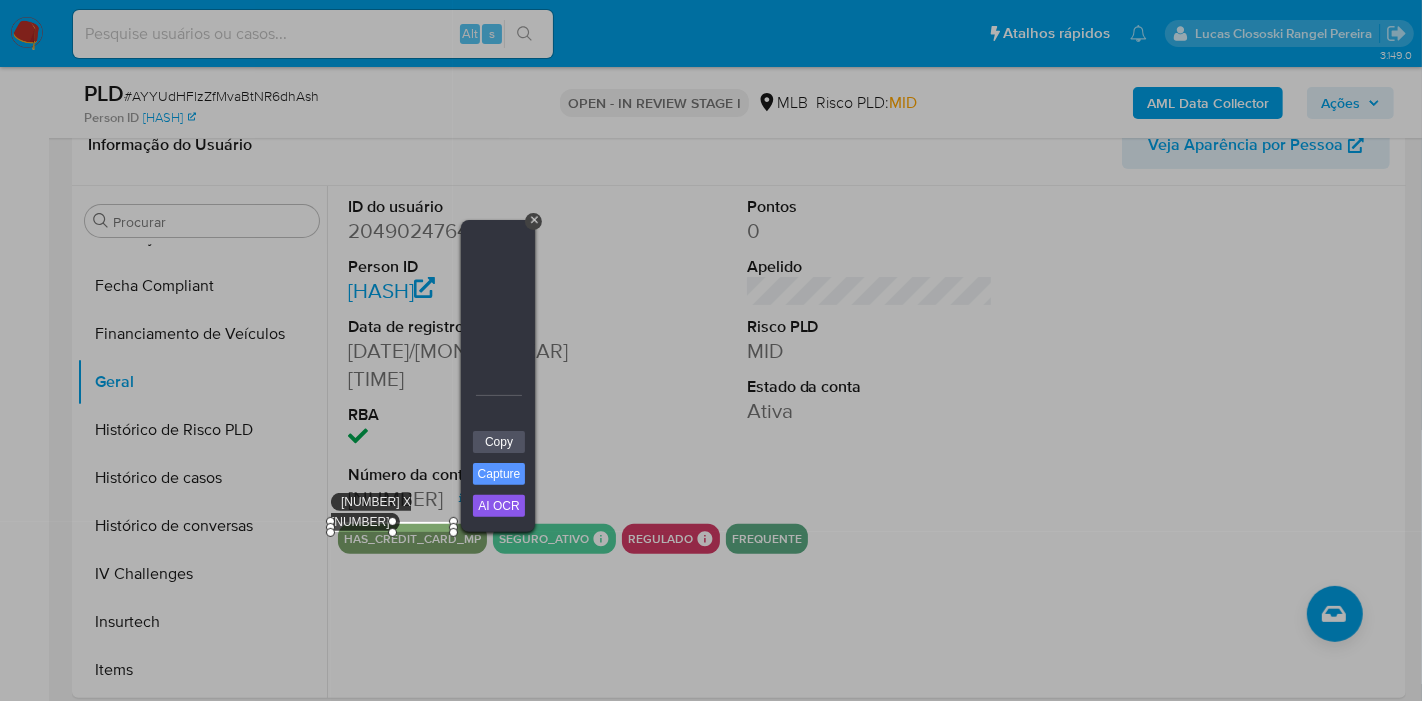 drag, startPoint x: 573, startPoint y: 544, endPoint x: 767, endPoint y: 558, distance: 194.5045 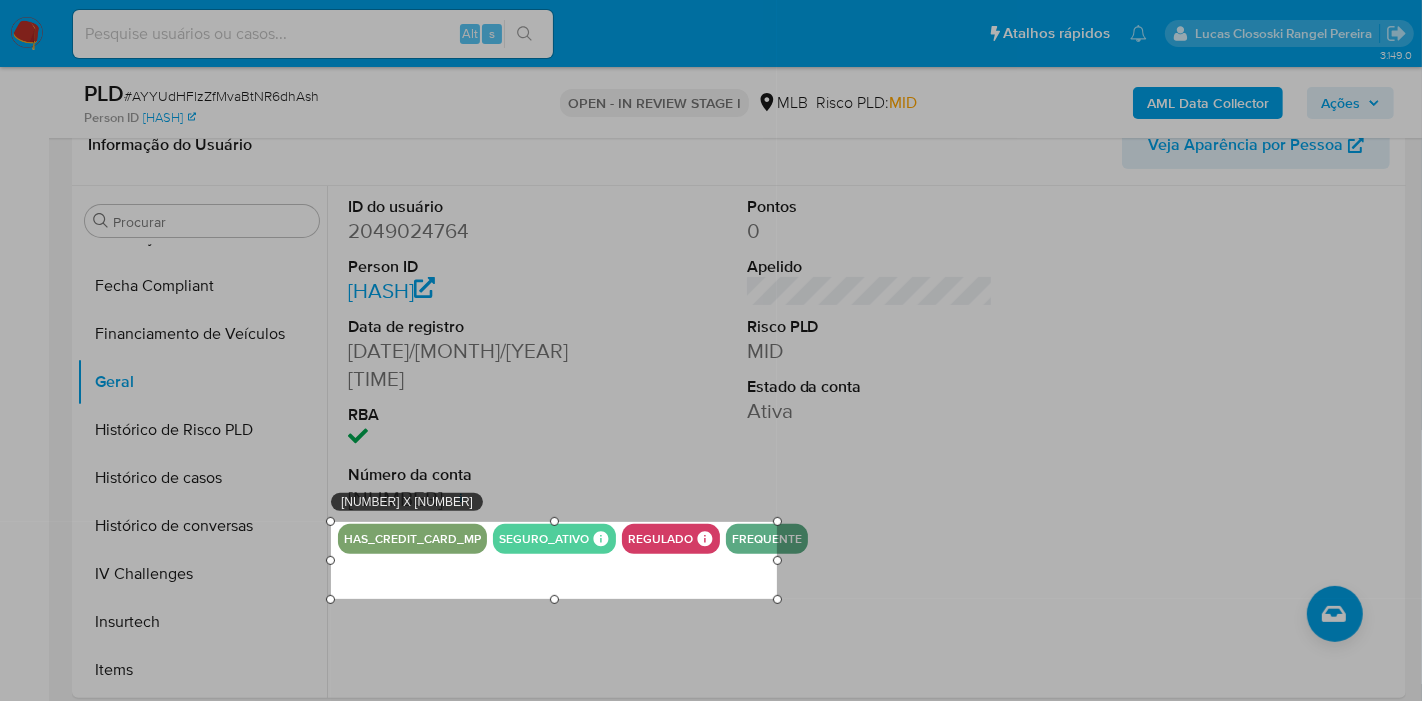 drag, startPoint x: 451, startPoint y: 532, endPoint x: 827, endPoint y: 575, distance: 378.45078 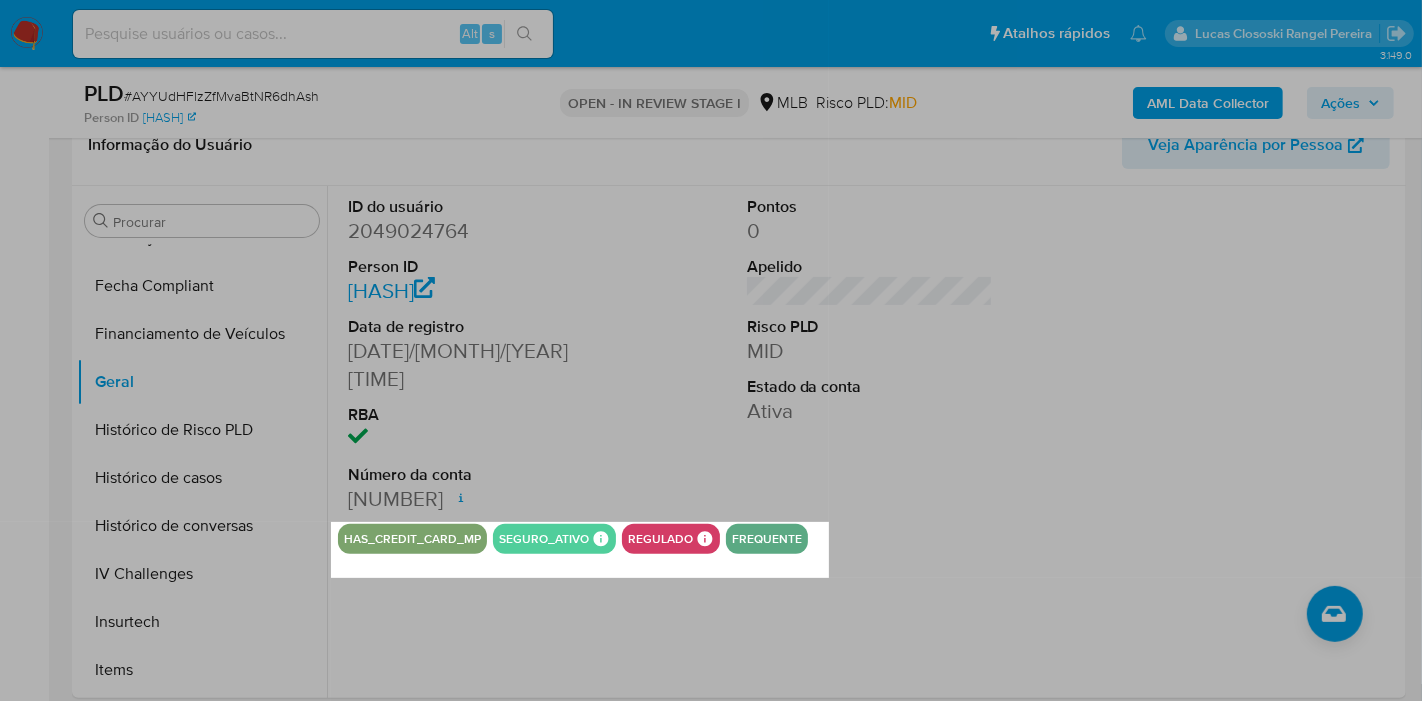 click on "498 X 56" at bounding box center [580, 550] 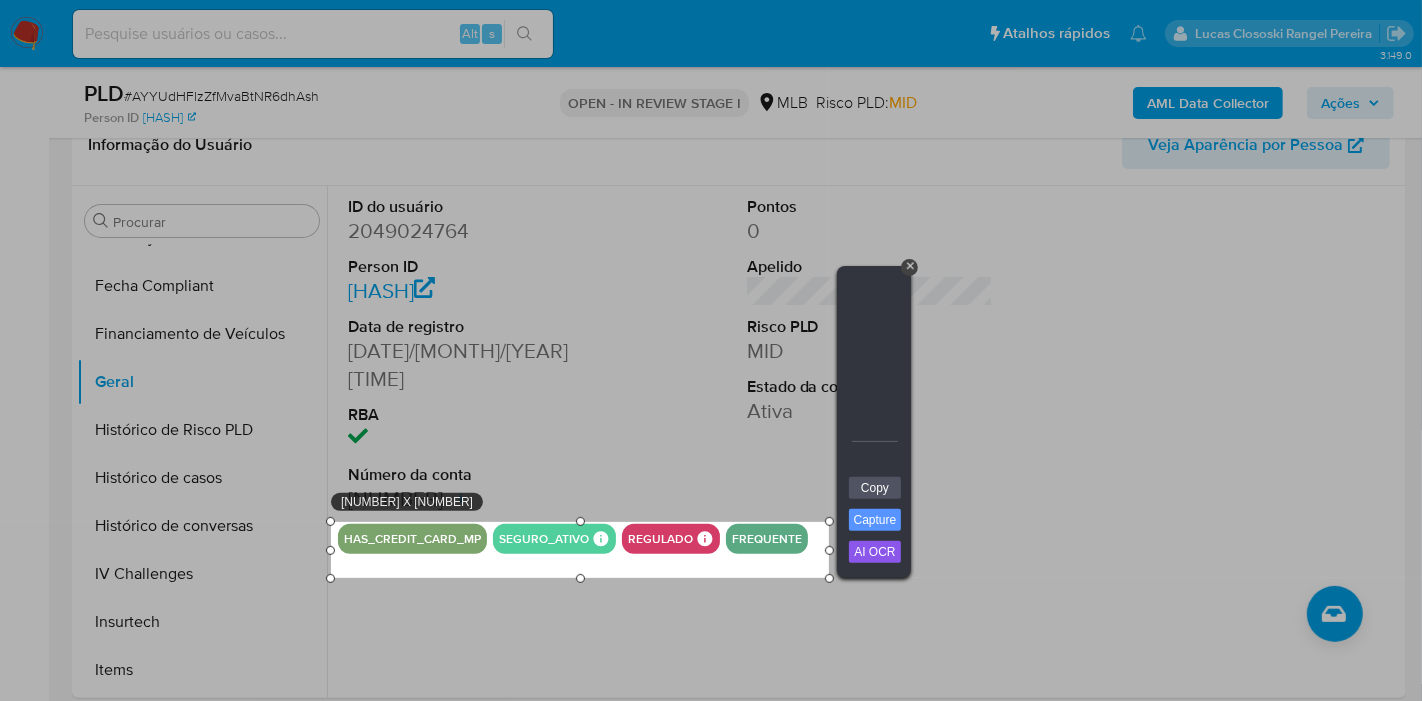 click on "498 X 56" at bounding box center [580, 550] 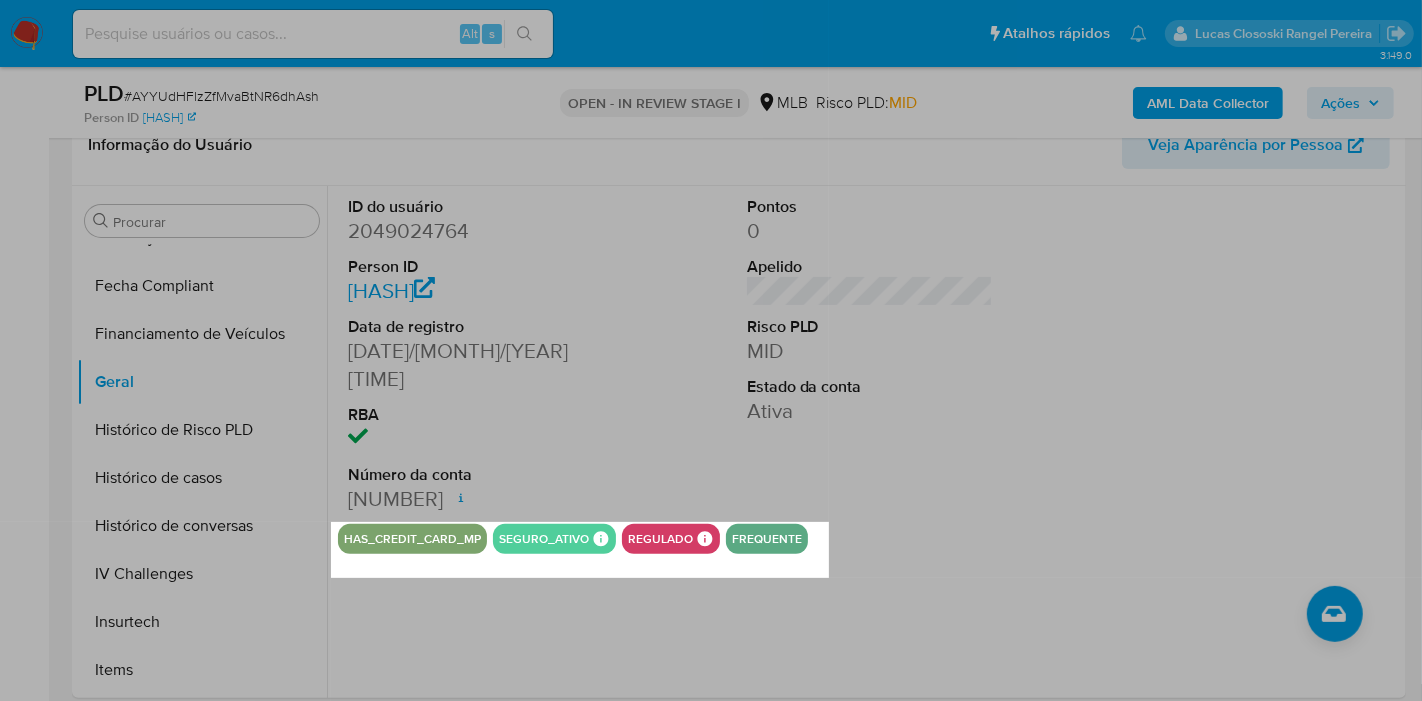 click on "498 X 56" at bounding box center (711, 1673) 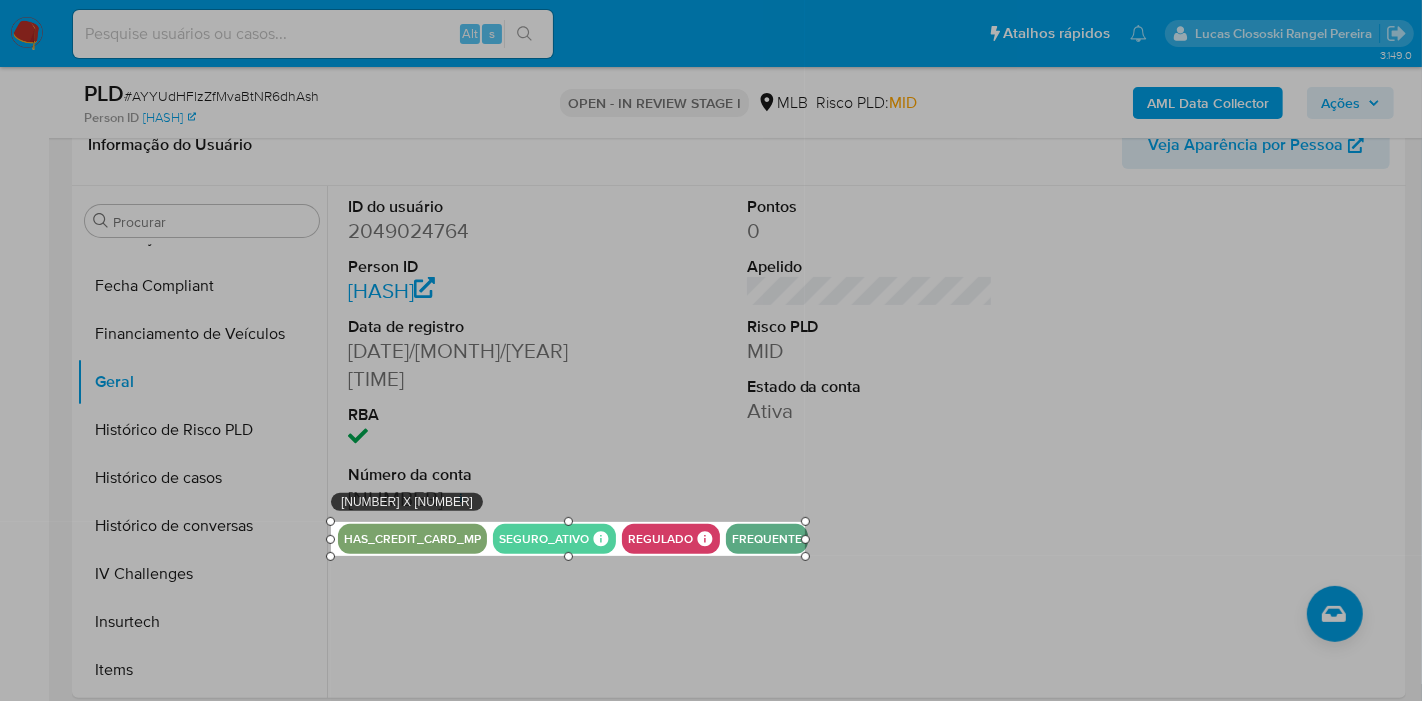 drag, startPoint x: 827, startPoint y: 580, endPoint x: 802, endPoint y: 558, distance: 33.30165 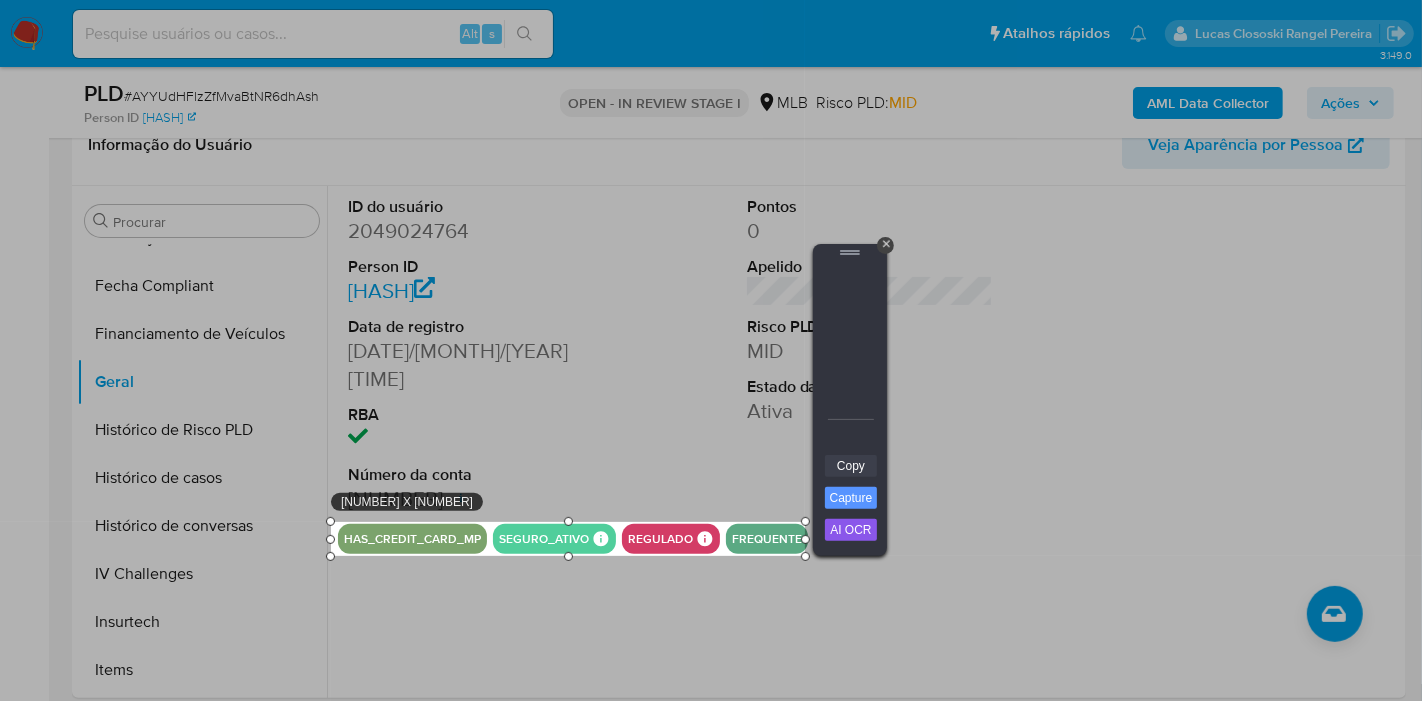 click on "Copy" at bounding box center [851, 466] 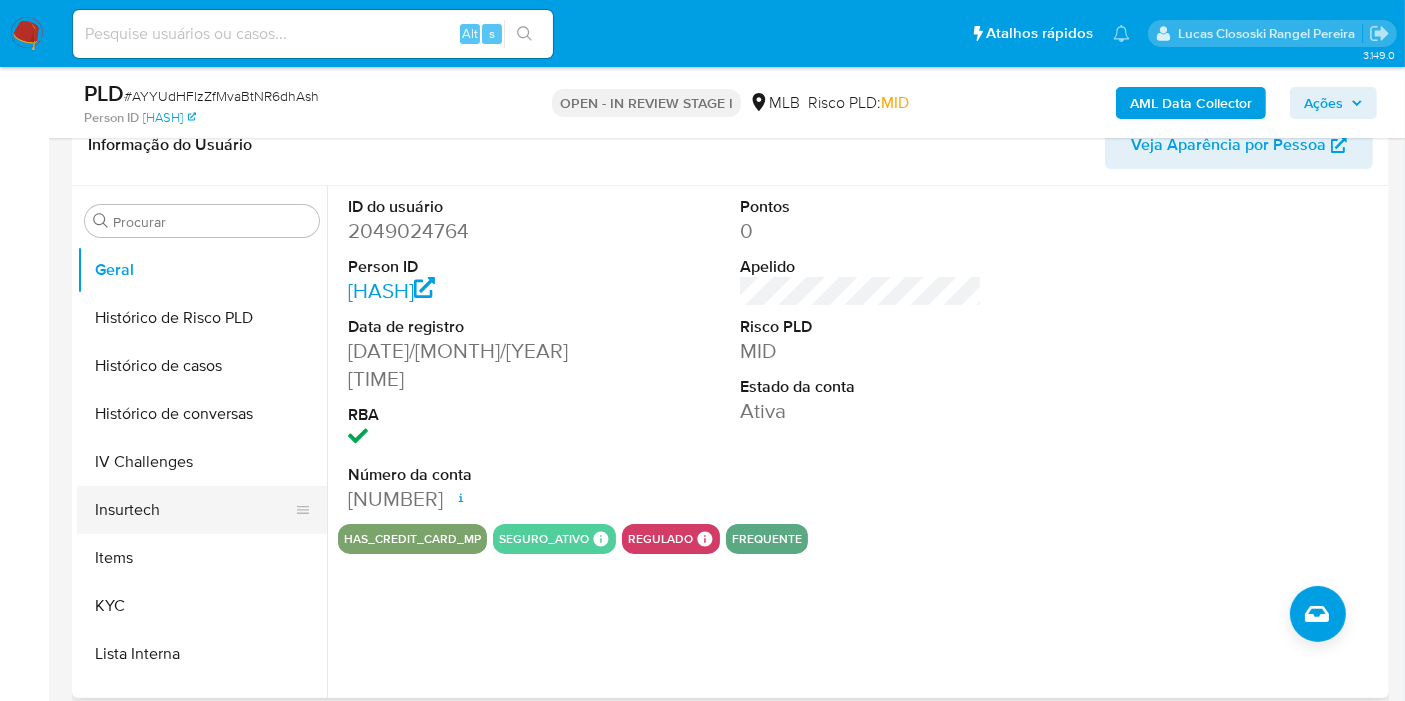 scroll, scrollTop: 733, scrollLeft: 0, axis: vertical 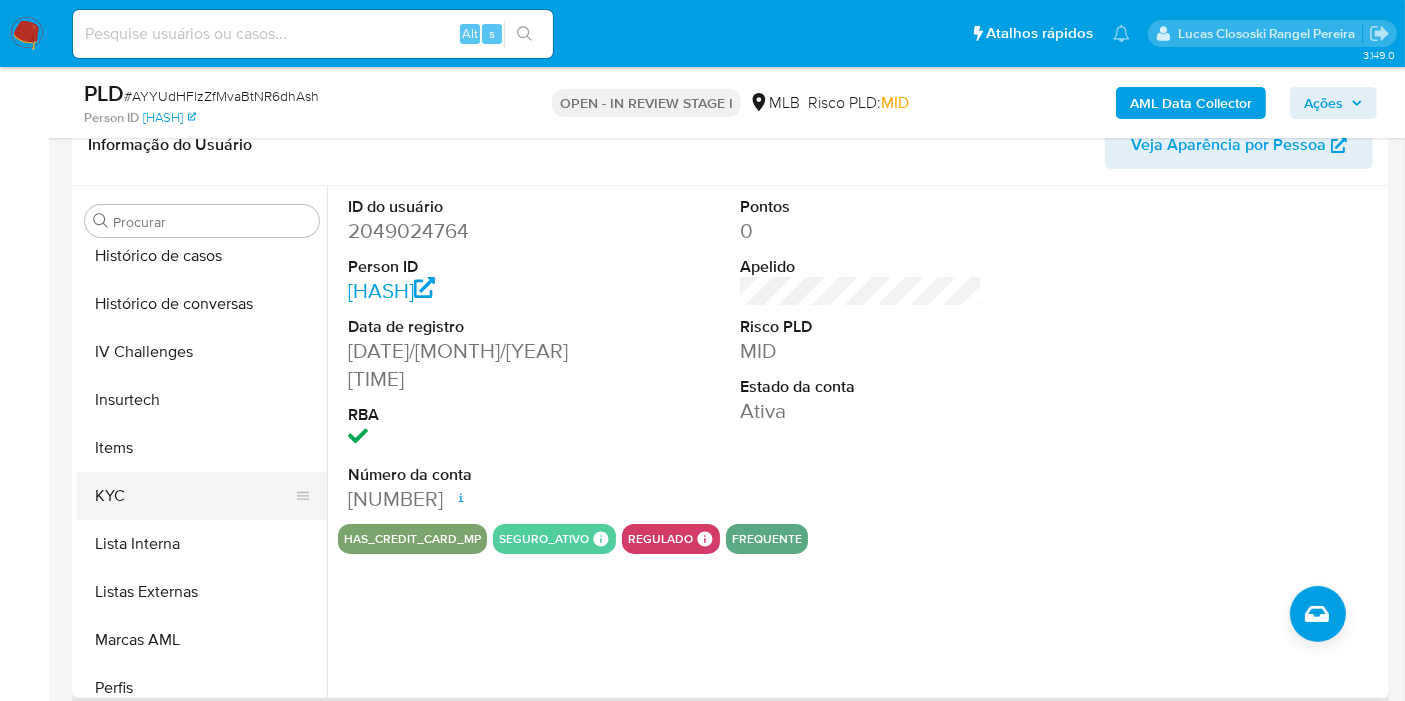 click on "KYC" at bounding box center (194, 496) 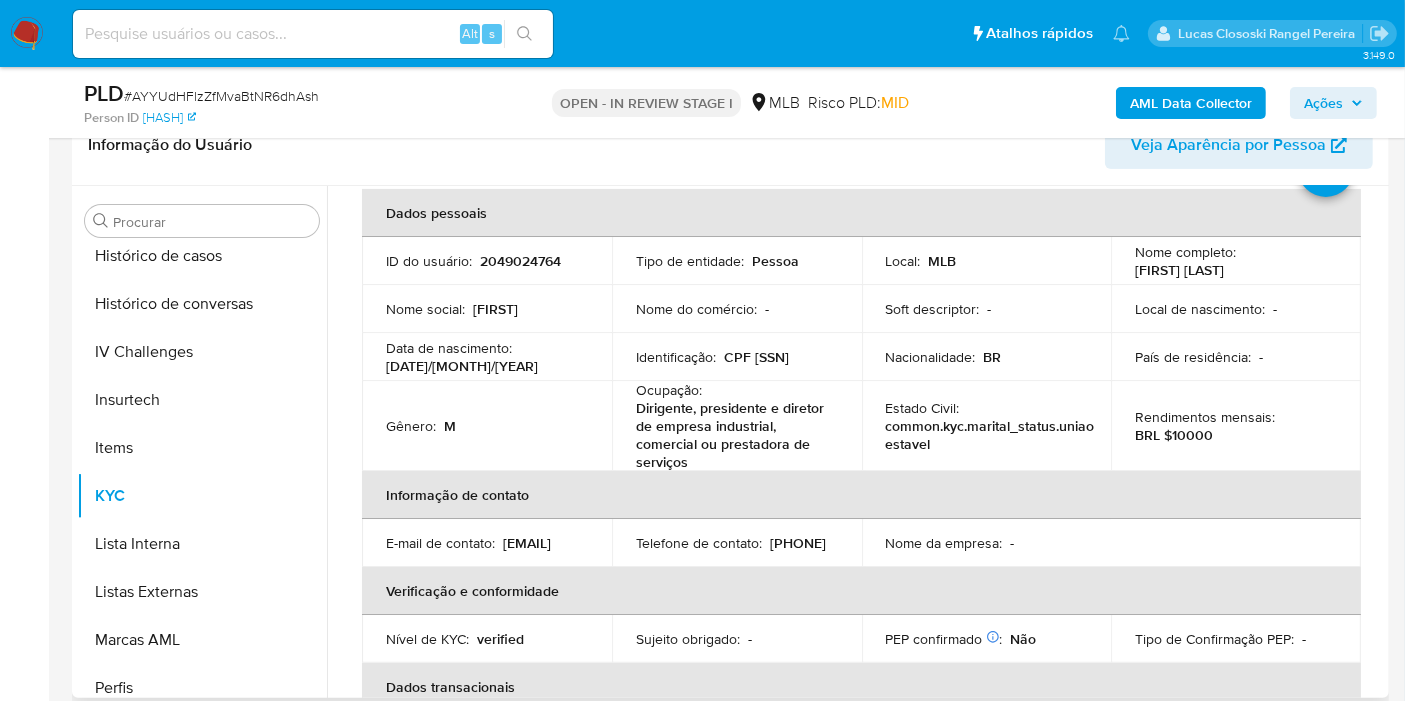 scroll, scrollTop: 0, scrollLeft: 0, axis: both 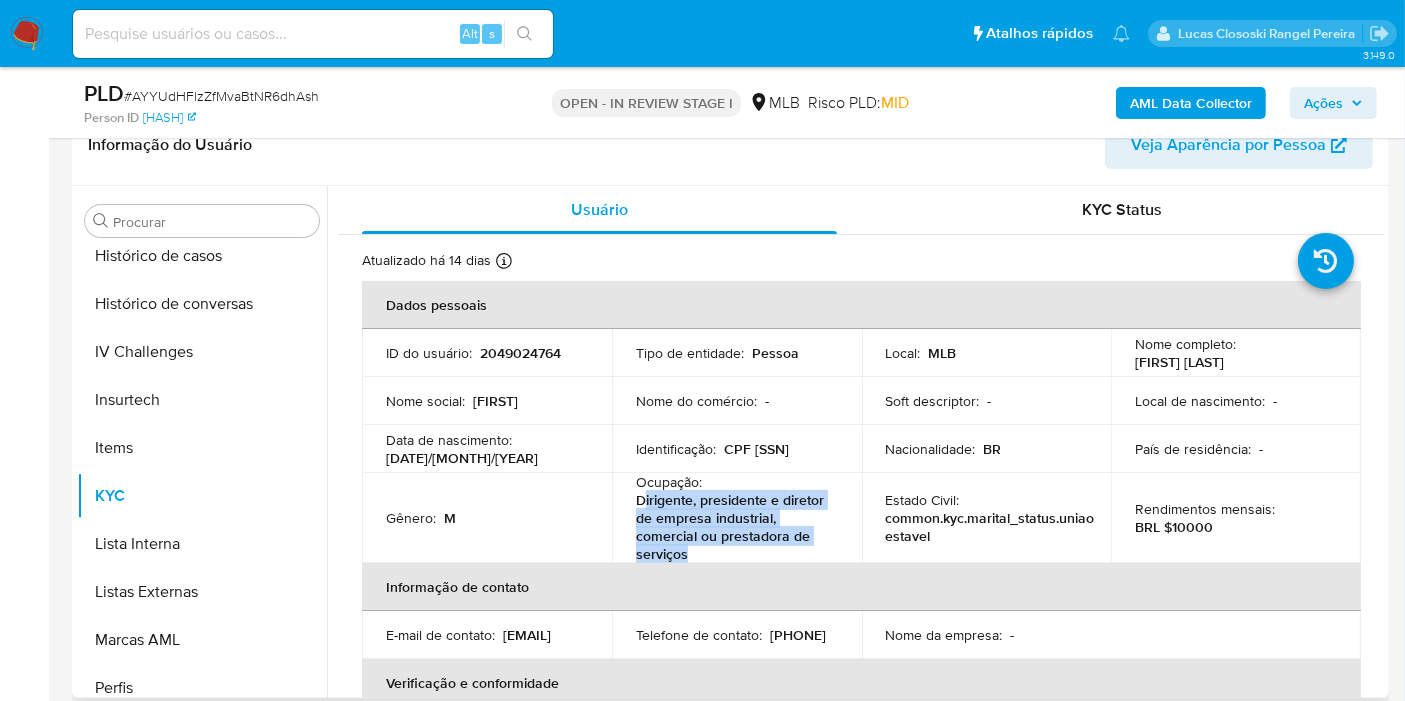 drag, startPoint x: 705, startPoint y: 556, endPoint x: 644, endPoint y: 501, distance: 82.13403 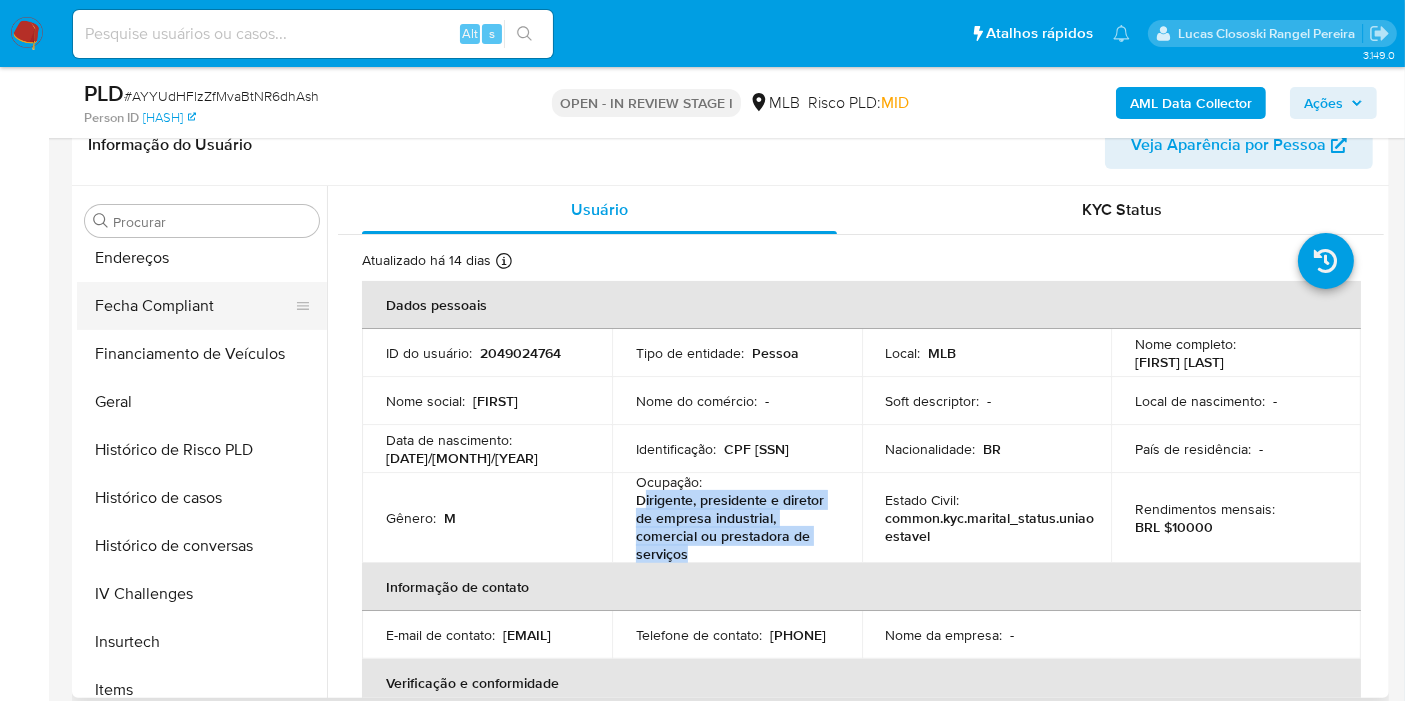 scroll, scrollTop: 400, scrollLeft: 0, axis: vertical 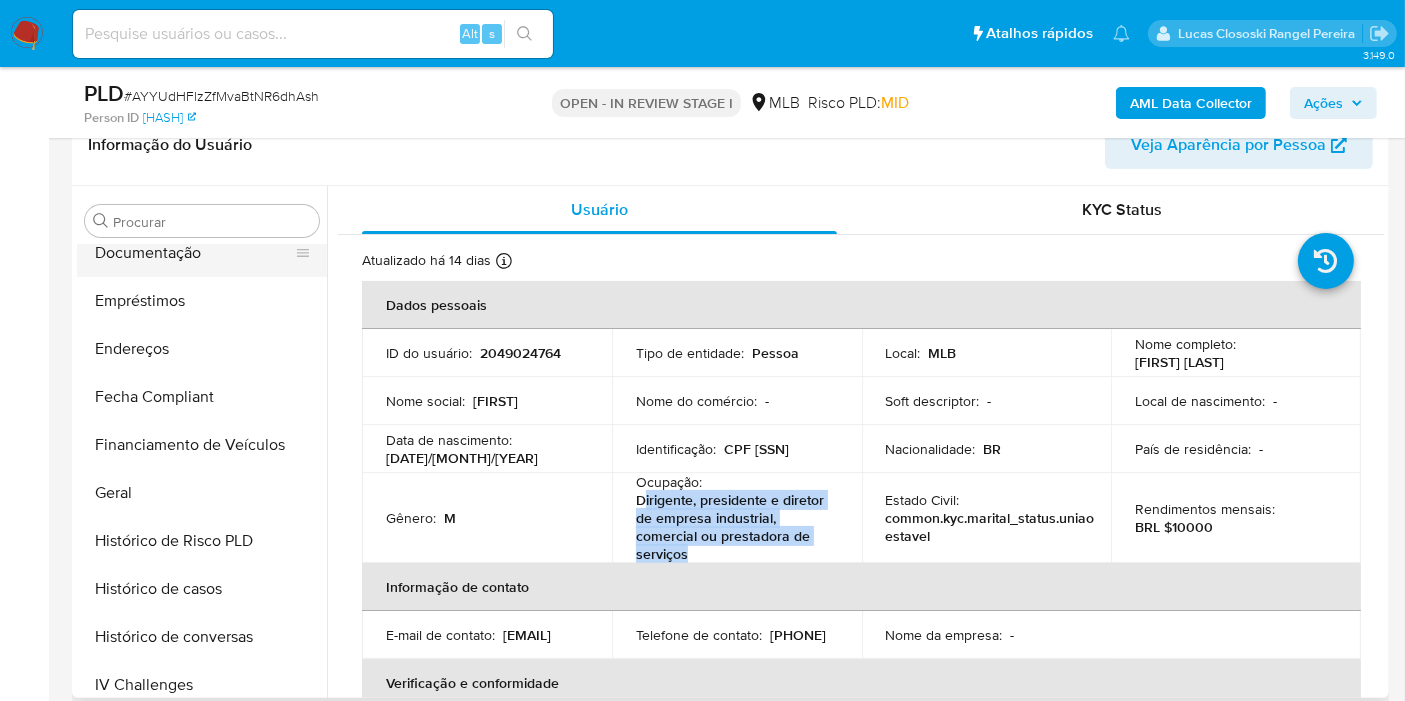 click on "Documentação" at bounding box center [194, 253] 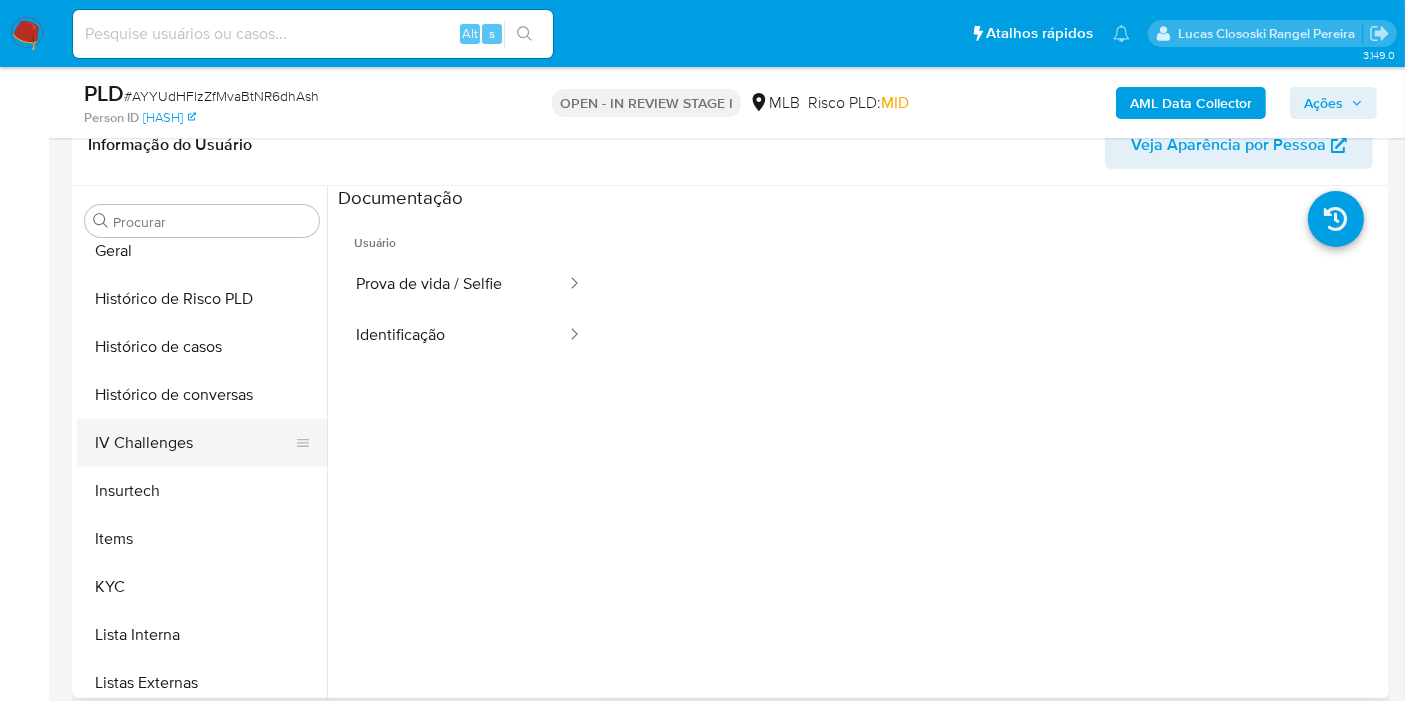 scroll, scrollTop: 733, scrollLeft: 0, axis: vertical 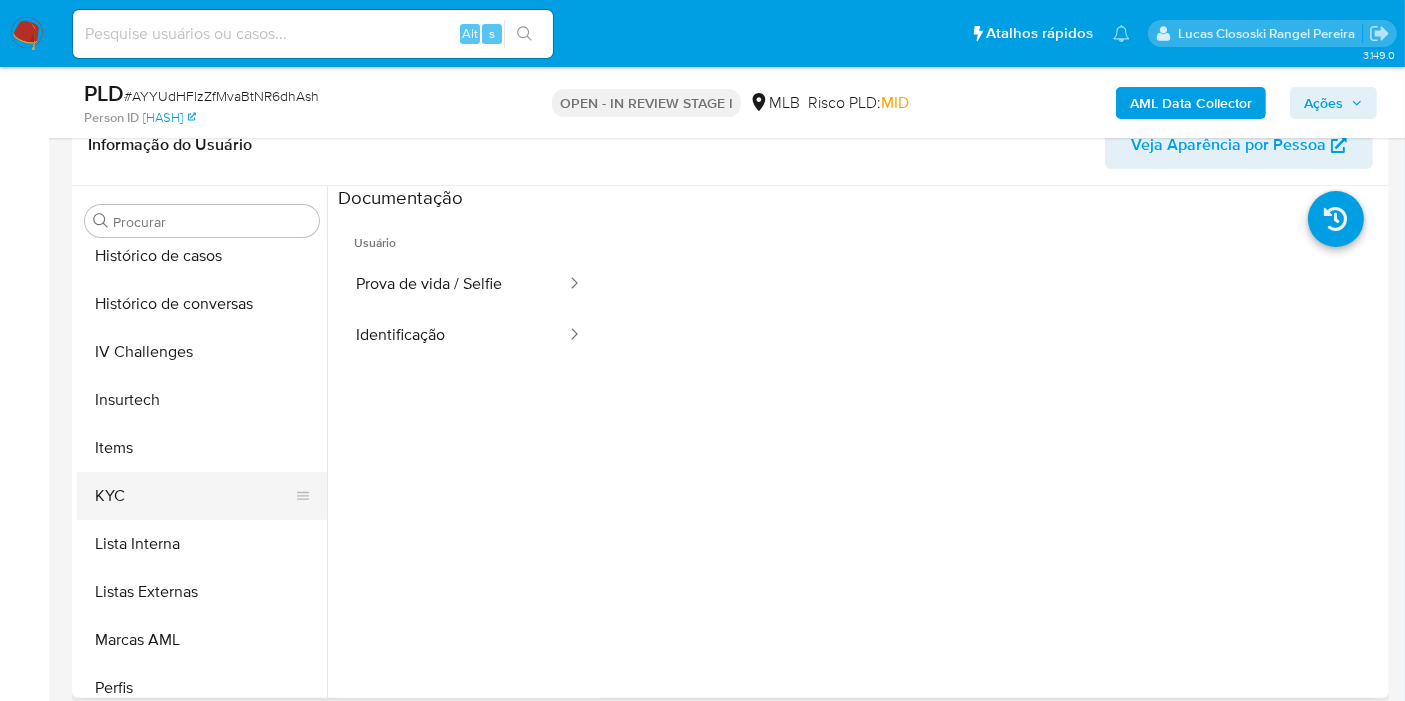 click on "KYC" at bounding box center [194, 496] 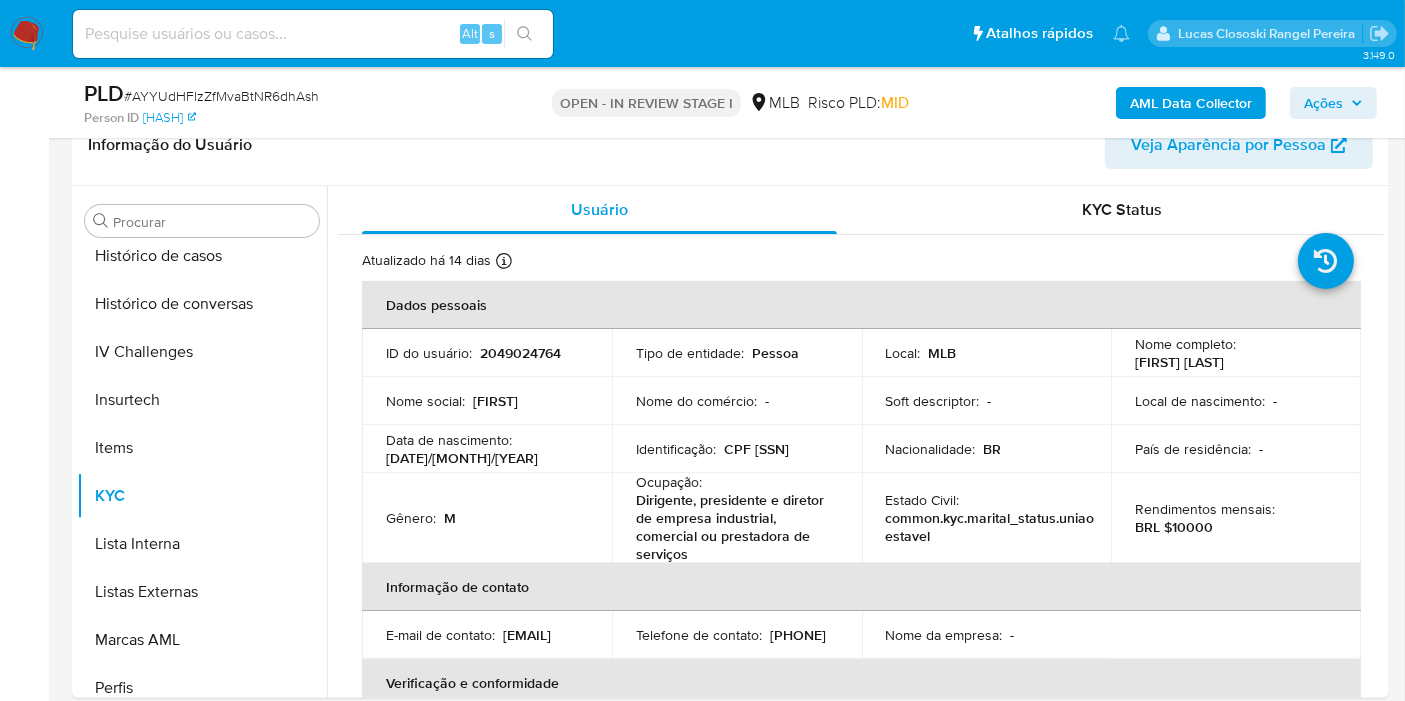 click on "Ações" at bounding box center (1323, 103) 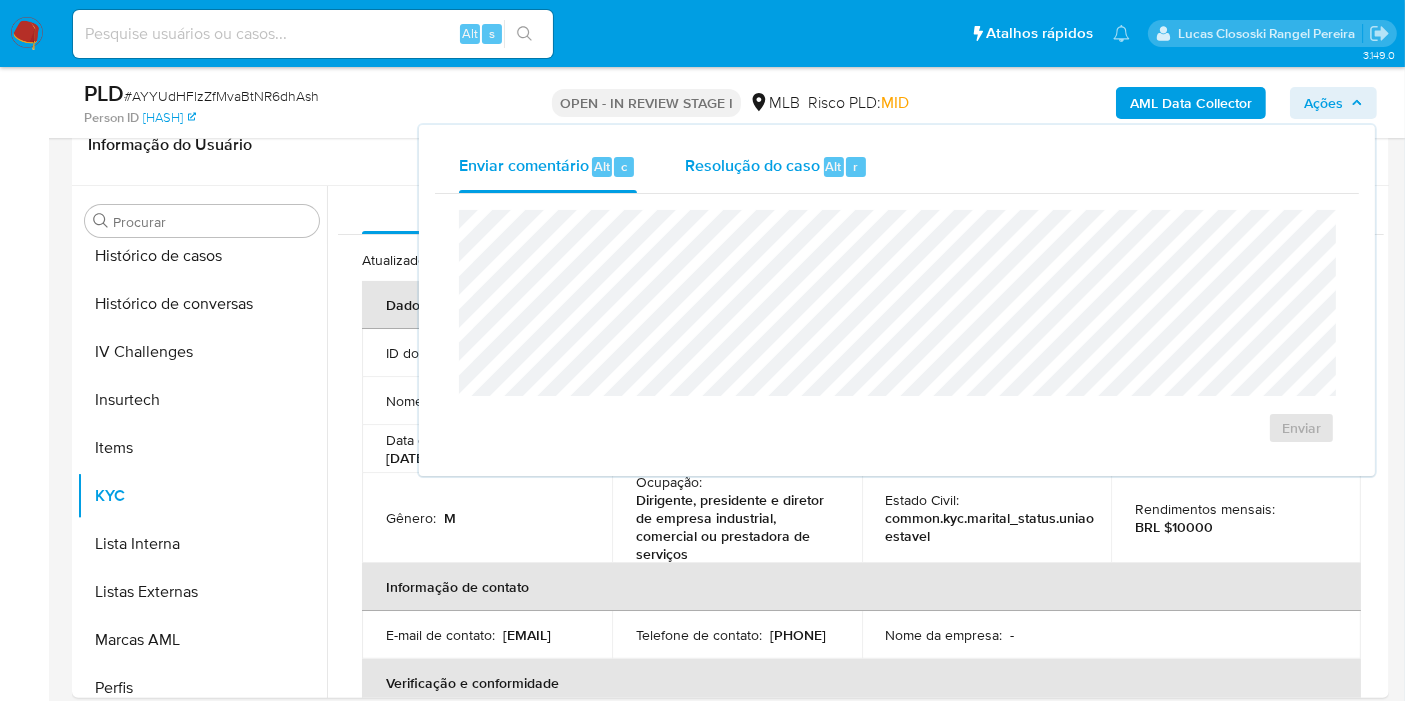 click on "Resolução do caso" at bounding box center (752, 165) 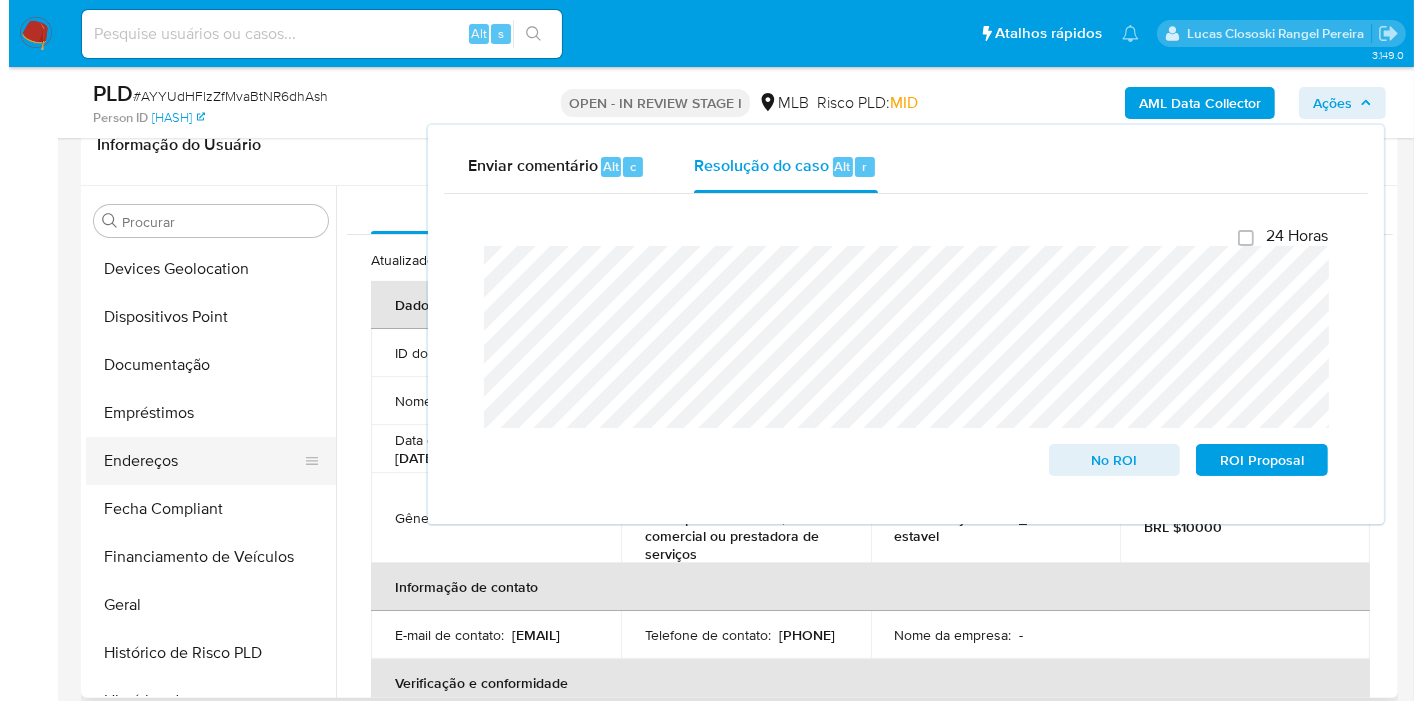scroll, scrollTop: 0, scrollLeft: 0, axis: both 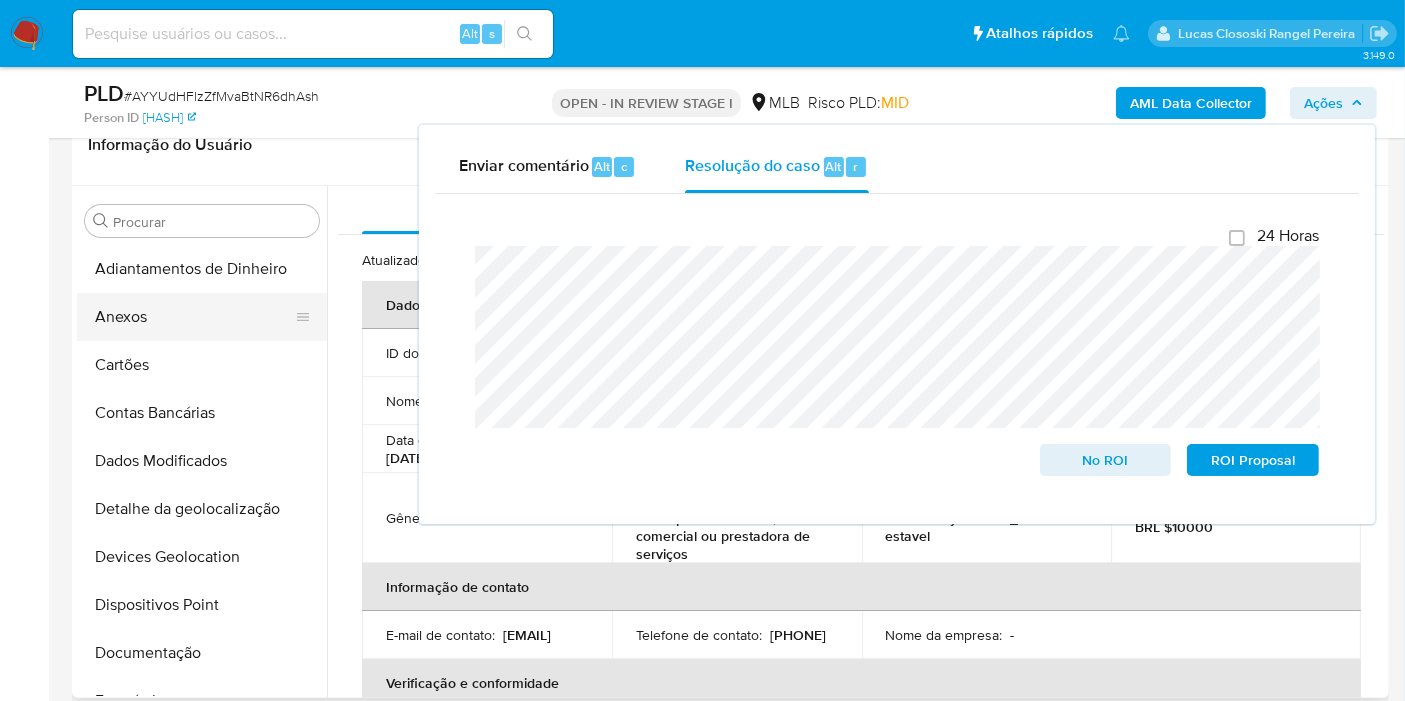 click on "Anexos" at bounding box center (194, 317) 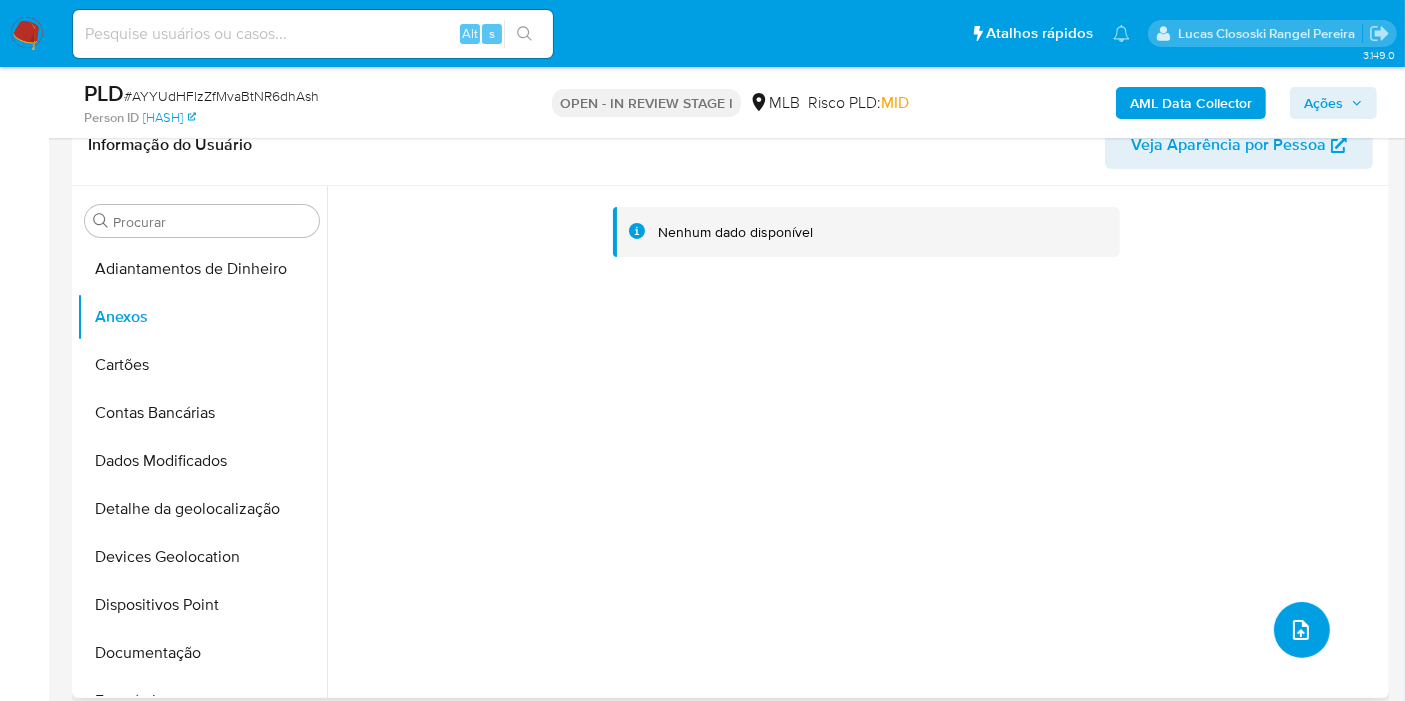 click 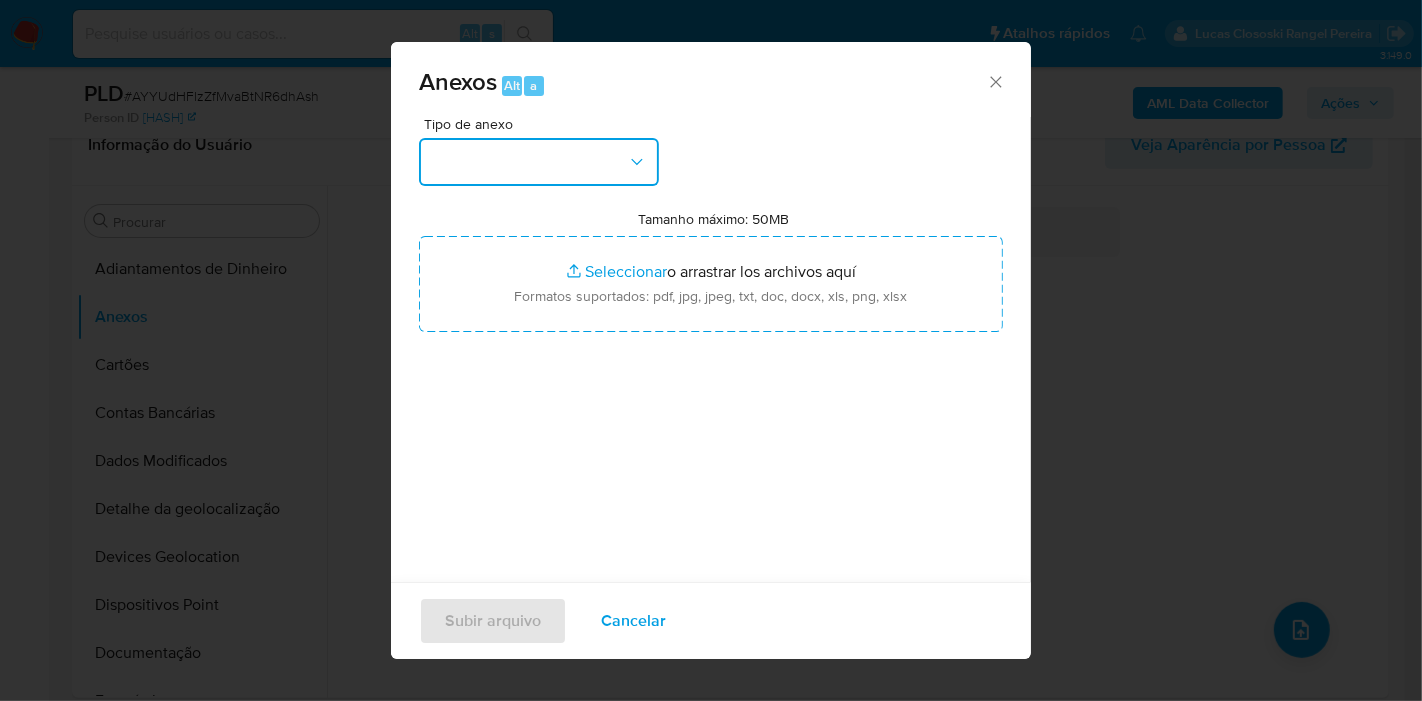 click at bounding box center (539, 162) 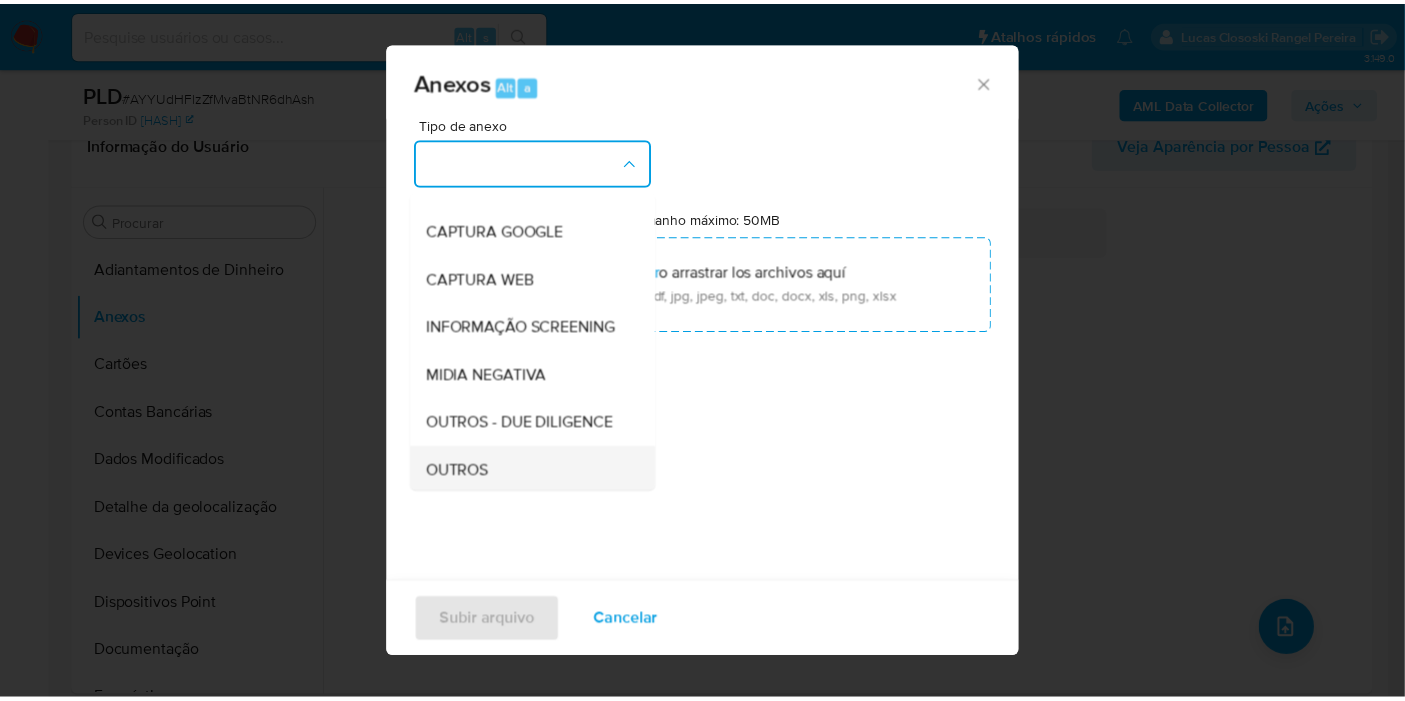 scroll, scrollTop: 222, scrollLeft: 0, axis: vertical 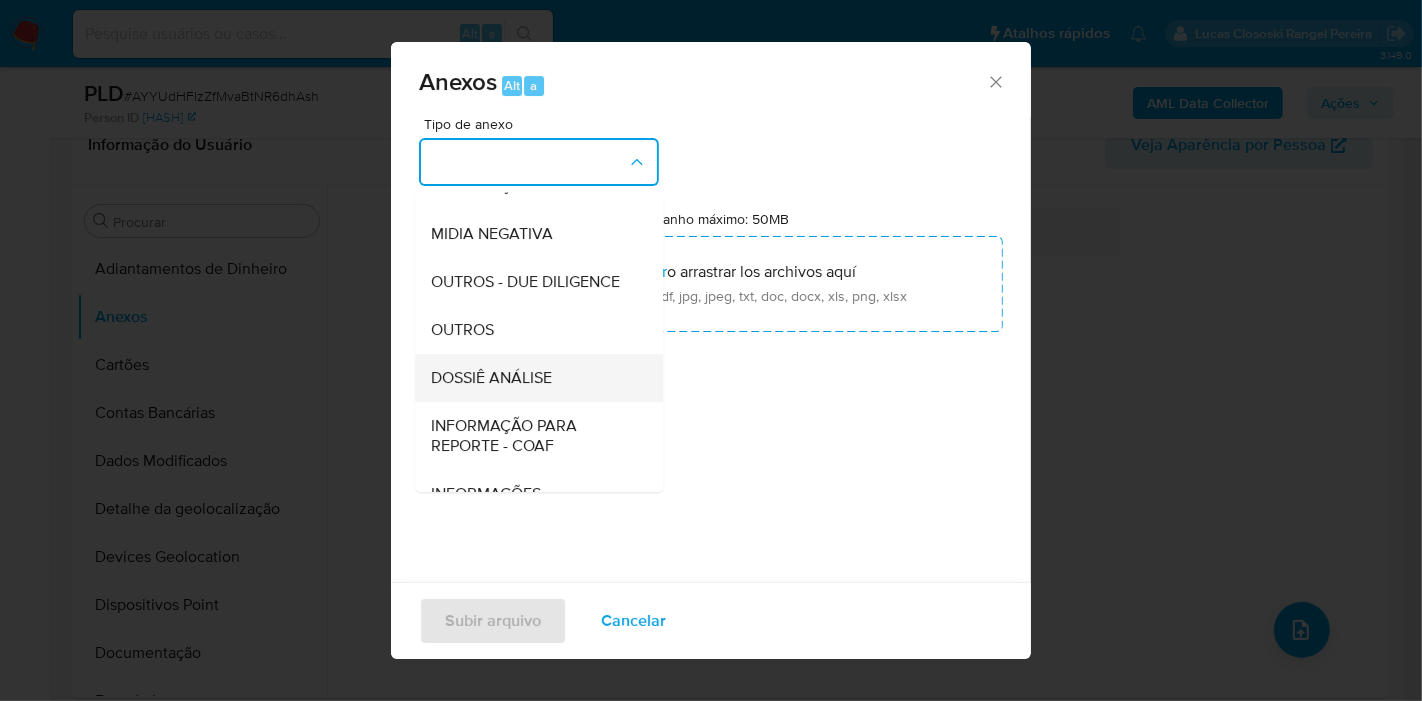 click on "DOSSIÊ ANÁLISE" at bounding box center [533, 378] 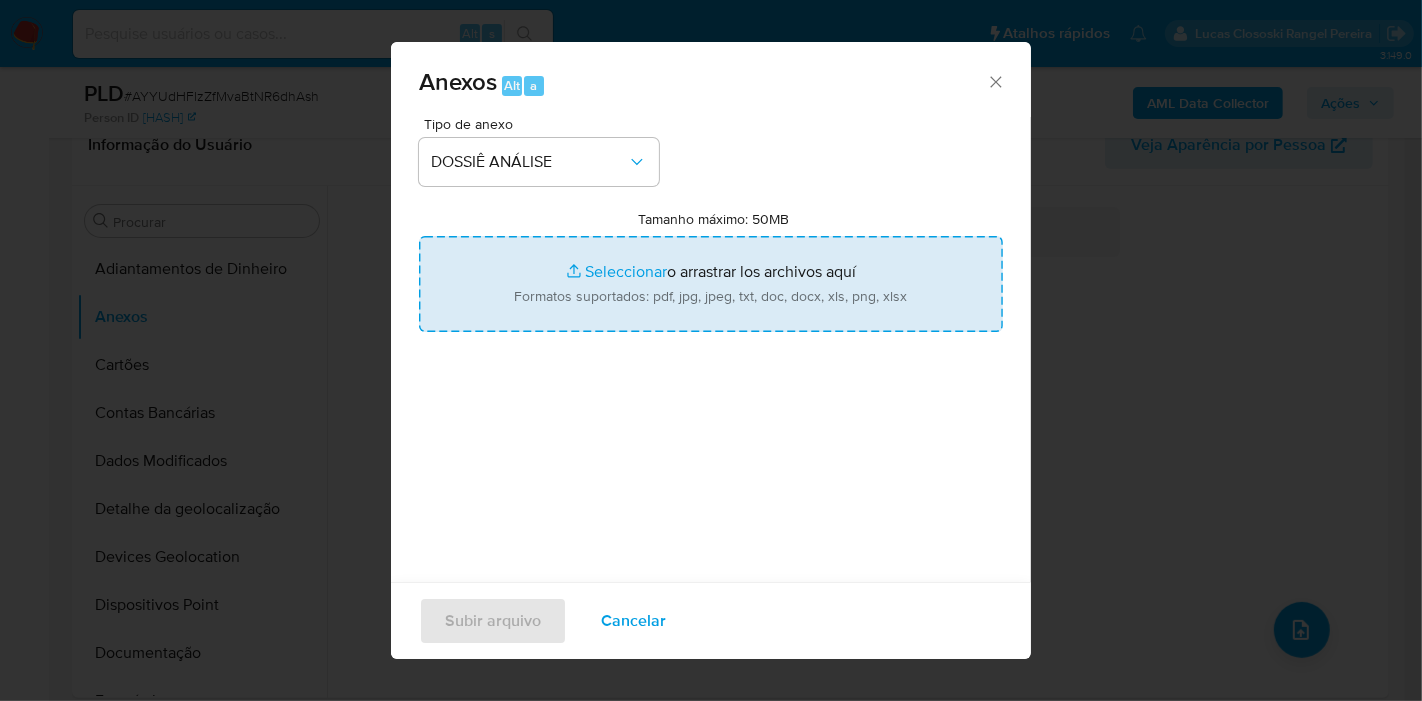 click on "Tamanho máximo: 50MB Seleccionar archivos" at bounding box center [711, 284] 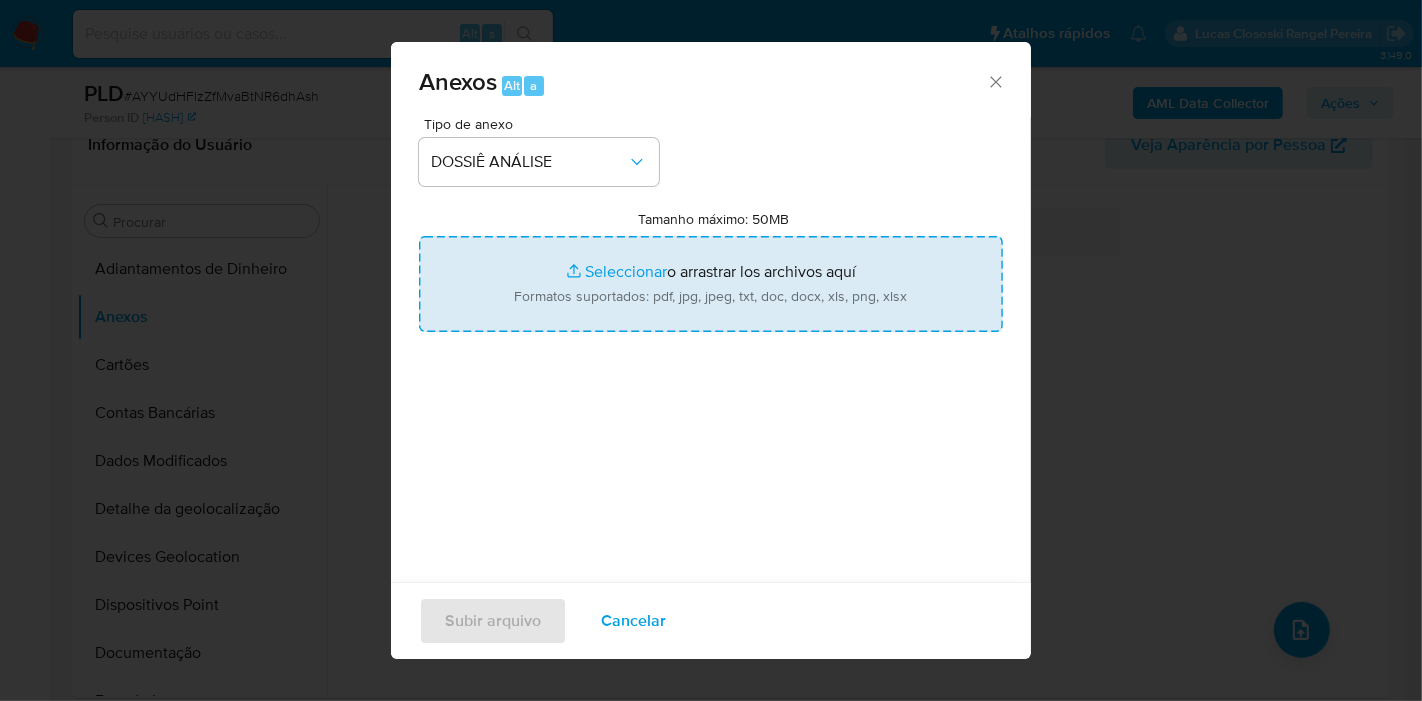 type on "C:\fakepath\SAR - XXXX - CPF 14533994881 - WILIAN ERNANDES.pdf" 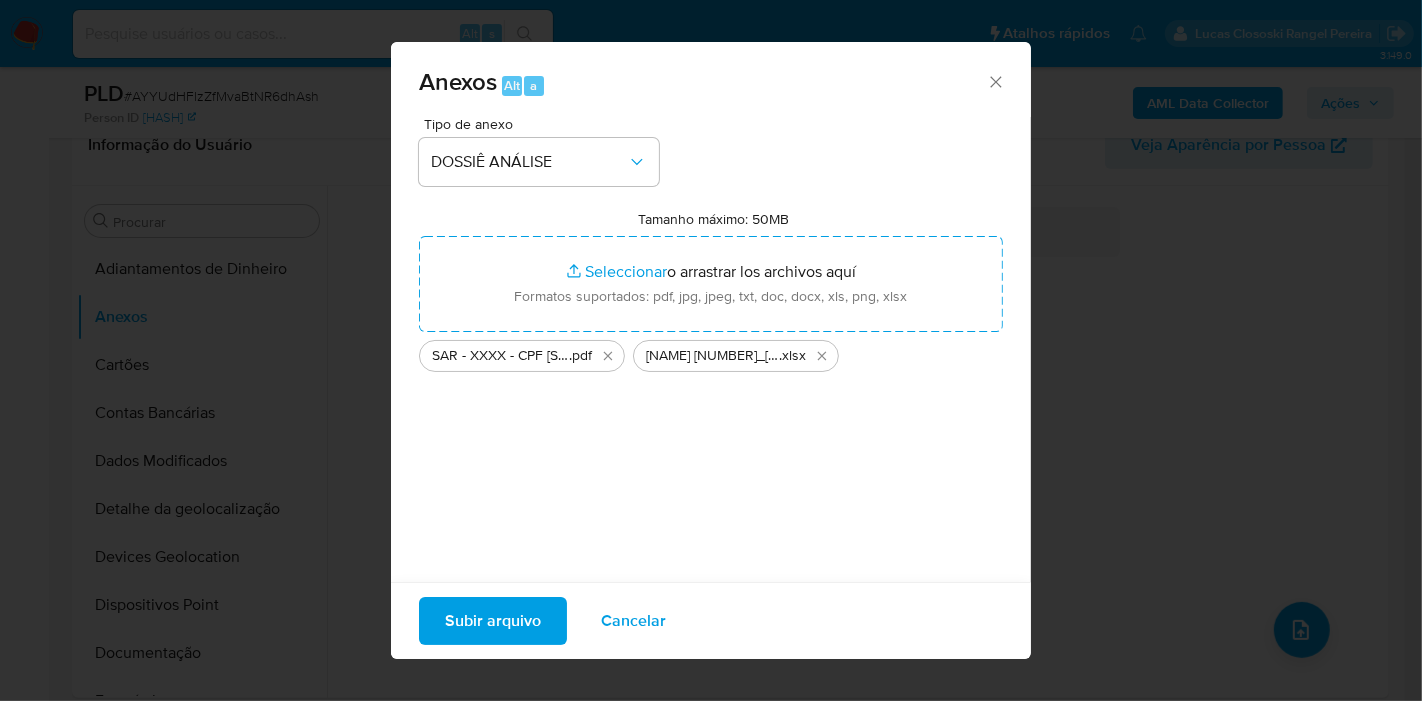 click on "Subir arquivo" at bounding box center [493, 621] 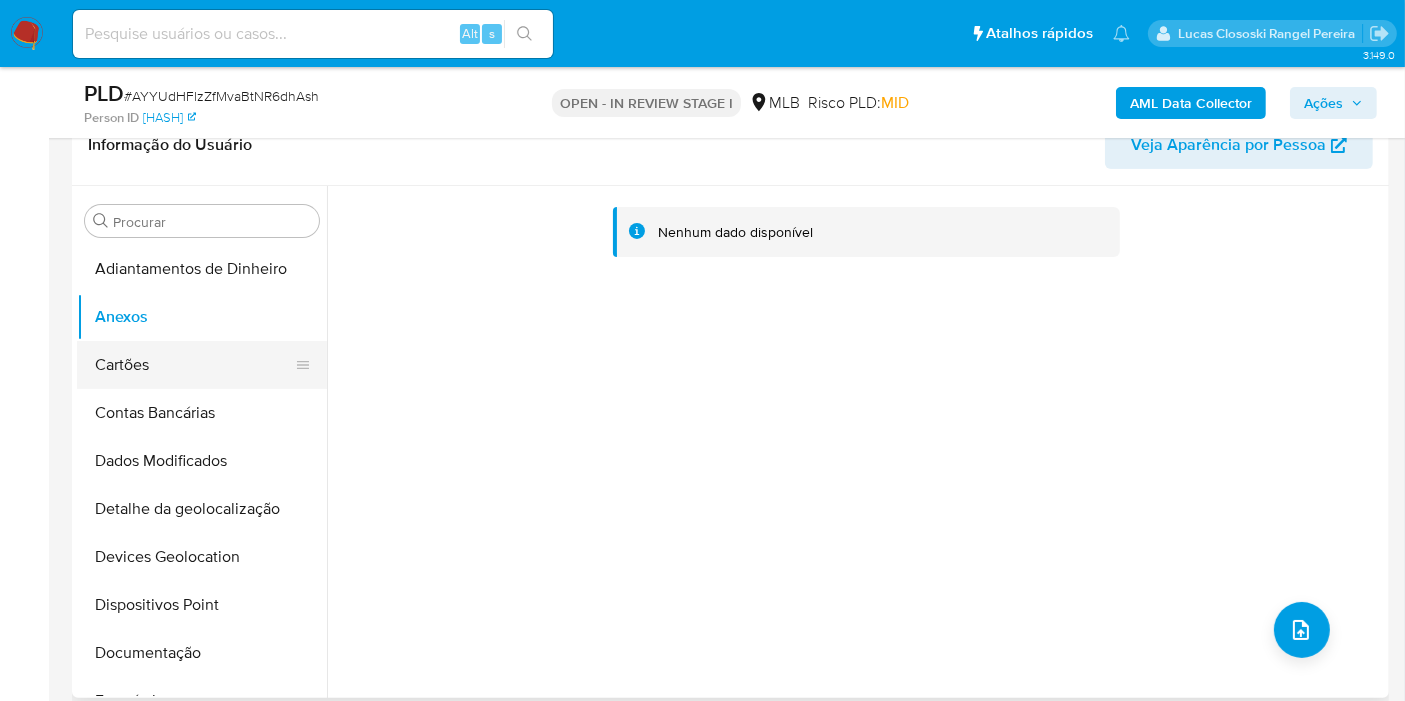 click on "Cartões" at bounding box center [194, 365] 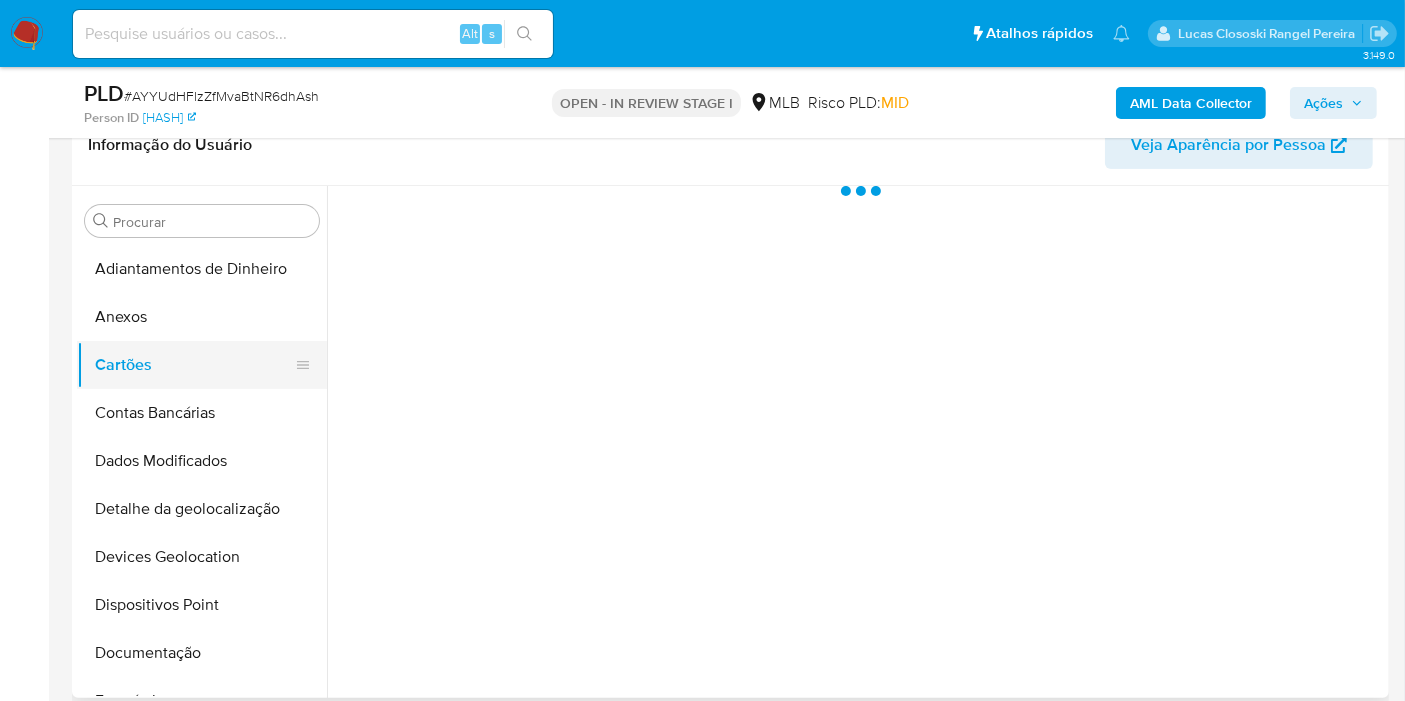 click on "Anexos" at bounding box center (202, 317) 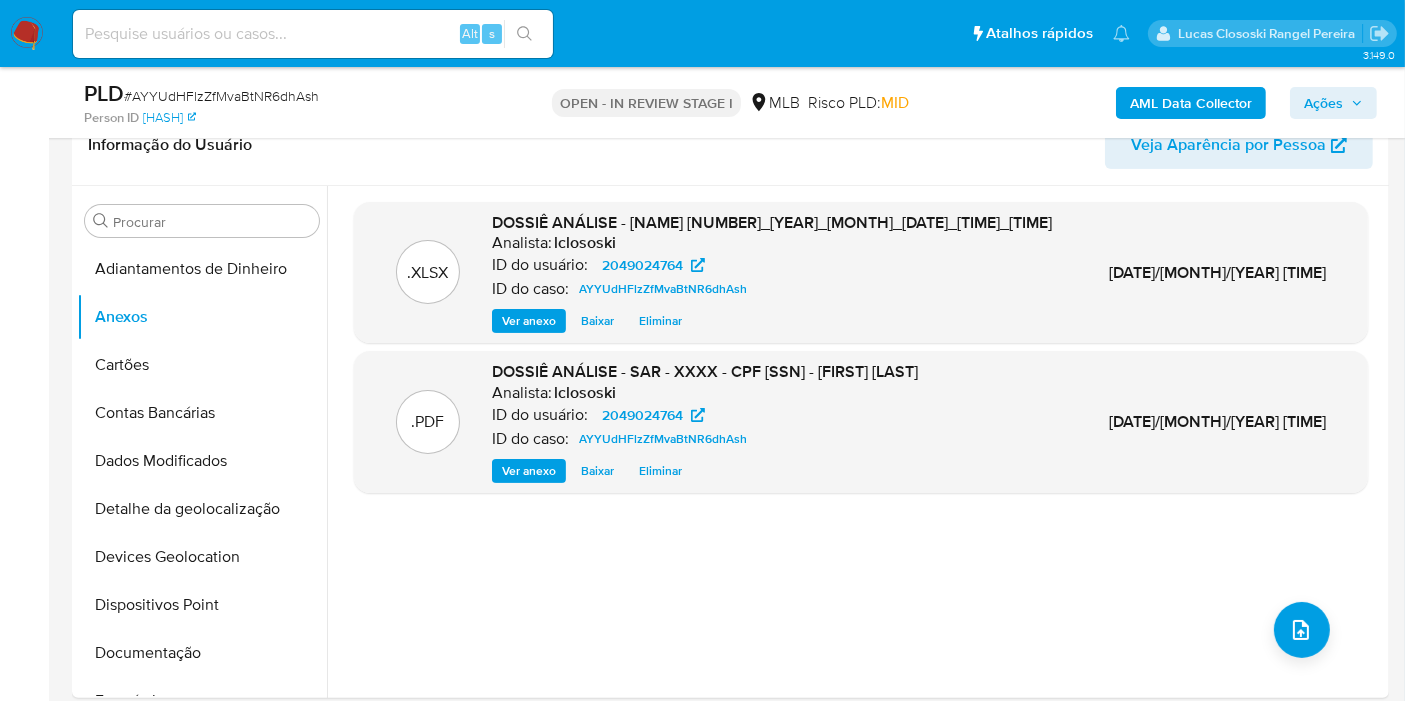 click on "Ações" at bounding box center (1323, 103) 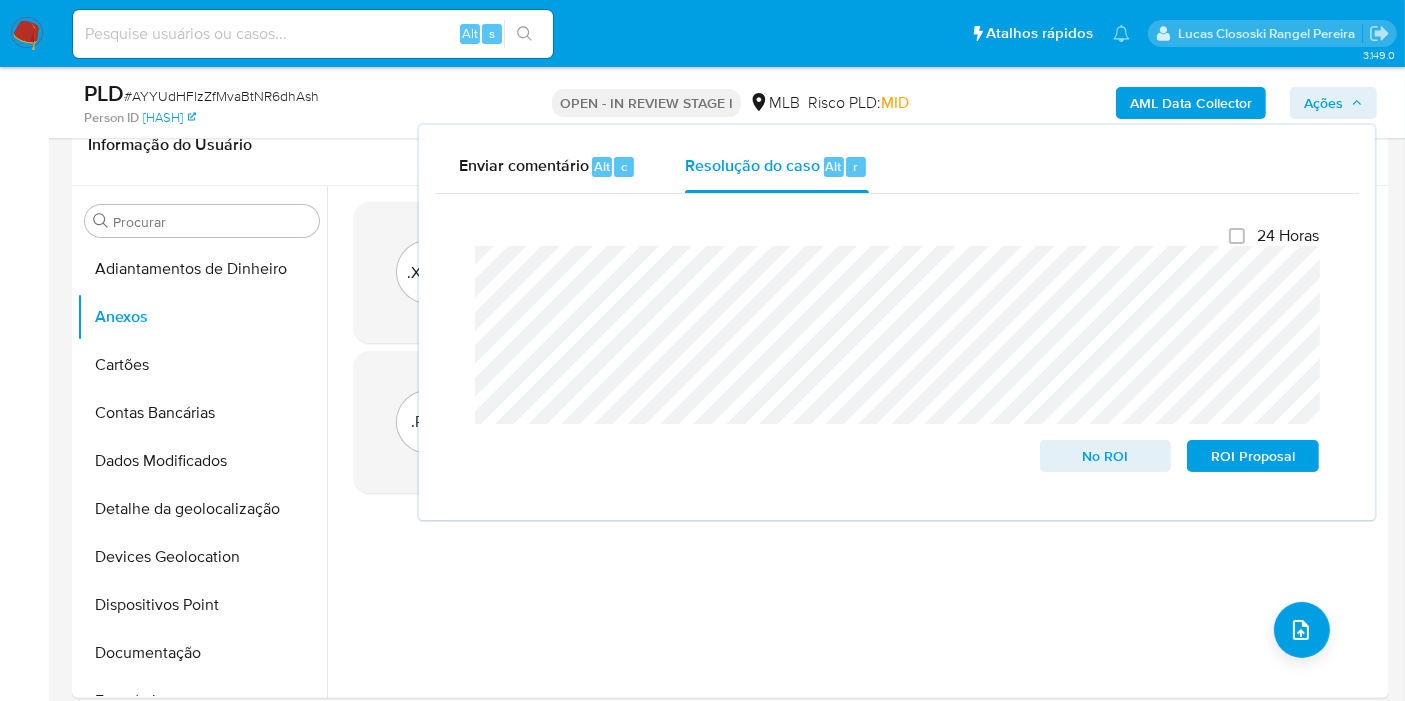 click on "Ações" at bounding box center [1333, 103] 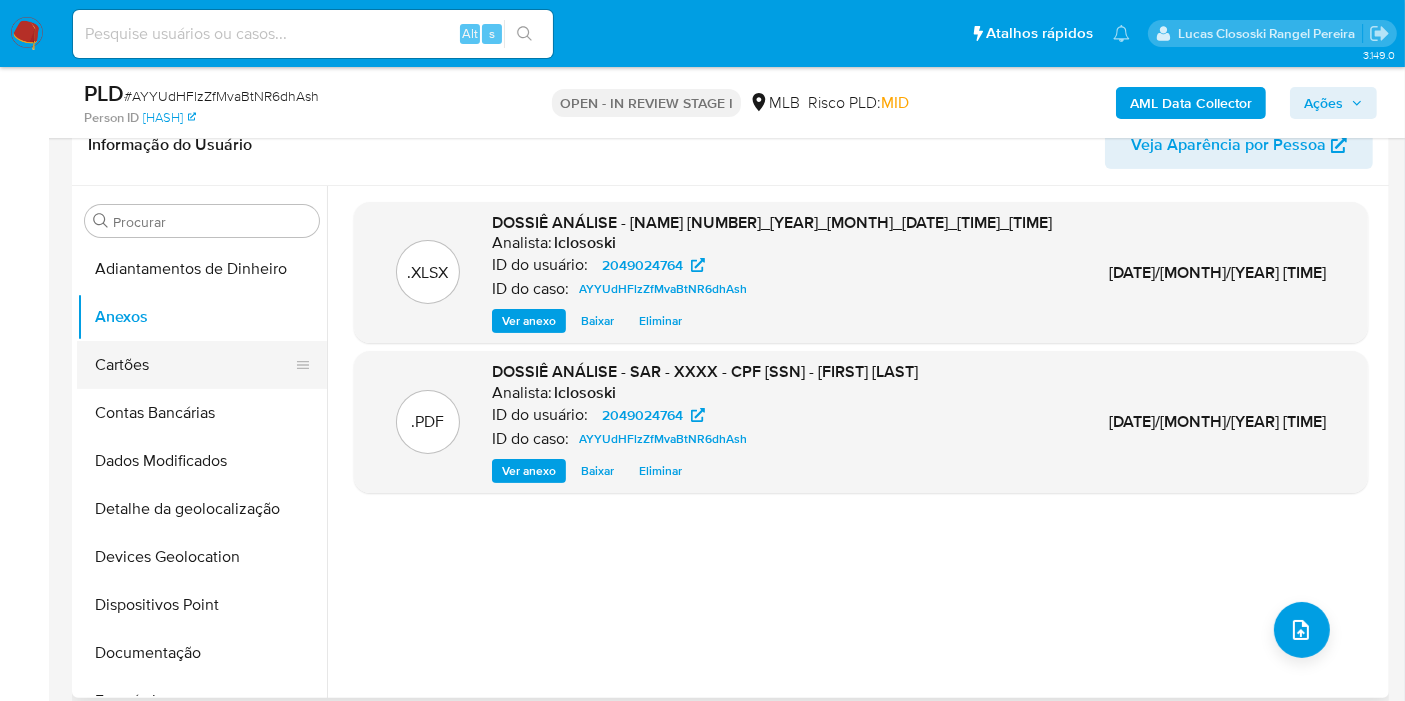 click on "Cartões" at bounding box center (194, 365) 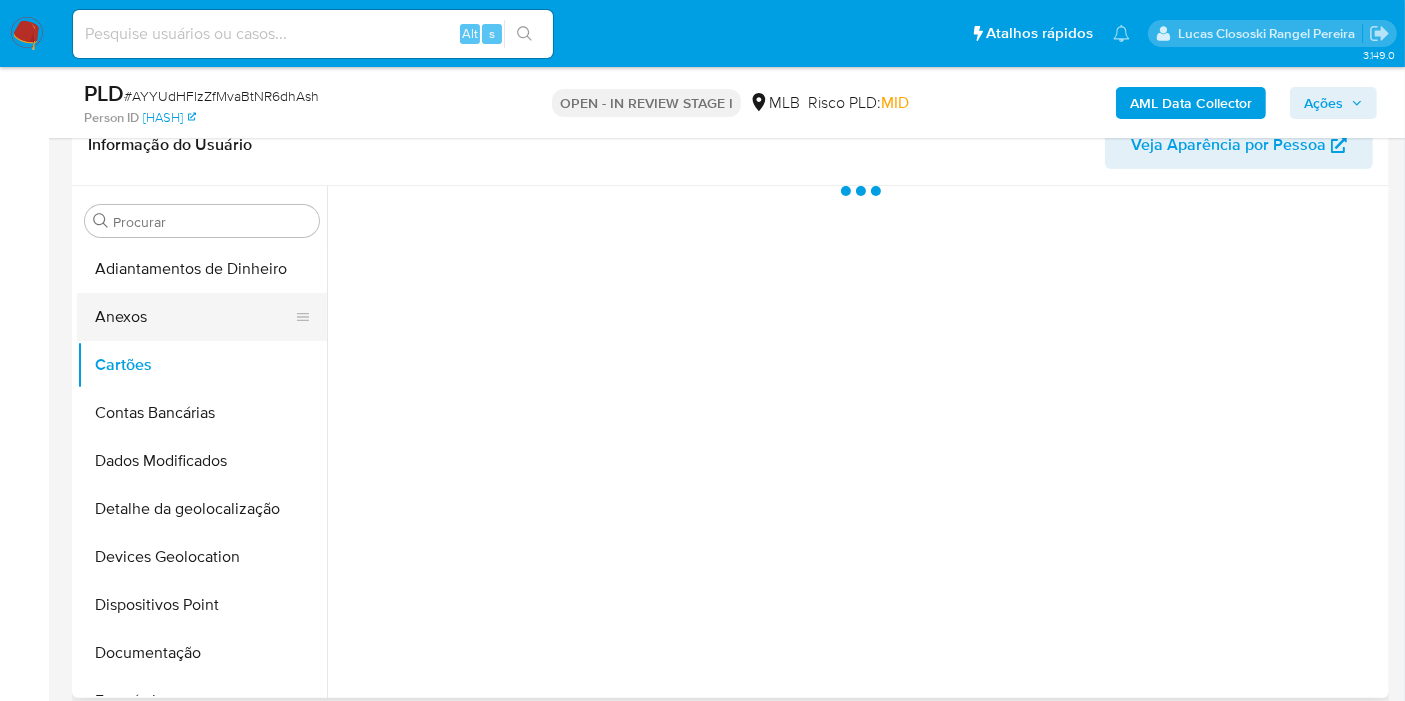 click on "Anexos" at bounding box center (194, 317) 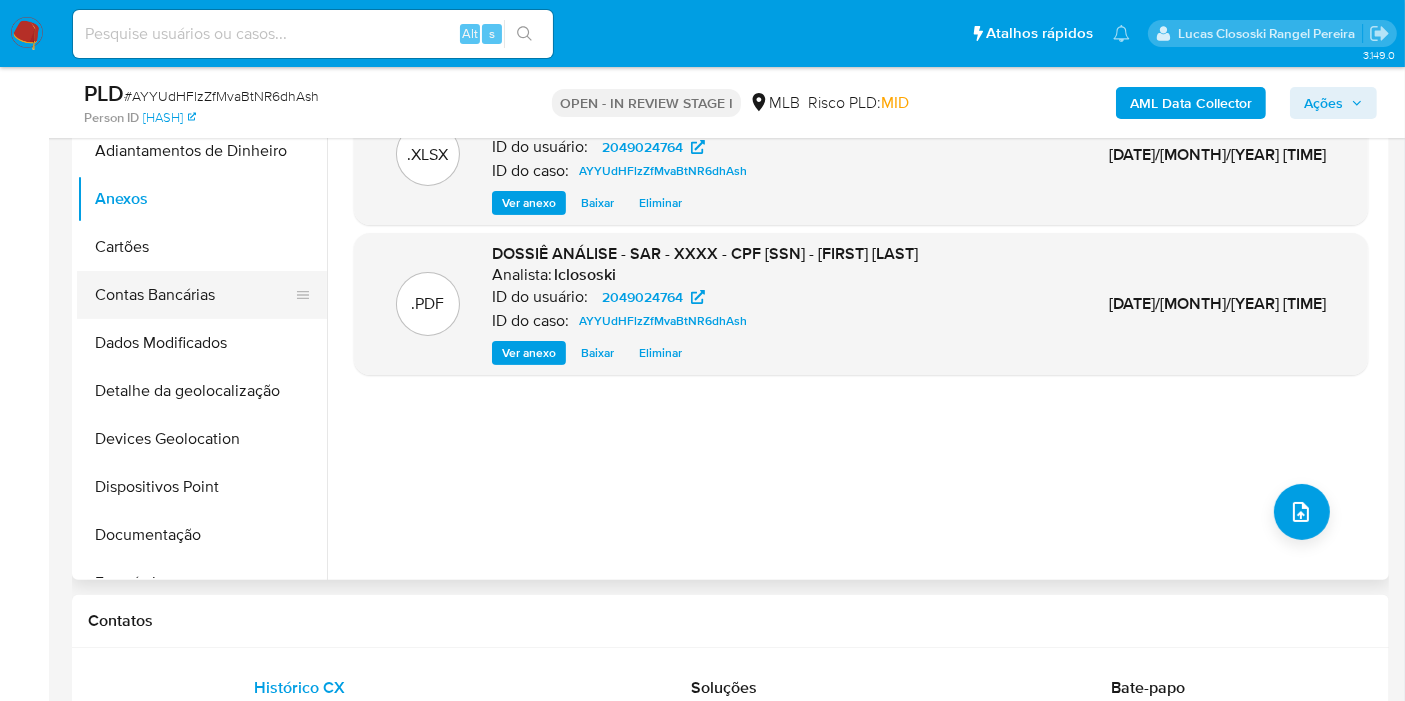 scroll, scrollTop: 333, scrollLeft: 0, axis: vertical 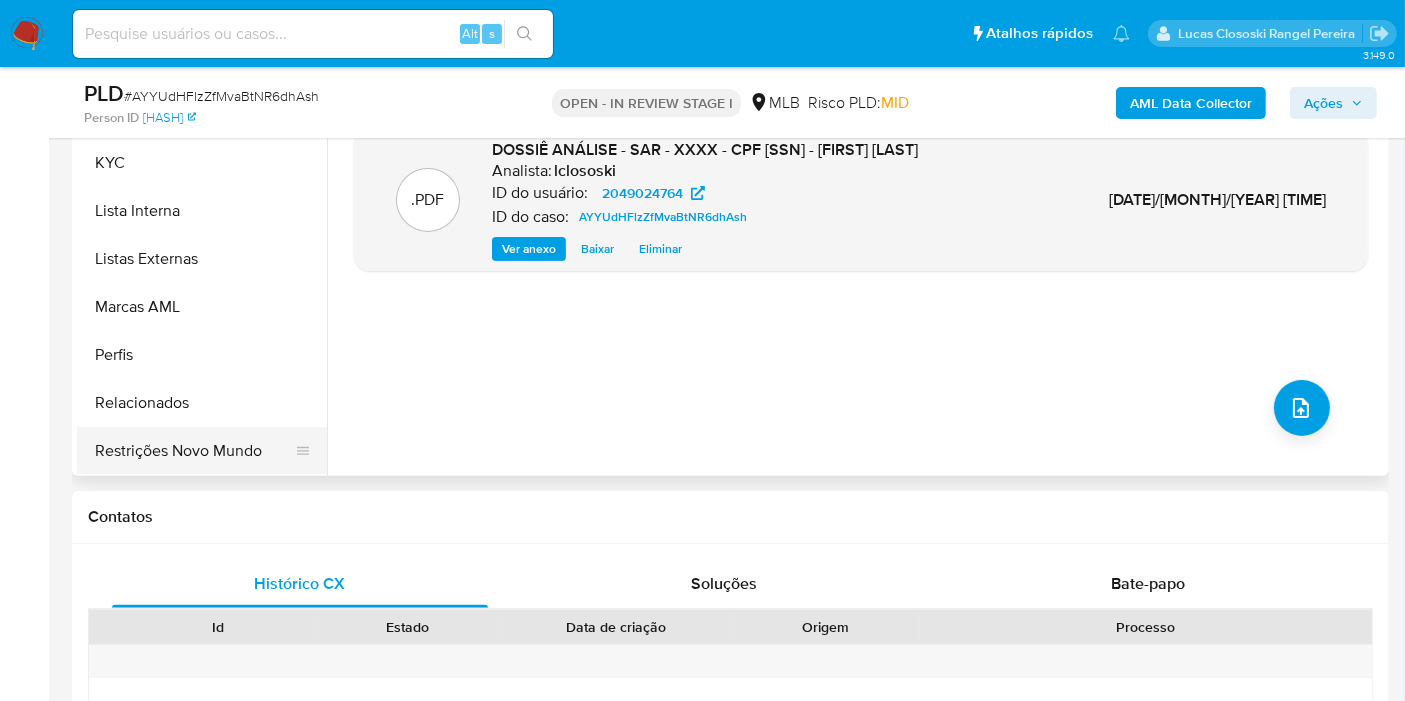 click on "Restrições Novo Mundo" at bounding box center [194, 451] 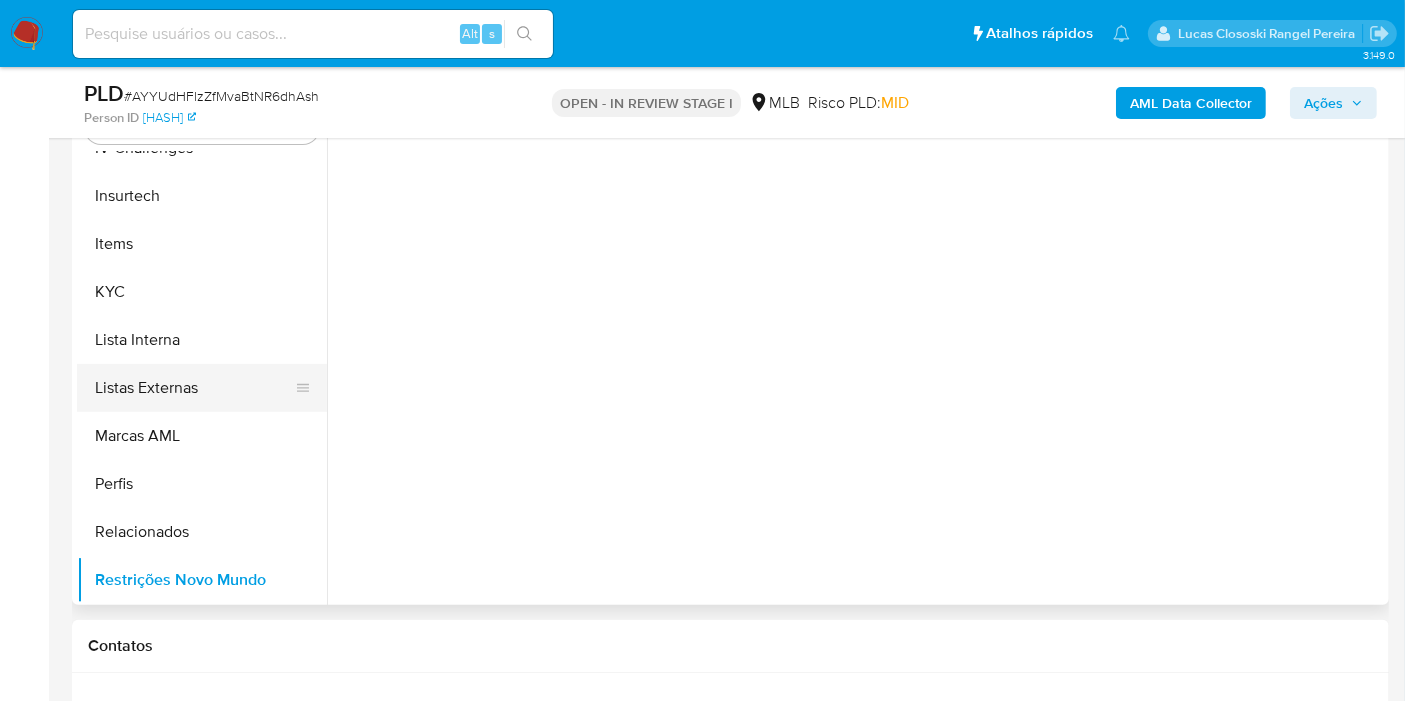 scroll, scrollTop: 333, scrollLeft: 0, axis: vertical 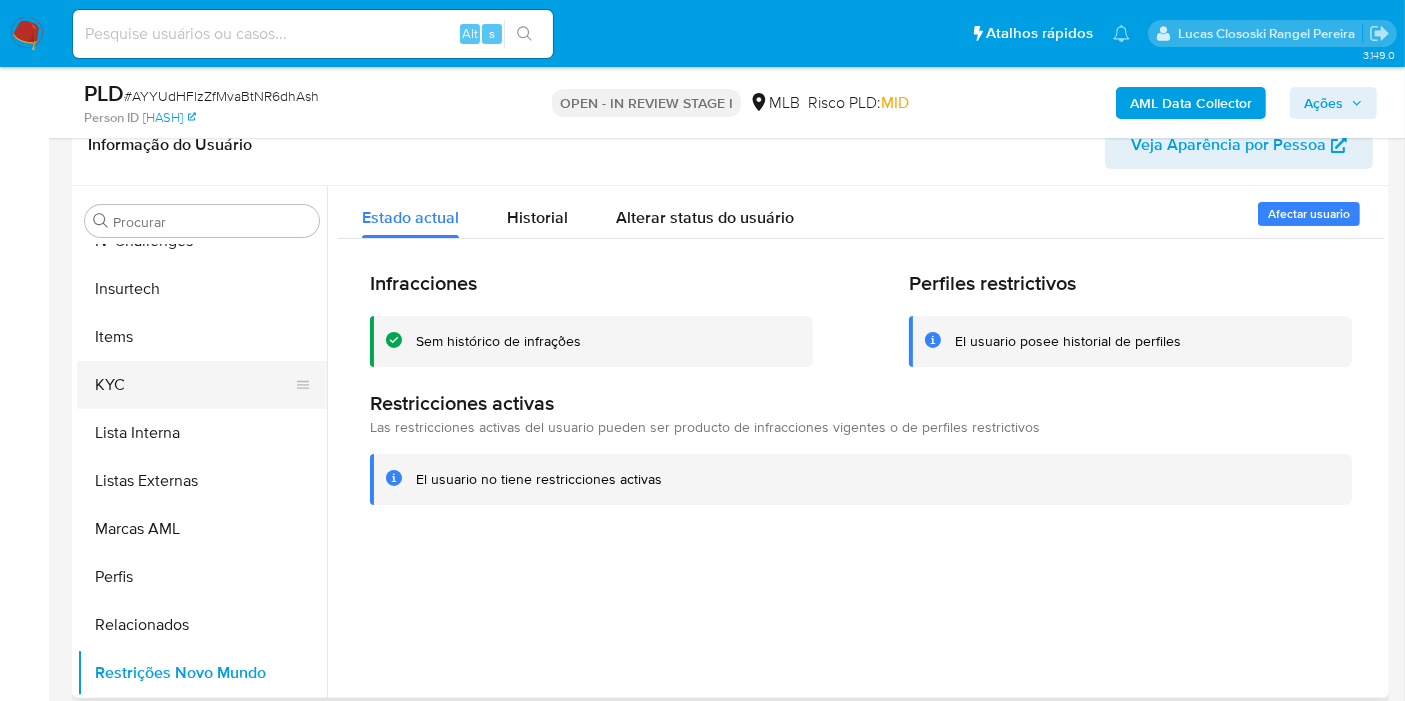 click on "KYC" at bounding box center [194, 385] 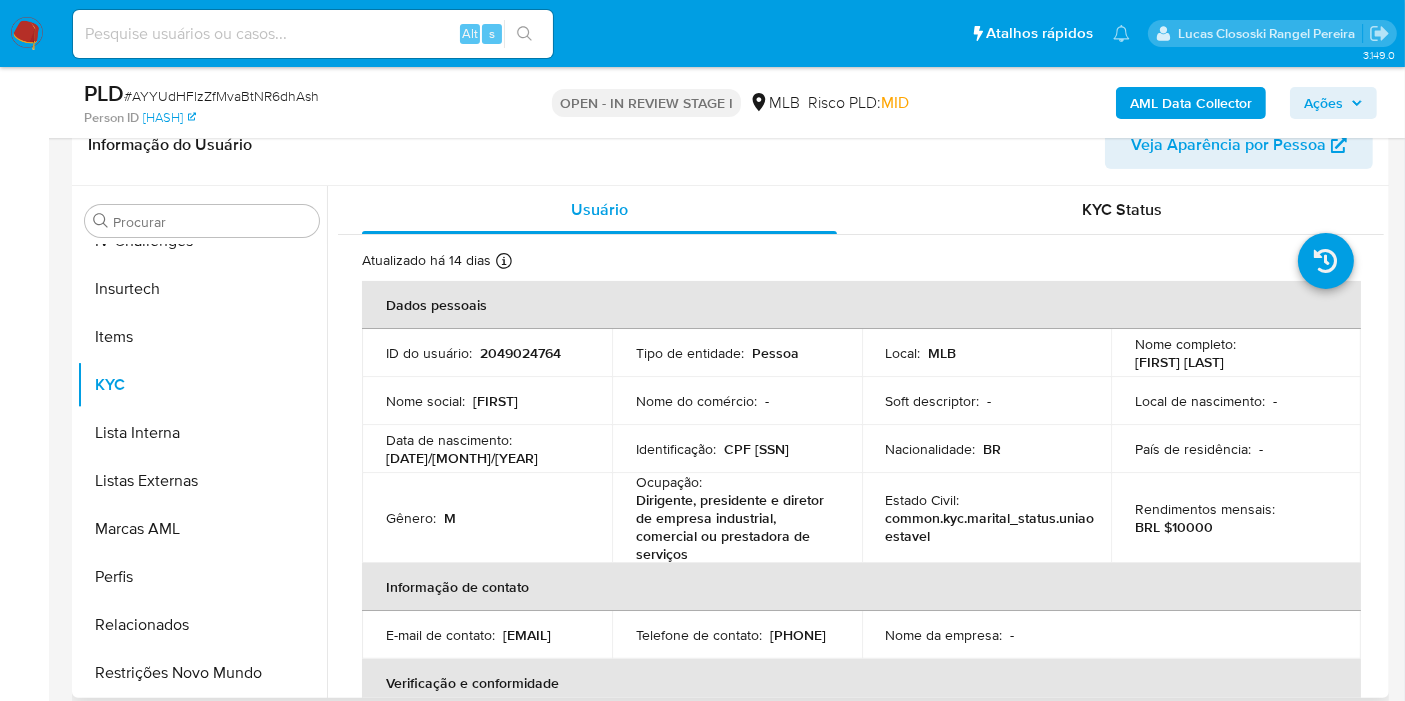 click on "Identificação :    CPF 14533994881" at bounding box center [737, 449] 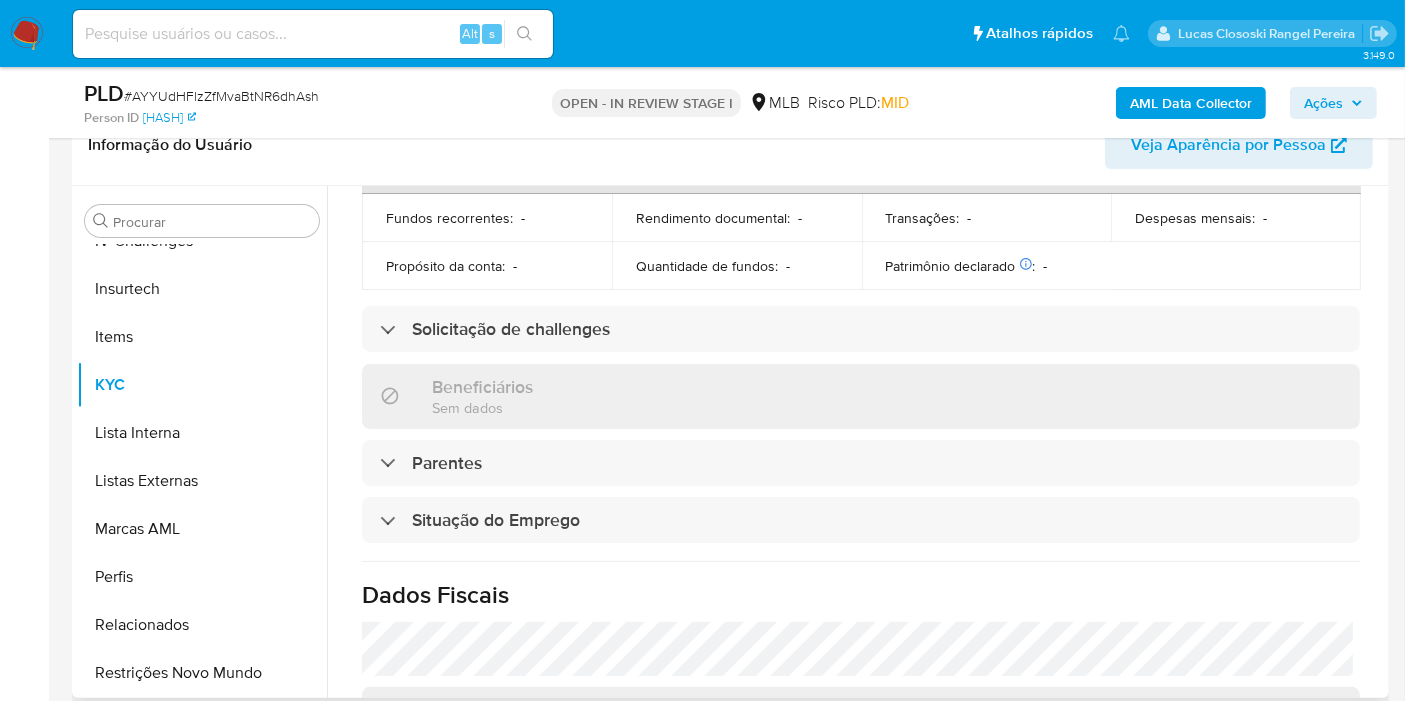 scroll, scrollTop: 777, scrollLeft: 0, axis: vertical 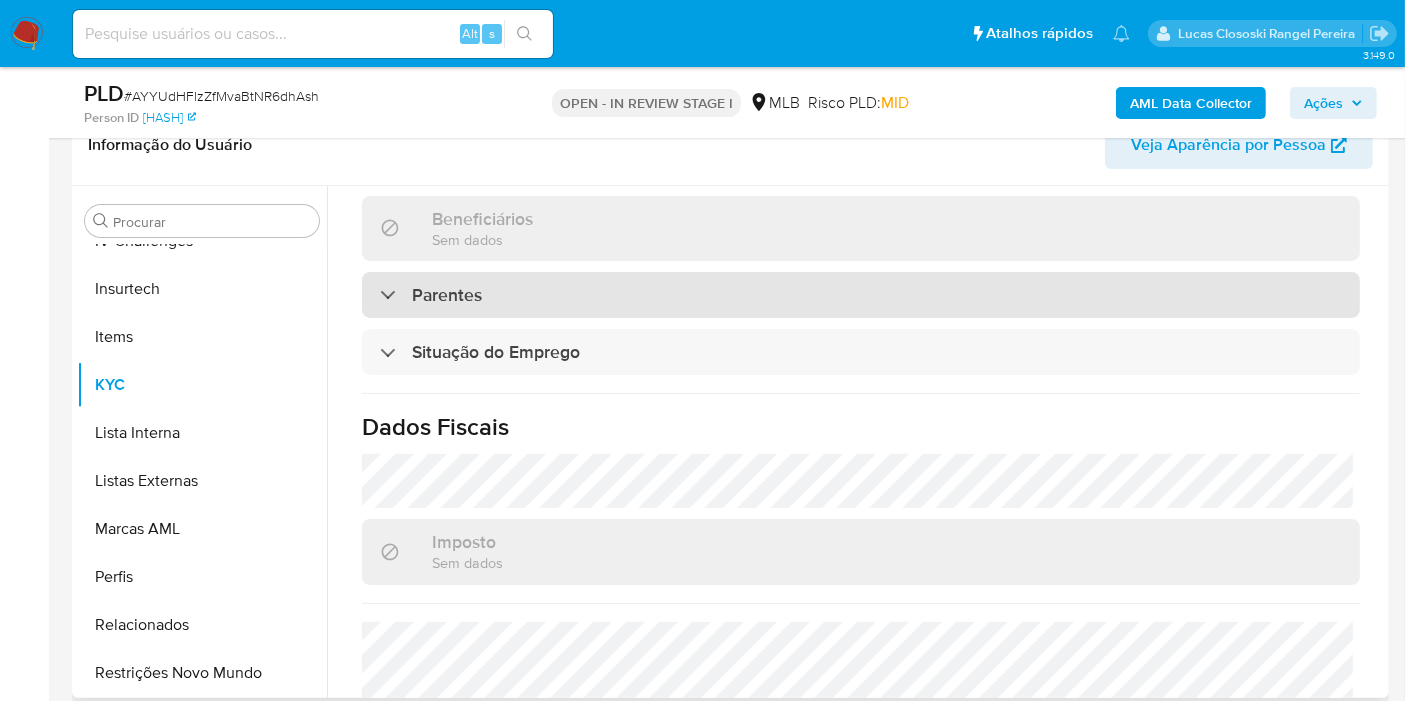 click on "Parentes" at bounding box center [861, 295] 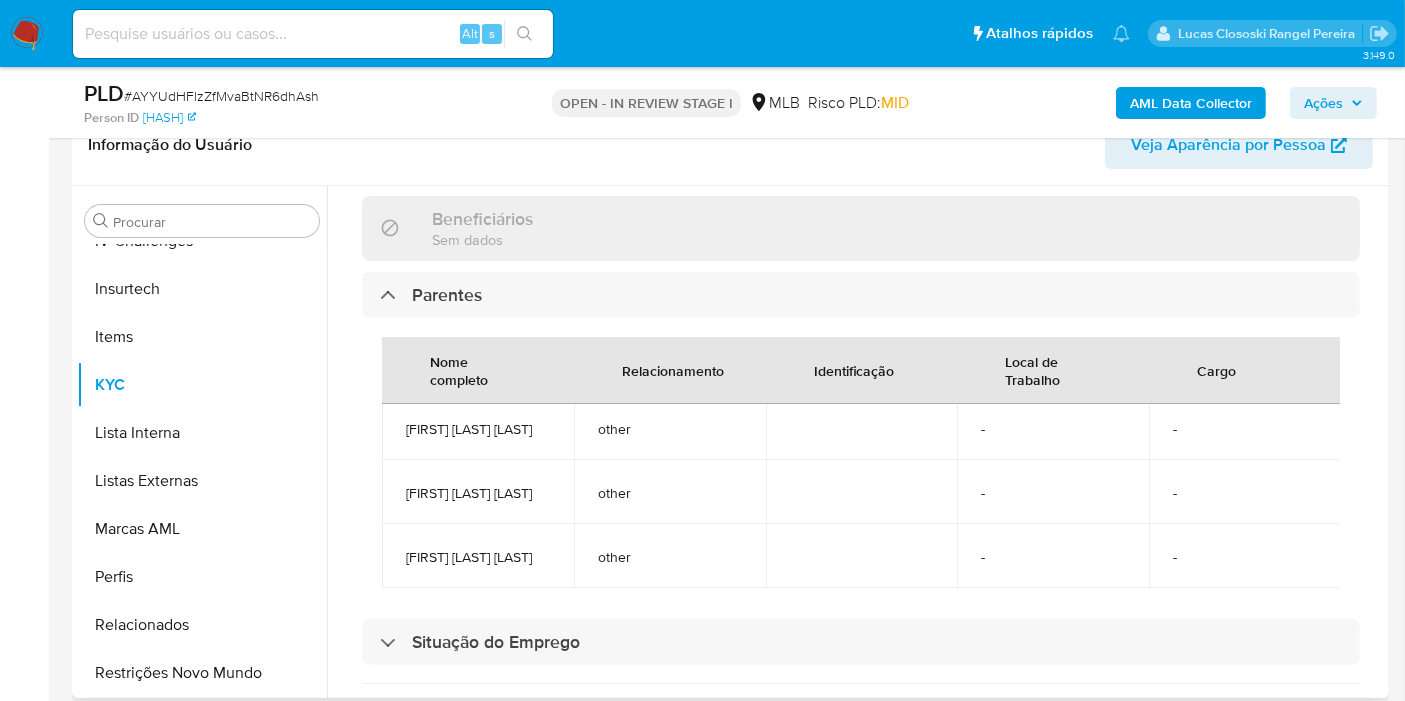 scroll, scrollTop: 1118, scrollLeft: 0, axis: vertical 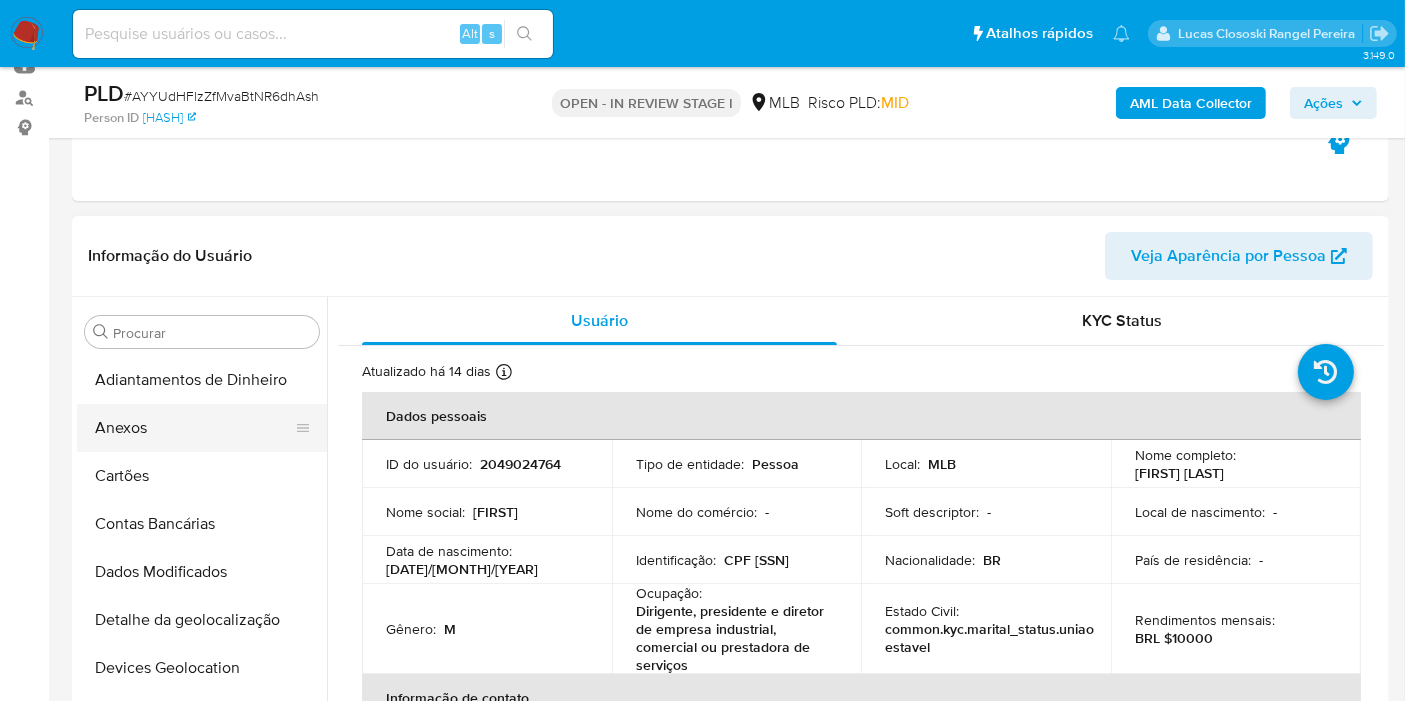 click on "Anexos" at bounding box center (194, 428) 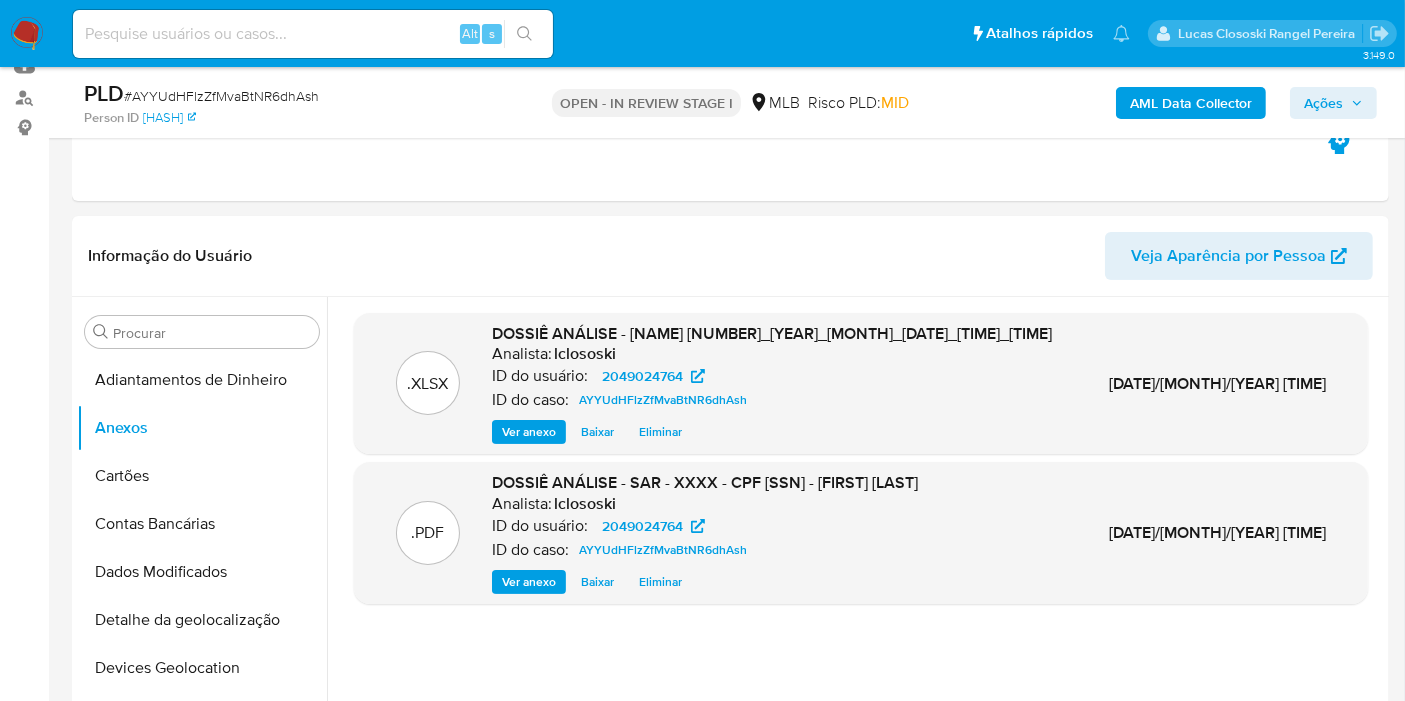 click on "Ações" at bounding box center (1323, 103) 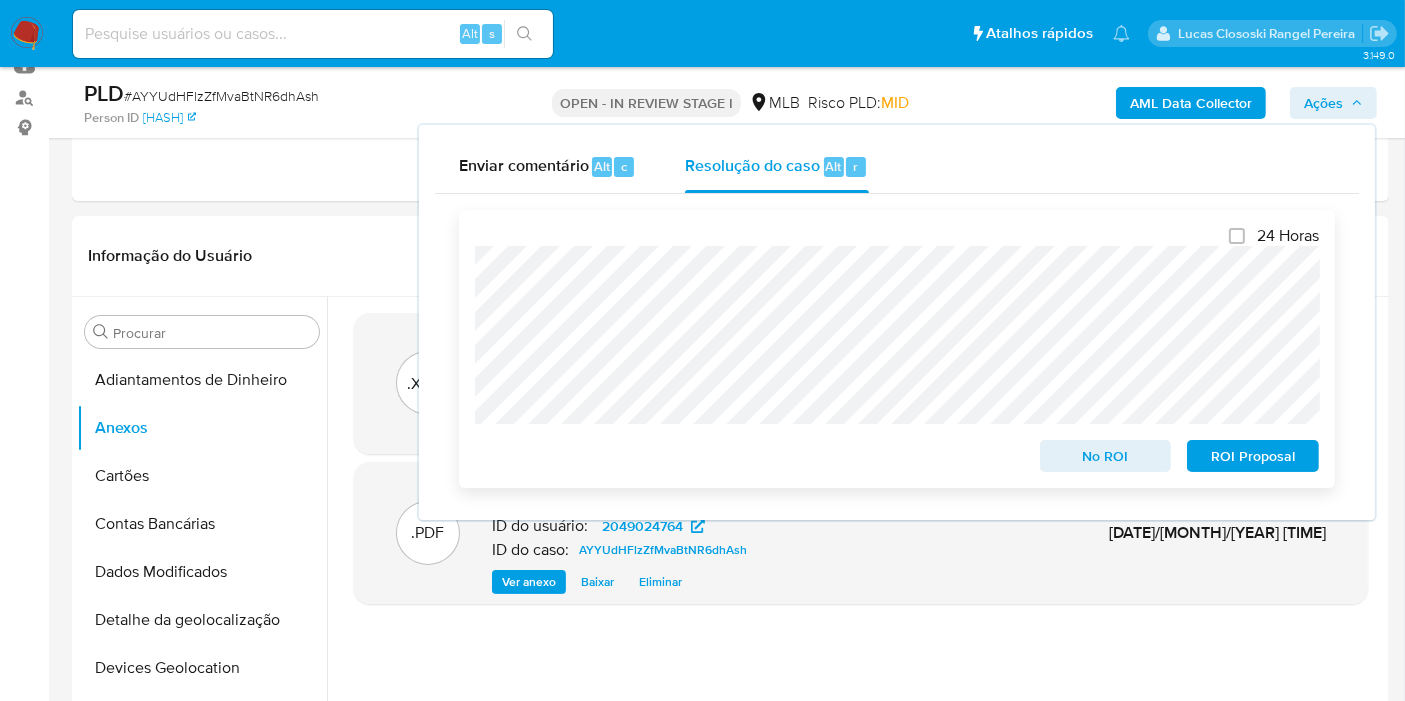 click on "ROI Proposal" at bounding box center [1253, 456] 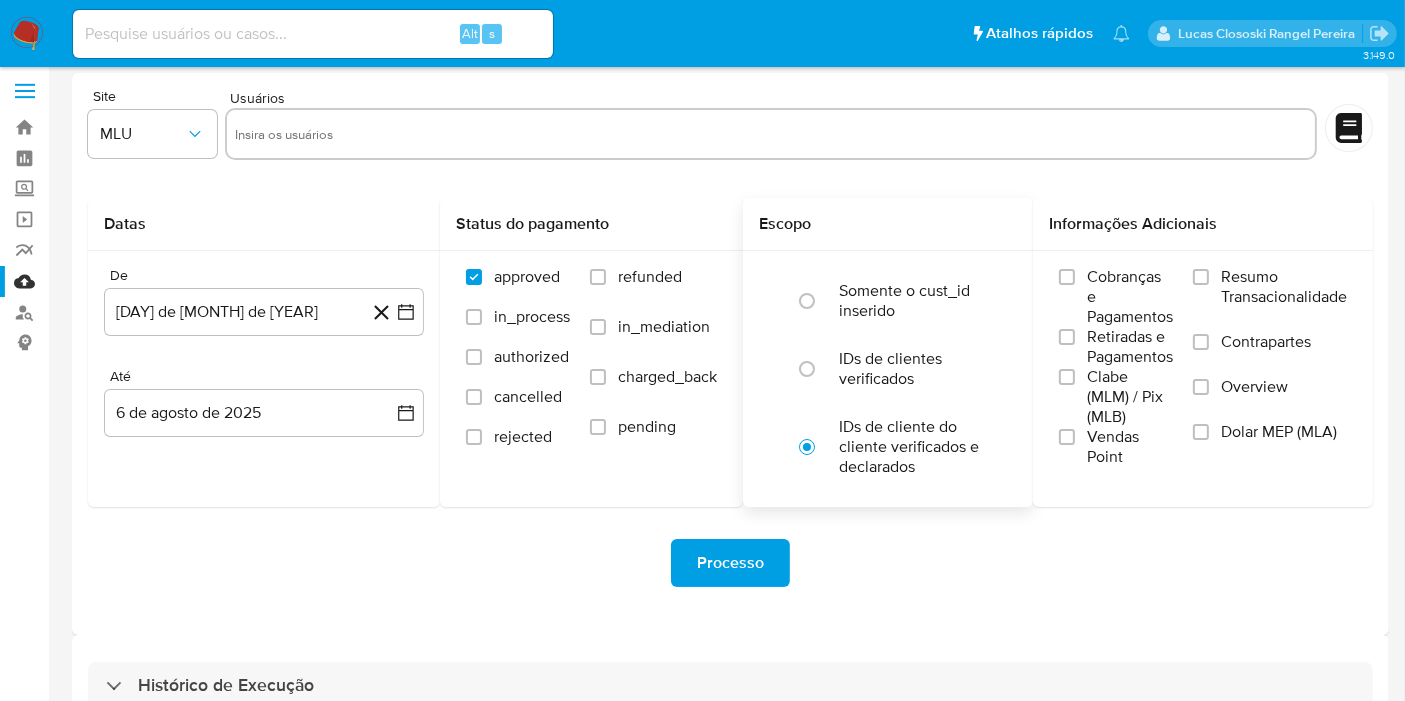 scroll, scrollTop: 54, scrollLeft: 0, axis: vertical 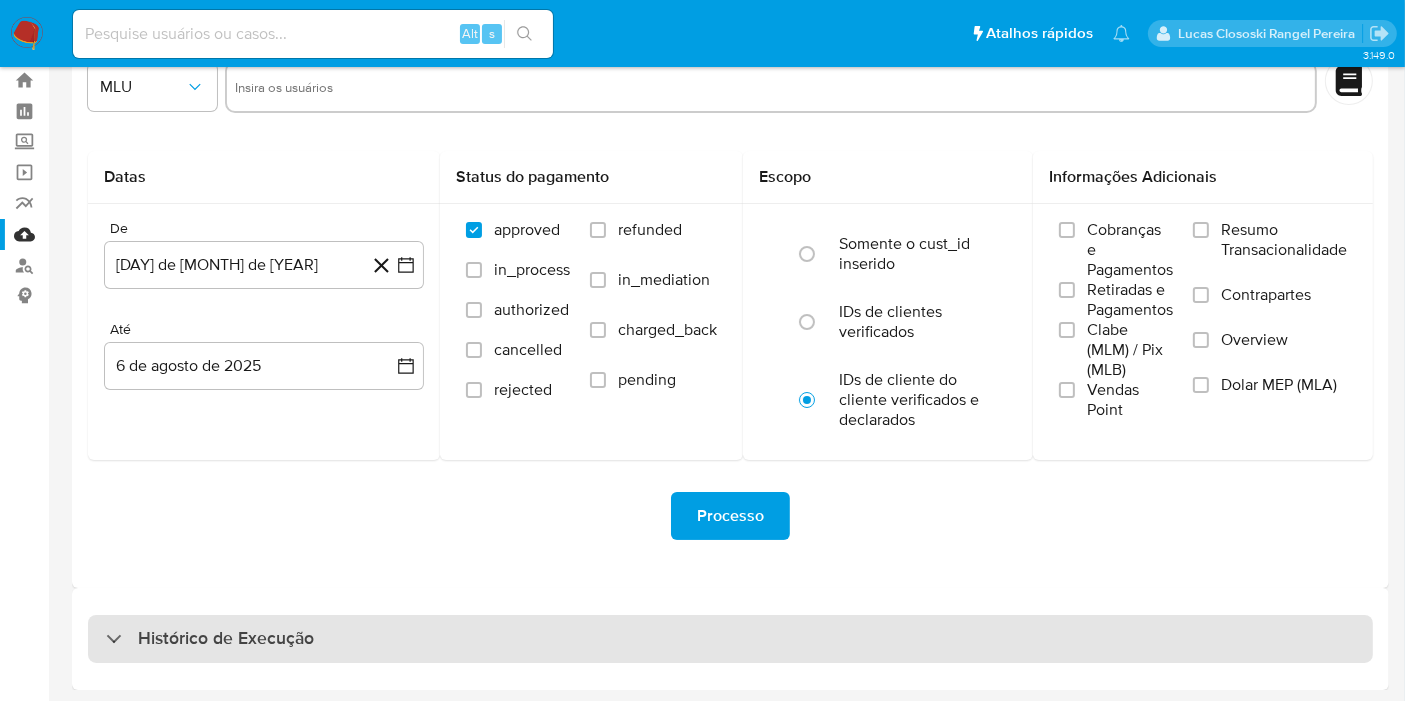 click on "Histórico de Execução" at bounding box center (730, 639) 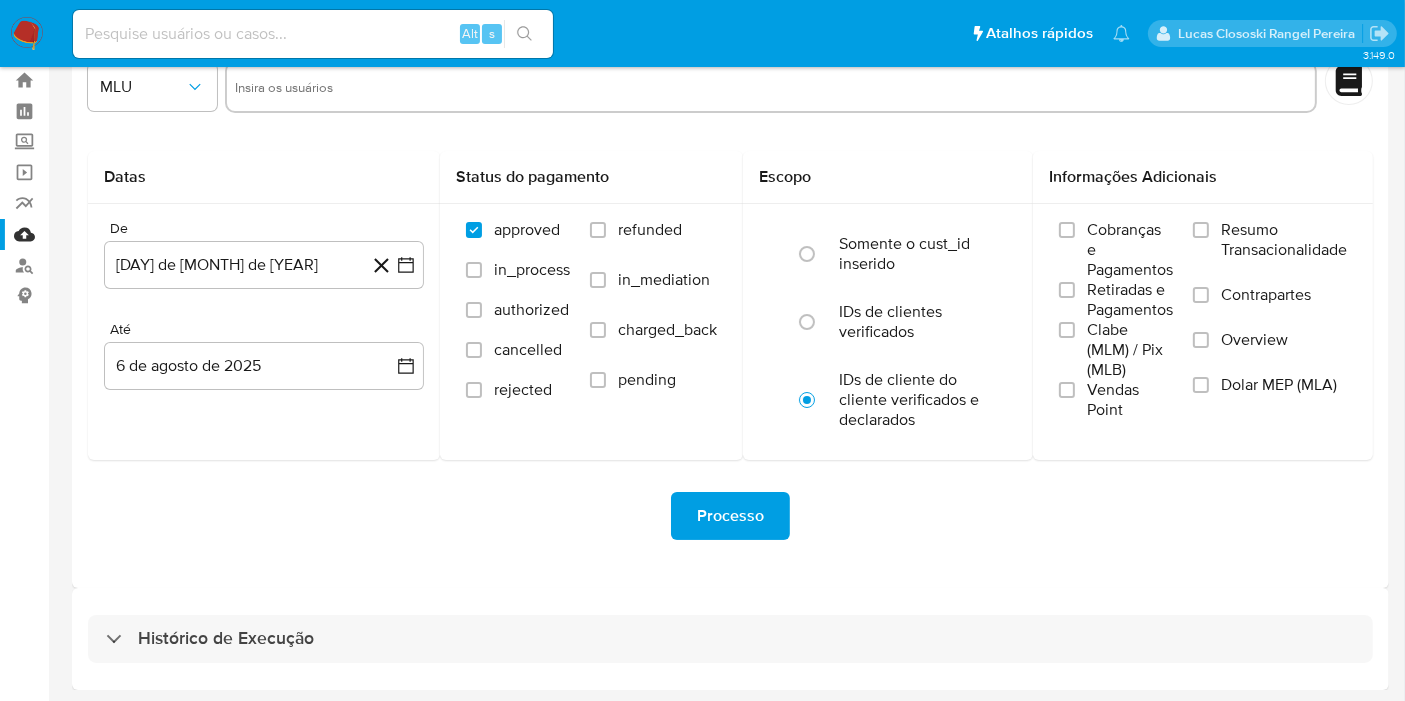 select on "10" 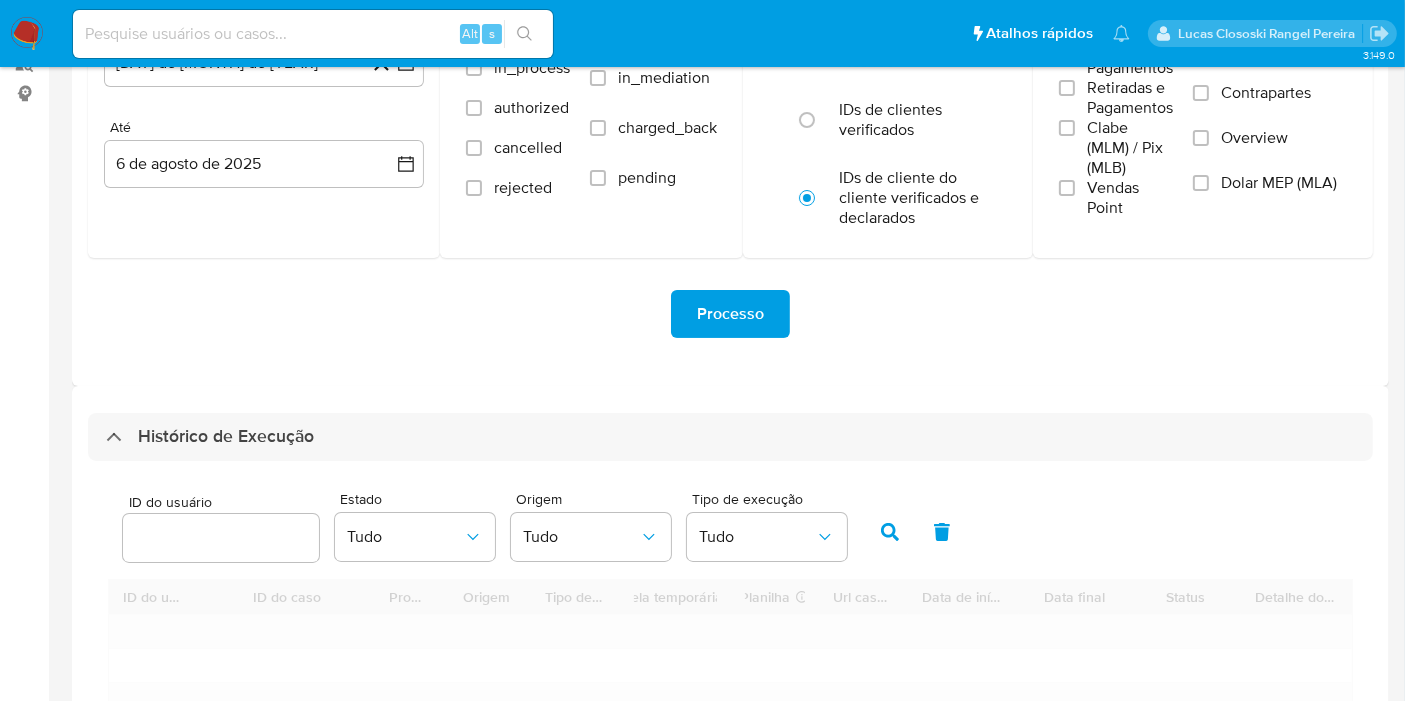 scroll, scrollTop: 388, scrollLeft: 0, axis: vertical 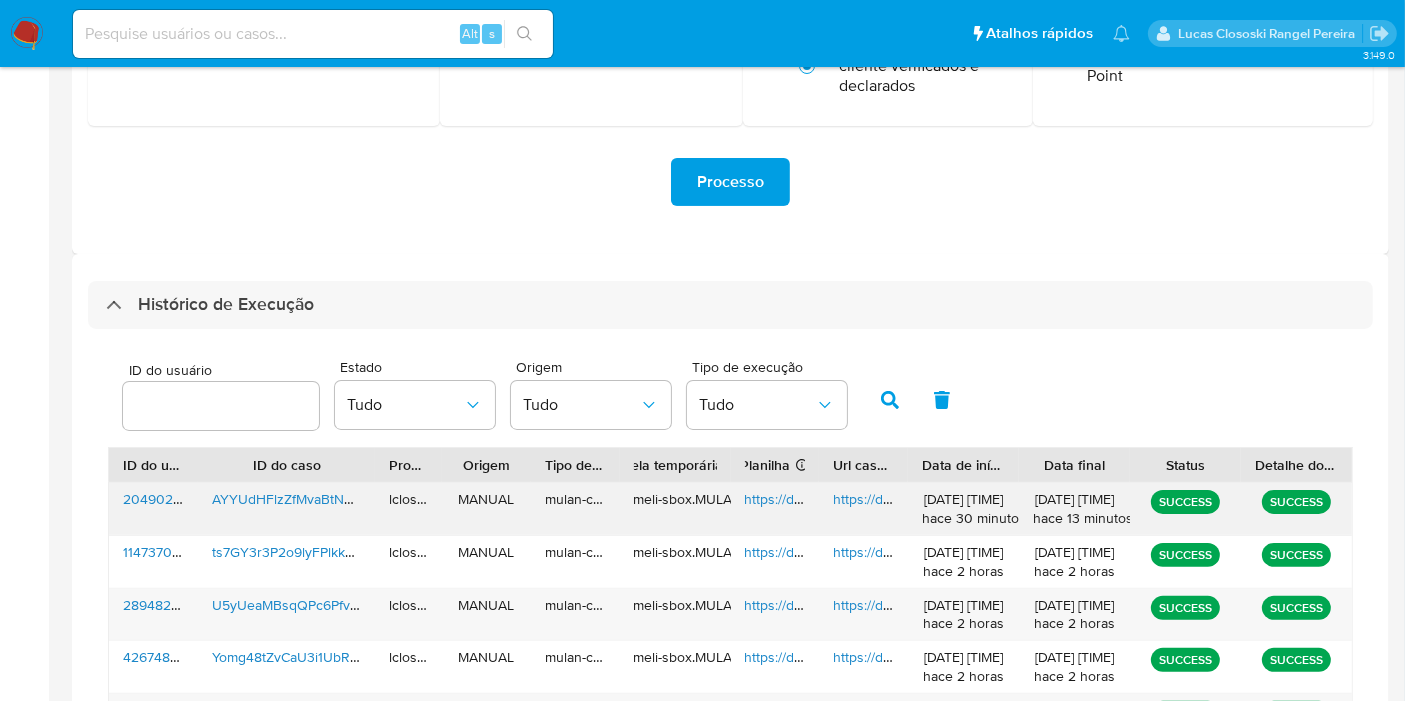 click on "https://docs.google.com/spreadsheets/d/1LZ_cNOO1J4iDyekxtn2yyYP1tpsXzGVxKGRaWDBYV_A/edit" at bounding box center (1056, 499) 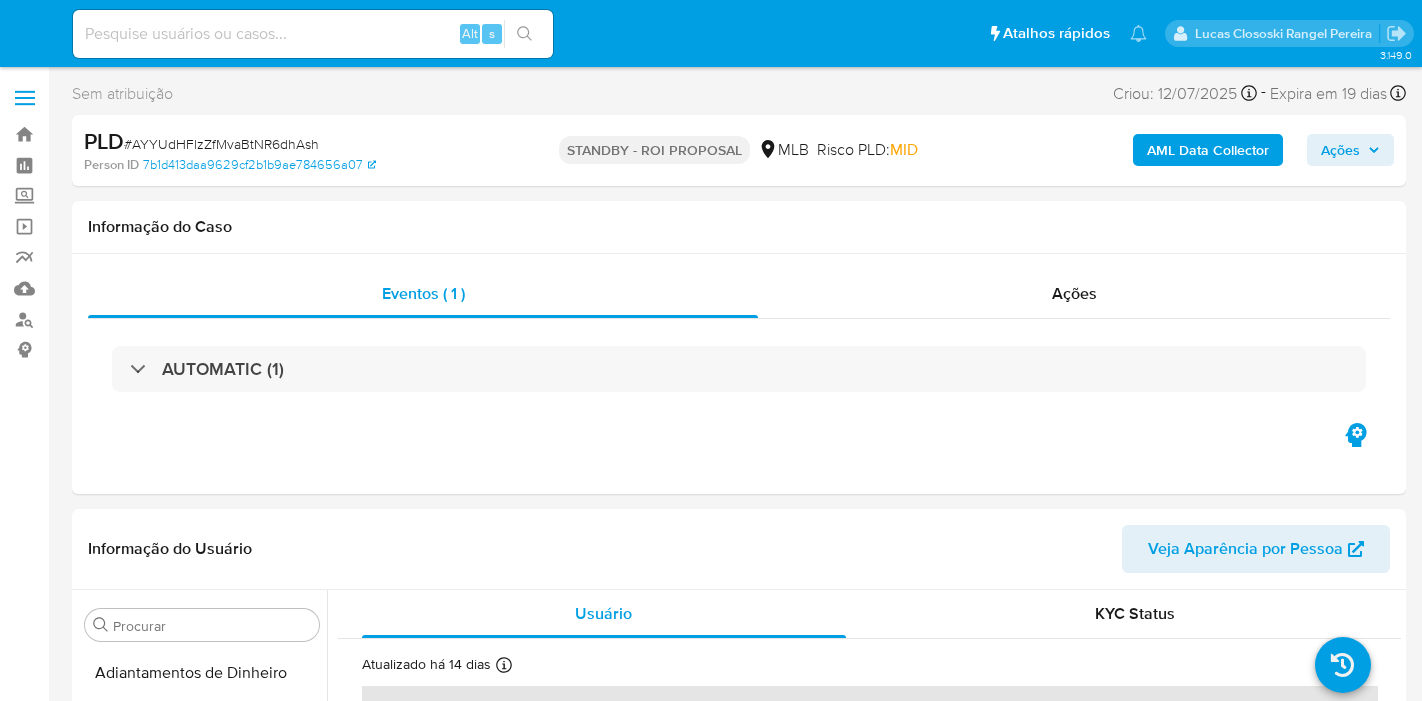 select on "10" 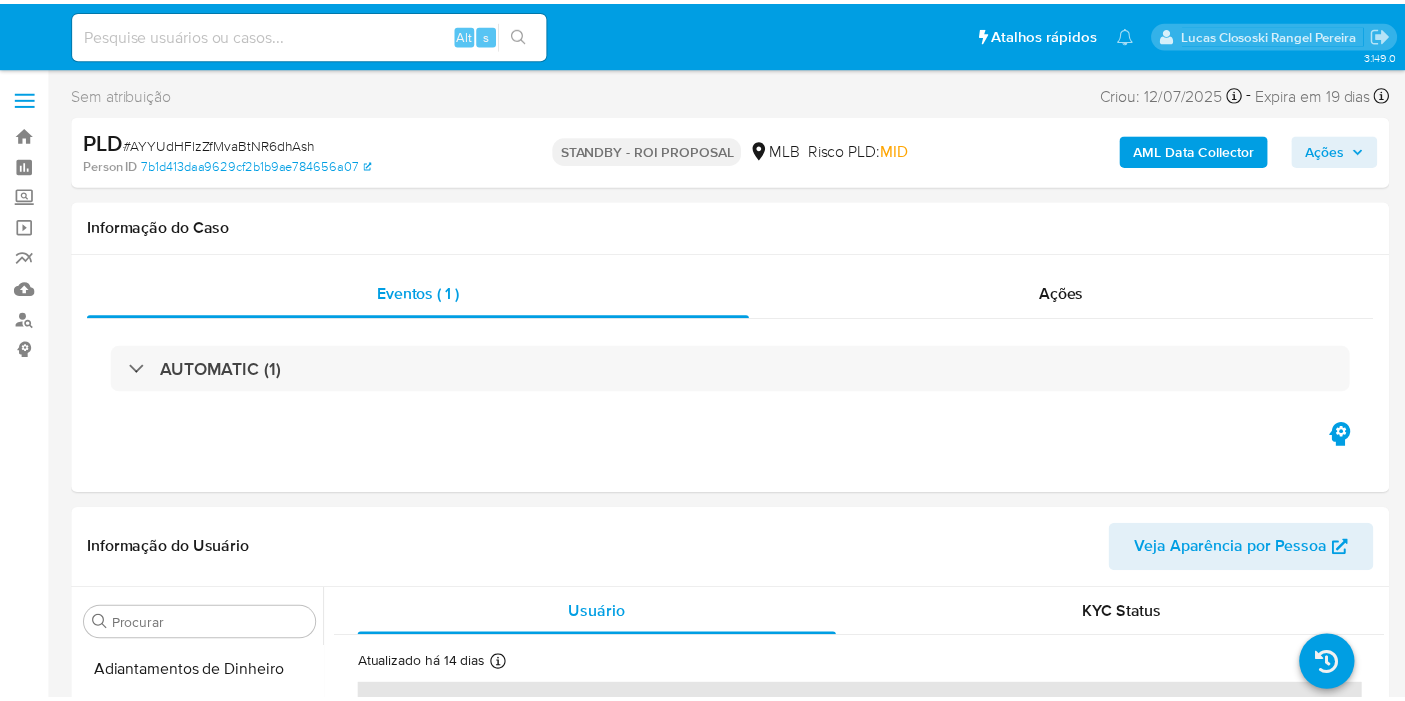 scroll, scrollTop: 0, scrollLeft: 0, axis: both 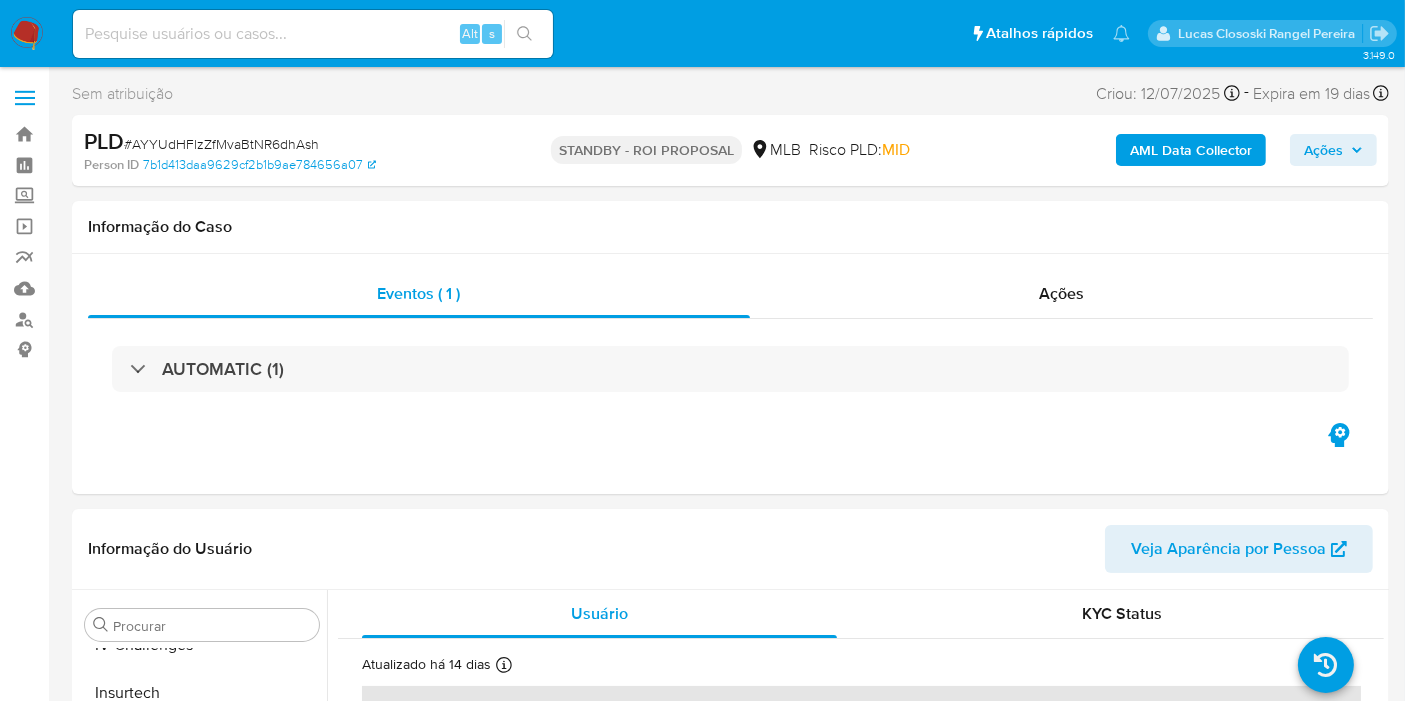 click at bounding box center [27, 34] 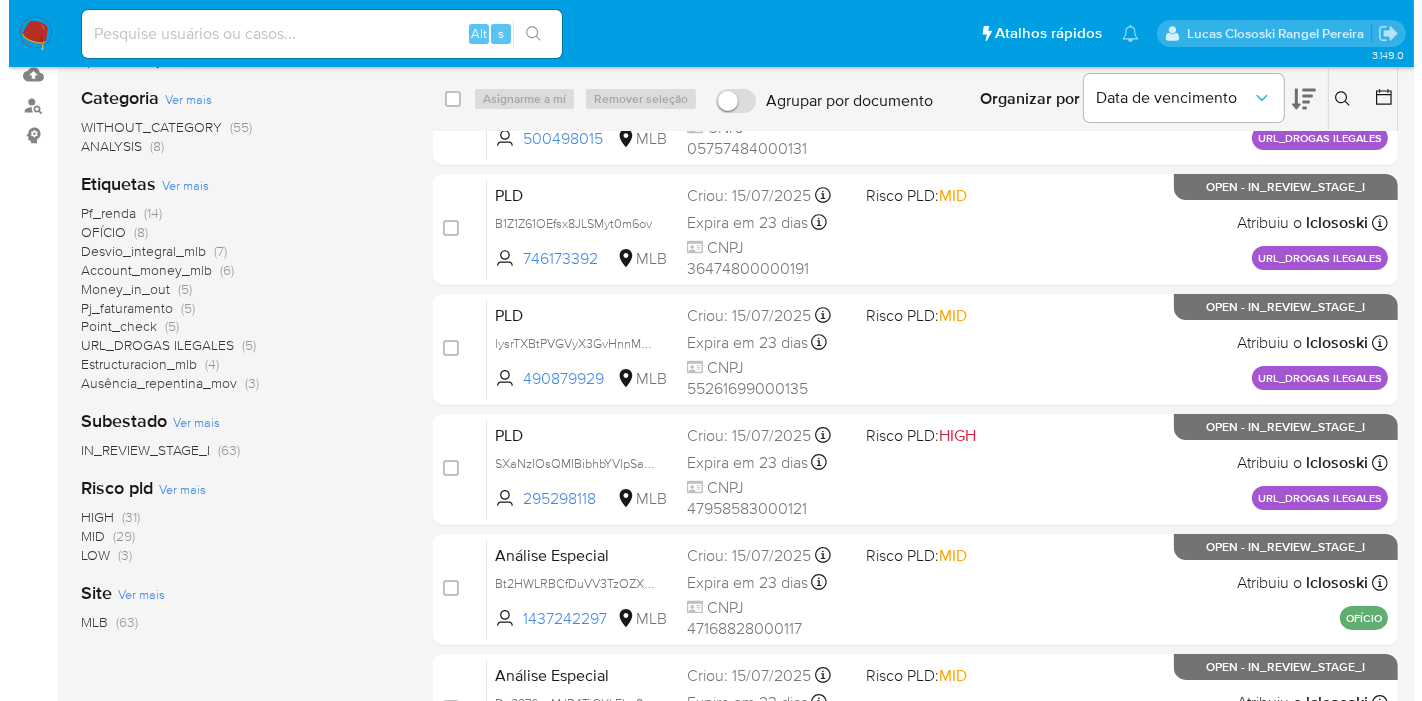 scroll, scrollTop: 0, scrollLeft: 0, axis: both 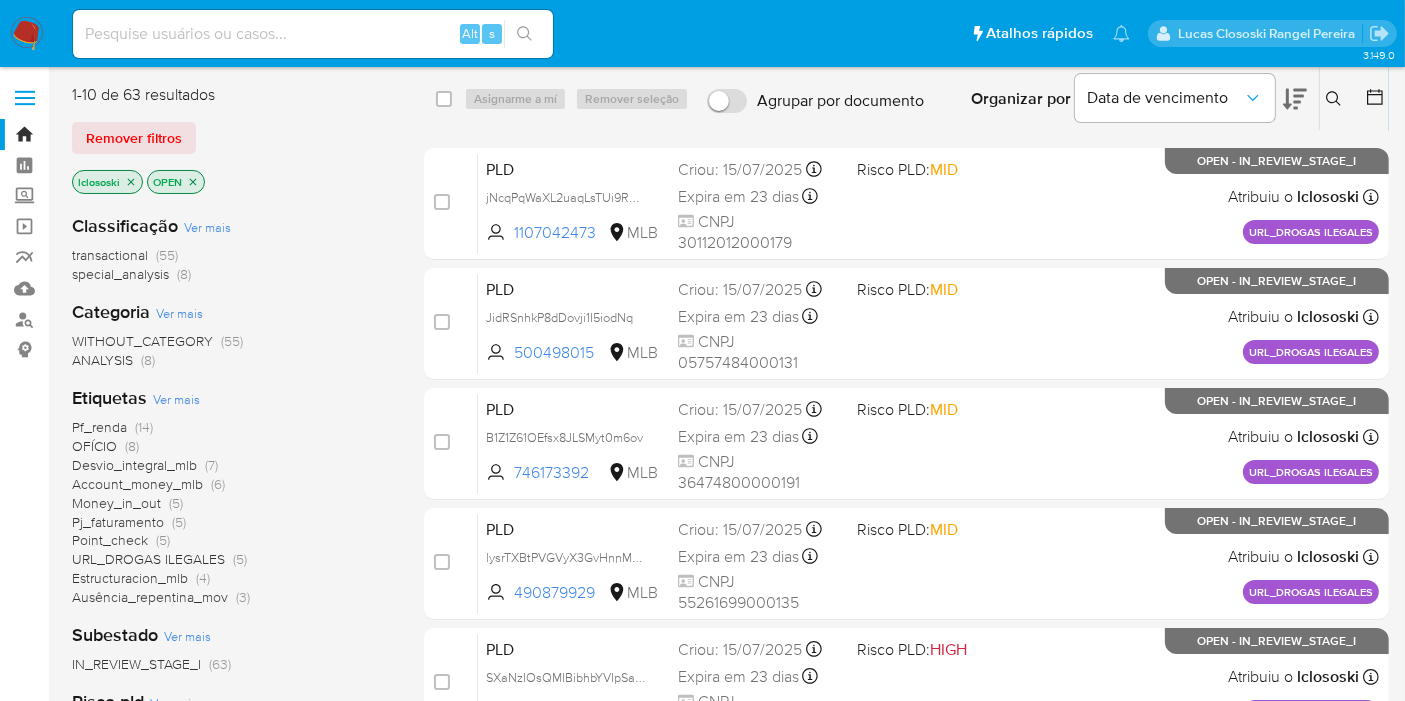 click on "Ver mais" at bounding box center [176, 399] 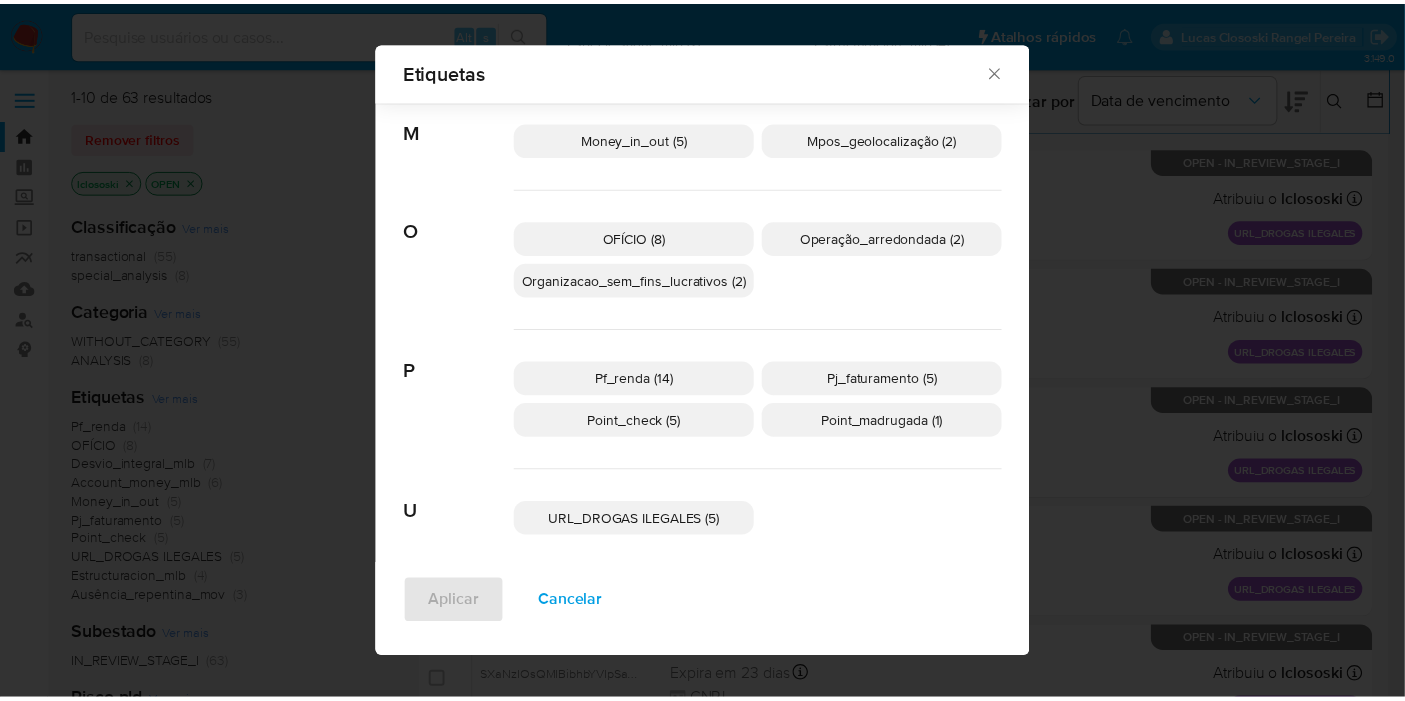 scroll, scrollTop: 498, scrollLeft: 0, axis: vertical 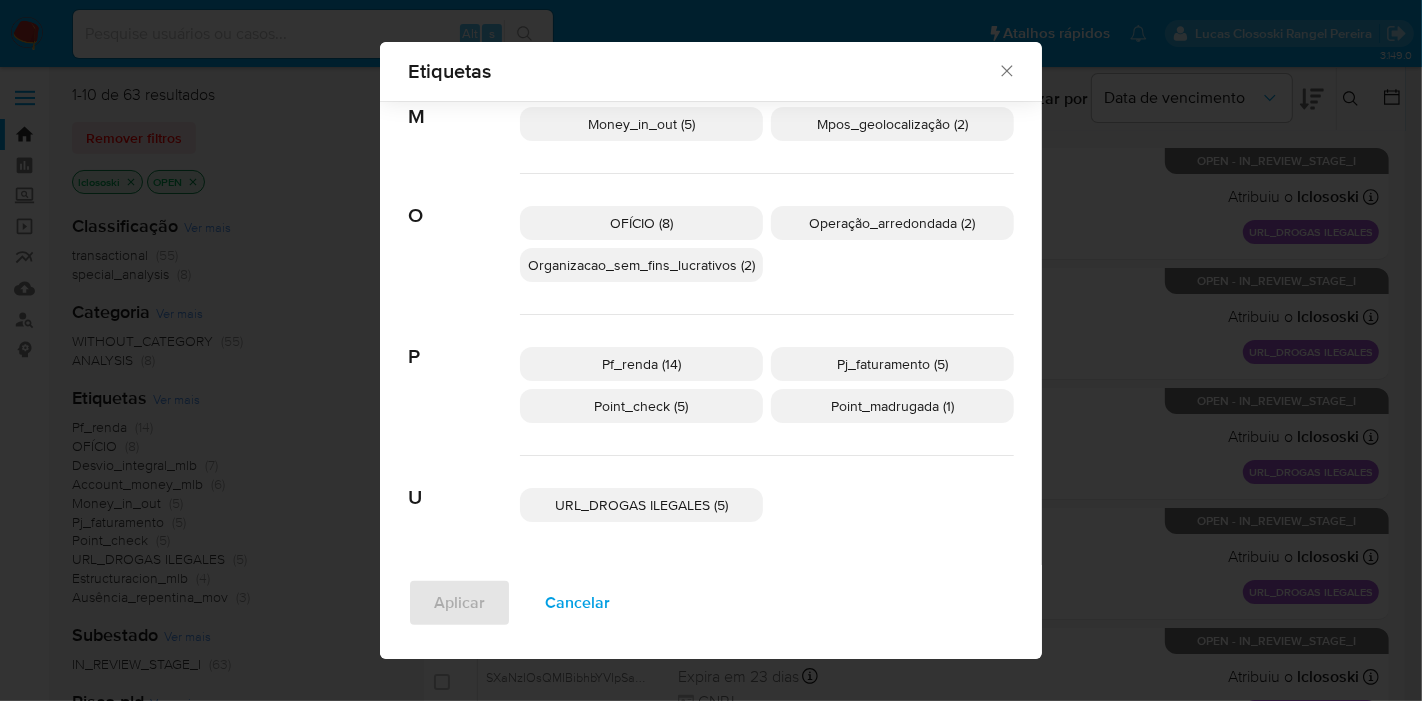 click on "Etiquetas Buscar A Account_money_mlb (6) Atividade_risco (2) Ausência_repentina_mov (3) C Consumer_credits (1) Contrapartes_mlb (1) D Desvio_integral_mlb (7) E Espécie saque mlb (2) Estructuracion_mlb (4) M Money_in_out (5) Mpos_geolocalização (2) O OFÍCIO (8) Operação_arredondada (2) Organizacao_sem_fins_lucrativos (2) P Pf_renda (14) Pj_faturamento (5) Point_check (5) Point_madrugada (1) U URL_DROGAS ILEGALES (5) Aplicar Cancelar" at bounding box center (711, 350) 